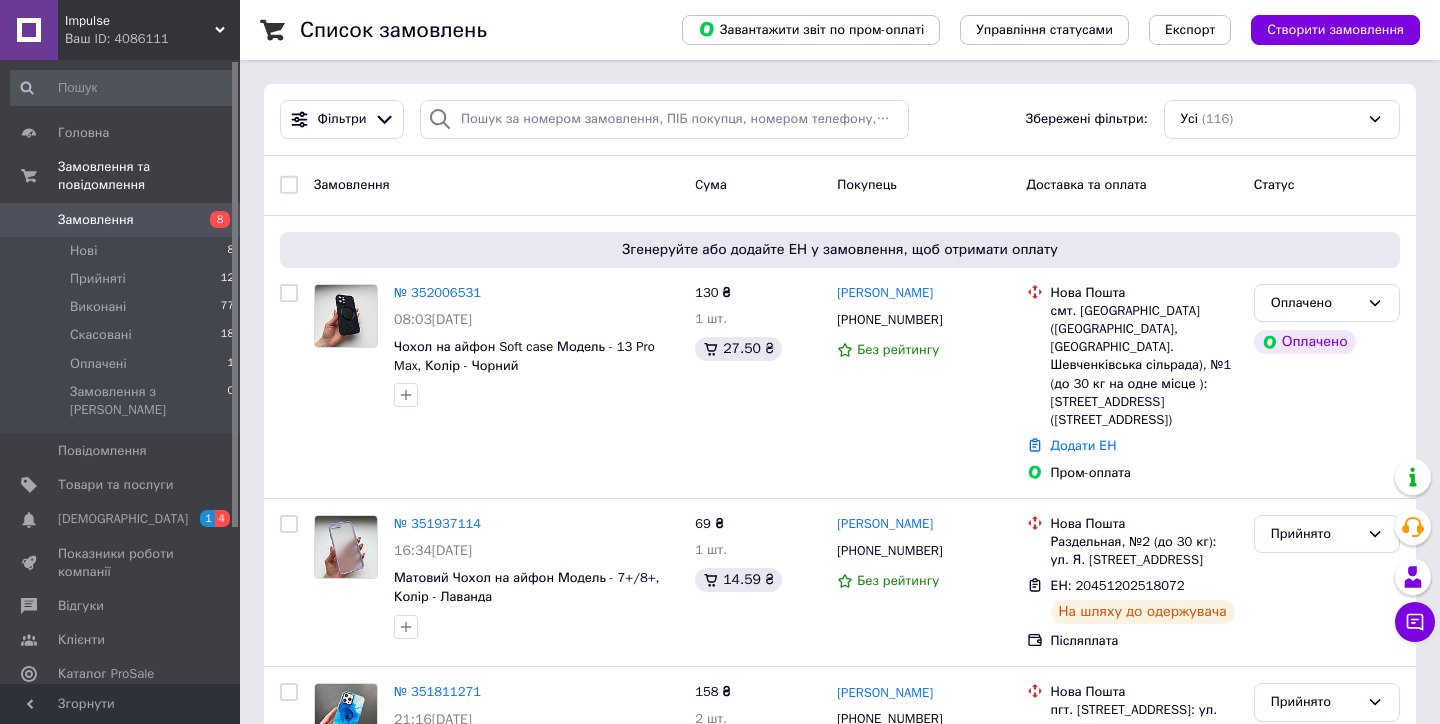 scroll, scrollTop: 0, scrollLeft: 0, axis: both 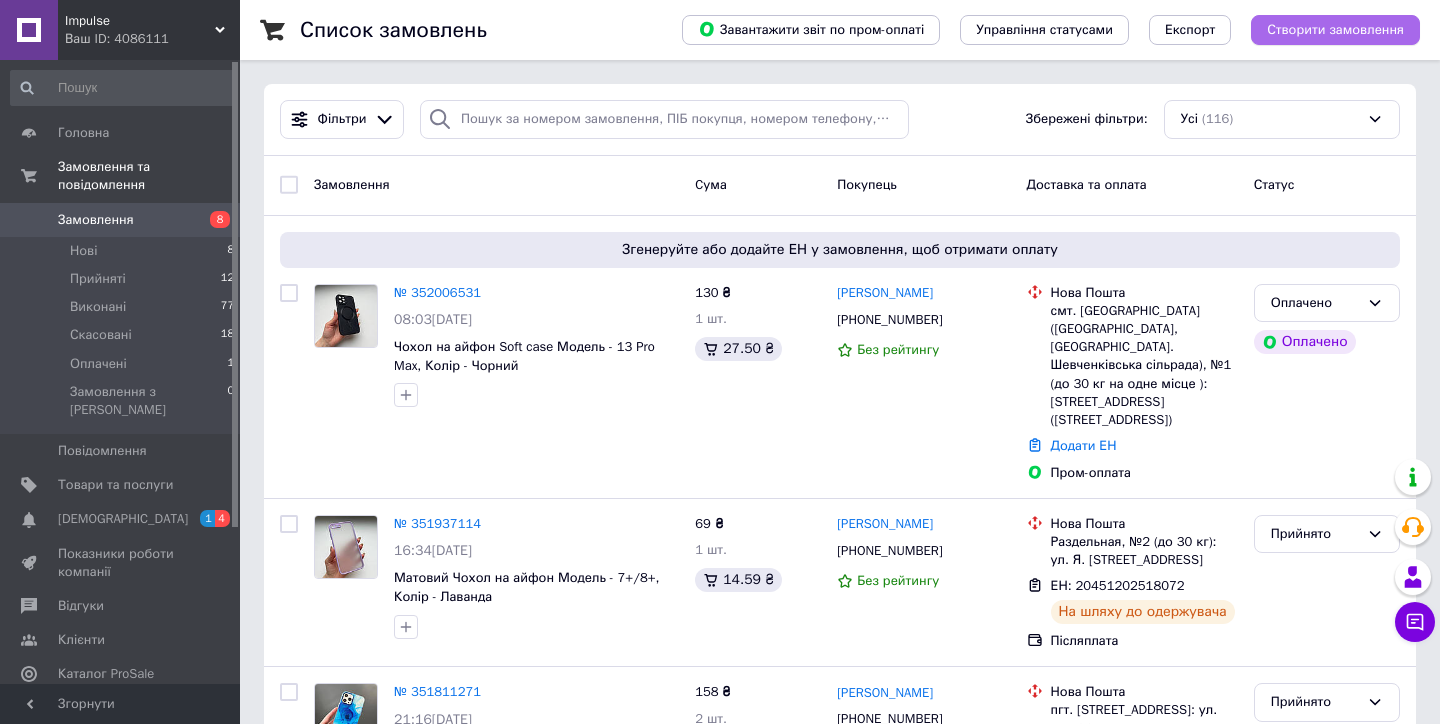 click on "Створити замовлення" at bounding box center (1335, 30) 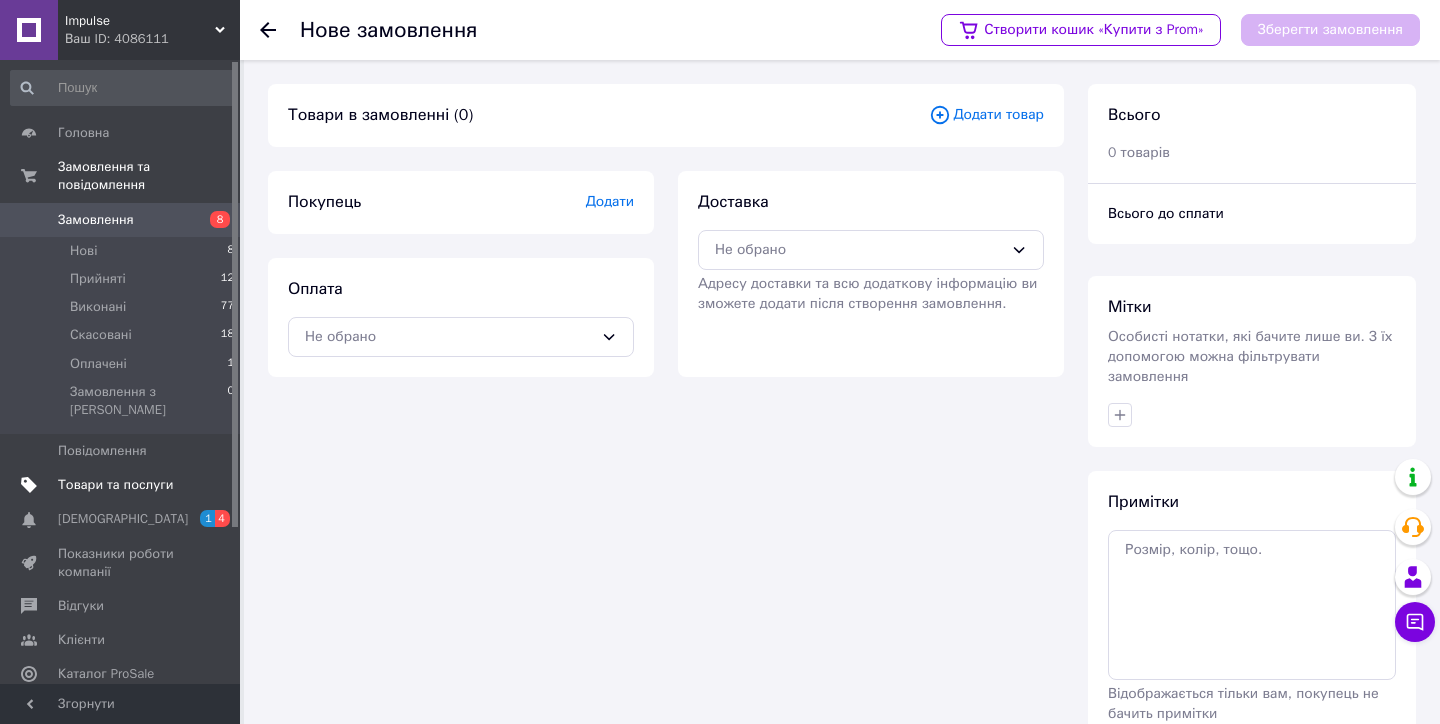 click on "Товари та послуги" at bounding box center (123, 485) 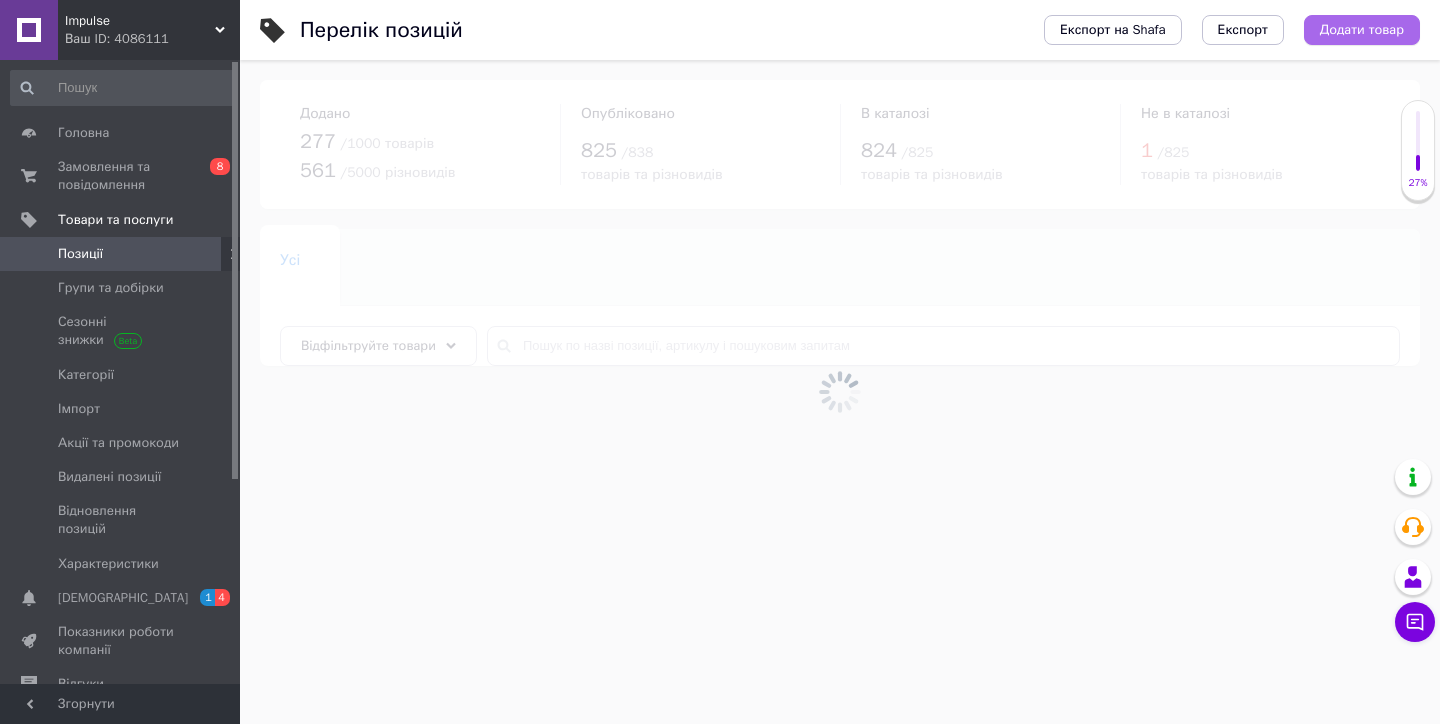 click on "Додати товар" at bounding box center [1362, 30] 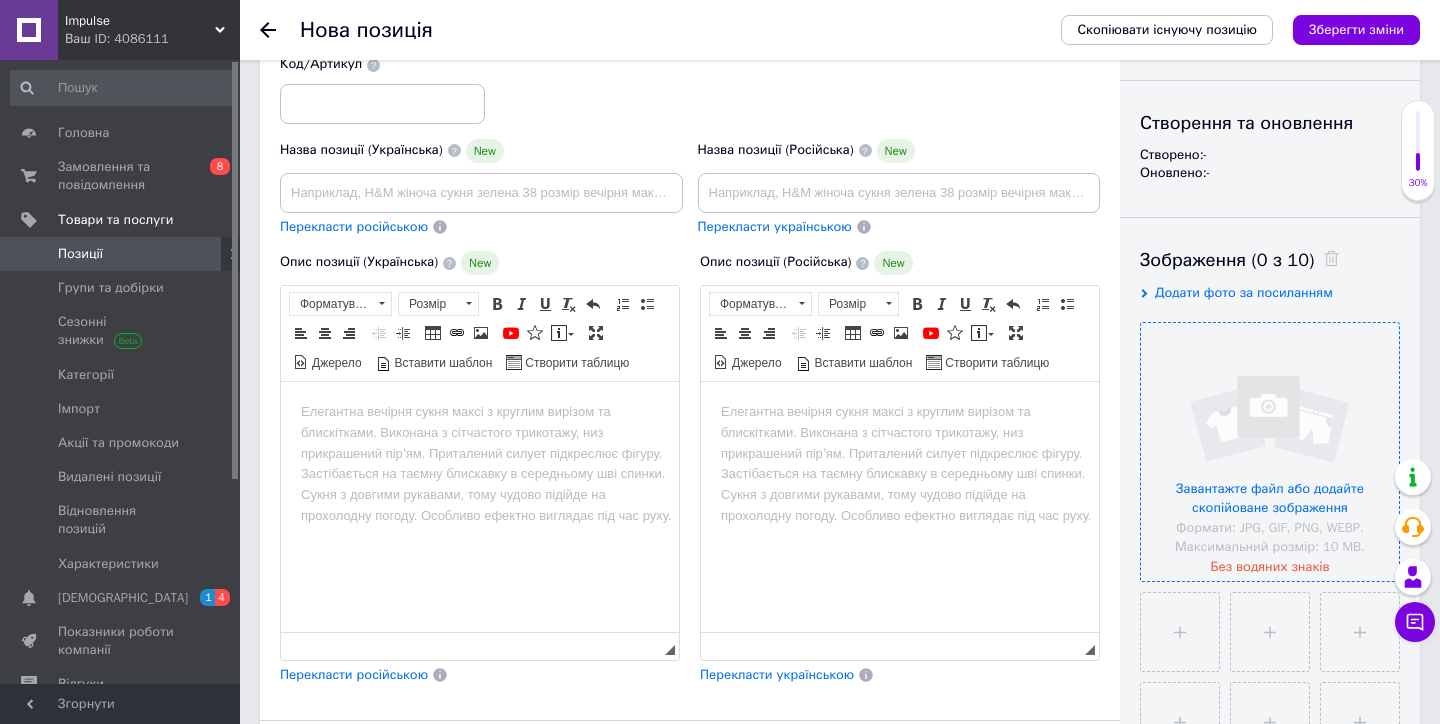 scroll, scrollTop: 191, scrollLeft: 0, axis: vertical 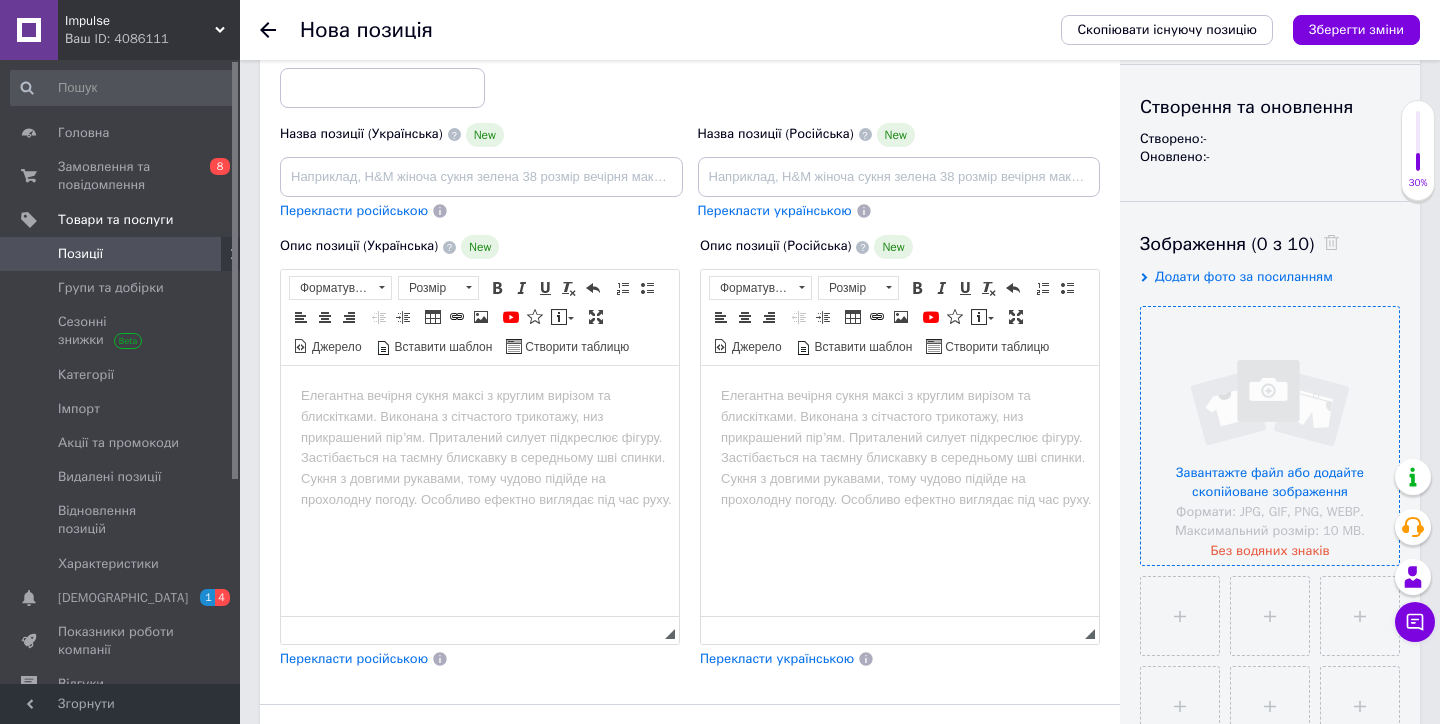 click at bounding box center [1270, 436] 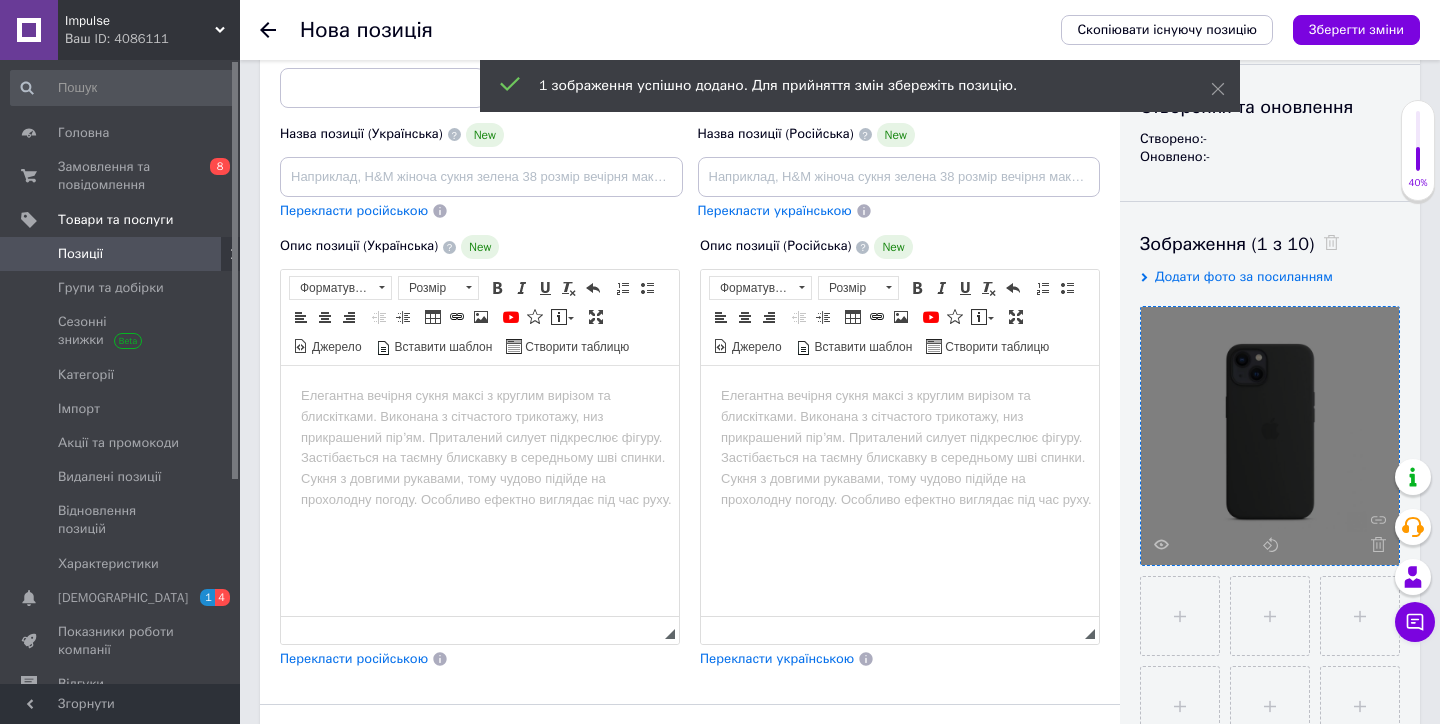click on "Видимість опубліковано чернетка прихований Створення та оновлення Створено:  - Оновлено:  - Зображення (1 з 10) Додати фото за посиланням Відео (0 з 10) Додати відео за посиланням" at bounding box center [1270, 535] 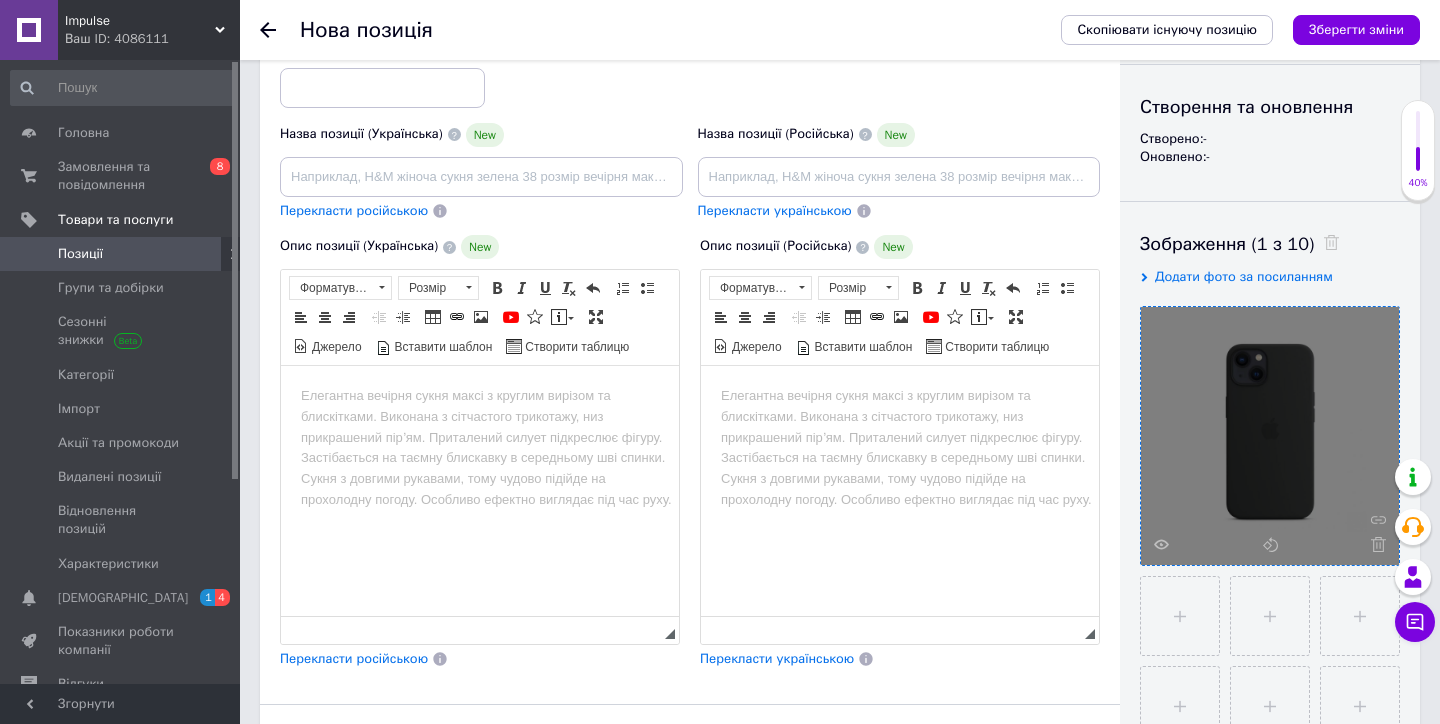 click at bounding box center [480, 396] 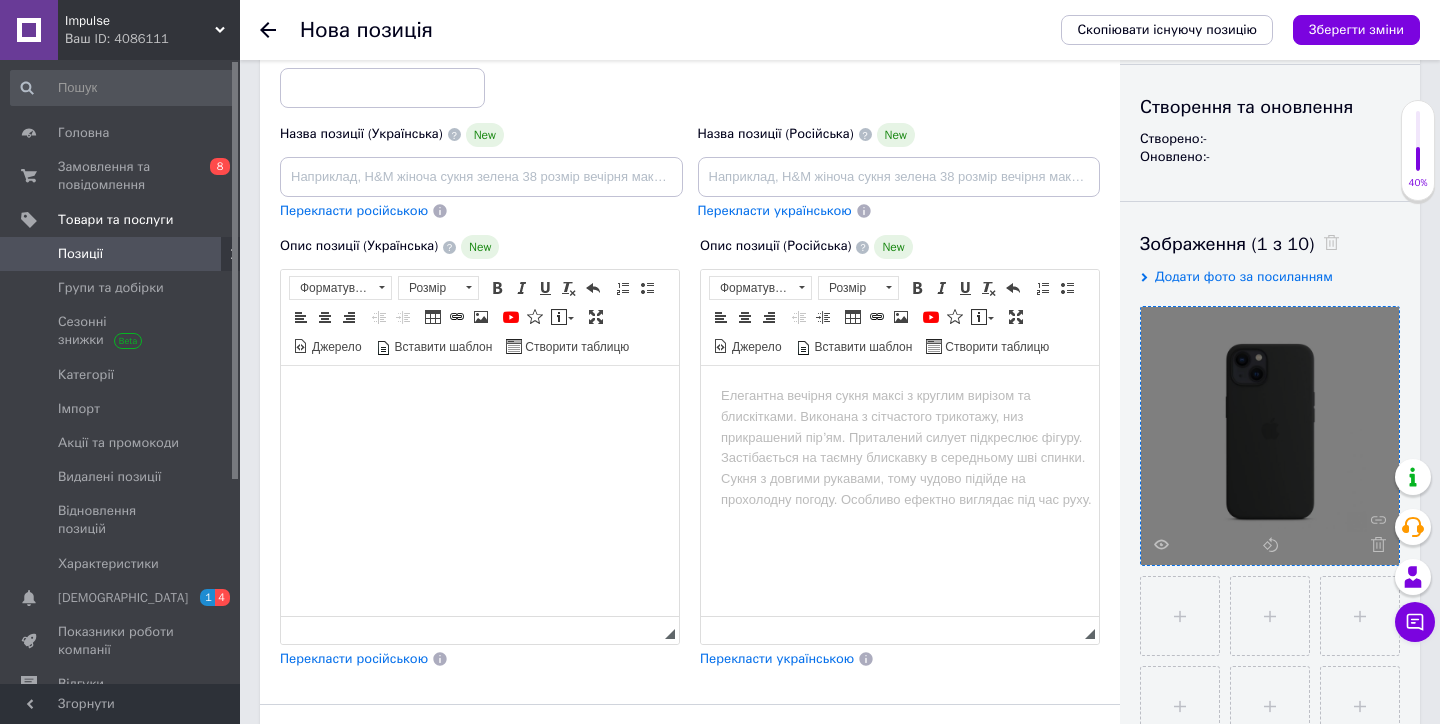 paste 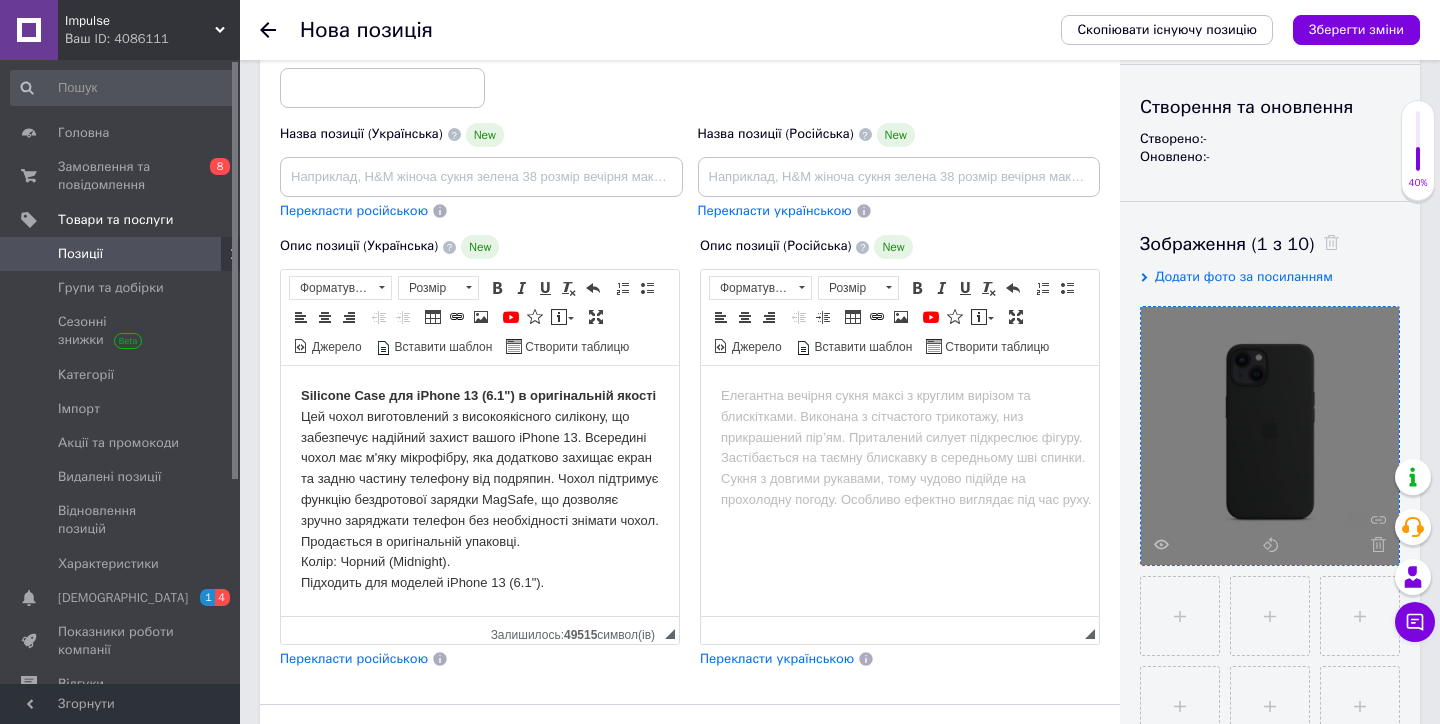 click on "Silicone Case для iPhone 13 (6.1") в оригінальній якості" at bounding box center (478, 395) 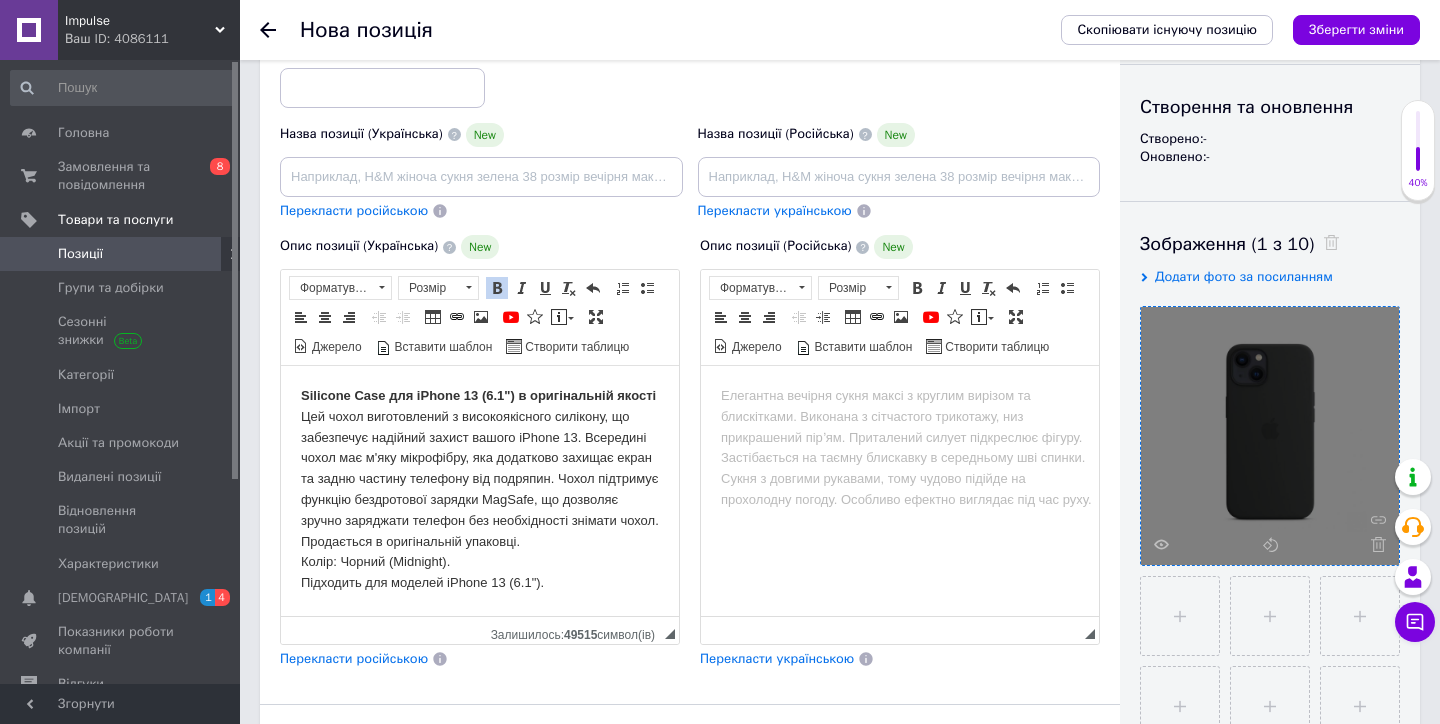 type 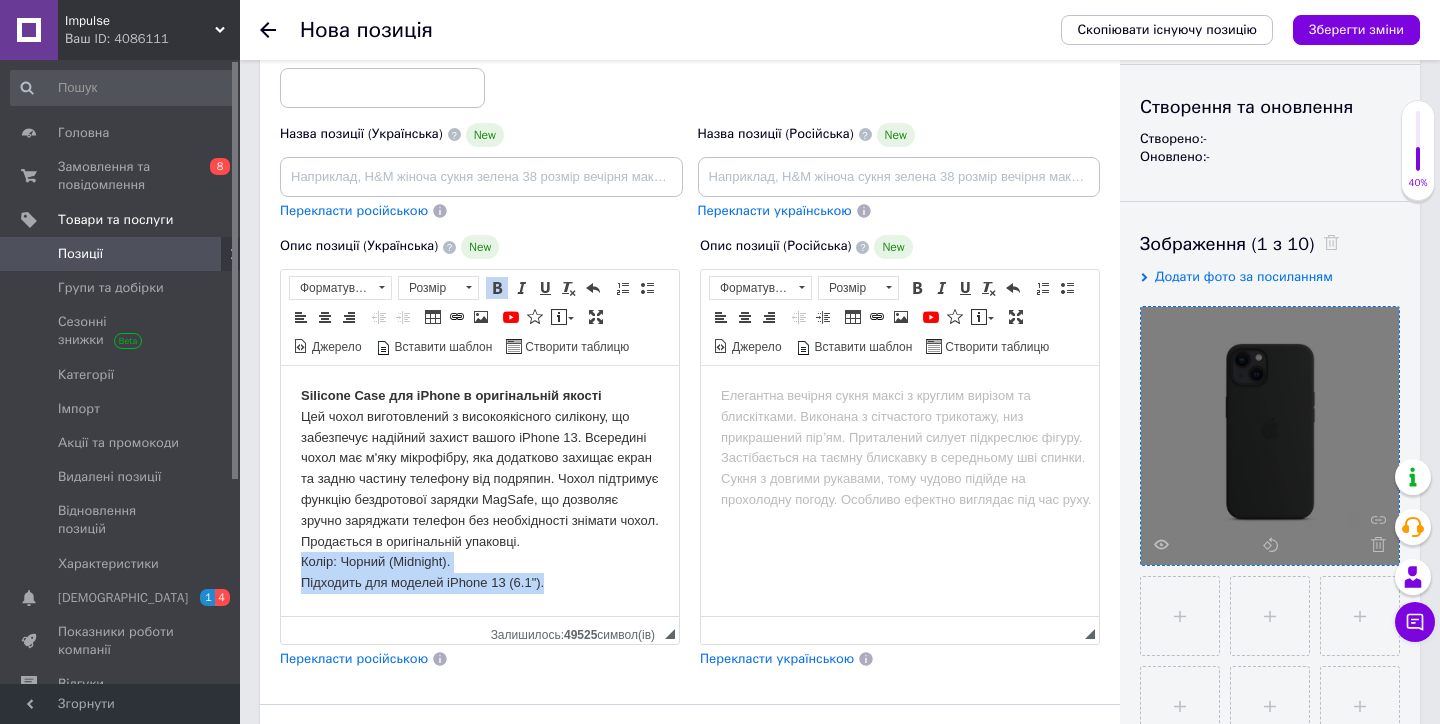 drag, startPoint x: 563, startPoint y: 571, endPoint x: 296, endPoint y: 559, distance: 267.26953 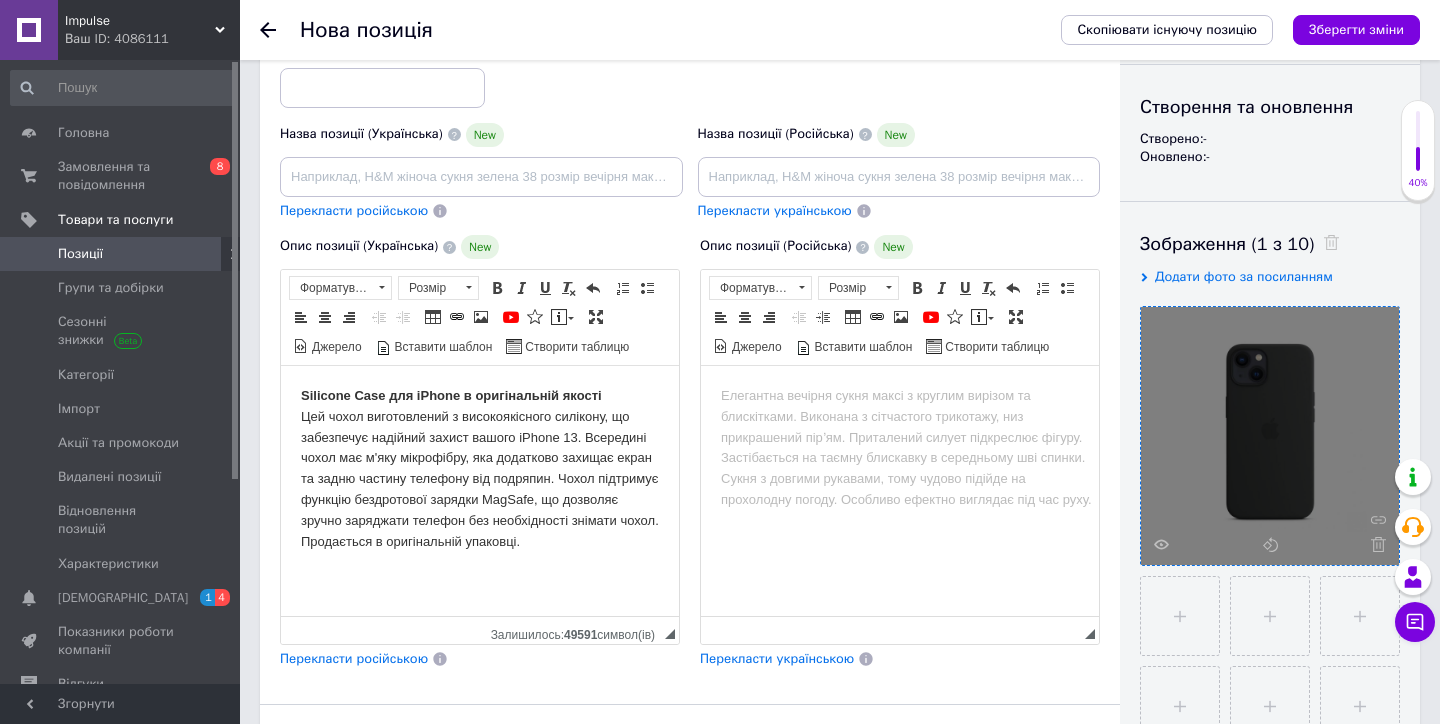 click on "Опис позиції (Українська) New Silicone Case для iPhone в оригінальній якості
Цей чохол виготовлений з високоякісного силікону, що забезпечує надійний захист вашого iPhone 13. Всередині чохол має м'яку мікрофібру, яка додатково захищає екран та задню частину телефону від подряпин. Чохол підтримує функцію бездротової зарядки MagSafe, що дозволяє зручно заряджати телефон без необхідності знімати чохол. Продається в оригінальній упаковці. Розширений текстовий редактор, 4D477815-331A-420E-BE03-E6156F19212B Панель інструментів редактора Форматування Форматування Розмір [PERSON_NAME]" at bounding box center [480, 452] 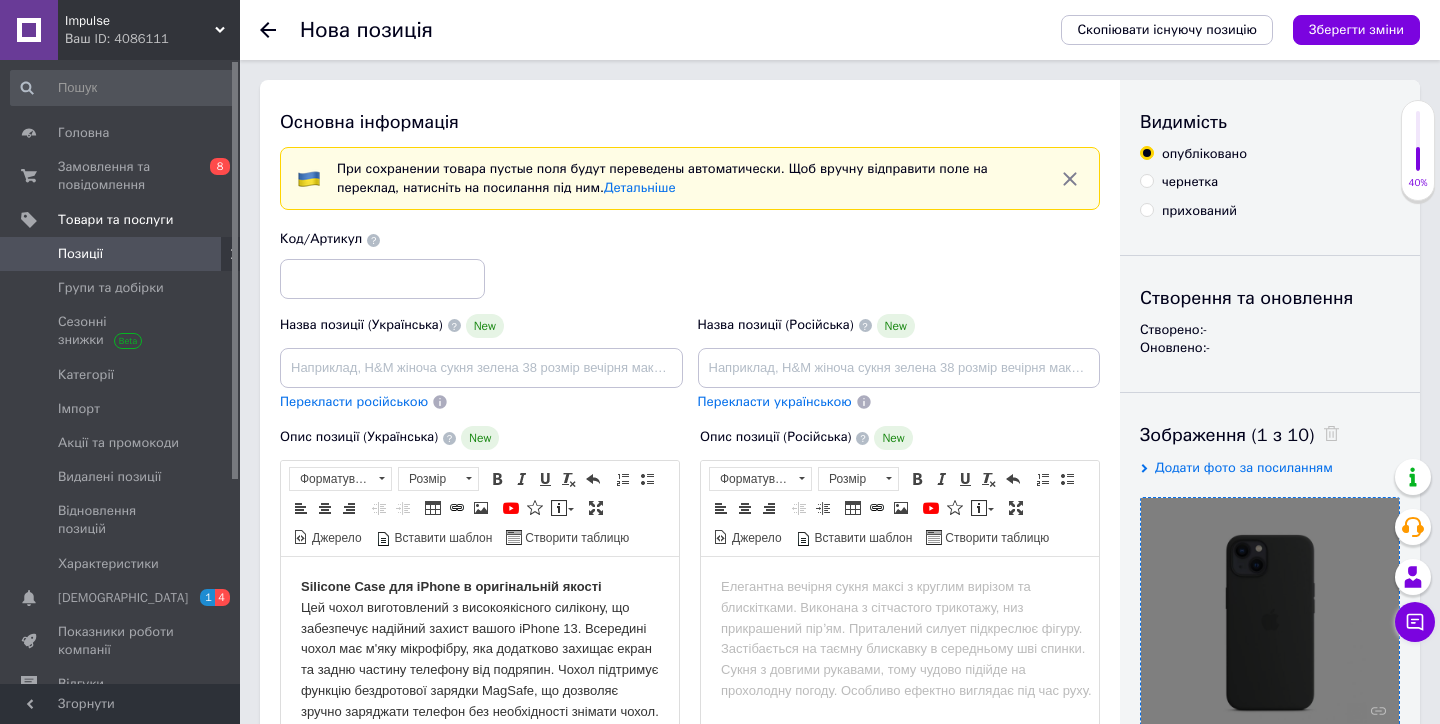 scroll, scrollTop: 0, scrollLeft: 0, axis: both 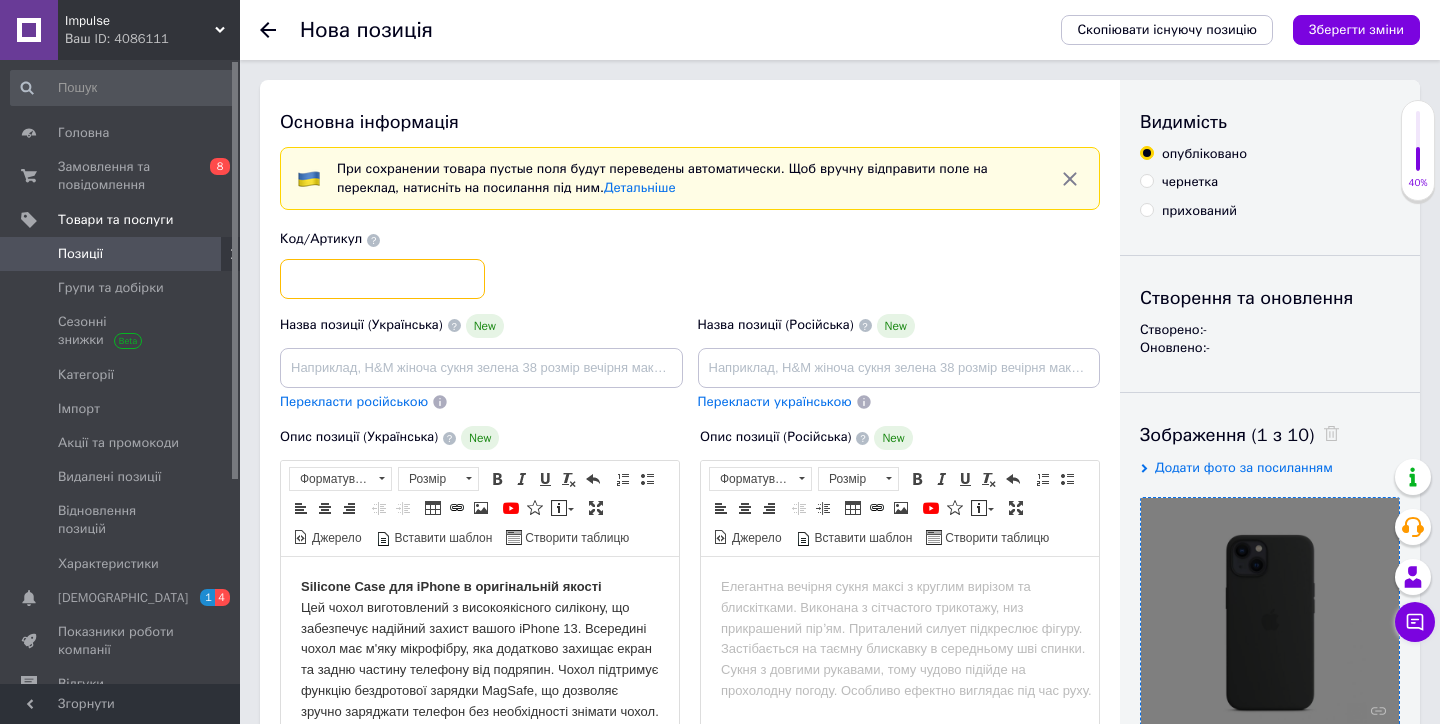 click at bounding box center [382, 279] 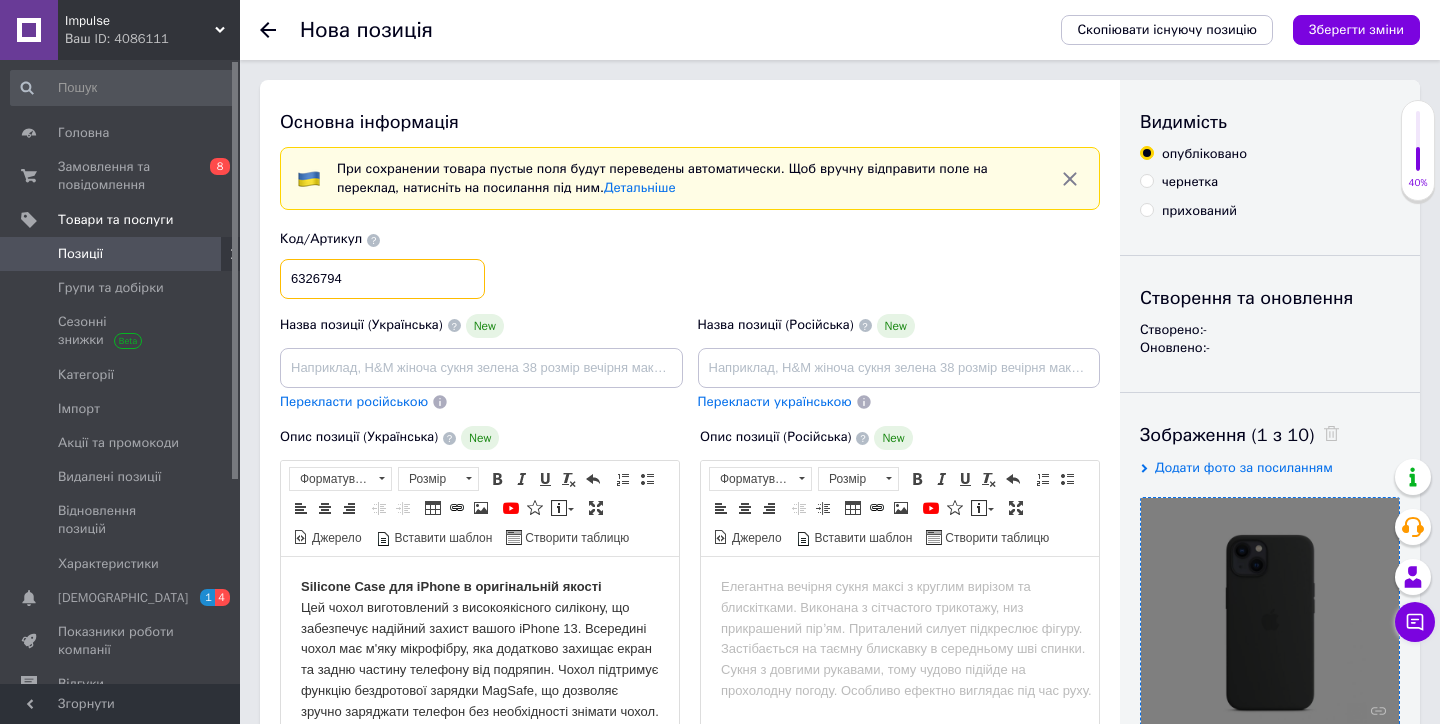 type on "6326794" 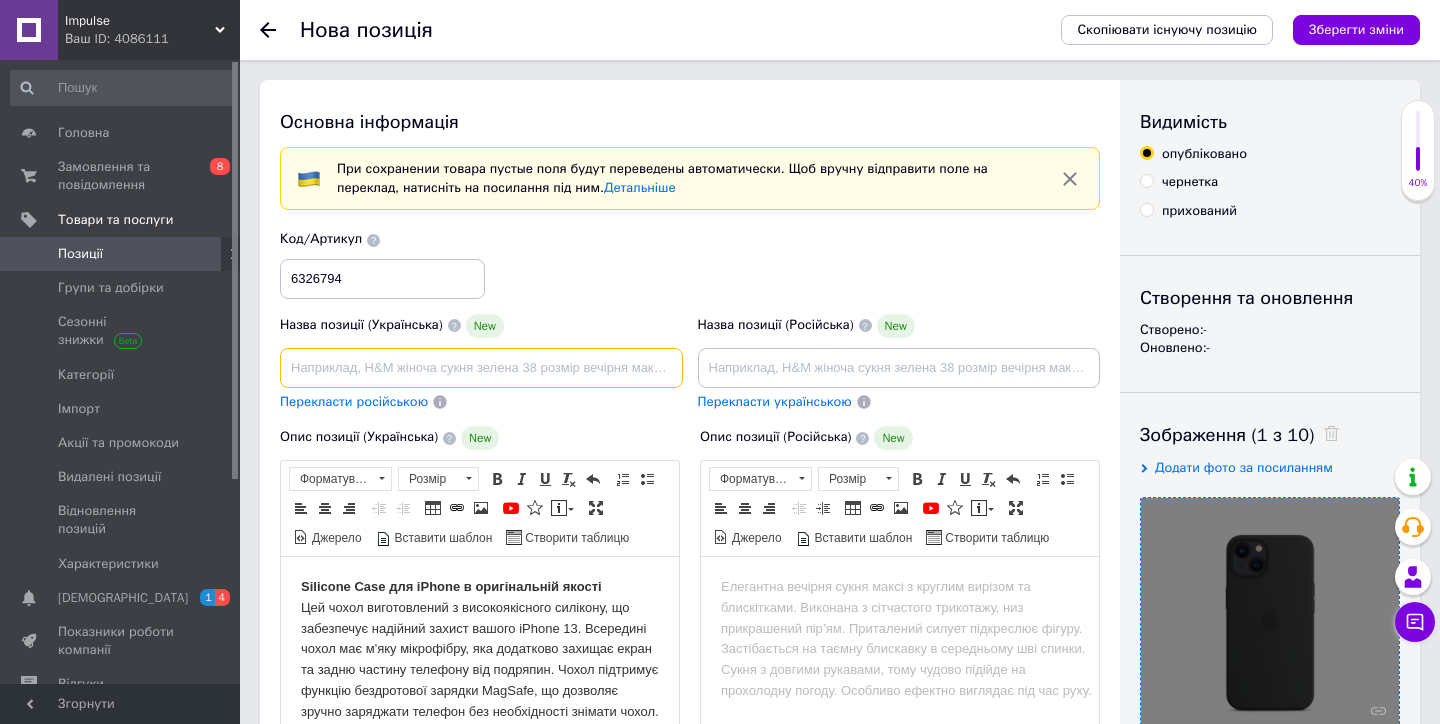 click at bounding box center (481, 368) 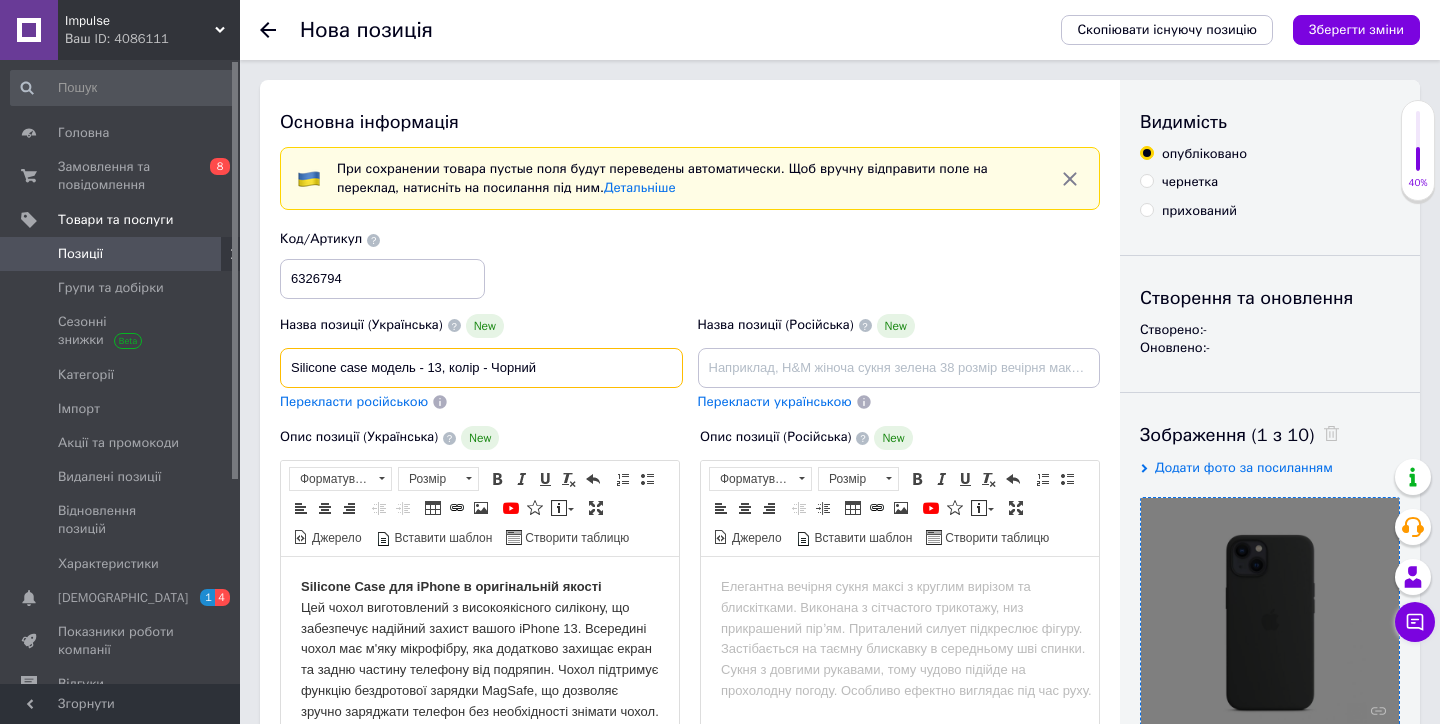 type on "Silicone case модель - 13, колір - Чорний" 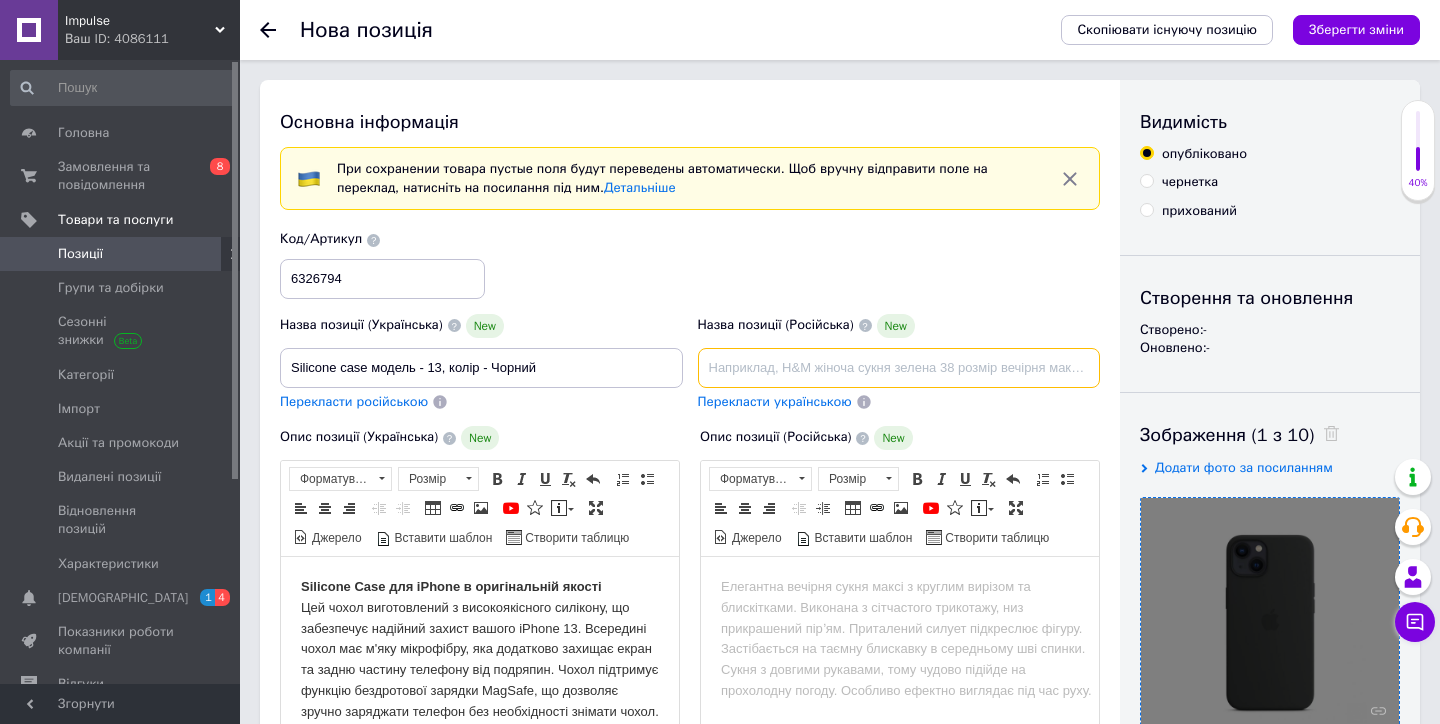 click at bounding box center [899, 368] 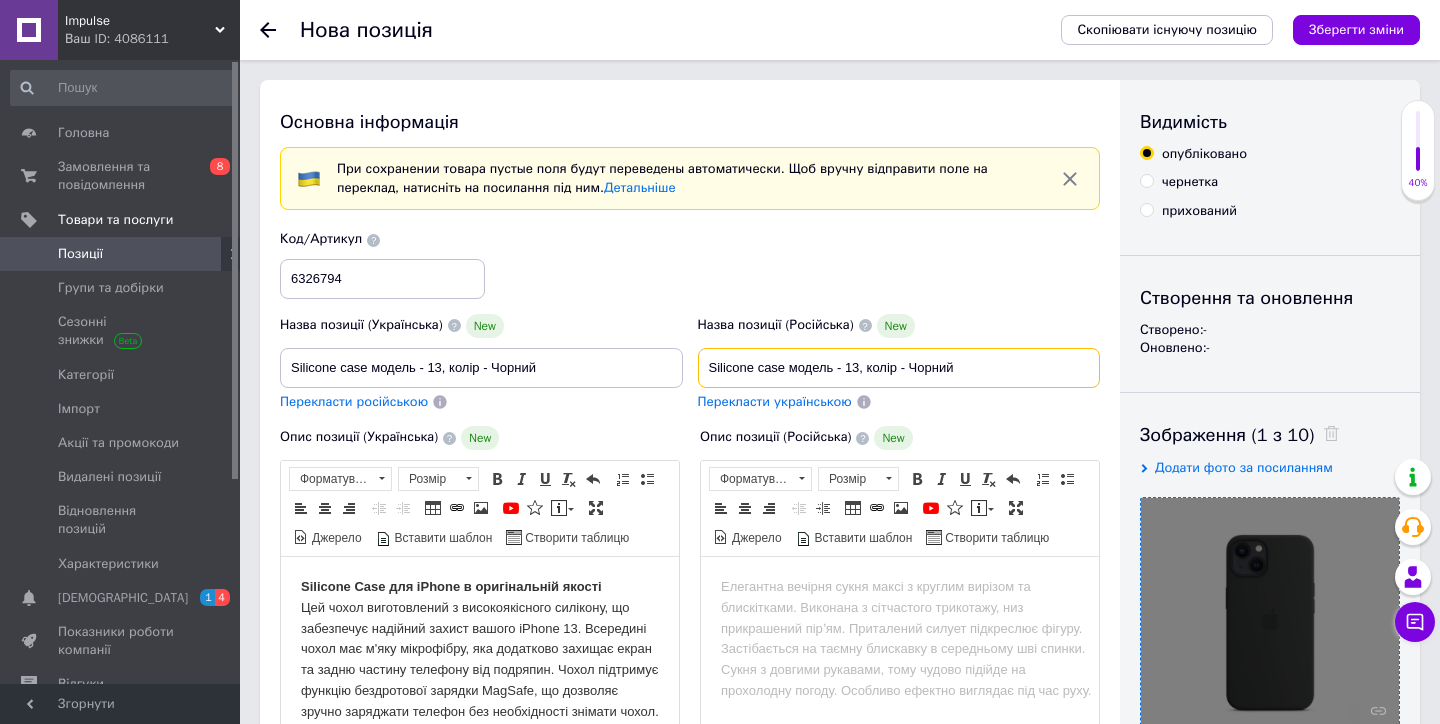 type on "Silicone case модель - 13, колір - Чорний" 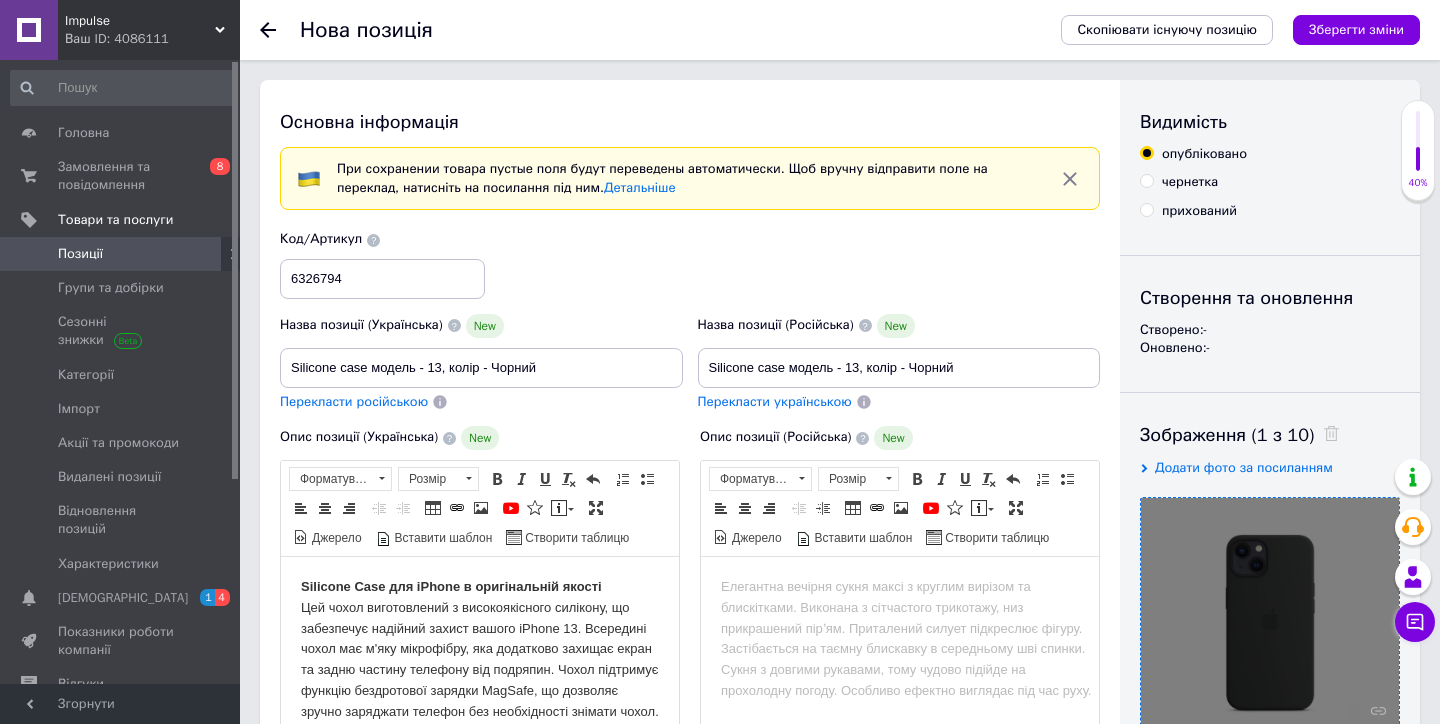 click on "Опис позиції (Українська) New Silicone Case для iPhone в оригінальній якості
Цей чохол виготовлений з високоякісного силікону, що забезпечує надійний захист вашого iPhone 13. Всередині чохол має м'яку мікрофібру, яка додатково захищає екран та задню частину телефону від подряпин. Чохол підтримує функцію бездротової зарядки MagSafe, що дозволяє зручно заряджати телефон без необхідності знімати чохол. Продається в оригінальній упаковці. Розширений текстовий редактор, 4D477815-331A-420E-BE03-E6156F19212B Панель інструментів редактора Форматування Форматування Розмір [PERSON_NAME]" at bounding box center [480, 643] 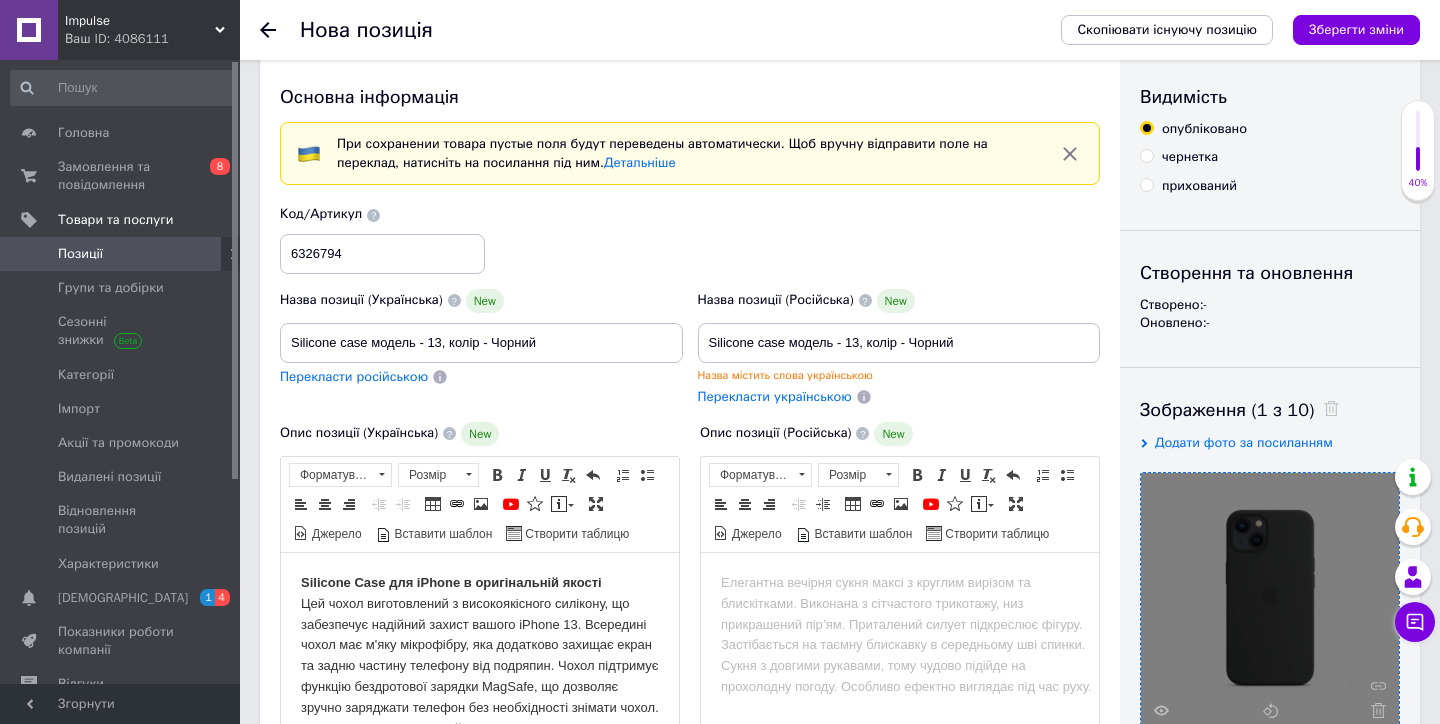 scroll, scrollTop: 112, scrollLeft: 0, axis: vertical 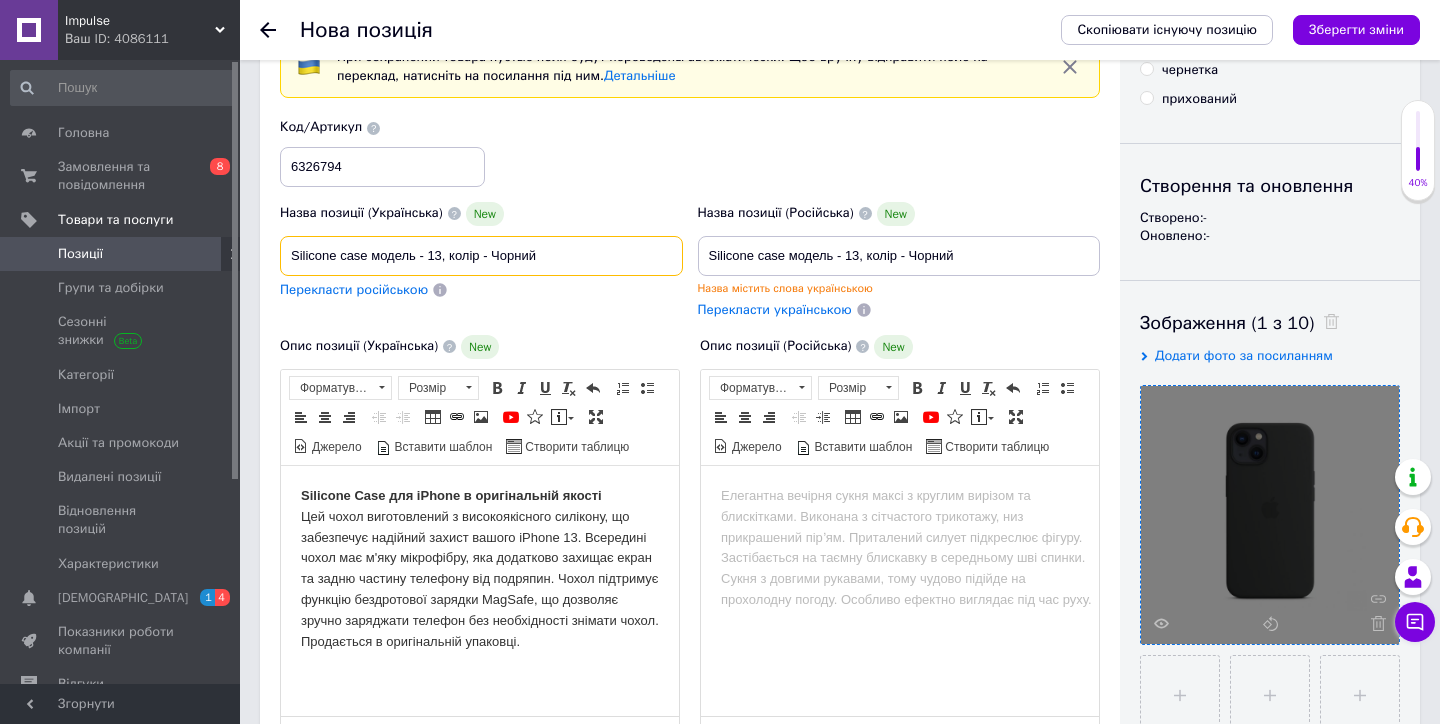 click on "Silicone case модель - 13, колір - Чорний" at bounding box center (481, 256) 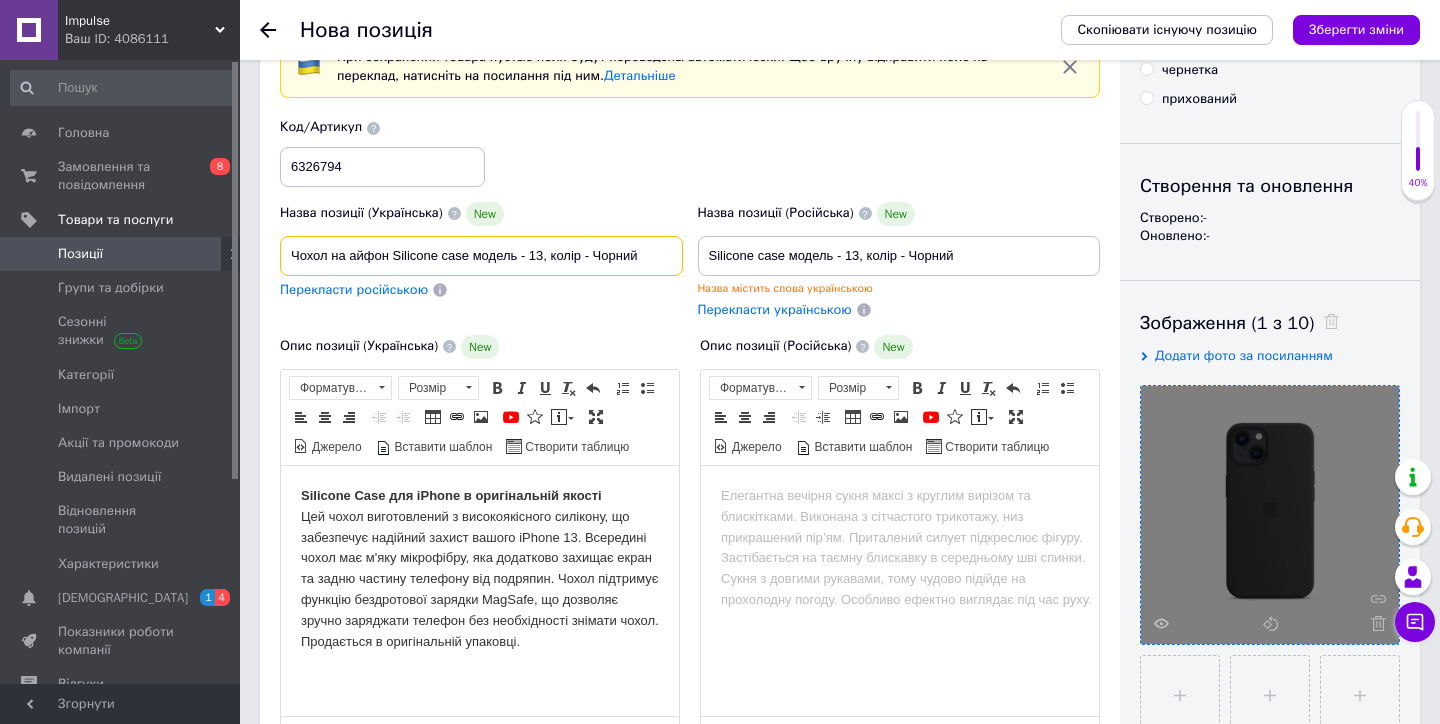 type on "Чохол на айфон Silicone case модель - 13, колір - Чорний" 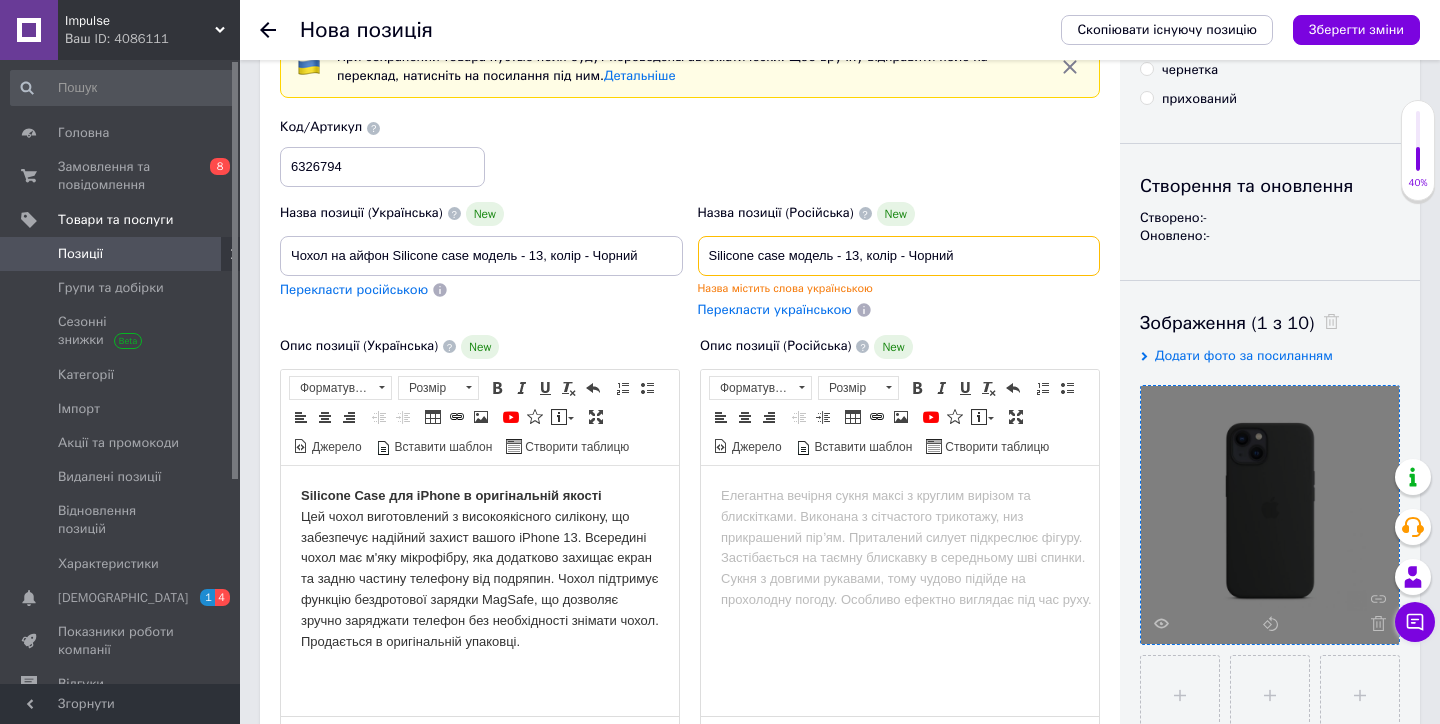 click on "Silicone case модель - 13, колір - Чорний" at bounding box center [899, 256] 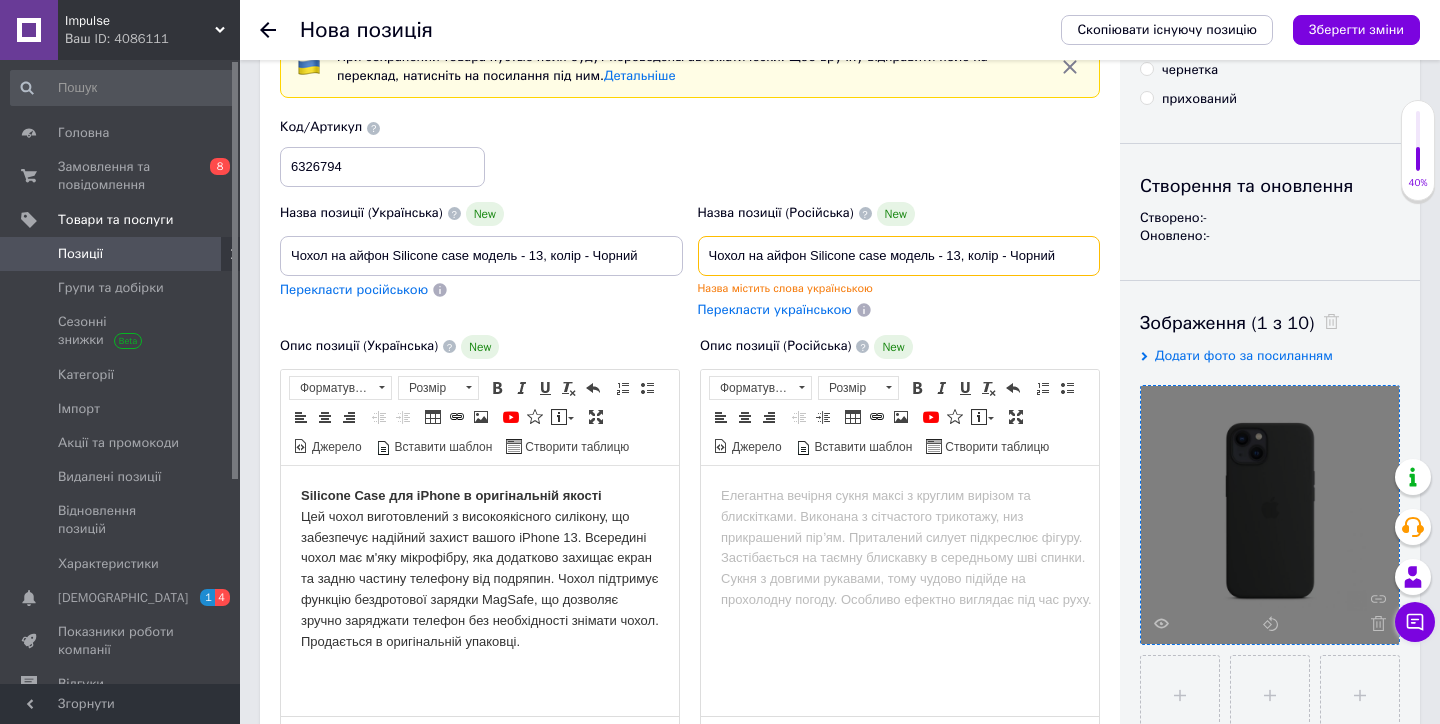 type on "Чохол на айфон Silicone case модель - 13, колір - Чорний" 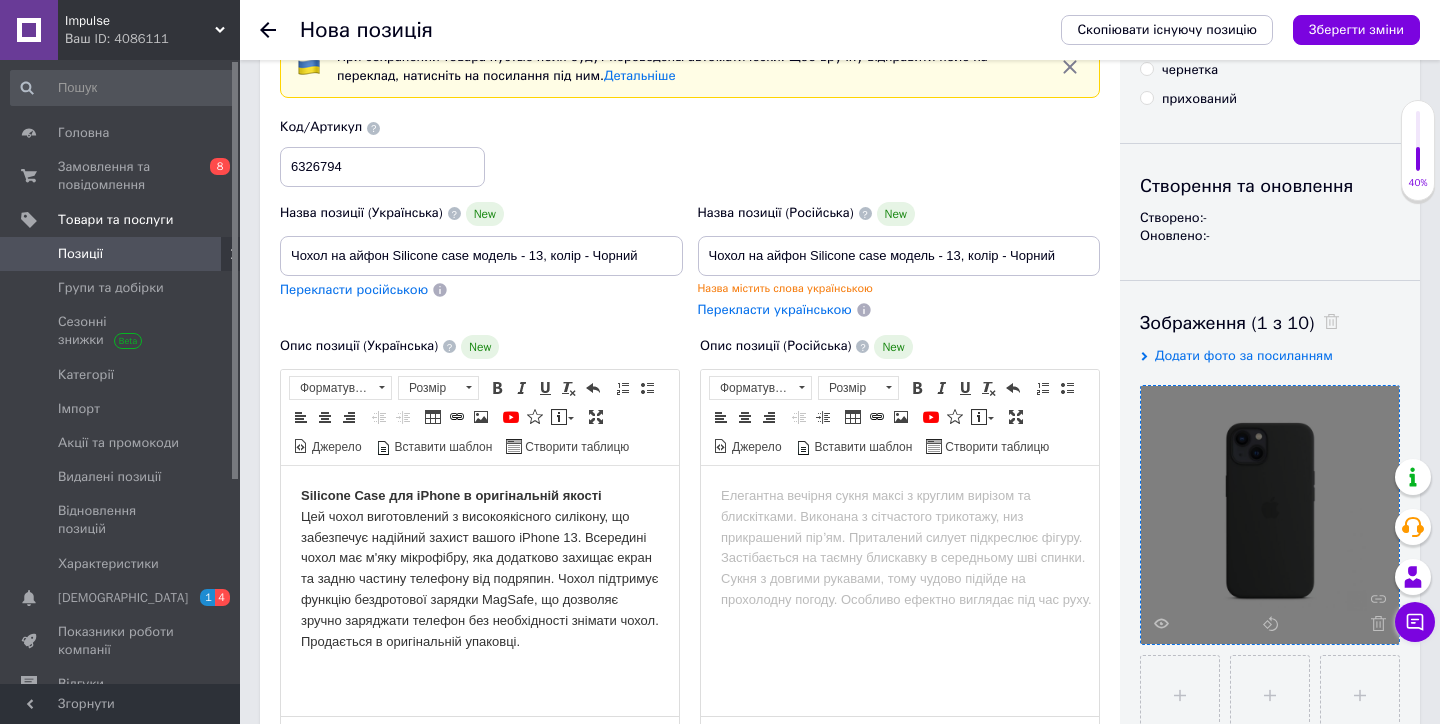 click on "Опис позиції (Російська) New Розширений текстовий редактор, C84972AA-A821-4EB3-A7C9-BEBEC381D20A Панель інструментів редактора Форматування Форматування Розмір Розмір   Жирний  Сполучення клавіш Command+B   Курсив  Сполучення клавіш Command+I   Підкреслений  Сполучення клавіш Command+U   Видалити форматування   Повернути  Сполучення клавіш Command+Z   Вставити/видалити нумерований список   Вставити/видалити маркований список   По лівому краю   По центру   По правому краю   Зменшити відступ   Збільшити відступ   Таблиця   Вставити/Редагувати посилання  Сполучення клавіш Command+L     YouTube" at bounding box center [900, 552] 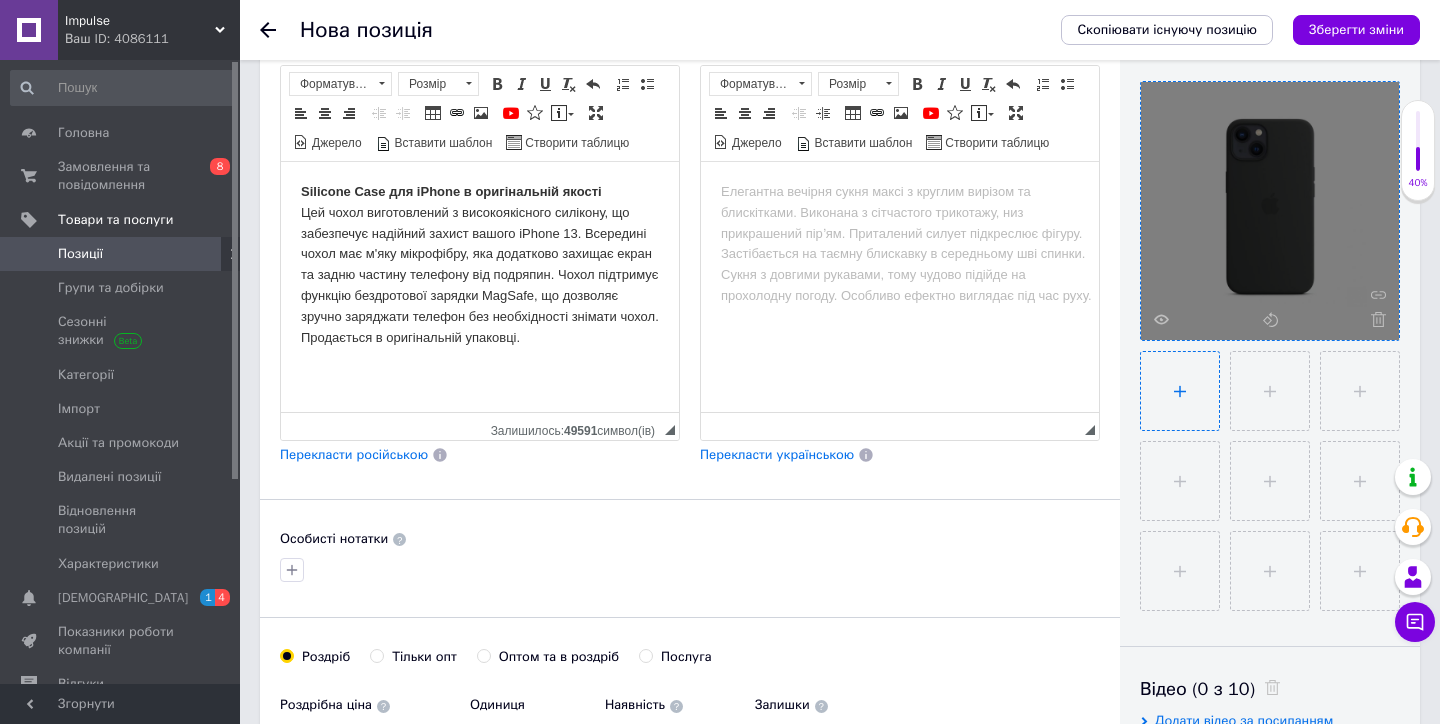 click at bounding box center [1180, 391] 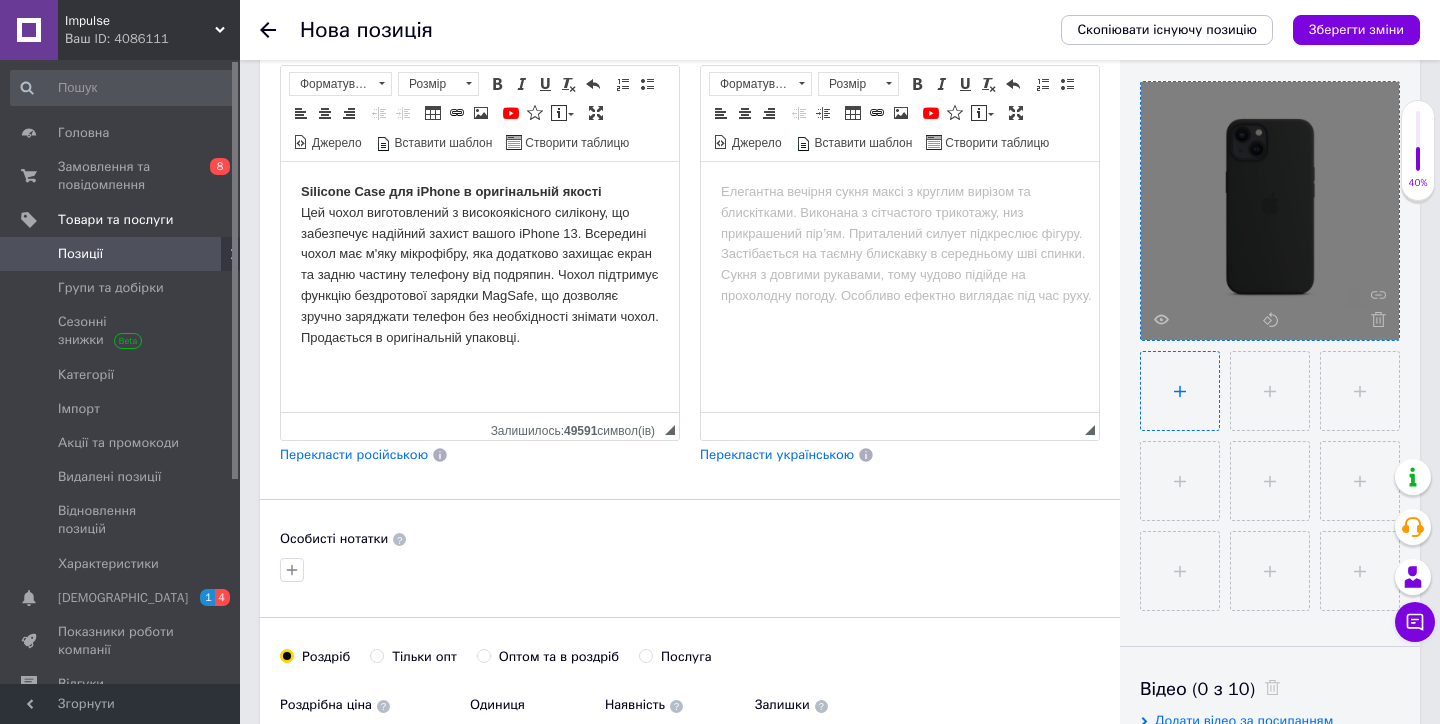 type on "C:\fakepath\chekhol-silicone-case-original-11-aaa-dlia-apple-iphone-13-6.1-chernyi-midnight-92016615004556.jpg" 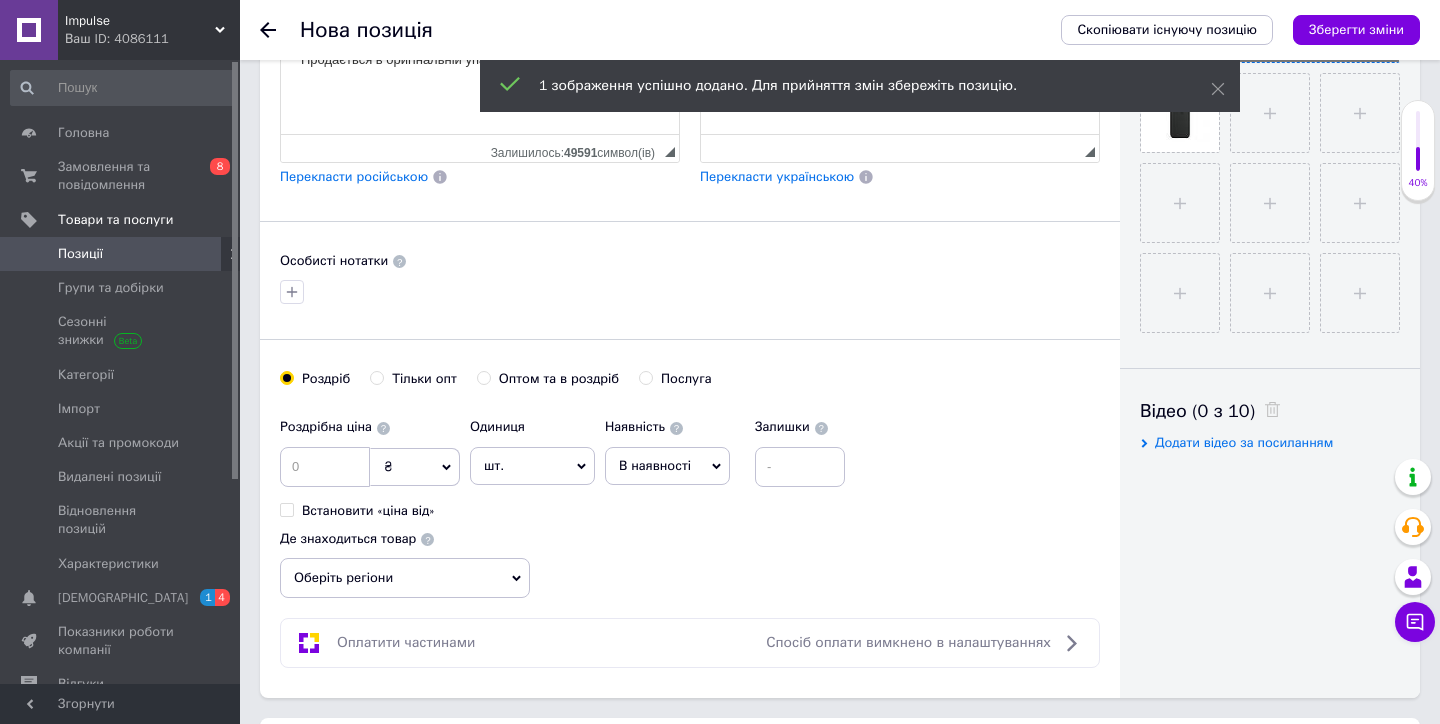scroll, scrollTop: 743, scrollLeft: 0, axis: vertical 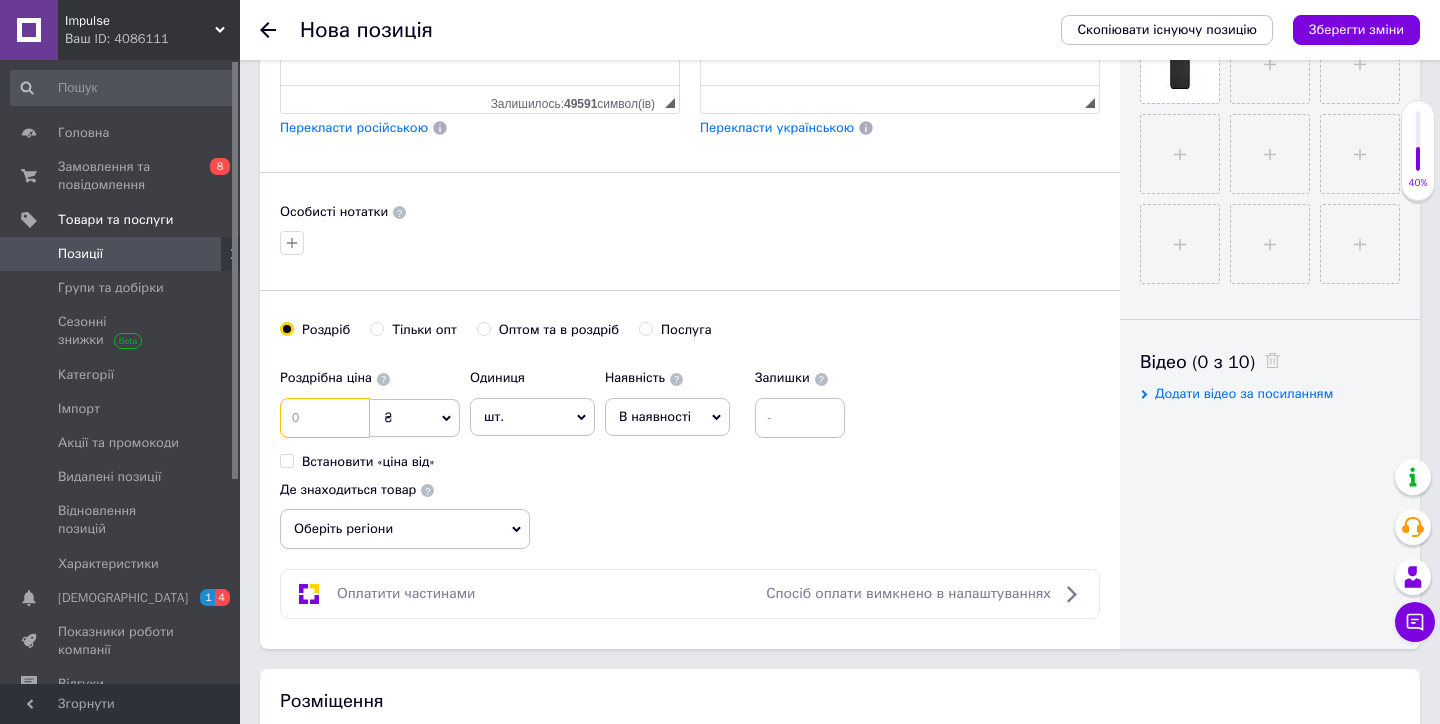 click at bounding box center [325, 418] 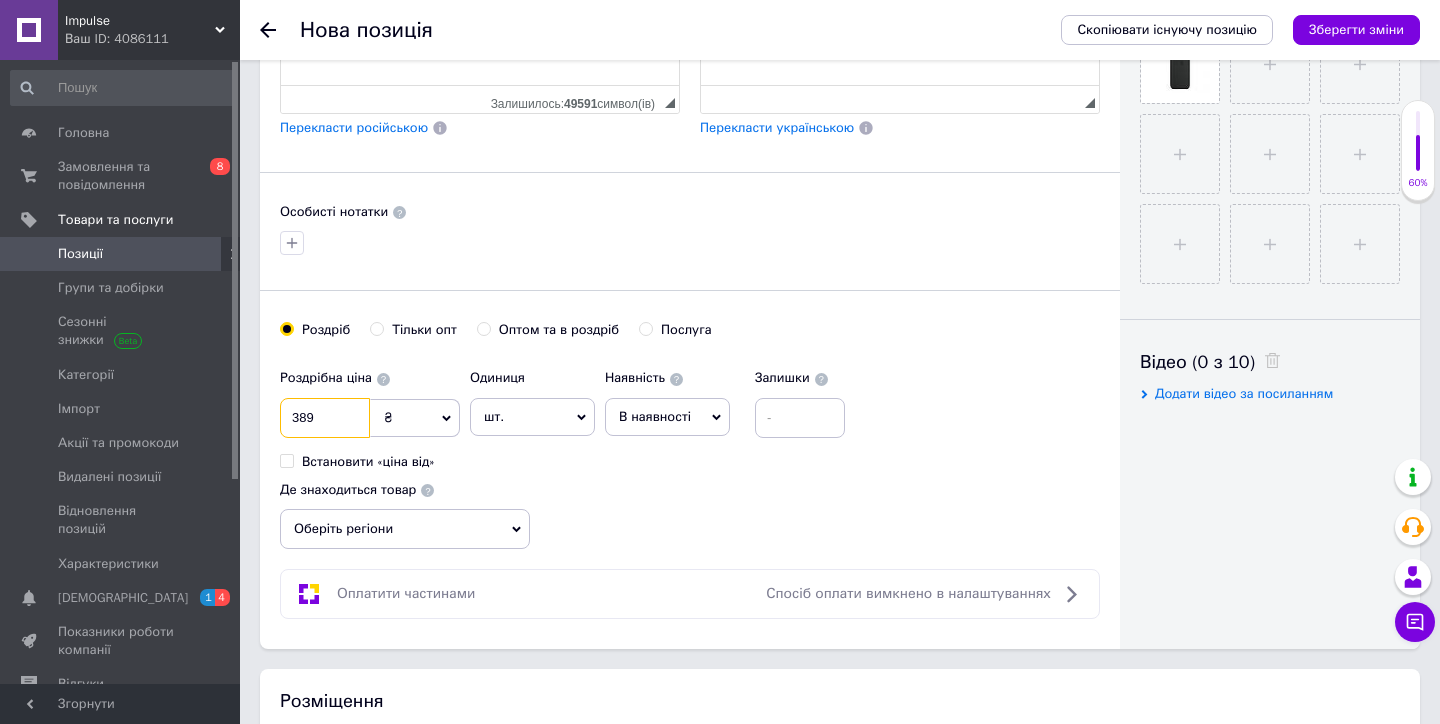 type on "389" 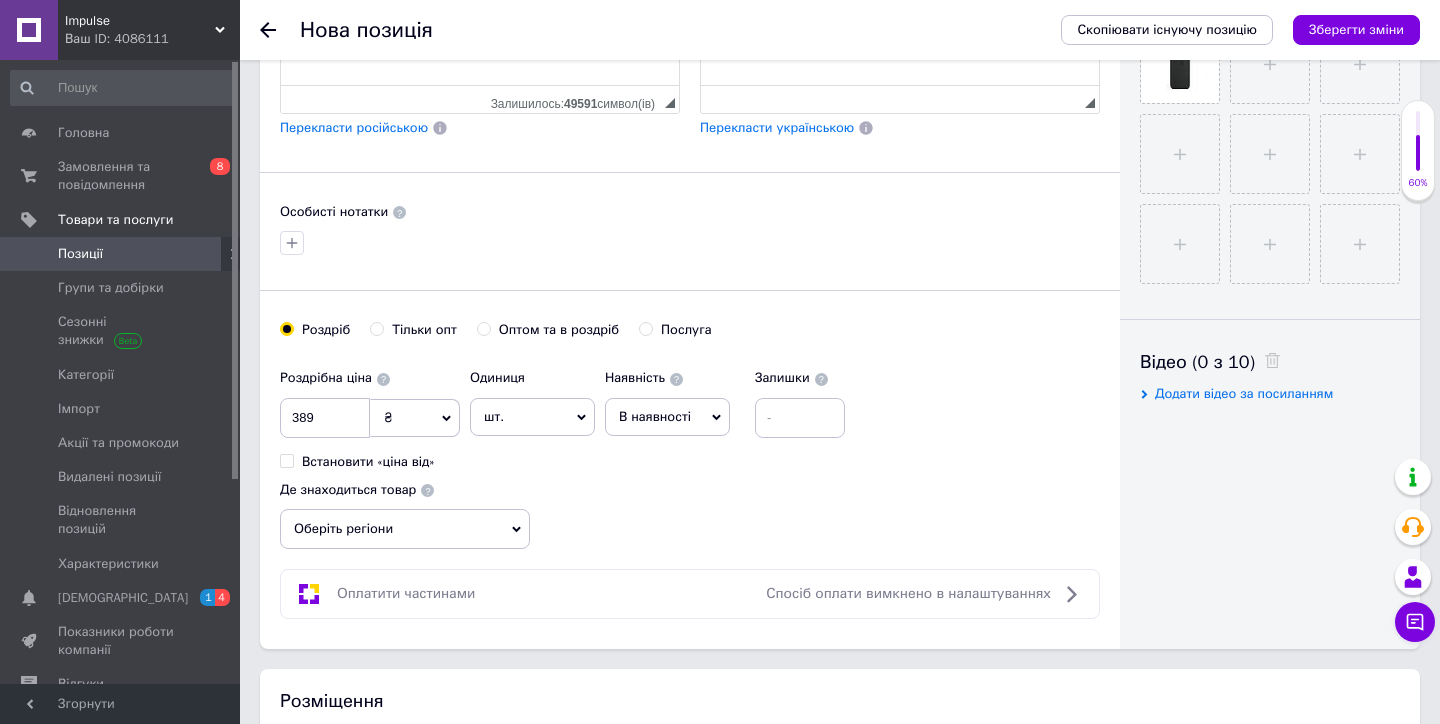 click on "Роздрібна ціна 389 ₴ $ EUR CHF GBP ¥ PLN ₸ MDL HUF KGS CNY TRY KRW lei Встановити «ціна від» Одиниця шт. Популярне комплект упаковка кв.м пара м кг пог.м послуга т а автоцистерна ампула б балон банка блістер бобіна бочка [PERSON_NAME] бухта в ват виїзд відро г г га година гр/кв.м гігакалорія д дав два місяці день доба доза є єврокуб з зміна к кВт каністра карат кв.дм кв.м кв.см кв.фут квартал кг кг/кв.м км колесо комплект коробка куб.дм куб.м л л лист м м мВт мл мм моток місяць мішок н набір номер о об'єкт од. п палетомісце пара партія пач пог.м послуга посівна одиниця птахомісце півроку пігулка" at bounding box center (567, 414) 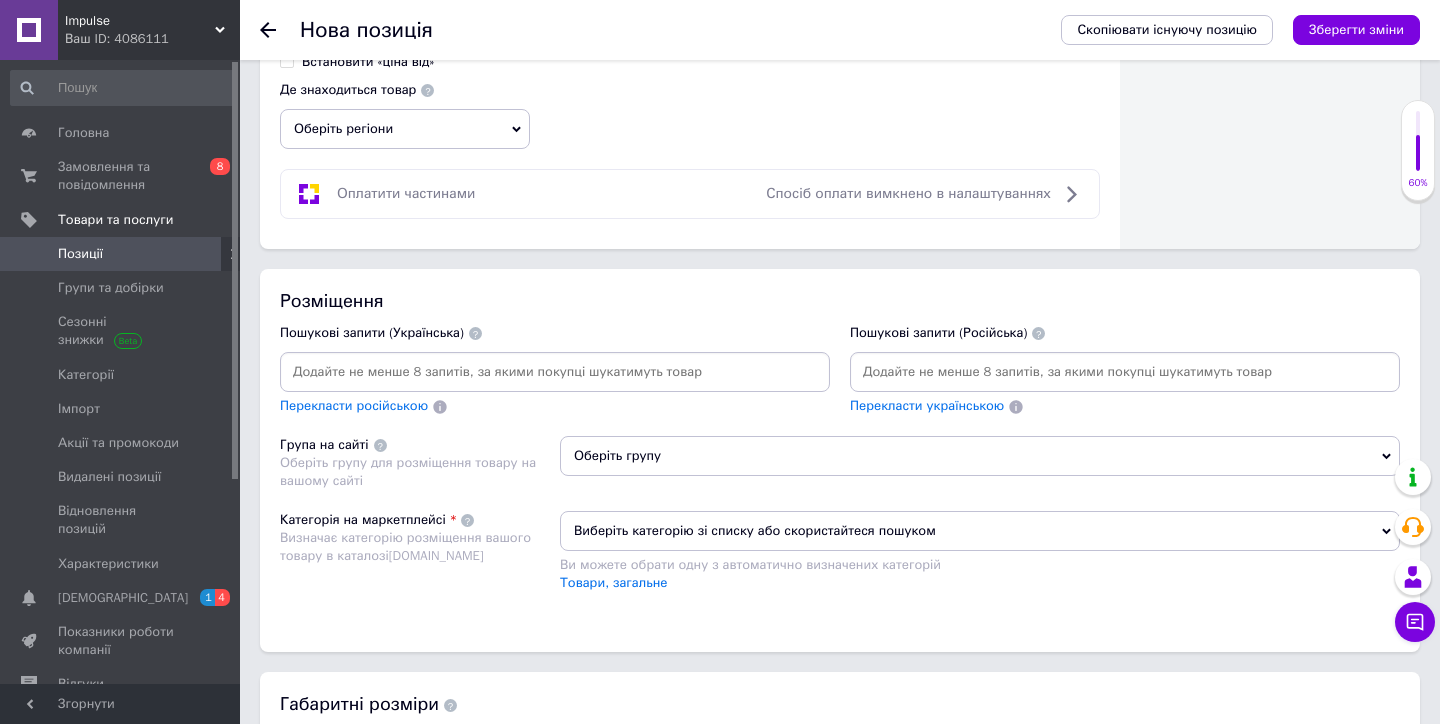 scroll, scrollTop: 1156, scrollLeft: 0, axis: vertical 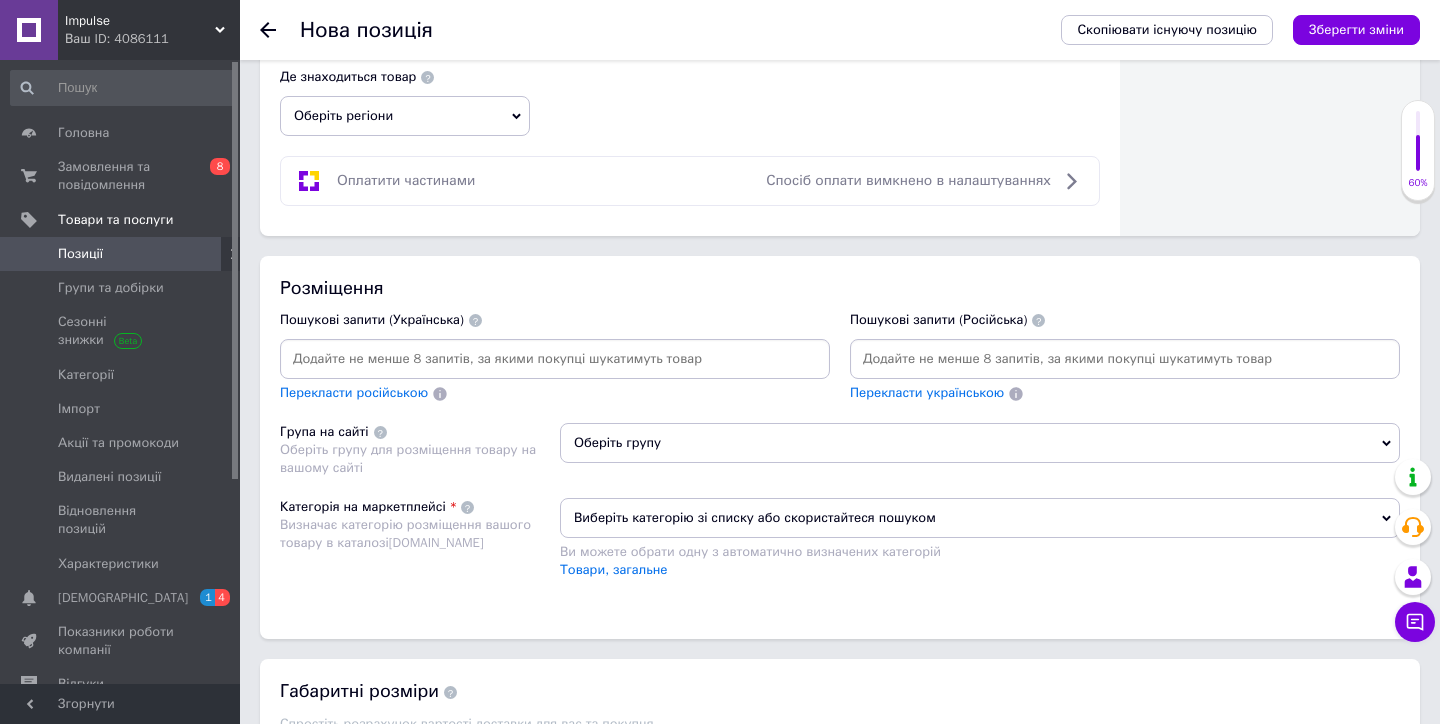 click at bounding box center (555, 359) 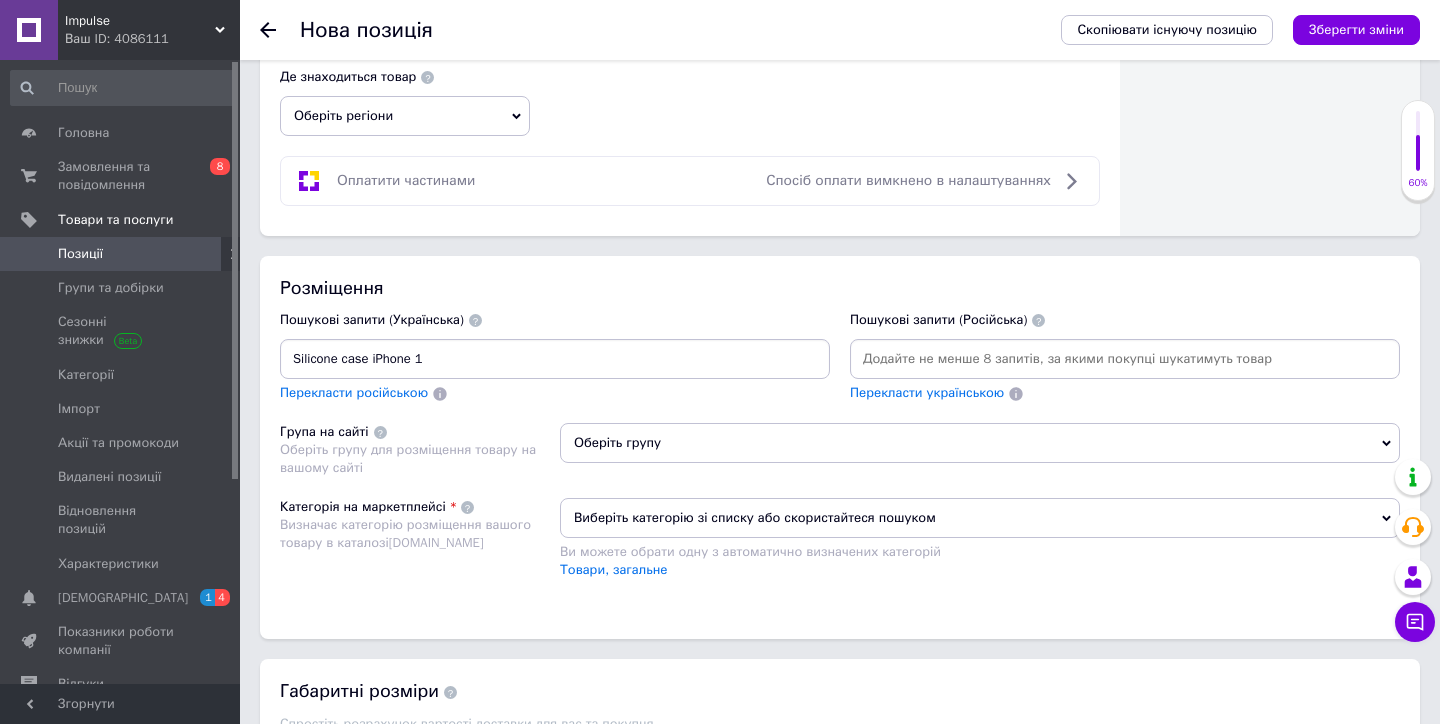 type on "Silicone case iPhone 13" 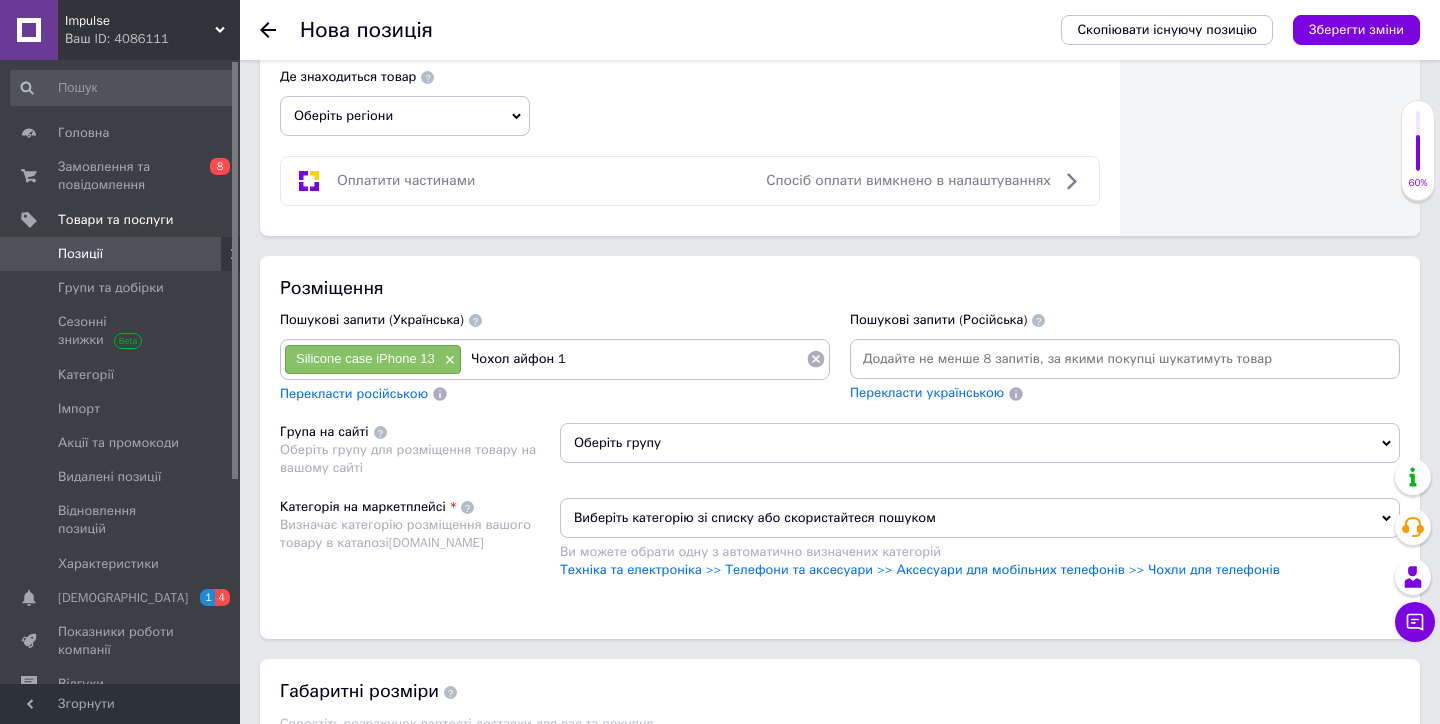 type on "Чохол айфон 13" 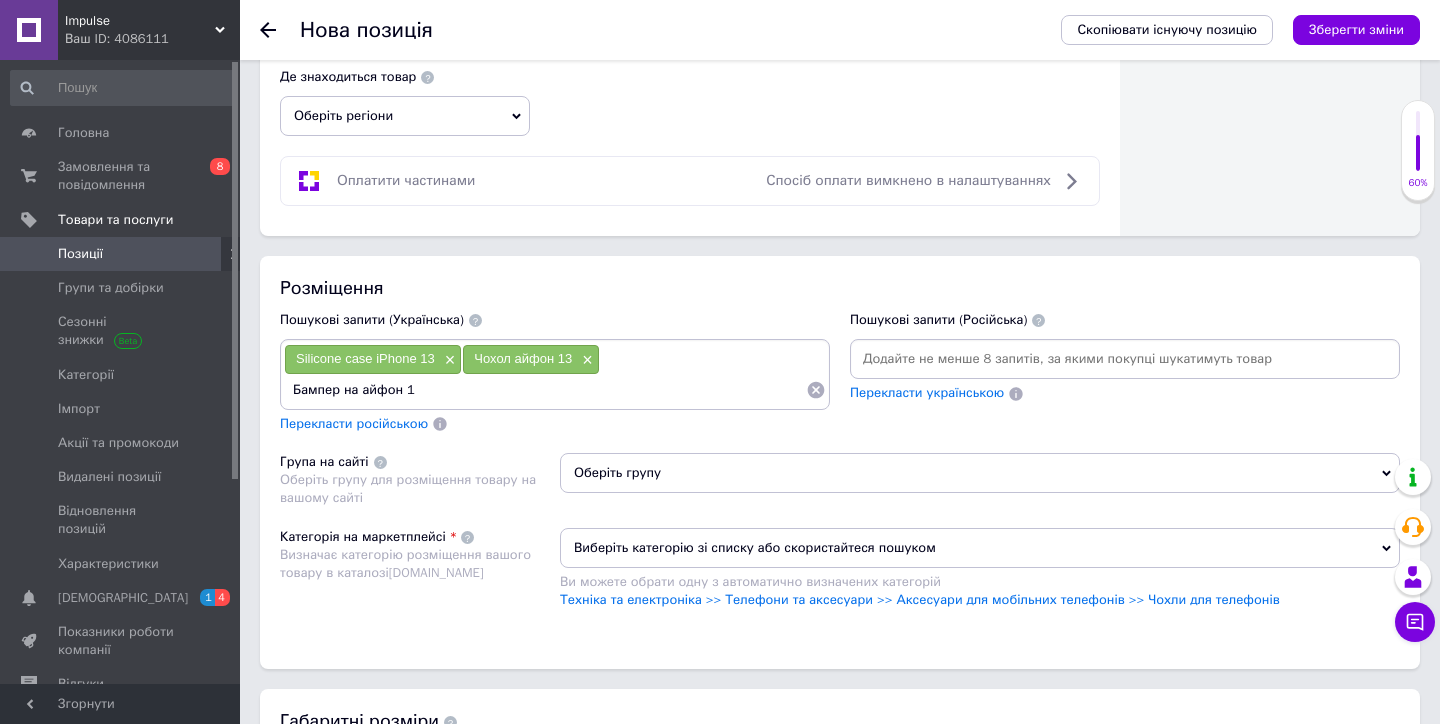 type on "Бампер на айфон 13" 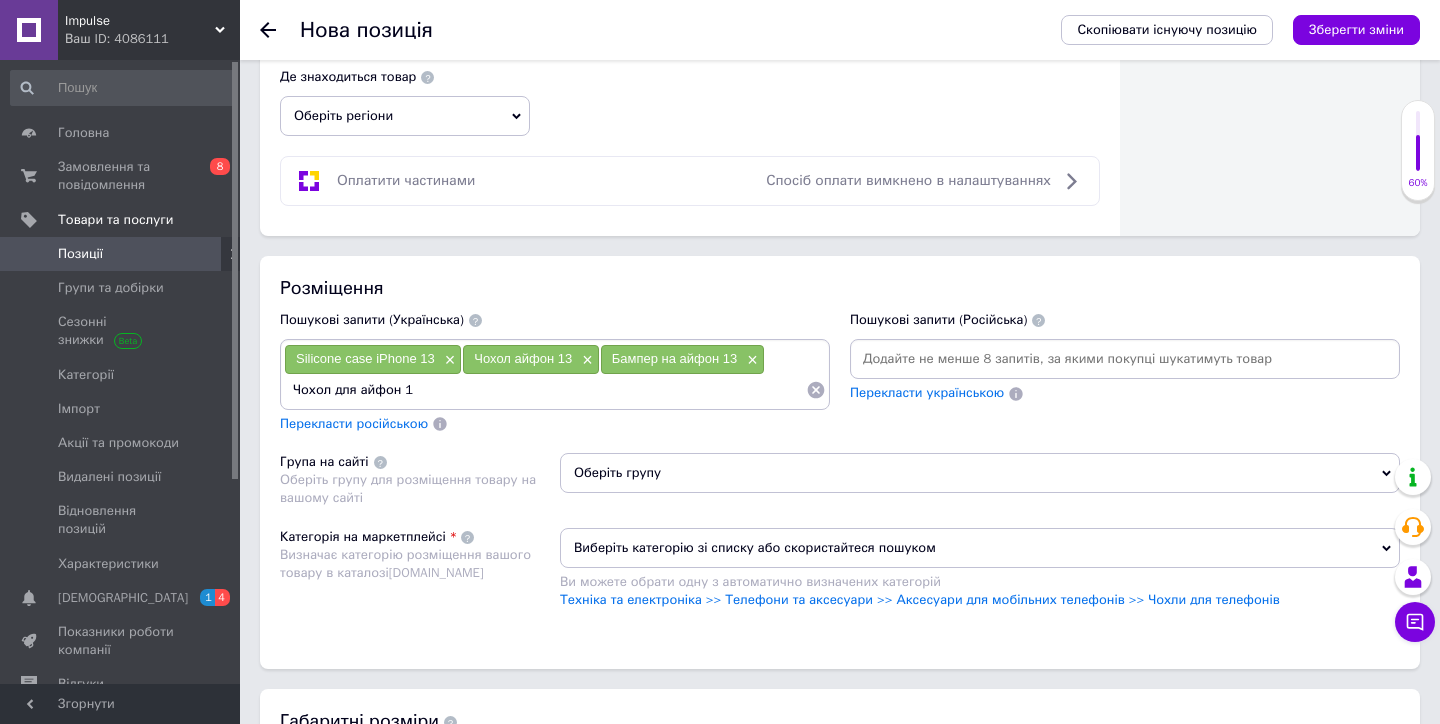 type on "Чохол для айфон 13" 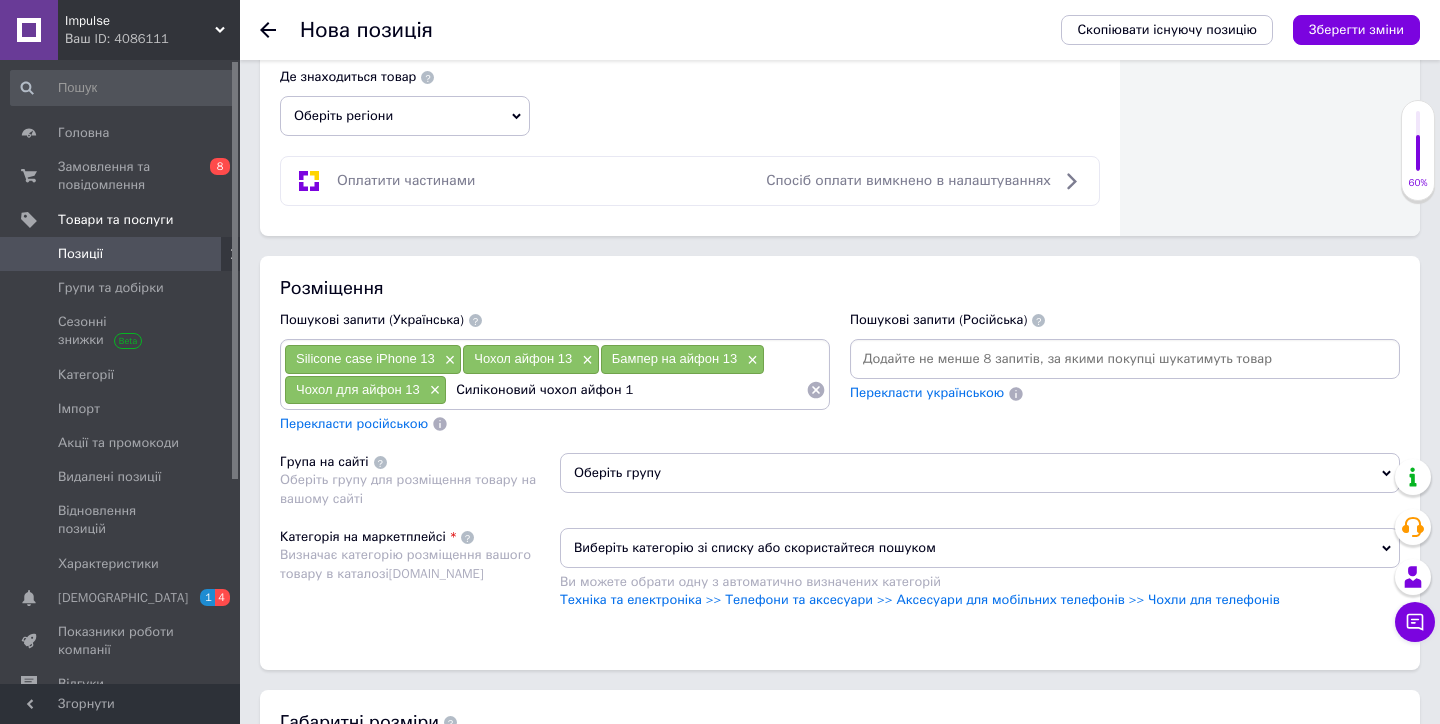 type on "Силіконовий чохол айфон 13" 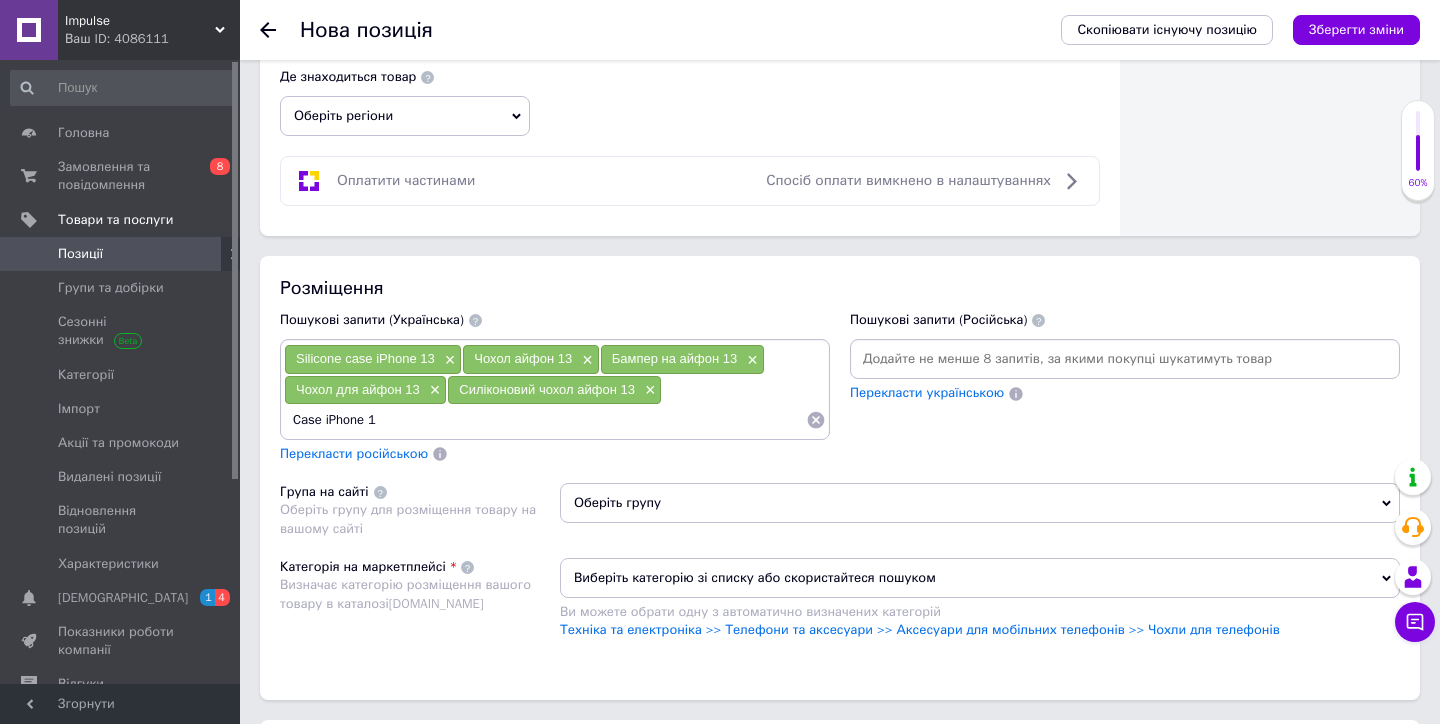 type on "Case iPhone 13" 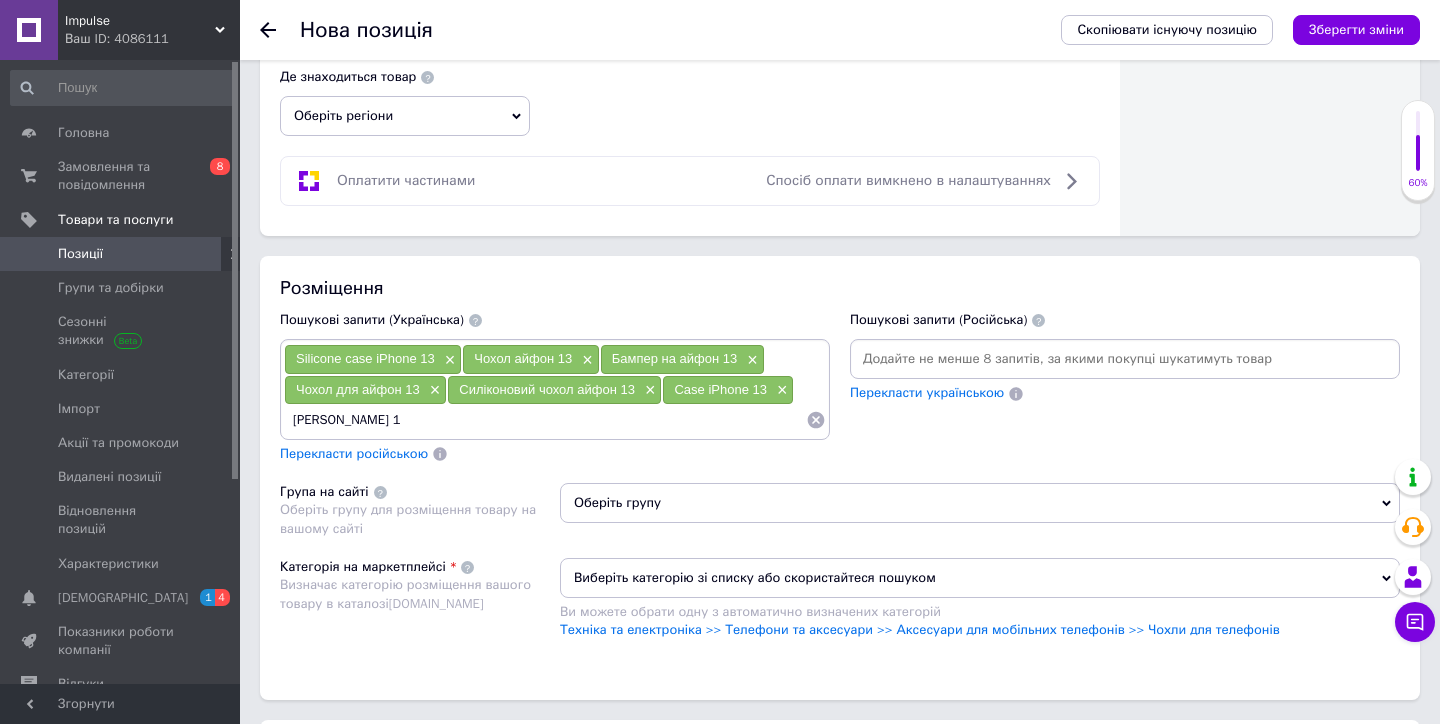 type on "[PERSON_NAME] 13" 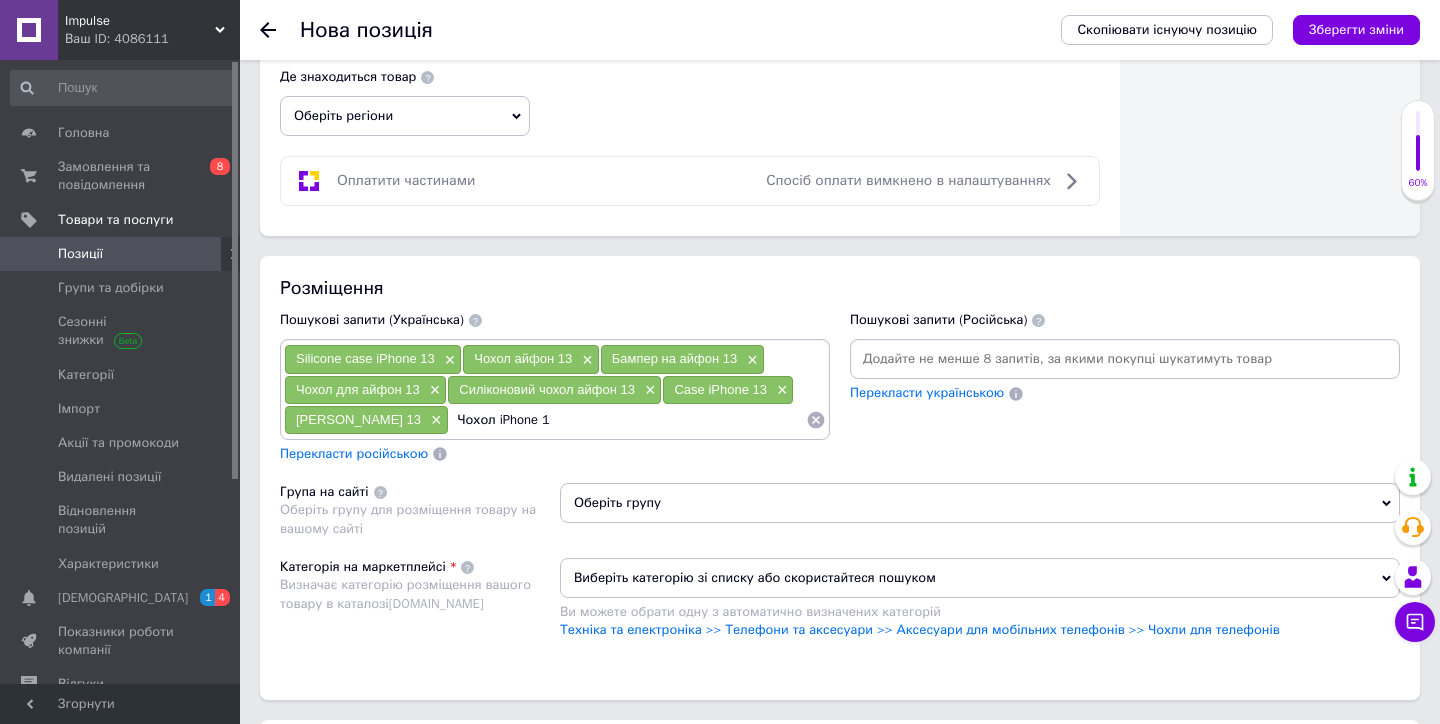 type on "Чохол iPhone 13" 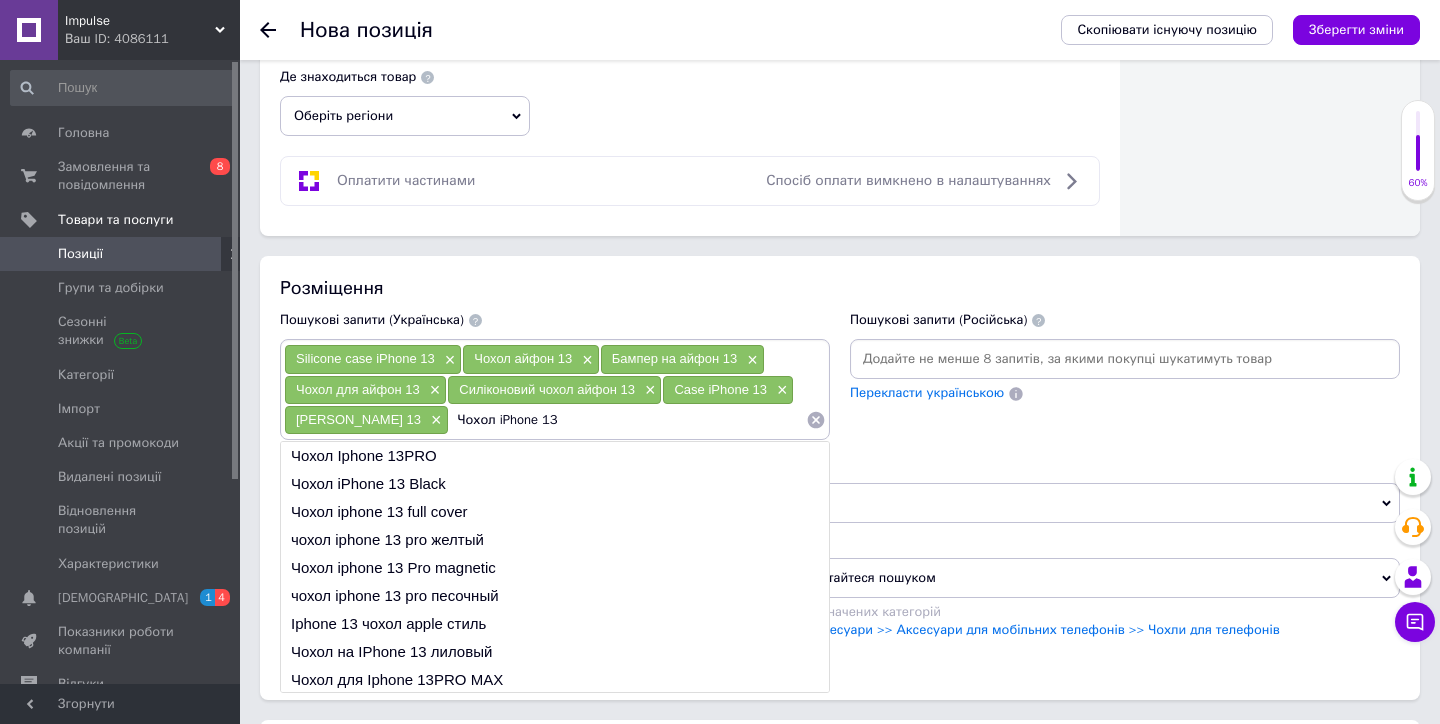 type 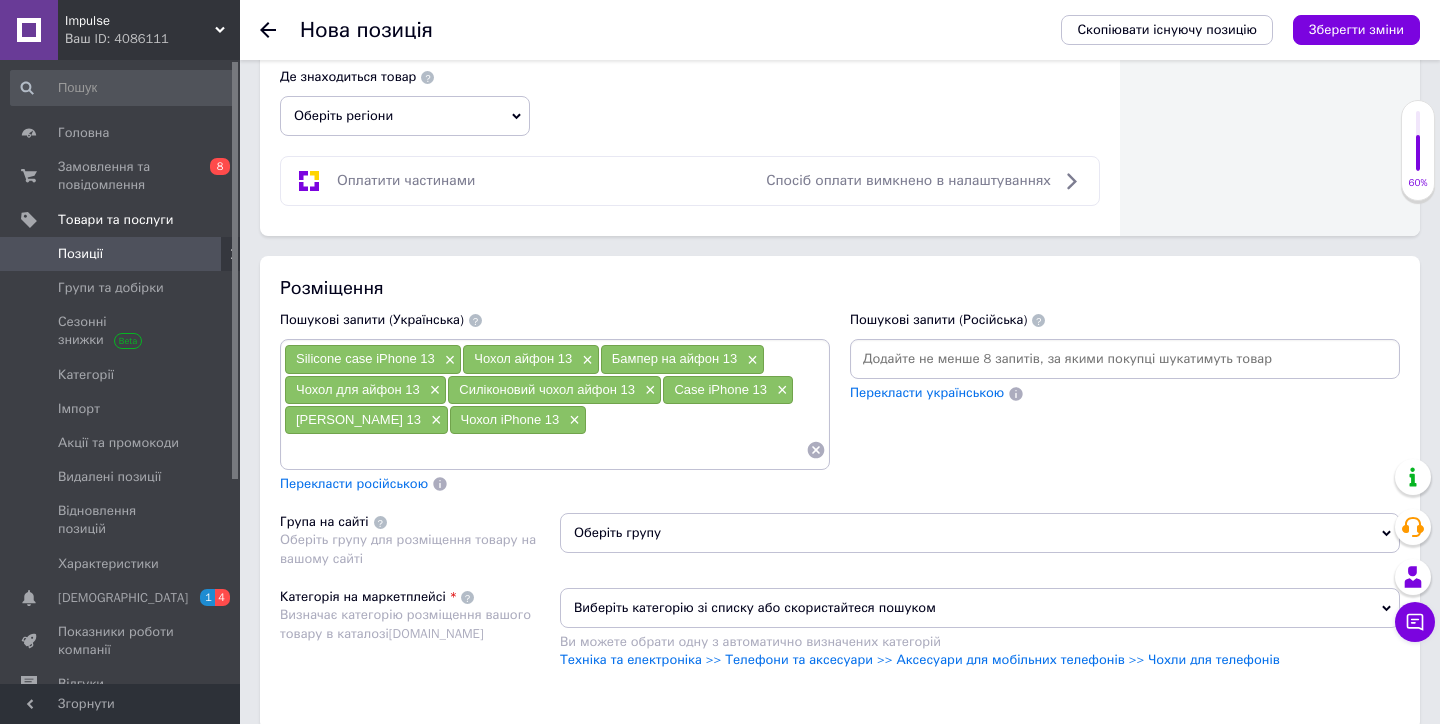 click on "Пошукові запити (Російська) Перекласти українською" at bounding box center (1125, 402) 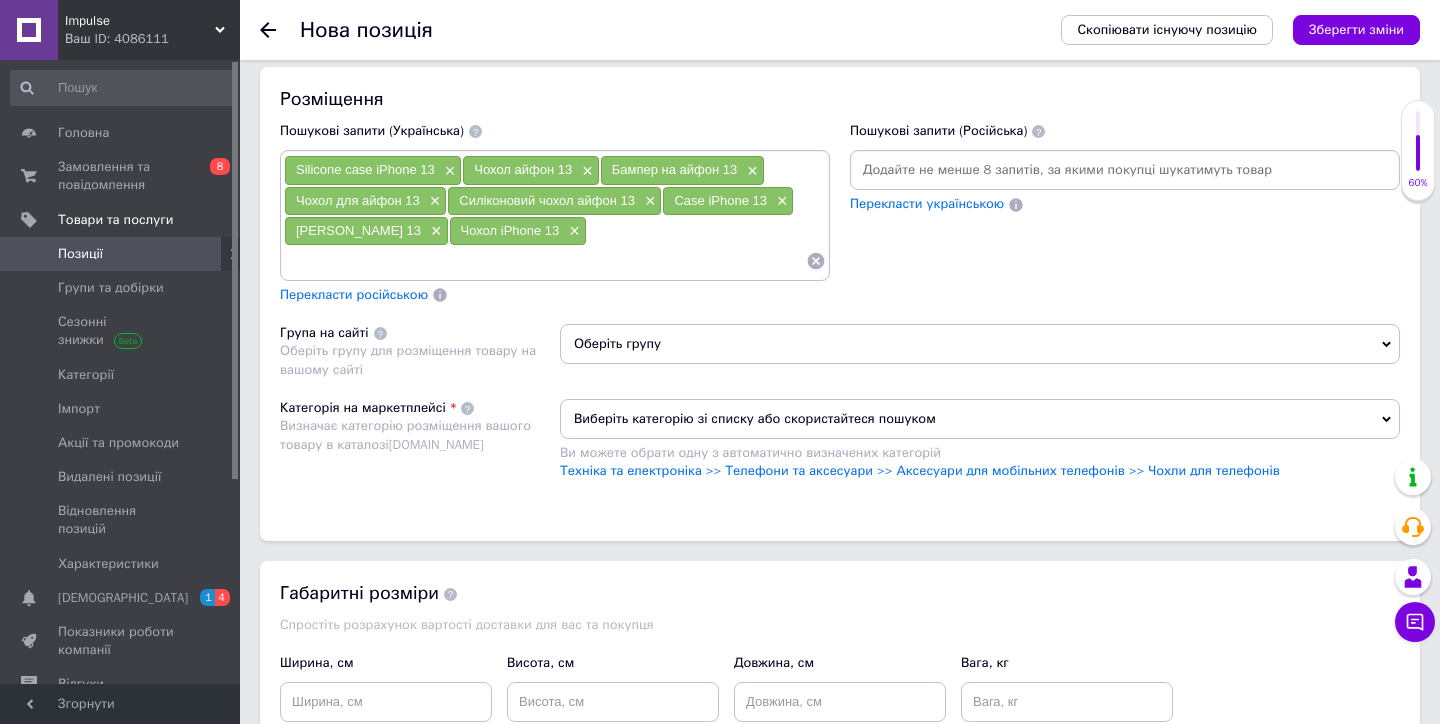 click on "Оберіть групу" at bounding box center (980, 344) 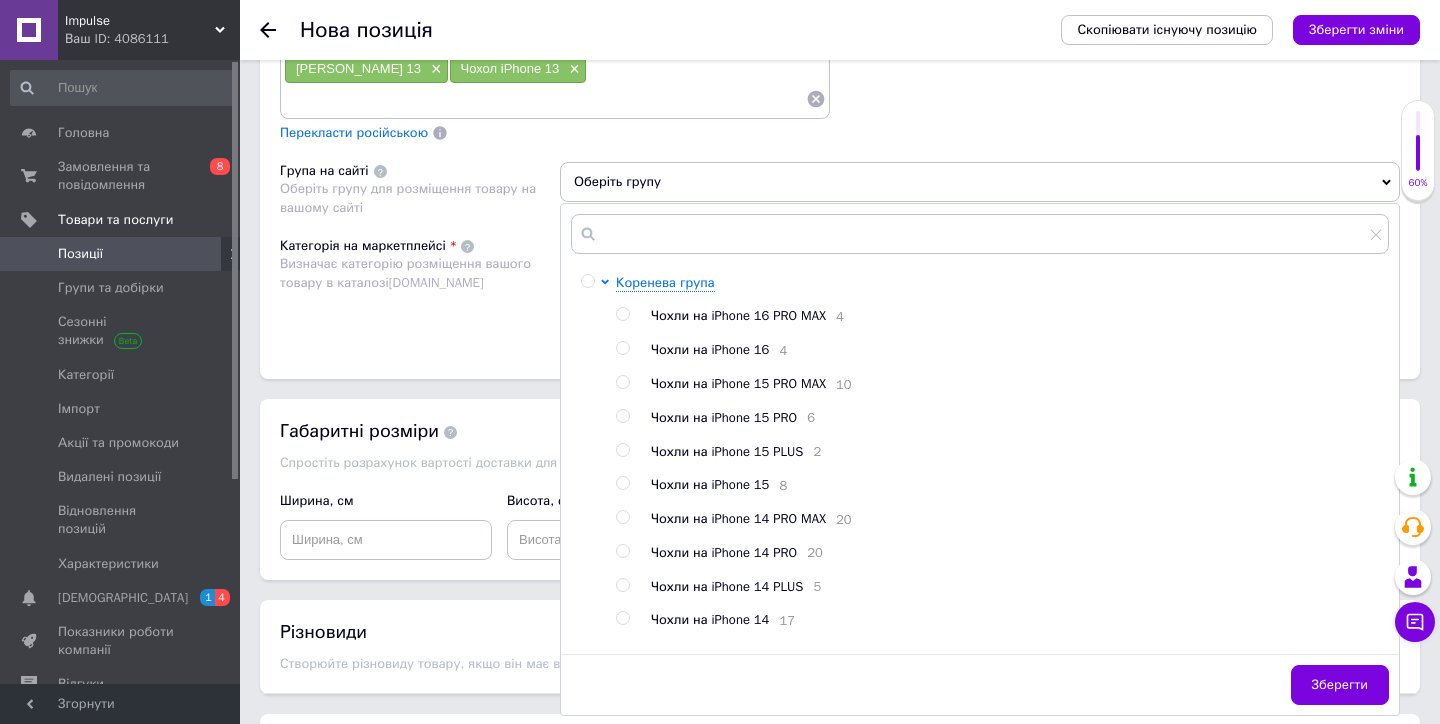 scroll, scrollTop: 1541, scrollLeft: 0, axis: vertical 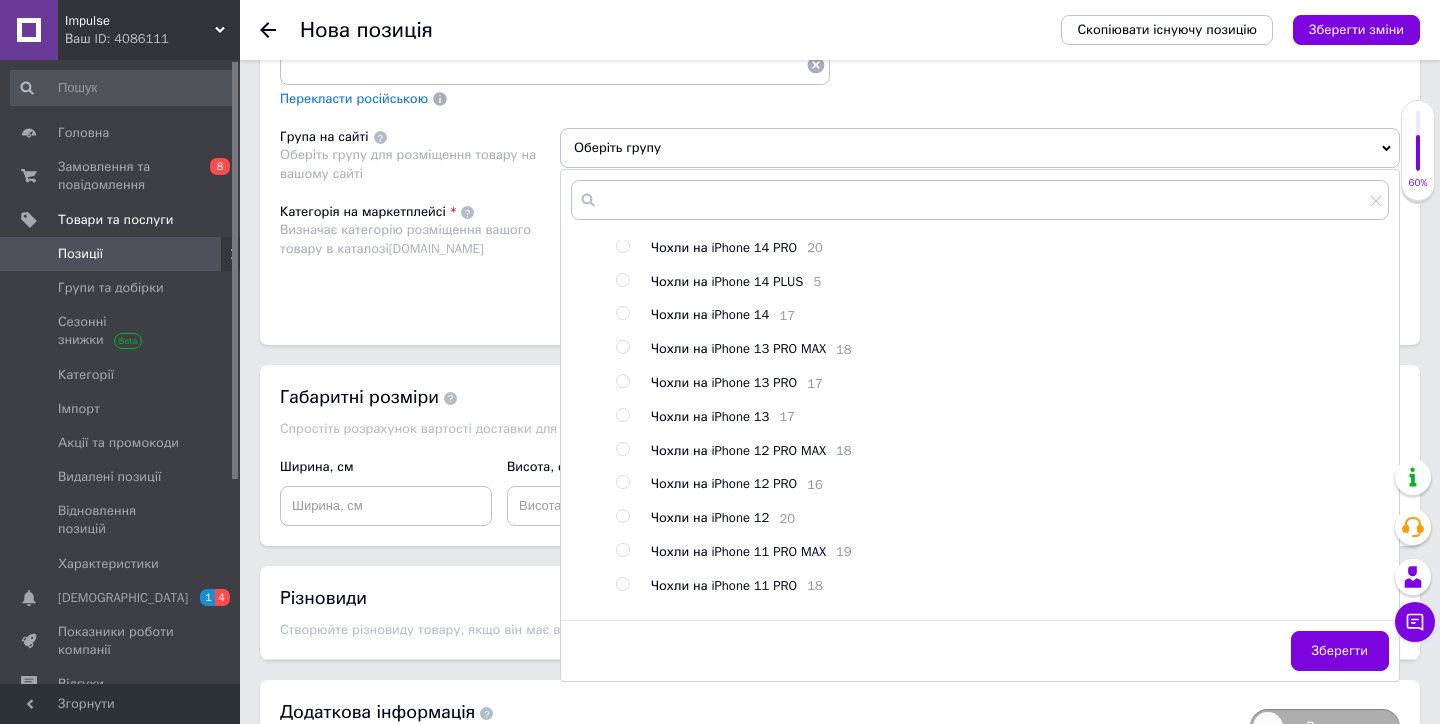 click at bounding box center [623, 415] 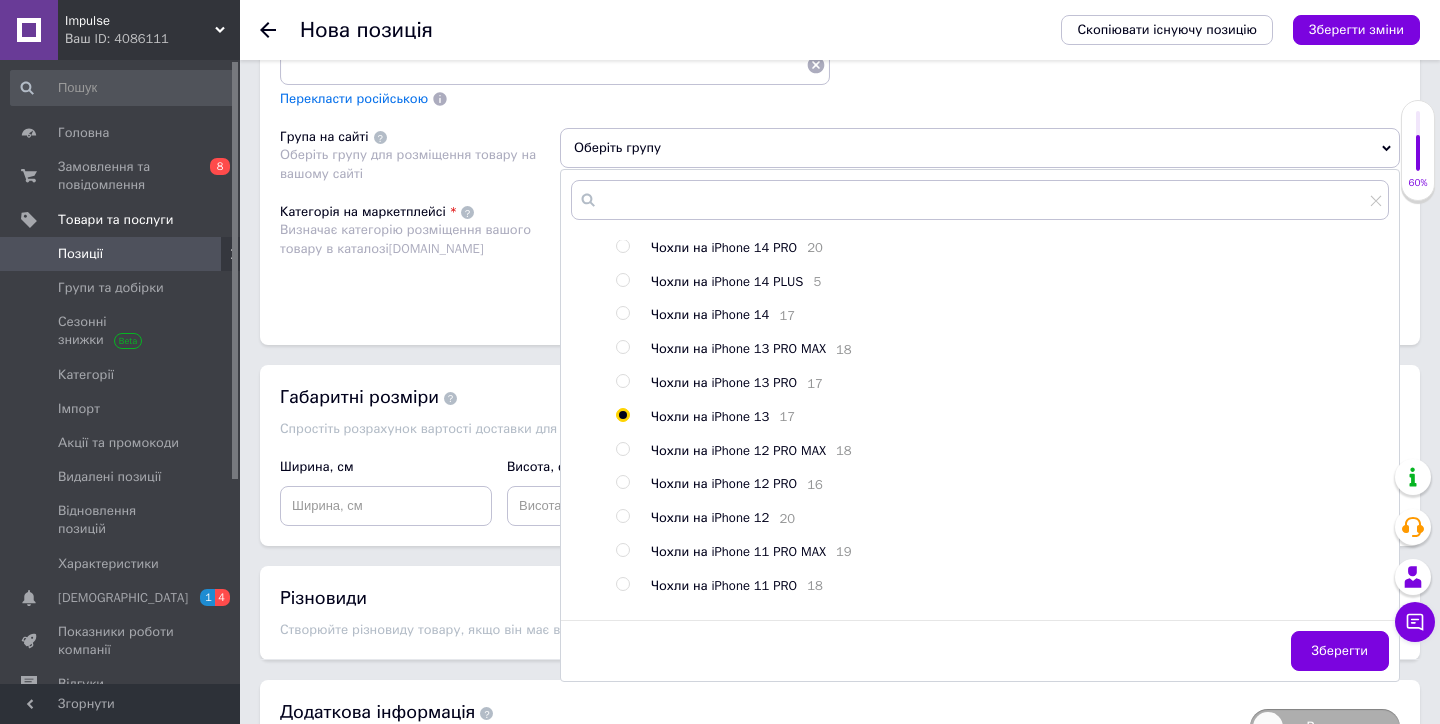 radio on "true" 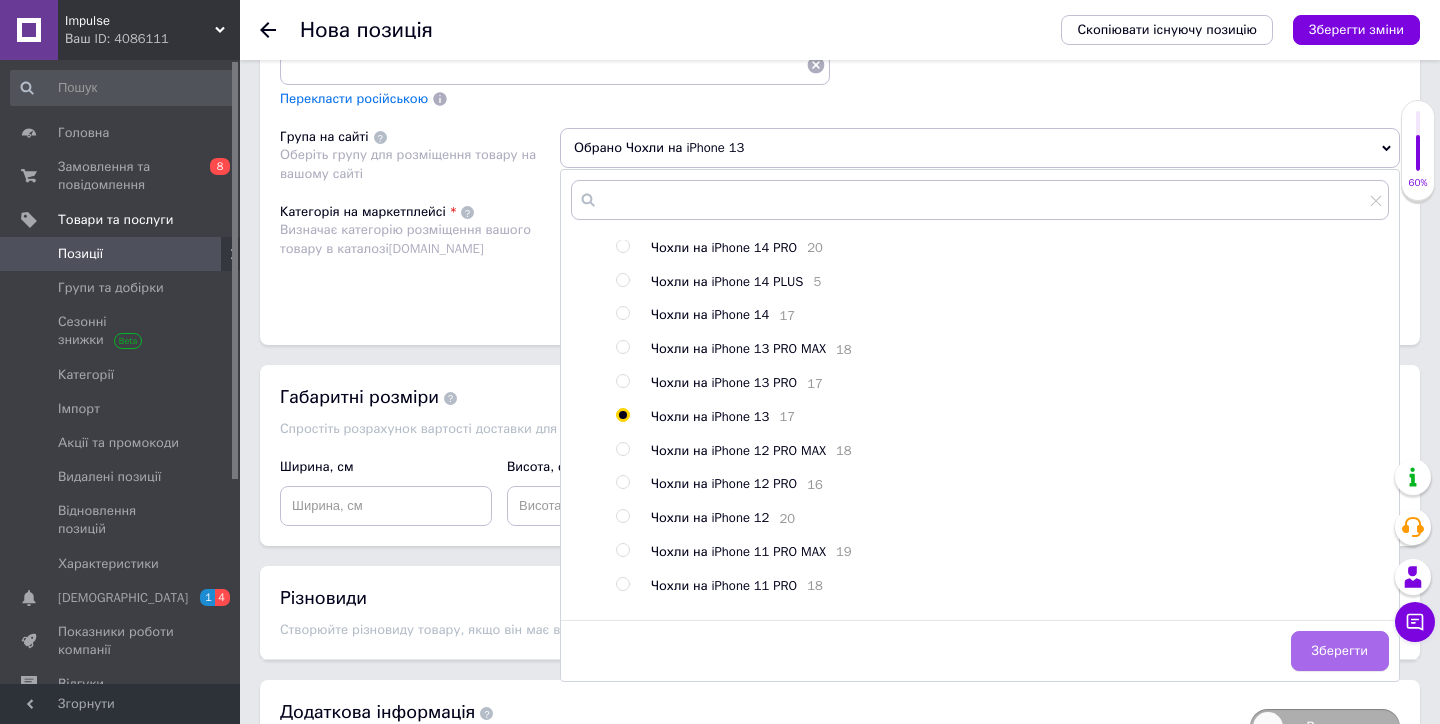 click on "Зберегти" at bounding box center [1340, 651] 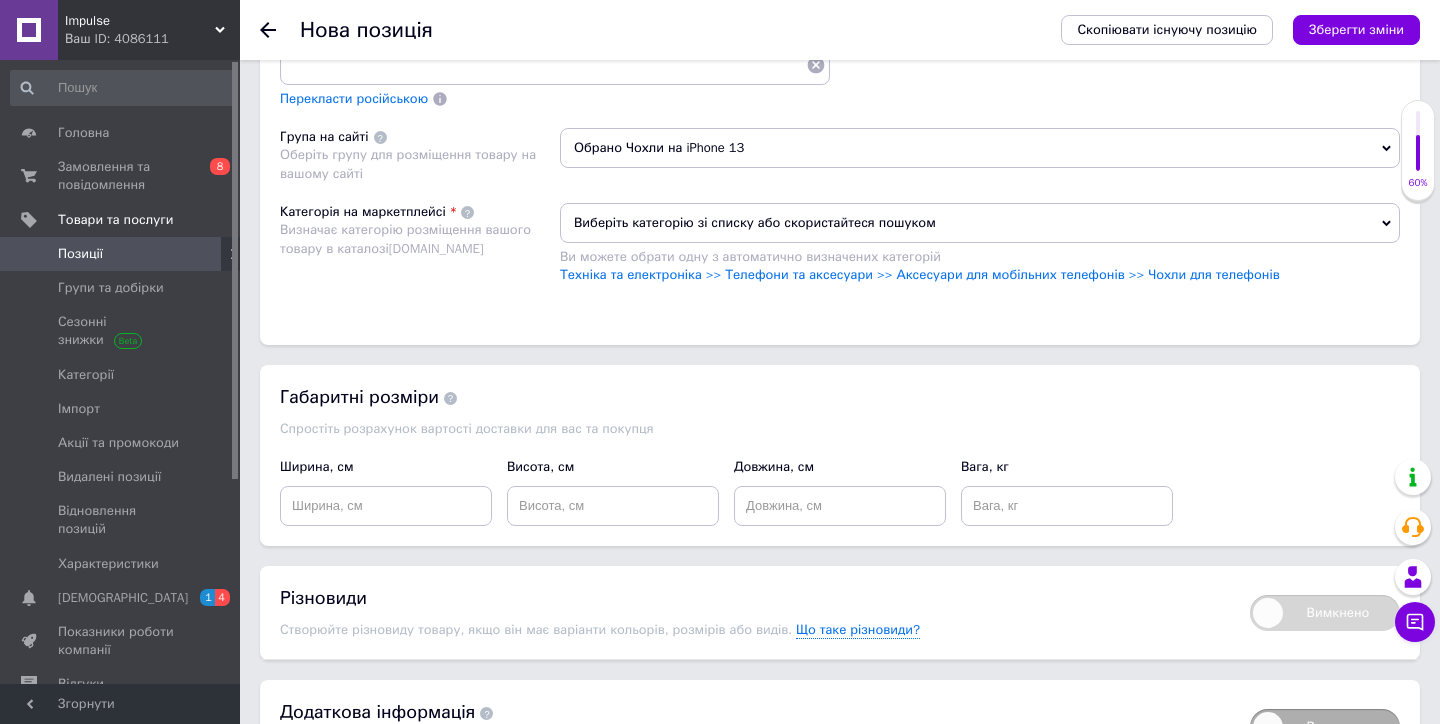 click on "Виберіть категорію зі списку або скористайтеся пошуком" at bounding box center [980, 223] 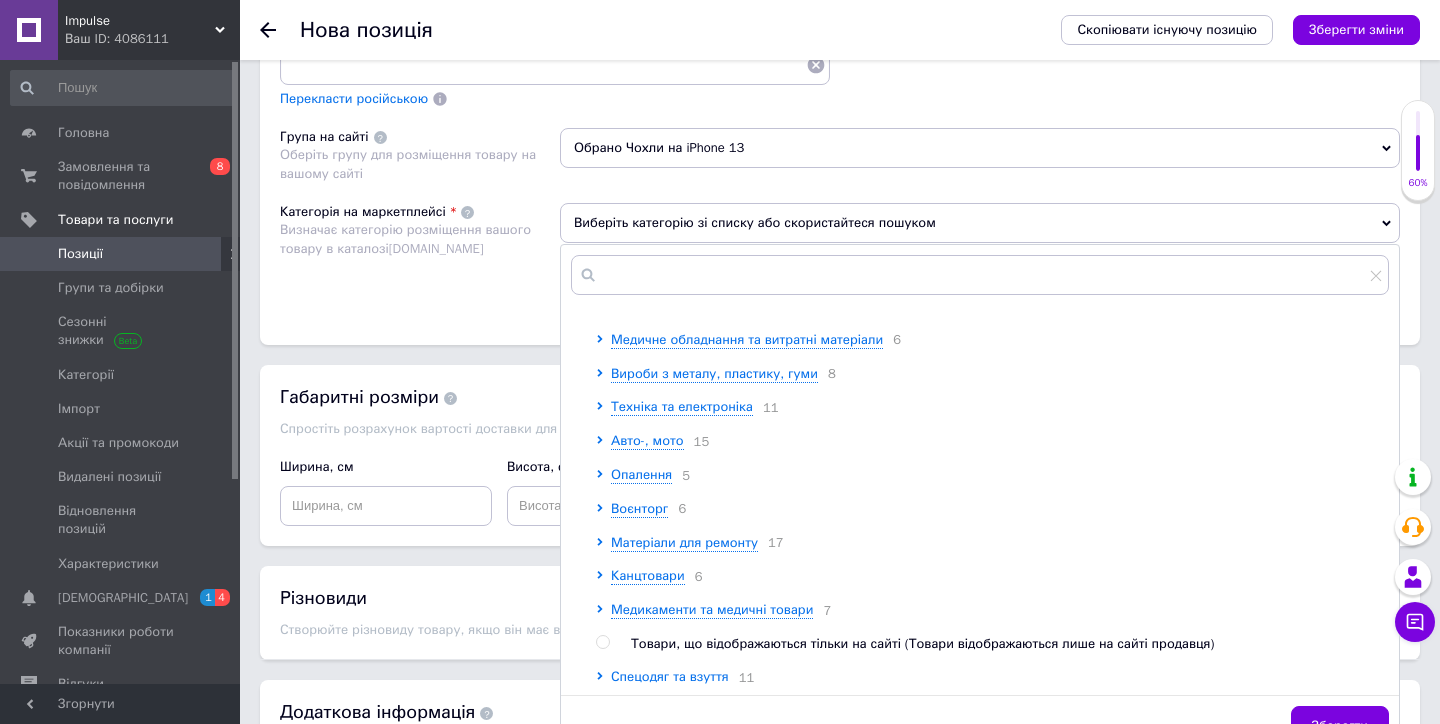 scroll, scrollTop: 662, scrollLeft: 0, axis: vertical 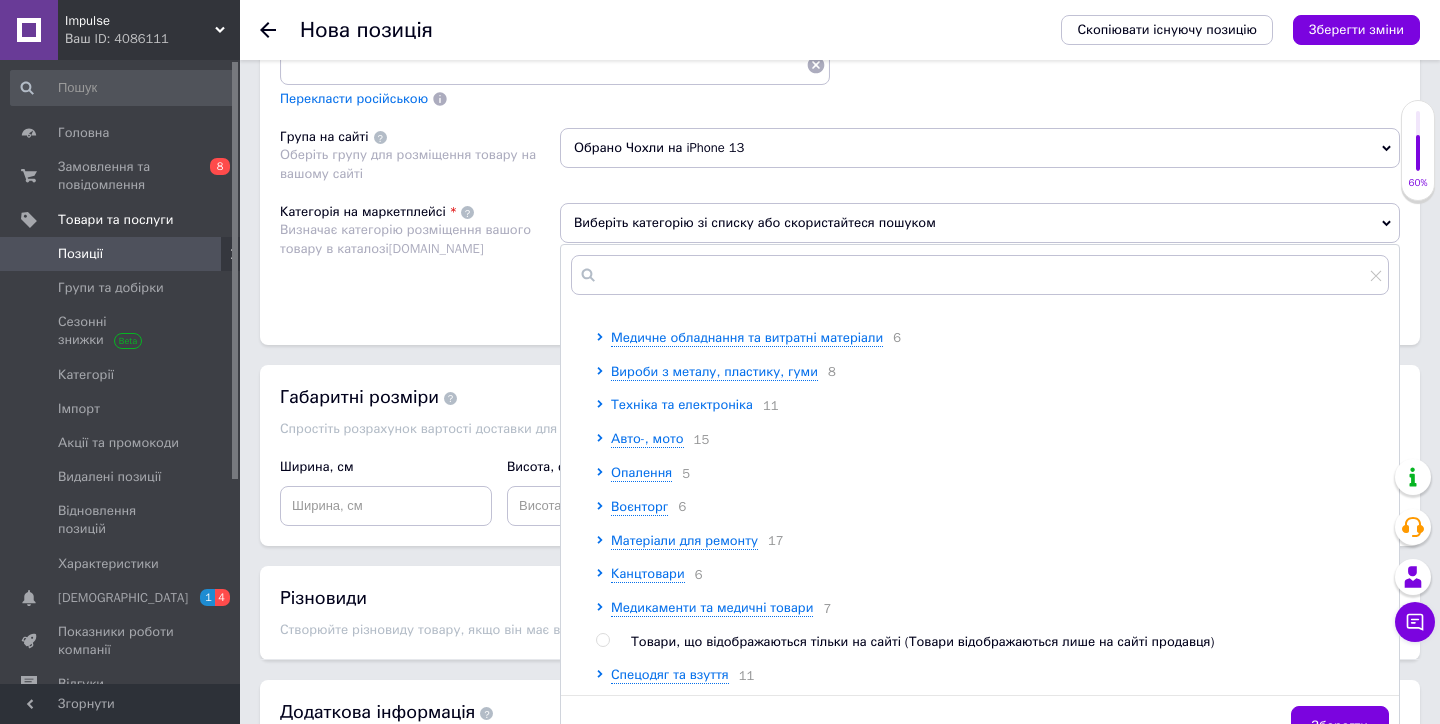 click on "Техніка та електроніка" at bounding box center [682, 404] 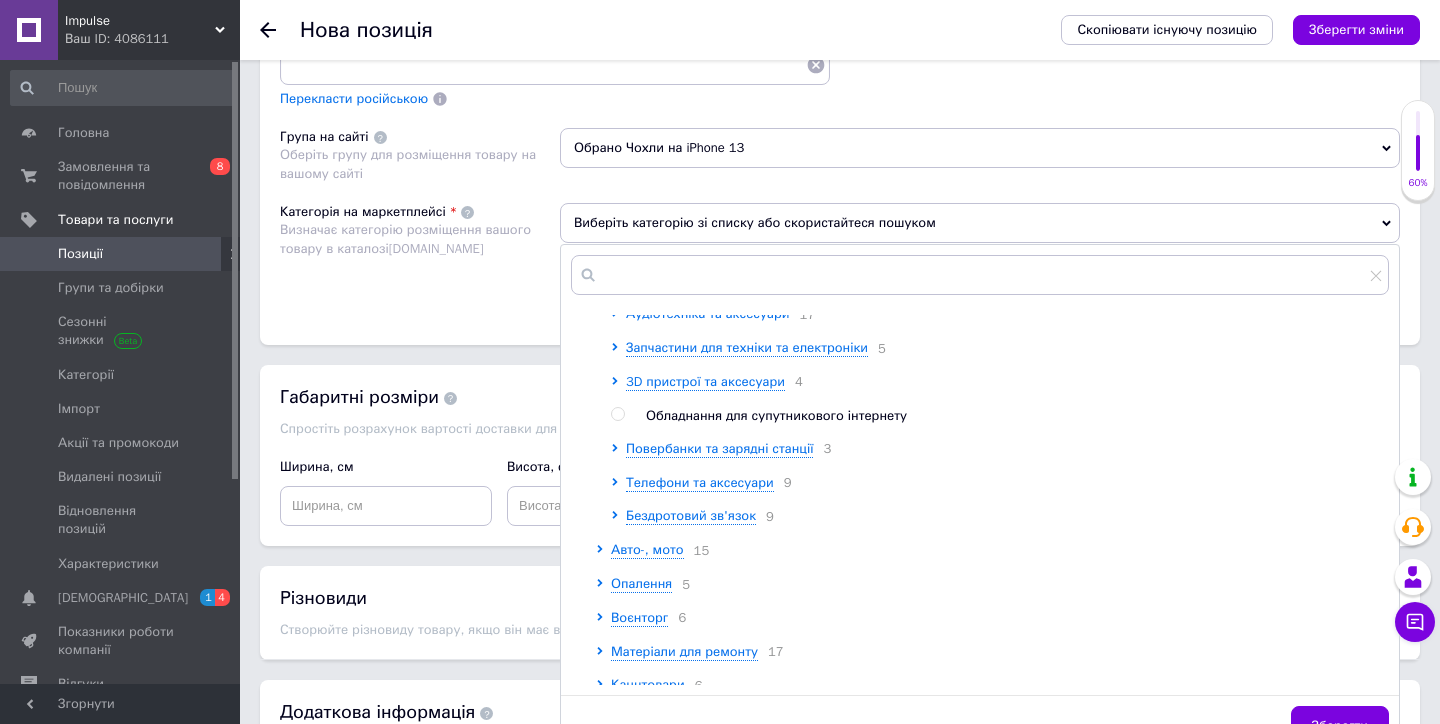 scroll, scrollTop: 936, scrollLeft: 0, axis: vertical 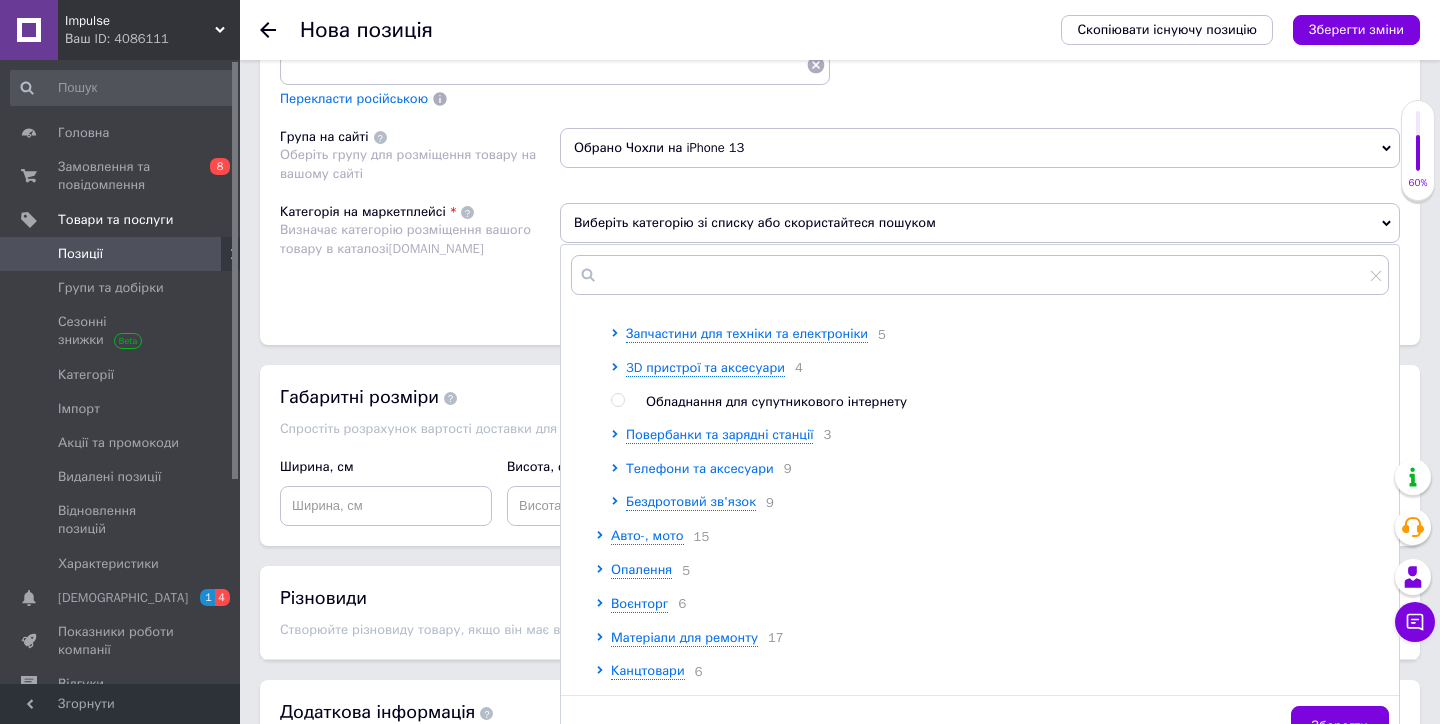 click on "Телефони та аксесуари" at bounding box center [700, 468] 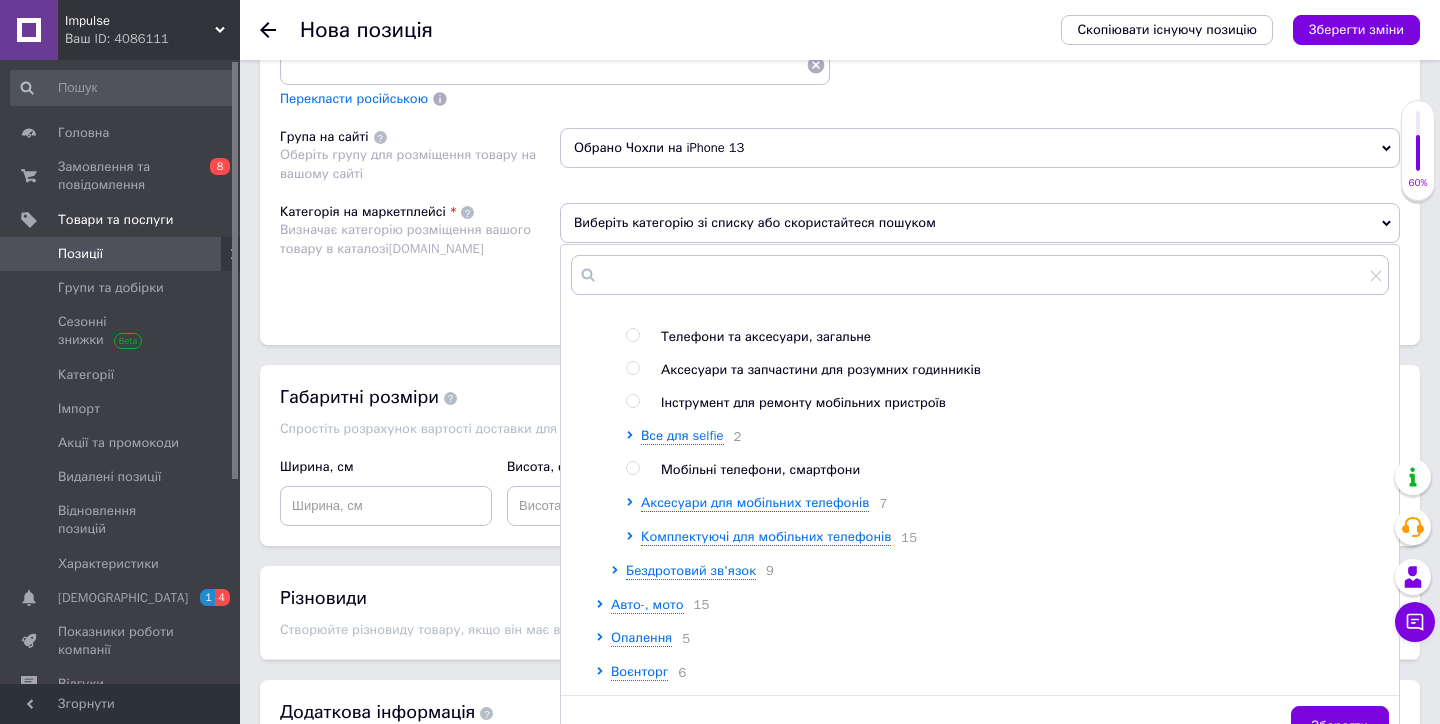 scroll, scrollTop: 1189, scrollLeft: 0, axis: vertical 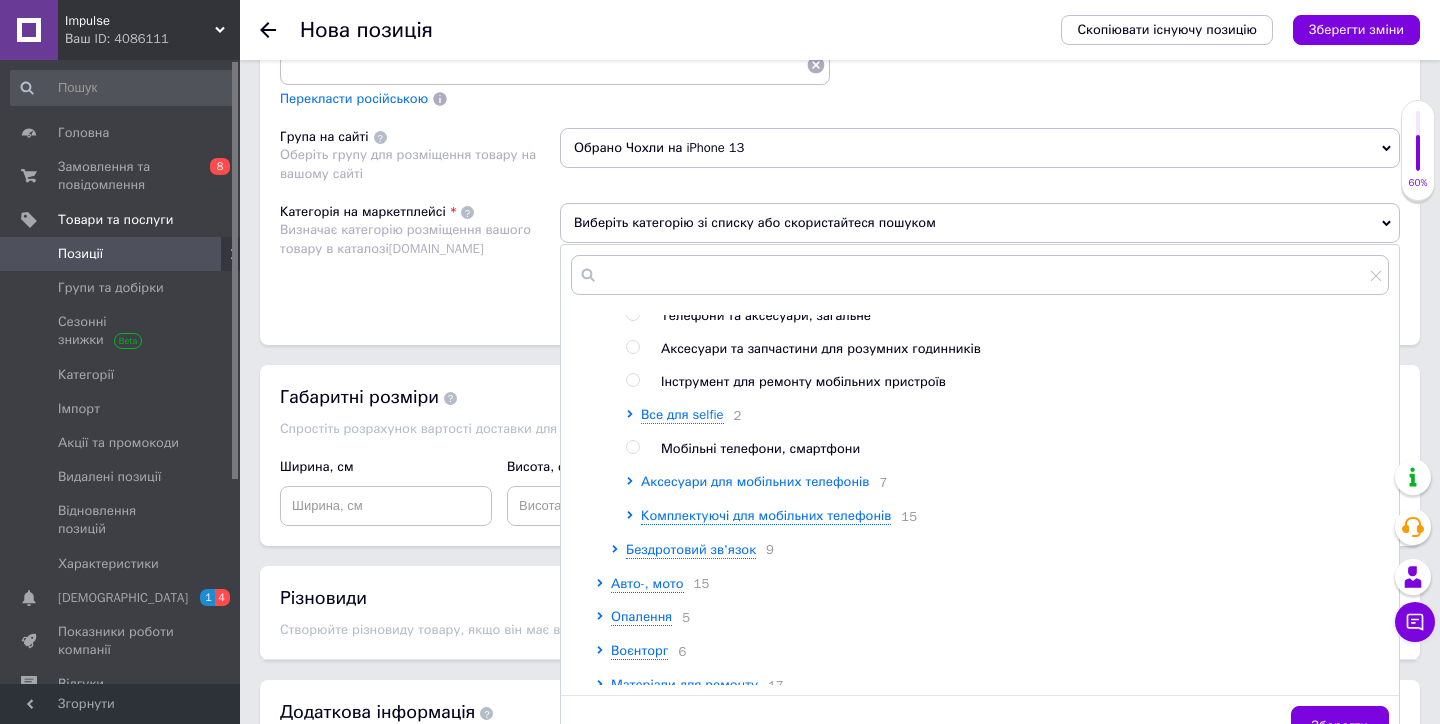click on "Аксесуари для мобільних телефонів" at bounding box center [755, 481] 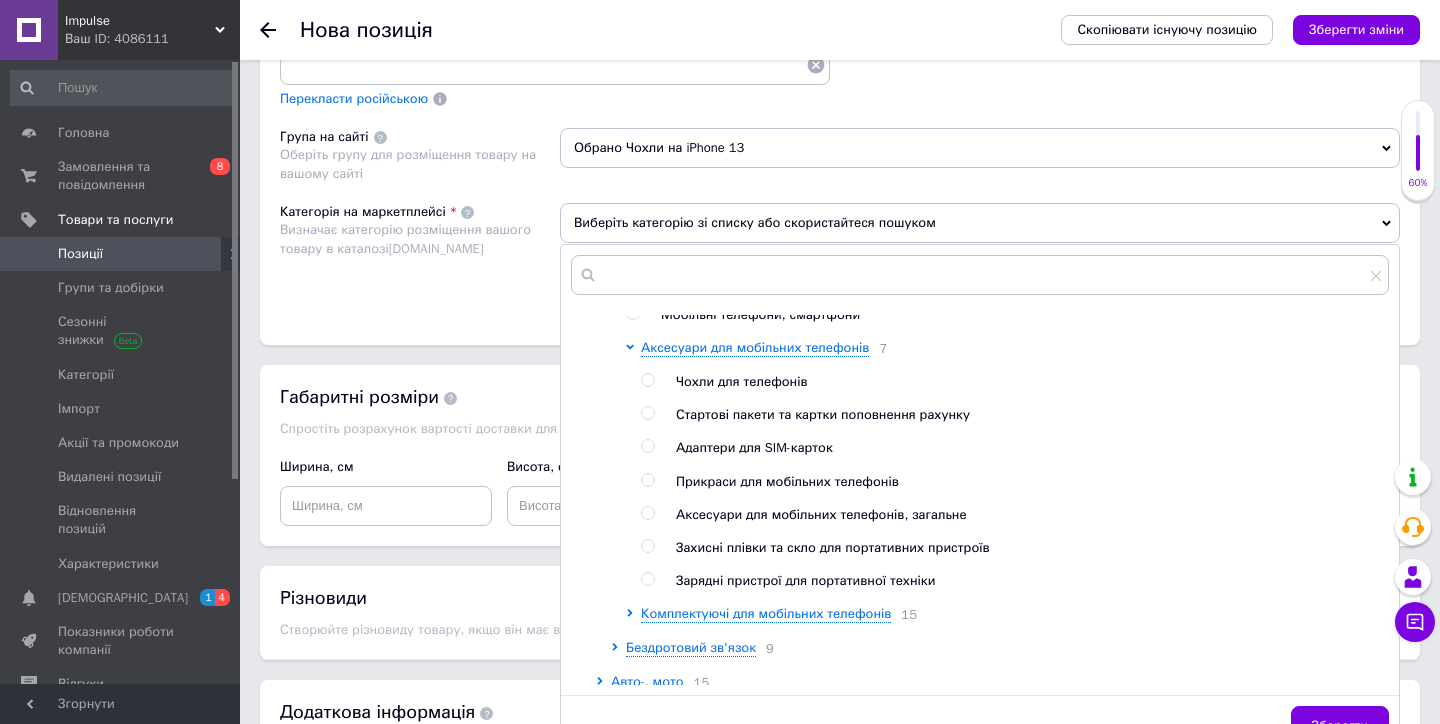 scroll, scrollTop: 1324, scrollLeft: 0, axis: vertical 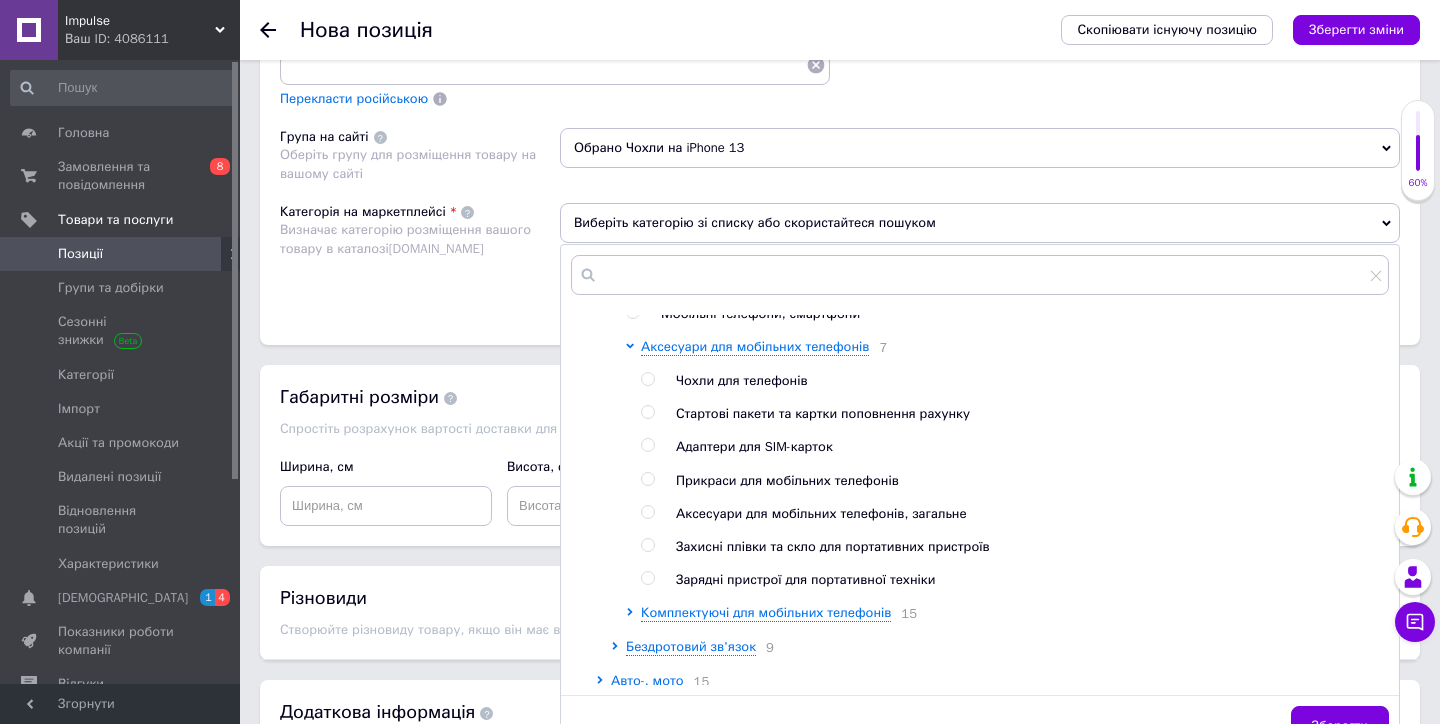 click at bounding box center [647, 379] 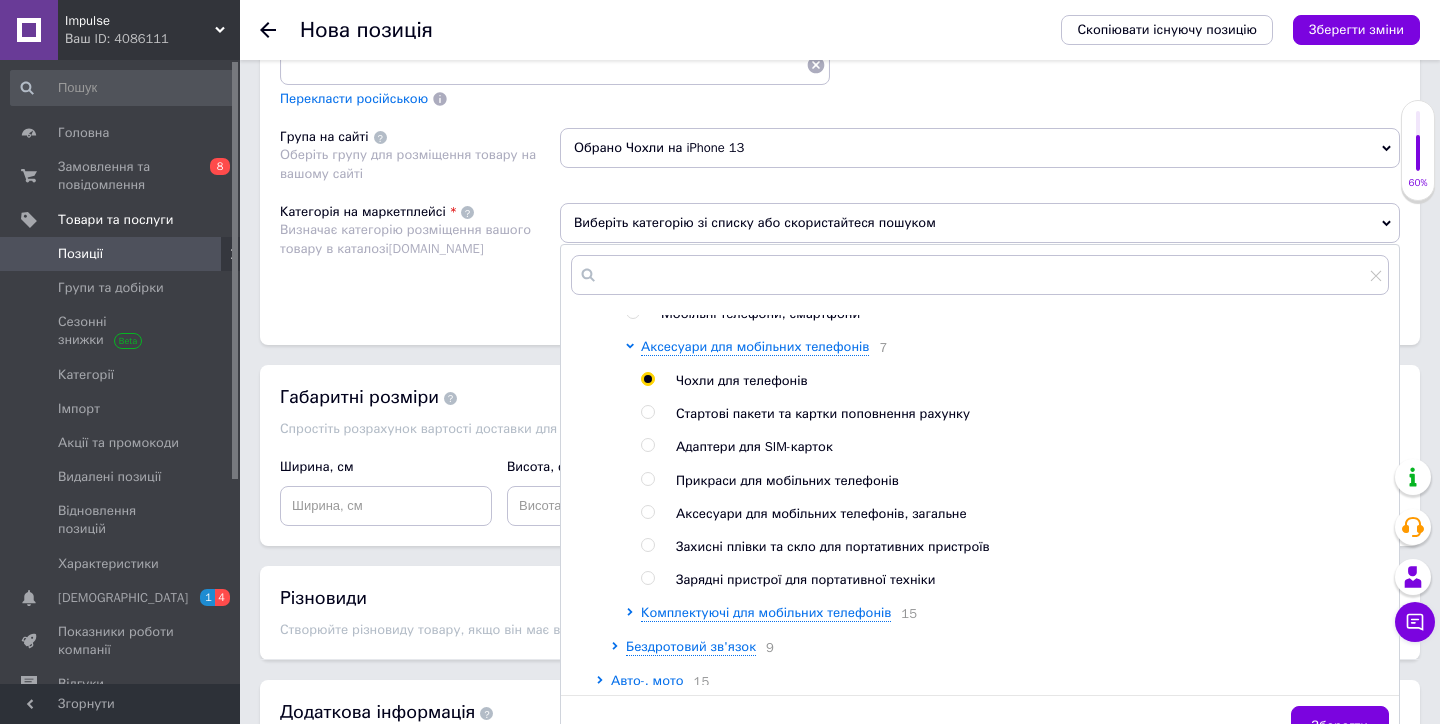 radio on "true" 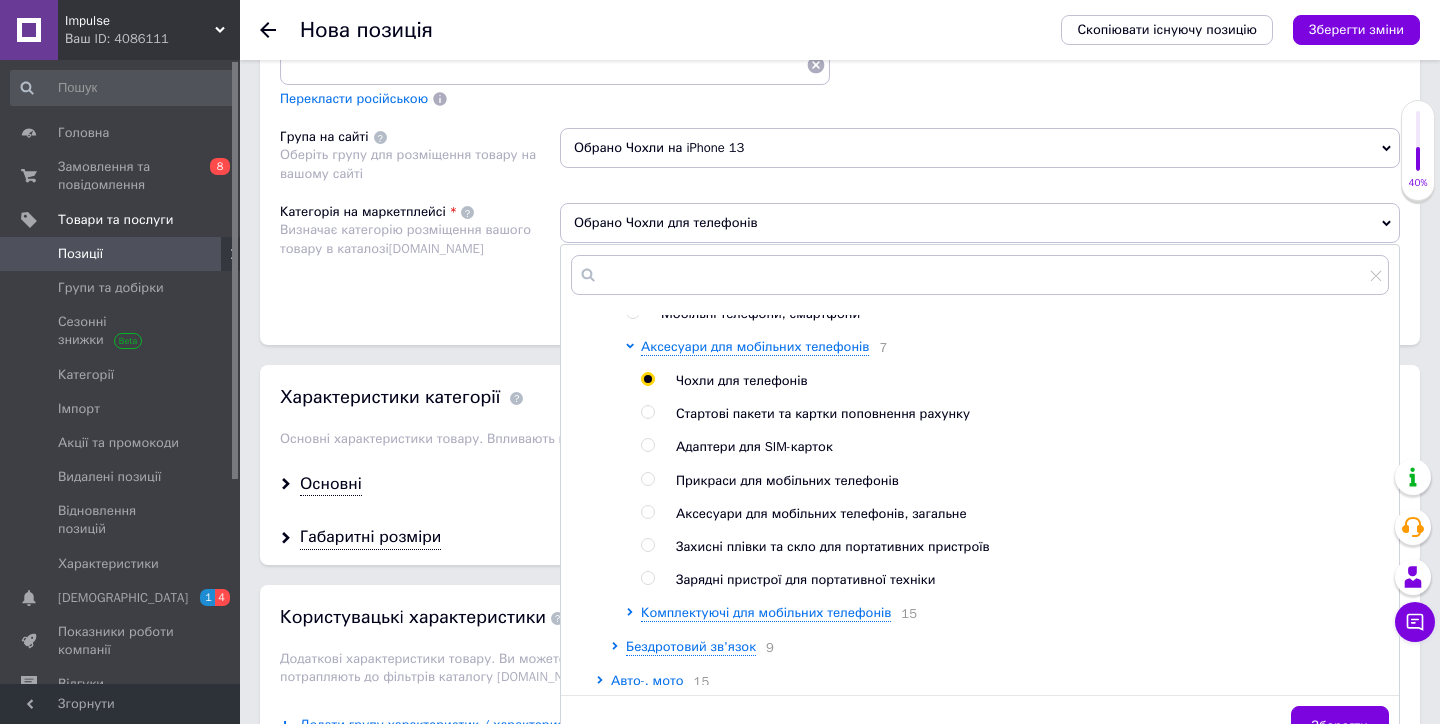 scroll, scrollTop: 1361, scrollLeft: 0, axis: vertical 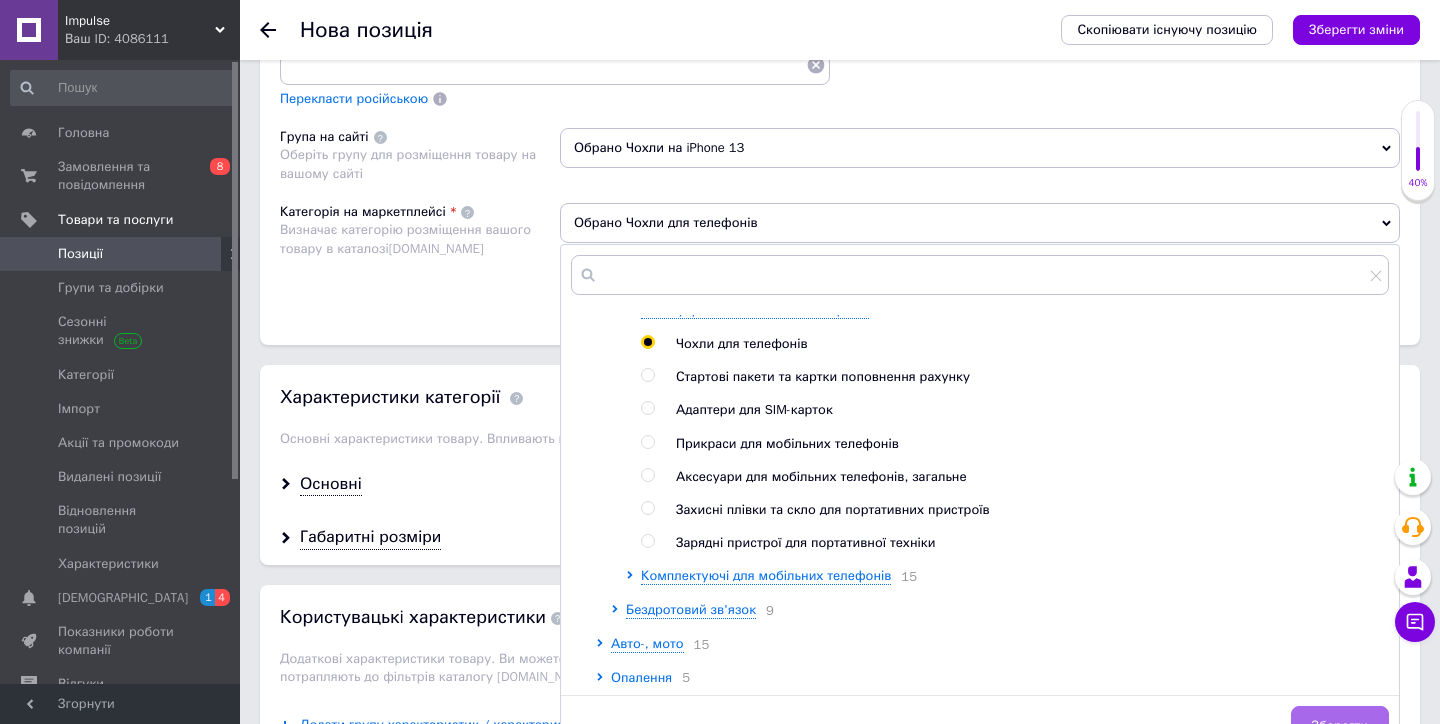 click on "Зберегти" at bounding box center [1340, 726] 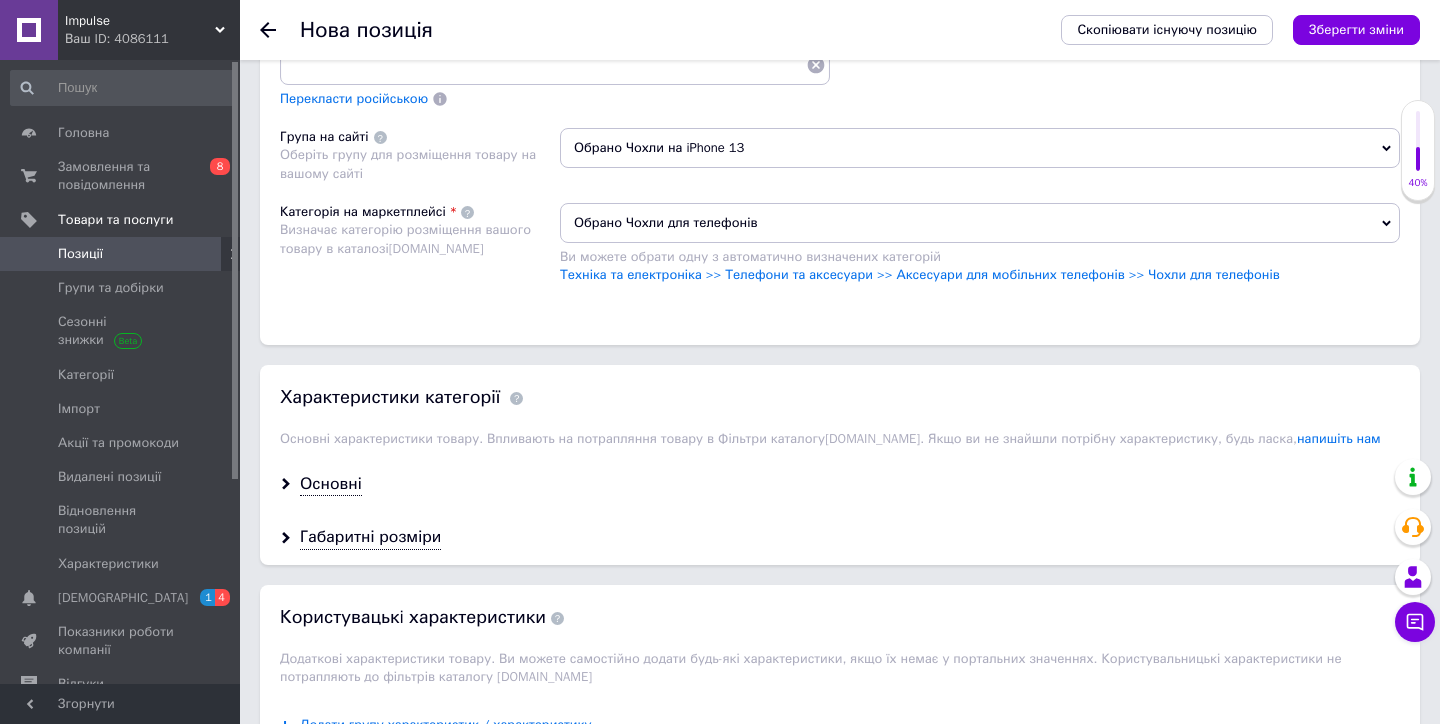 click on "Характеристики категорії Основні характеристики товару. Впливають на потрапляння товару в Фільтри
каталогу  [DOMAIN_NAME] . Якщо ви не знайшли потрібну характеристику,
будь ласка,  напишіть нам" at bounding box center (840, 411) 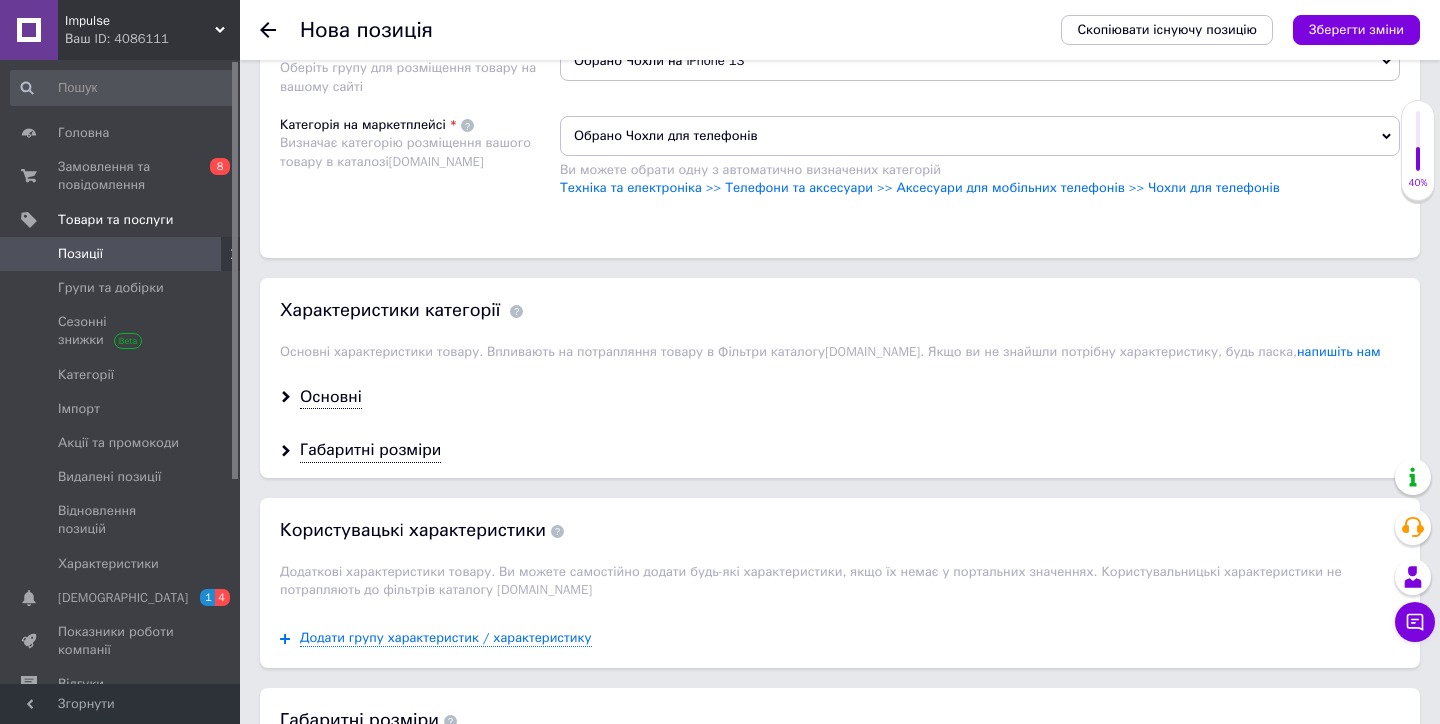 scroll, scrollTop: 1669, scrollLeft: 0, axis: vertical 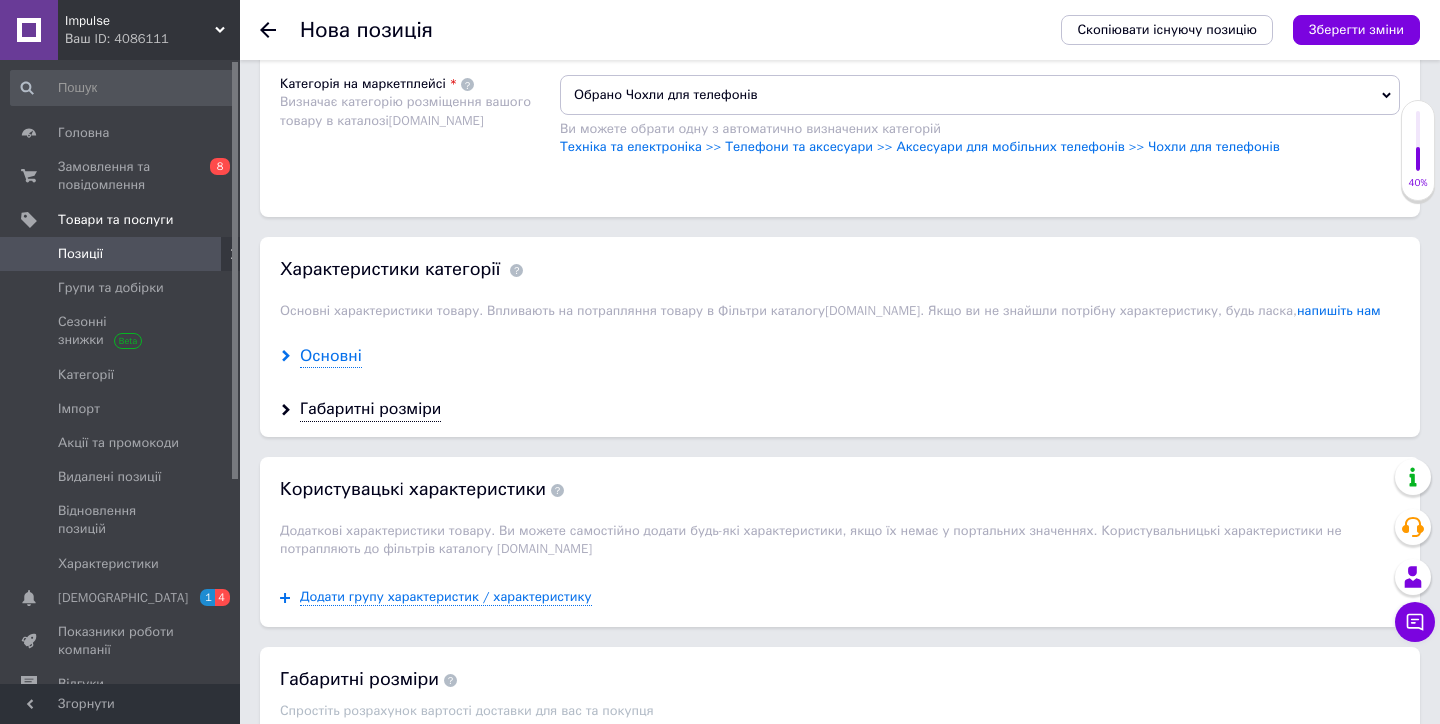 click on "Основні" at bounding box center (331, 356) 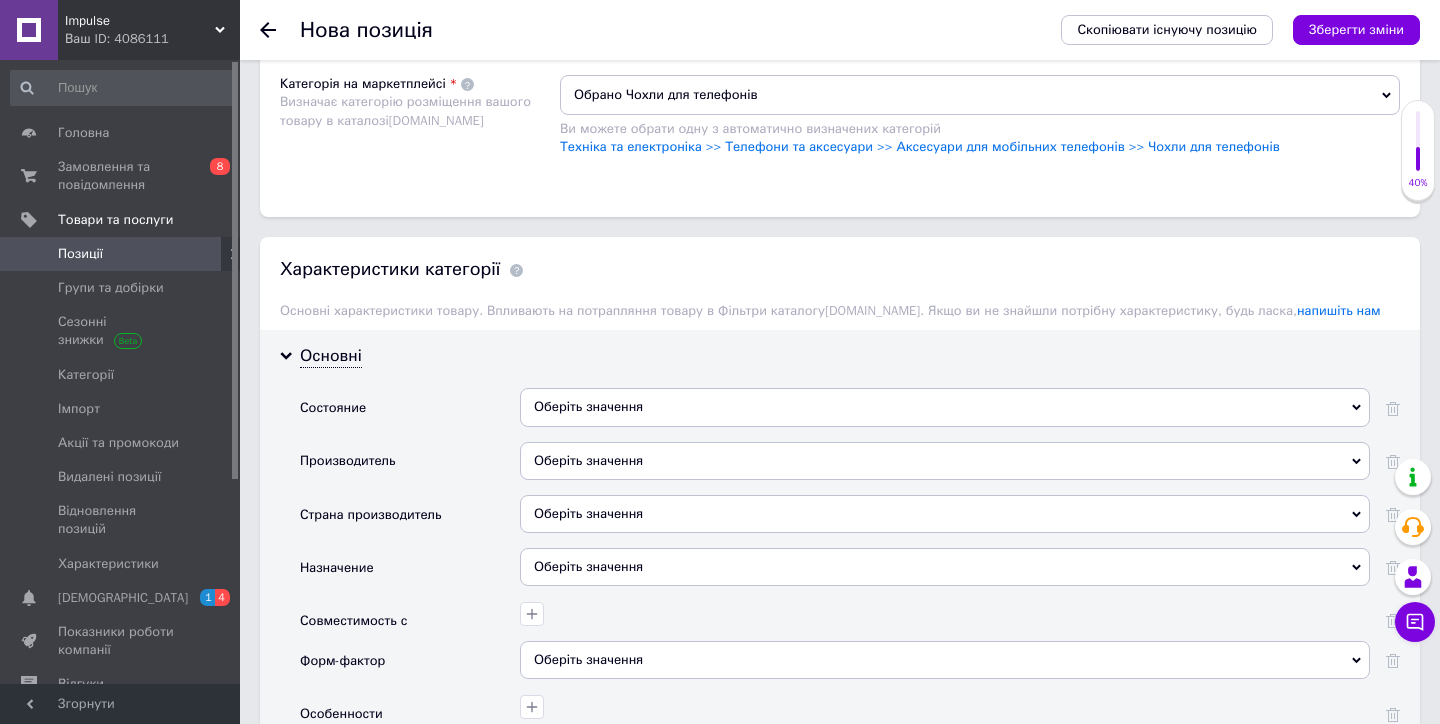 click on "Оберіть значення" at bounding box center [945, 407] 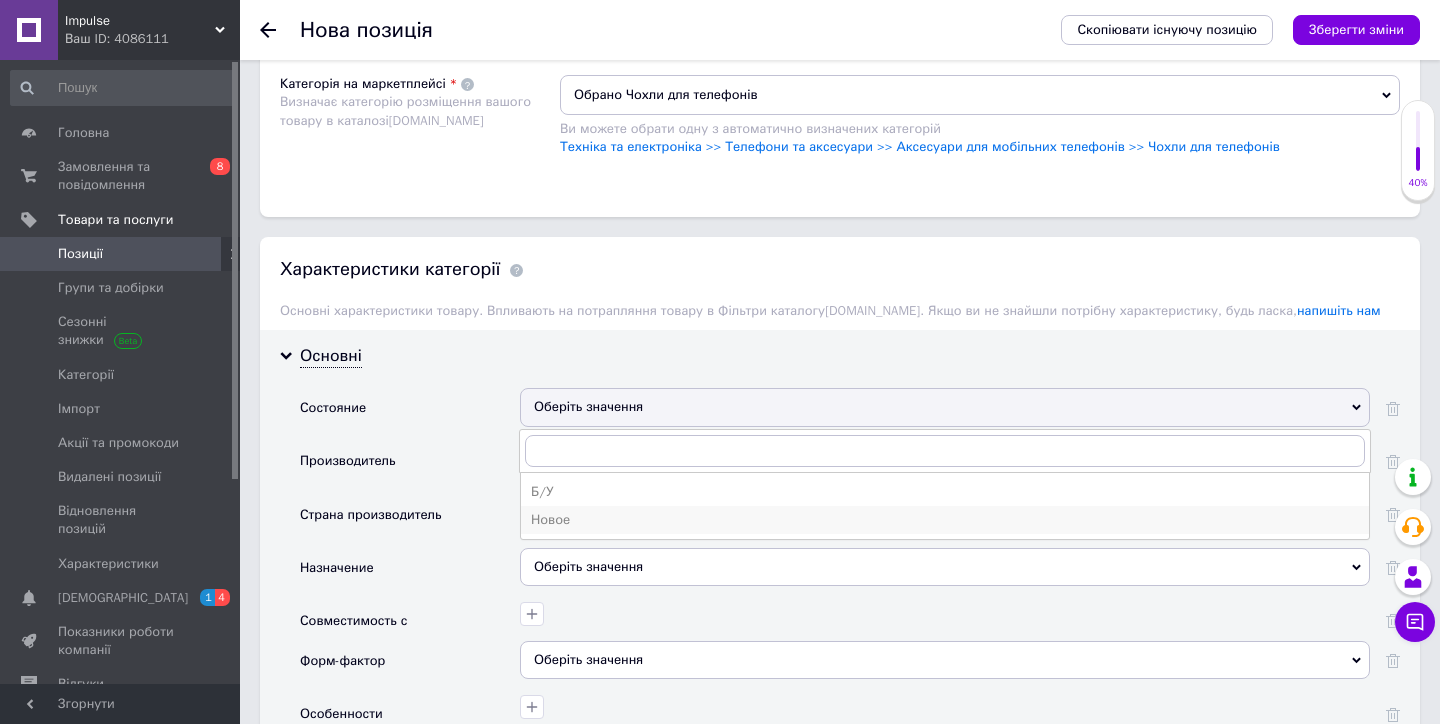 click on "Новое" at bounding box center (945, 520) 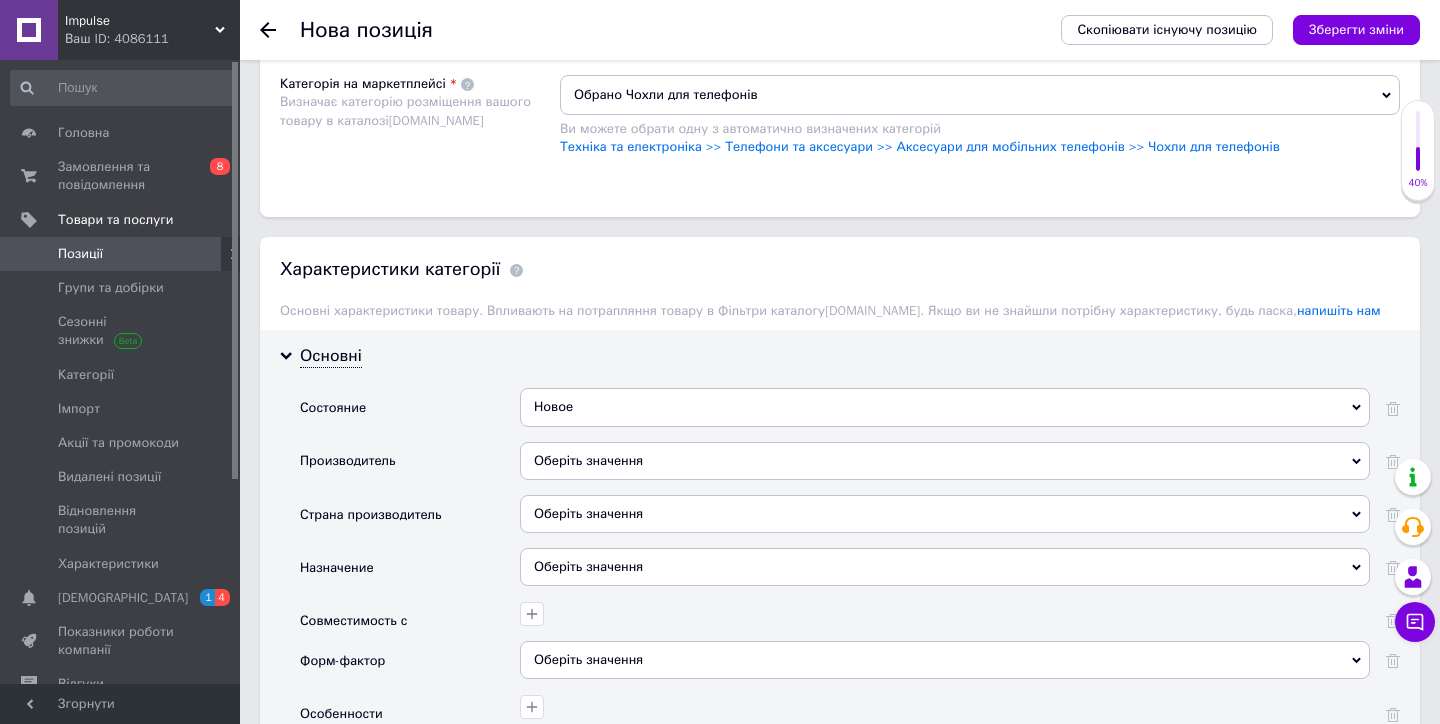 click on "Оберіть значення" at bounding box center (945, 468) 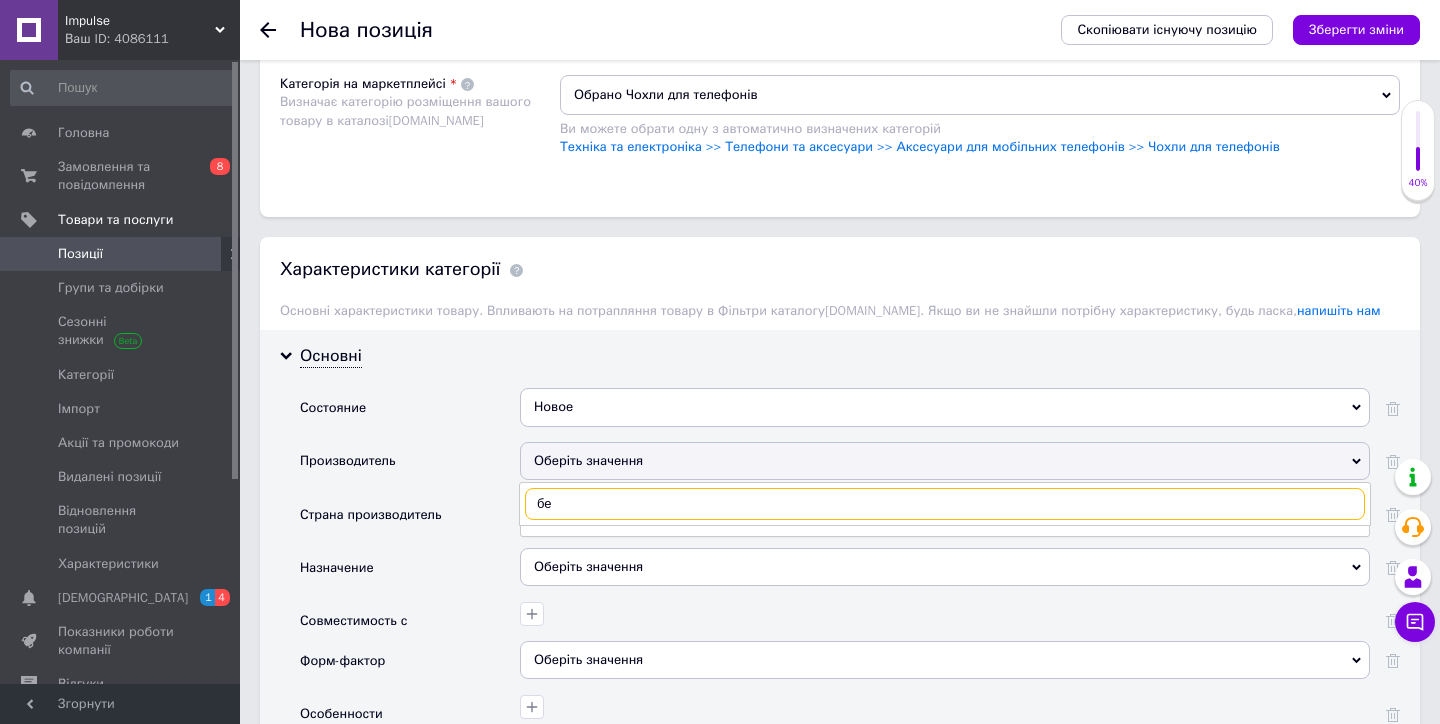 type on "без" 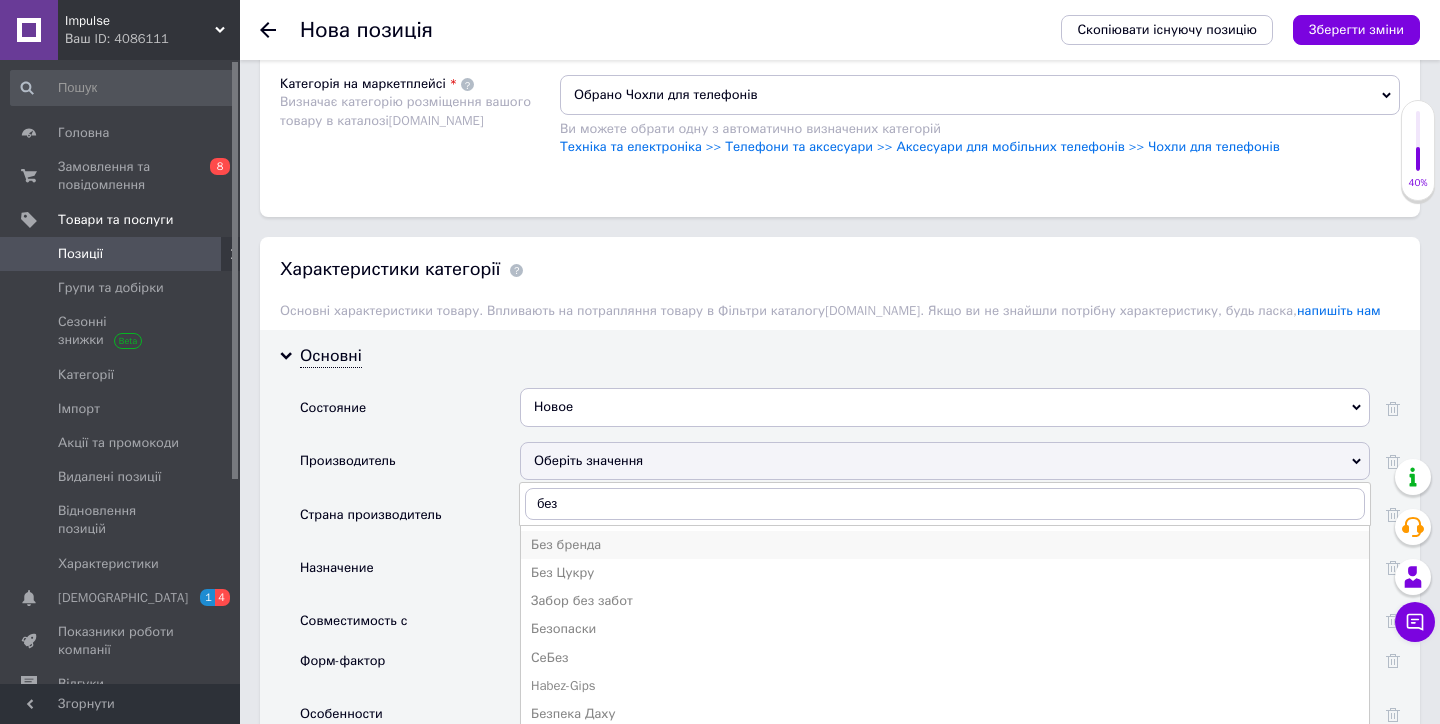 click on "Без бренда" at bounding box center (945, 545) 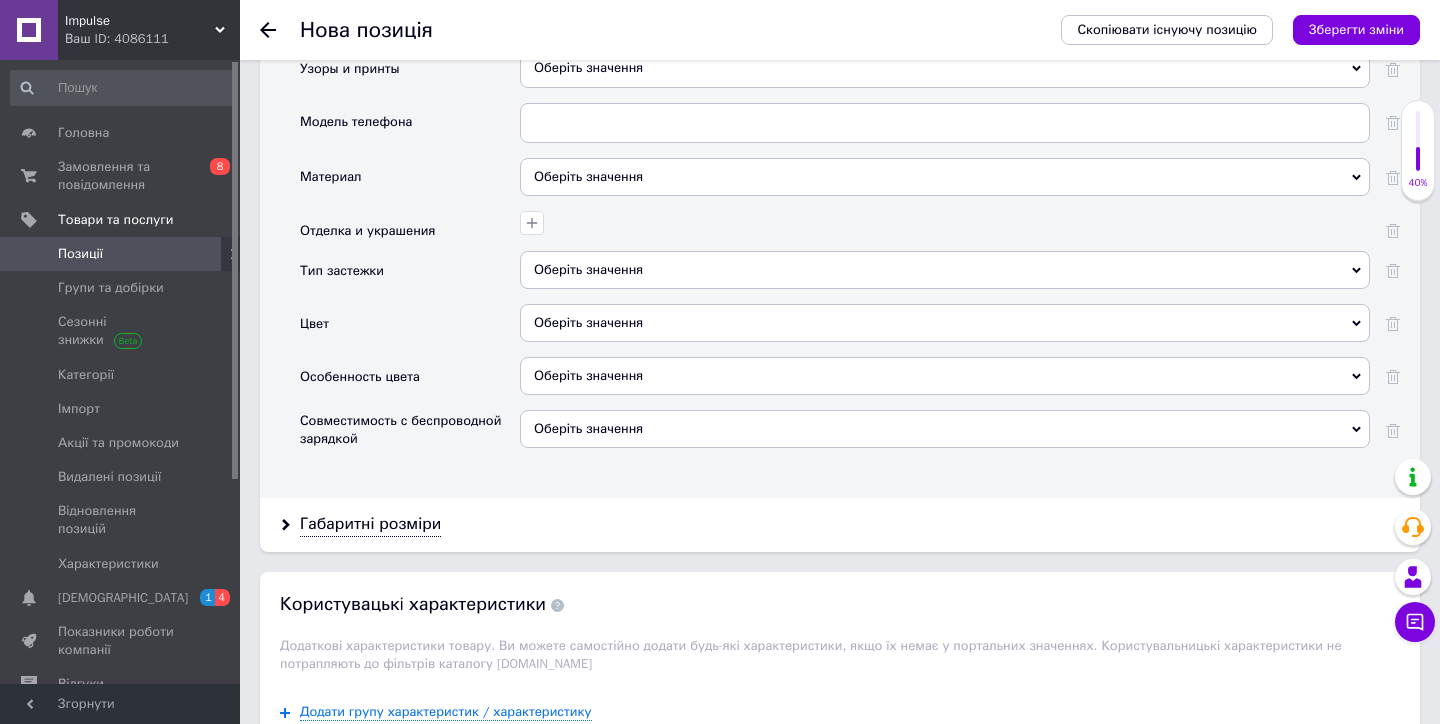 scroll, scrollTop: 2355, scrollLeft: 0, axis: vertical 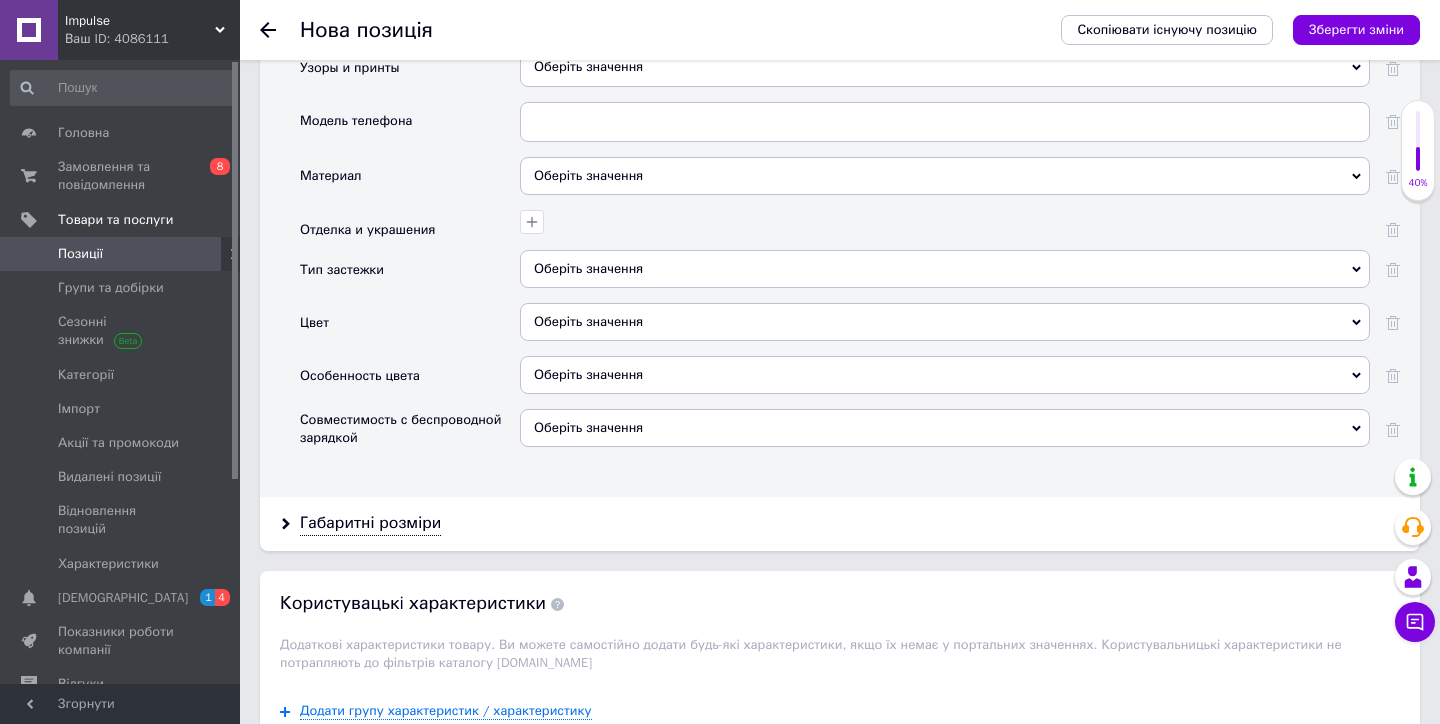 click on "Оберіть значення" at bounding box center (945, 375) 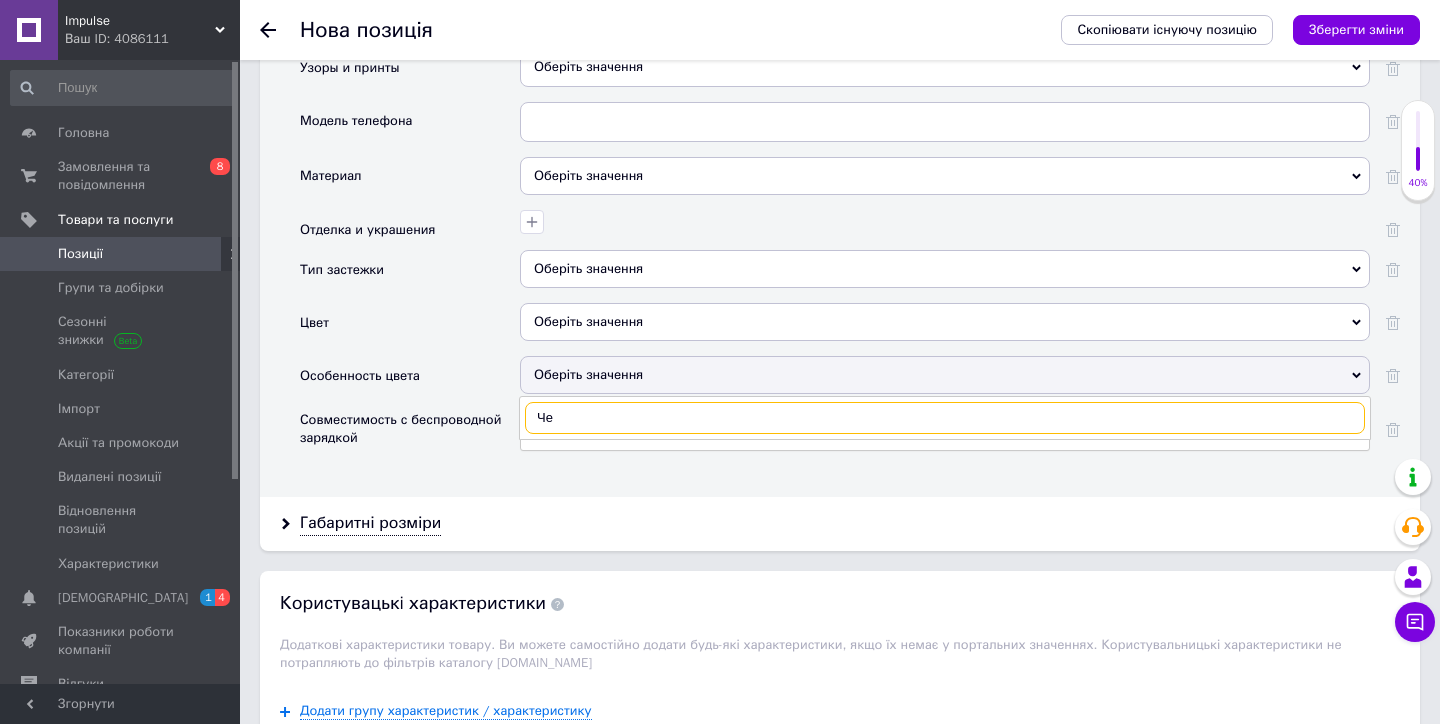 type on "Ч" 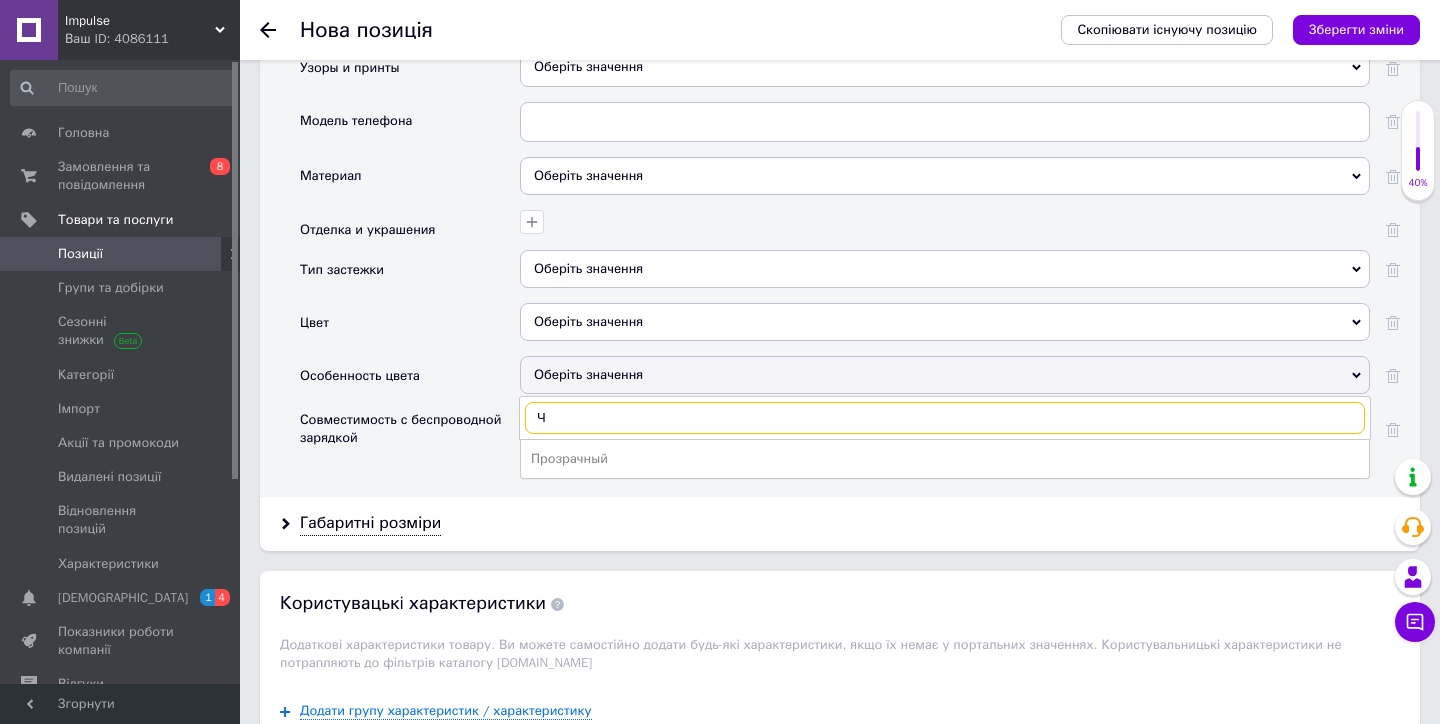 type 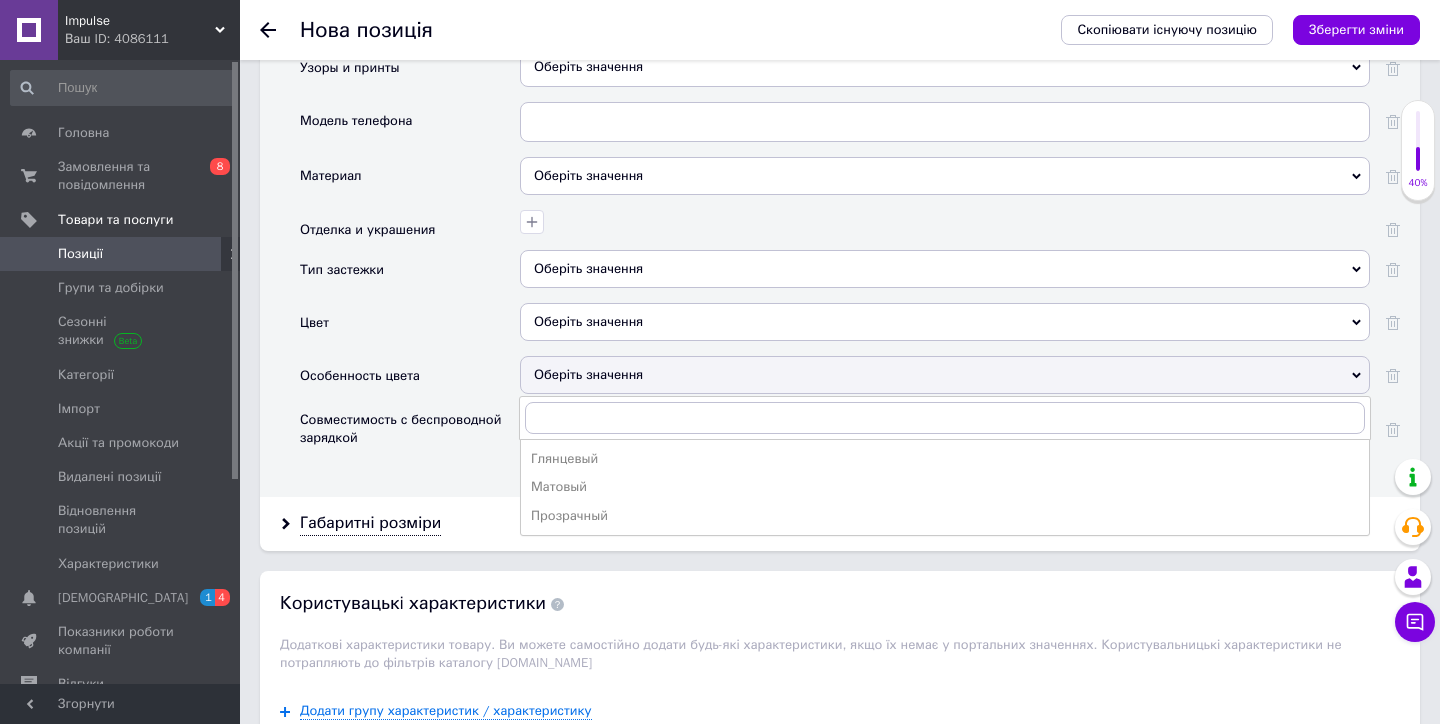 click on "Оберіть значення" at bounding box center [945, 322] 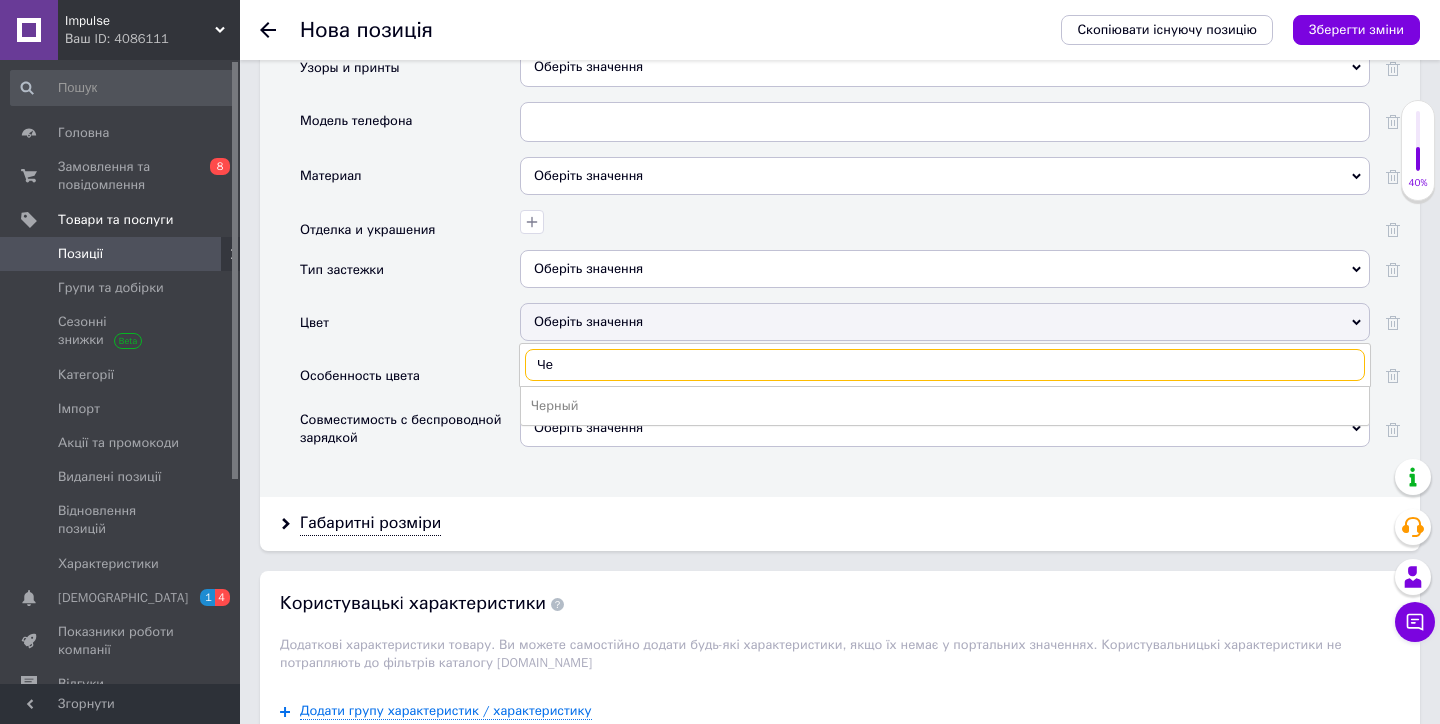 type on "Чер" 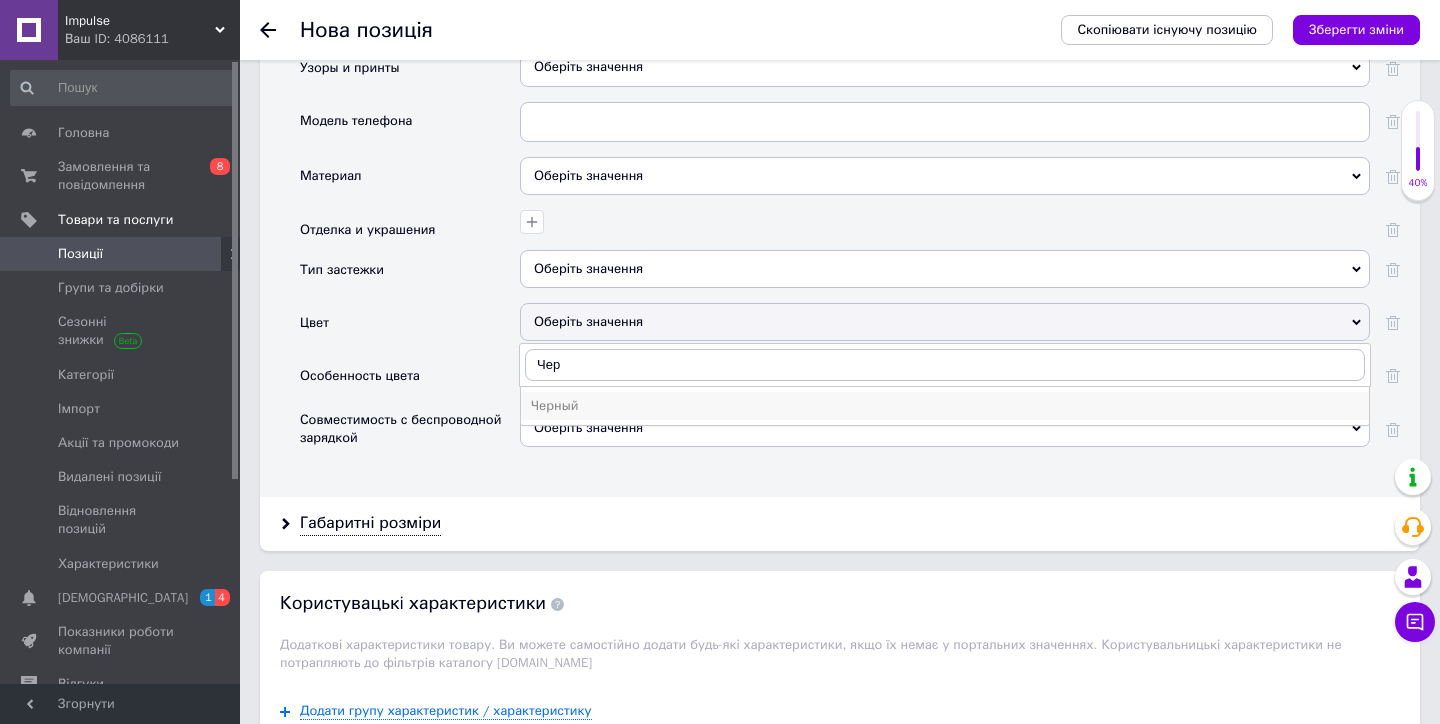 click on "Черный" at bounding box center (945, 406) 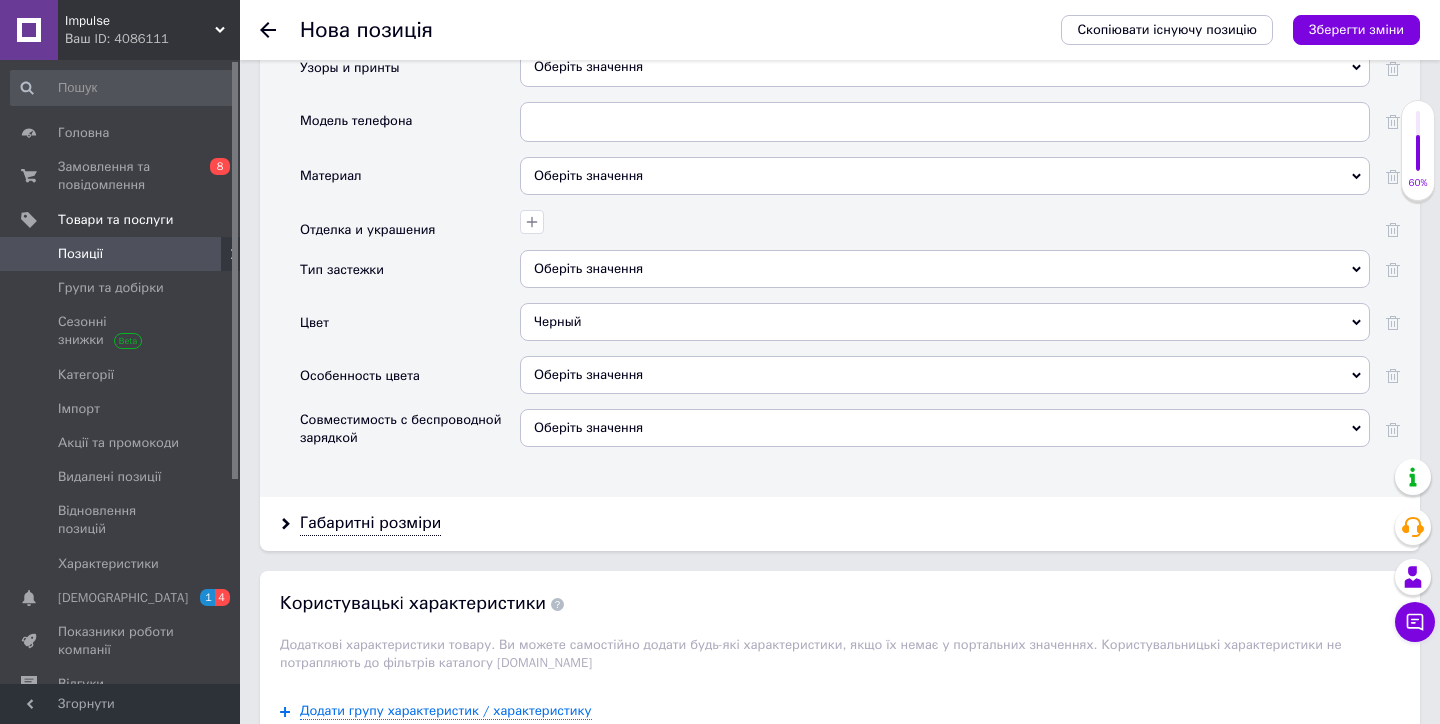 click on "Оберіть значення" at bounding box center [945, 375] 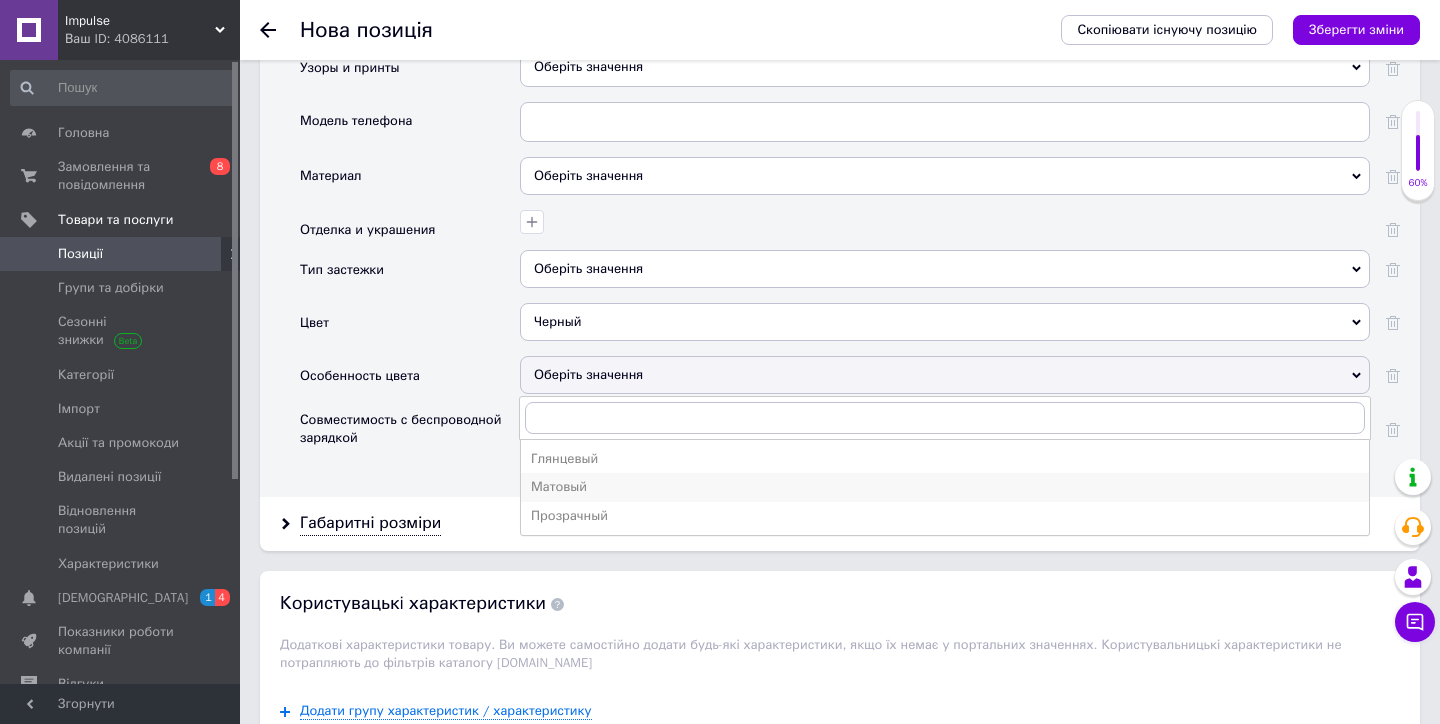 click on "Матовый" at bounding box center (945, 487) 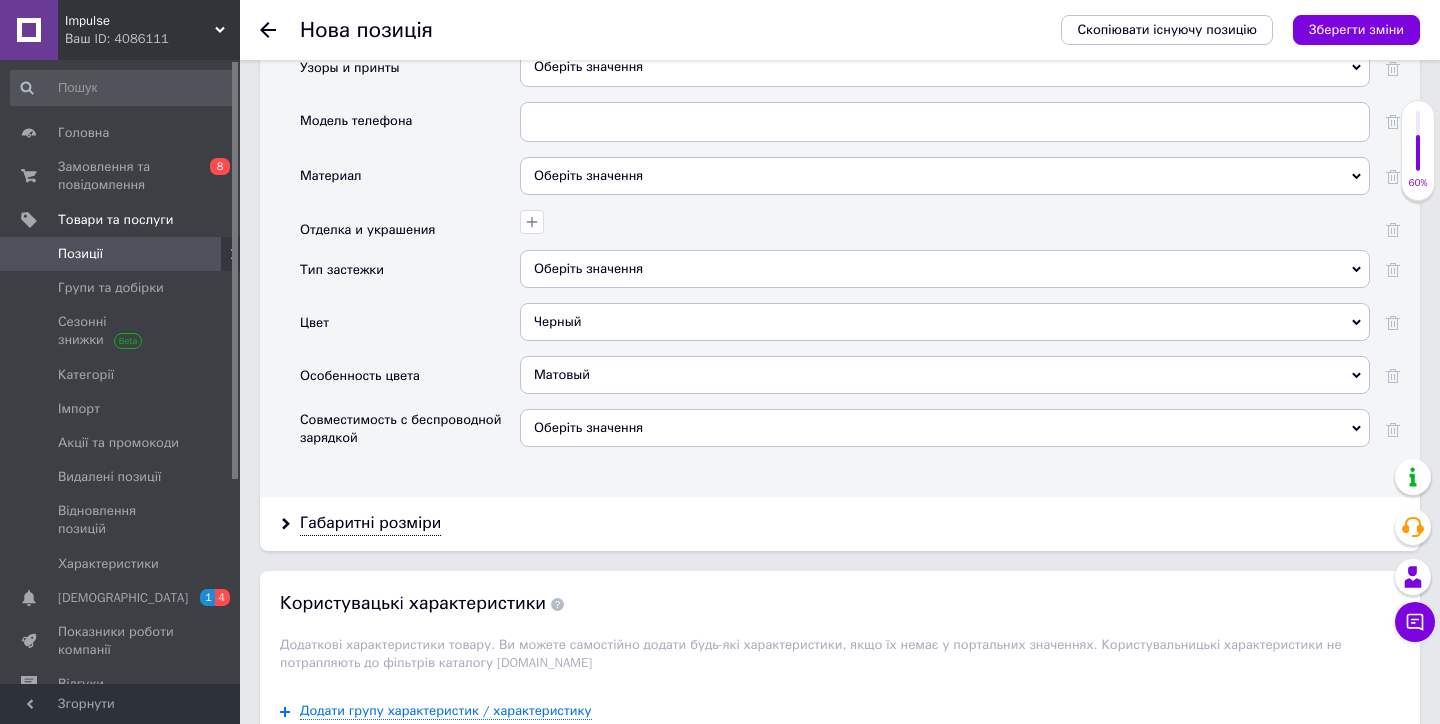 click on "Оберіть значення" at bounding box center [945, 428] 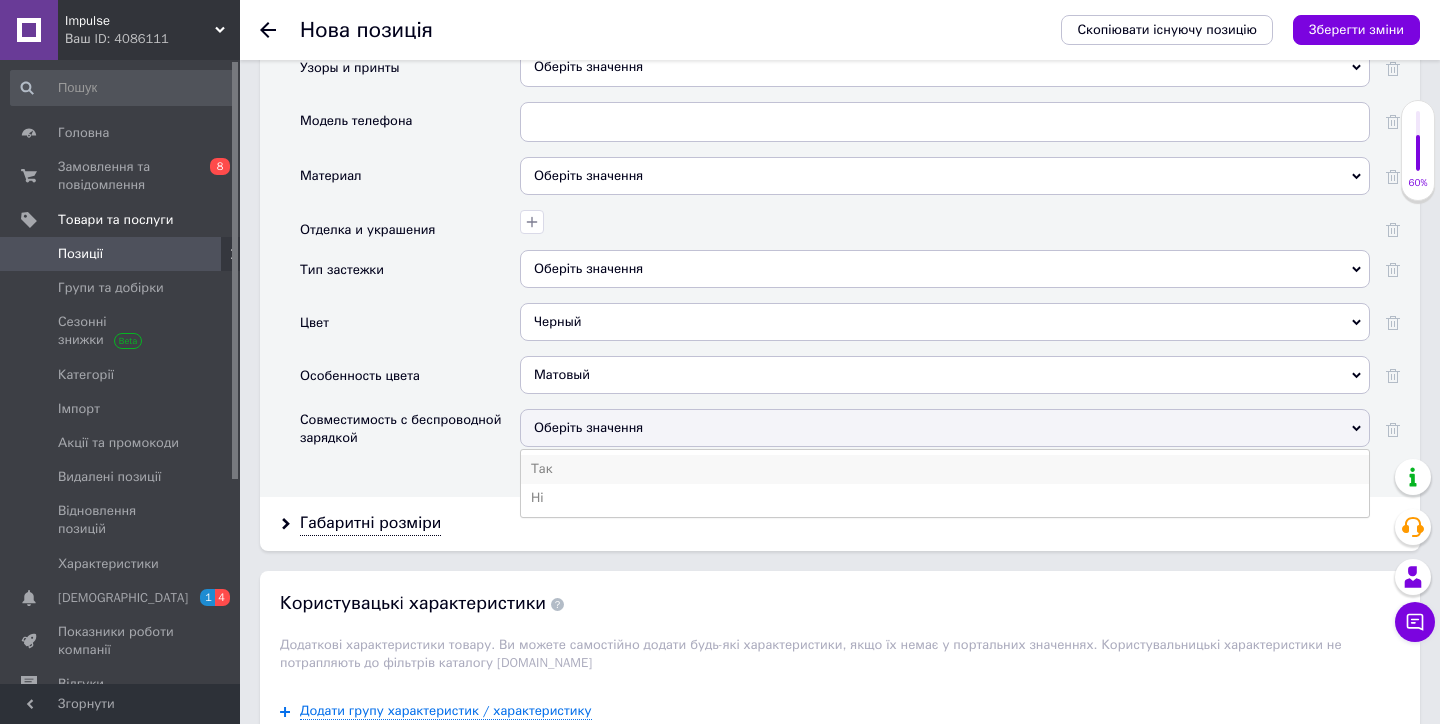 click on "Так" at bounding box center [945, 469] 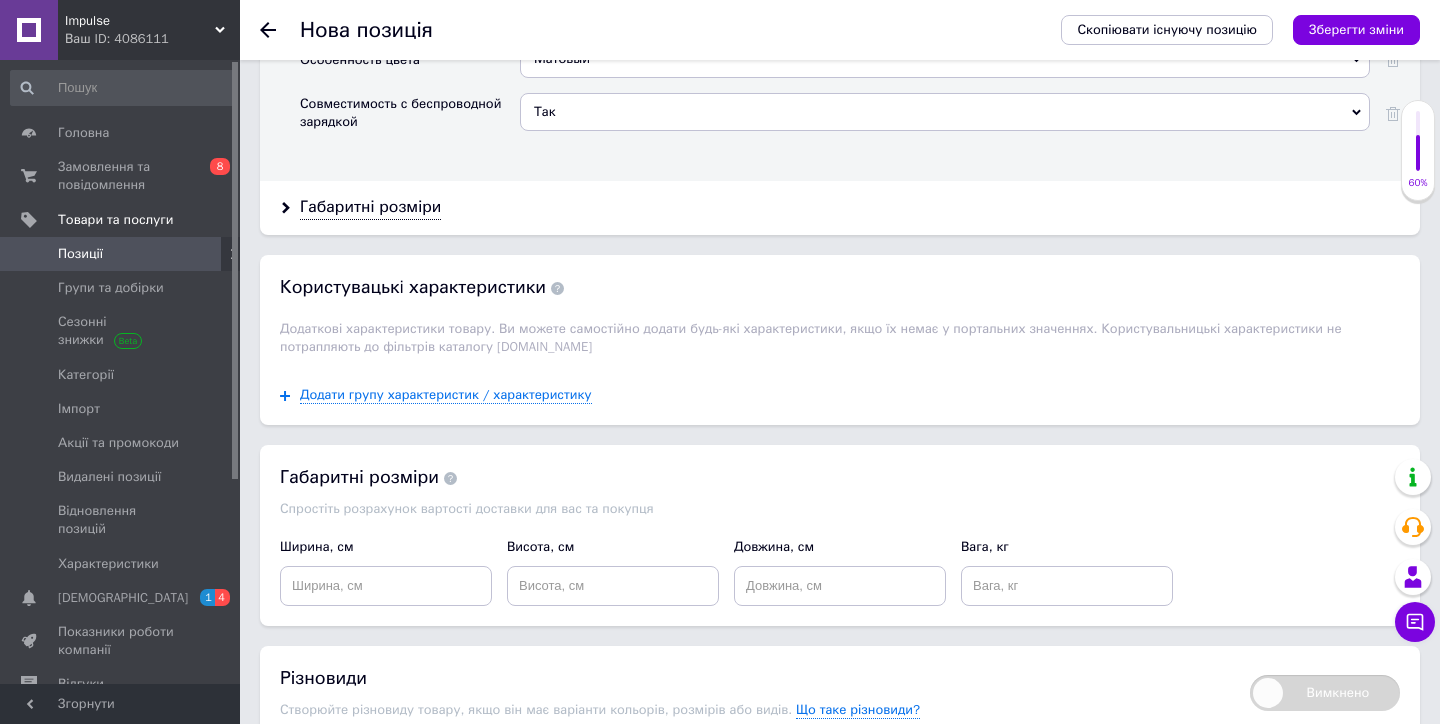 scroll, scrollTop: 2866, scrollLeft: 0, axis: vertical 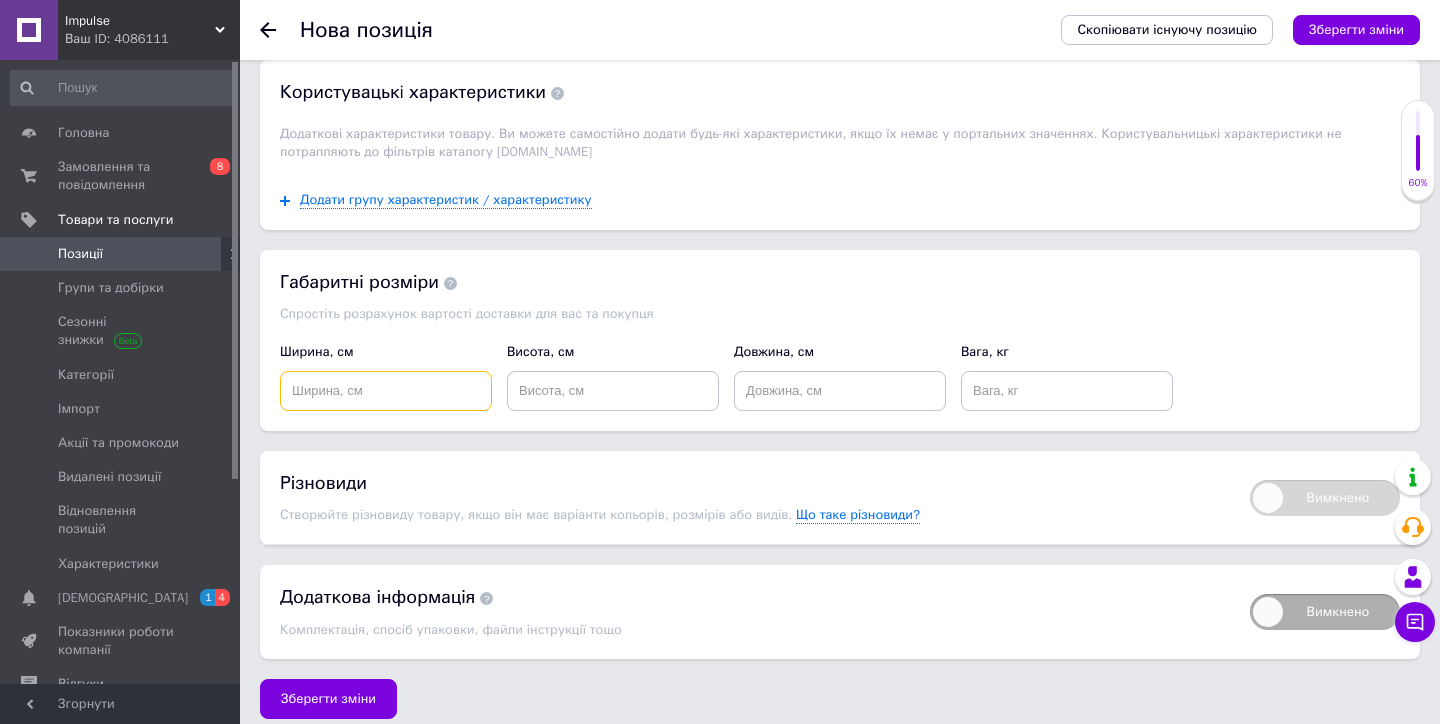 click at bounding box center (386, 391) 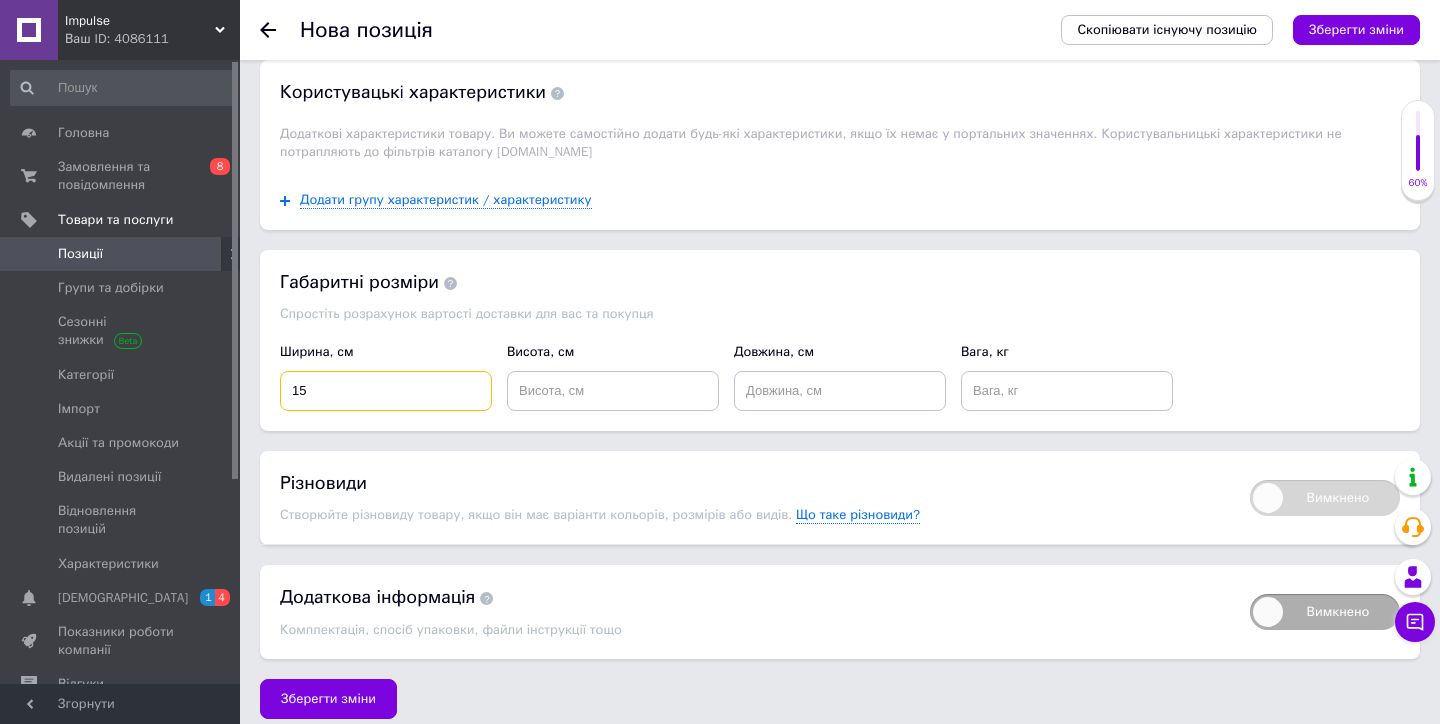 type on "15" 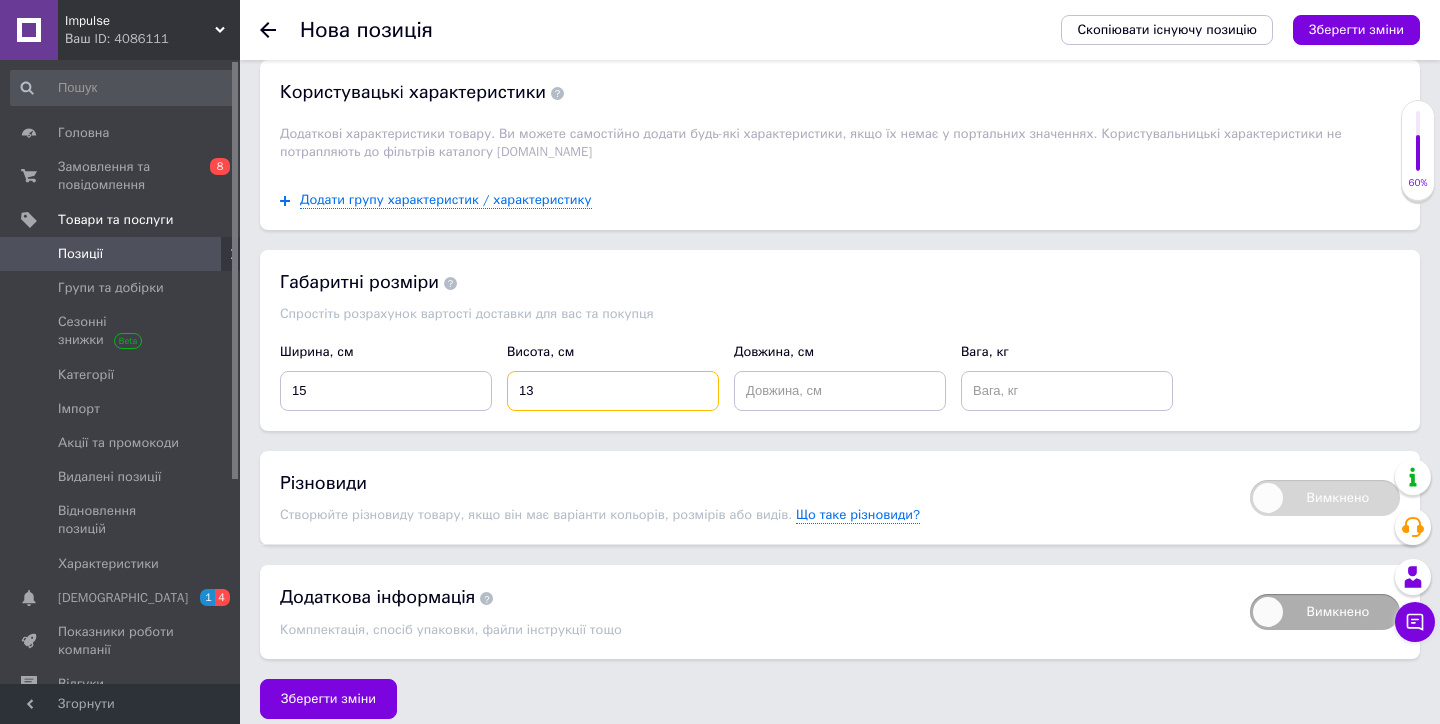 type on "13" 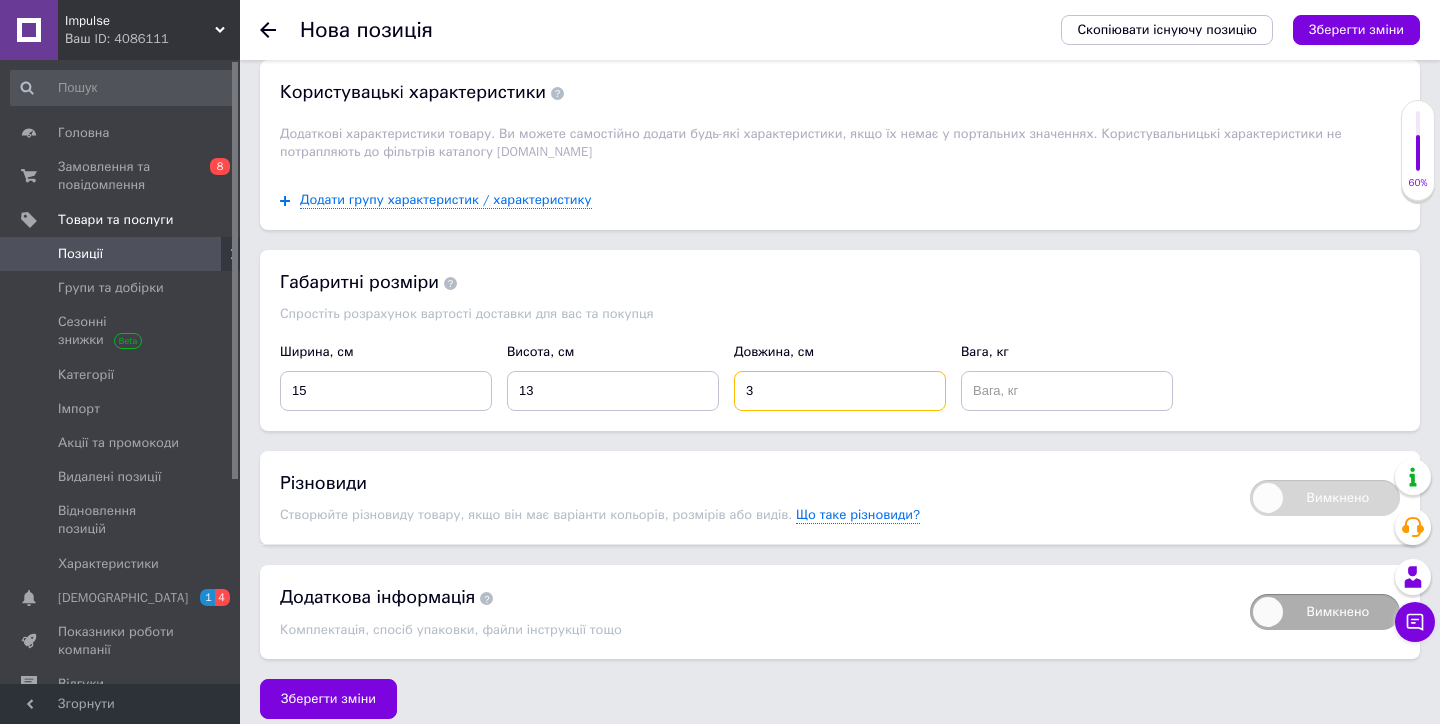 type on "3" 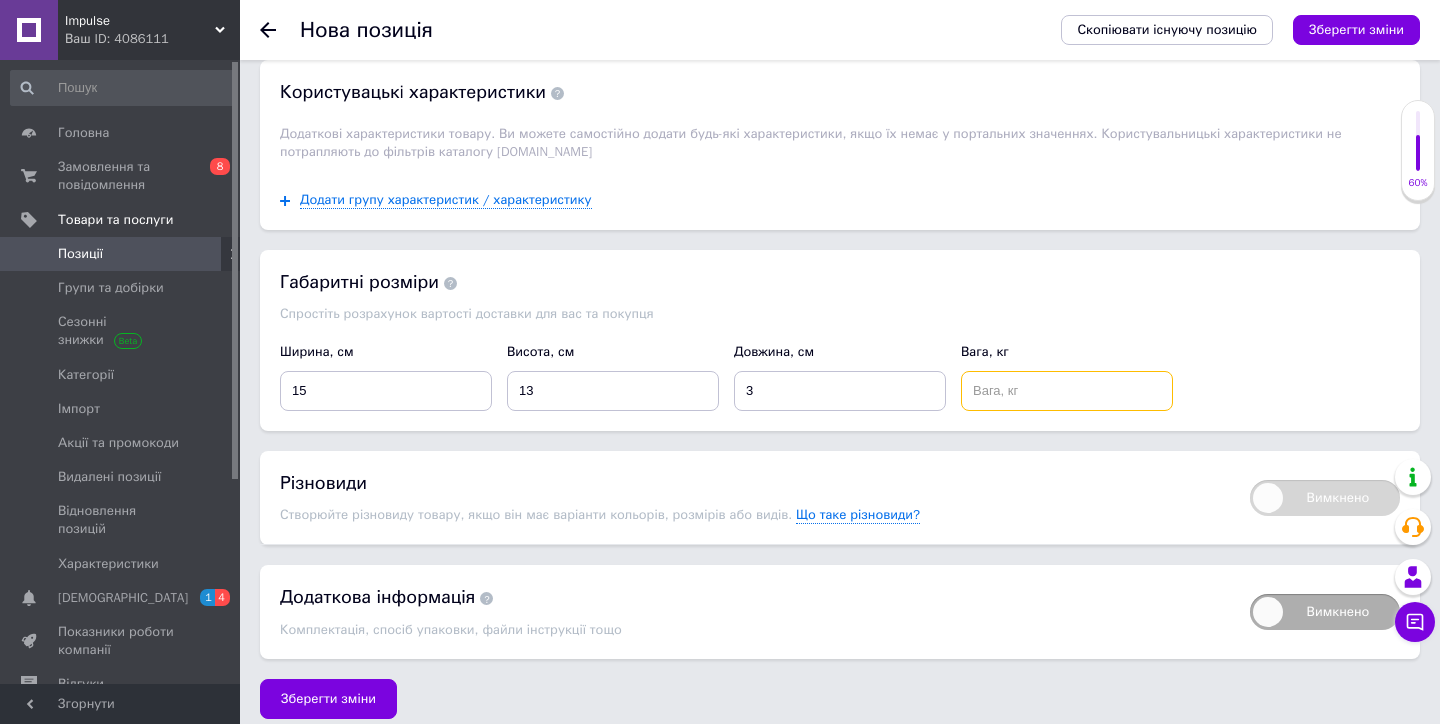 click at bounding box center (1067, 391) 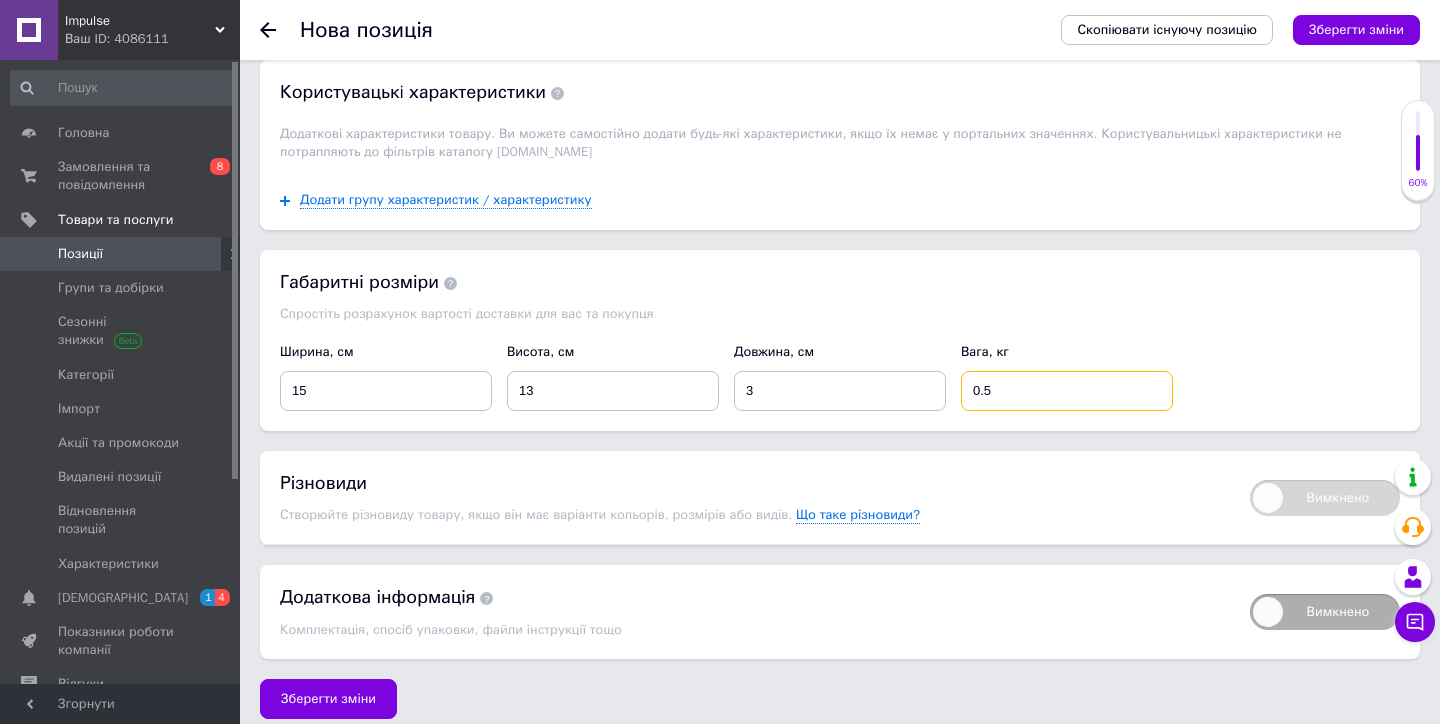 type on "0.5" 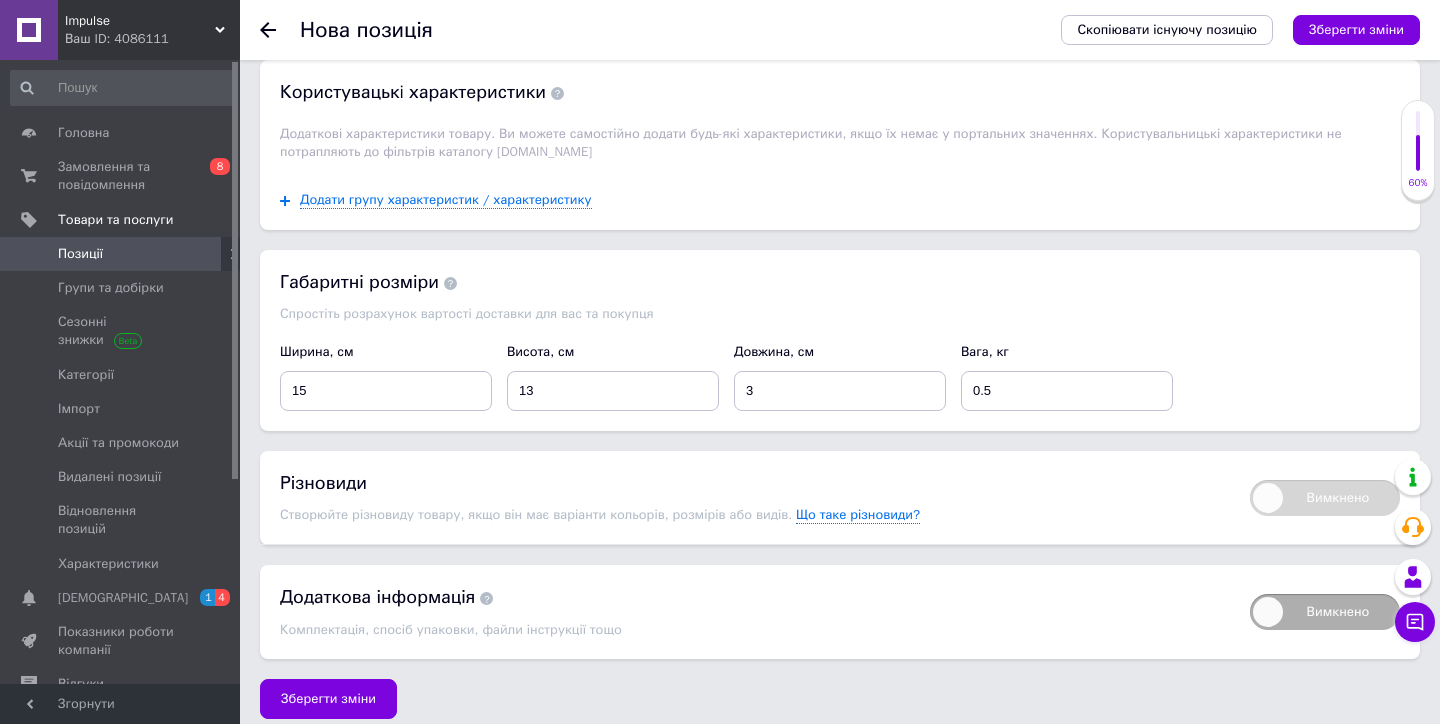 click on "Основна інформація При сохранении товара пустые поля будут переведены автоматически. Щоб вручну відправити поле на переклад, натисніть на посилання під ним.  Детальніше Назва позиції (Українська) New Чохол на айфон Silicone case модель - 13, колір - Чорний Перекласти російською Код/Артикул 6326794 Назва позиції (Російська) New Чохол на айфон Silicone case модель - 13, колір - Чорний Назва містить слова українською Перекласти українською Опис позиції (Українська) New Silicone Case для iPhone в оригінальній якості Розширений текстовий редактор, 4D477815-331A-420E-BE03-E6156F19212B Форматування Розмір     $" at bounding box center [840, -1034] 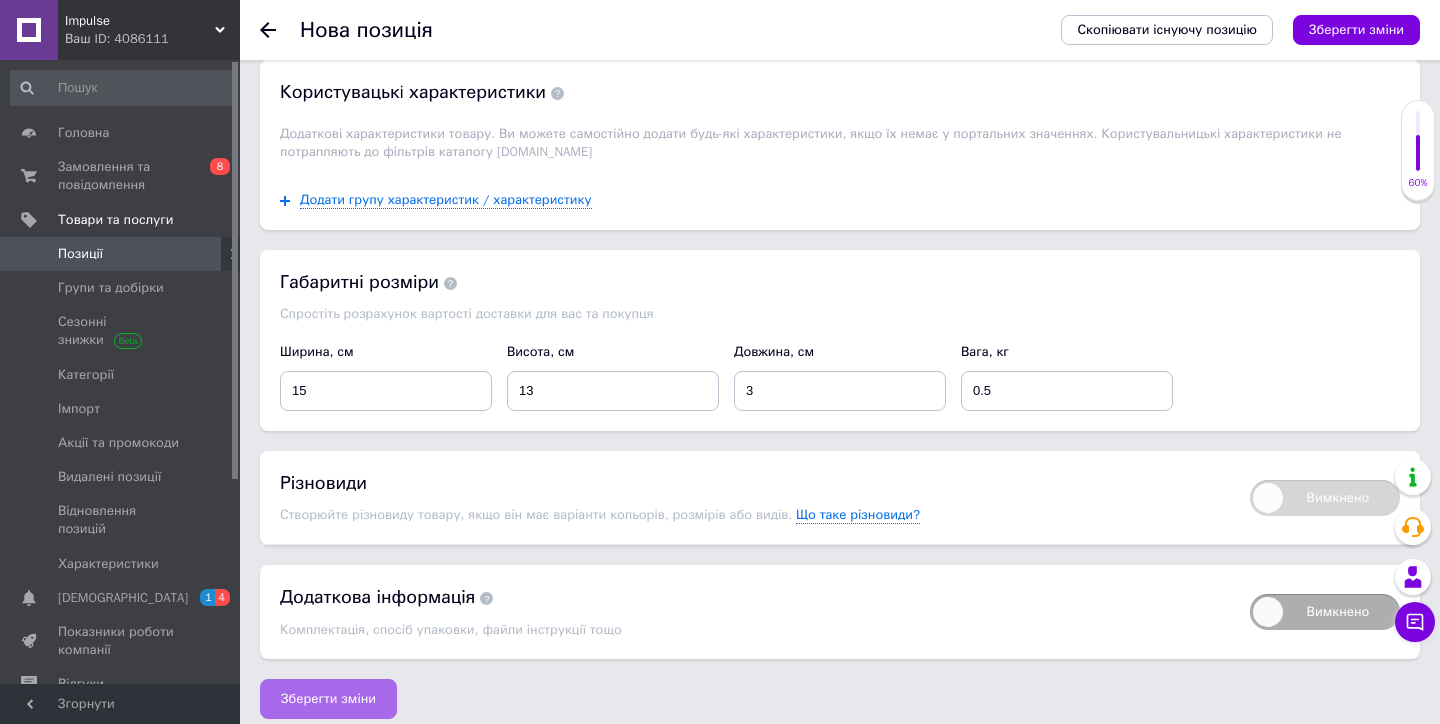 click on "Зберегти зміни" at bounding box center [328, 699] 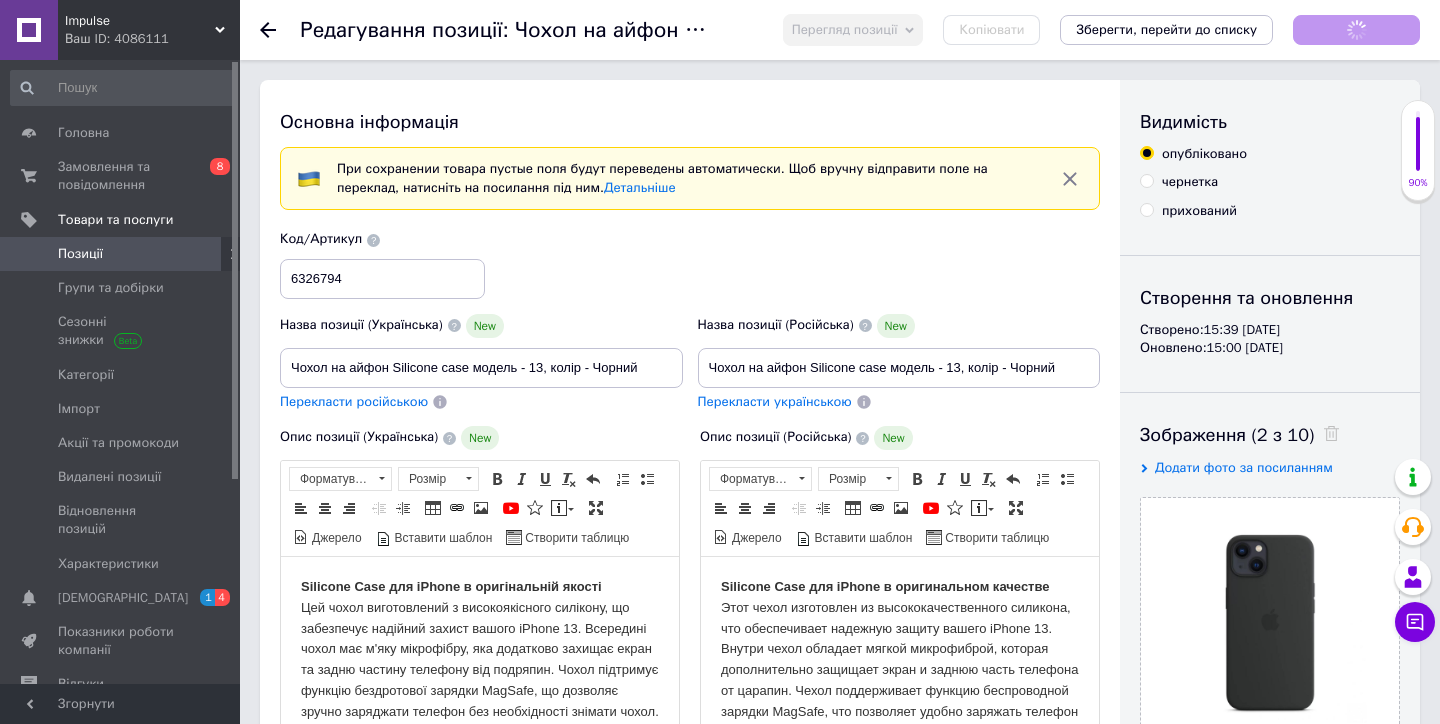 scroll, scrollTop: 0, scrollLeft: 0, axis: both 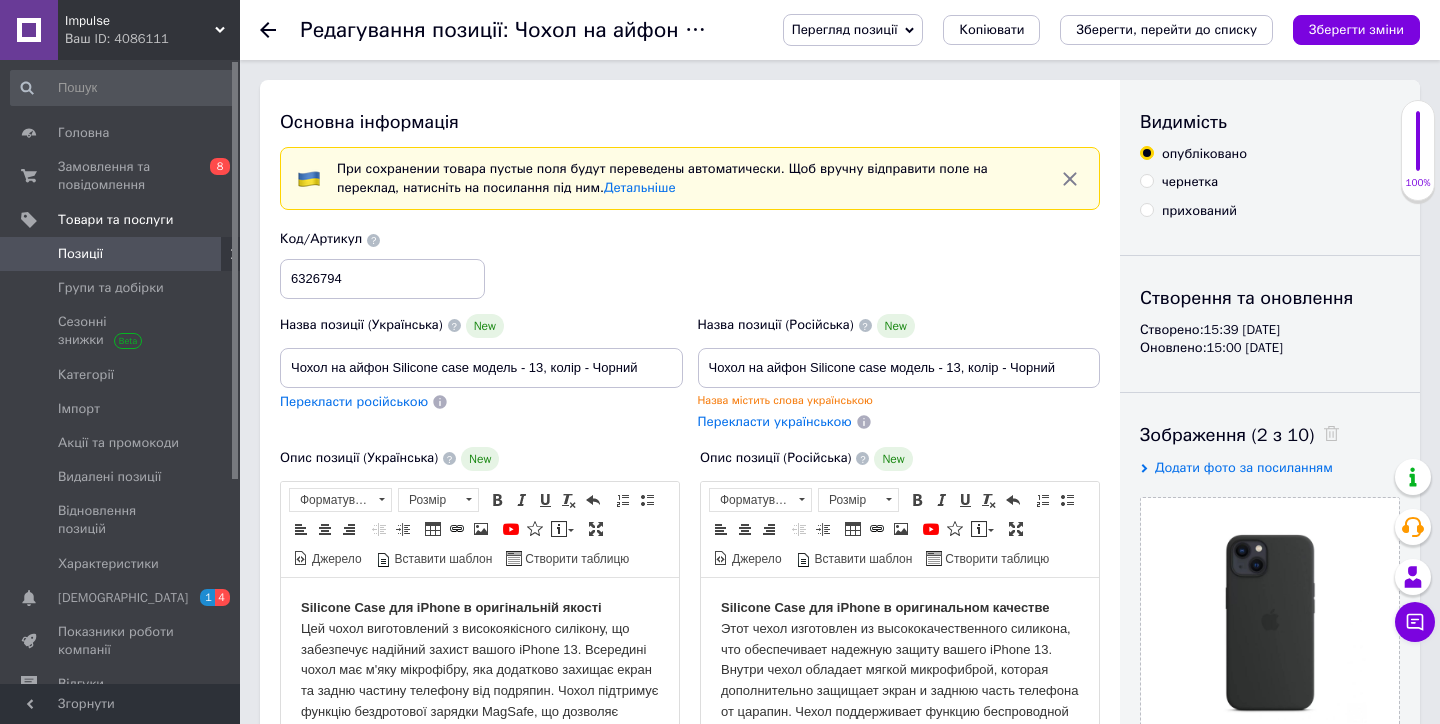 click on "Назва позиції (Російська) New Чохол на айфон Silicone case модель - 13, колір - Чорний Назва містить слова українською Перекласти українською" at bounding box center (899, 372) 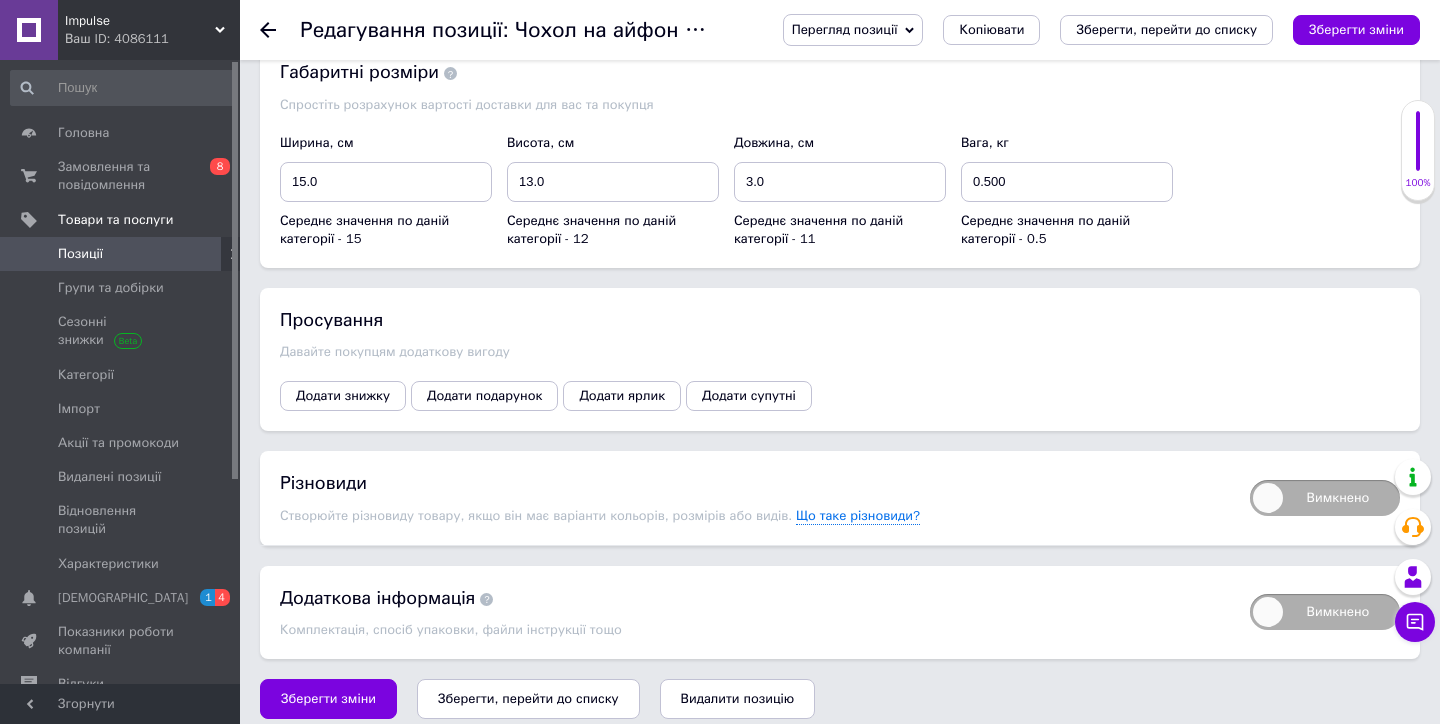 click on "Вимкнено" at bounding box center (1325, 498) 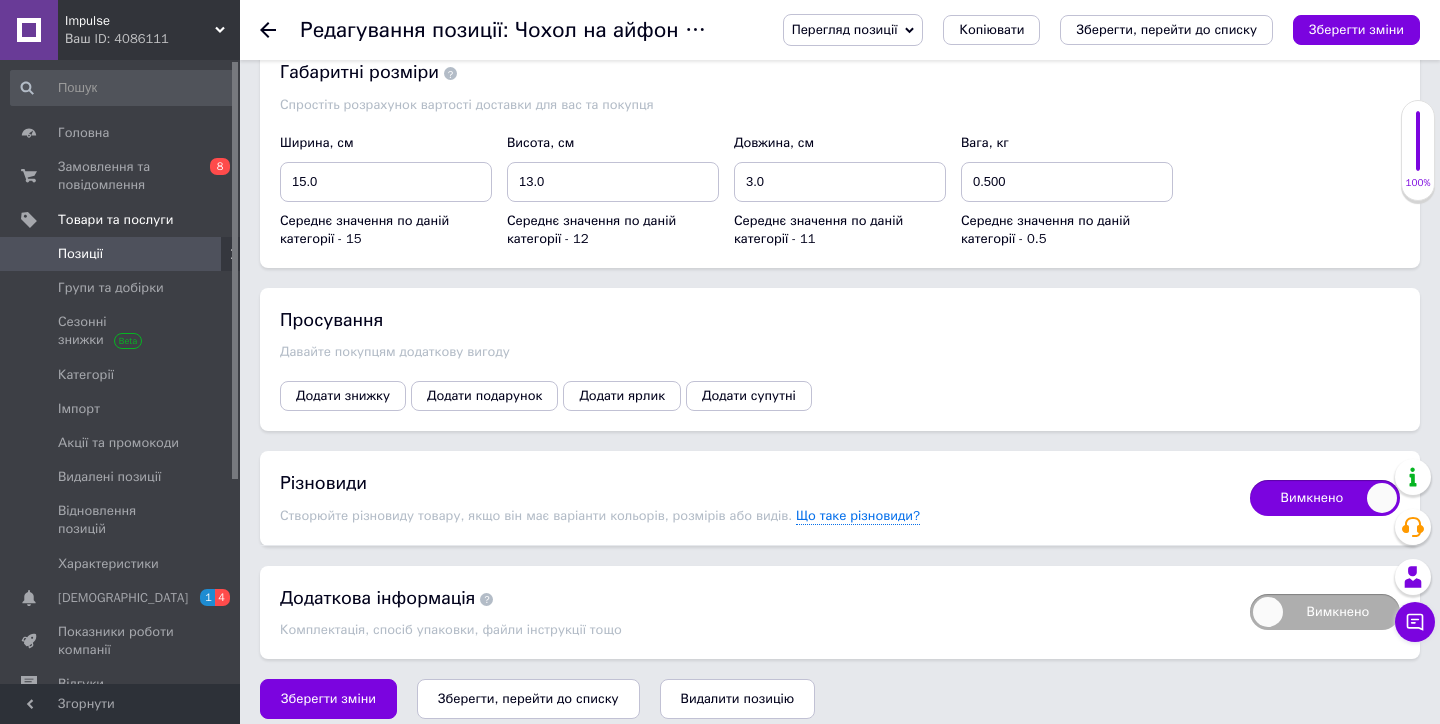 checkbox on "true" 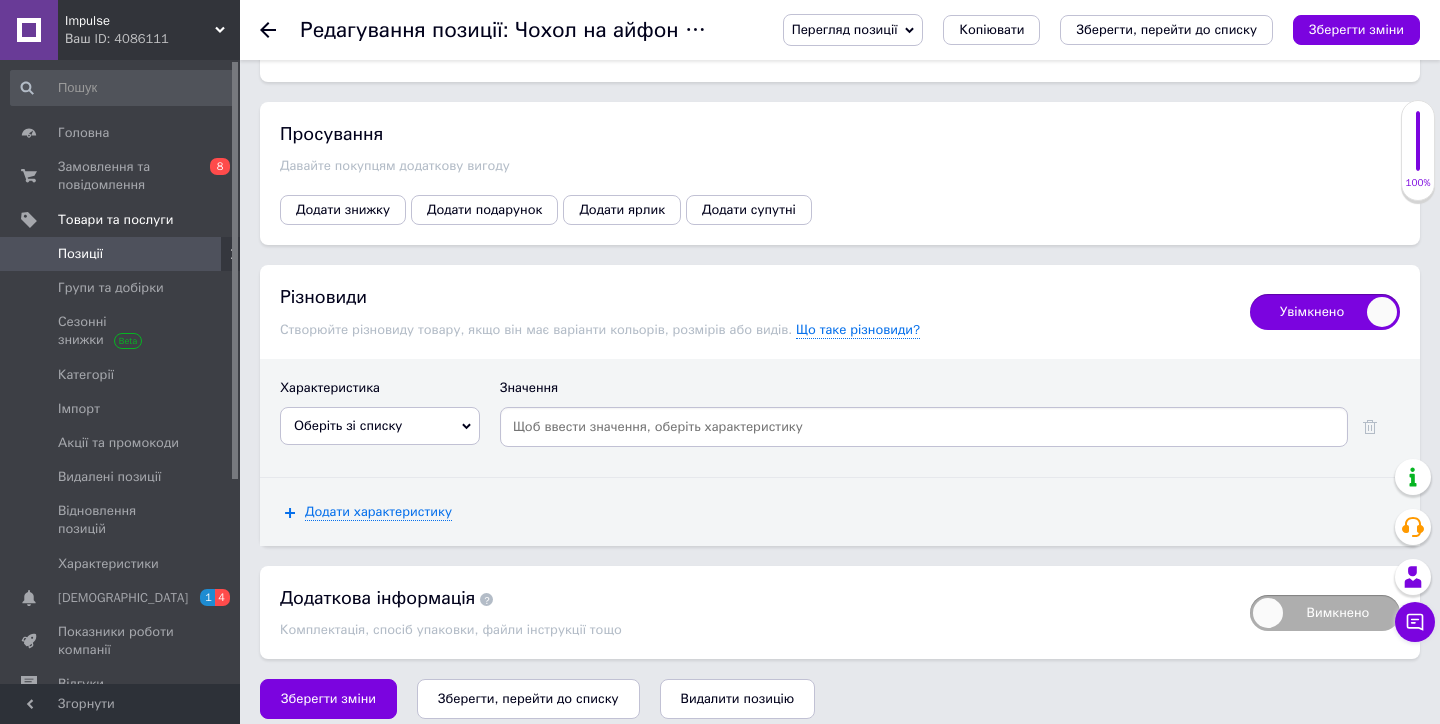 click on "Оберіть зі списку" at bounding box center [348, 425] 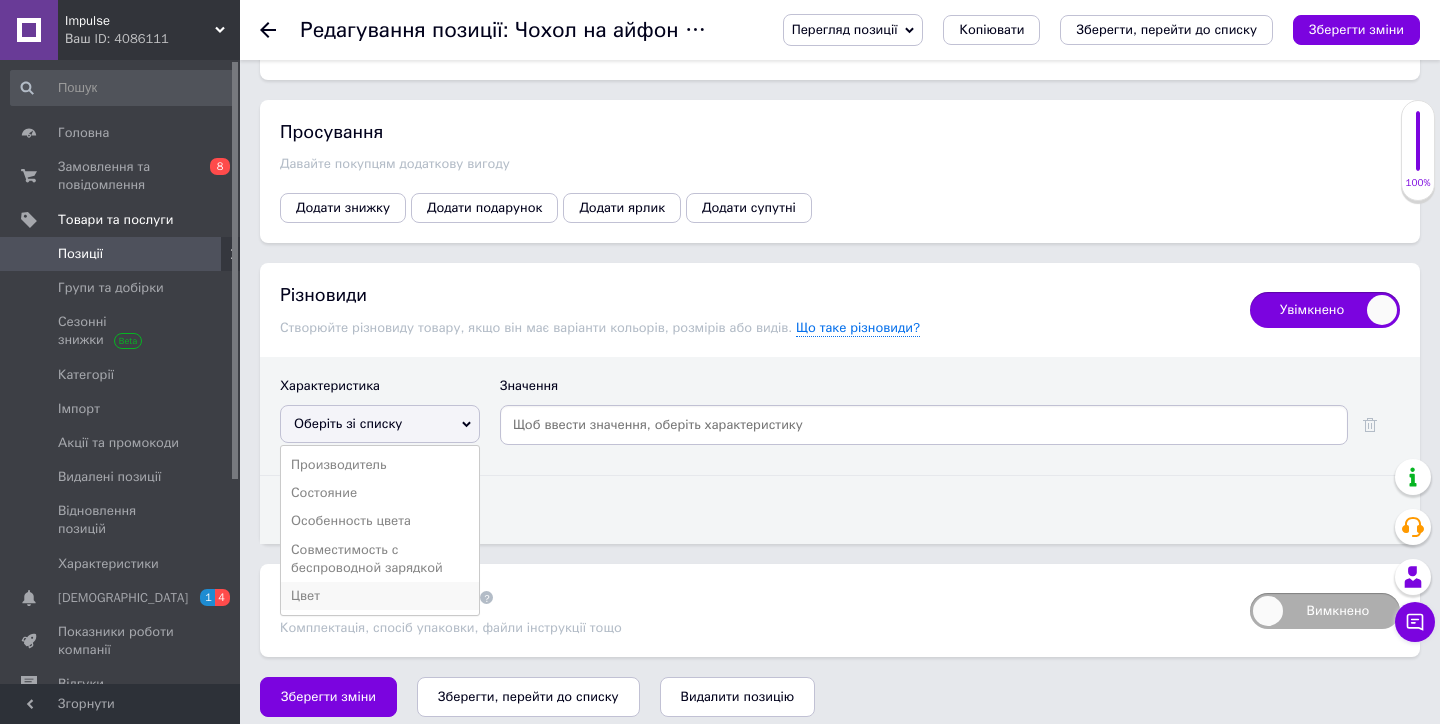 scroll, scrollTop: 2445, scrollLeft: 0, axis: vertical 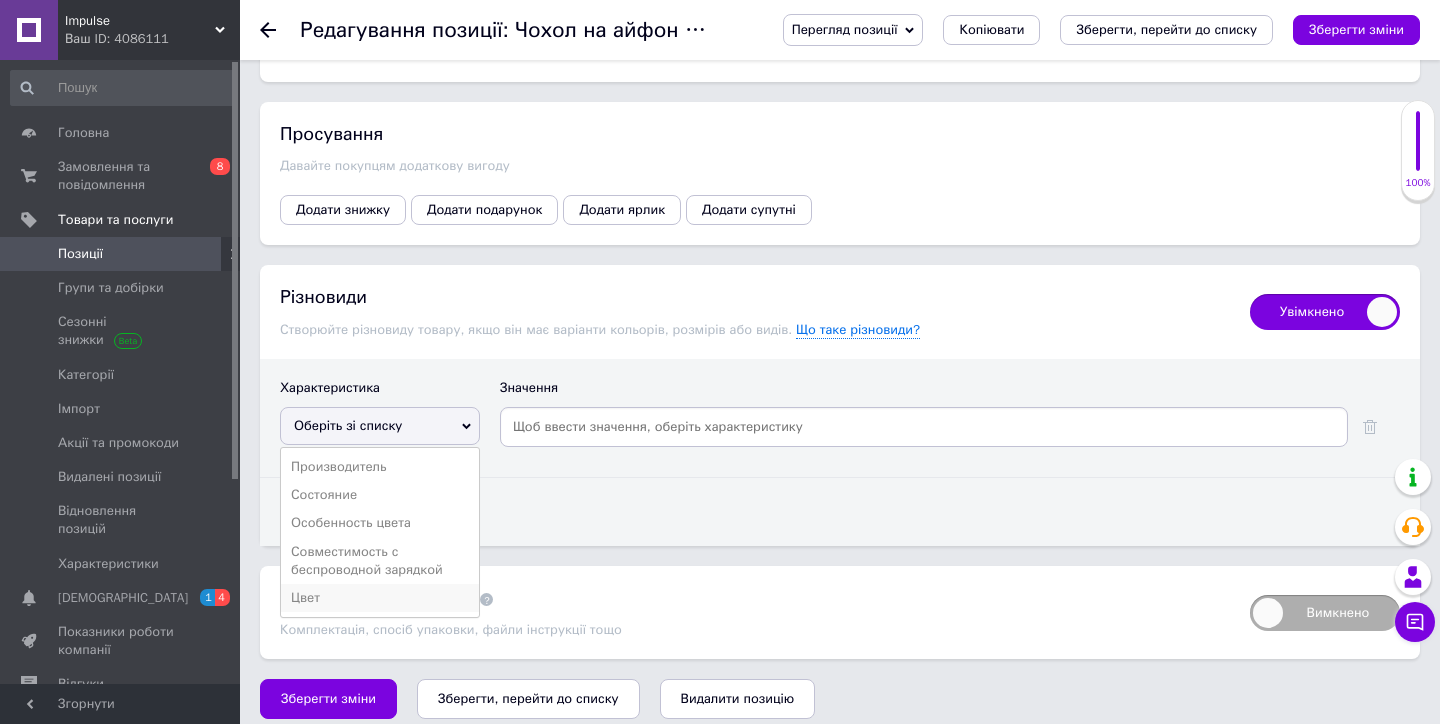 click on "Цвет" at bounding box center (380, 598) 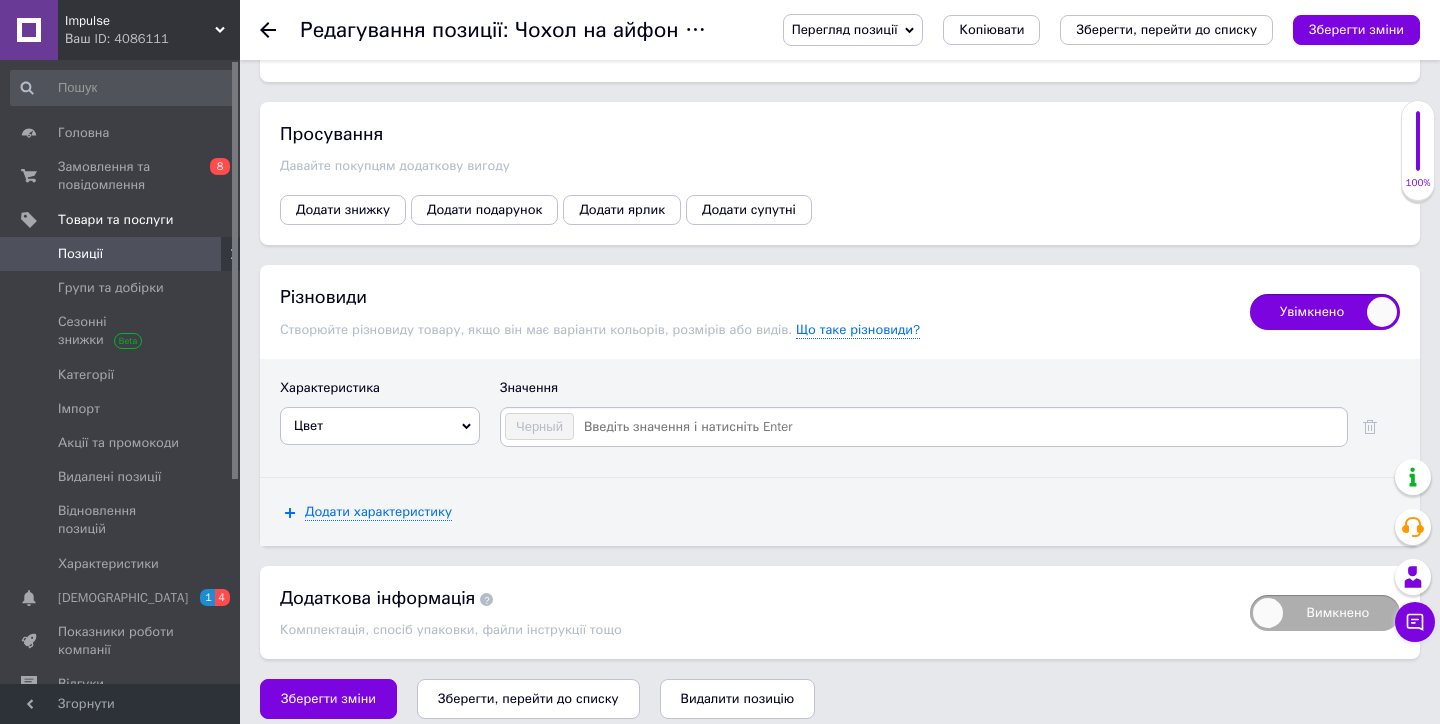 click at bounding box center (959, 427) 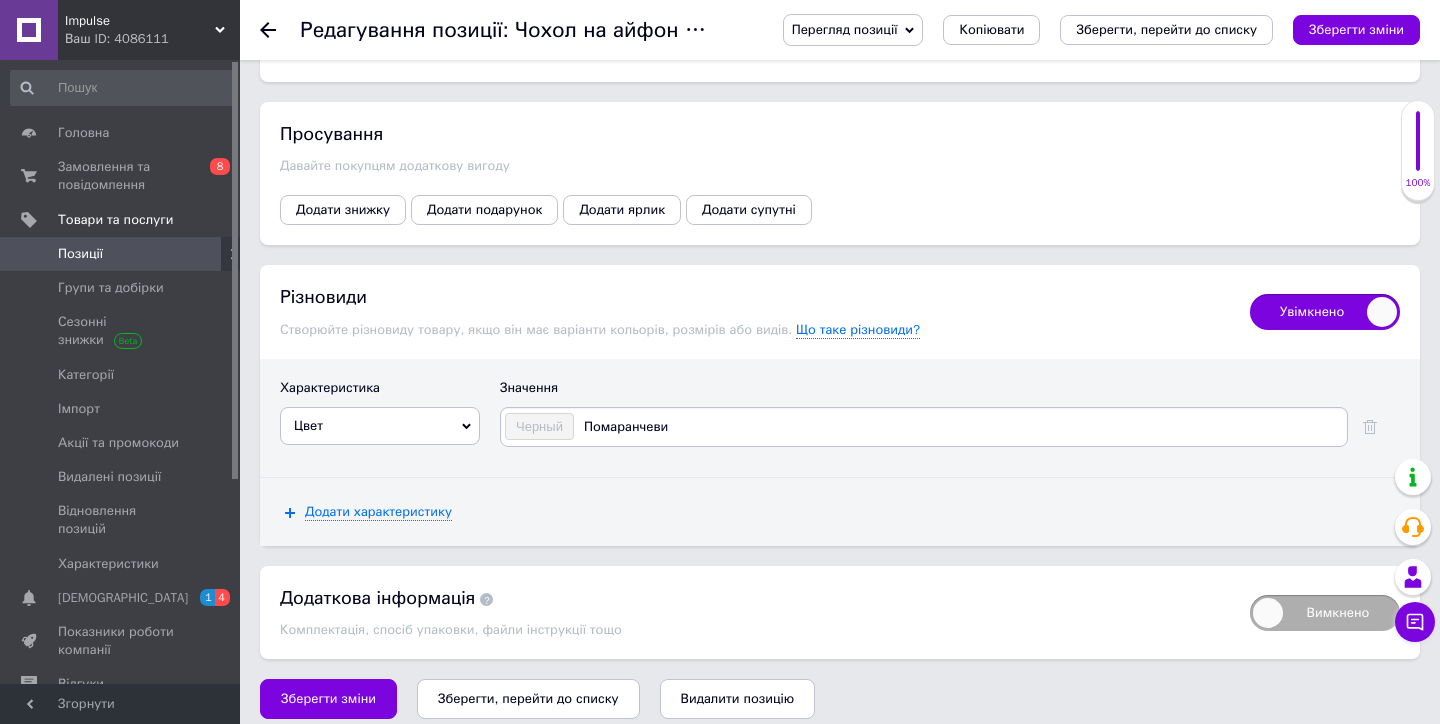 type on "Помаранчевий" 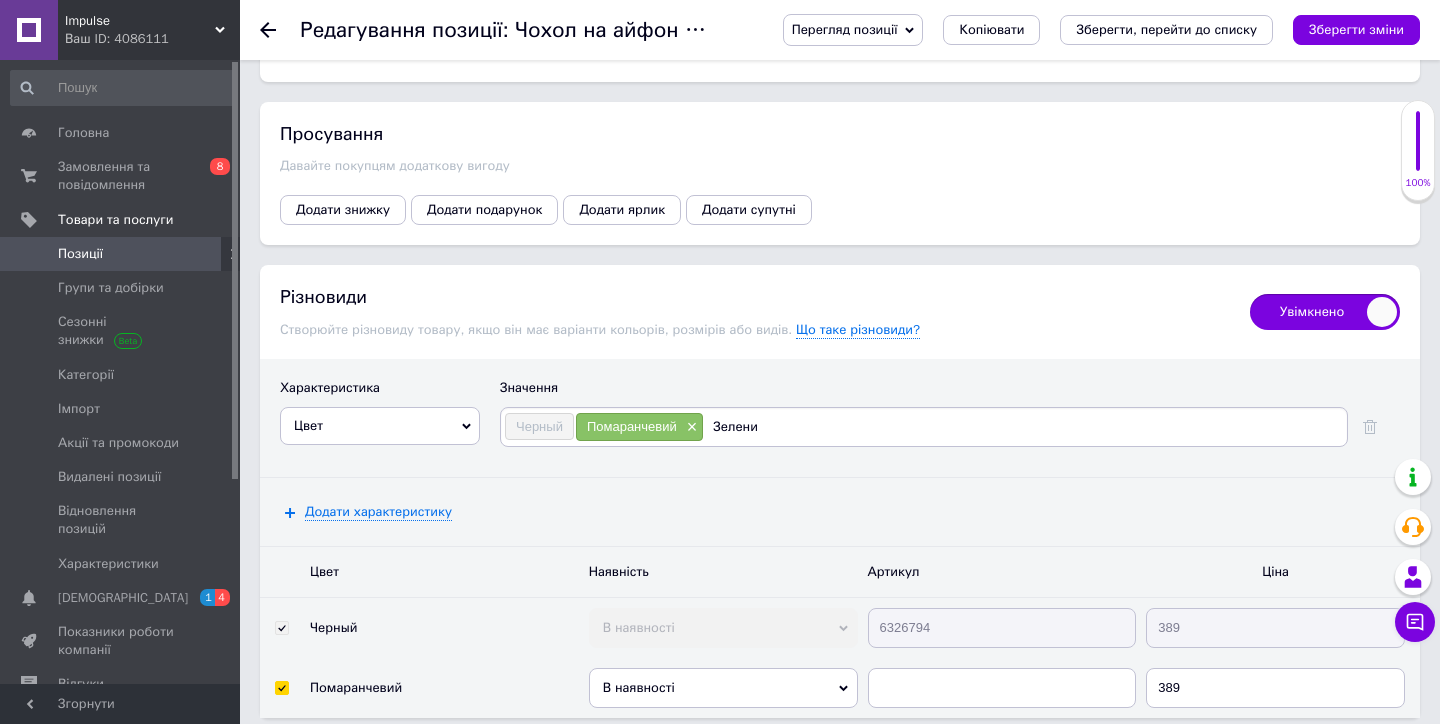 type on "Зелений" 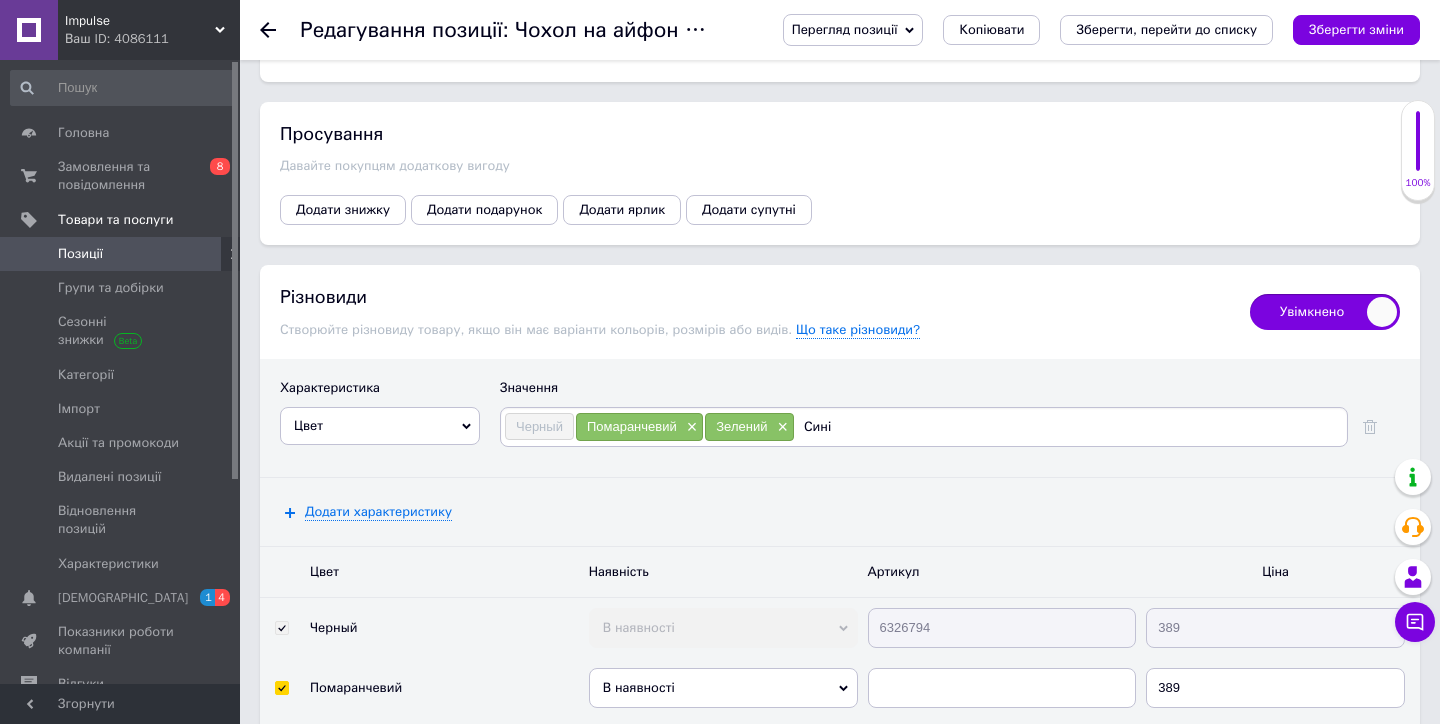 type on "Синій" 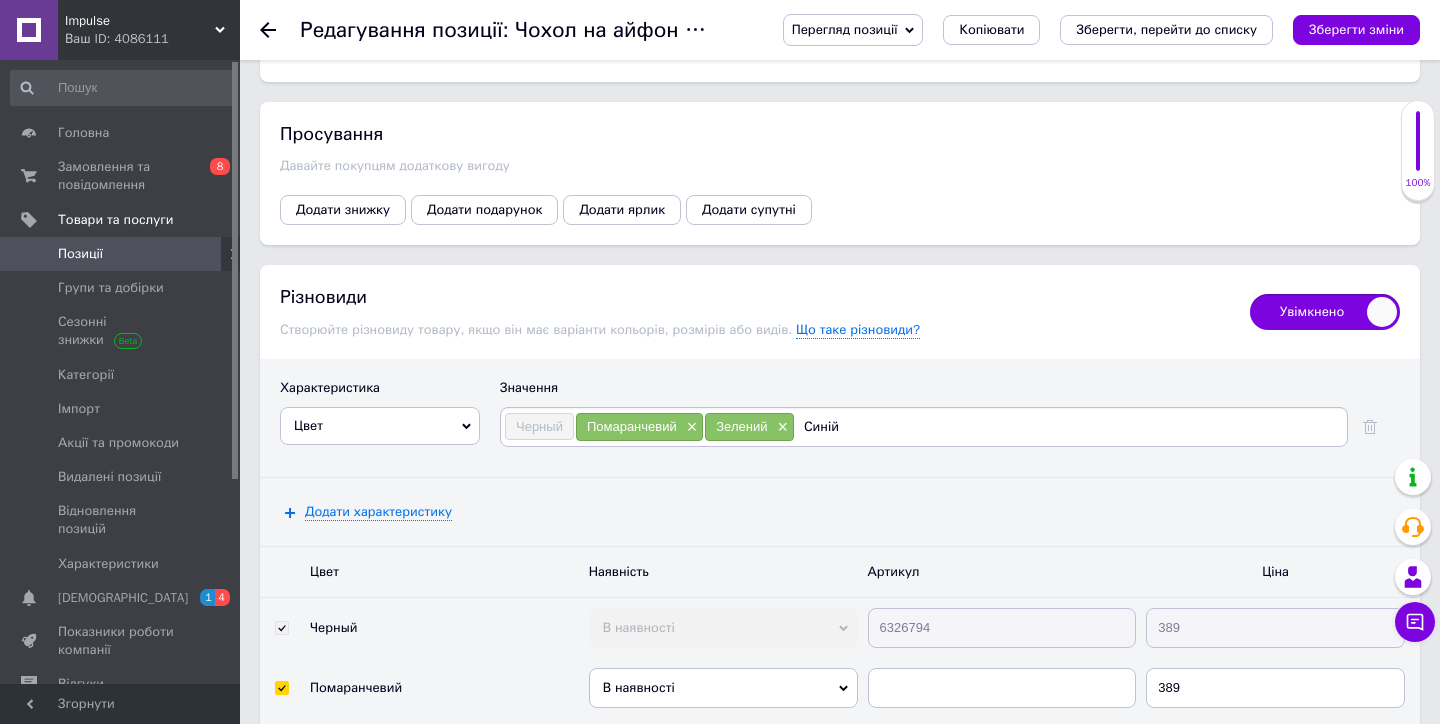 type 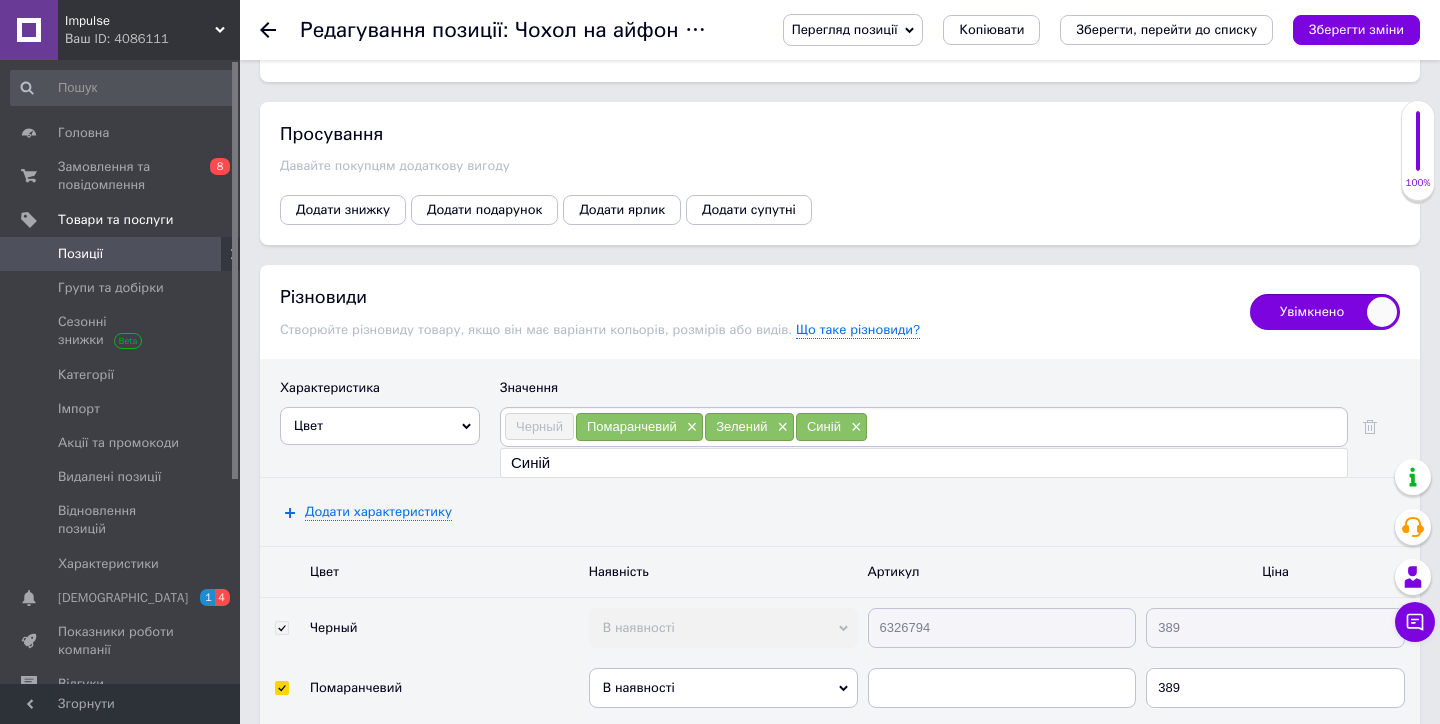 click on "Додати характеристику" at bounding box center (840, 512) 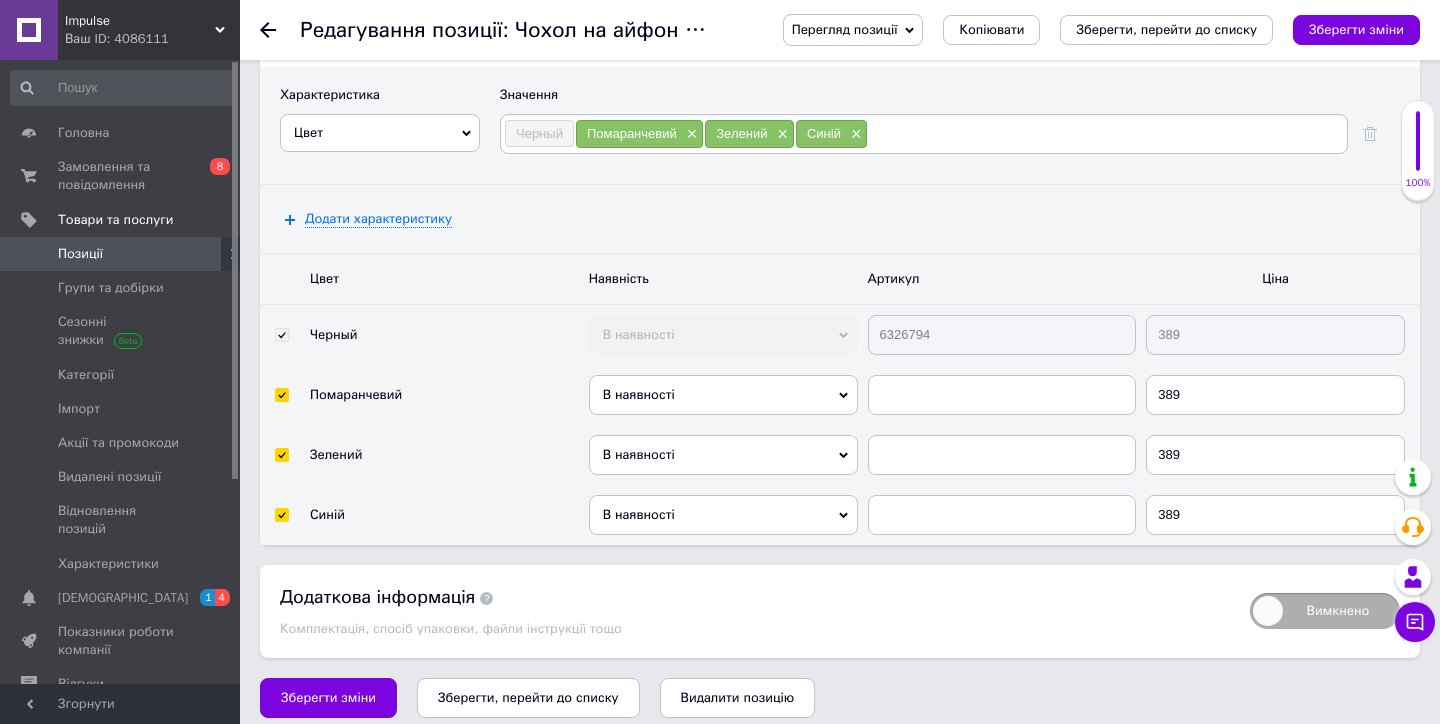 scroll, scrollTop: 2737, scrollLeft: 0, axis: vertical 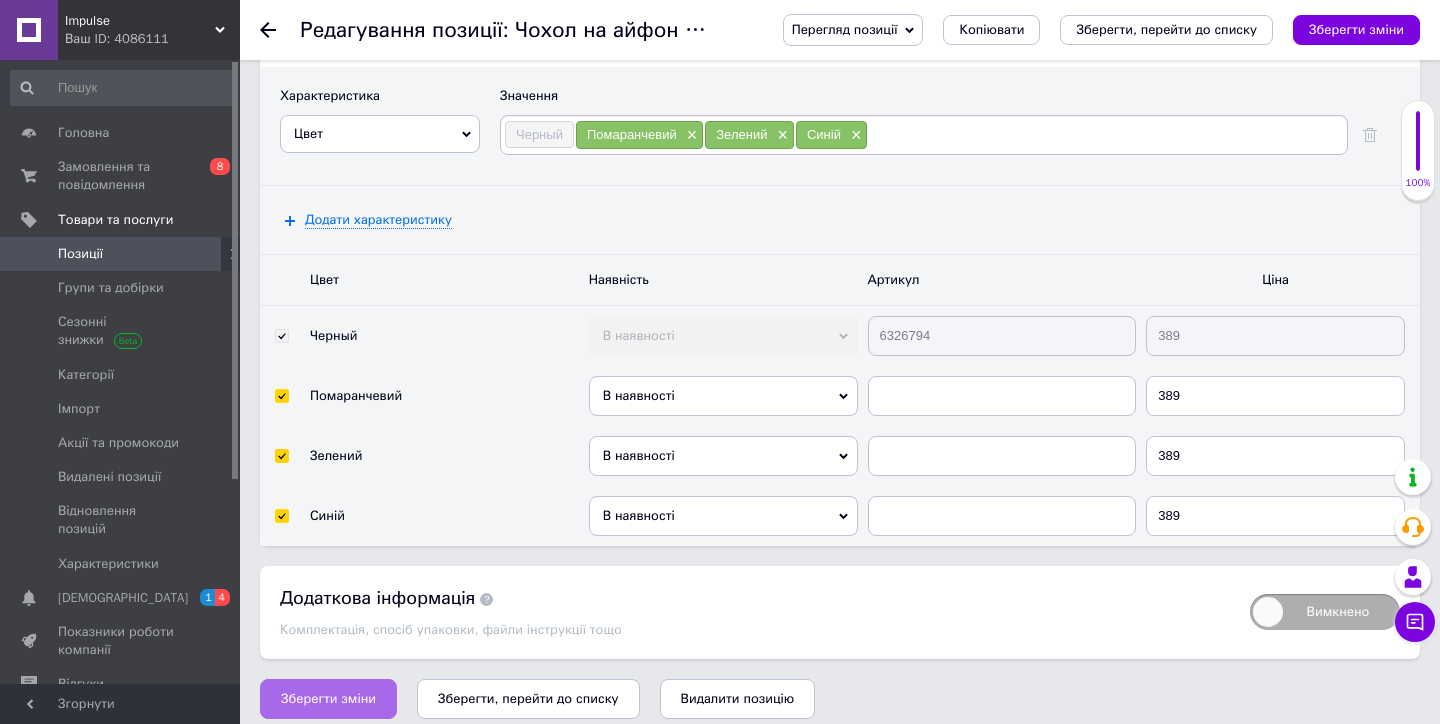 click on "Зберегти зміни" at bounding box center [328, 699] 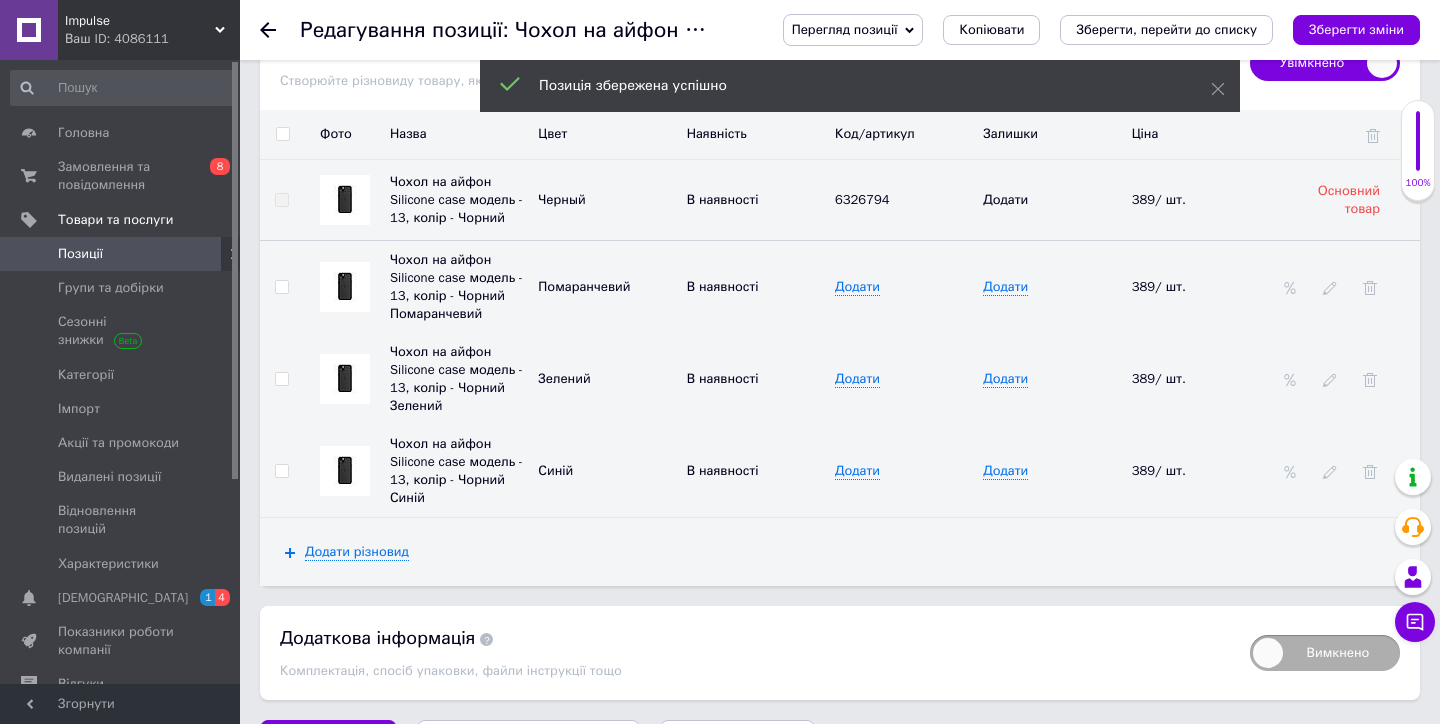 scroll, scrollTop: 2683, scrollLeft: 0, axis: vertical 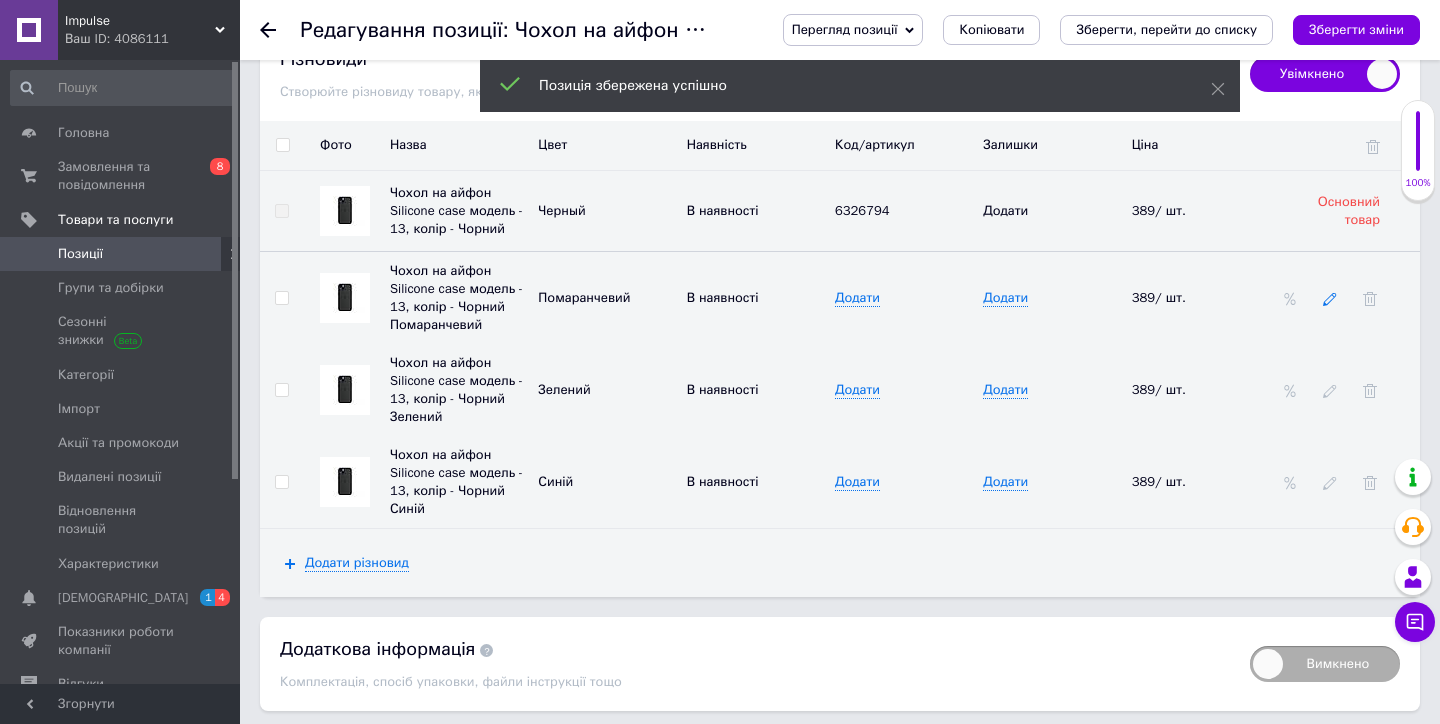 click 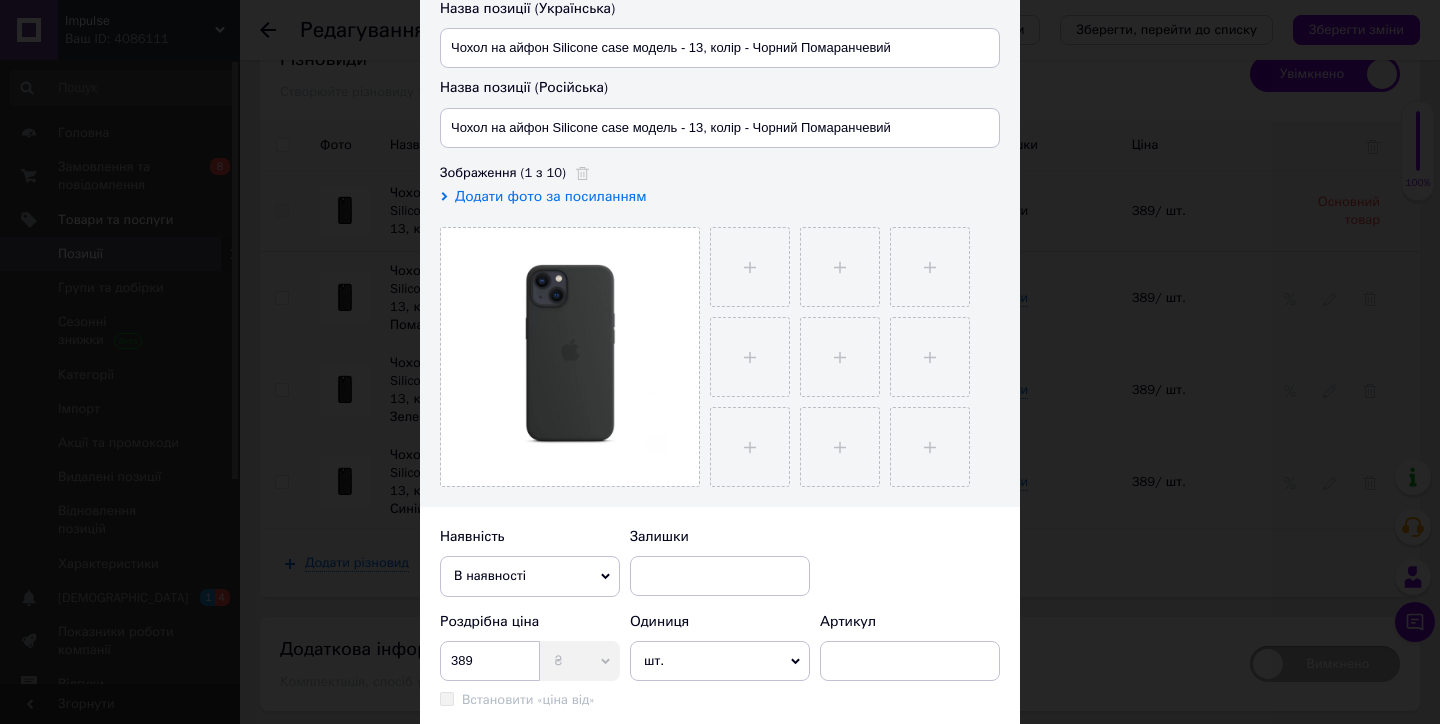 scroll, scrollTop: 278, scrollLeft: 0, axis: vertical 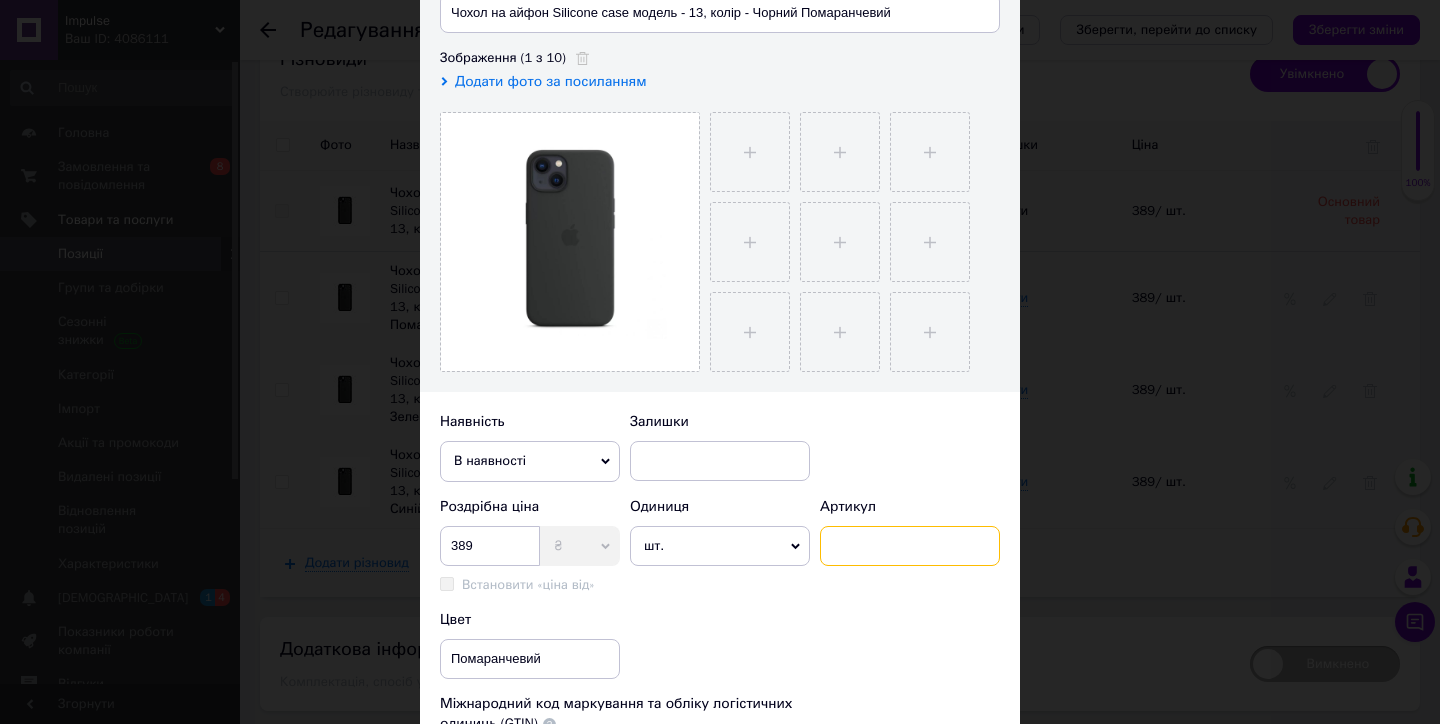 click at bounding box center (910, 546) 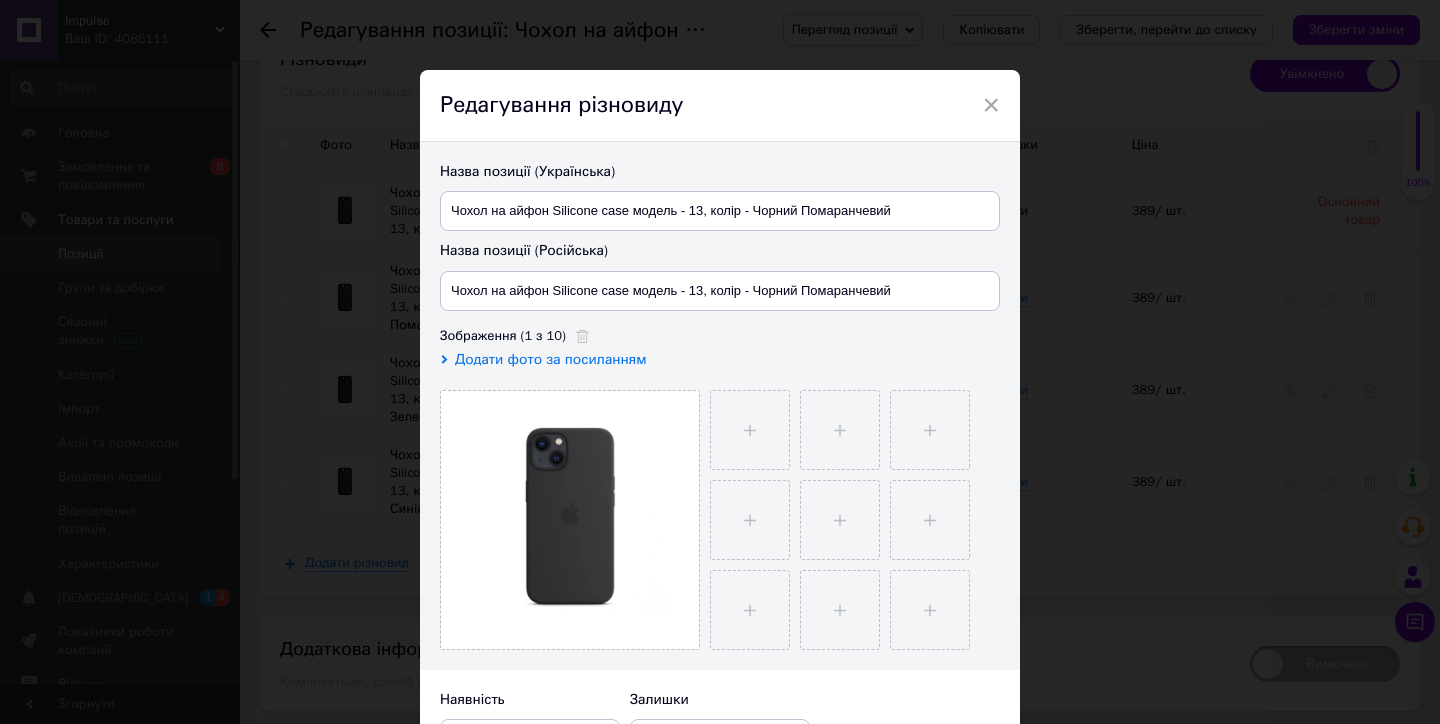 scroll, scrollTop: -1, scrollLeft: 0, axis: vertical 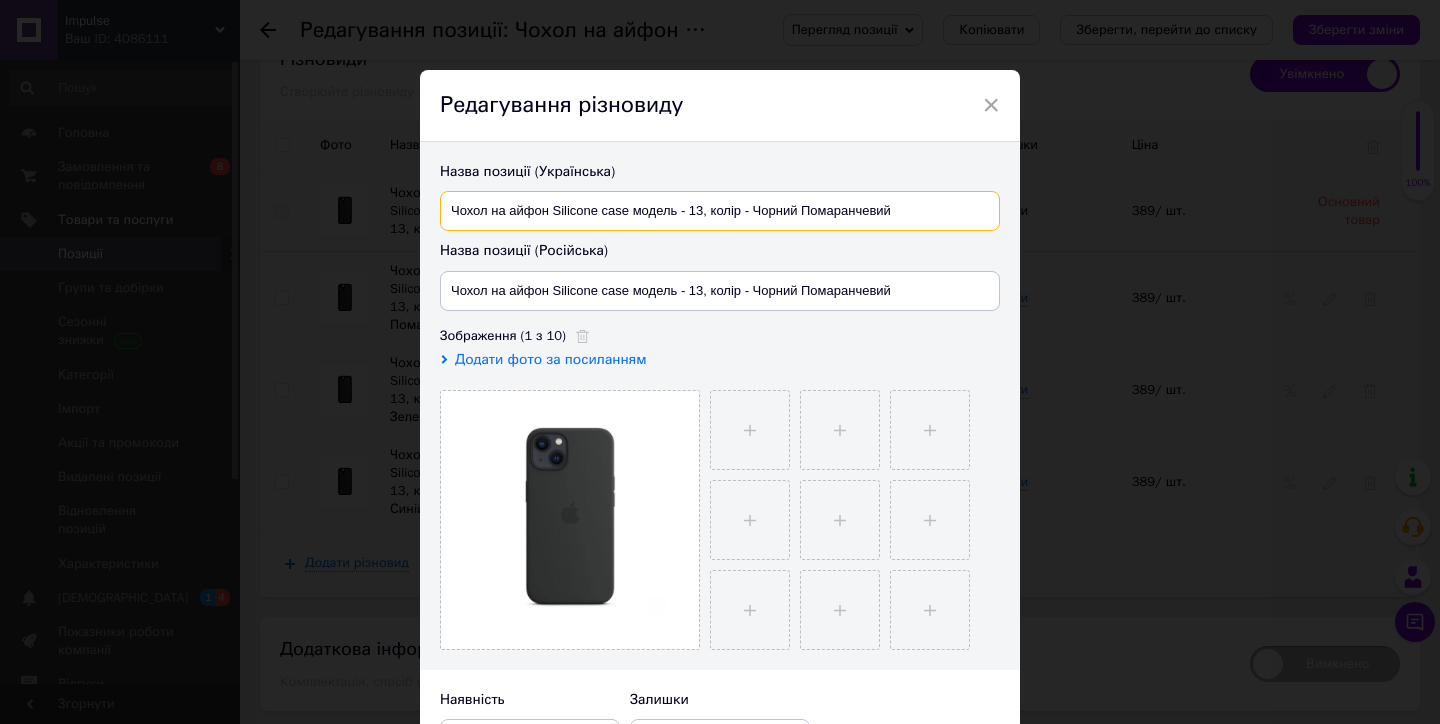 click on "Чохол на айфон Silicone case модель - 13, колір - Чорний Помаранчевий" at bounding box center [720, 211] 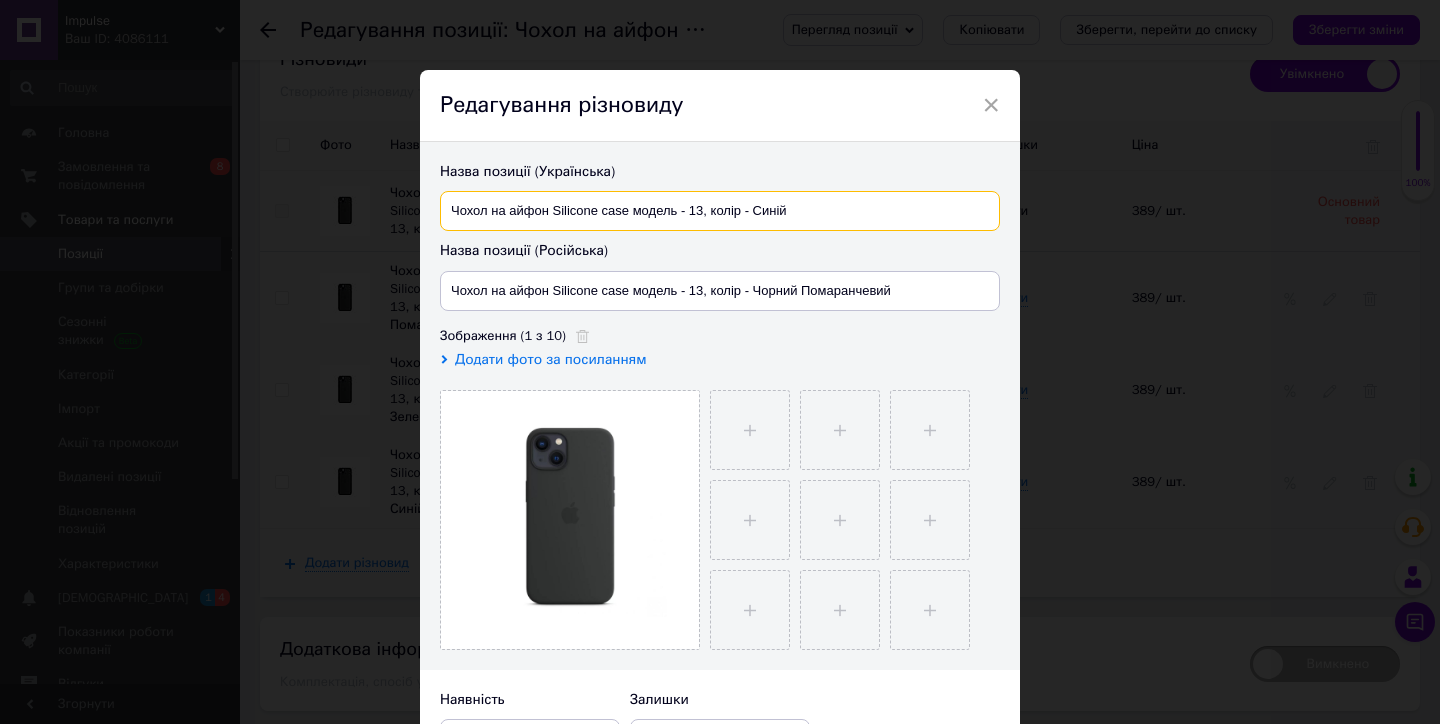 type on "Чохол на айфон Silicone case модель - 13, колір - Синій" 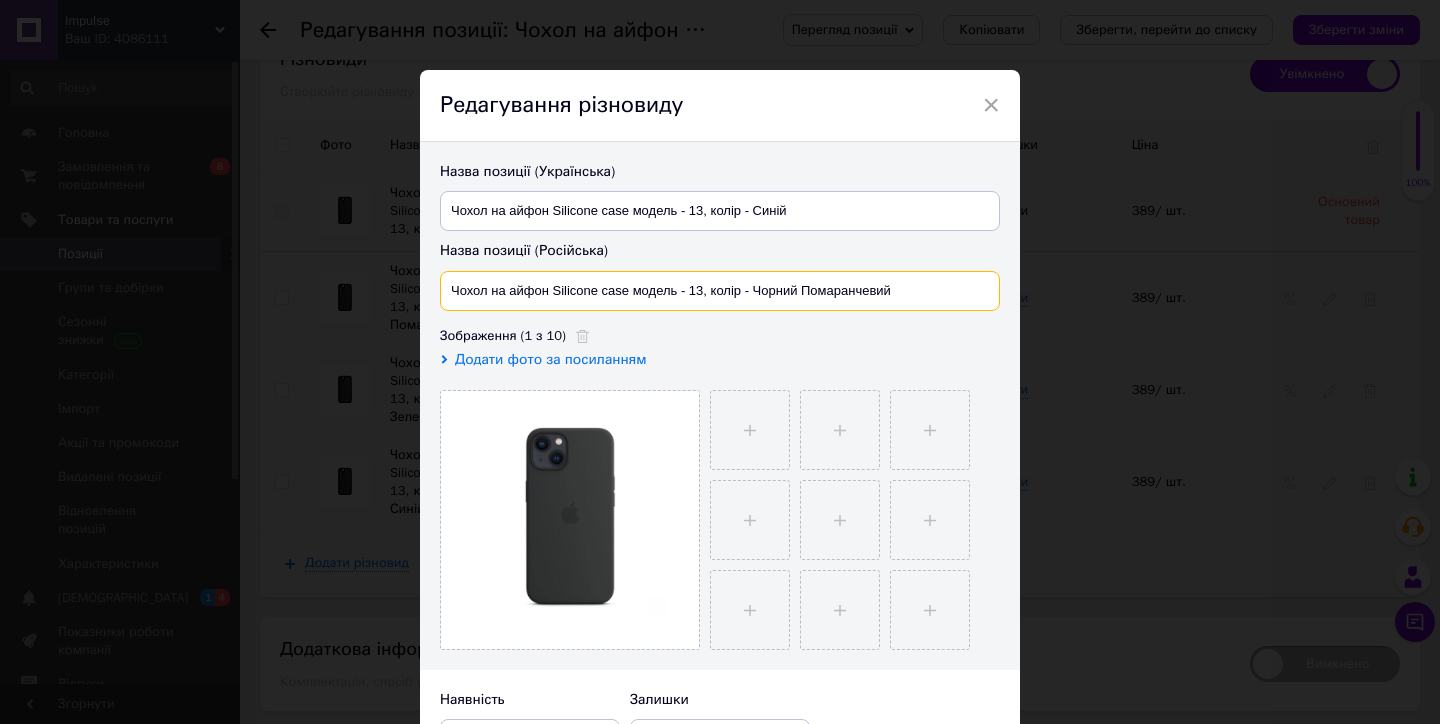click on "Чохол на айфон Silicone case модель - 13, колір - Чорний Помаранчевий" at bounding box center [720, 291] 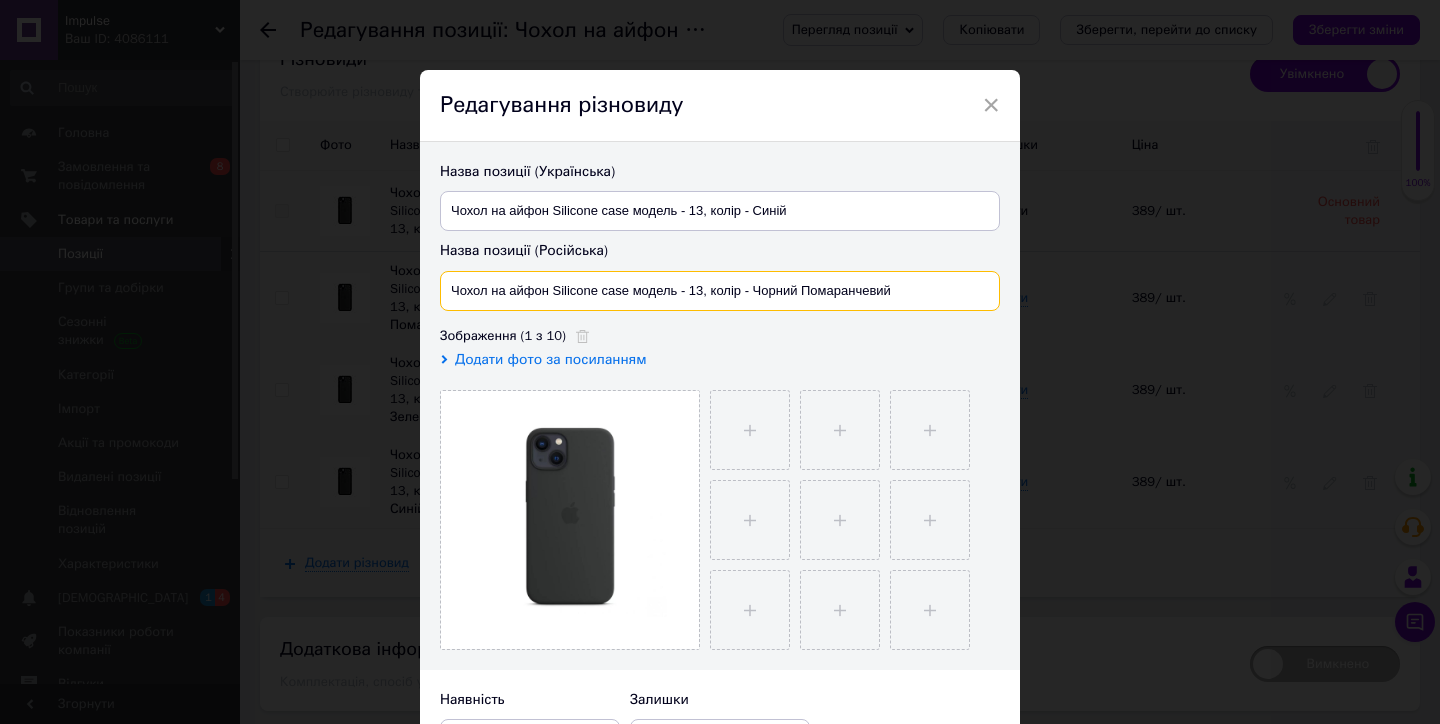 click on "Чохол на айфон Silicone case модель - 13, колір - Чорний Помаранчевий" at bounding box center [720, 291] 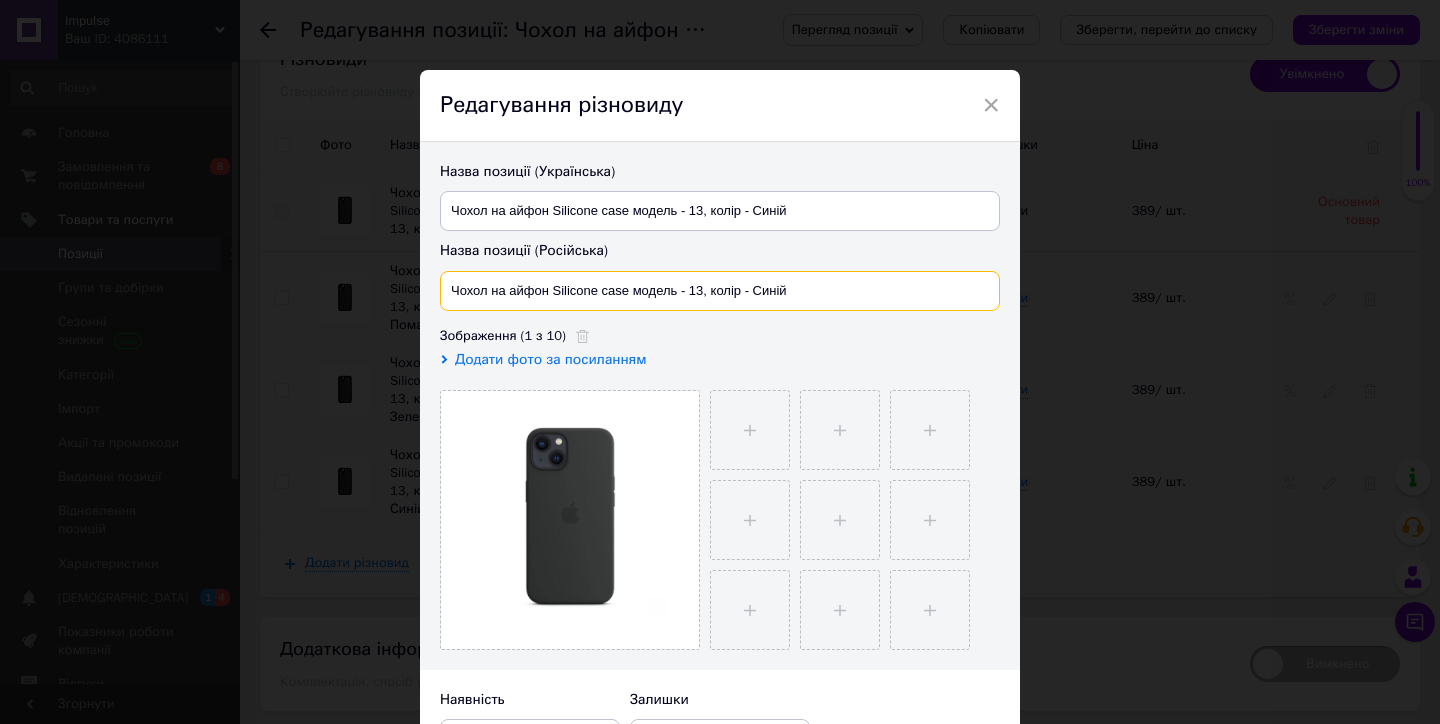 type on "Чохол на айфон Silicone case модель - 13, колір - Синій" 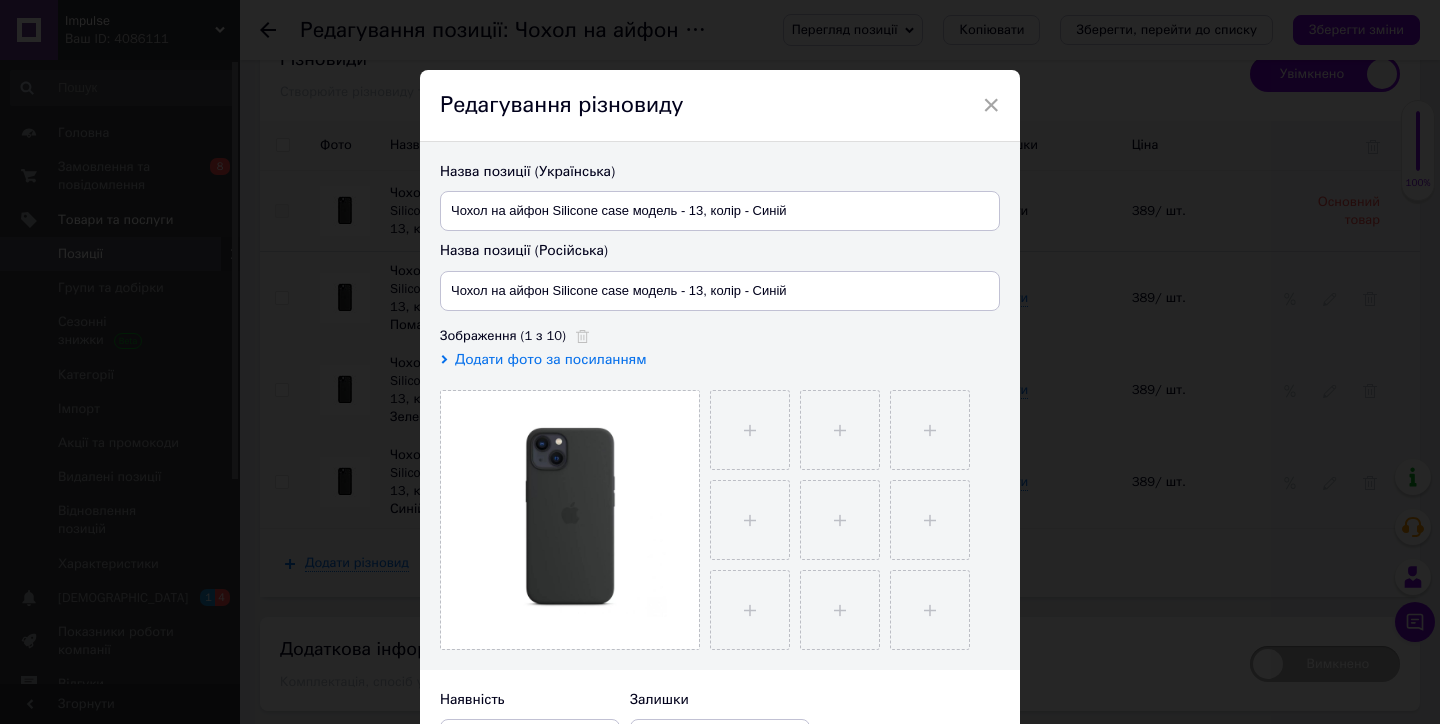 click on "Зображення (1 з 10)" at bounding box center [720, 336] 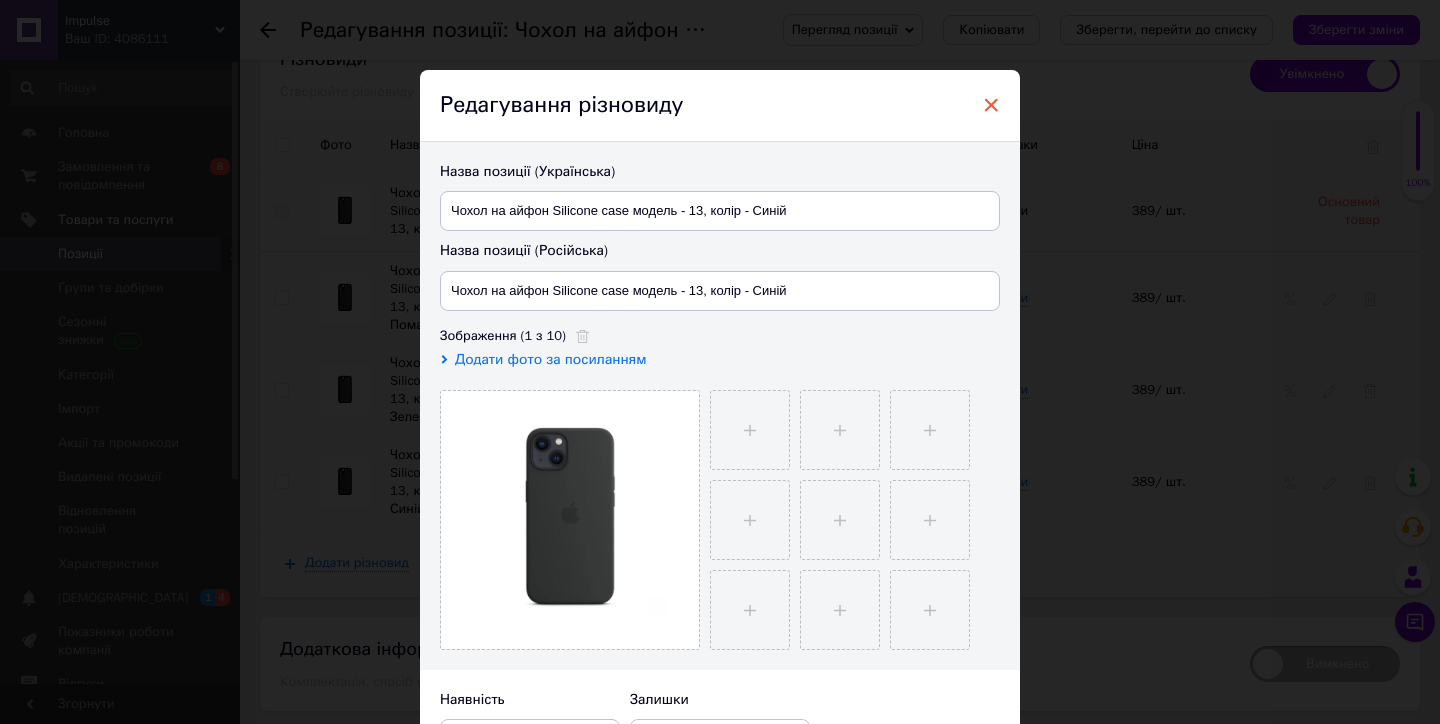 click on "×" at bounding box center (991, 105) 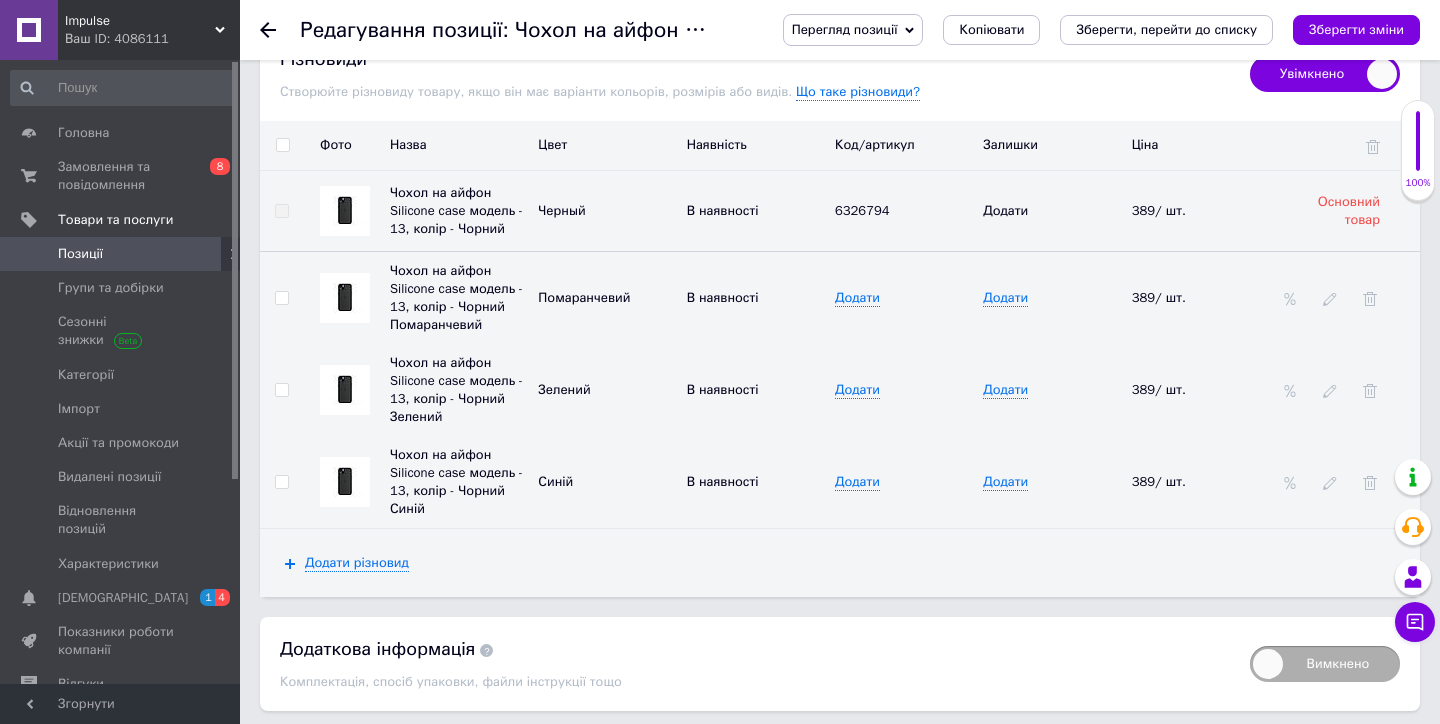 scroll, scrollTop: 2658, scrollLeft: 0, axis: vertical 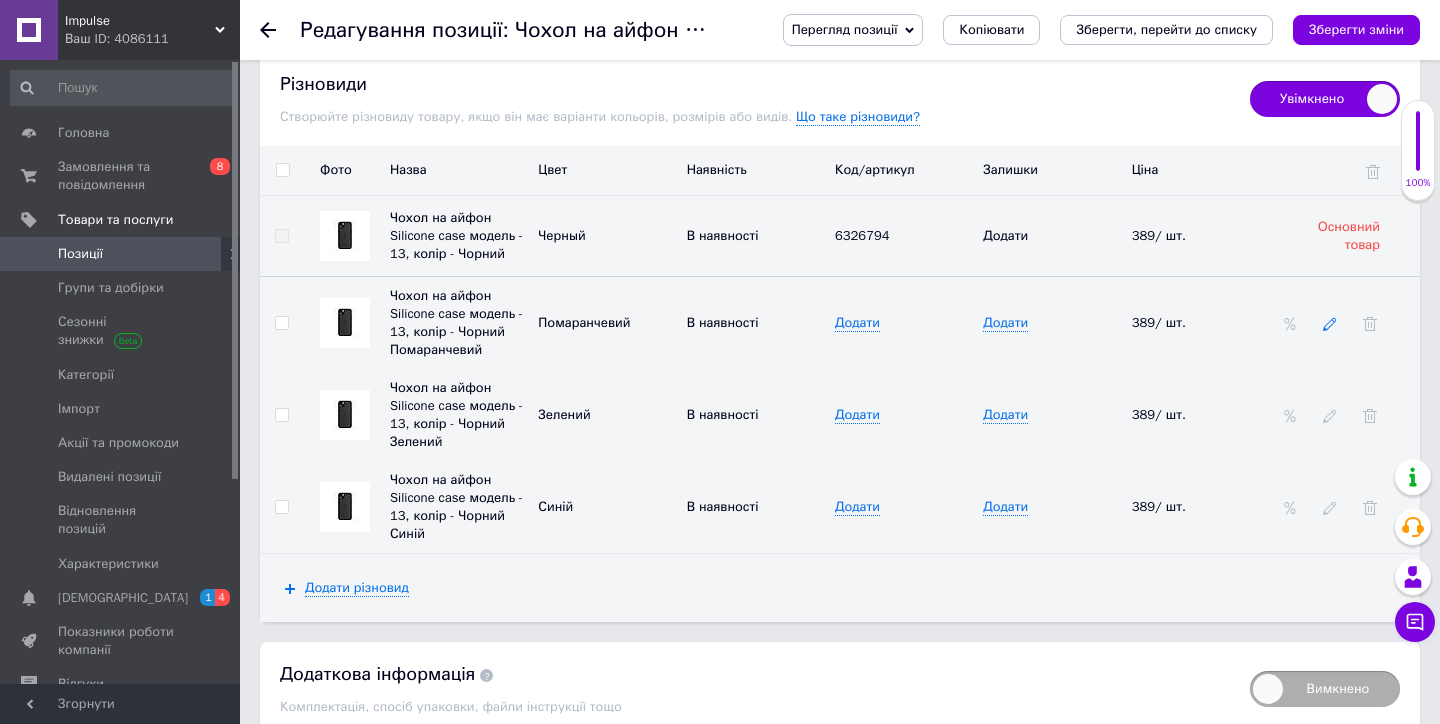 click 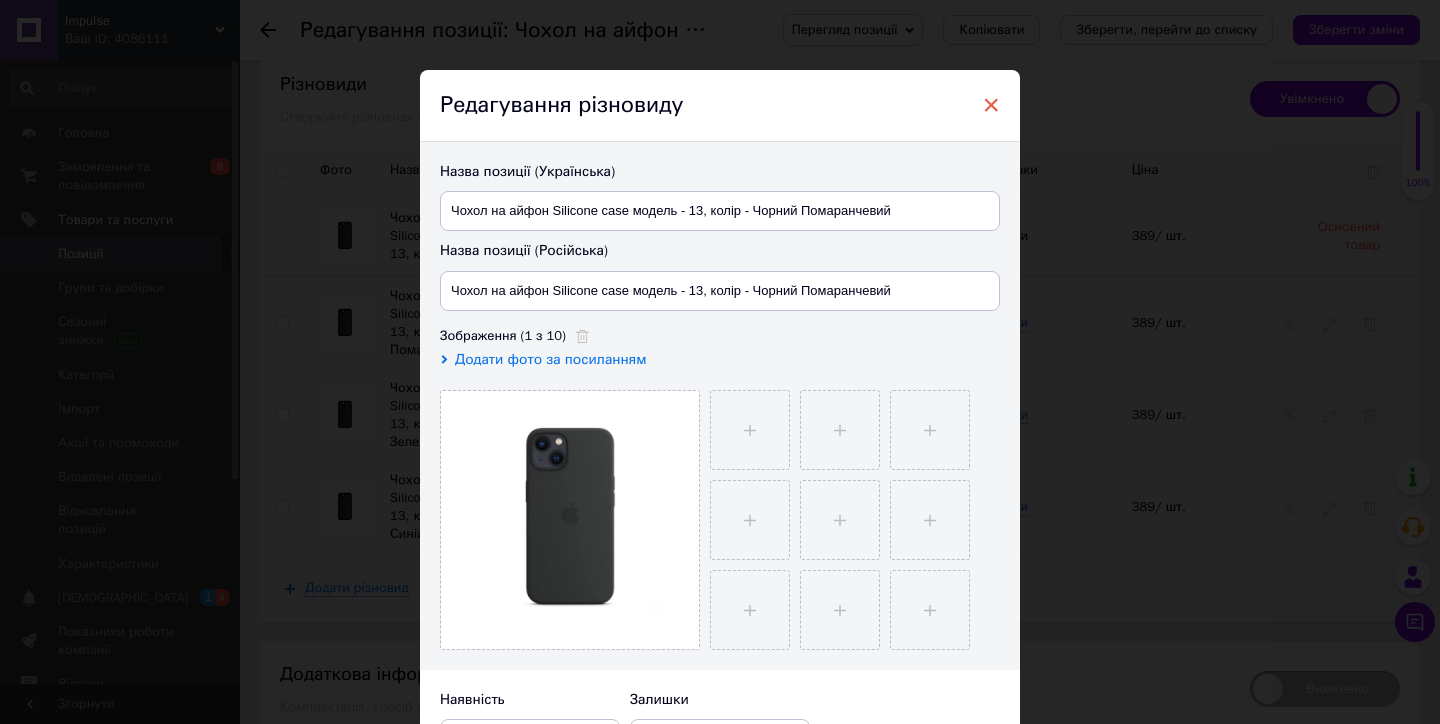 click on "×" at bounding box center [991, 105] 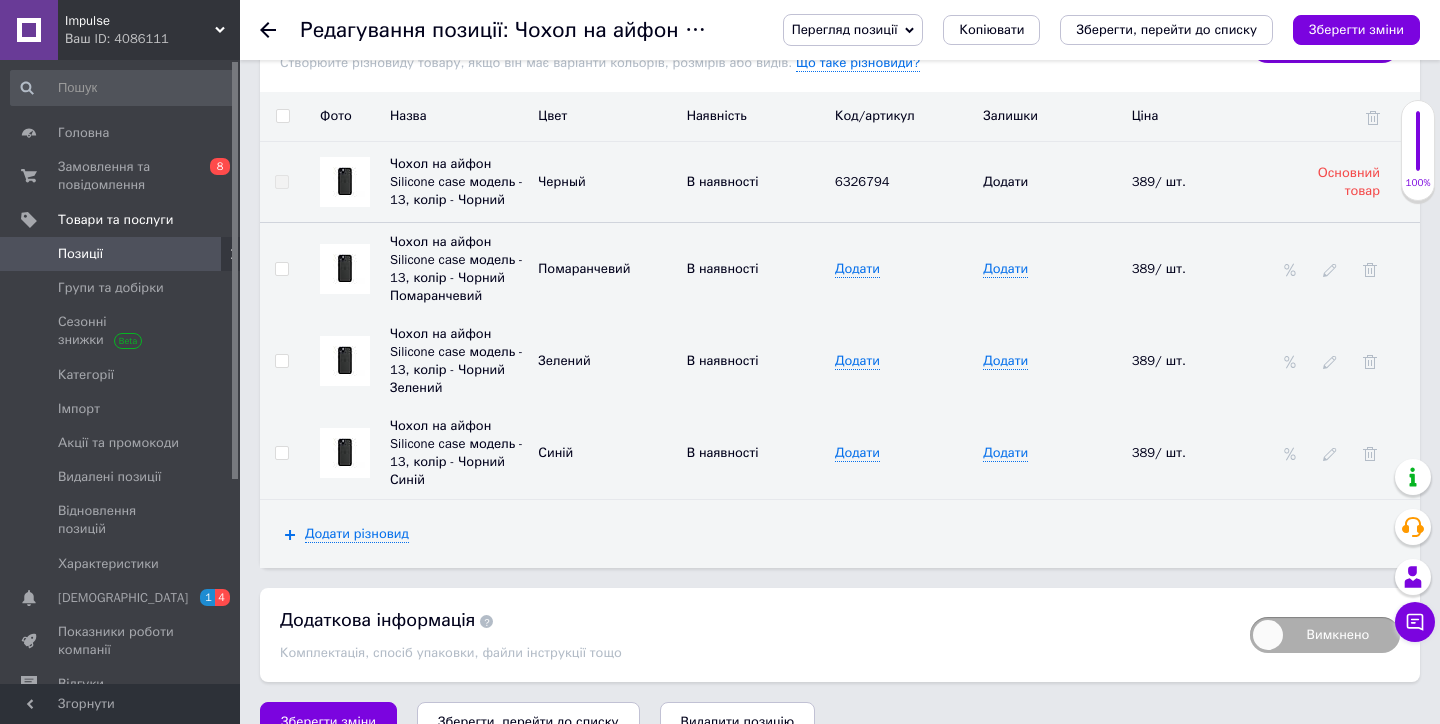 scroll, scrollTop: 2711, scrollLeft: 0, axis: vertical 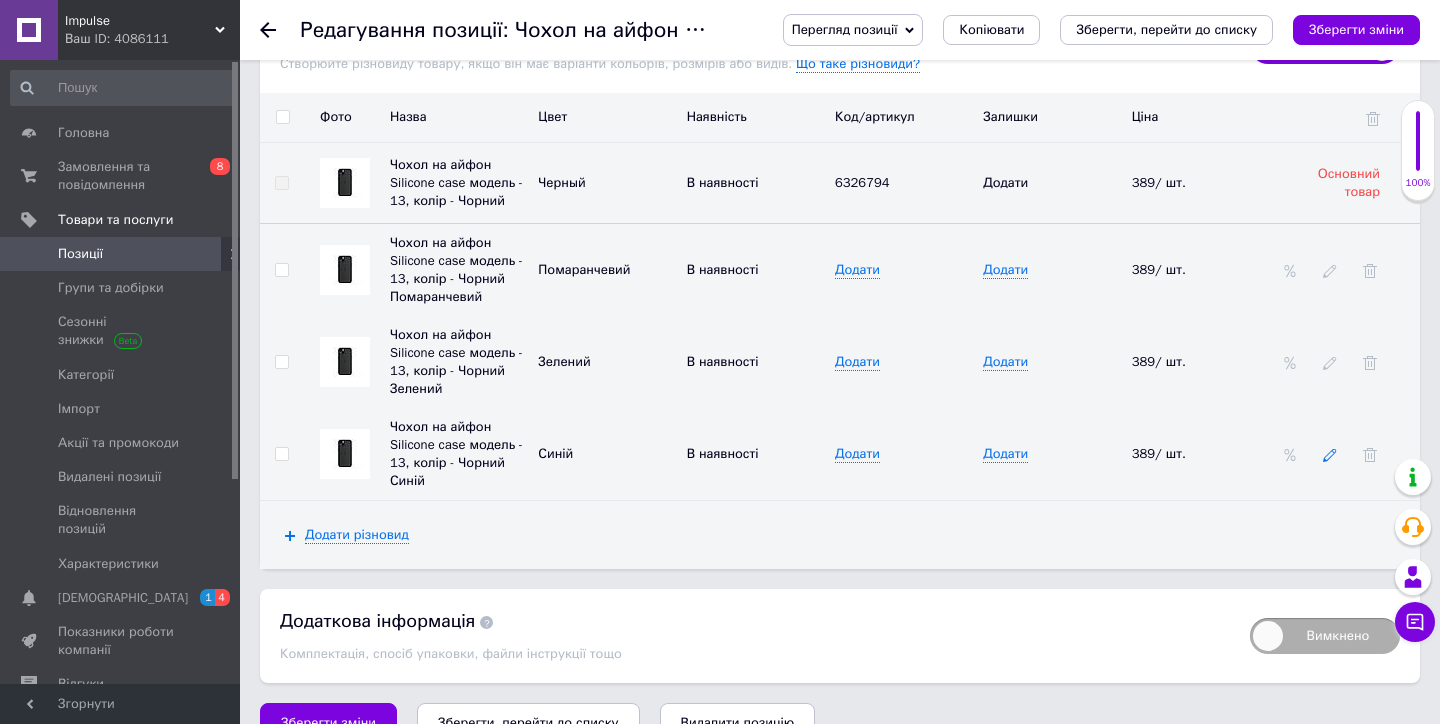 click 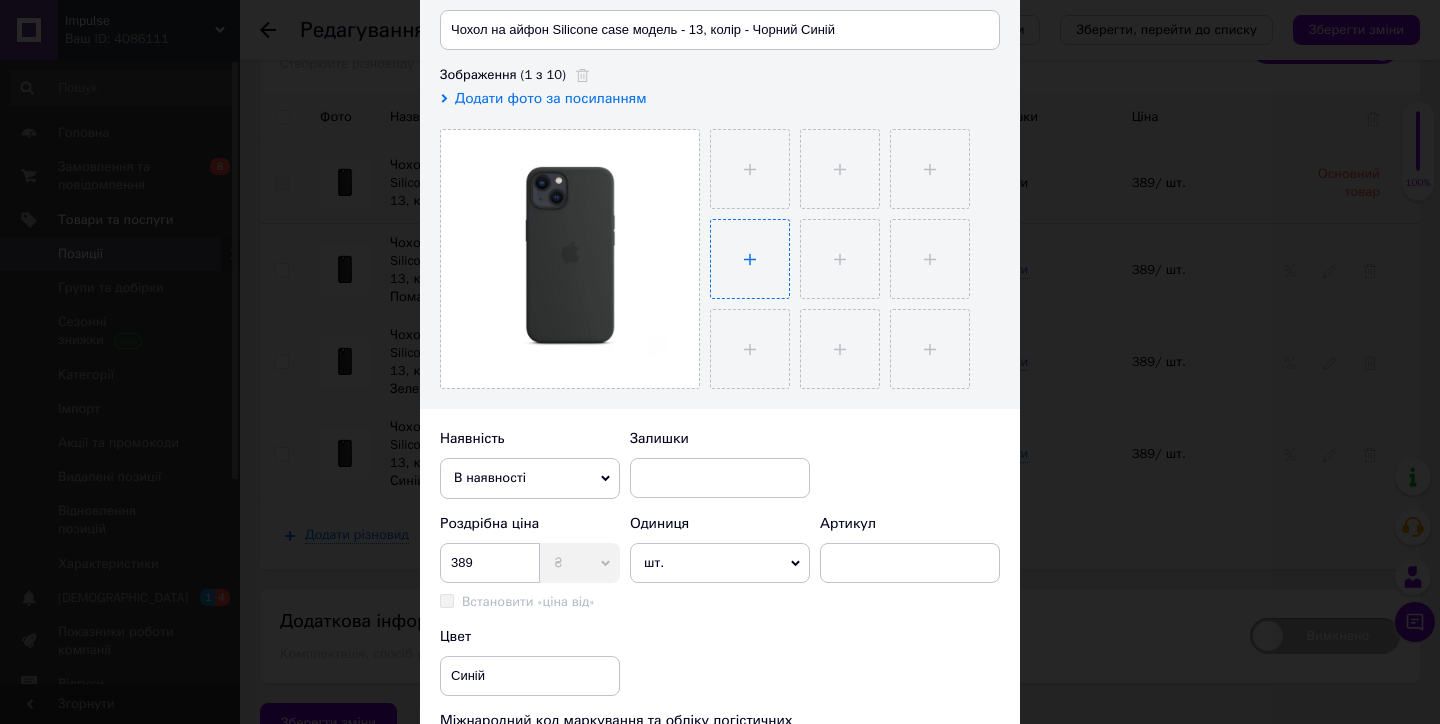 scroll, scrollTop: 470, scrollLeft: 0, axis: vertical 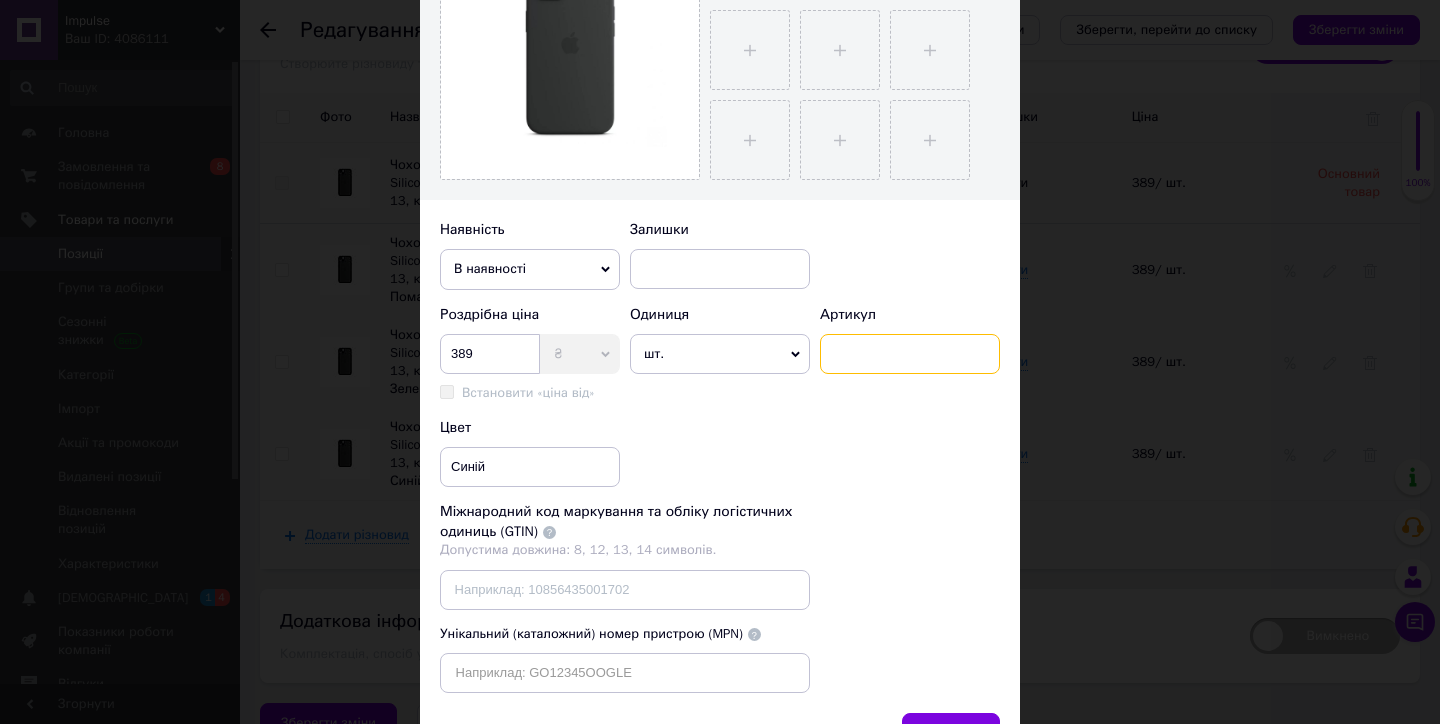 click at bounding box center (910, 354) 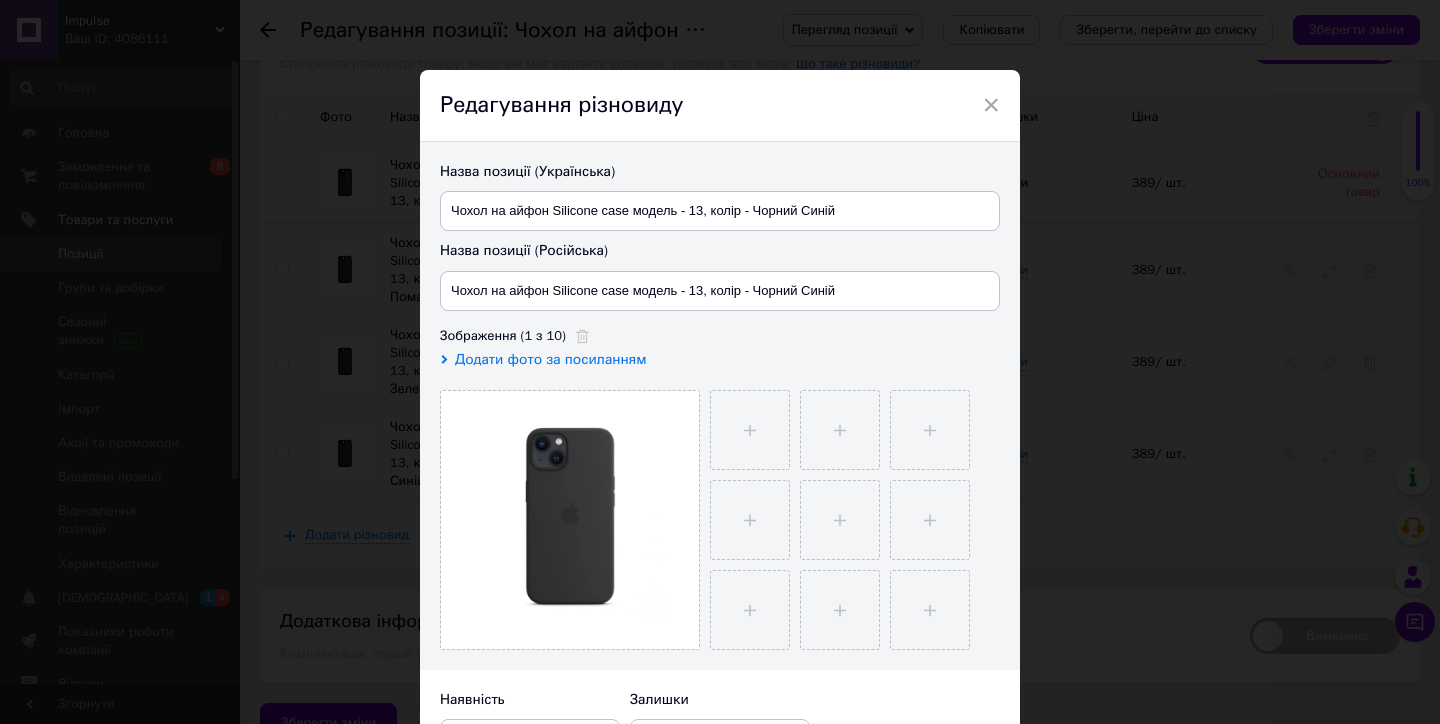 scroll, scrollTop: 0, scrollLeft: 0, axis: both 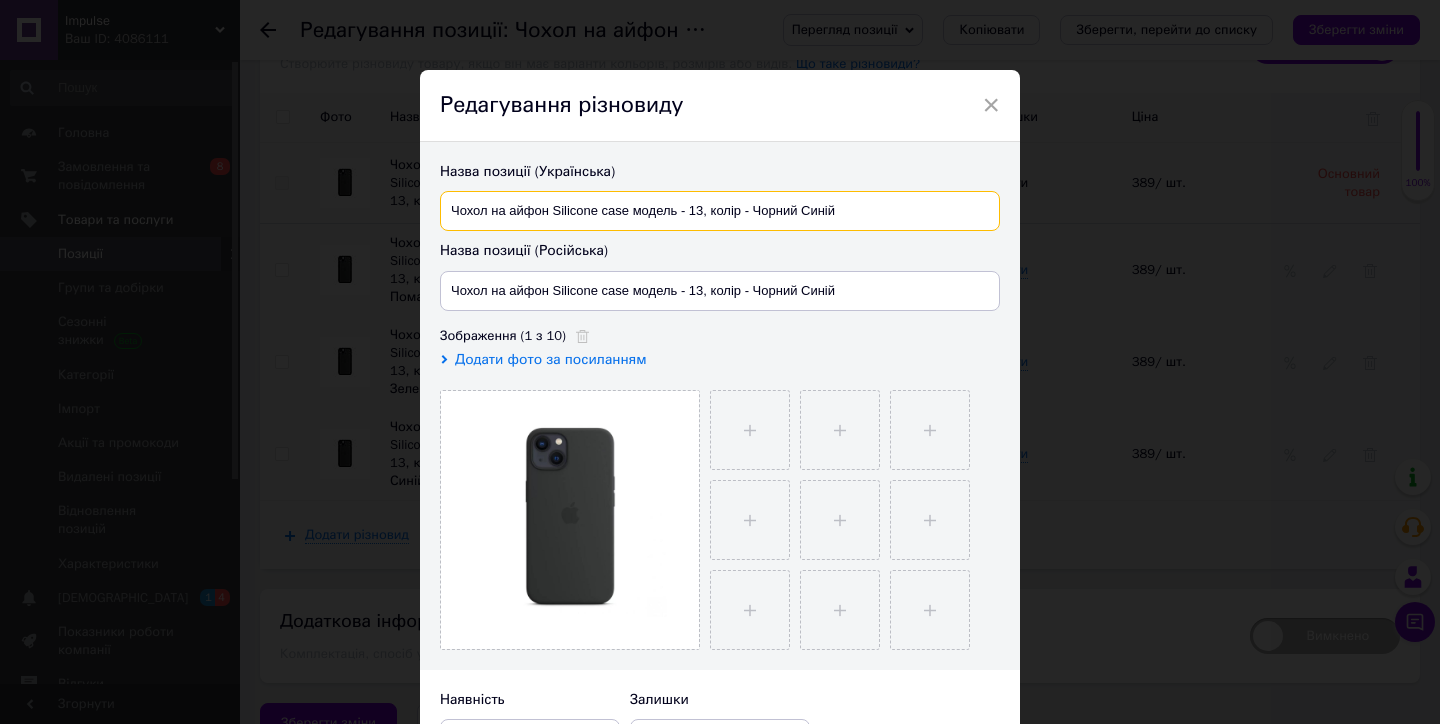 click on "Чохол на айфон Silicone case модель - 13, колір - Чорний Синій" at bounding box center (720, 211) 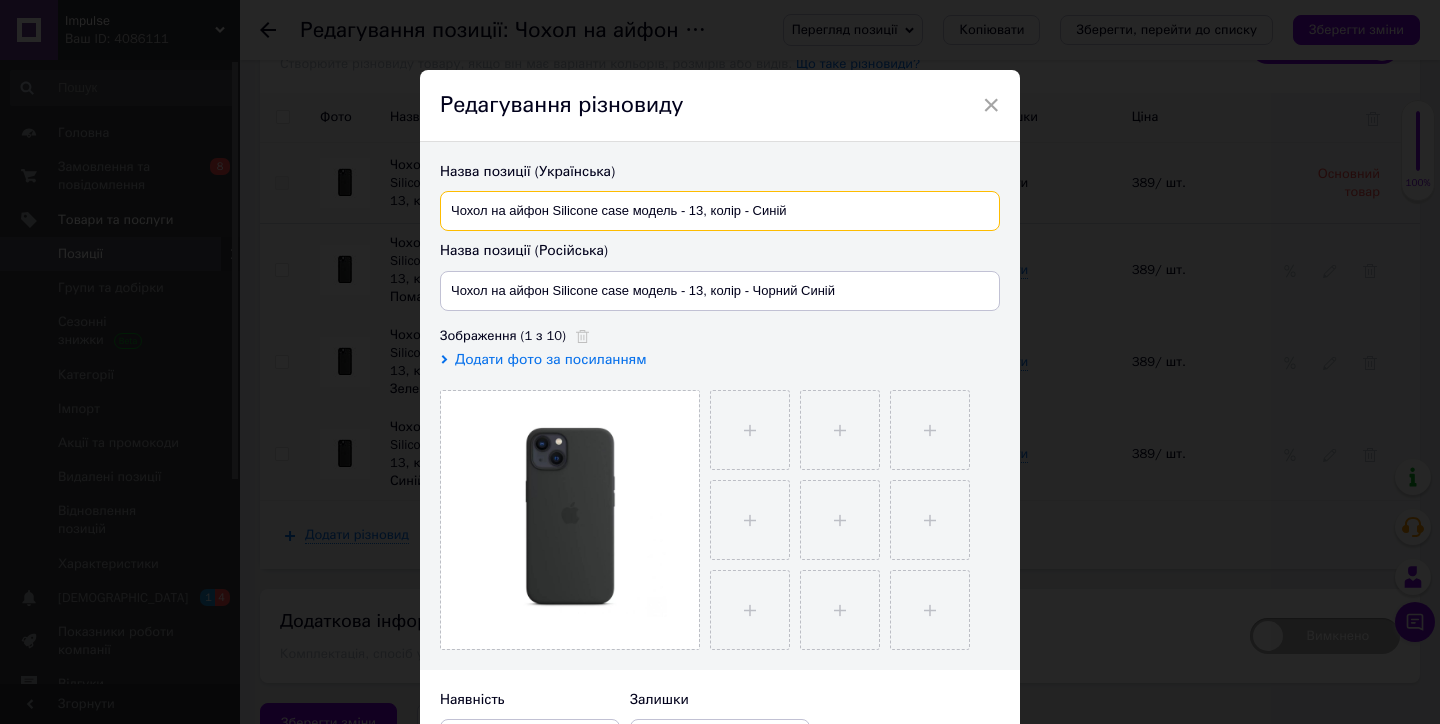 type on "Чохол на айфон Silicone case модель - 13, колір - Синій" 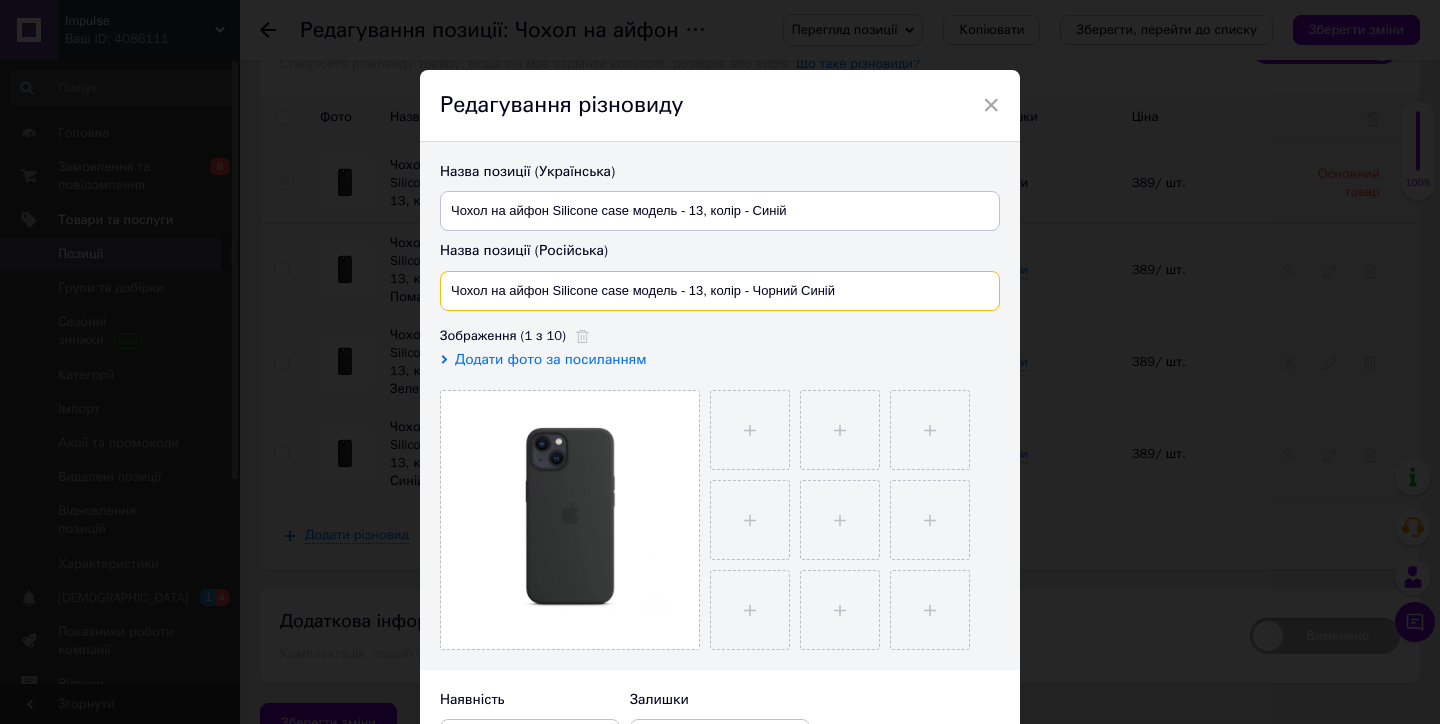 click on "Чохол на айфон Silicone case модель - 13, колір - Чорний Синій" at bounding box center [720, 291] 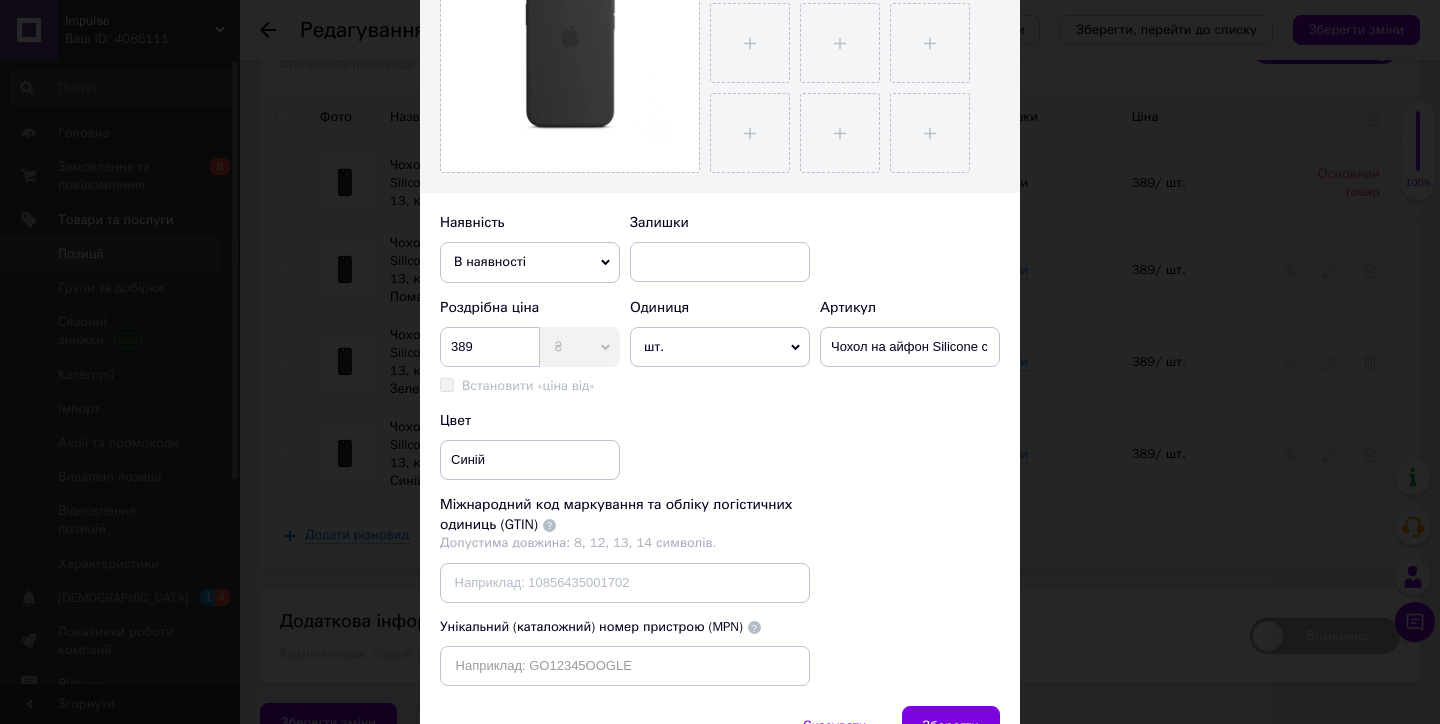 scroll, scrollTop: 465, scrollLeft: 0, axis: vertical 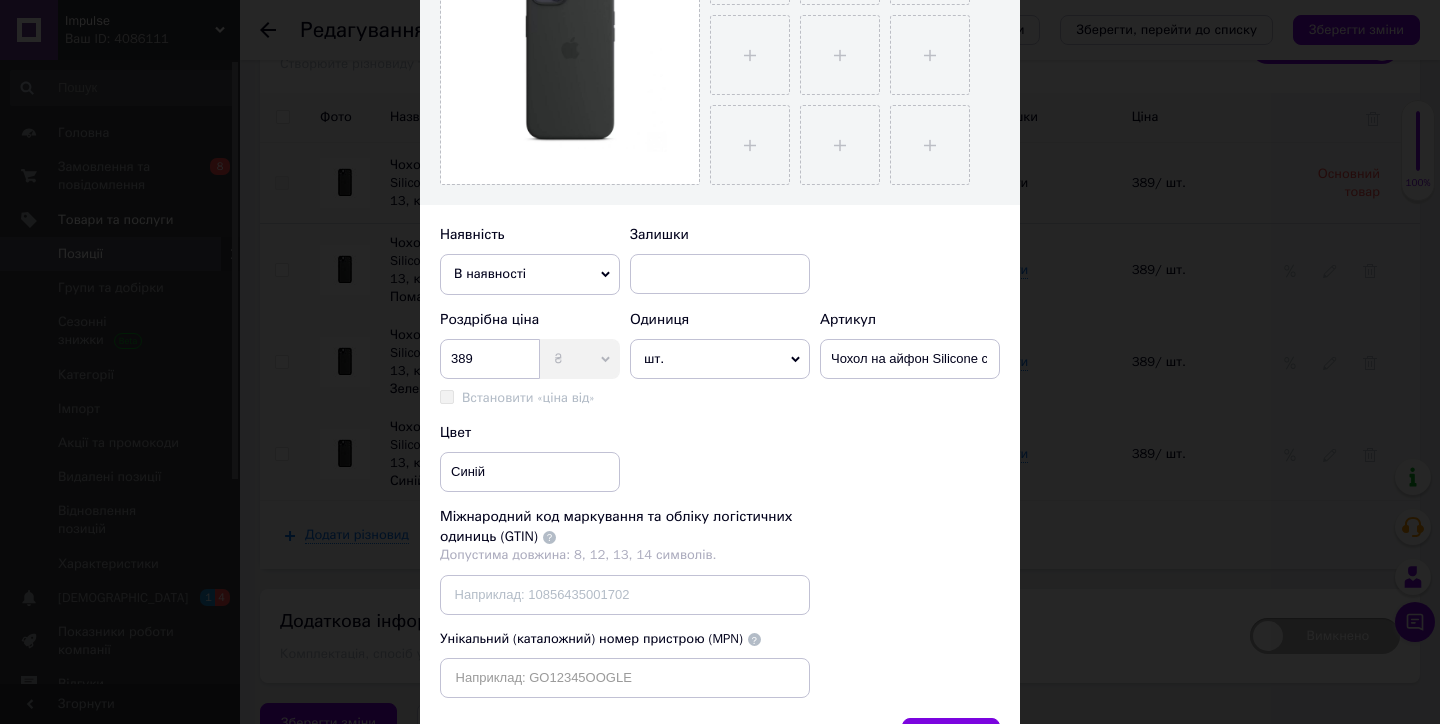 type on "Чохол на айфон Silicone case модель - 13, колір - Синій" 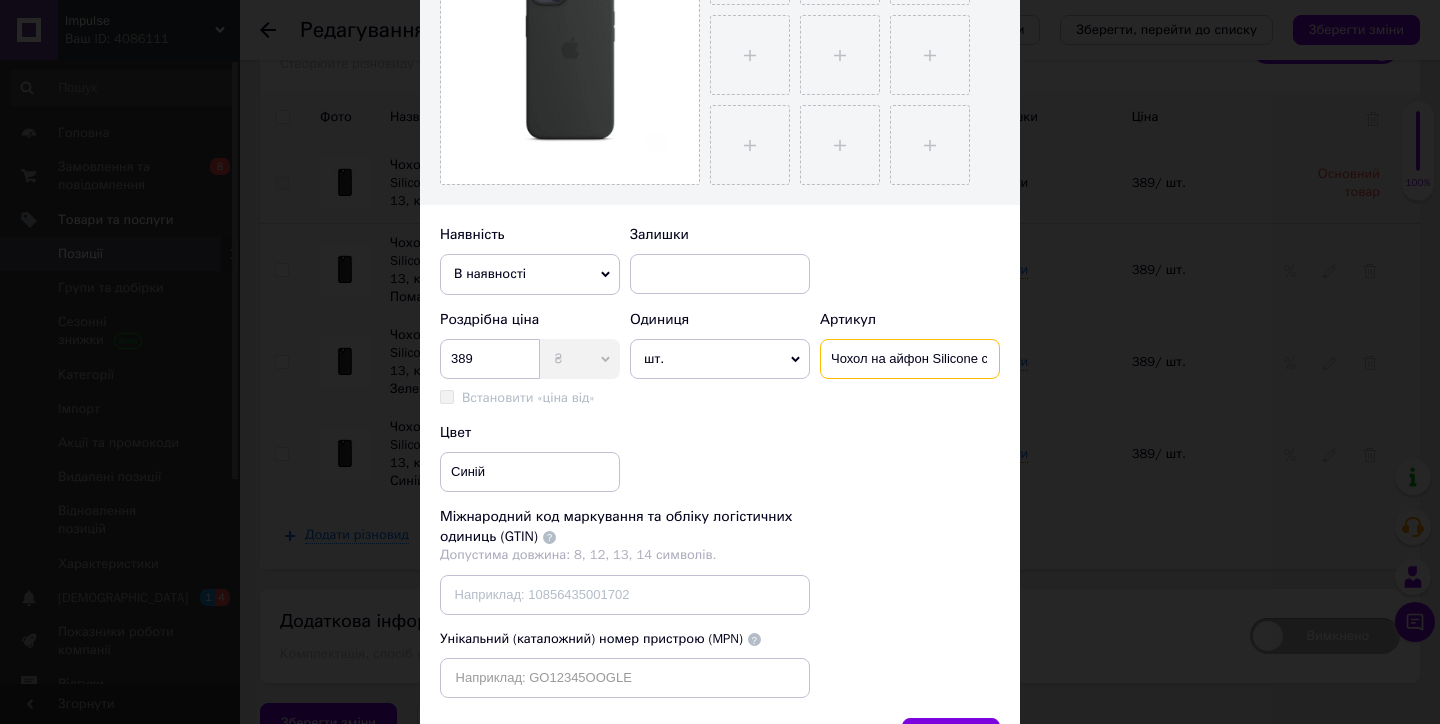 click on "Чохол на айфон Silicone case модель - 13, колір -" at bounding box center [910, 359] 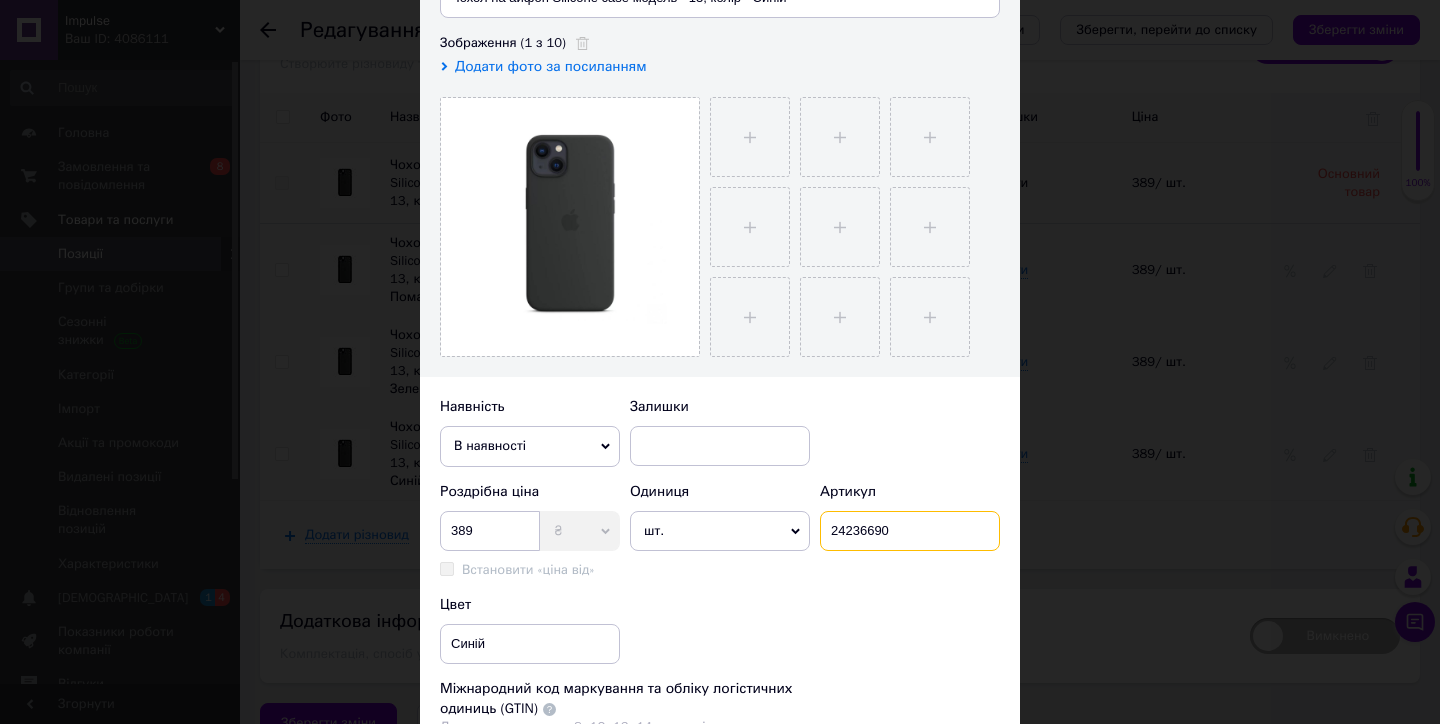 scroll, scrollTop: 104, scrollLeft: 0, axis: vertical 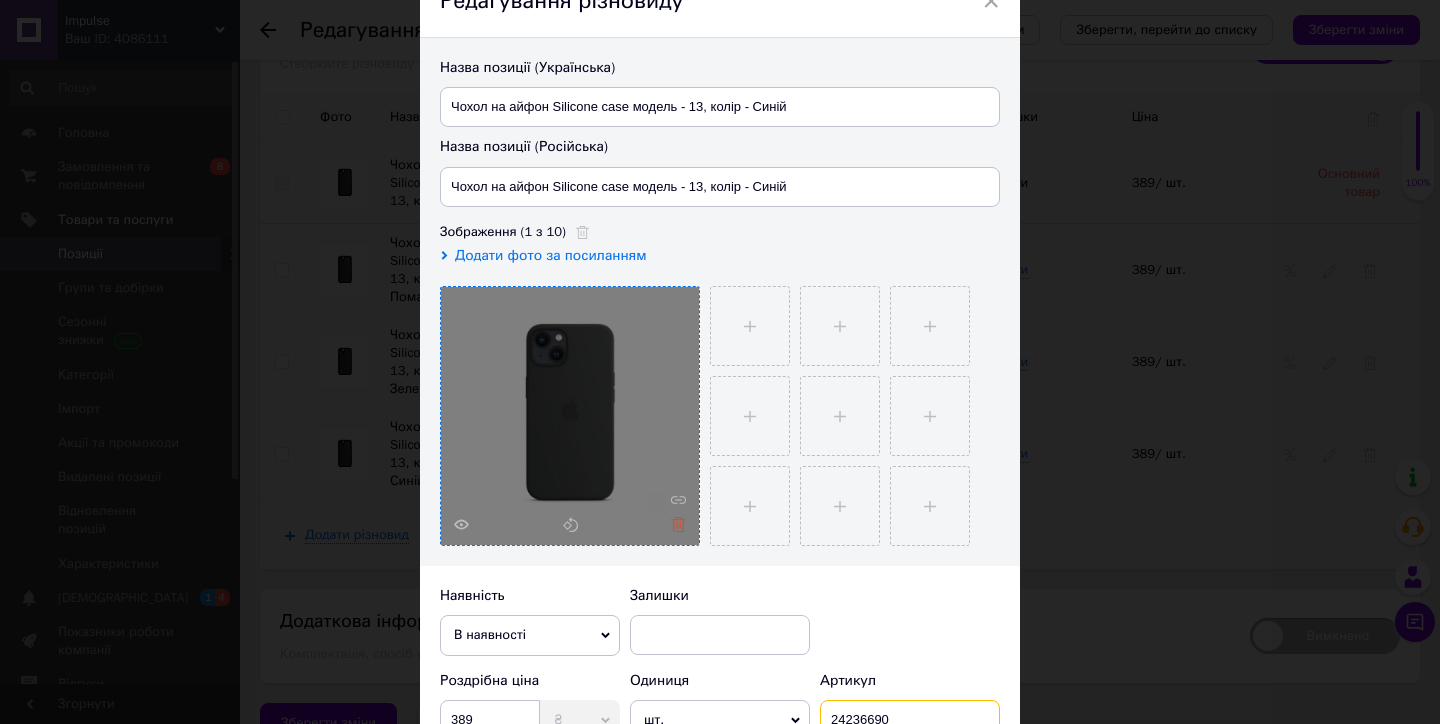 type on "24236690" 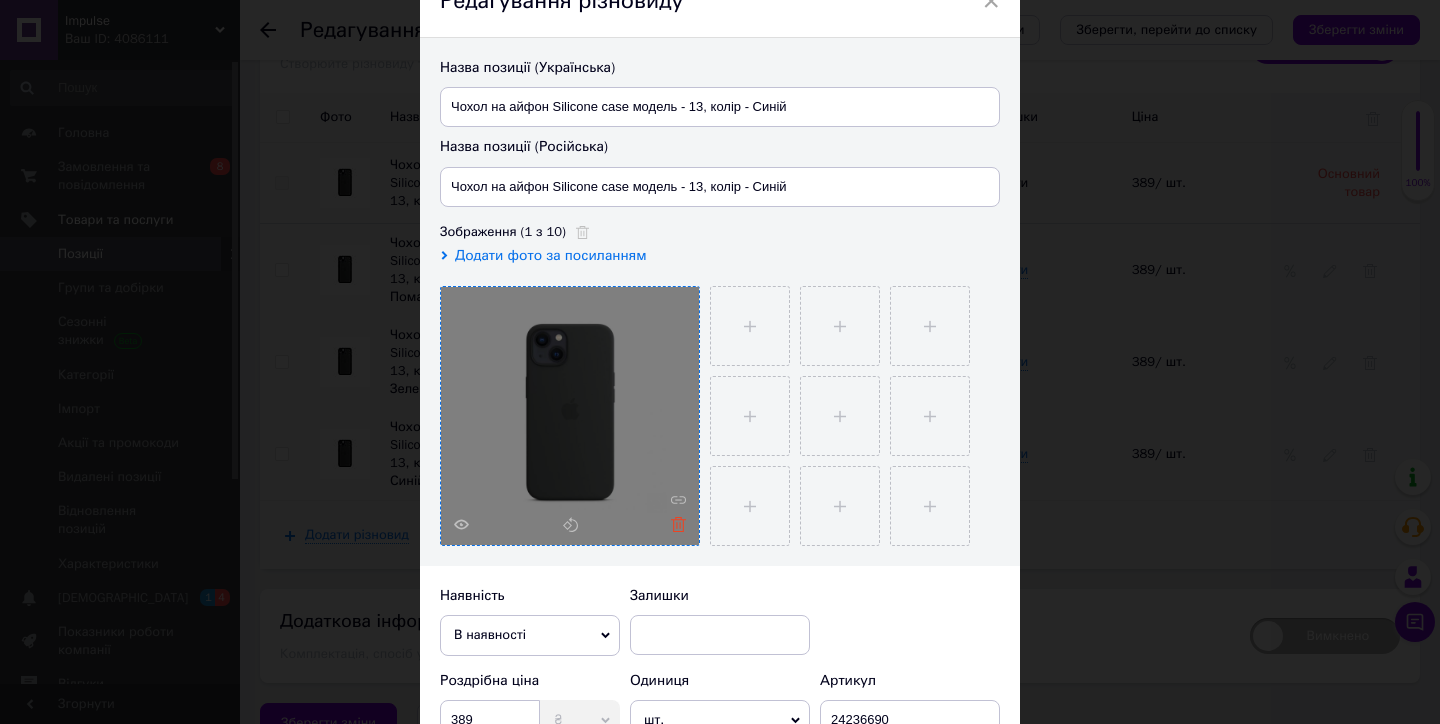 click 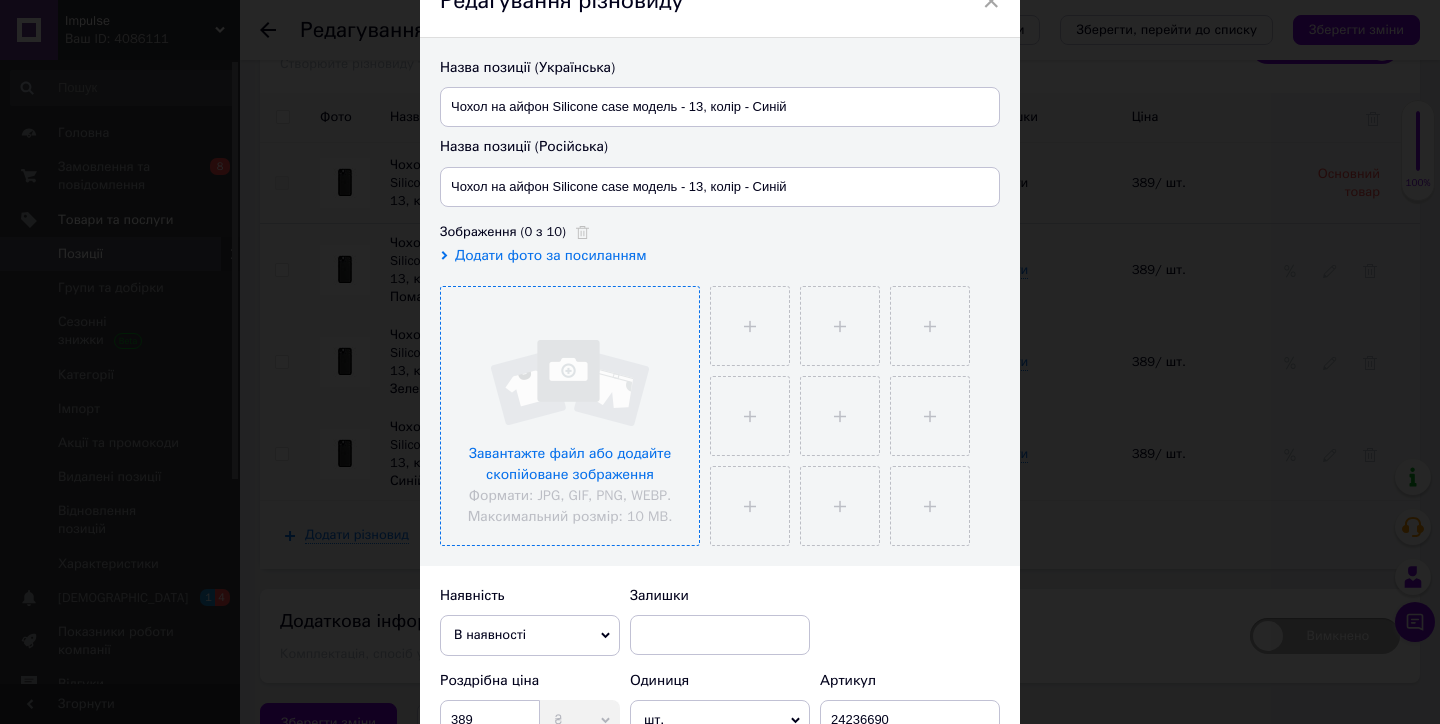 click at bounding box center (570, 416) 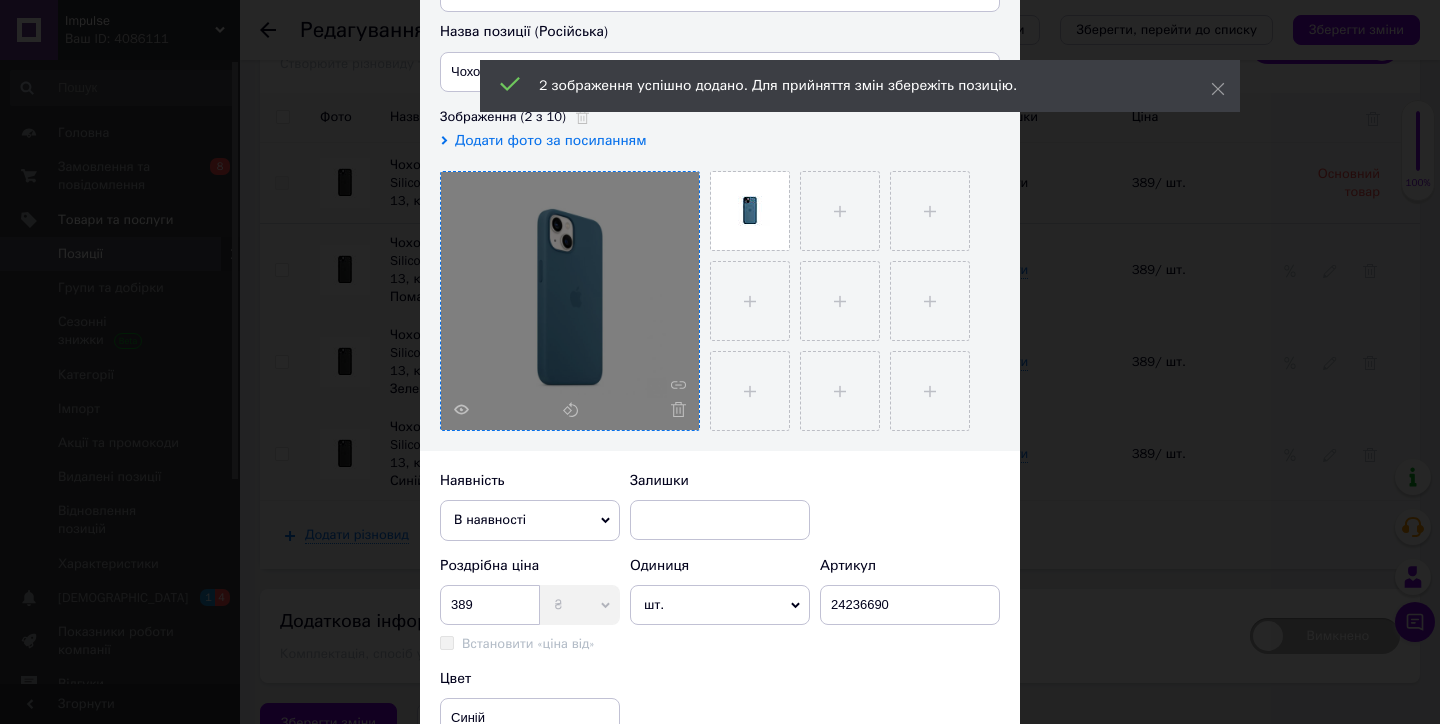 scroll, scrollTop: 37, scrollLeft: 0, axis: vertical 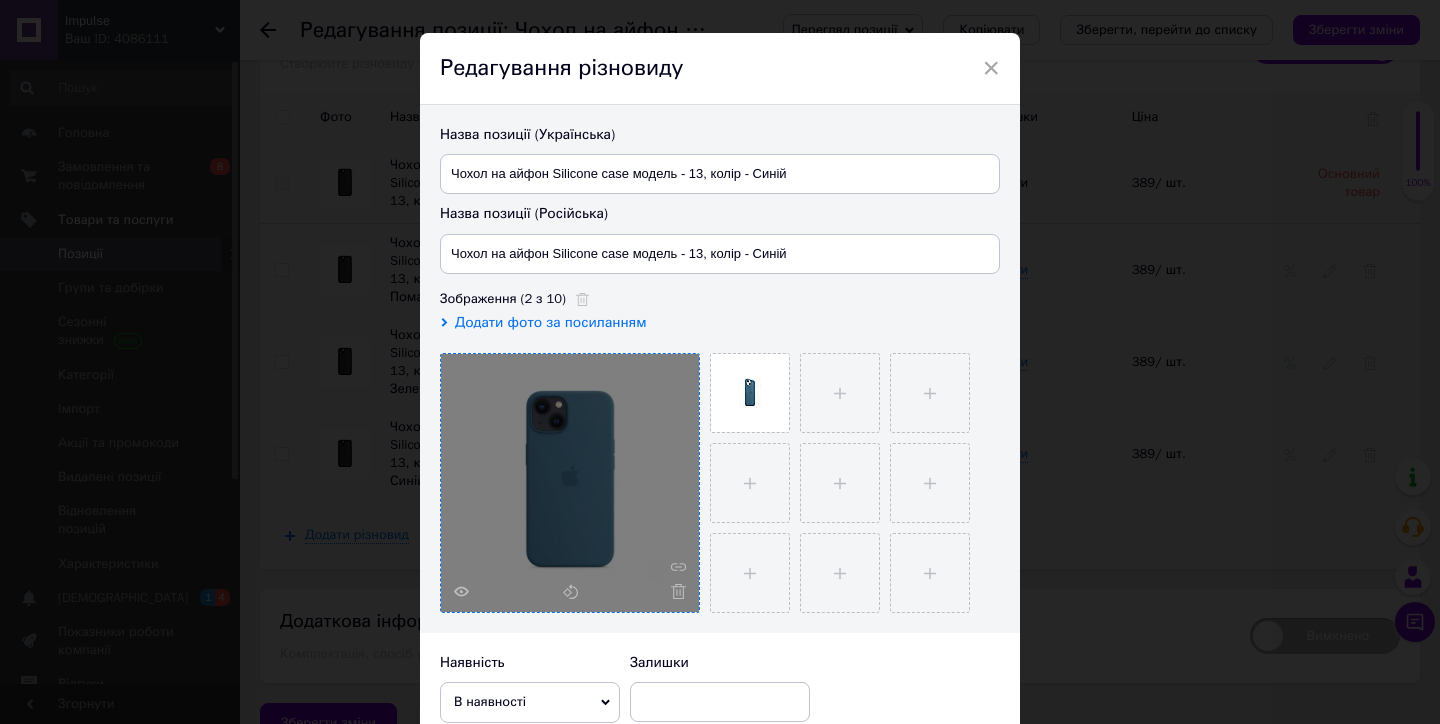 click on "Назва позиції (Українська) Чохол на айфон Silicone case модель - 13, колір - Синій Назва позиції (Російська) Чохол на айфон Silicone case модель - 13, колір - Синій Зображення (2 з 10) Додати фото за посиланням" at bounding box center (720, 369) 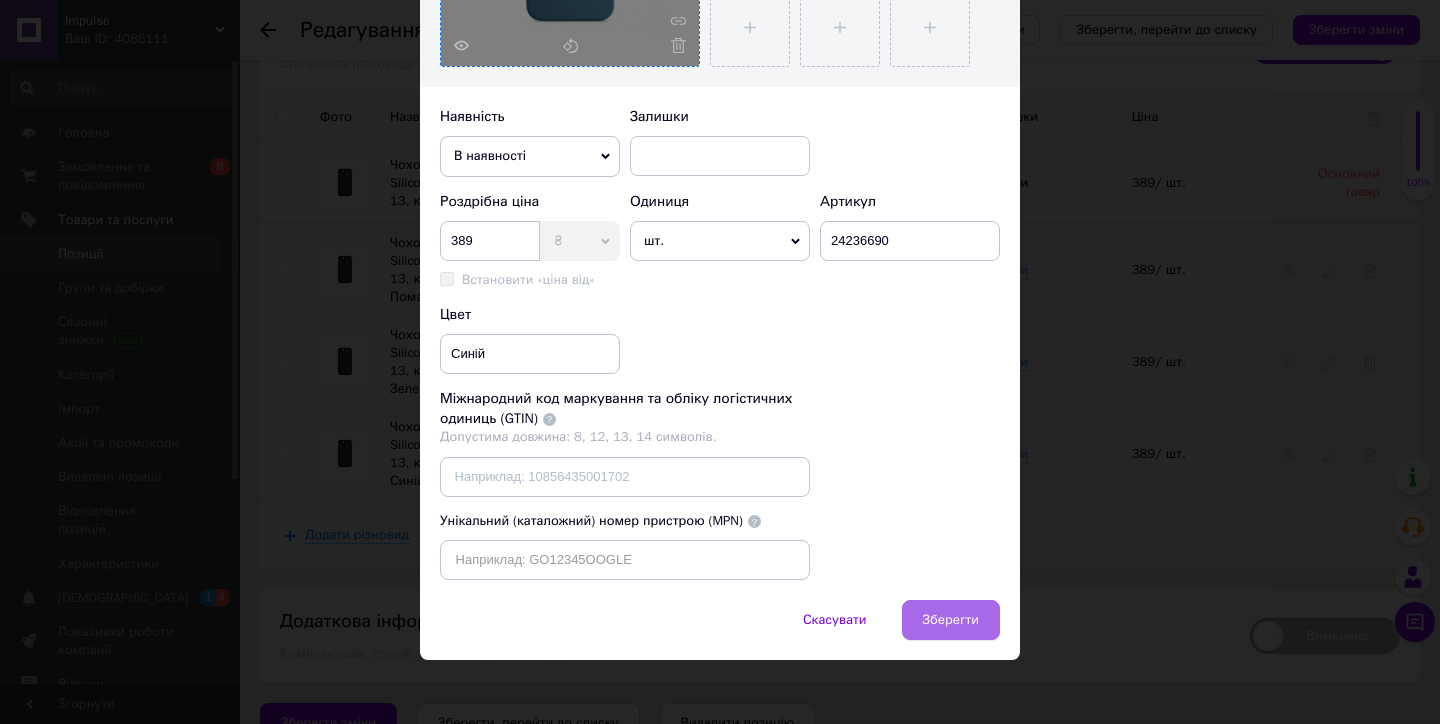 scroll, scrollTop: 582, scrollLeft: 0, axis: vertical 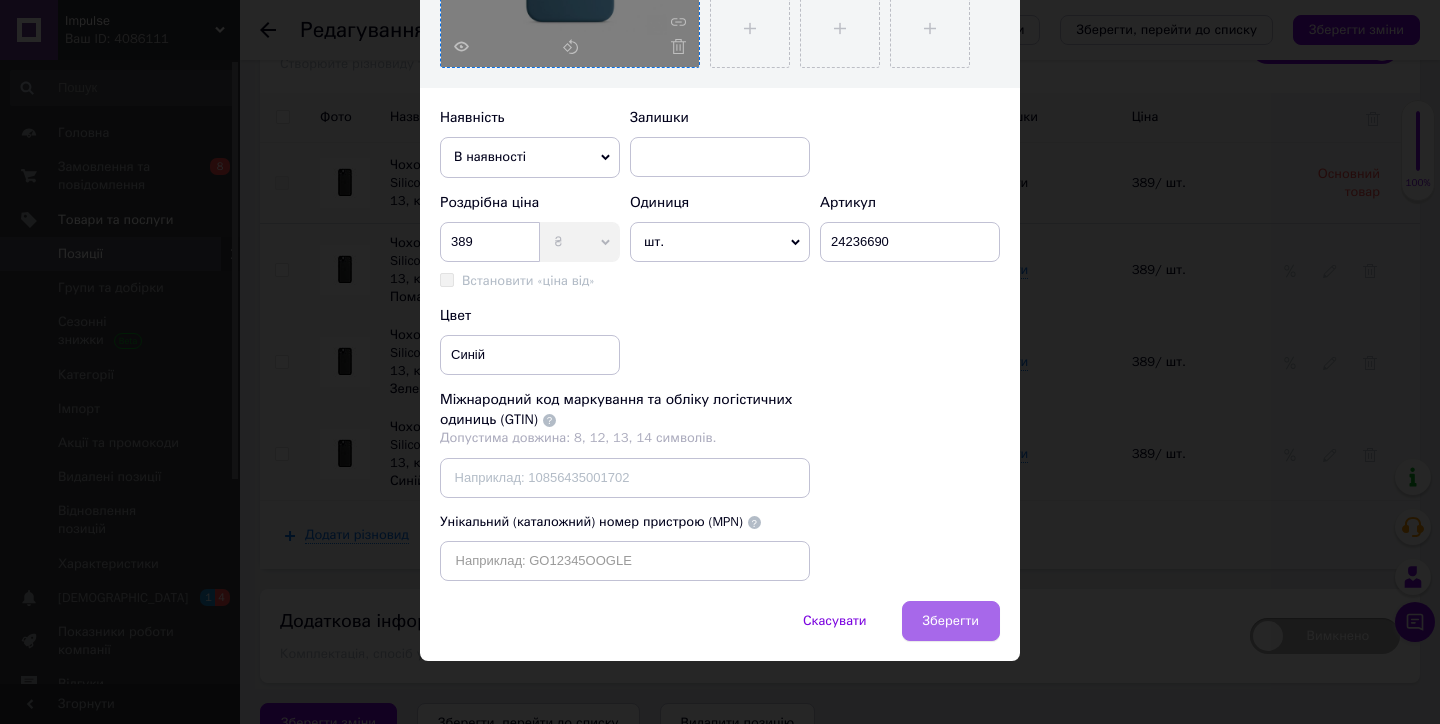 click on "Зберегти" at bounding box center [951, 621] 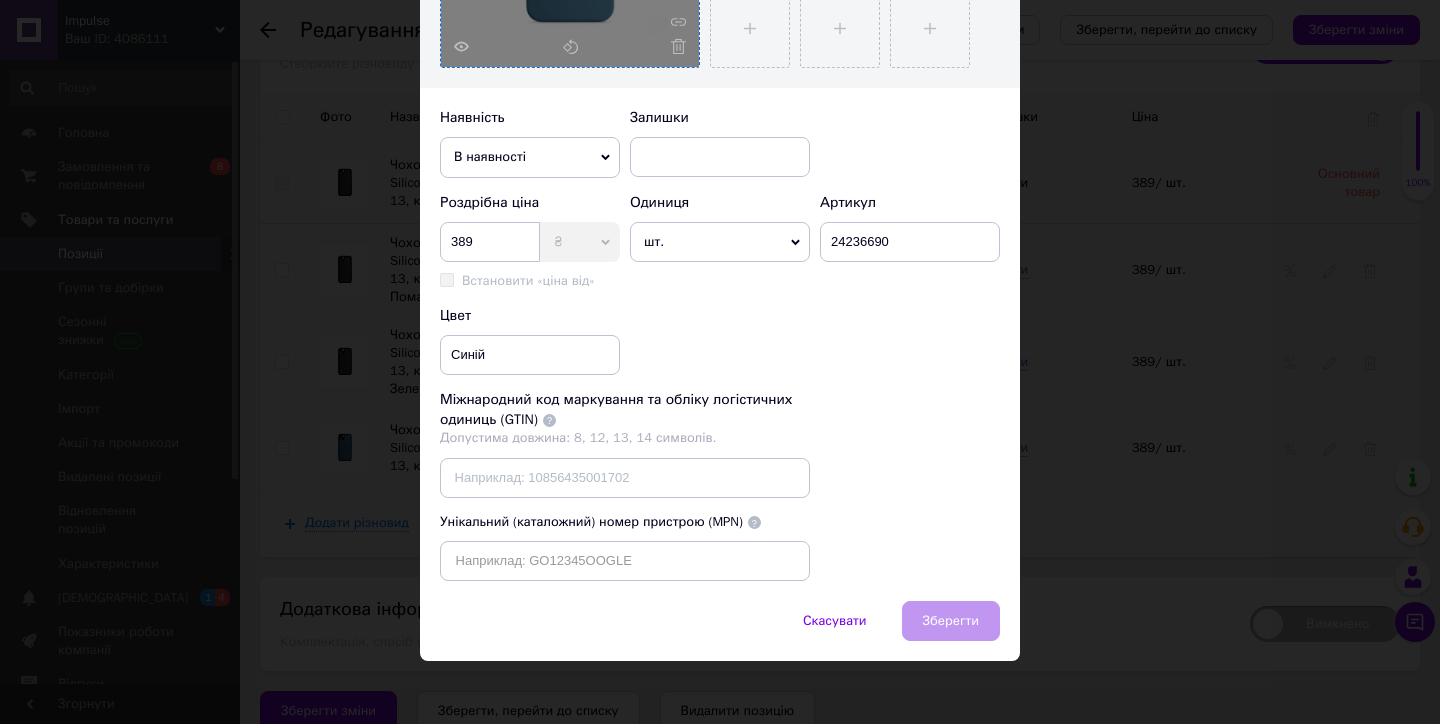 scroll, scrollTop: 2707, scrollLeft: 0, axis: vertical 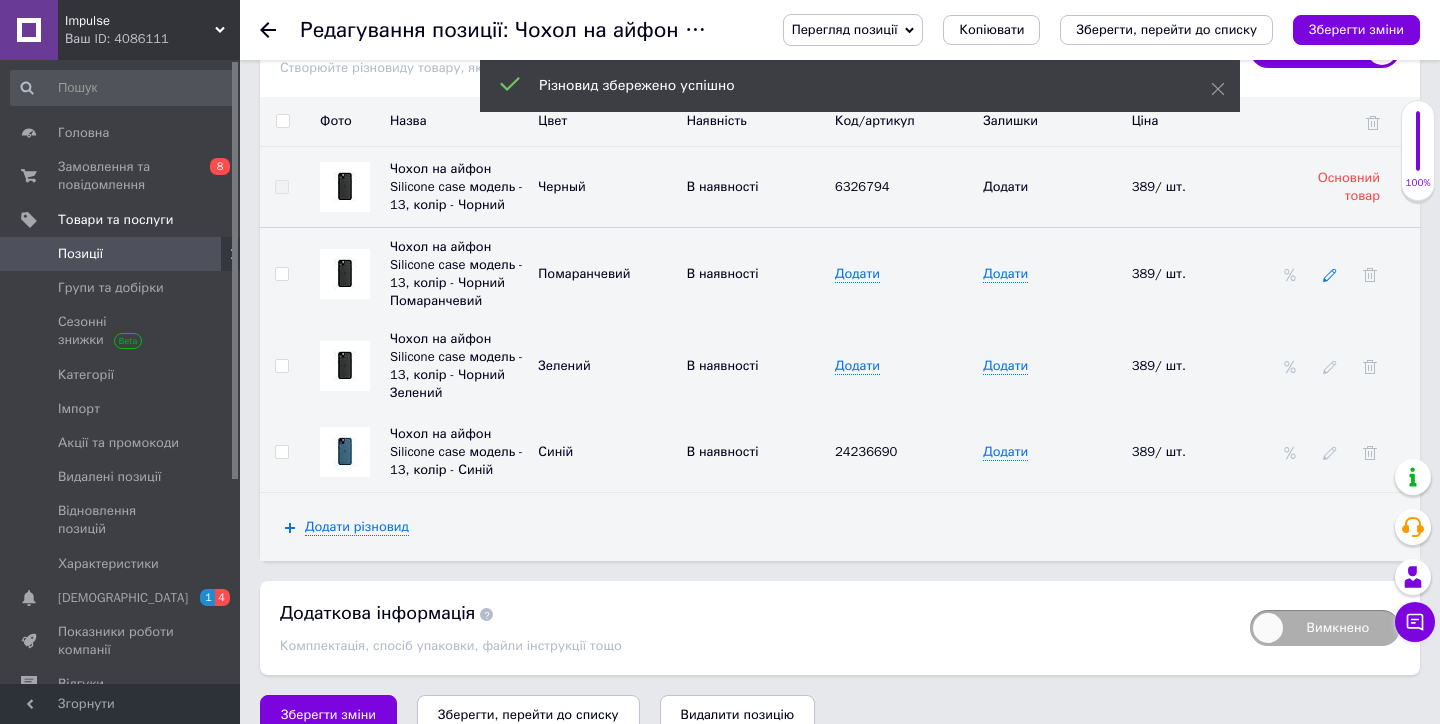 click 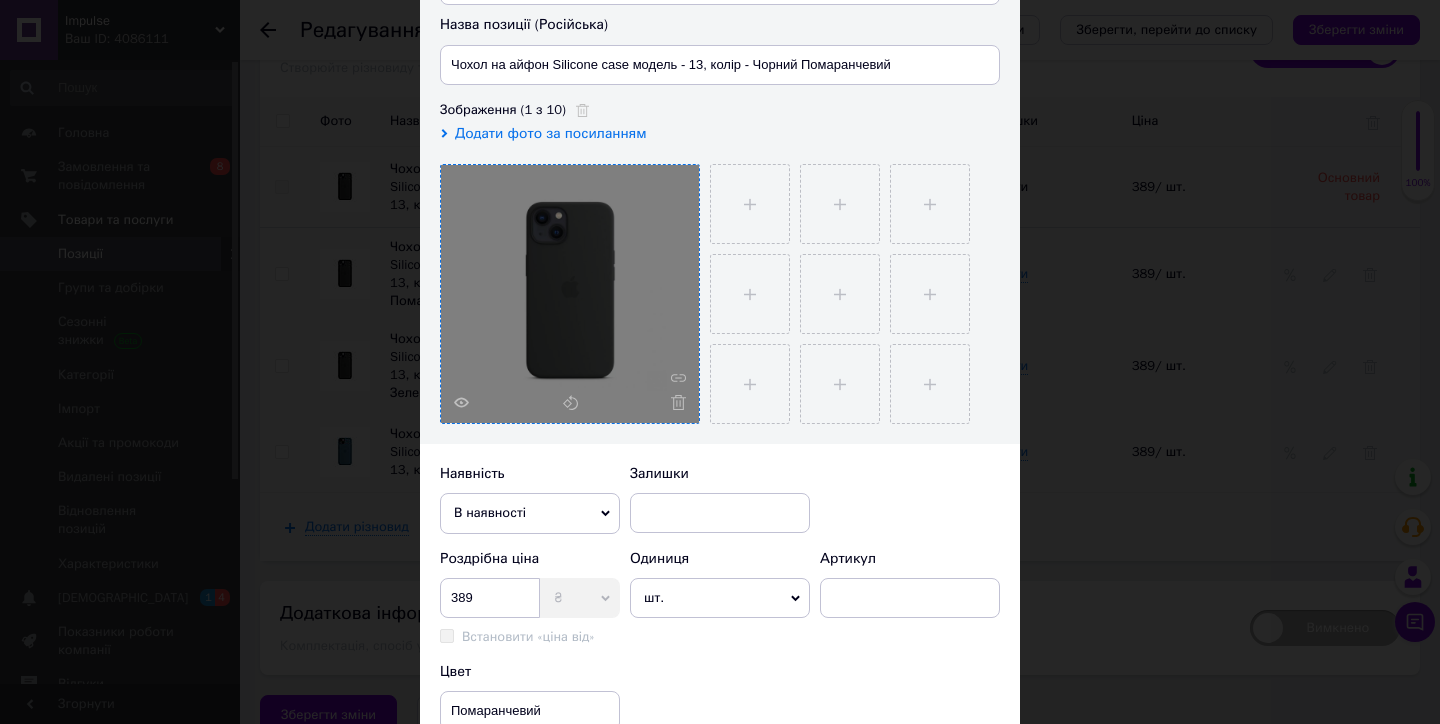 scroll, scrollTop: 334, scrollLeft: 0, axis: vertical 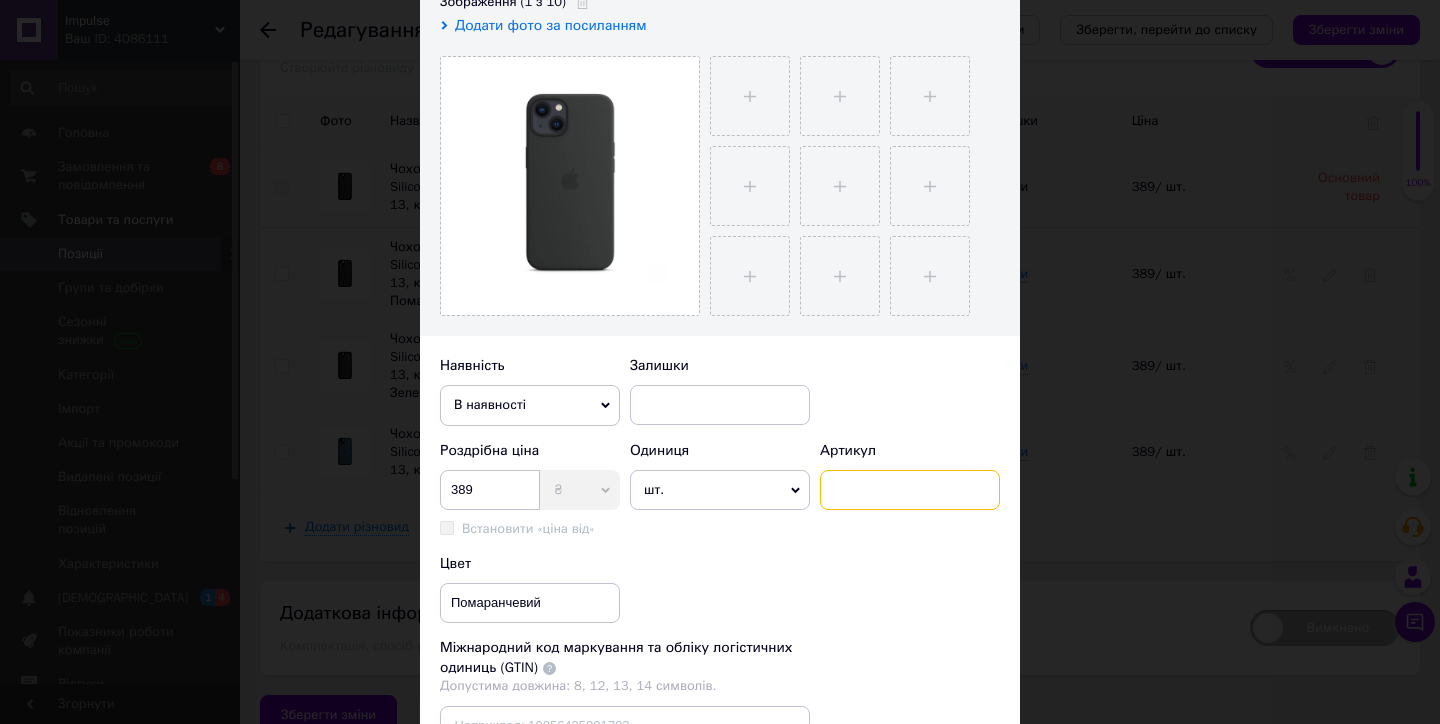 click at bounding box center (910, 490) 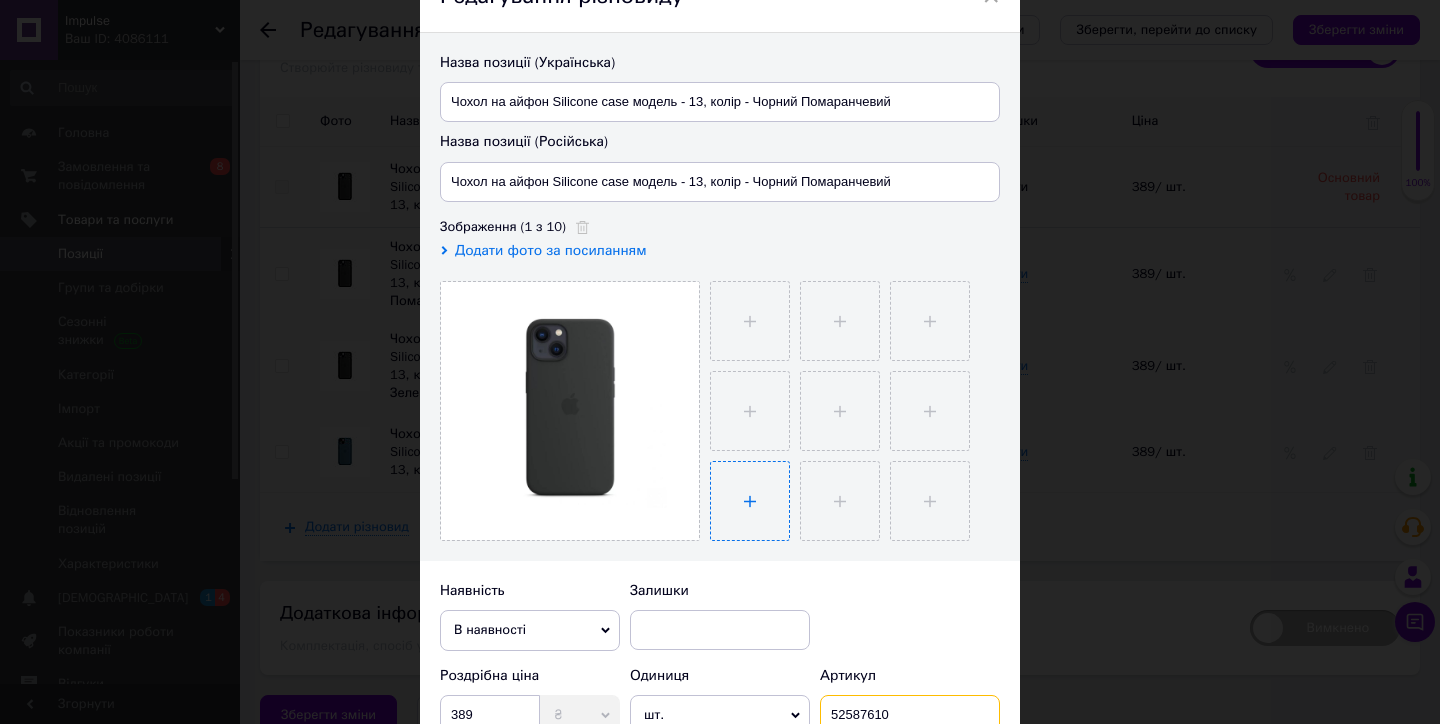 scroll, scrollTop: 77, scrollLeft: 0, axis: vertical 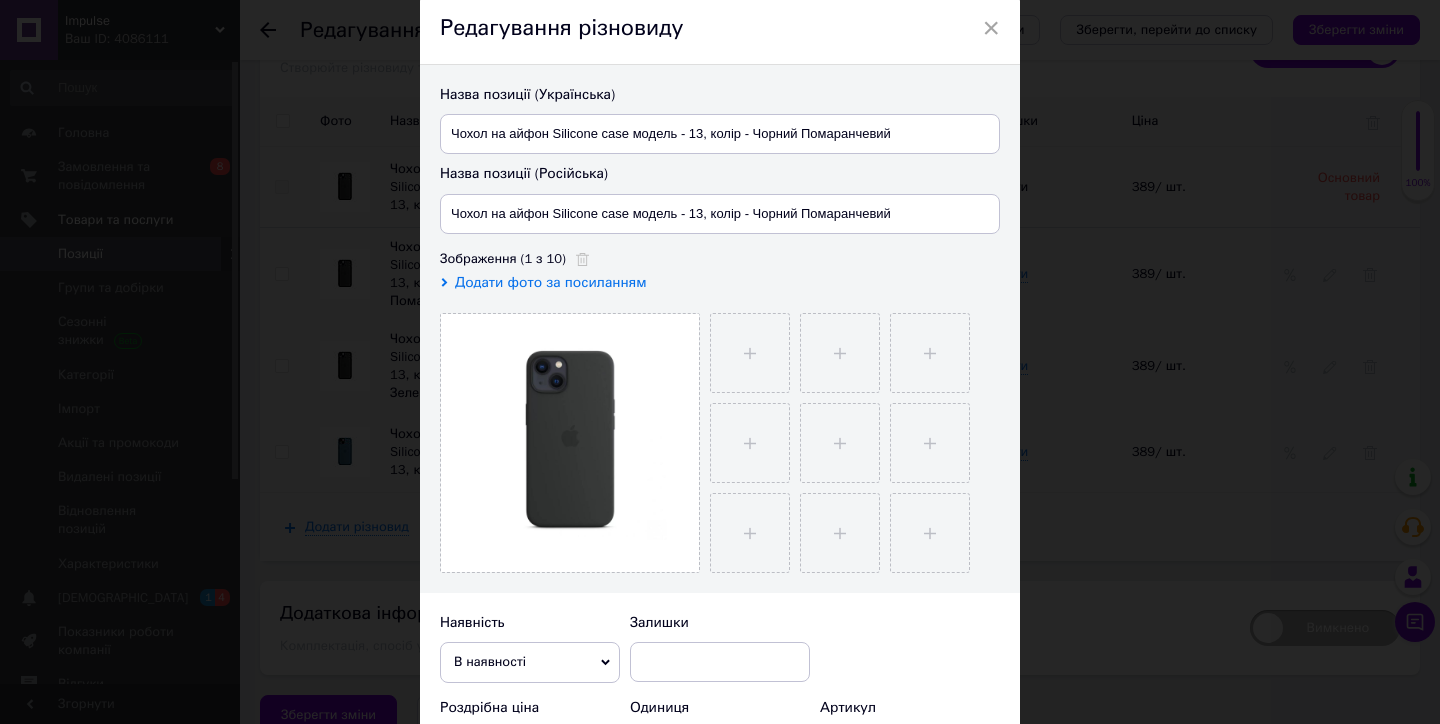 type on "52587610" 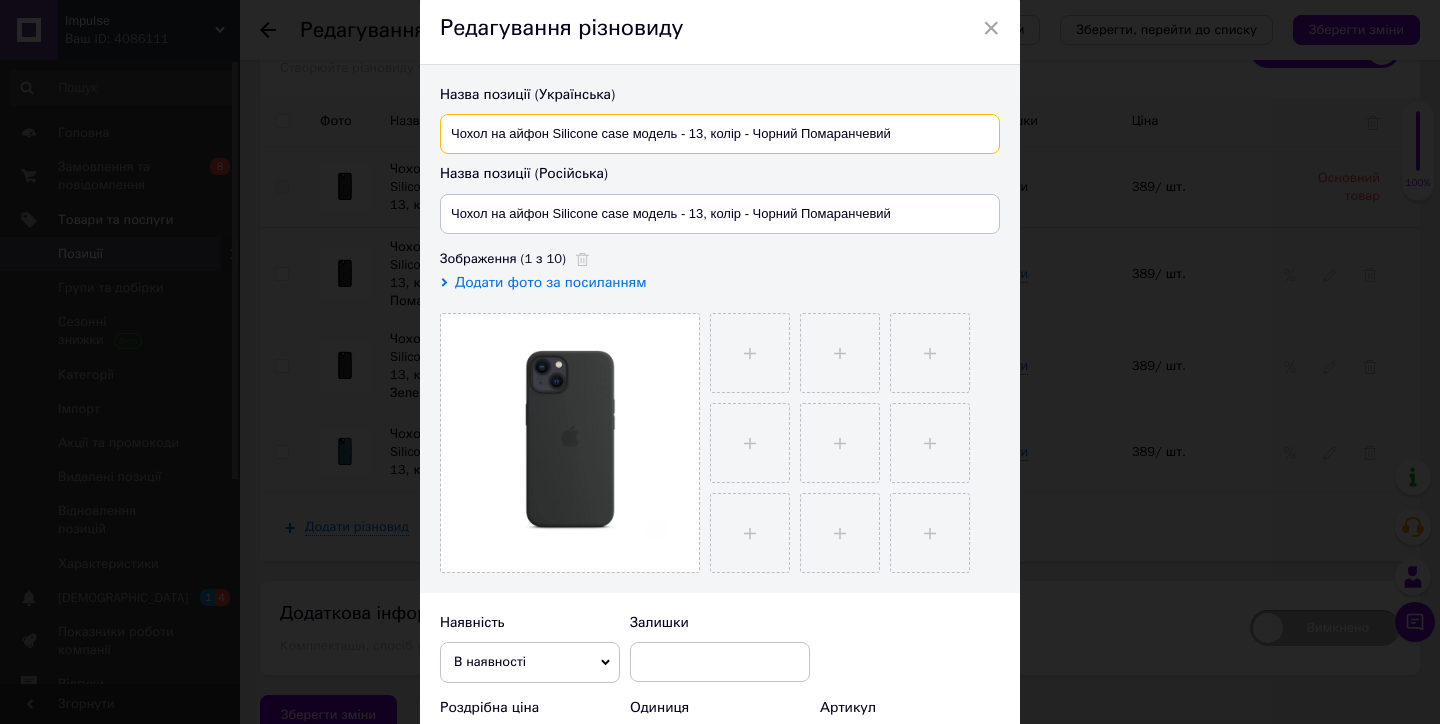 click on "Чохол на айфон Silicone case модель - 13, колір - Чорний Помаранчевий" at bounding box center [720, 134] 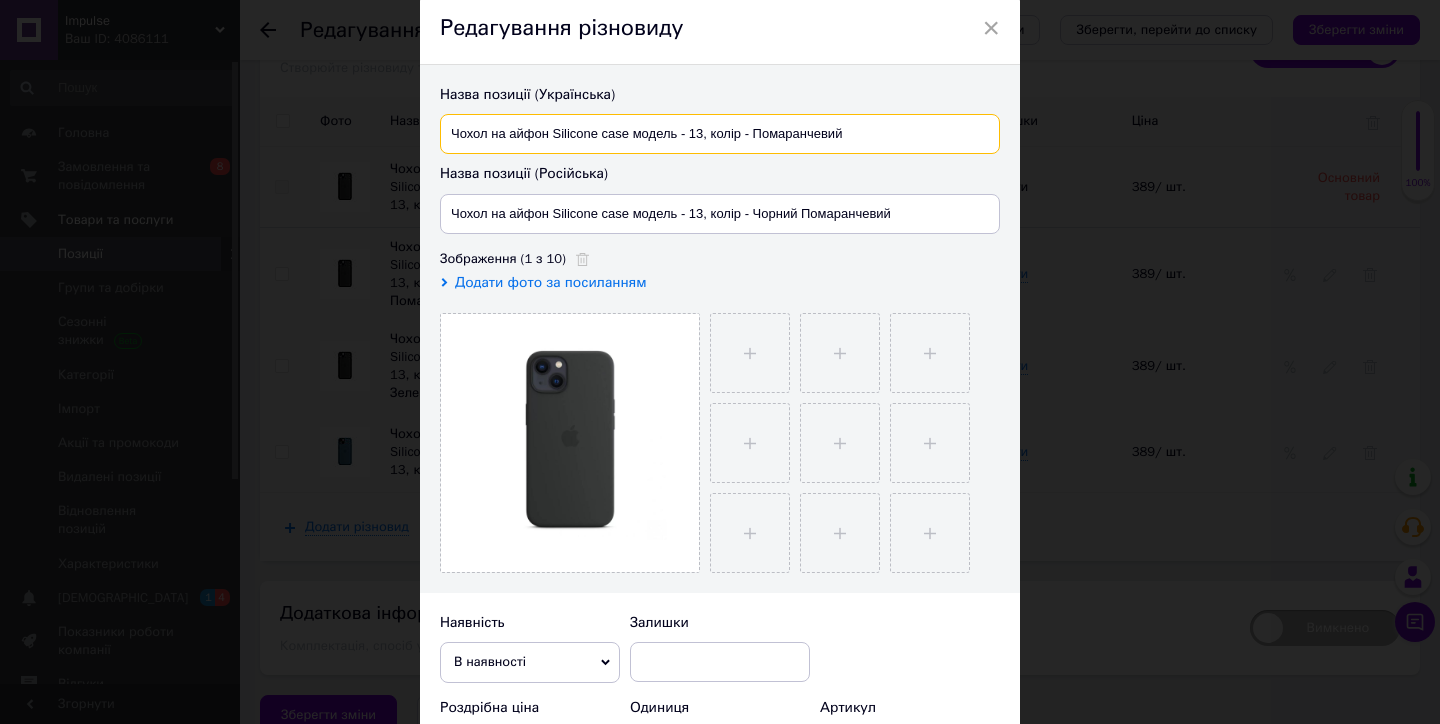 type on "Чохол на айфон Silicone case модель - 13, колір - Помаранчевий" 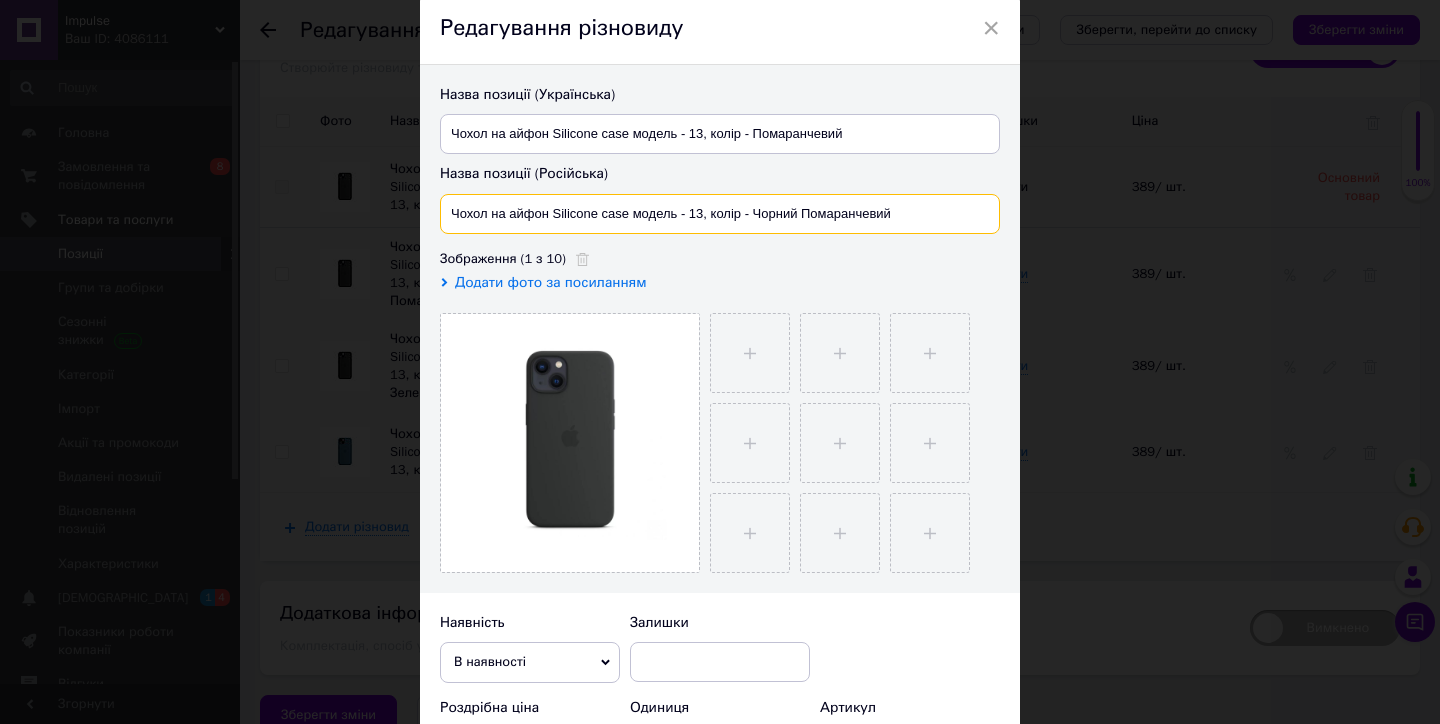 click on "Чохол на айфон Silicone case модель - 13, колір - Чорний Помаранчевий" at bounding box center [720, 214] 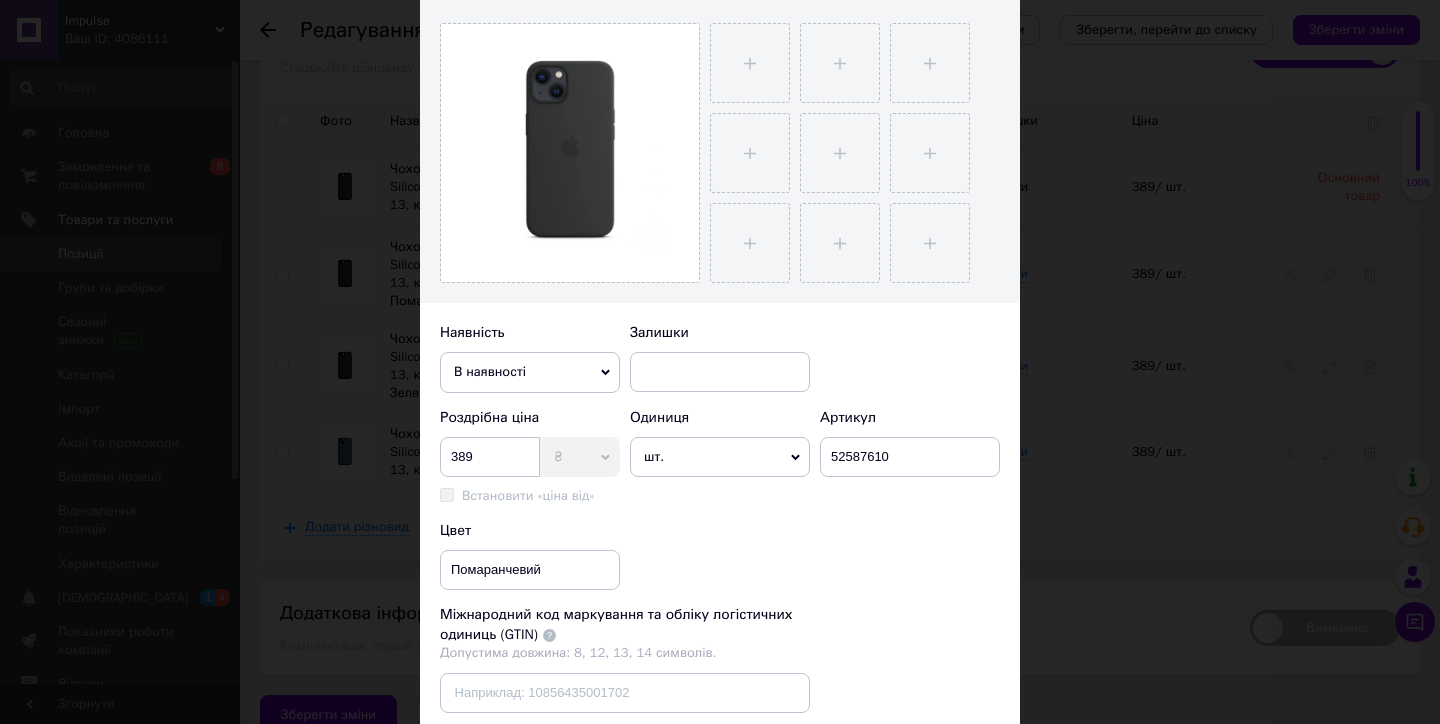 scroll, scrollTop: 365, scrollLeft: 0, axis: vertical 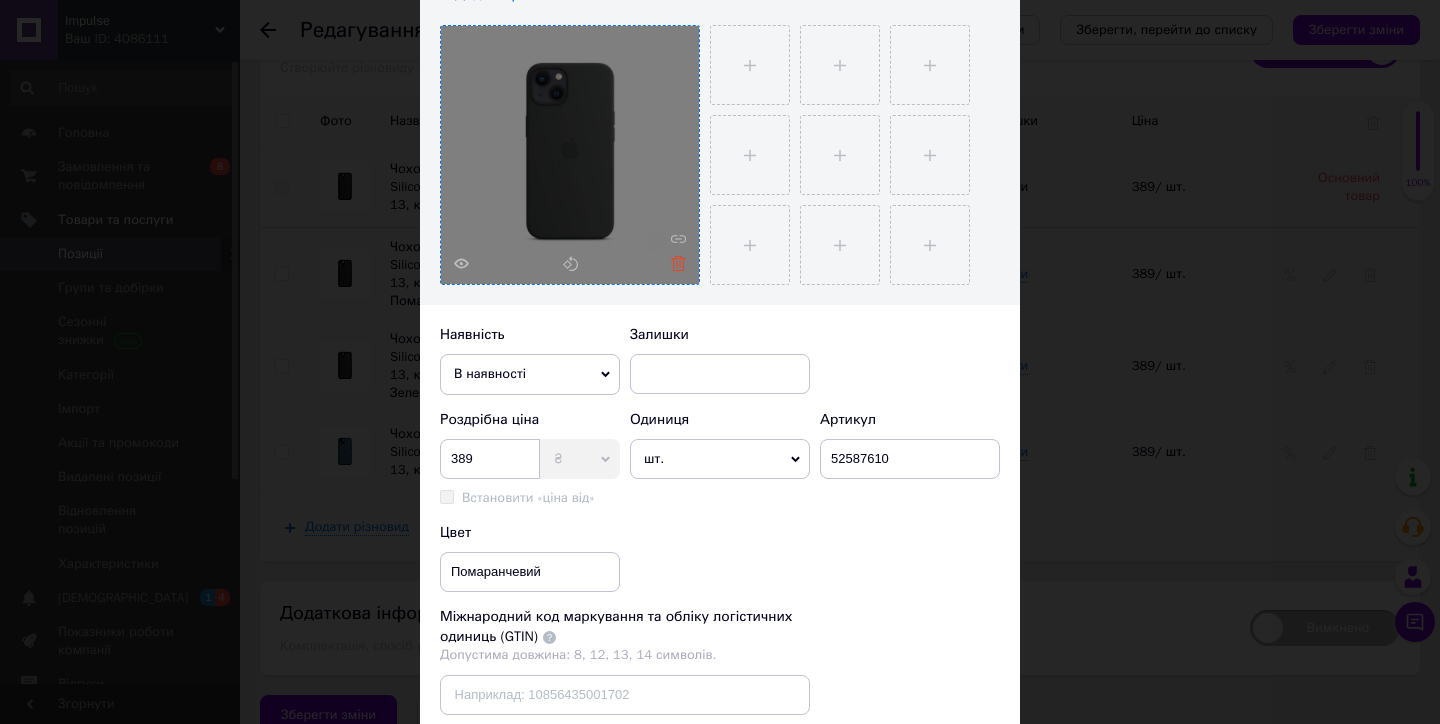 type on "Чохол на айфон Silicone case модель - 13, колір - Помаранчевий" 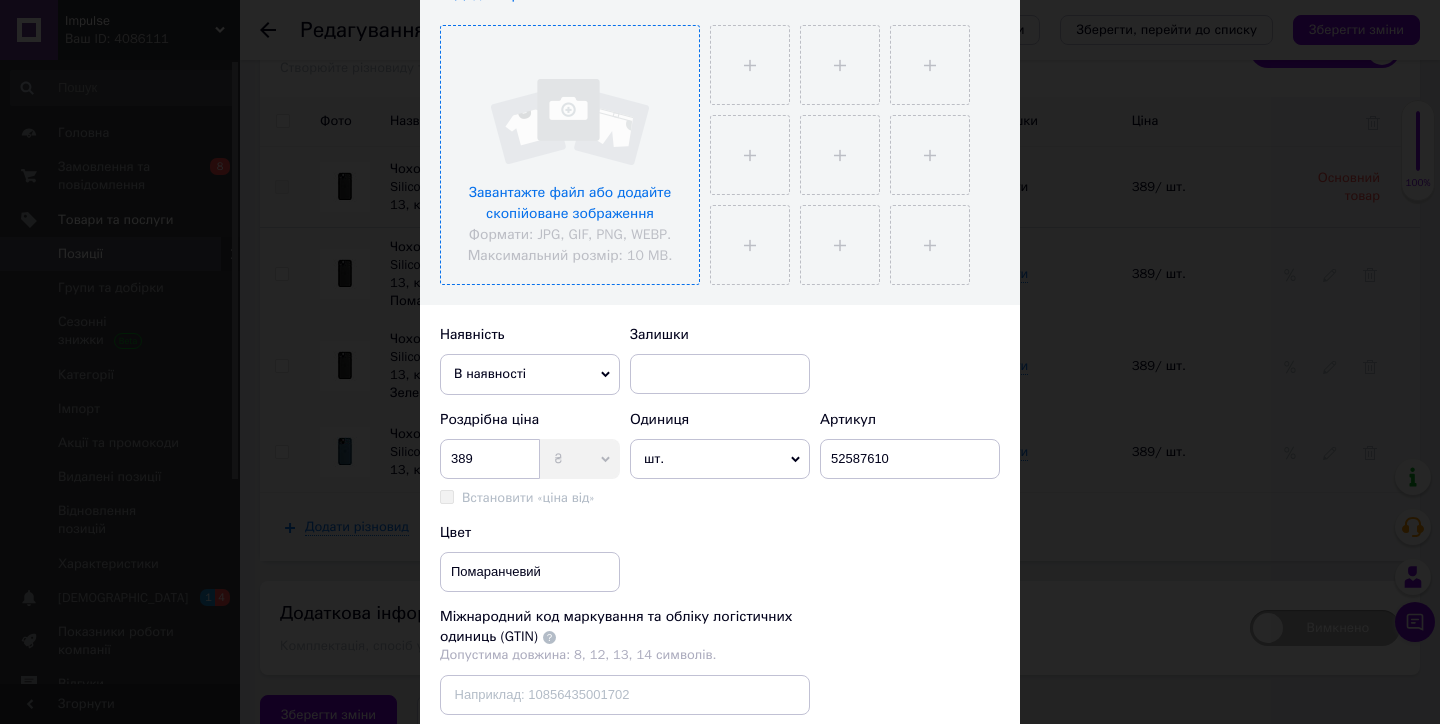 scroll, scrollTop: 284, scrollLeft: 0, axis: vertical 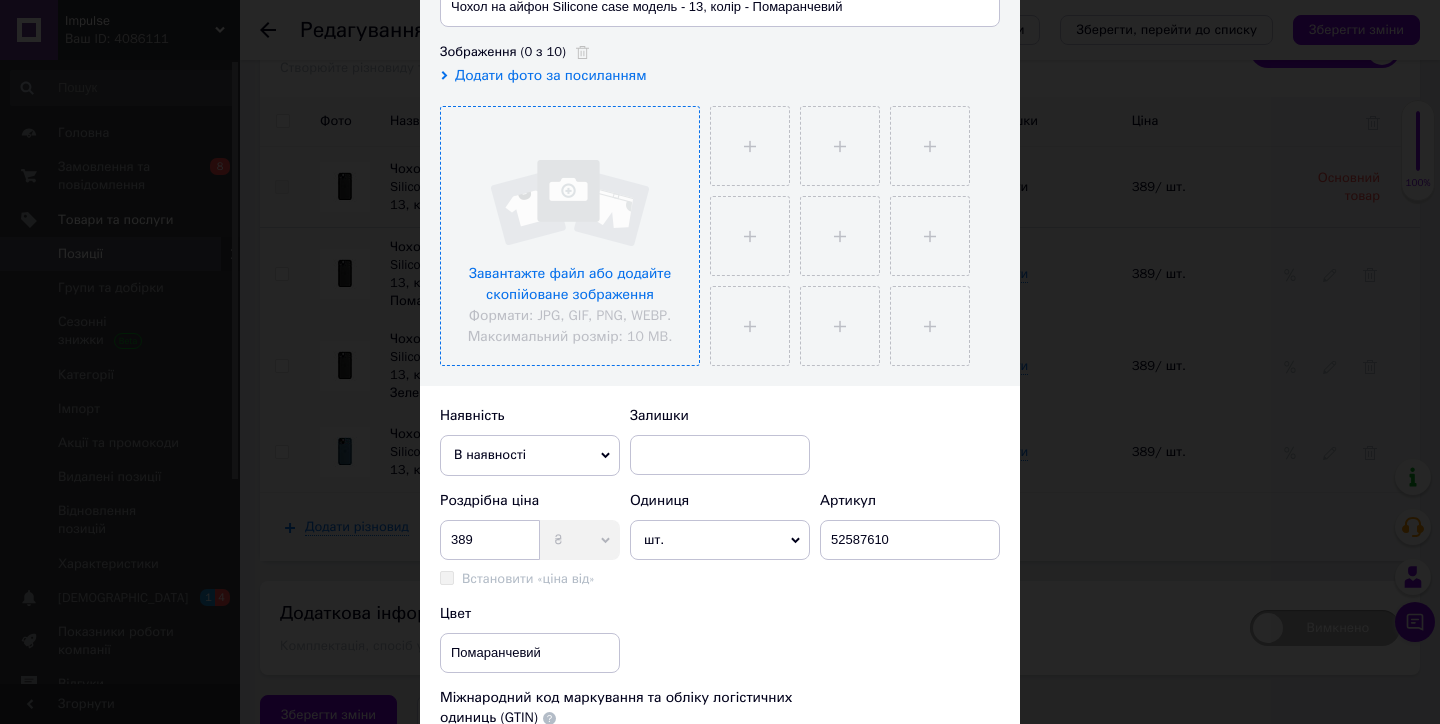 click at bounding box center [570, 236] 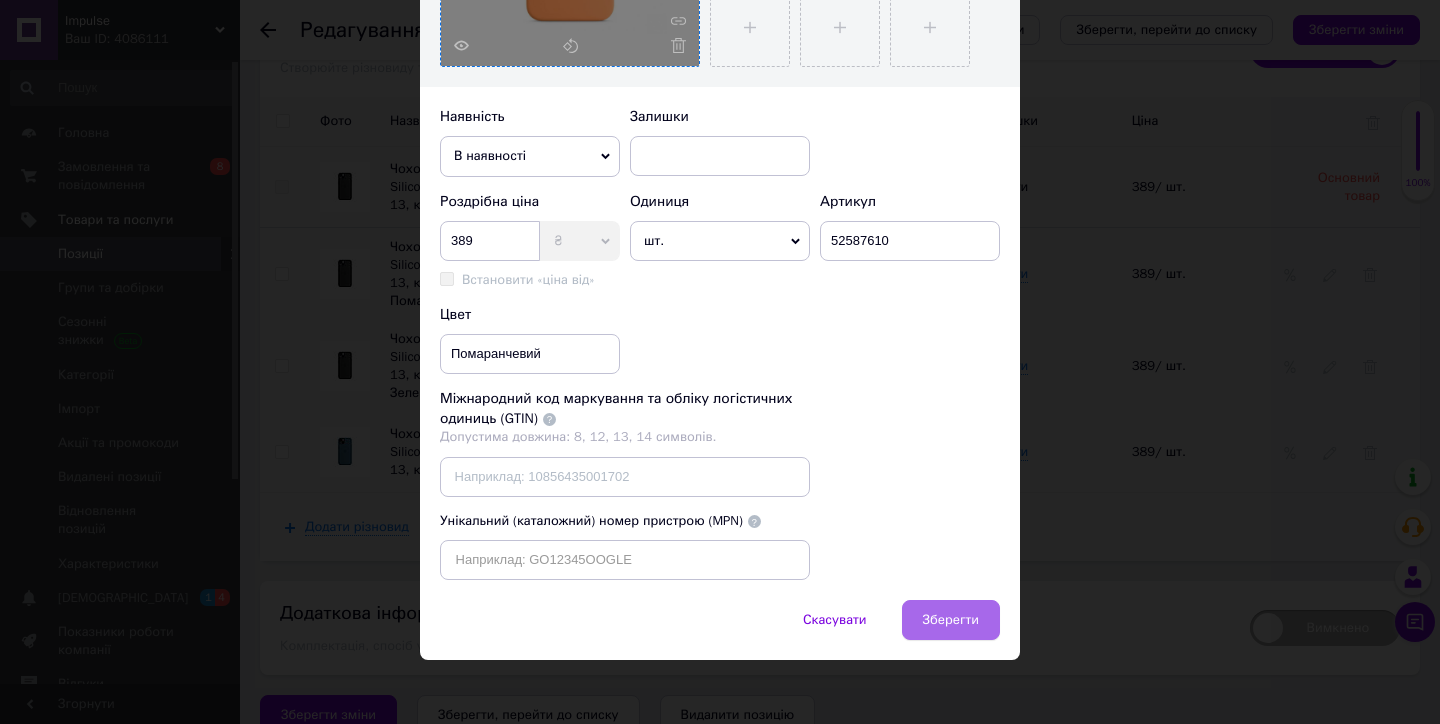 scroll, scrollTop: 582, scrollLeft: 0, axis: vertical 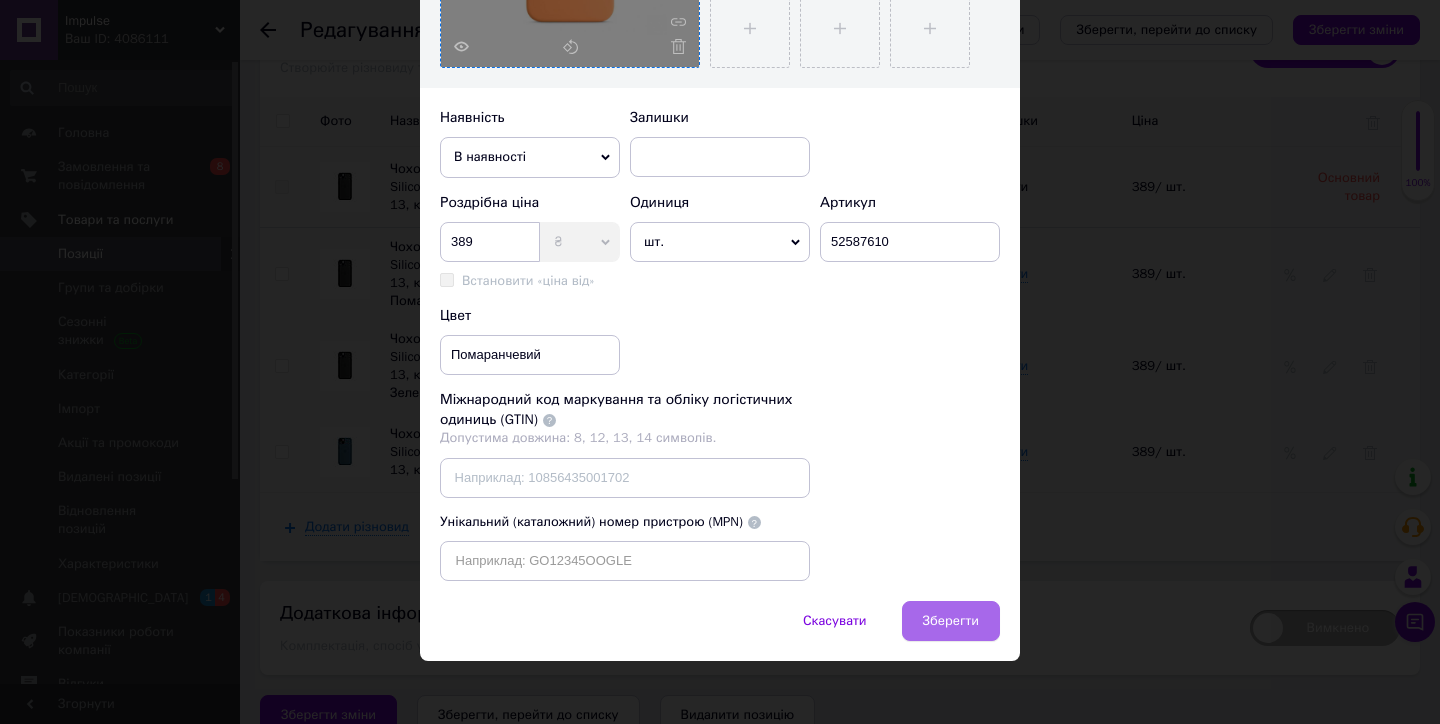 click on "Зберегти" at bounding box center (951, 621) 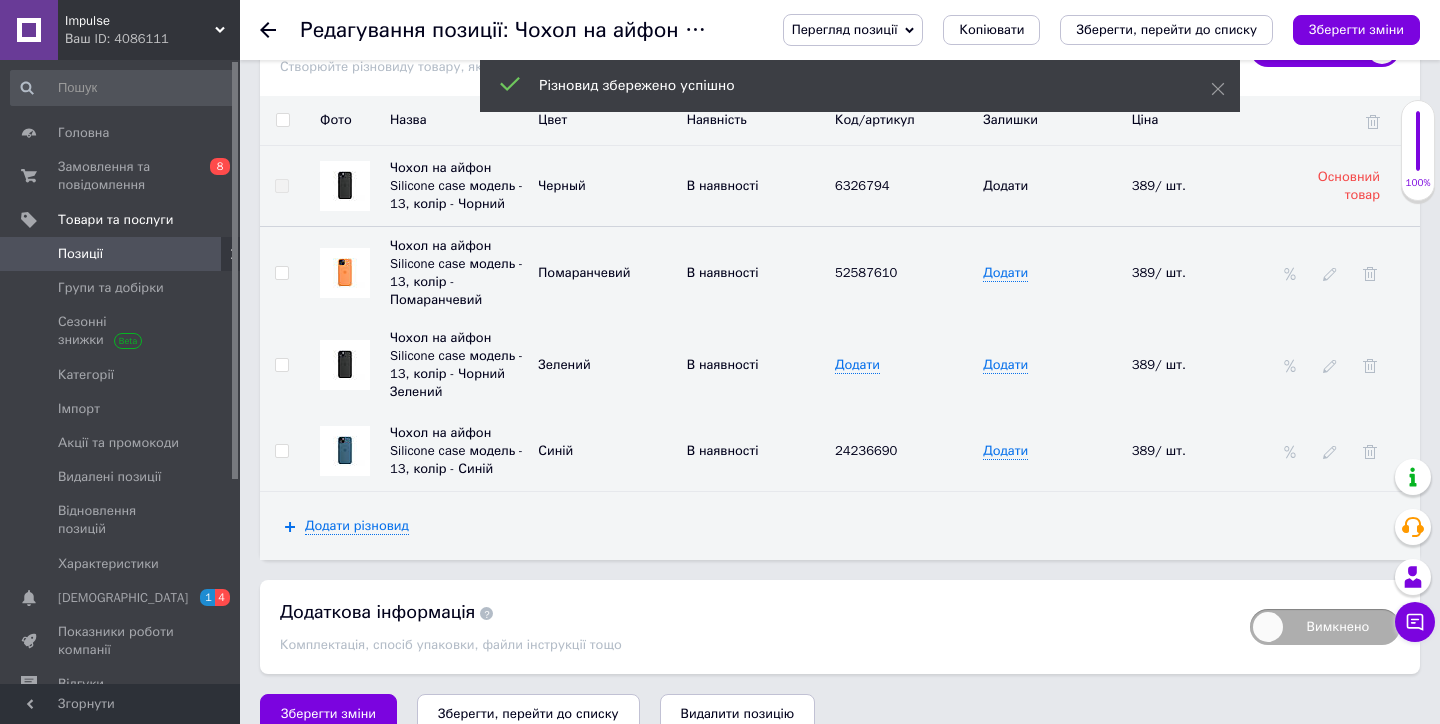 scroll, scrollTop: 2707, scrollLeft: 0, axis: vertical 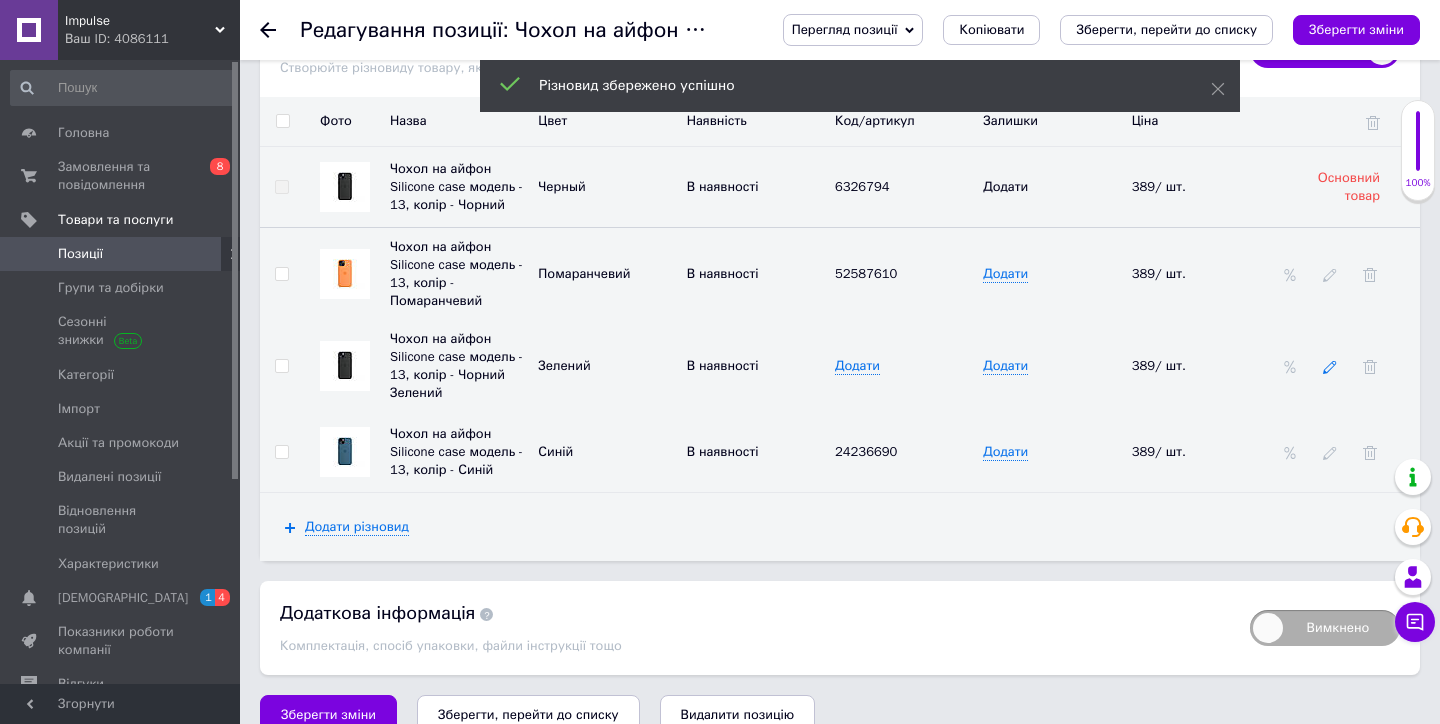 click 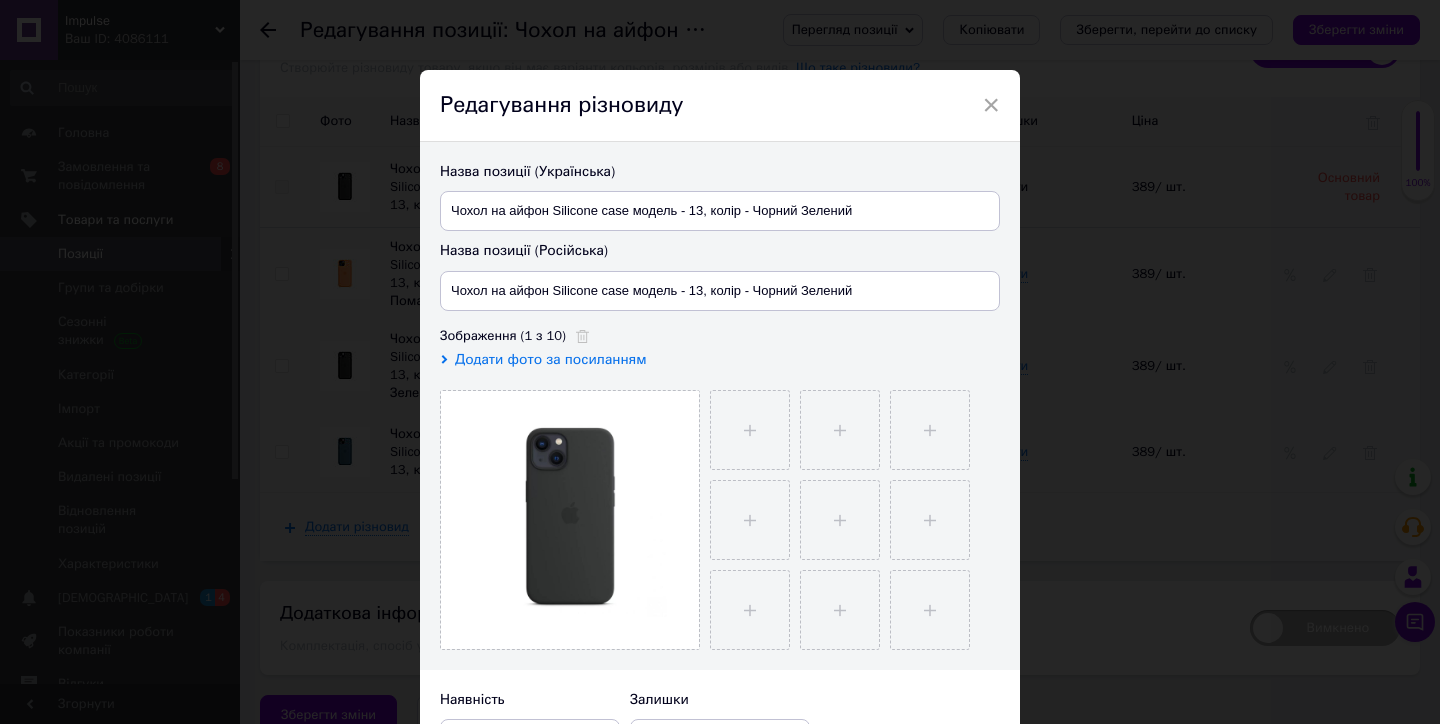 scroll, scrollTop: 135, scrollLeft: 0, axis: vertical 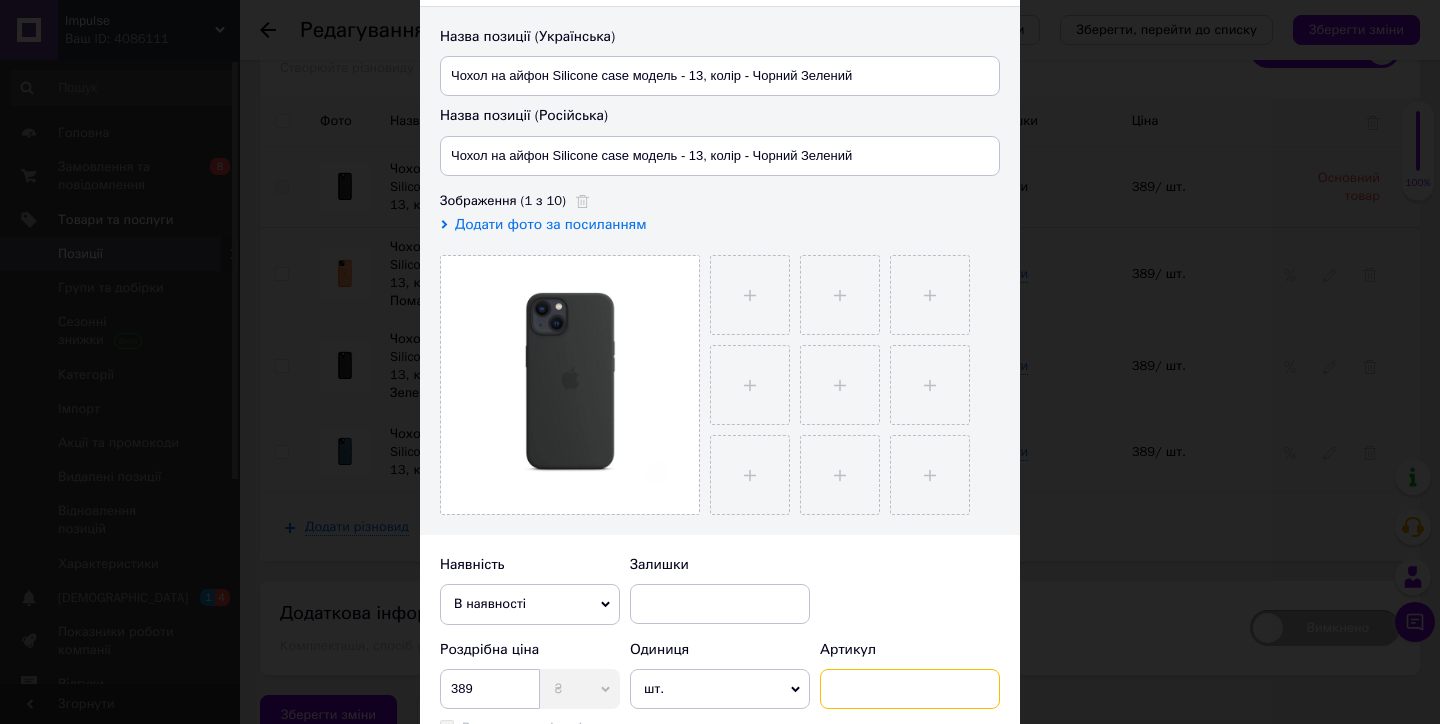click at bounding box center (910, 689) 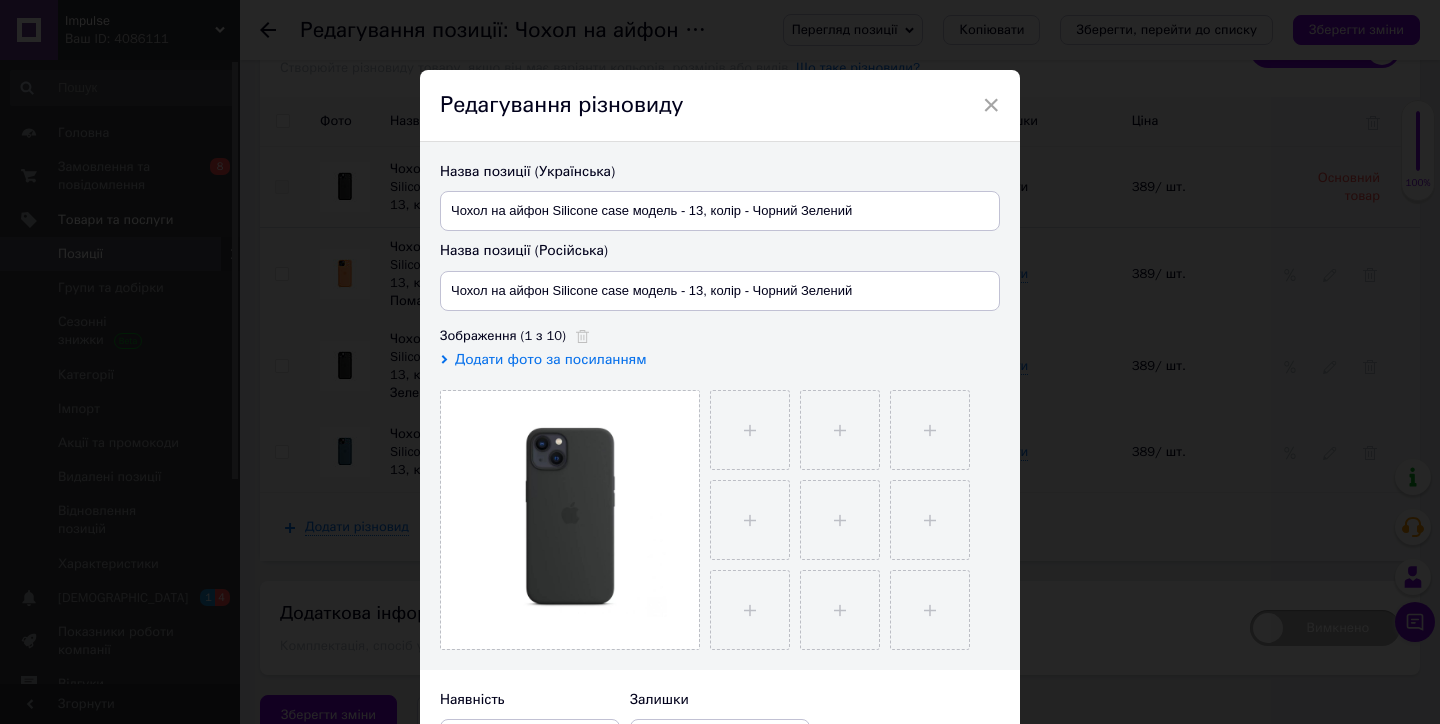 scroll, scrollTop: -1, scrollLeft: 0, axis: vertical 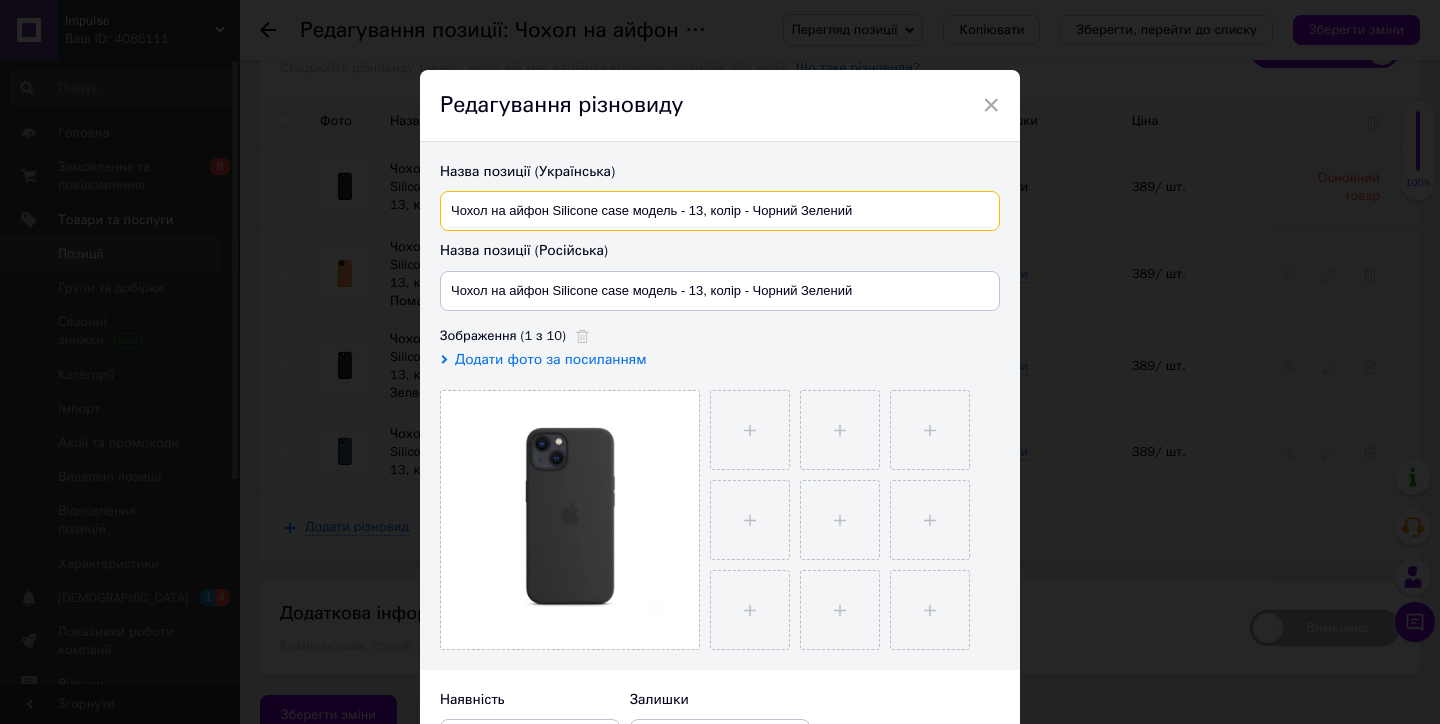 click on "Чохол на айфон Silicone case модель - 13, колір - Чорний Зелений" at bounding box center (720, 211) 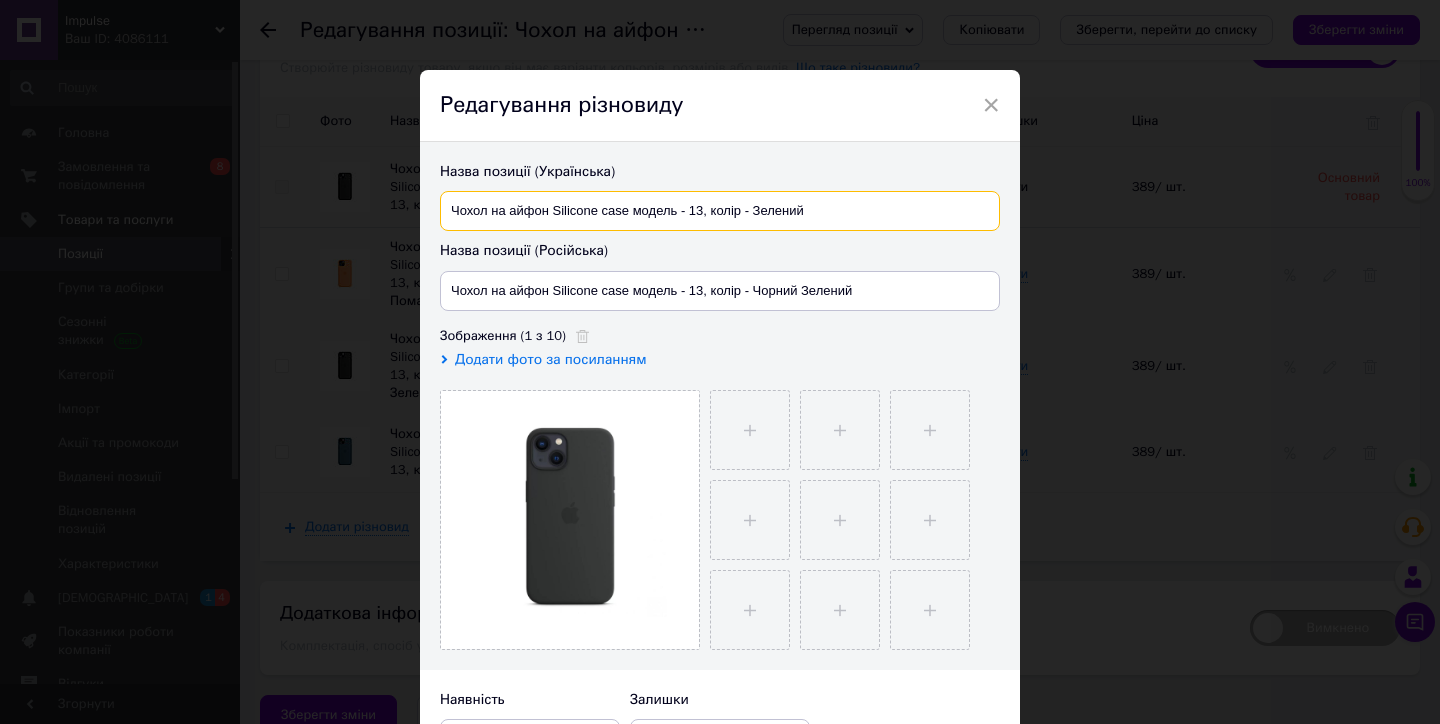 type on "Чохол на айфон Silicone case модель - 13, колір - Зелений" 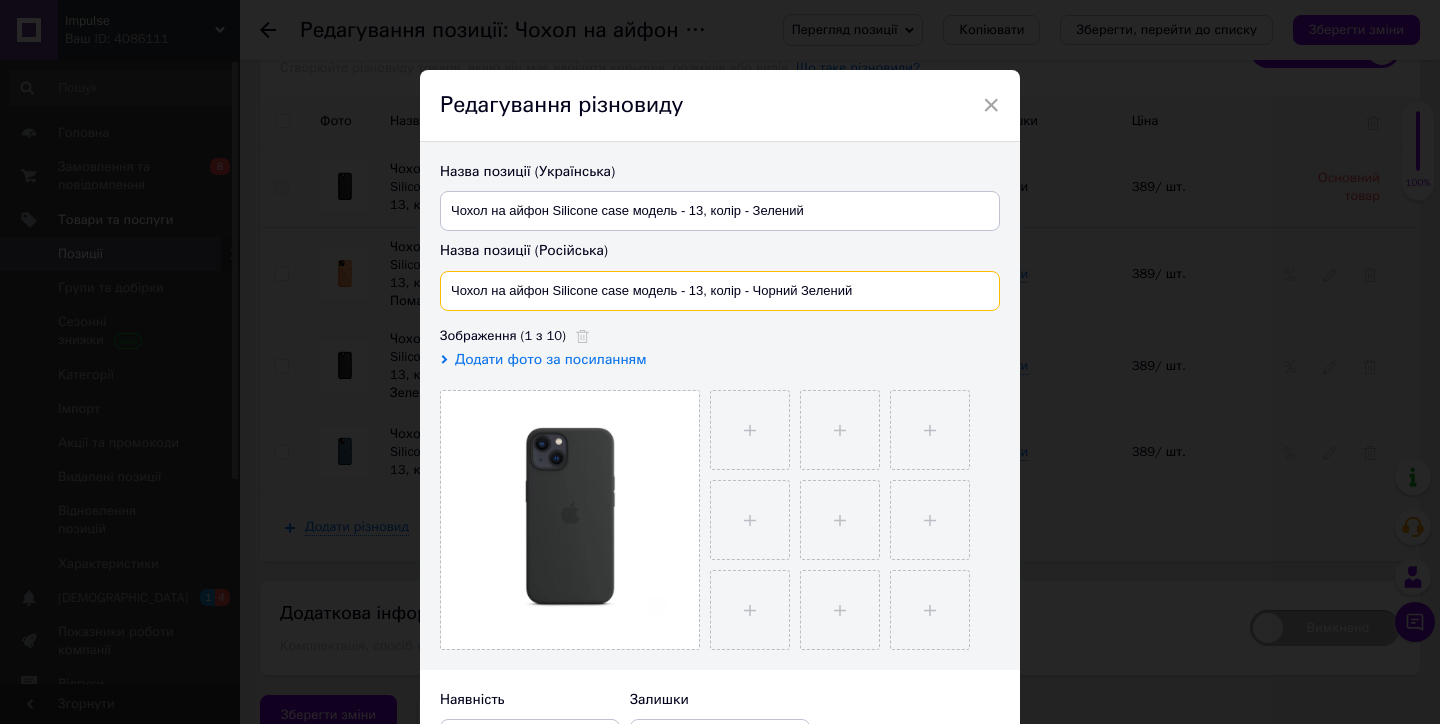 click on "Чохол на айфон Silicone case модель - 13, колір - Чорний Зелений" at bounding box center [720, 291] 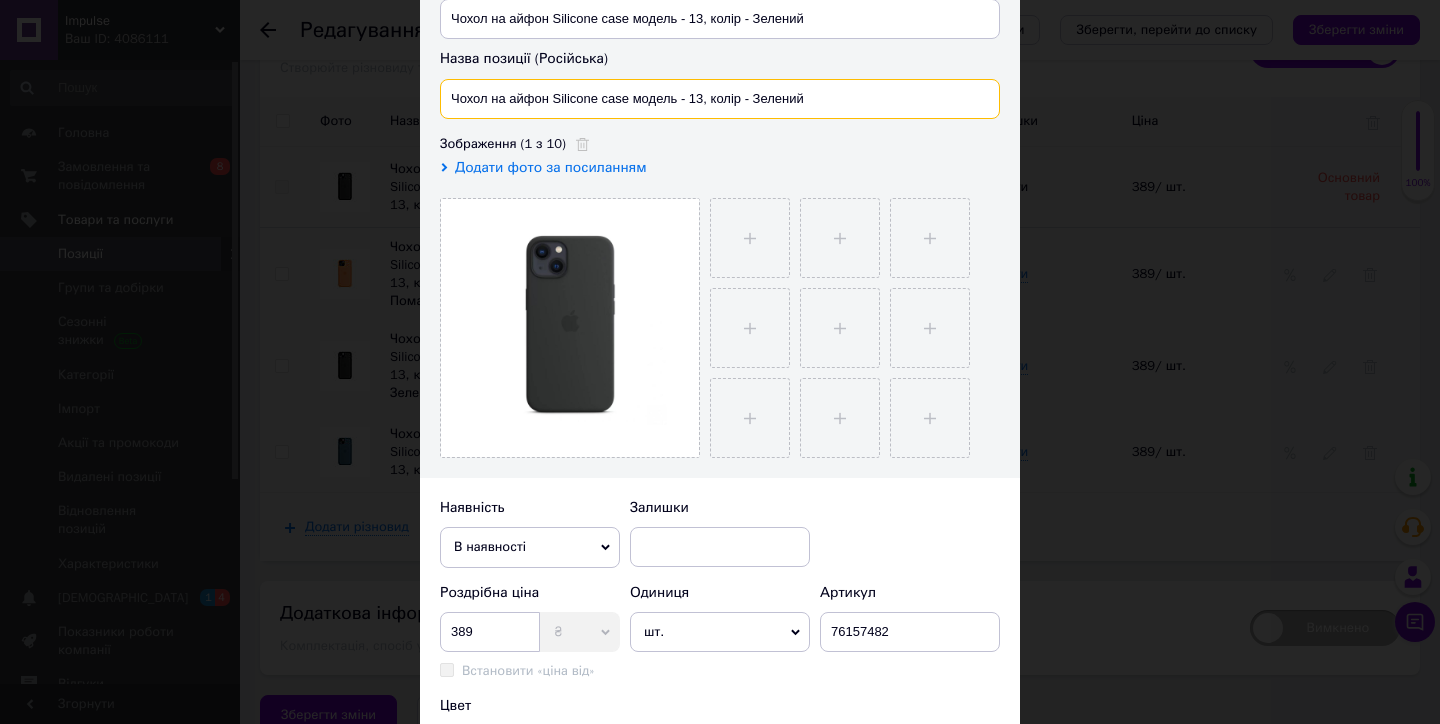 scroll, scrollTop: 209, scrollLeft: 0, axis: vertical 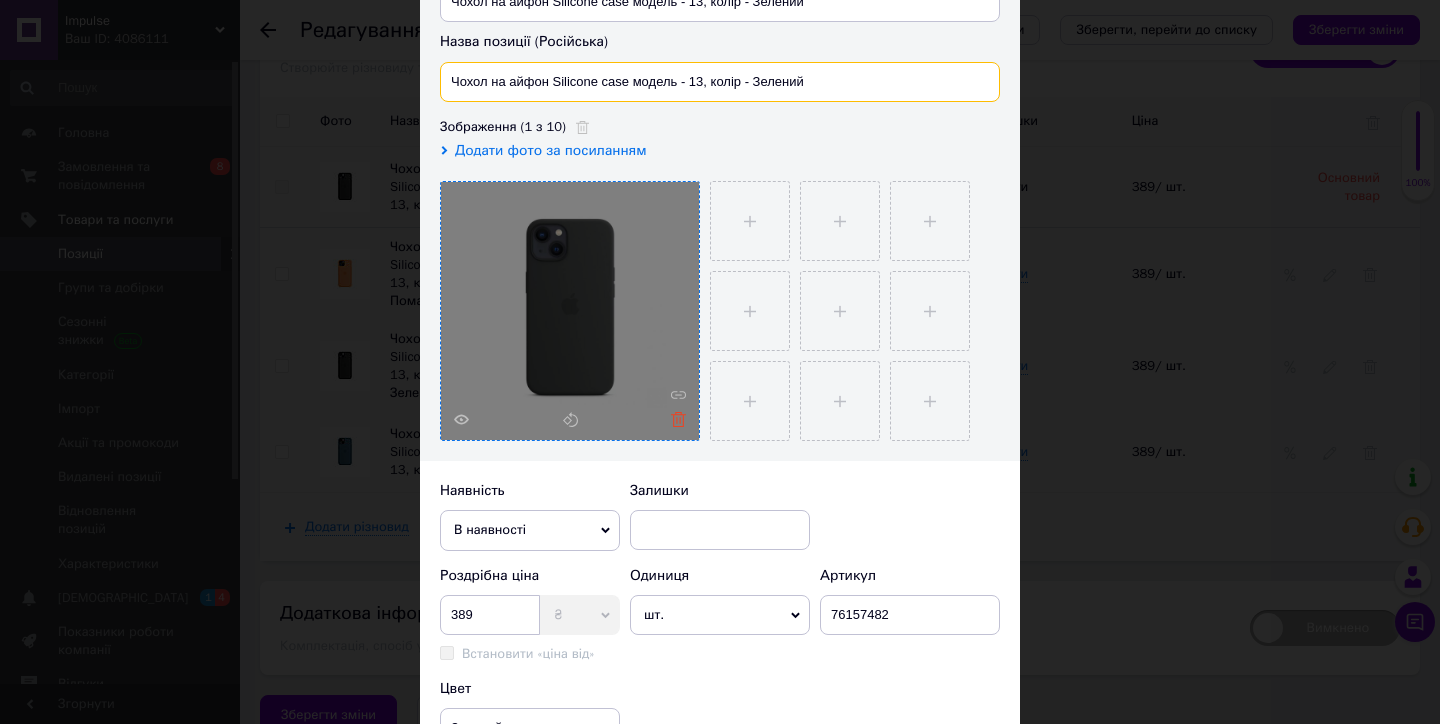 type on "Чохол на айфон Silicone case модель - 13, колір - Зелений" 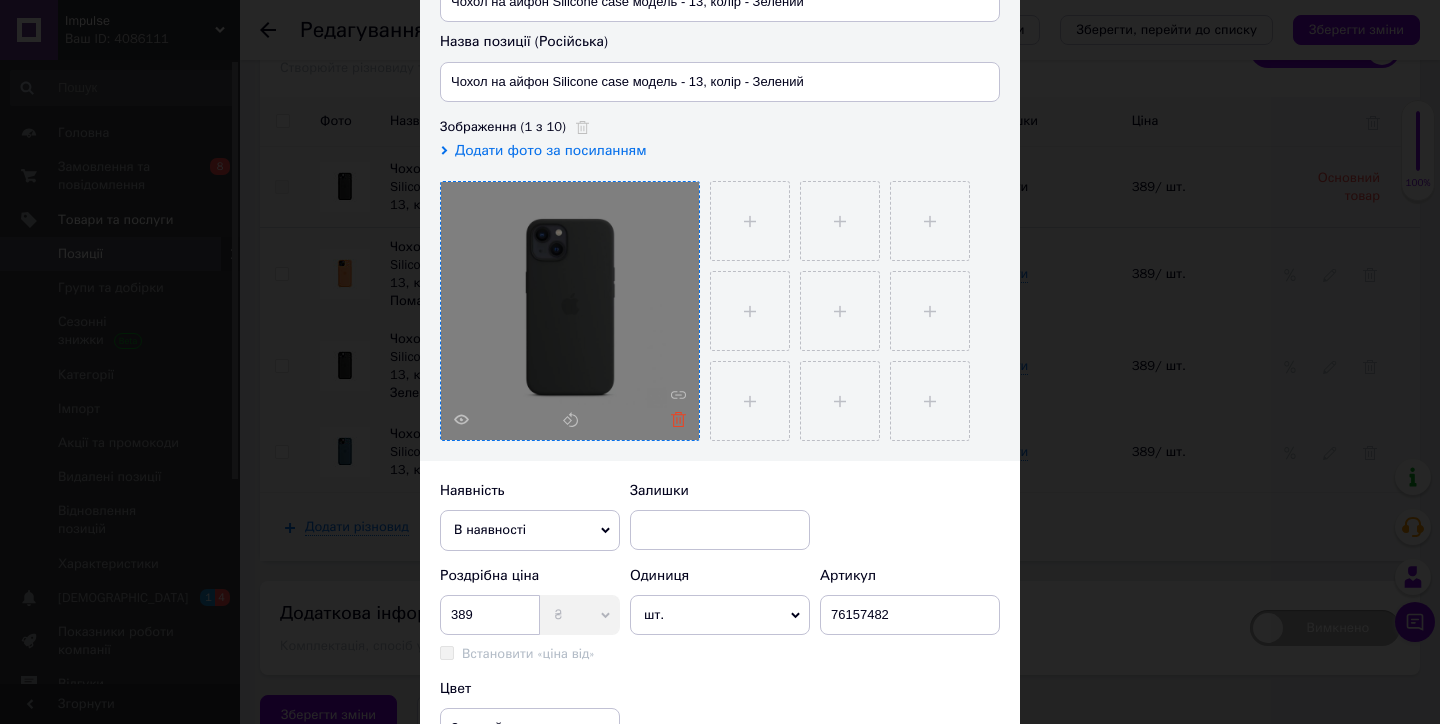 click 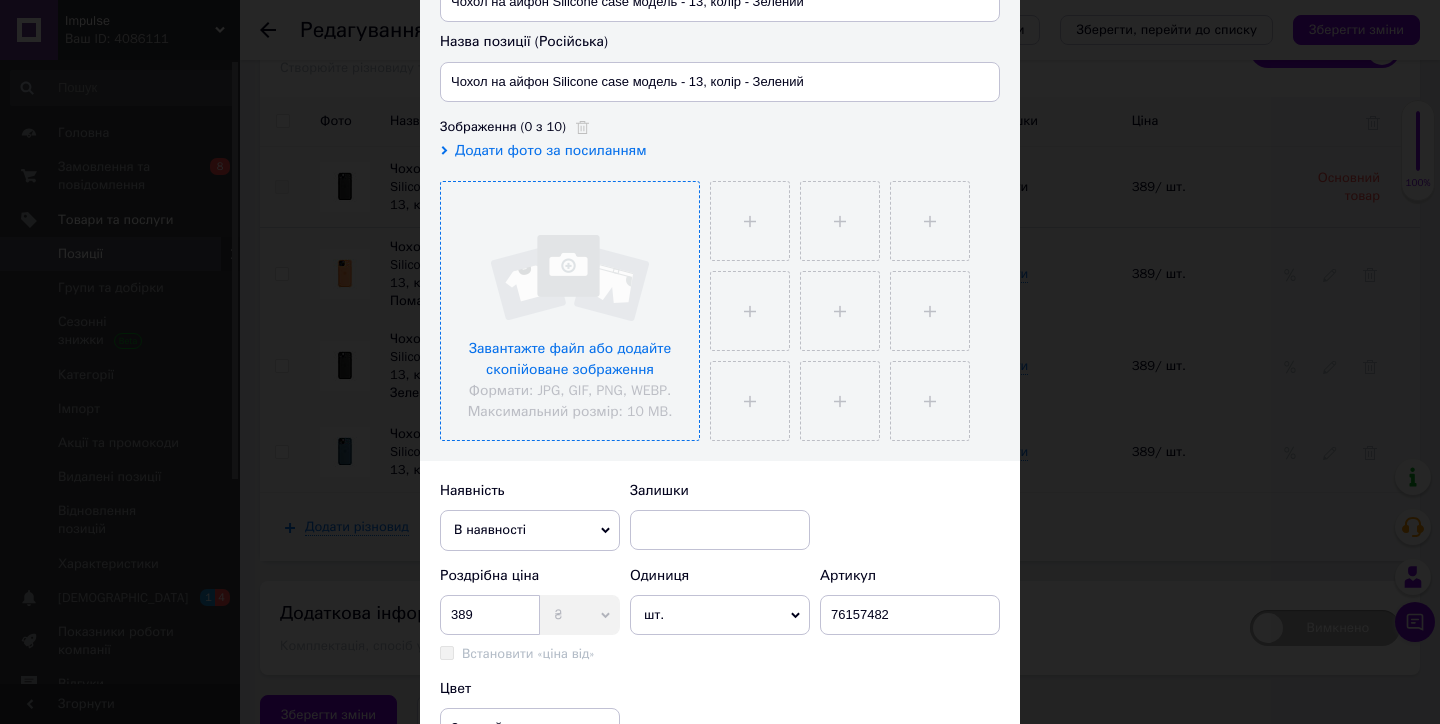 click at bounding box center (570, 311) 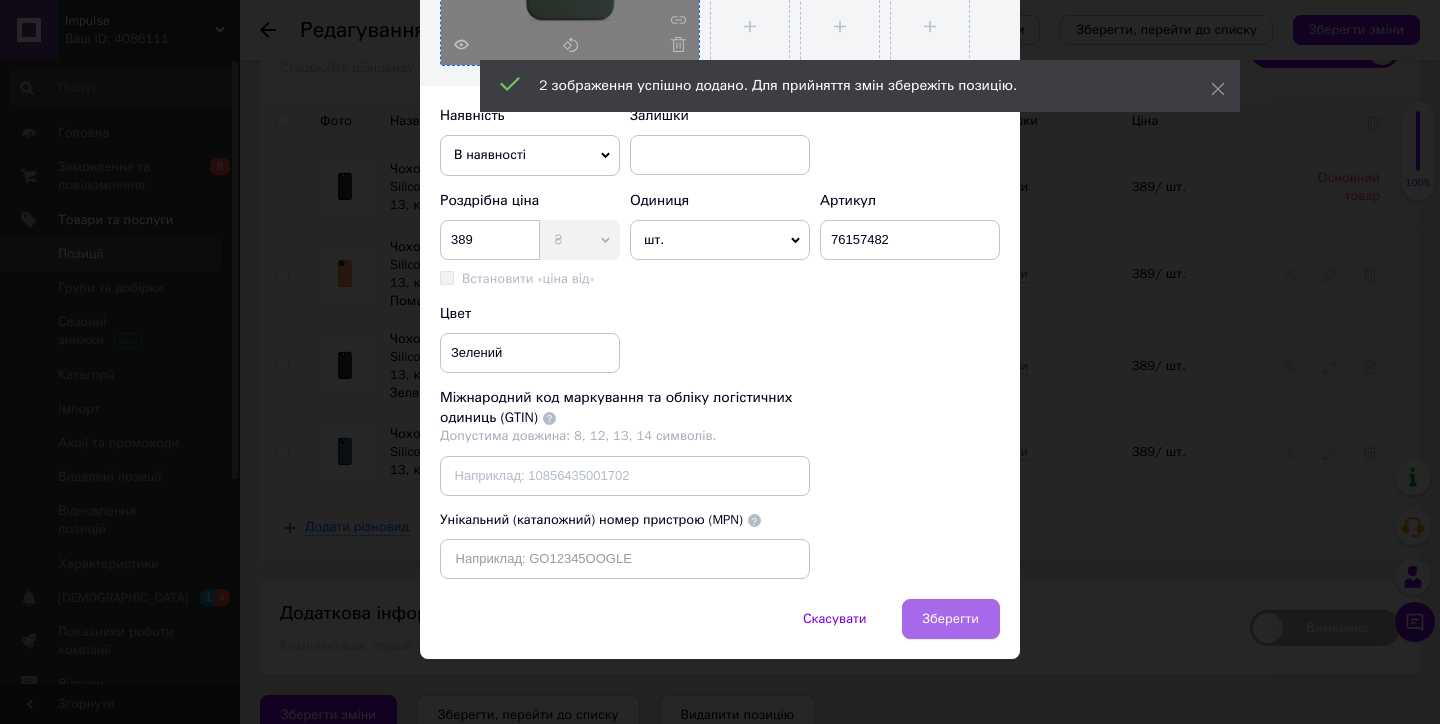 scroll, scrollTop: 582, scrollLeft: 0, axis: vertical 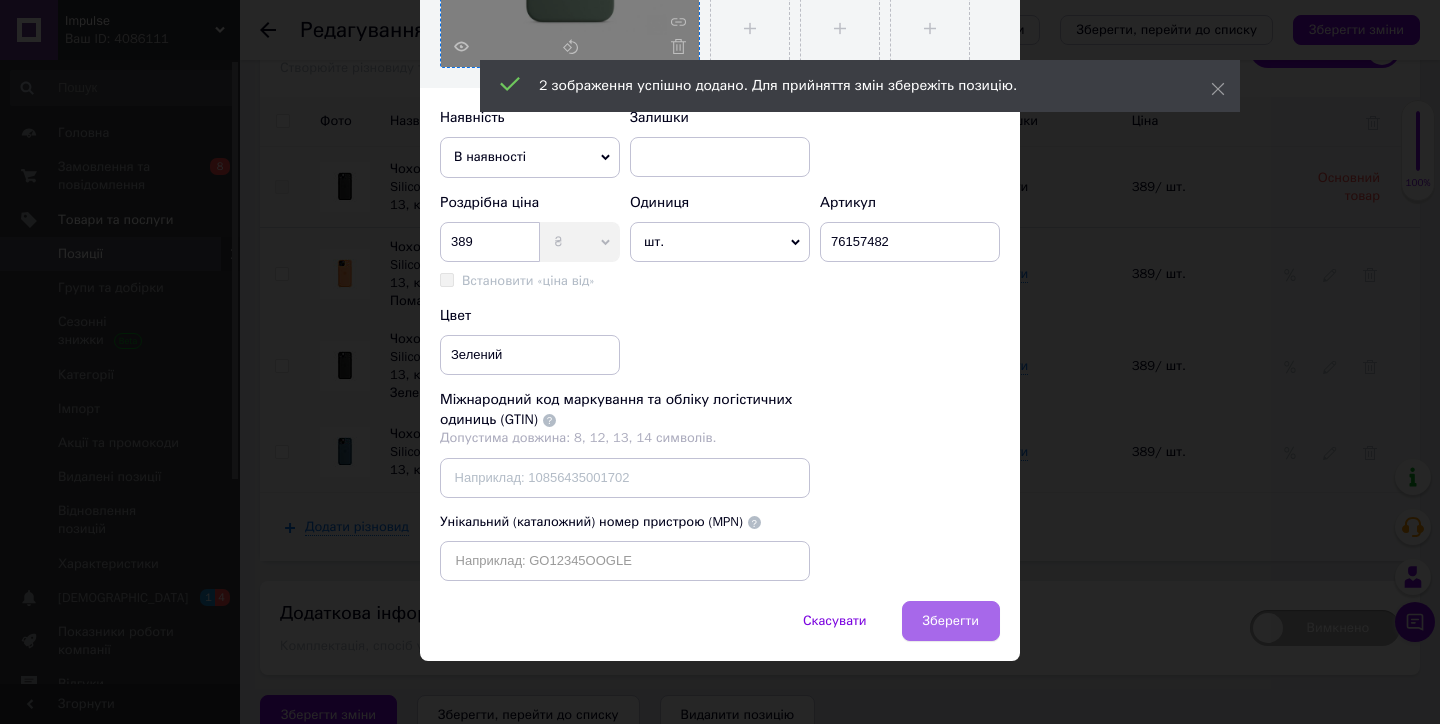 click on "Зберегти" at bounding box center (951, 621) 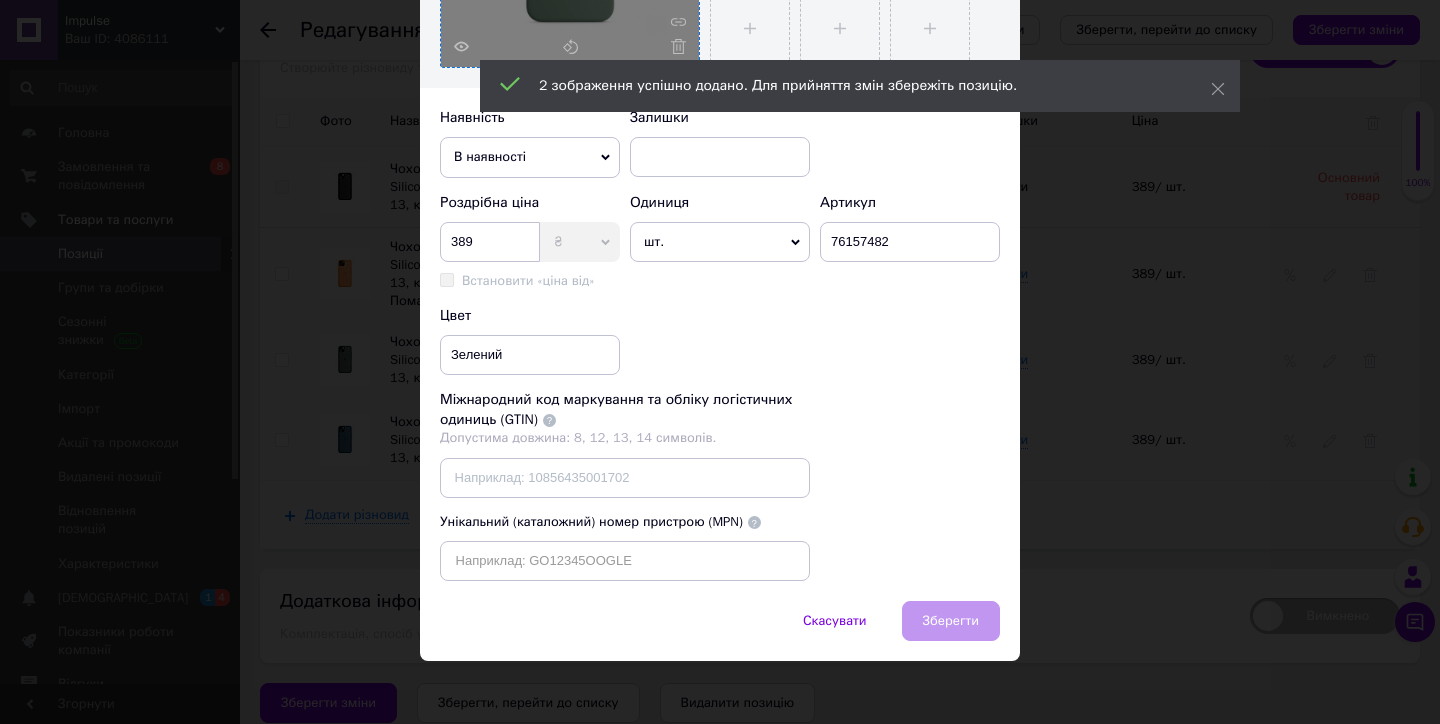 scroll, scrollTop: 2703, scrollLeft: 0, axis: vertical 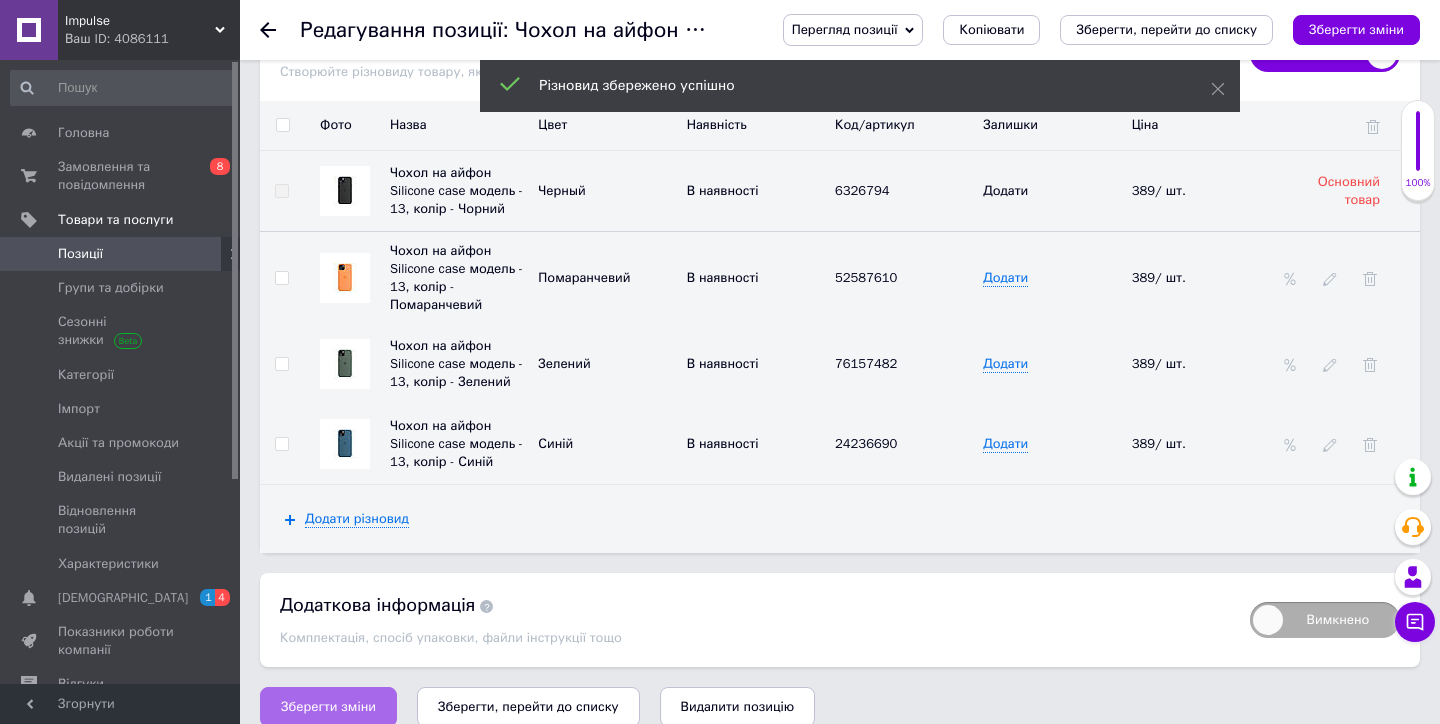 click on "Зберегти зміни" at bounding box center (328, 707) 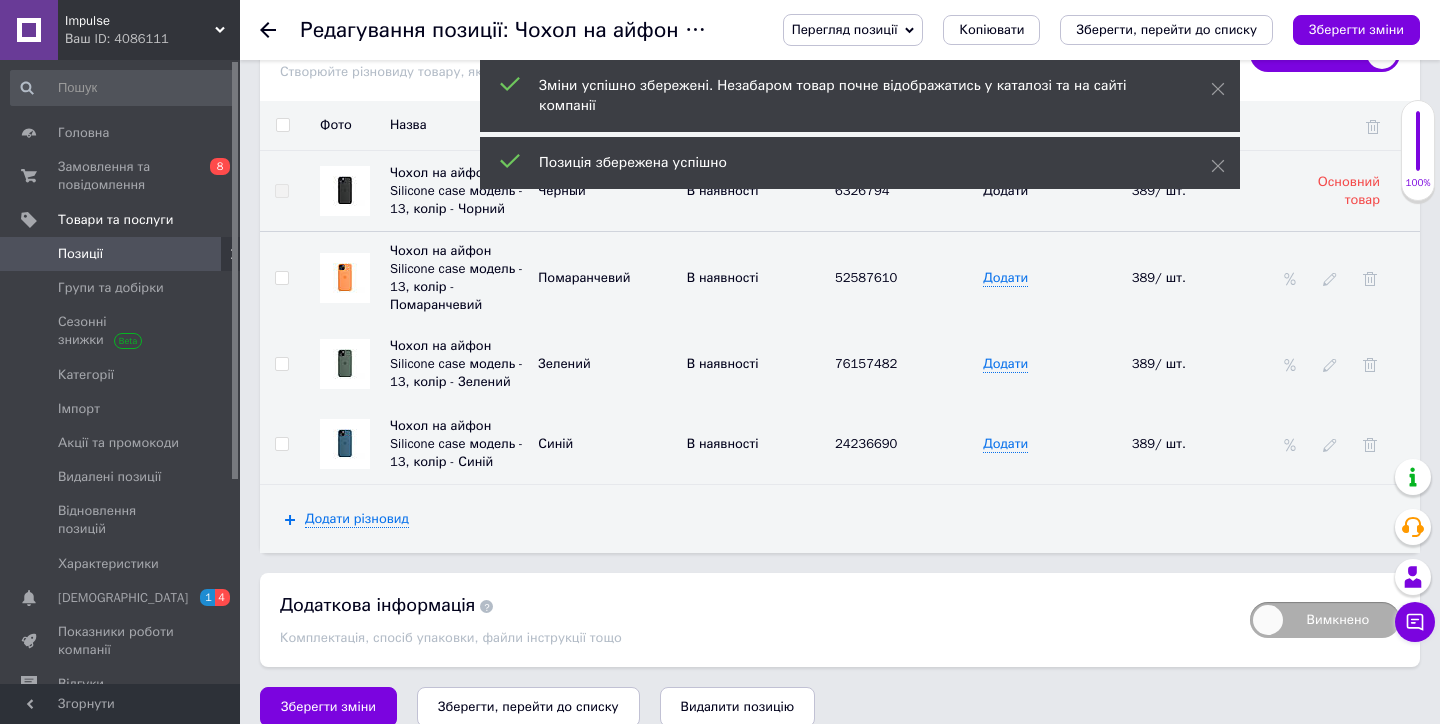 click on "Позиції" at bounding box center [121, 254] 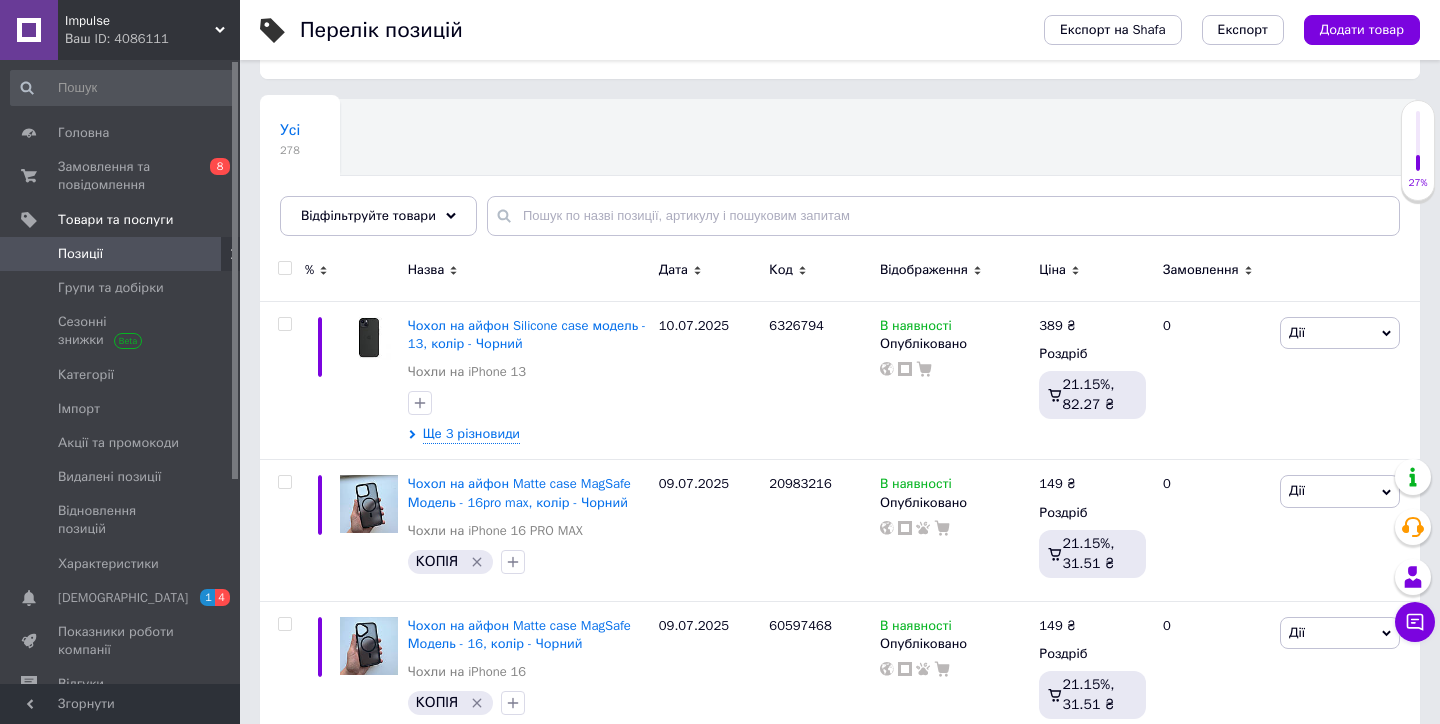 scroll, scrollTop: 131, scrollLeft: 0, axis: vertical 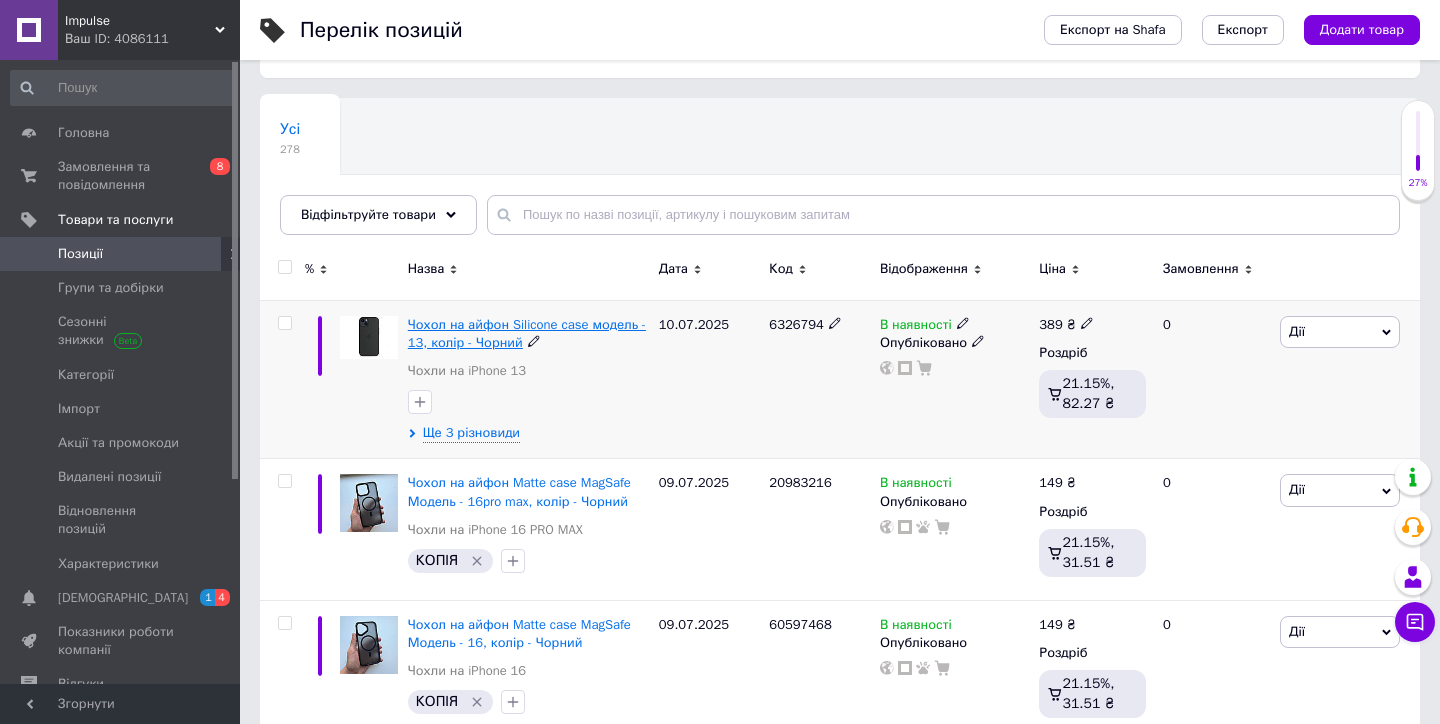 click on "Чохол на айфон Silicone case модель - 13, колір - Чорний" at bounding box center (527, 333) 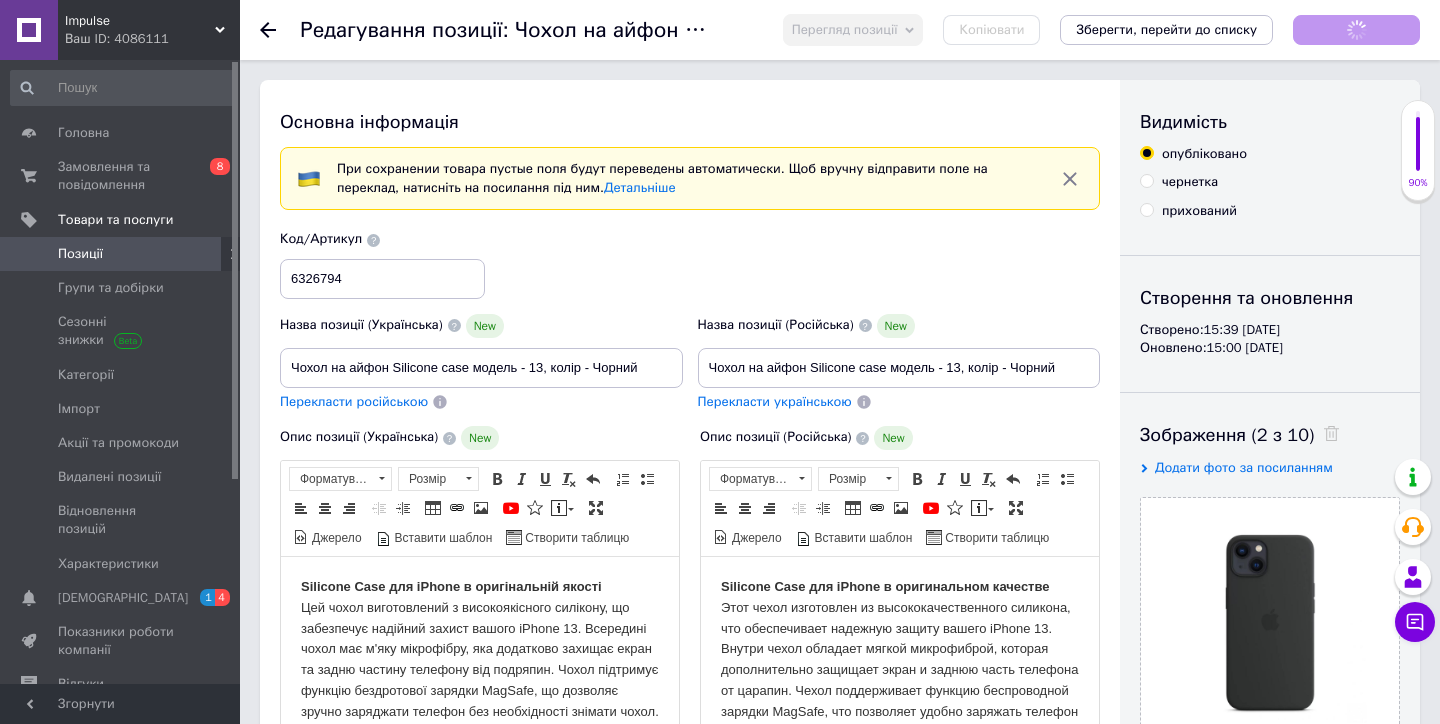 scroll, scrollTop: 0, scrollLeft: 0, axis: both 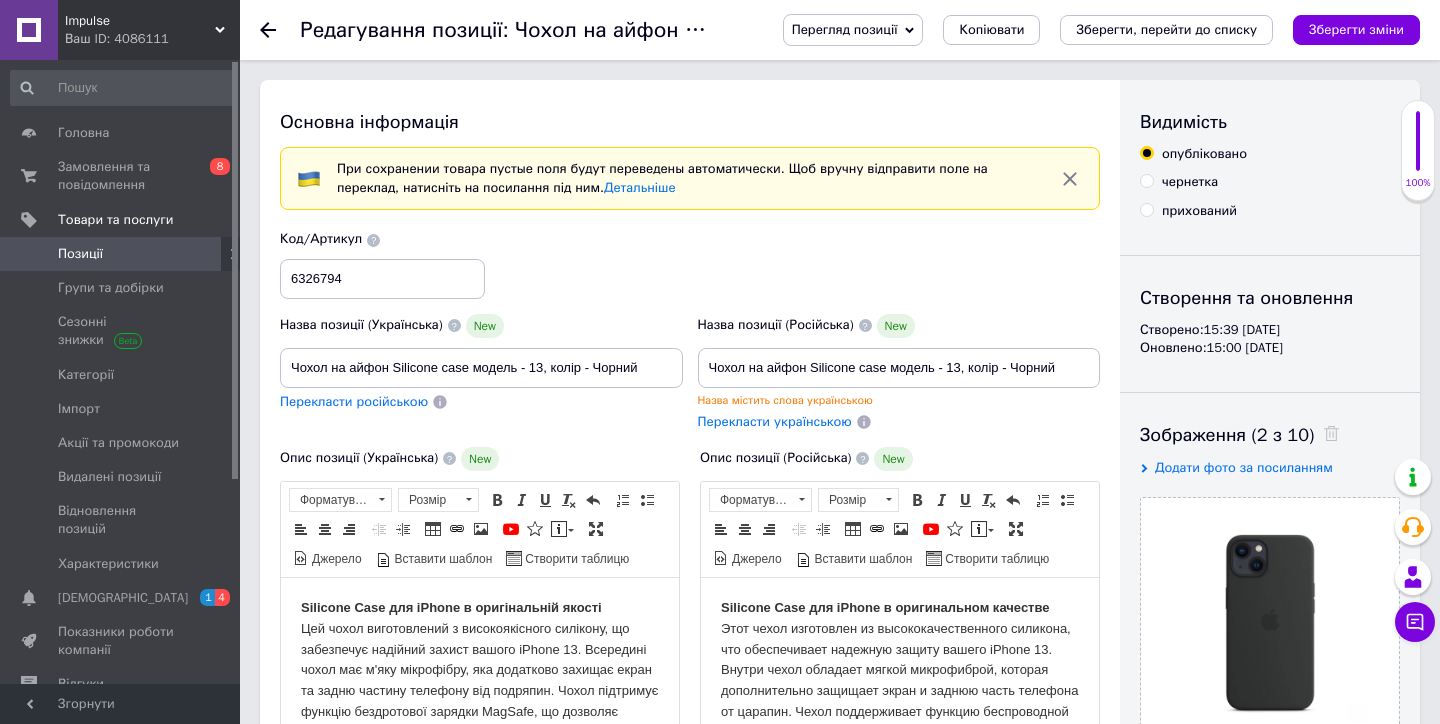 click on "Код/Артикул 6326794" at bounding box center (690, 264) 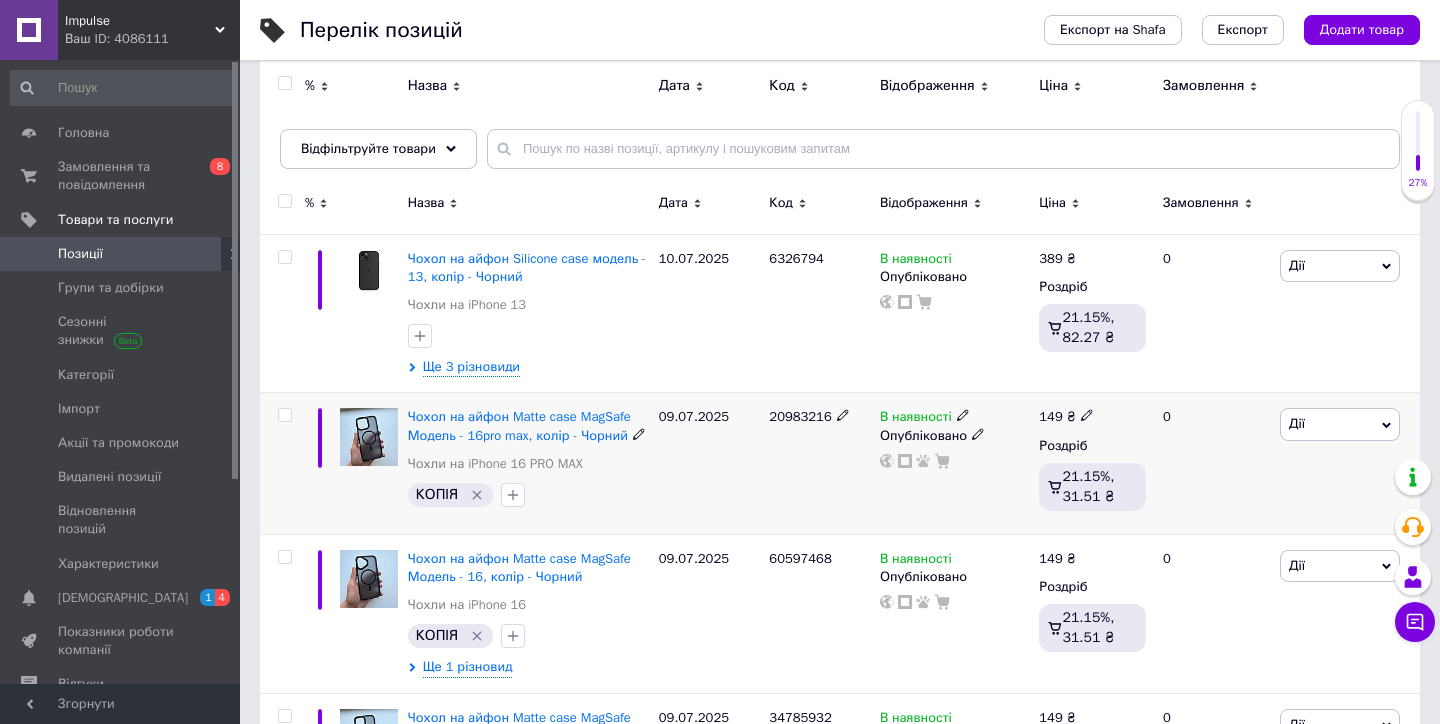 scroll, scrollTop: 144, scrollLeft: 0, axis: vertical 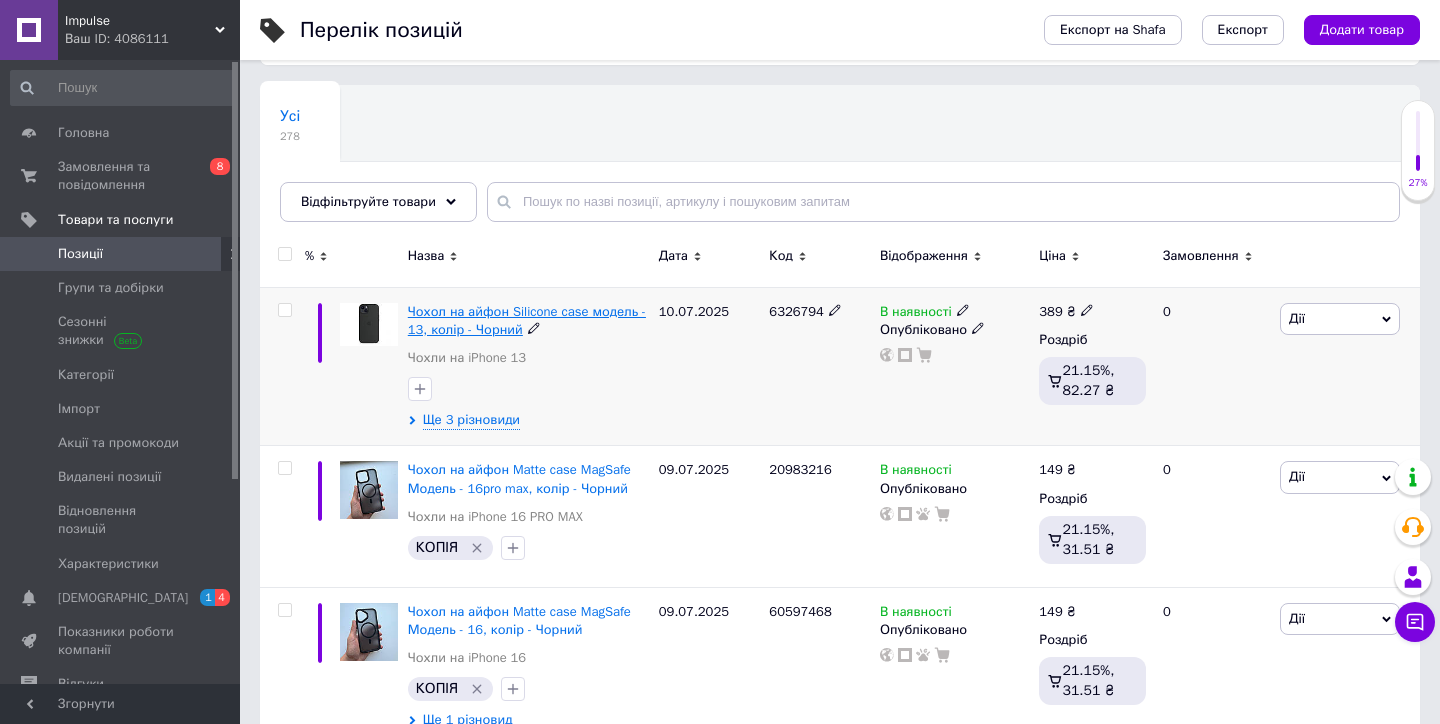 click on "Чохол на айфон Silicone case модель - 13, колір - Чорний" at bounding box center (527, 320) 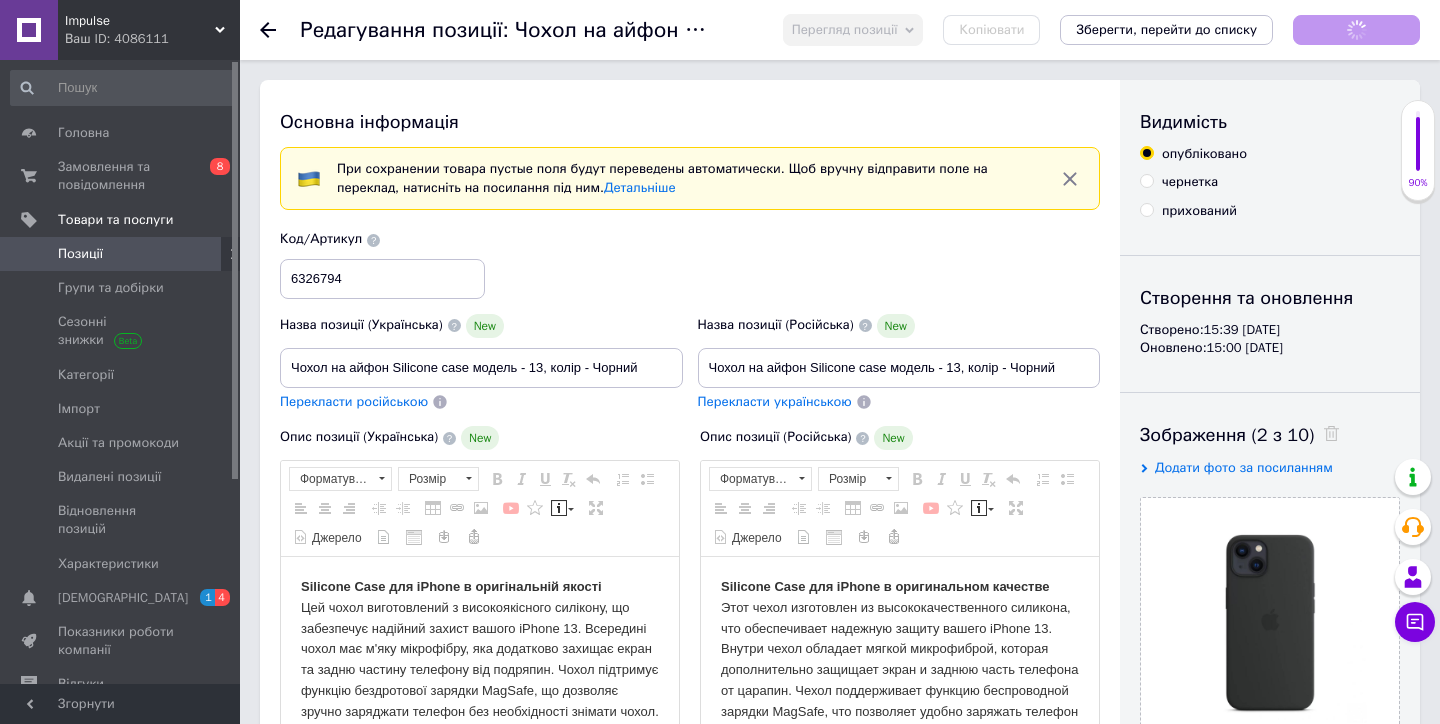 scroll, scrollTop: 0, scrollLeft: 0, axis: both 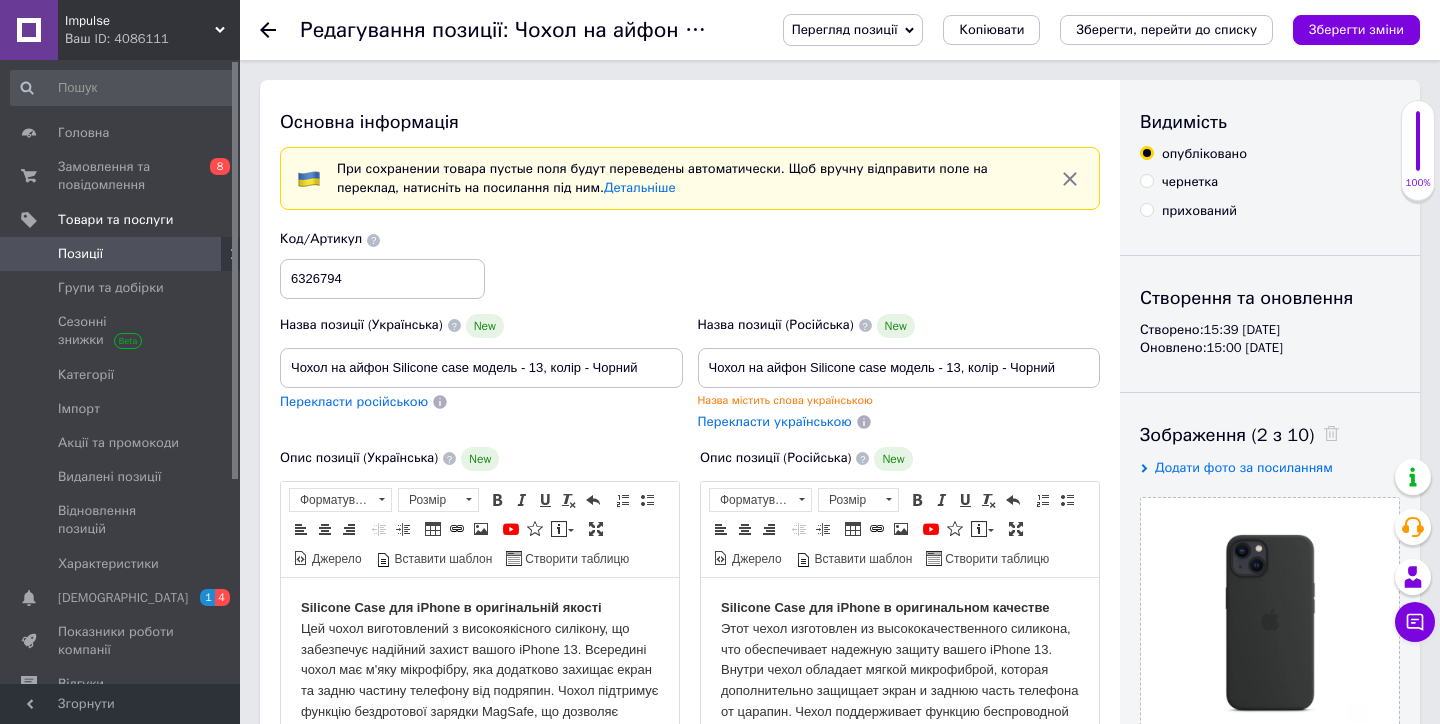 click on "Позиції" at bounding box center (121, 254) 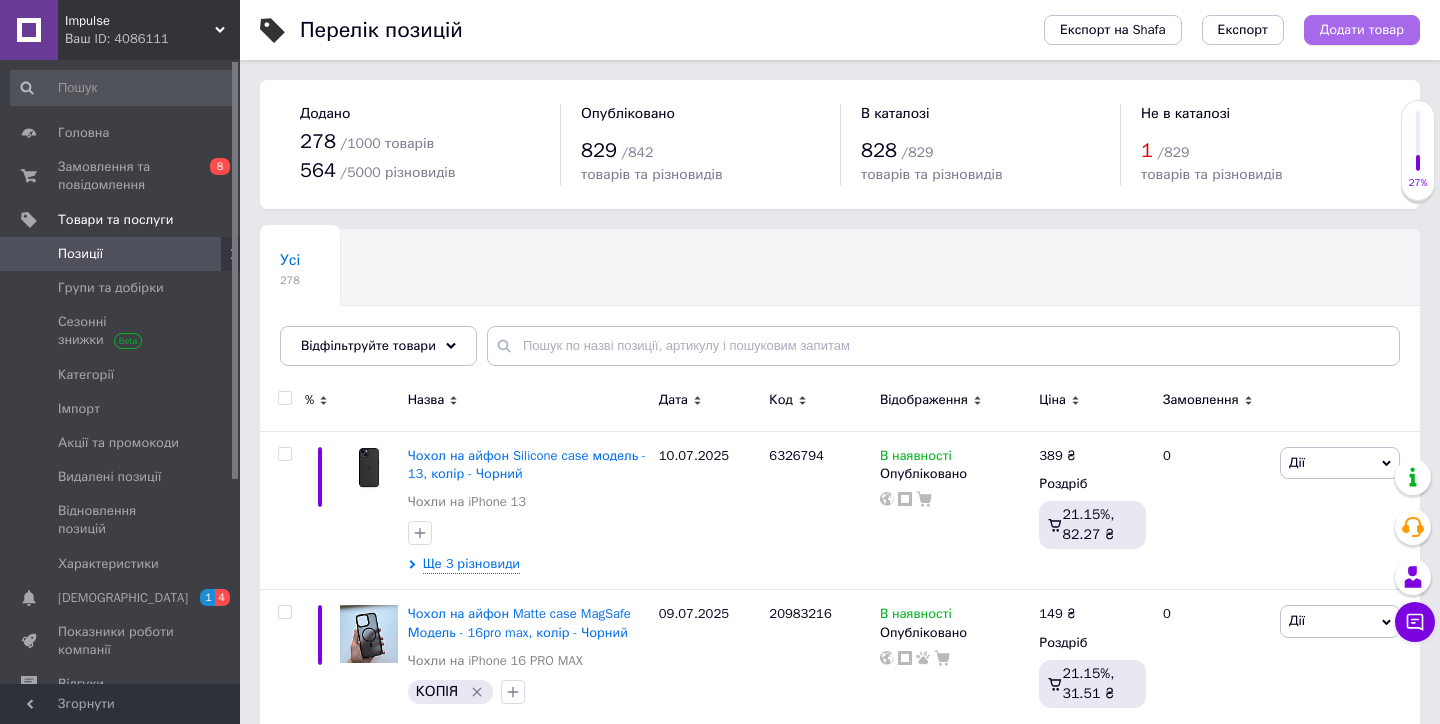 click on "Додати товар" at bounding box center [1362, 30] 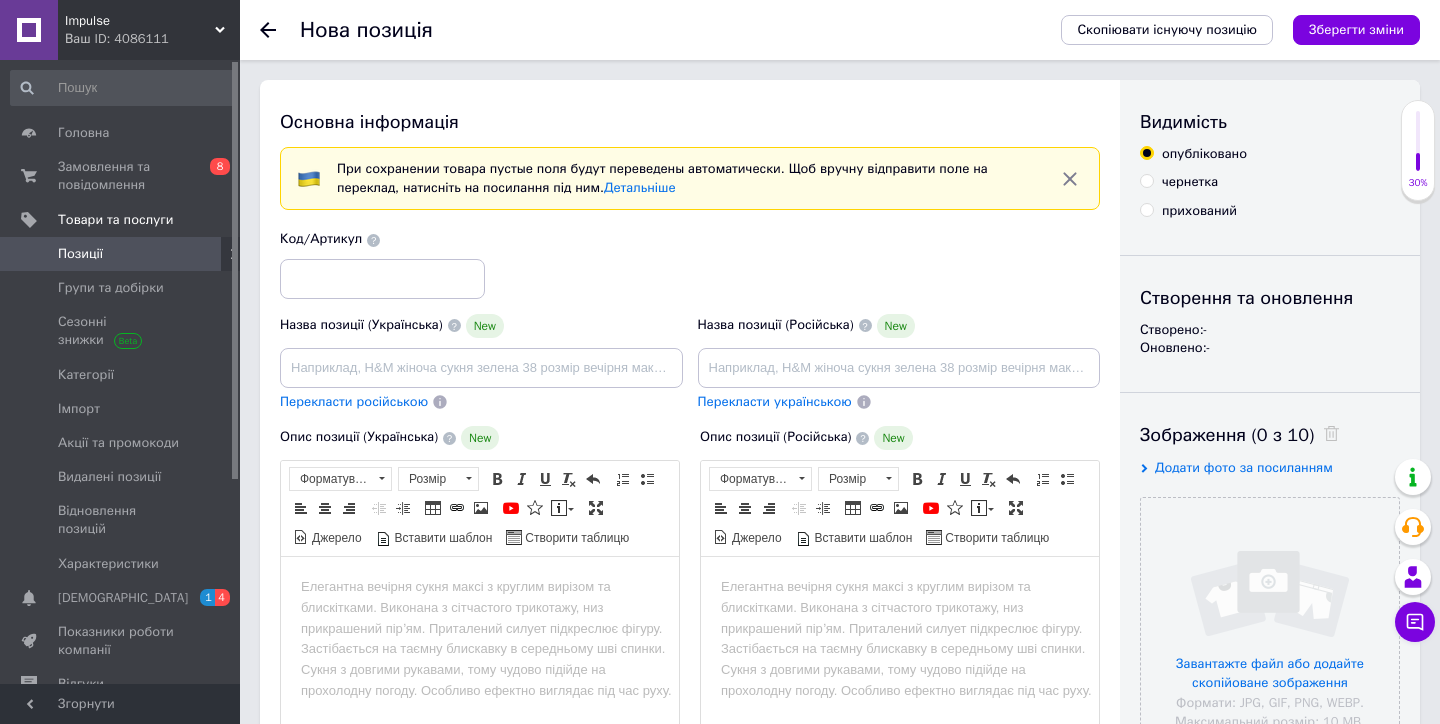 scroll, scrollTop: 0, scrollLeft: 0, axis: both 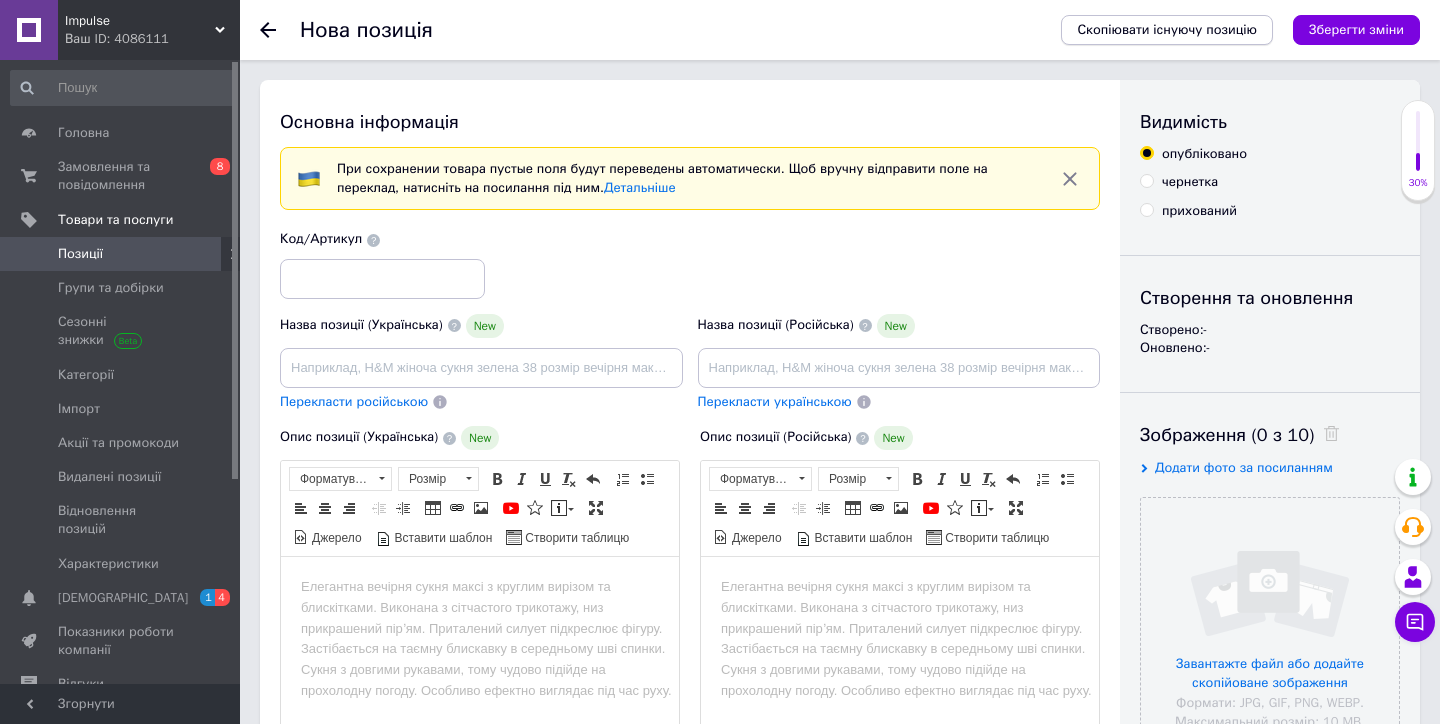 click on "Скопіювати існуючу позицію" at bounding box center (1167, 30) 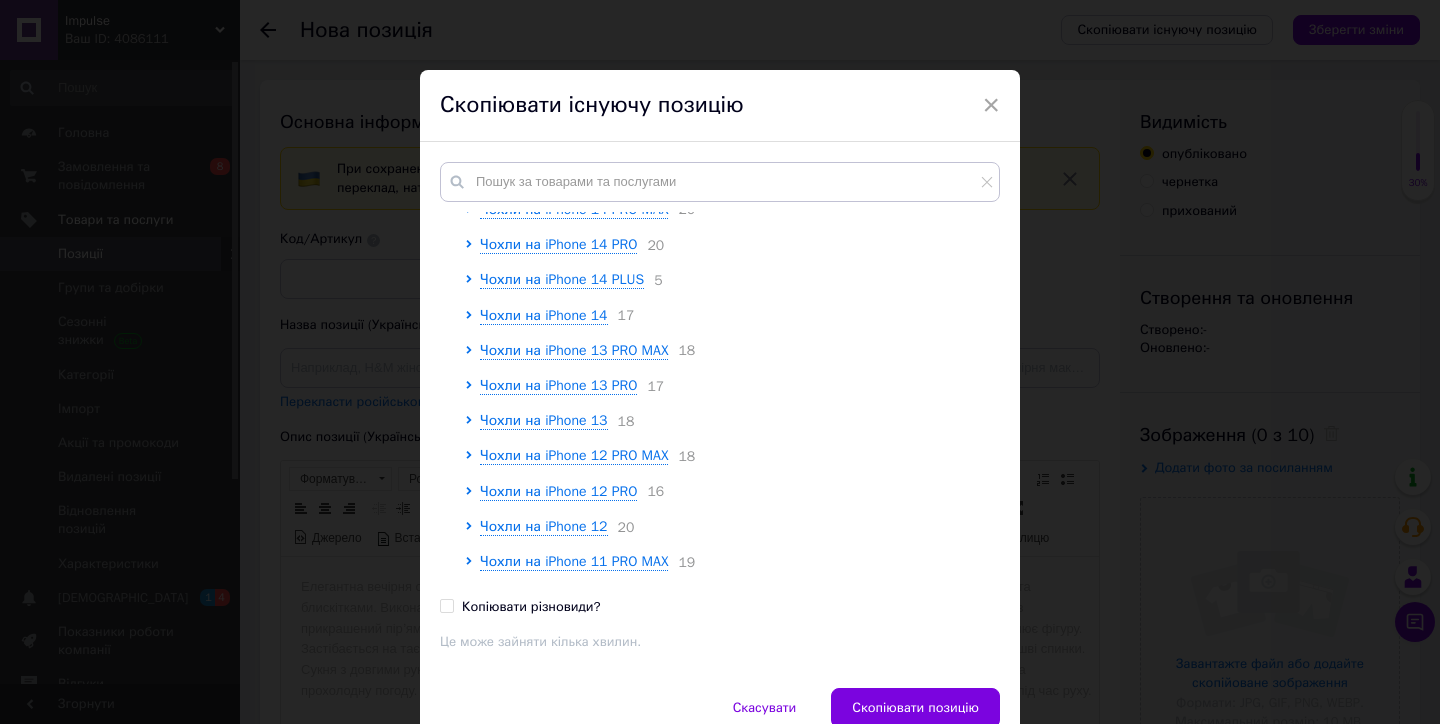 scroll, scrollTop: 262, scrollLeft: 0, axis: vertical 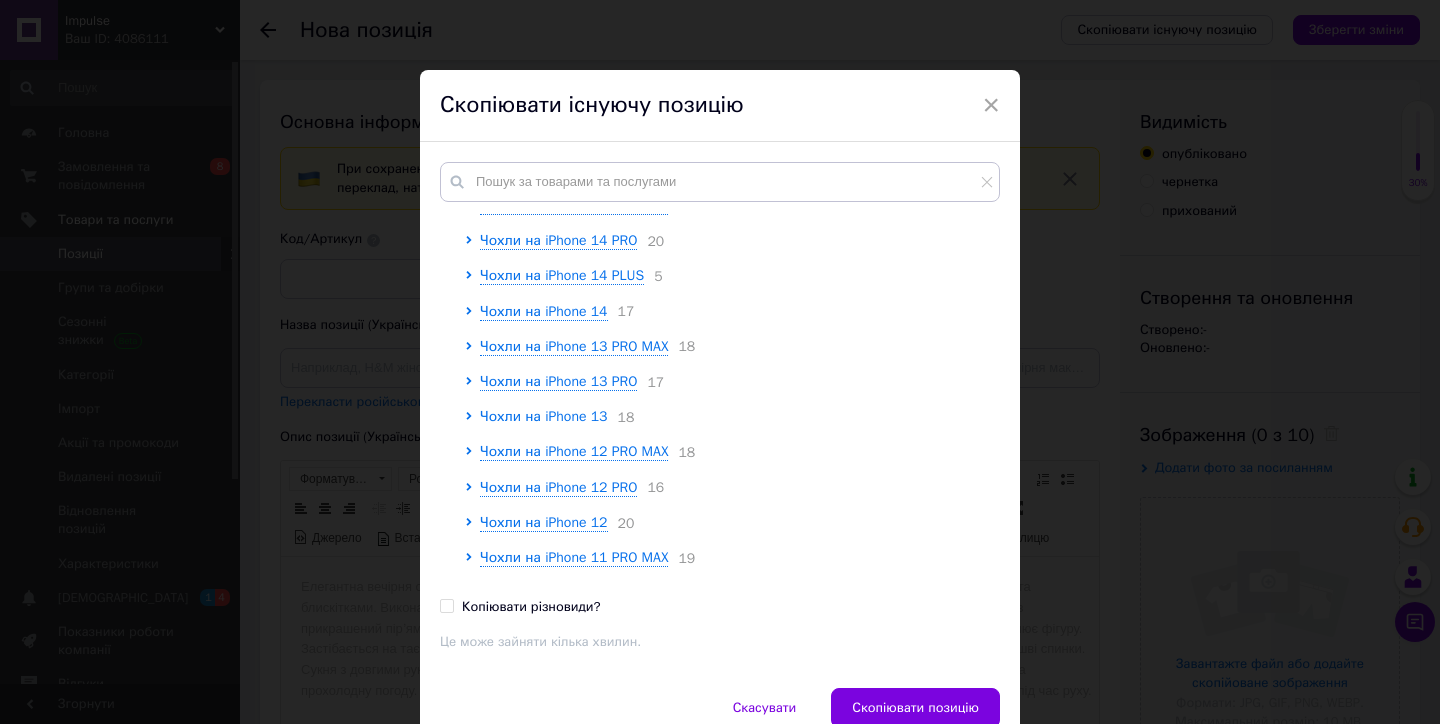 click on "Чохли на iPhone 13" at bounding box center (544, 416) 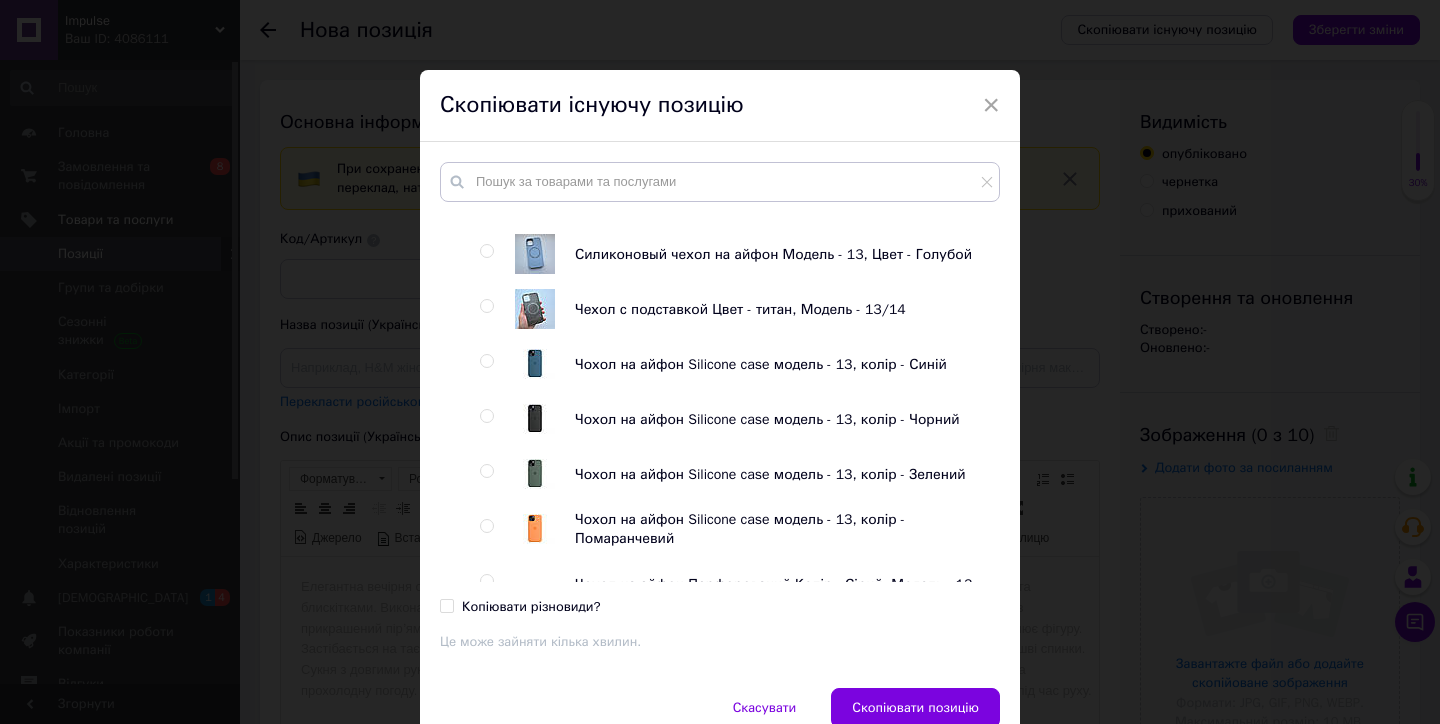 scroll, scrollTop: 1532, scrollLeft: 0, axis: vertical 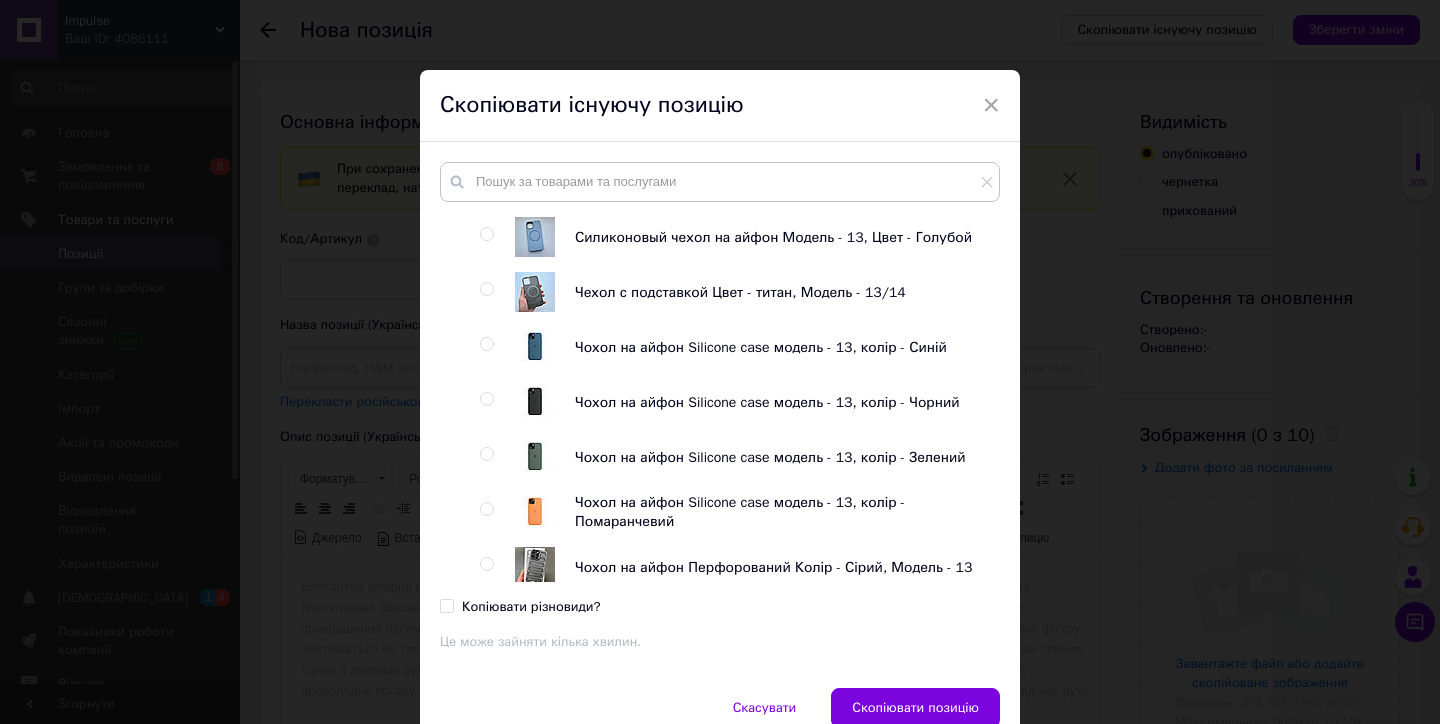 click at bounding box center [487, 399] 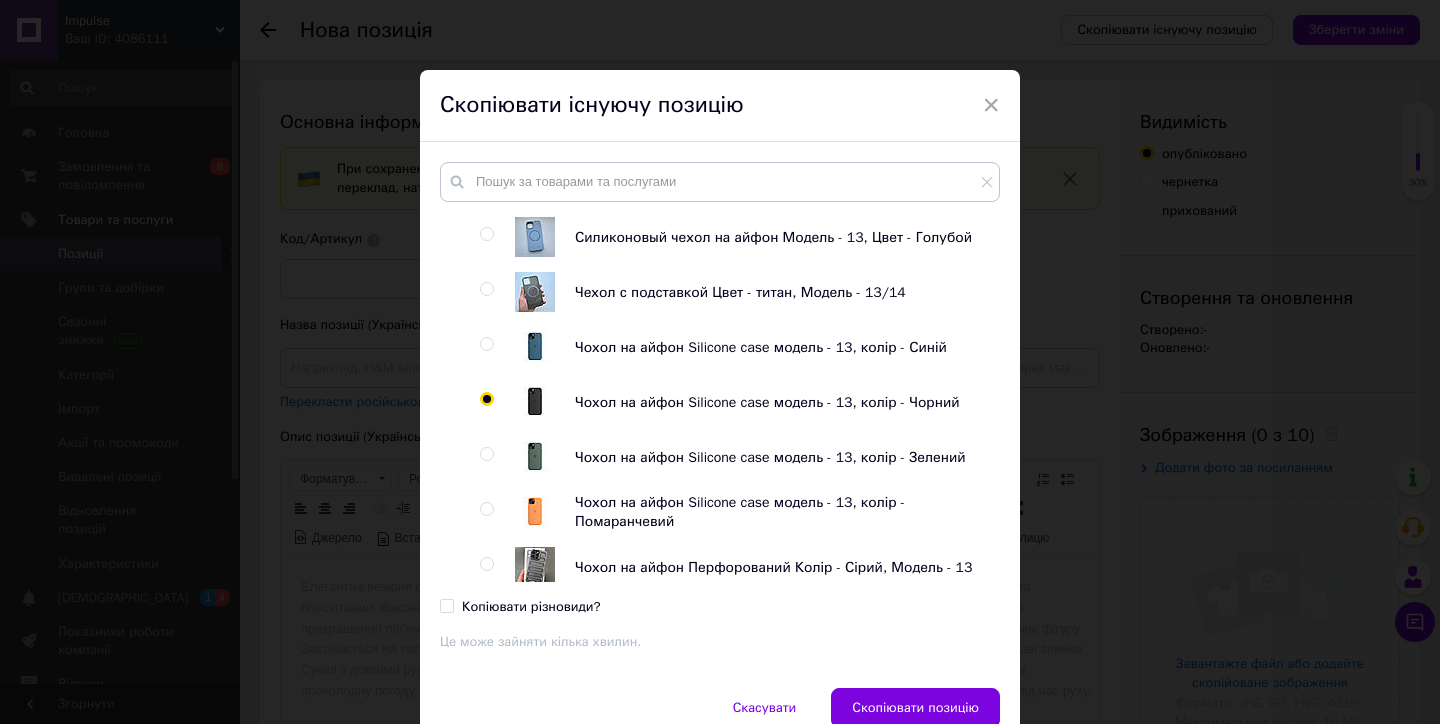 radio on "true" 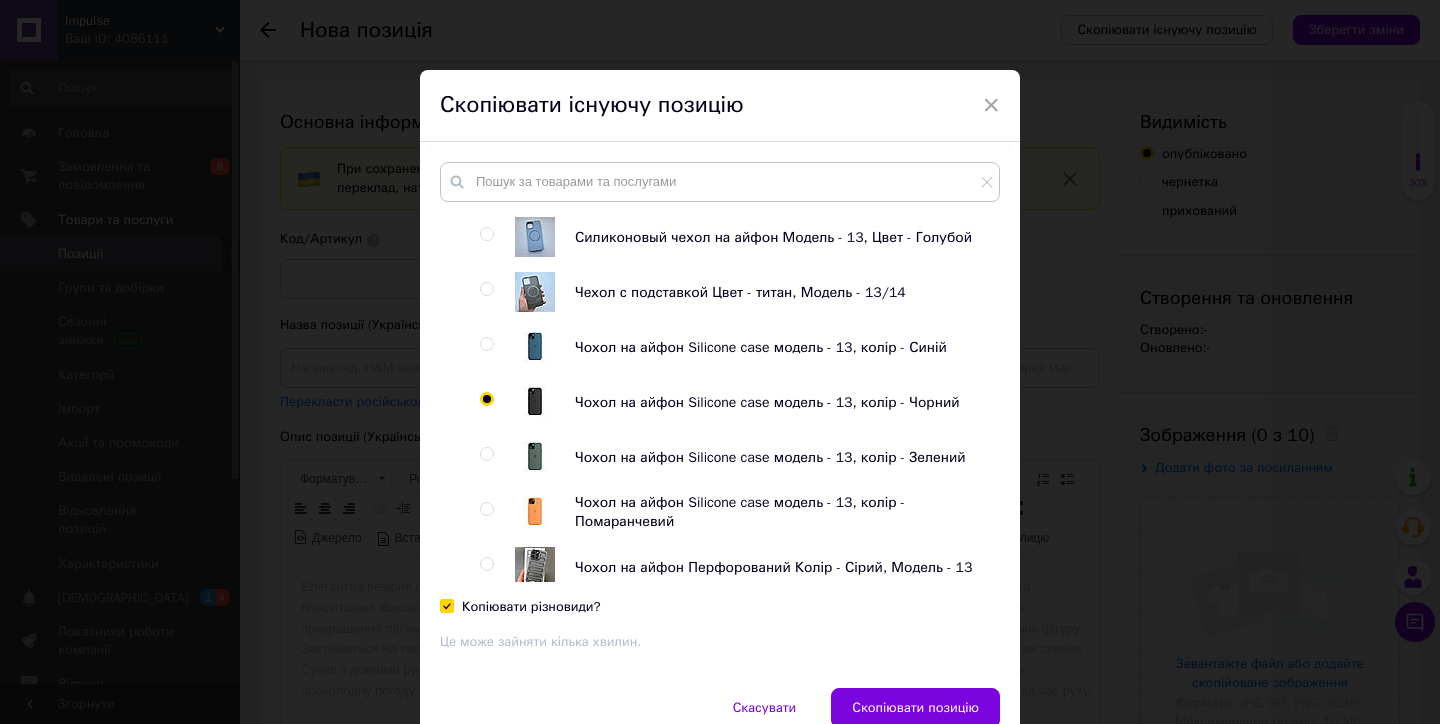 checkbox on "true" 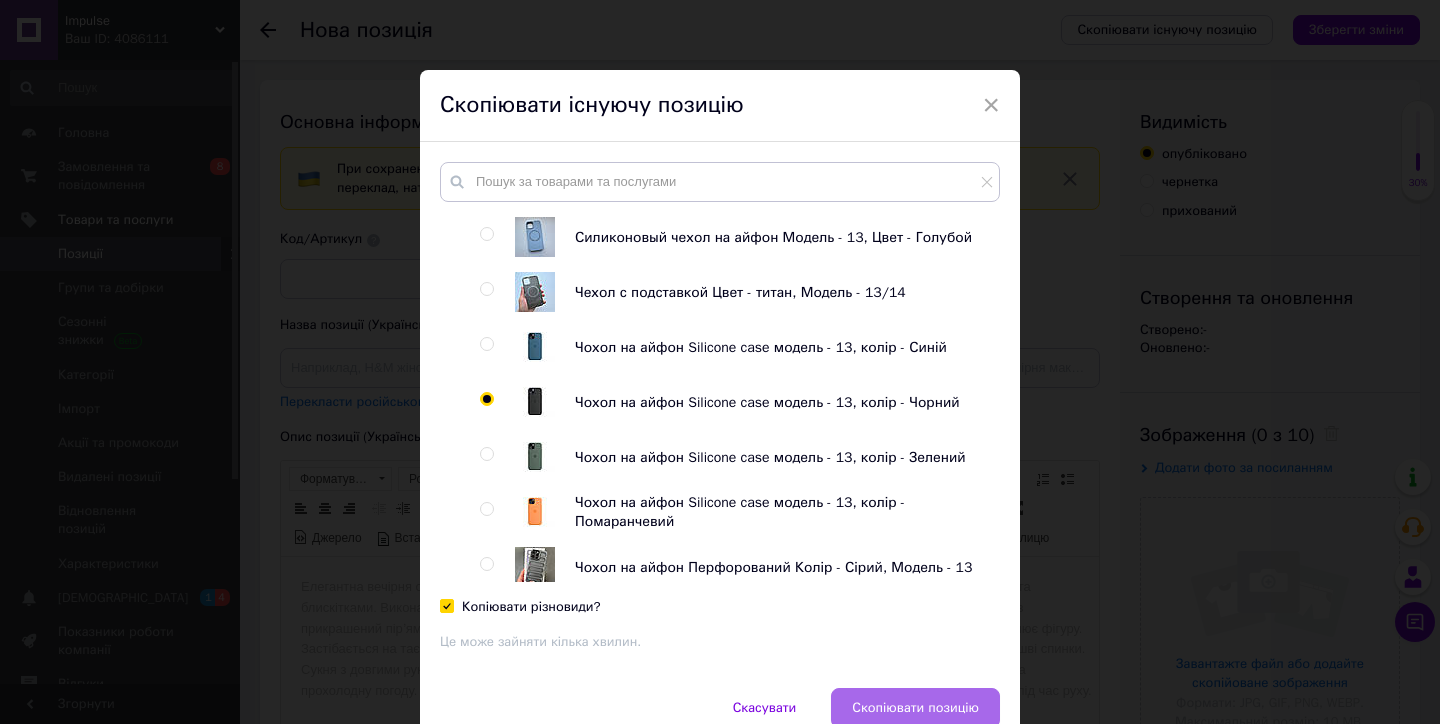 click on "Скопіювати позицію" at bounding box center (915, 708) 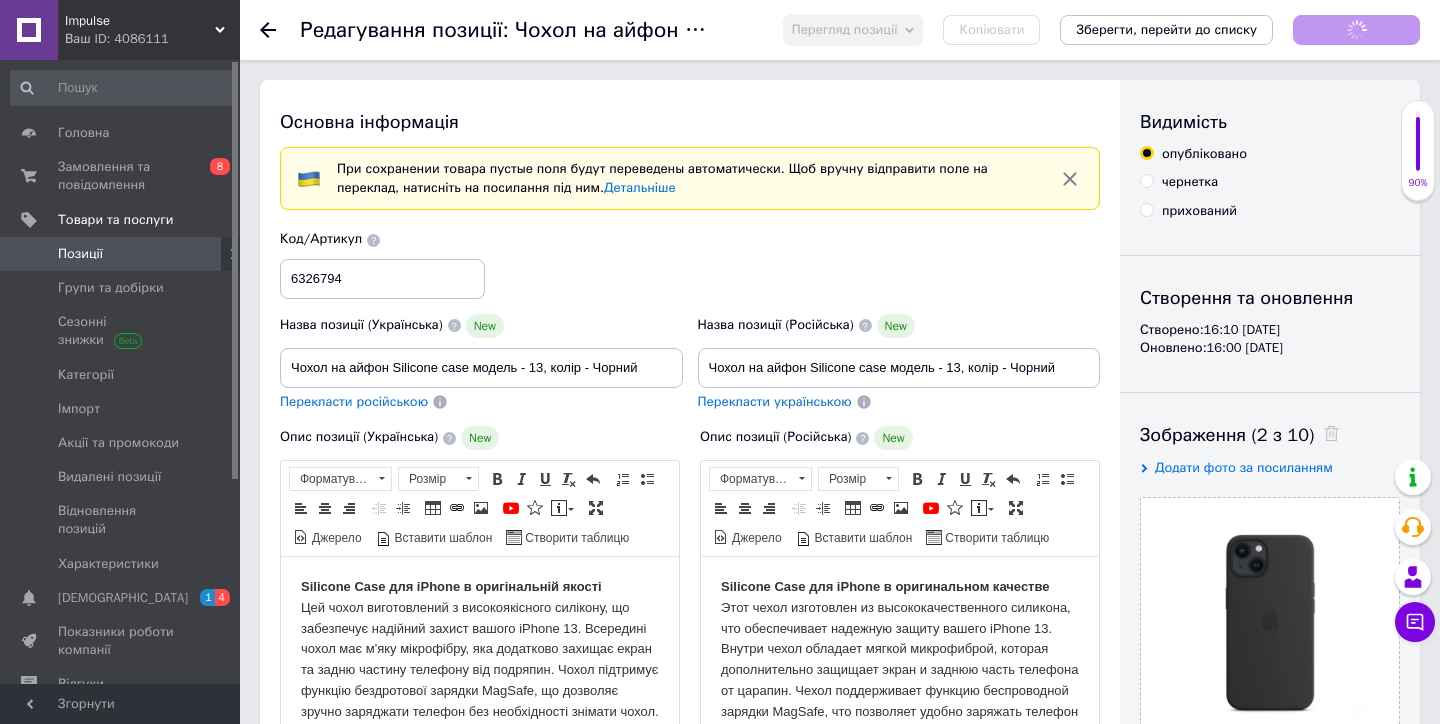 scroll, scrollTop: 0, scrollLeft: 0, axis: both 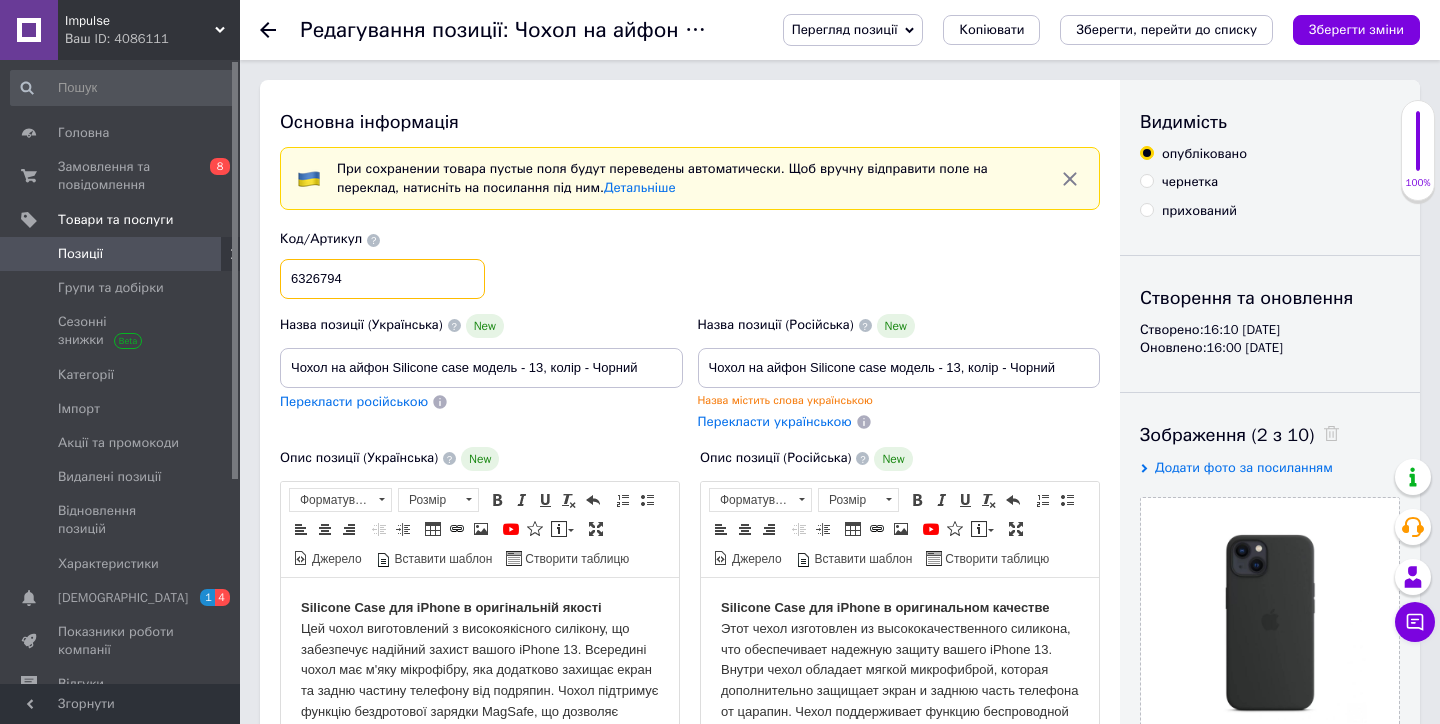 click on "6326794" at bounding box center (382, 279) 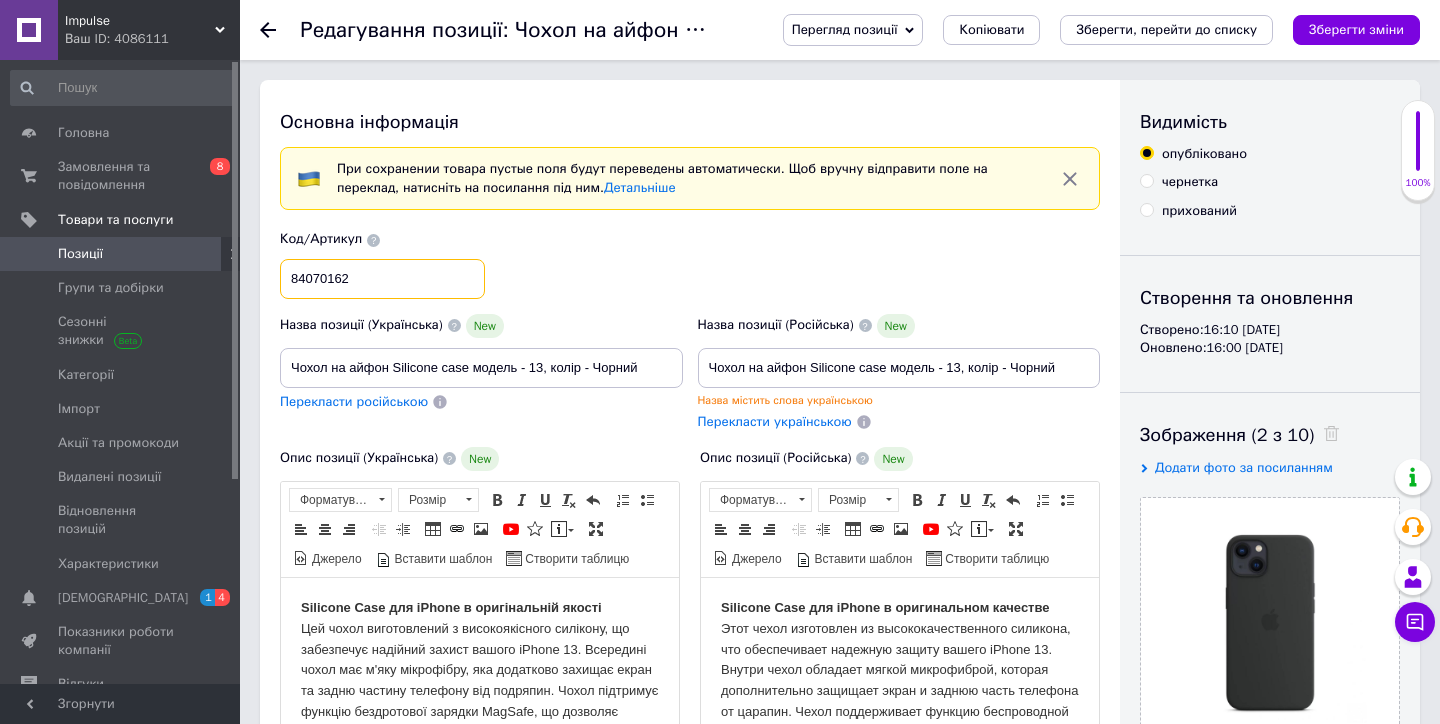 type on "84070162" 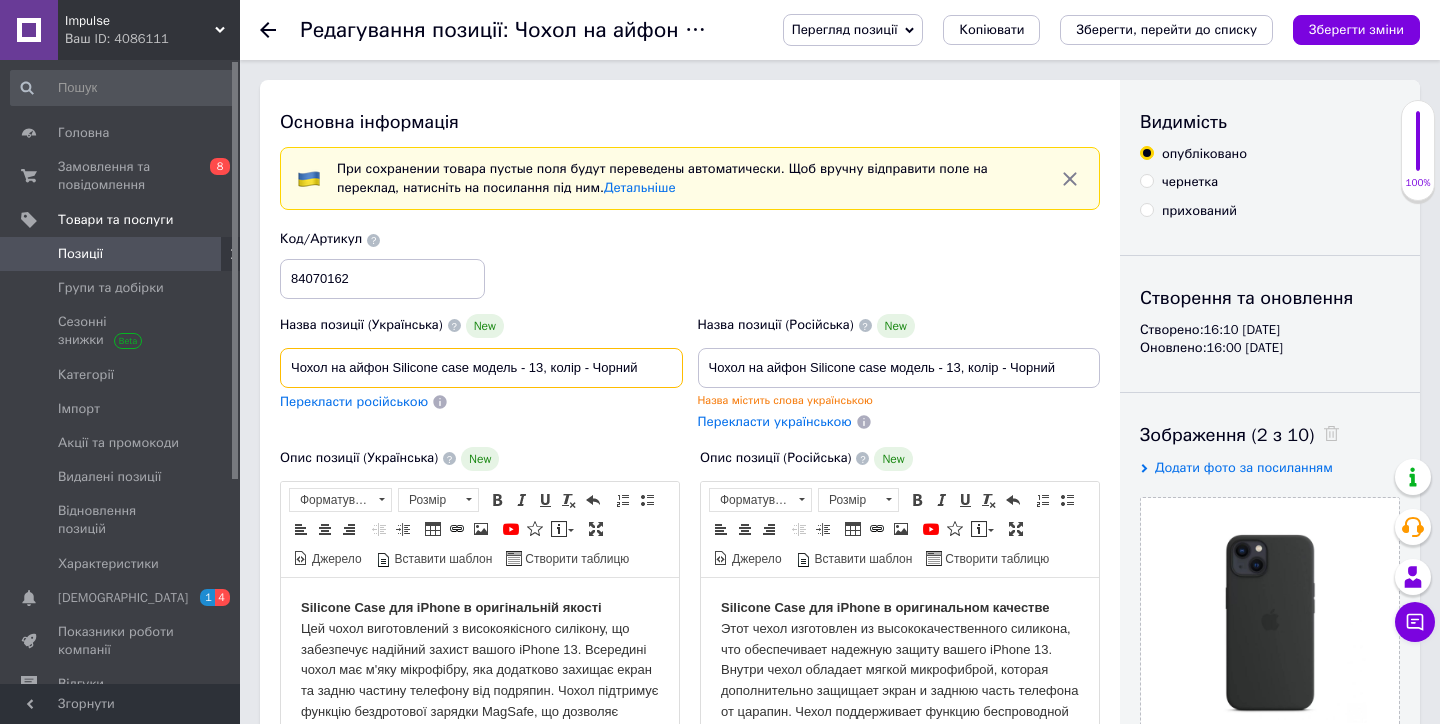 click on "Чохол на айфон Silicone case модель - 13, колір - Чорний" at bounding box center (481, 368) 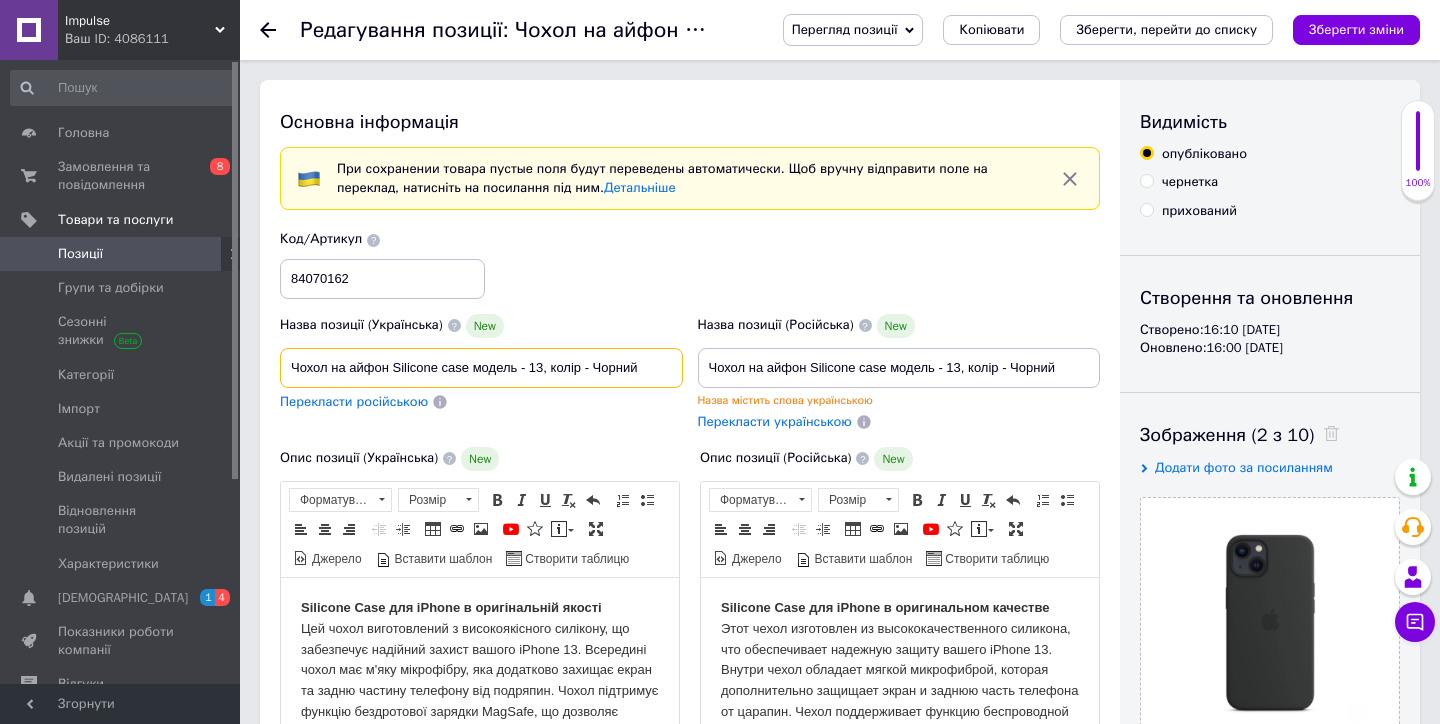 click on "Чохол на айфон Silicone case модель - 13, колір - Чорний" at bounding box center [481, 368] 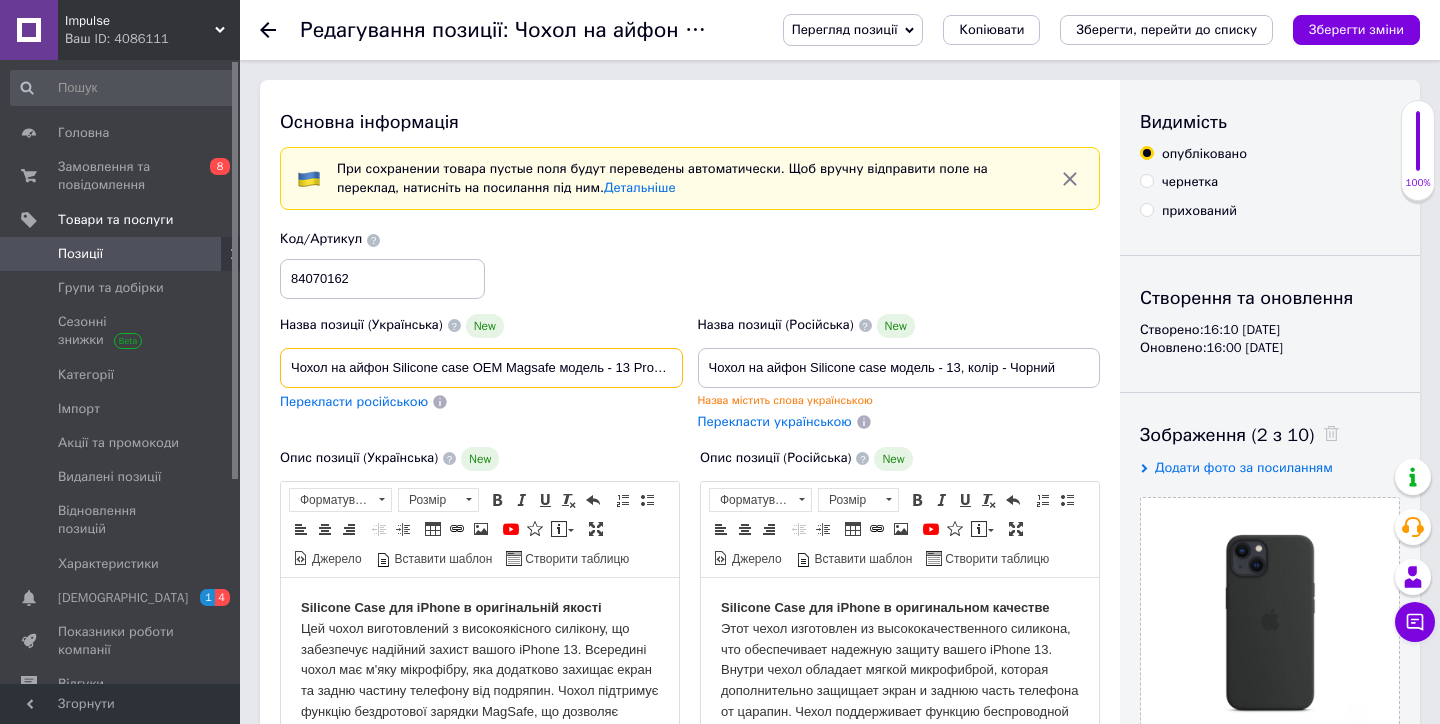 type on "Чохол на айфон Silicone case OEM Magsafe модель - 13 Pro, колір - Чорний" 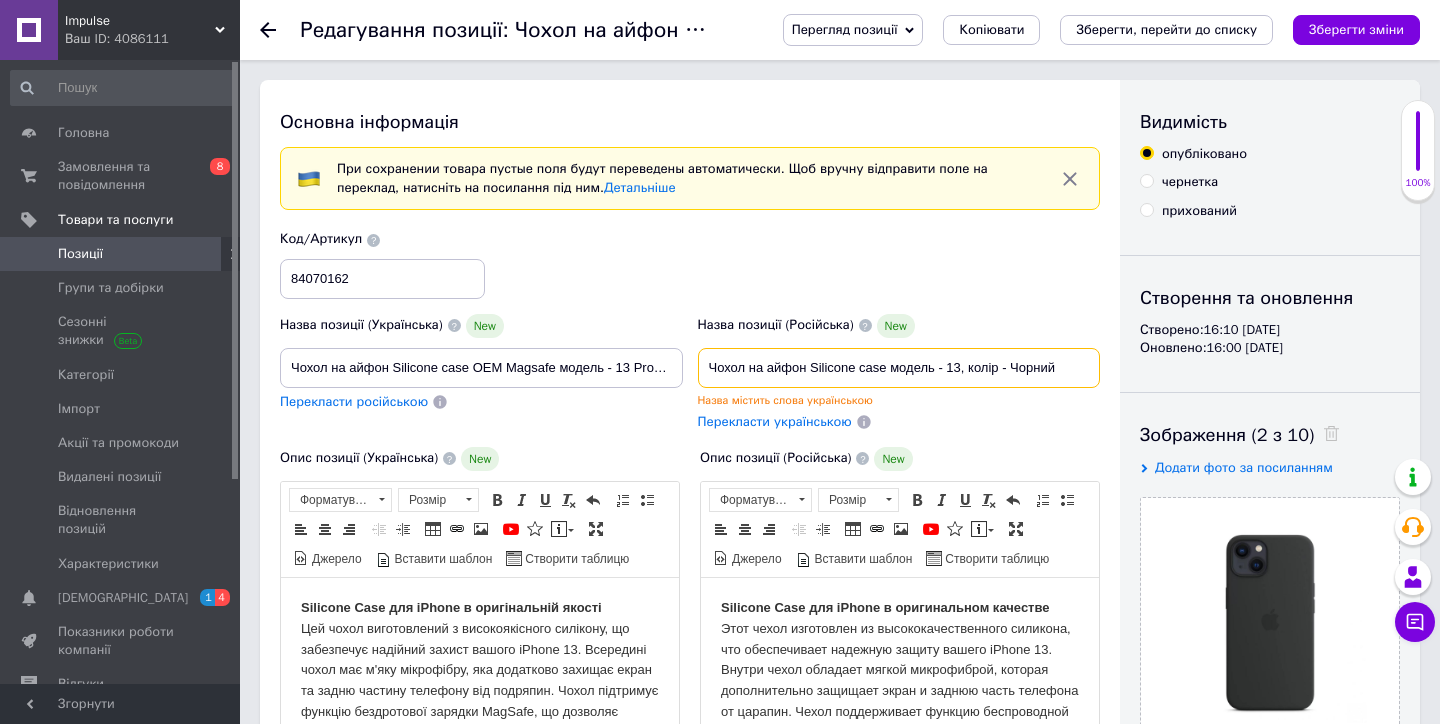 click on "Чохол на айфон Silicone case модель - 13, колір - Чорний" at bounding box center [899, 368] 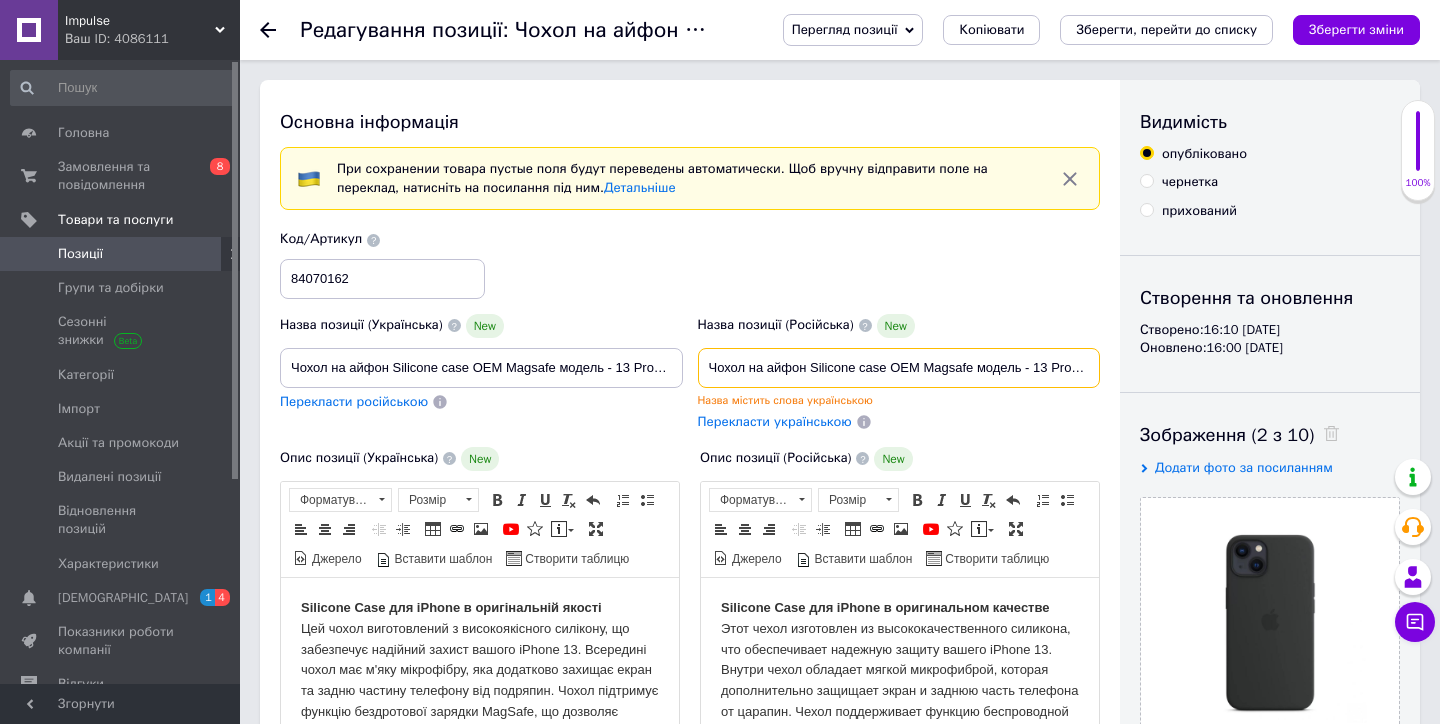 type on "Чохол на айфон Silicone case OEM Magsafe модель - 13 Pro, колір - Чорний" 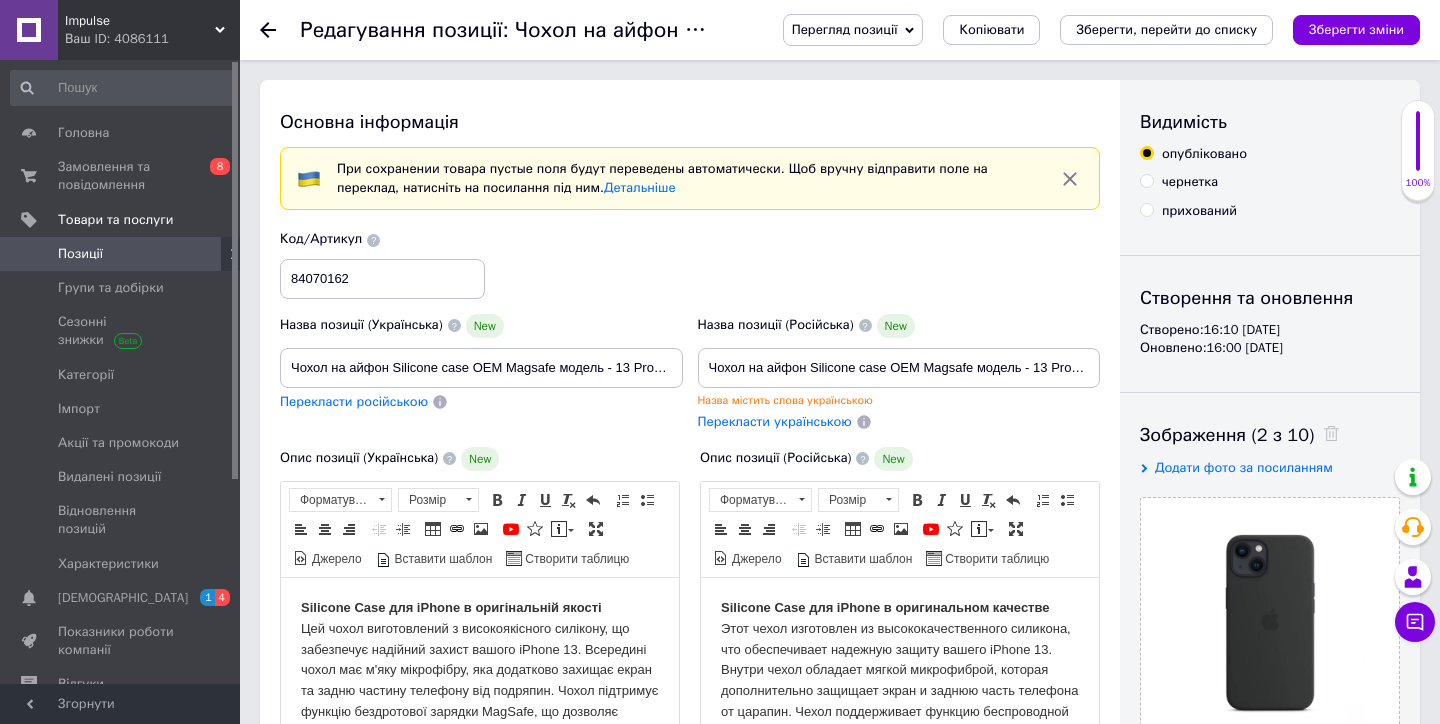 click on "Опис позиції (Українська) New Silicone Case для iPhone в оригінальній якості
Цей чохол виготовлений з високоякісного силікону, що забезпечує надійний захист вашого iPhone 13. Всередині чохол має м'яку мікрофібру, яка додатково захищає екран та задню частину телефону від подряпин. Чохол підтримує функцію бездротової зарядки MagSafe, що дозволяє зручно заряджати телефон без необхідності знімати чохол. Продається в оригінальній упаковці. Розширений текстовий редактор, 53721643-1F2D-4109-B2EF-67295CD6A389 Панель інструментів редактора Форматування Форматування Розмір [PERSON_NAME]" at bounding box center (480, 667) 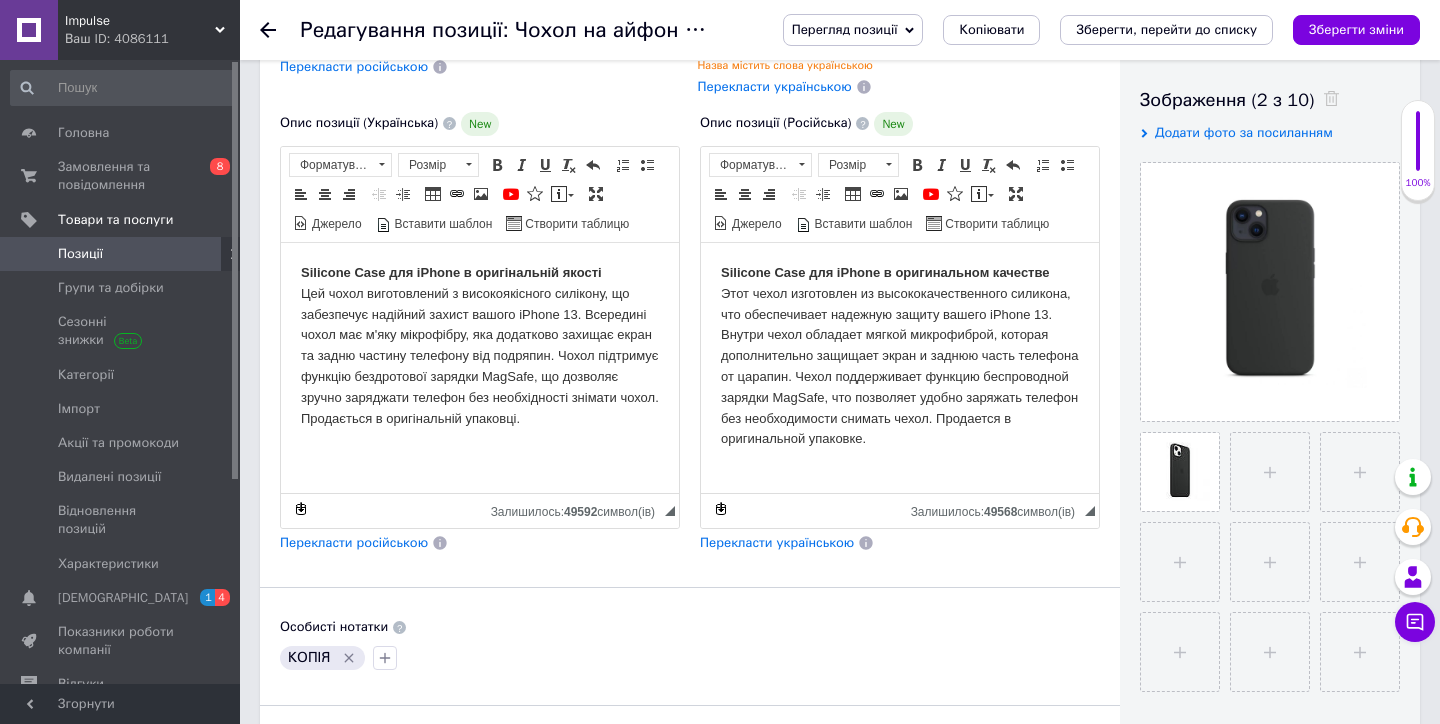 scroll, scrollTop: 338, scrollLeft: 0, axis: vertical 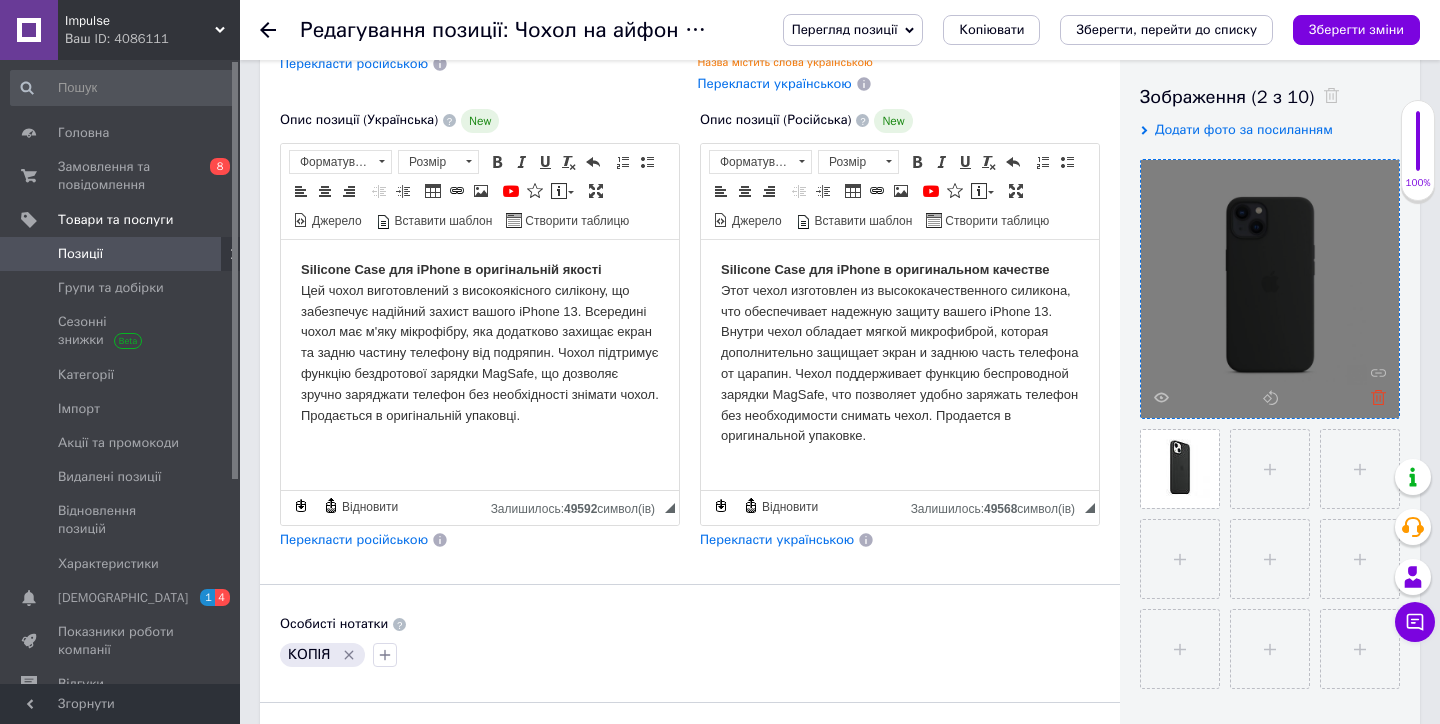 click 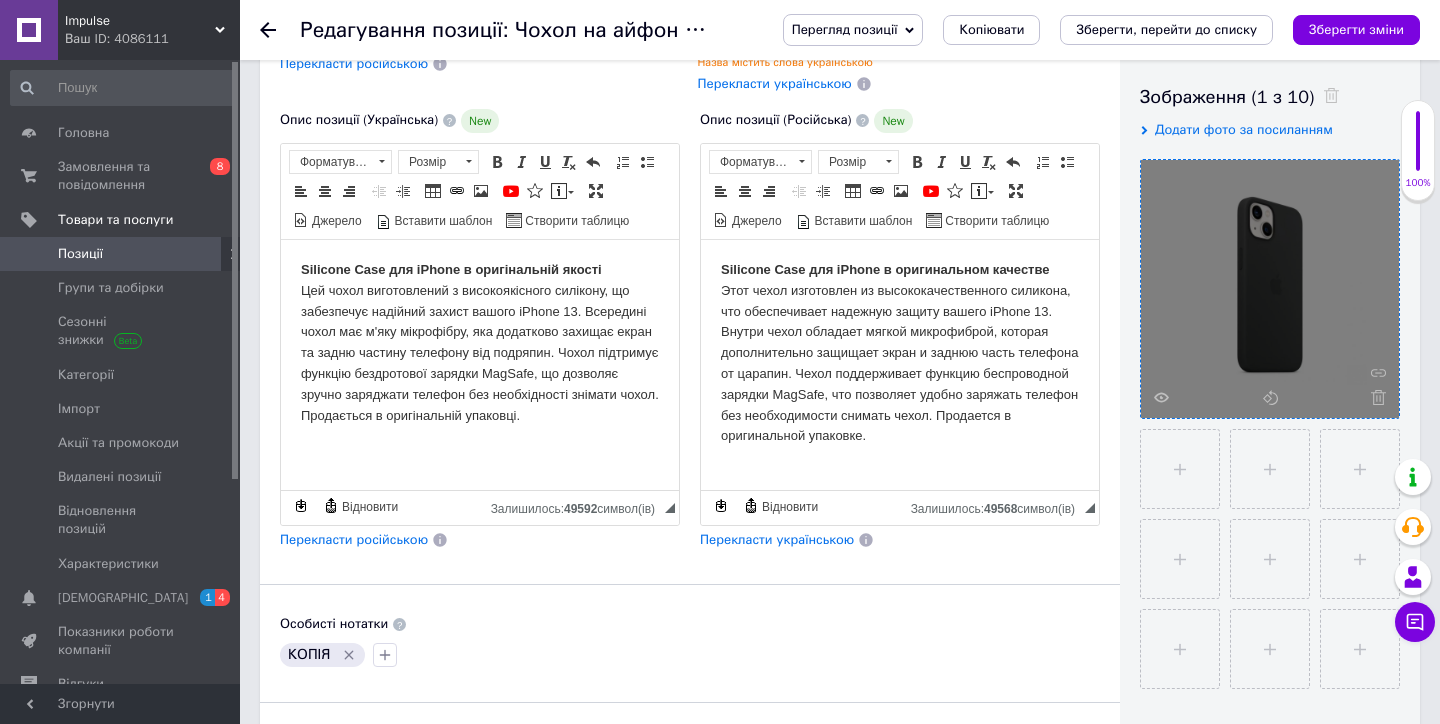 click 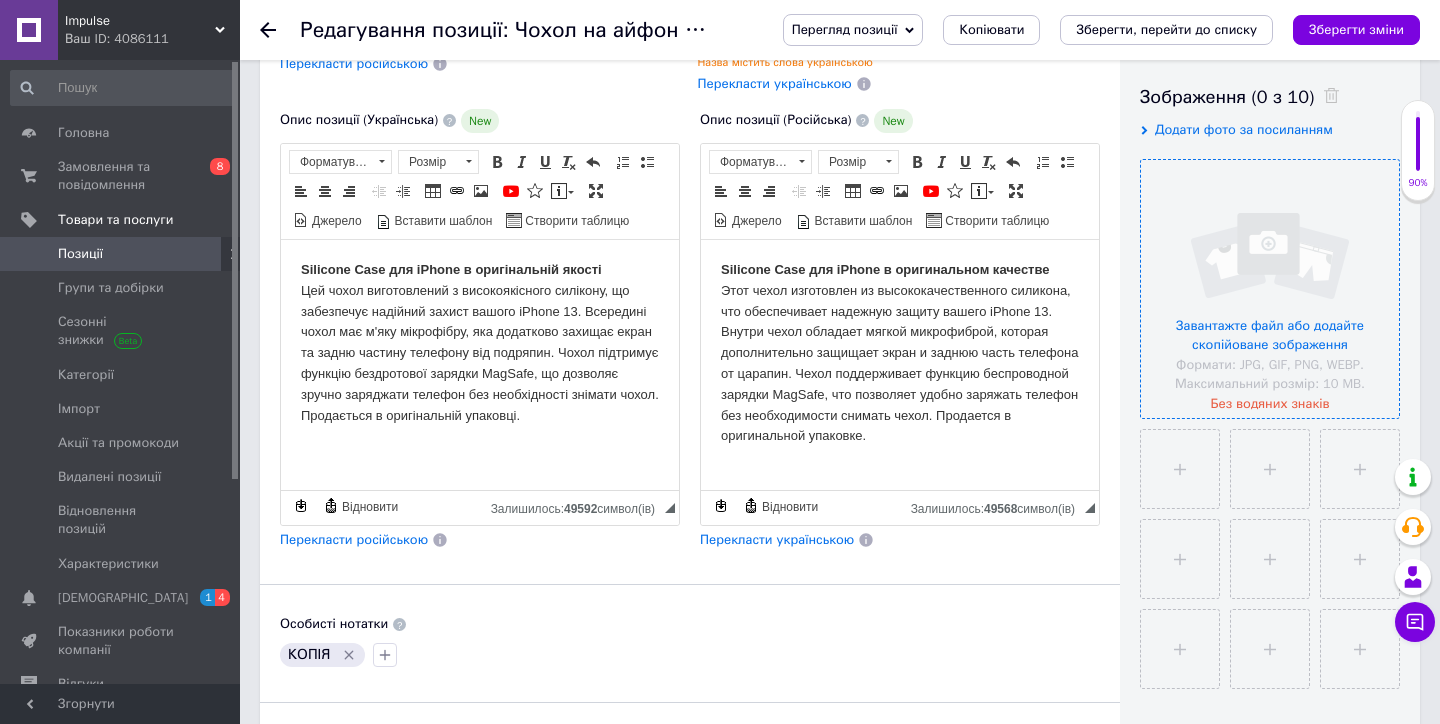 click at bounding box center (1270, 289) 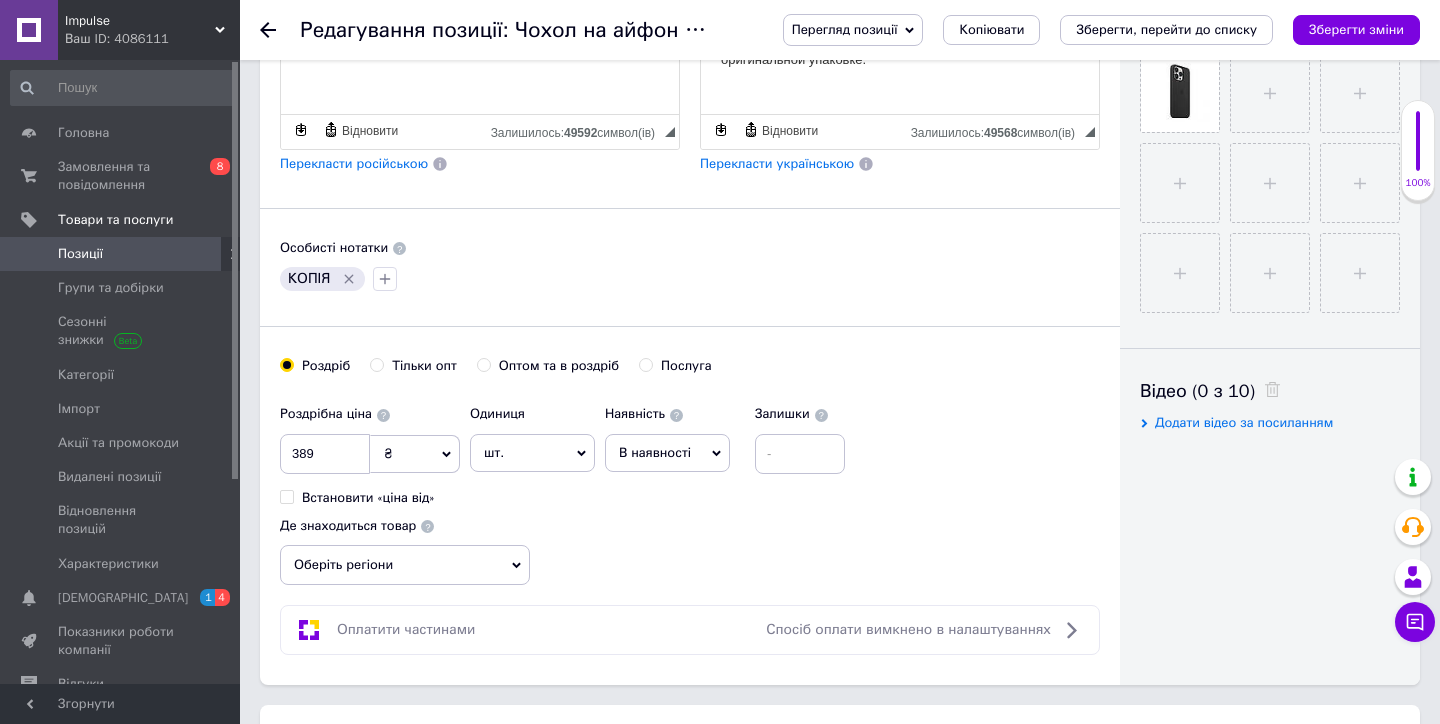 scroll, scrollTop: 1093, scrollLeft: 0, axis: vertical 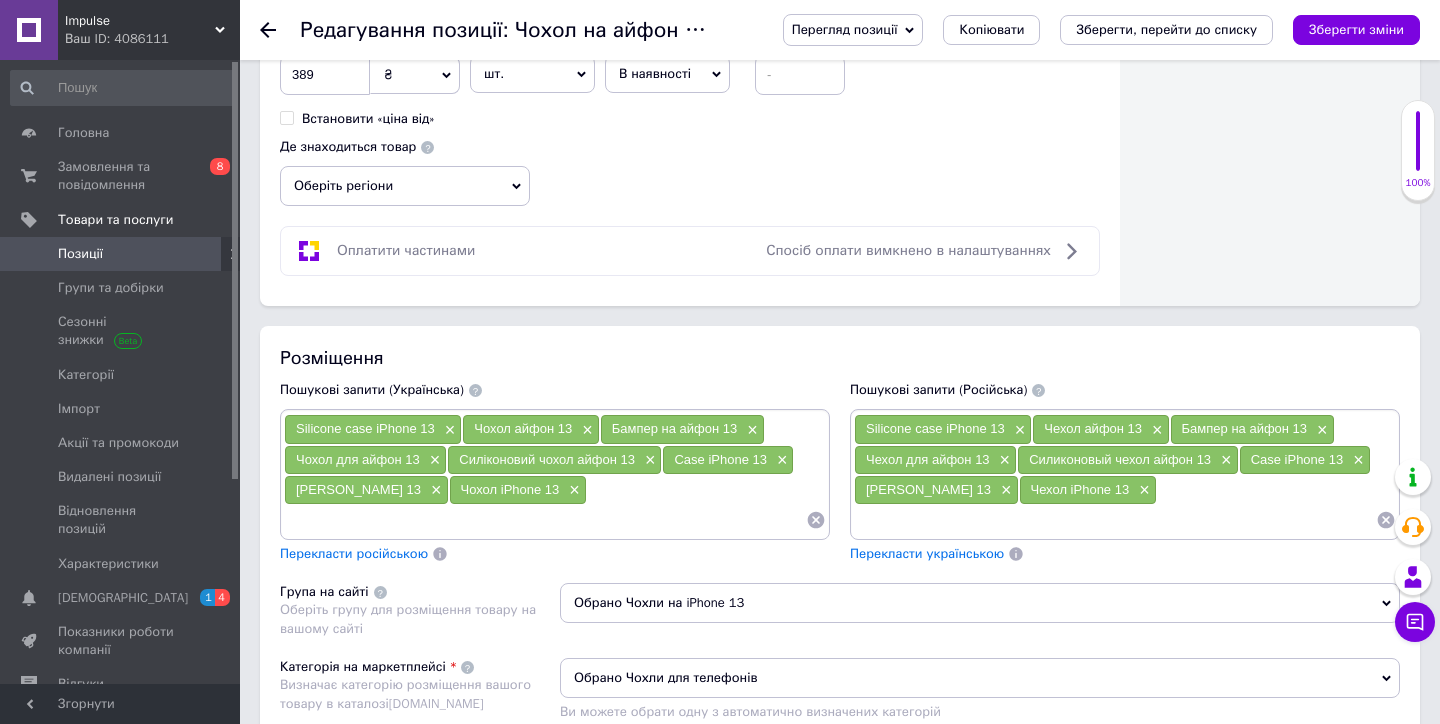 click 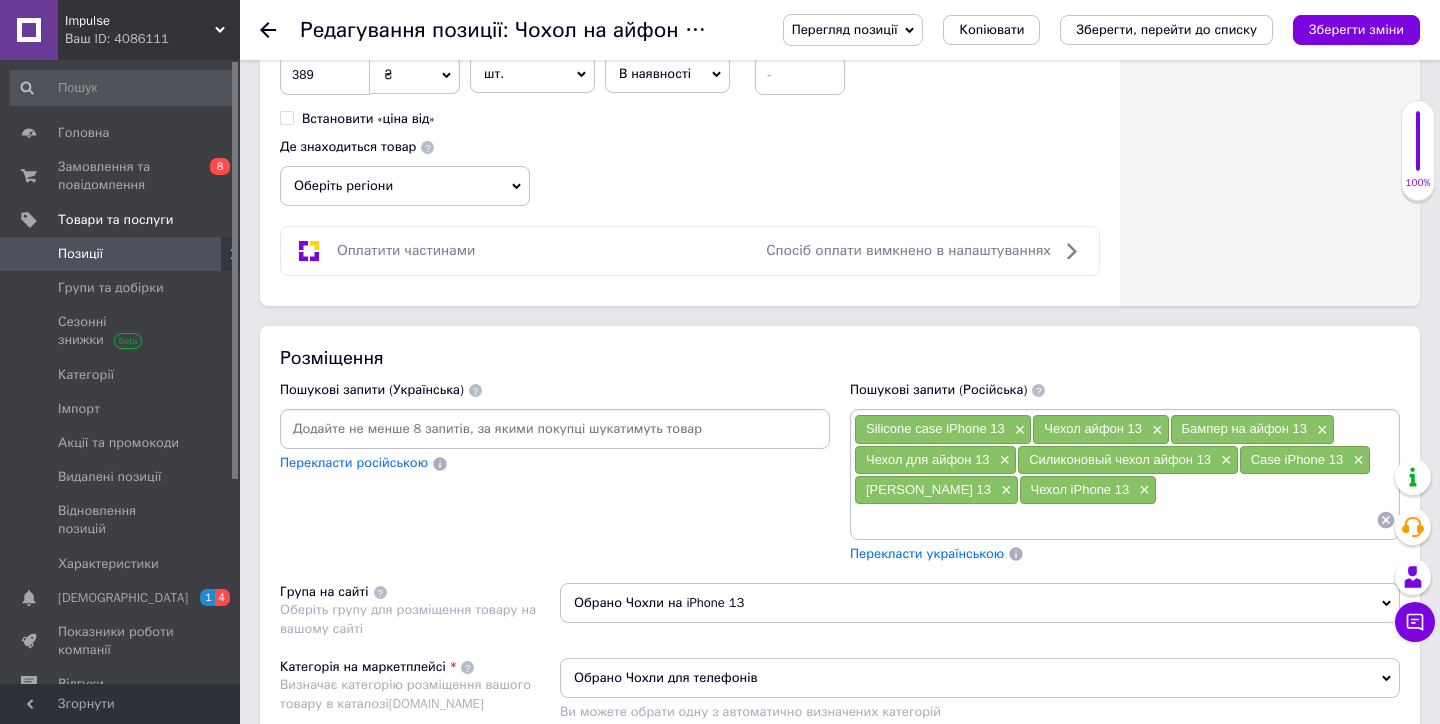 click 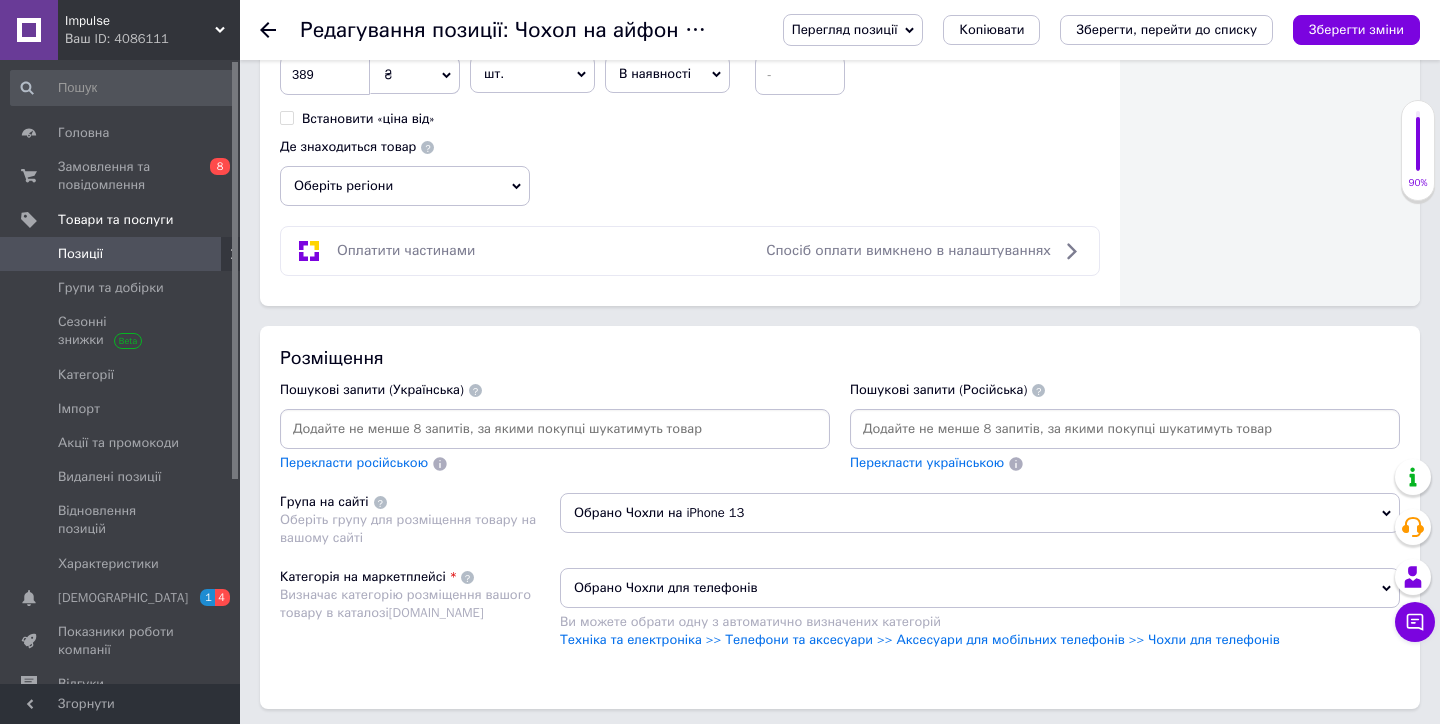 click at bounding box center (555, 429) 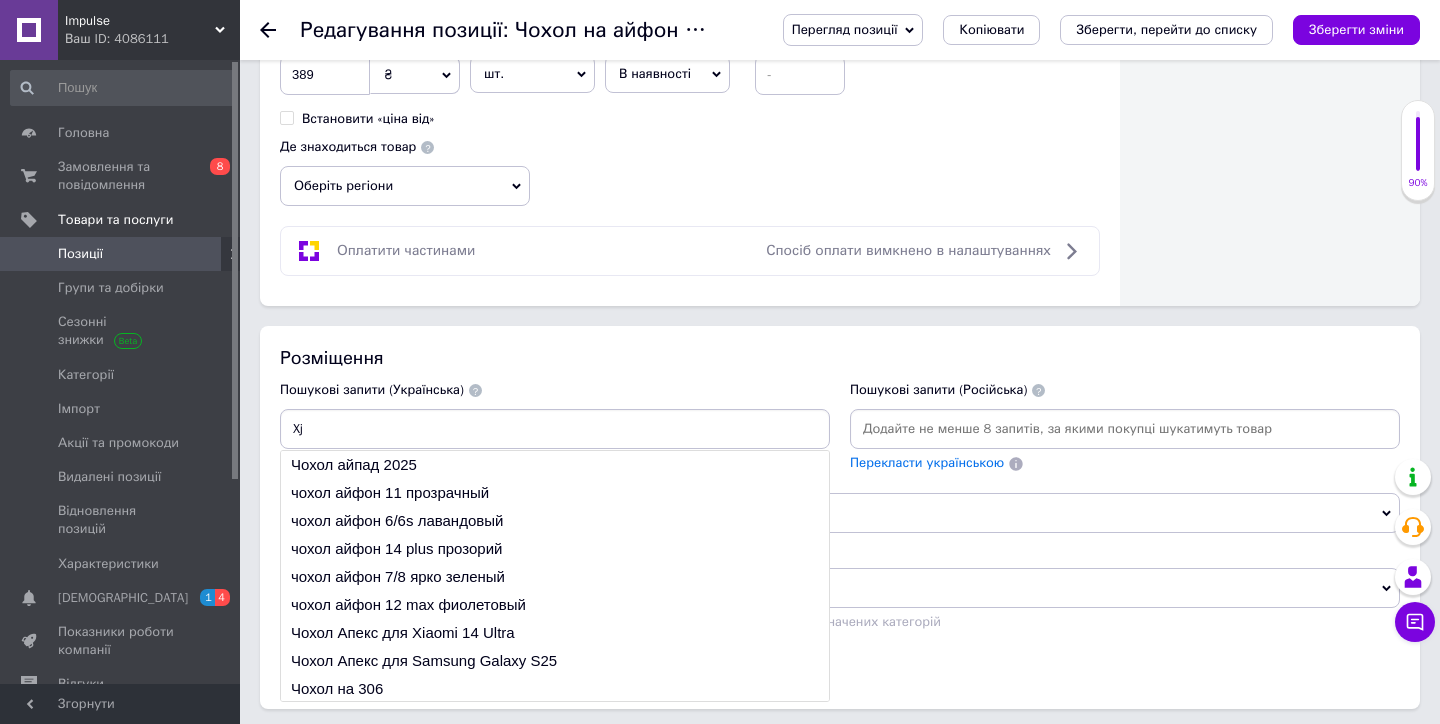 type on "X" 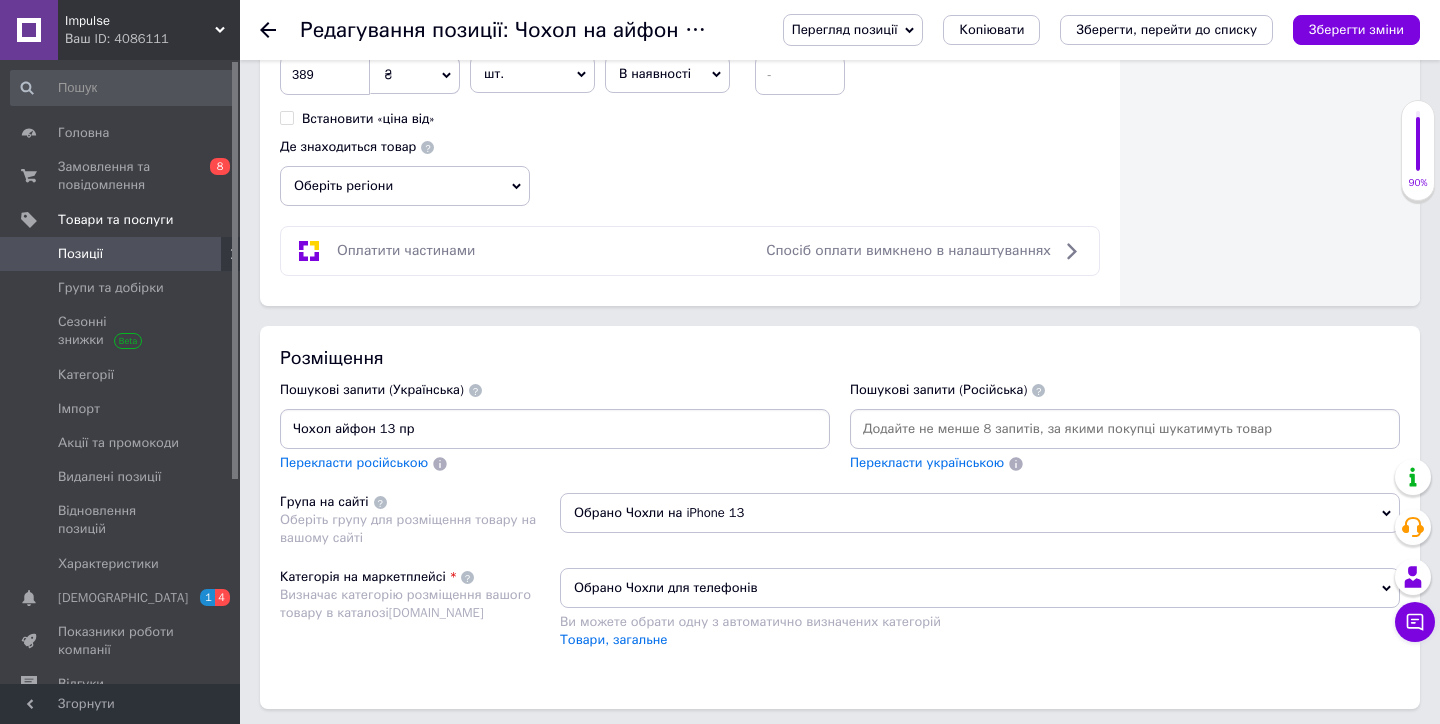 type on "Чохол айфон 13 про" 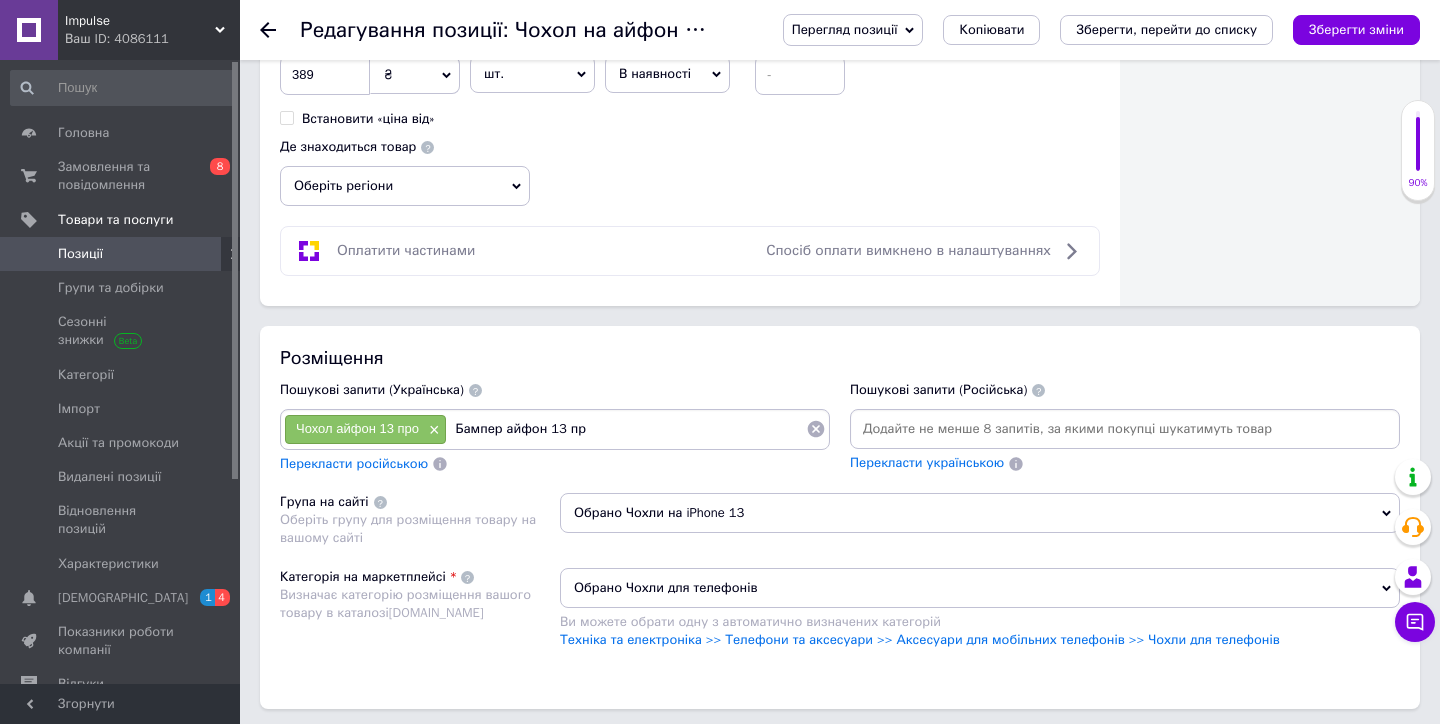 type on "Бампер айфон 13 про" 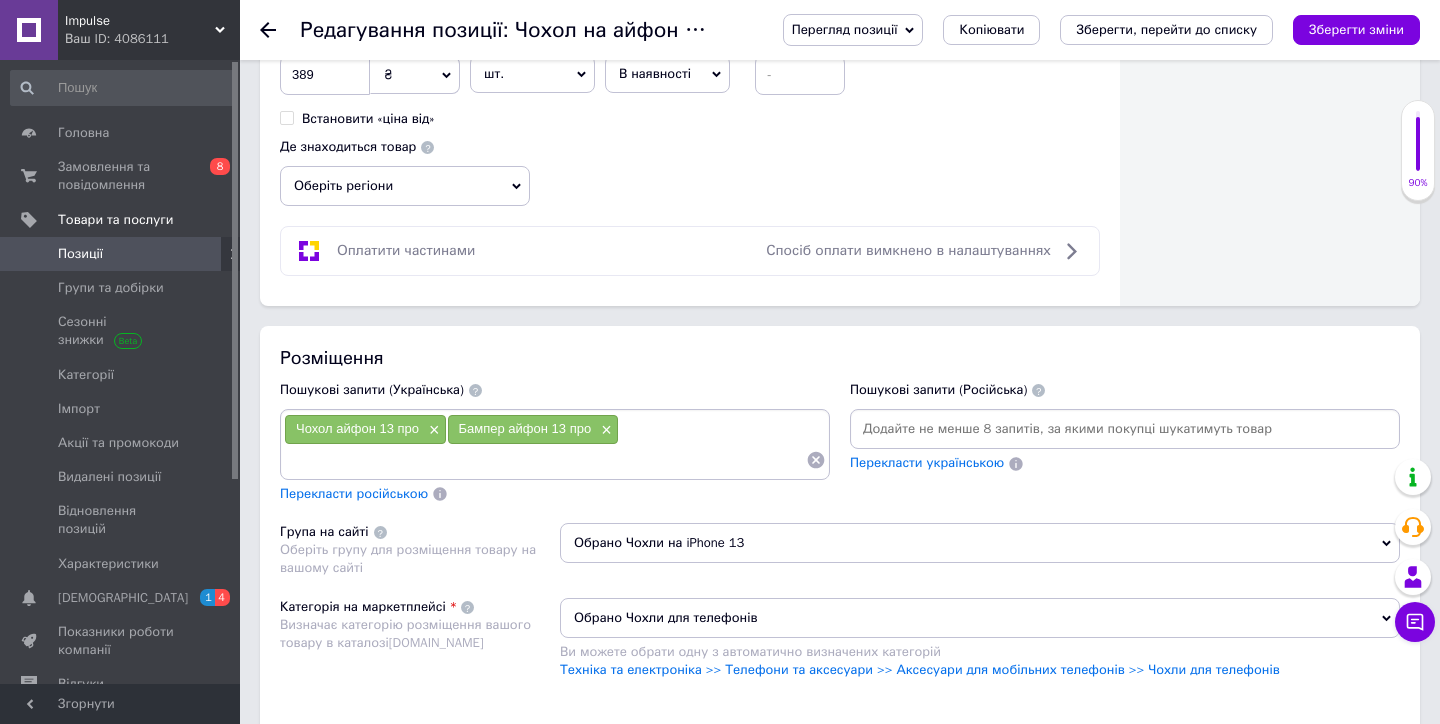 type on "Бампер айфон 13 про" 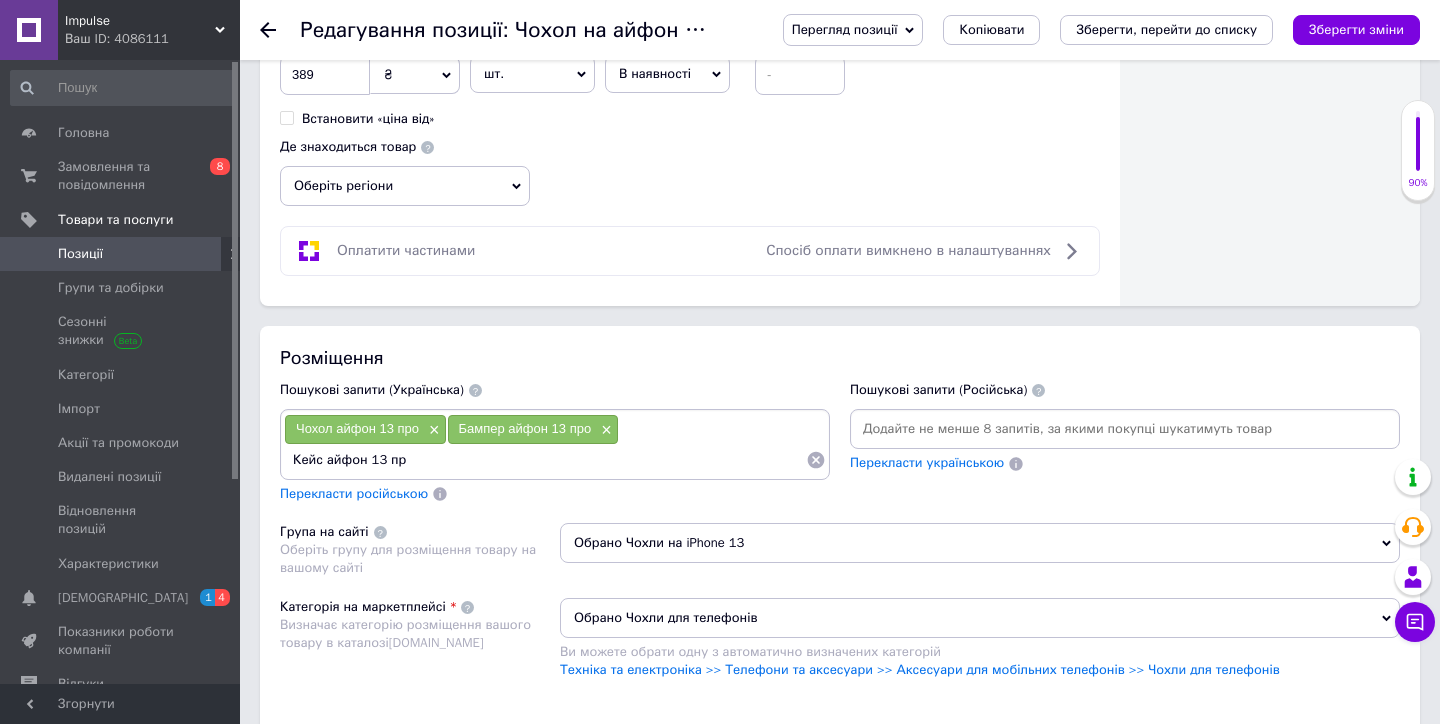 type on "[PERSON_NAME] 13 про" 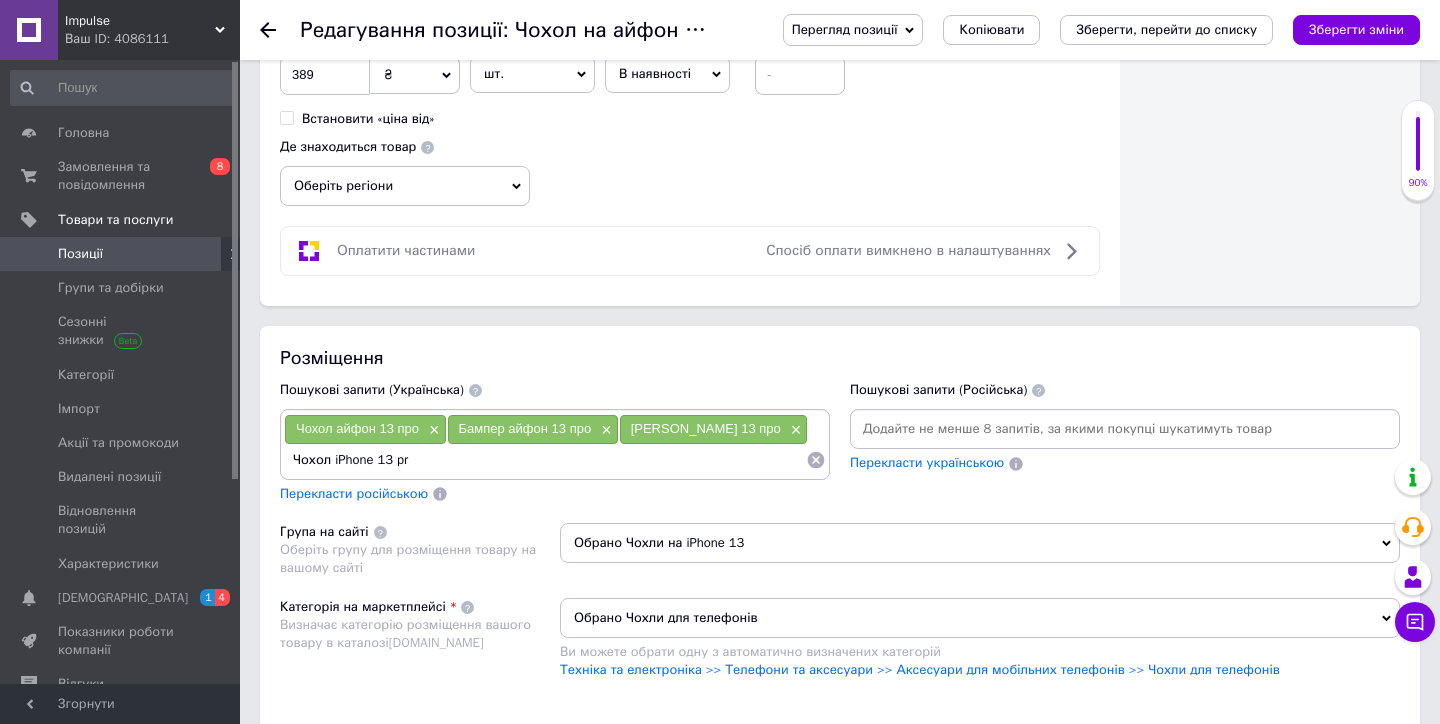 type on "Чохол iPhone 13 pro" 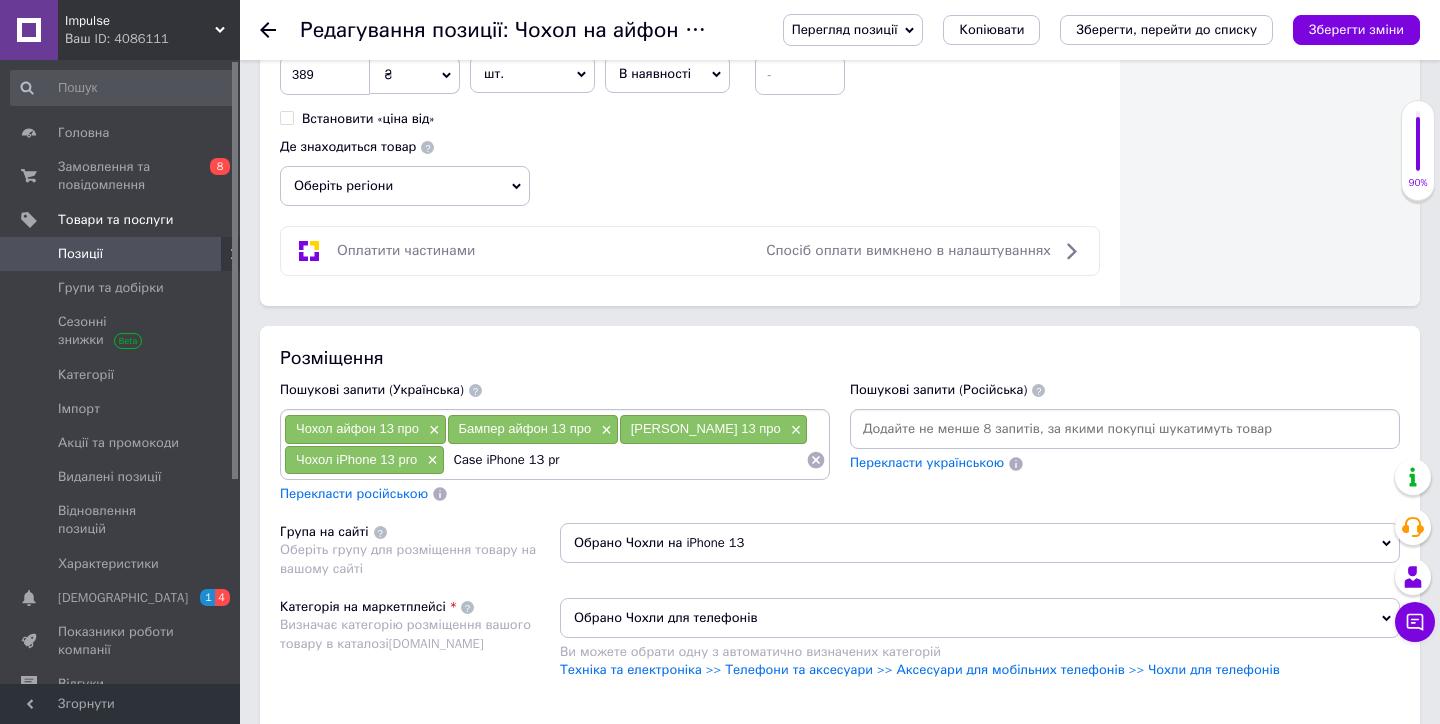 type on "Case iPhone 13 pro" 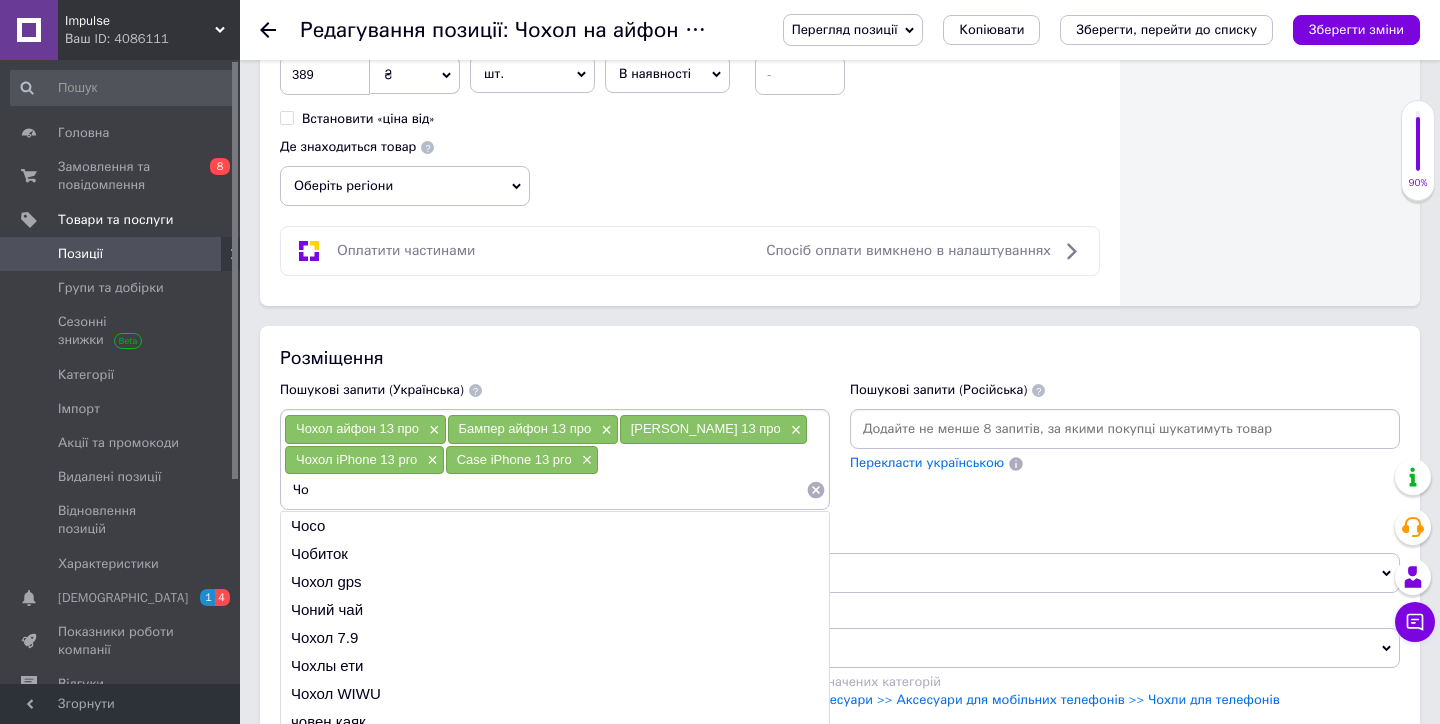 type on "Ч" 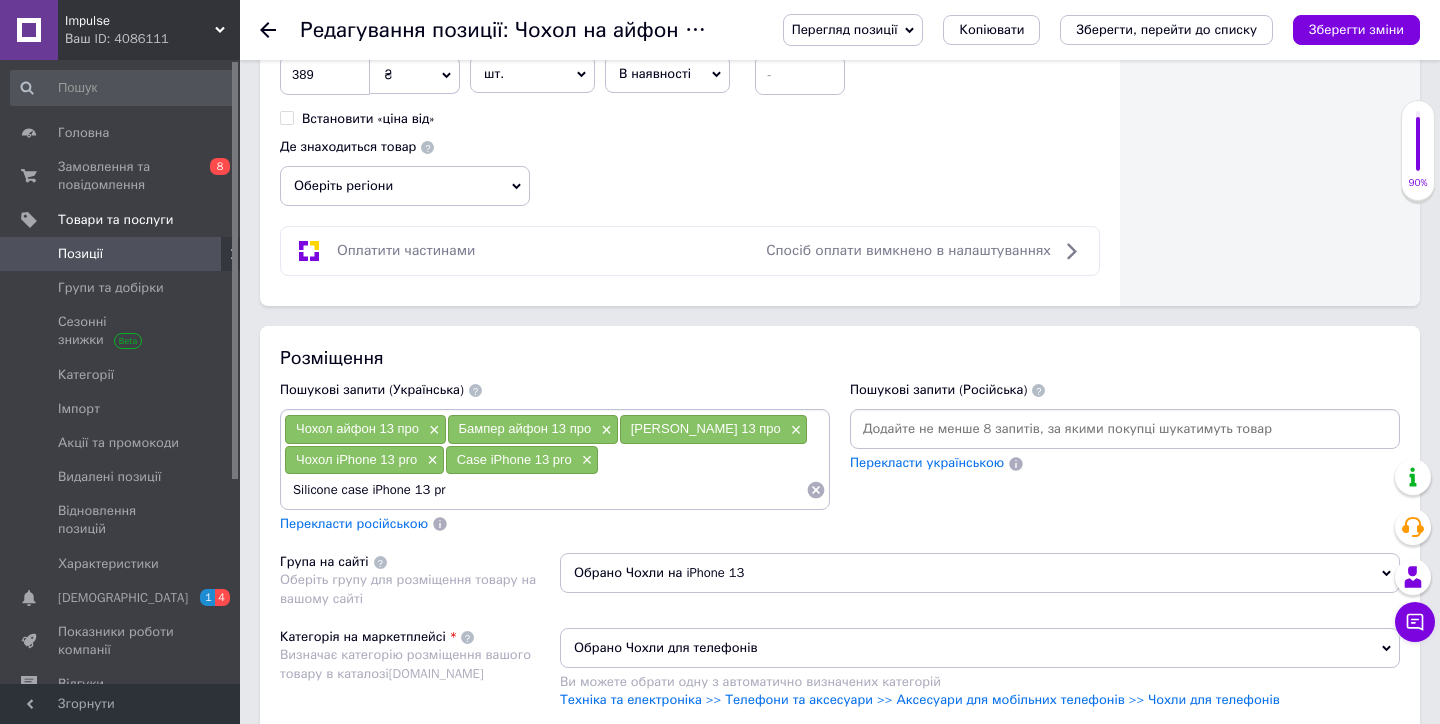 type on "Silicone case iPhone 13 pro" 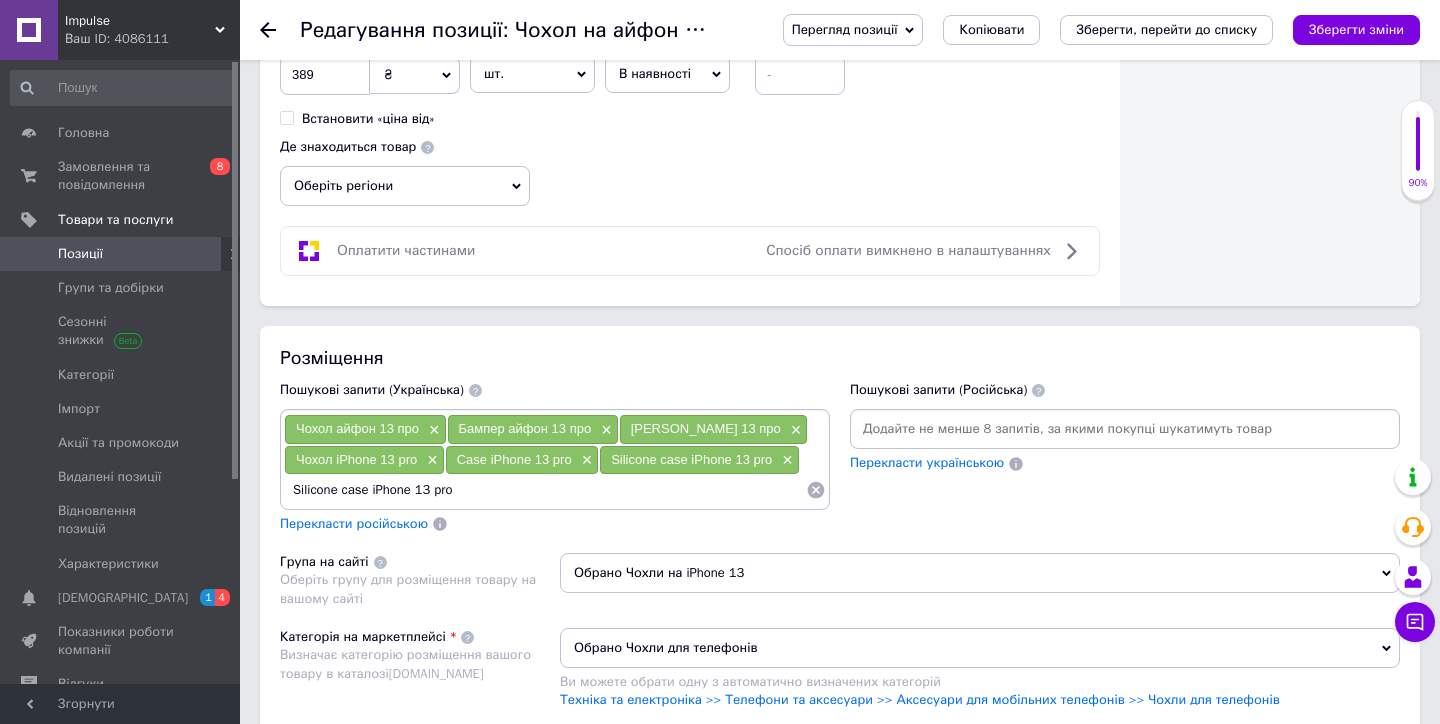 type 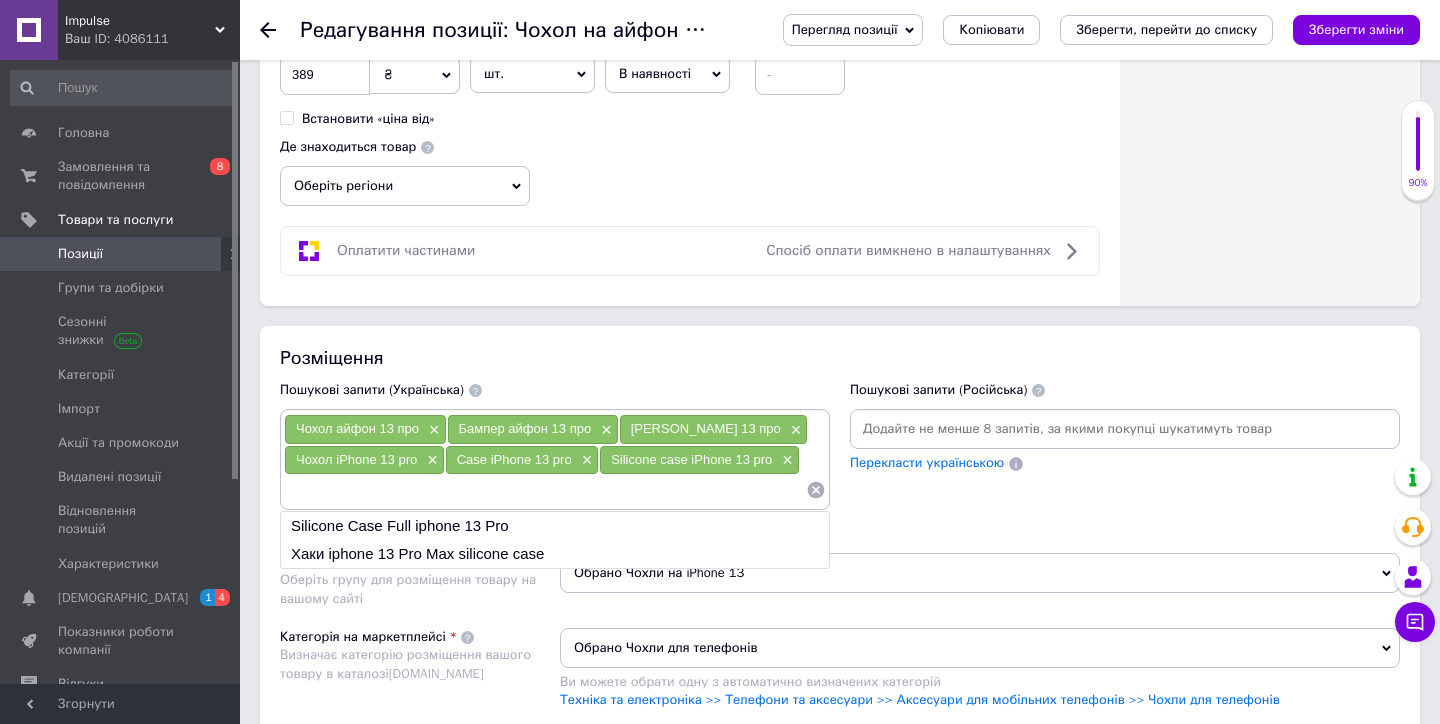 click on "Пошукові запити (Російська) Перекласти українською" at bounding box center (1125, 457) 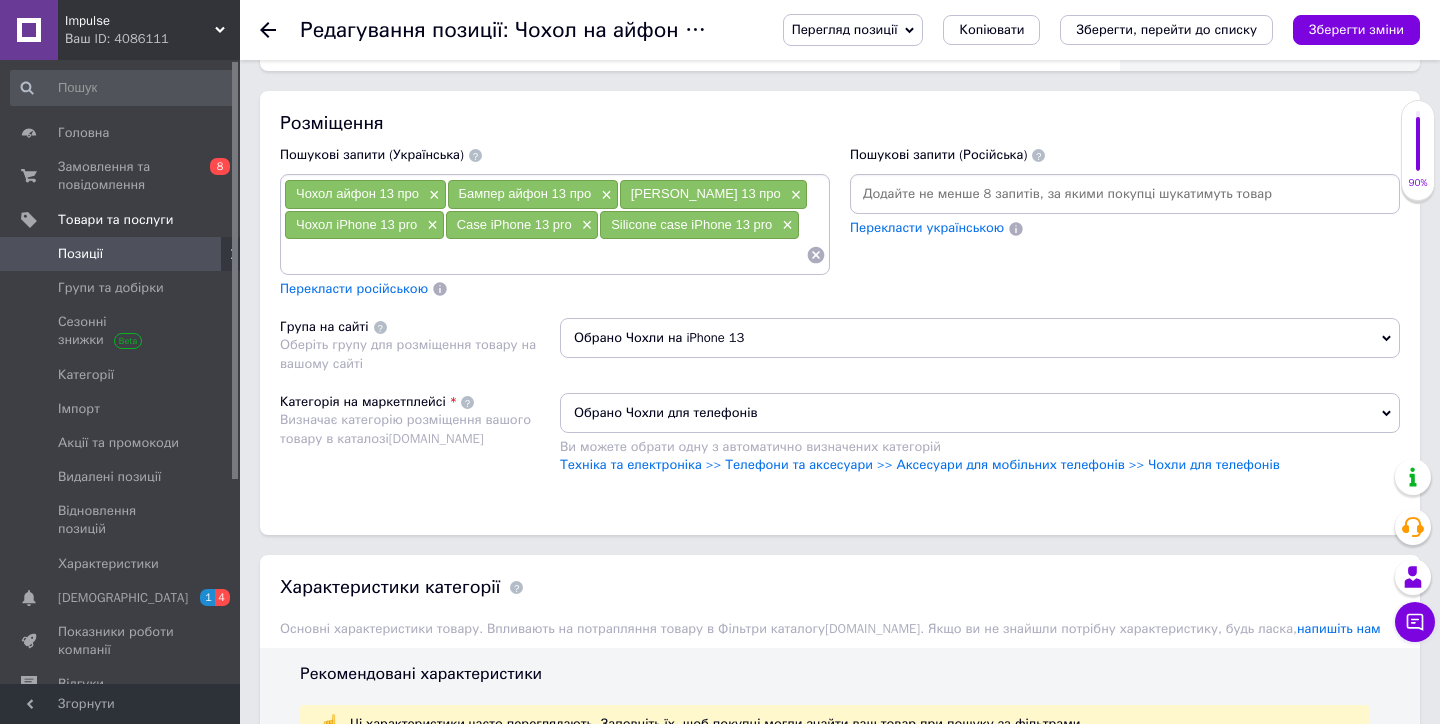 scroll, scrollTop: 1361, scrollLeft: 0, axis: vertical 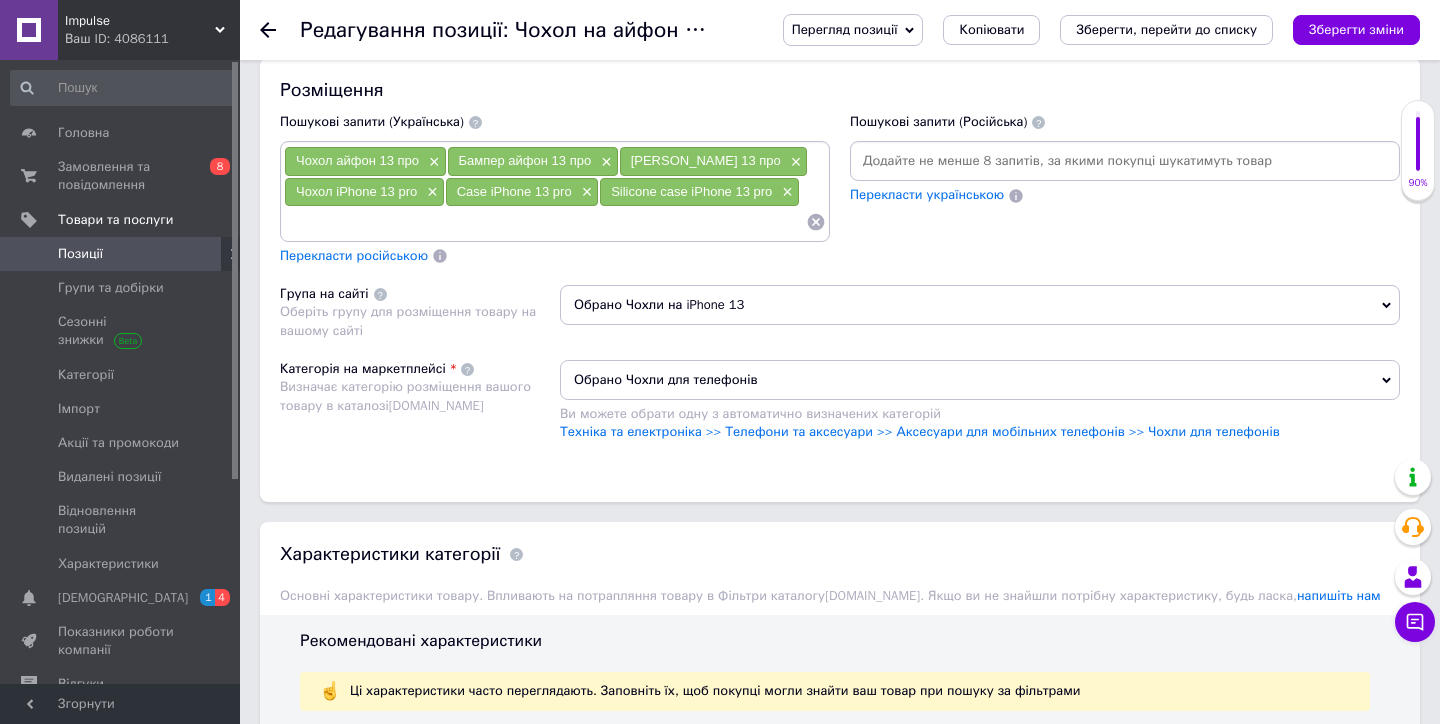 click on "Обрано Чохли на iPhone 13" at bounding box center (980, 305) 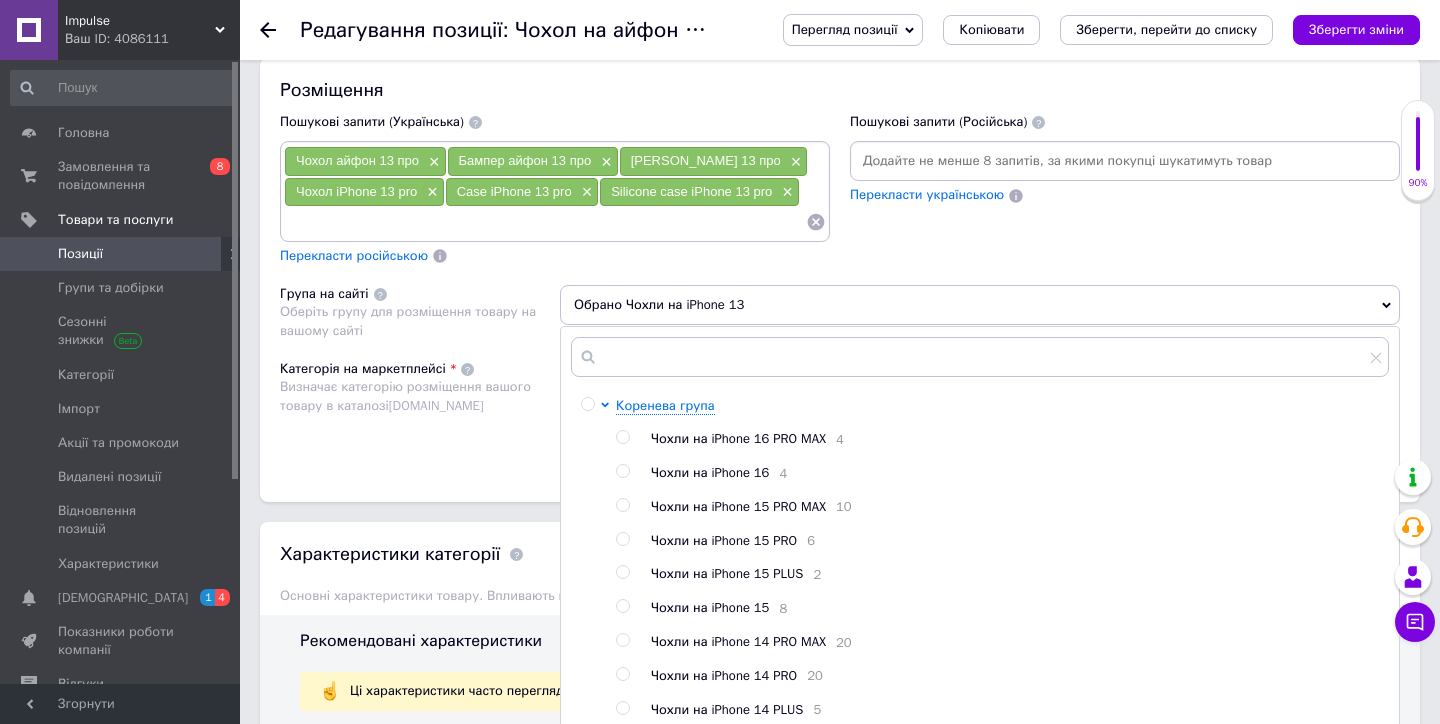 scroll, scrollTop: 221, scrollLeft: 0, axis: vertical 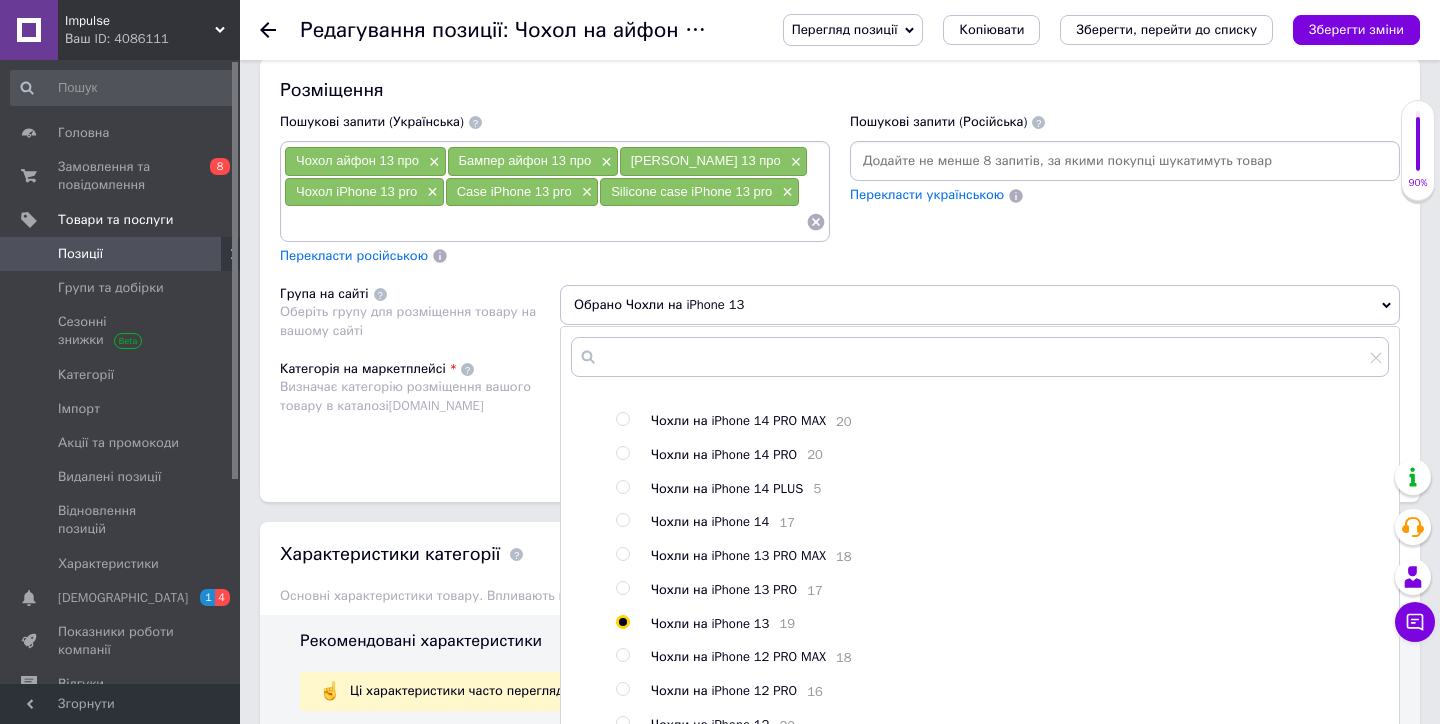 click at bounding box center (622, 588) 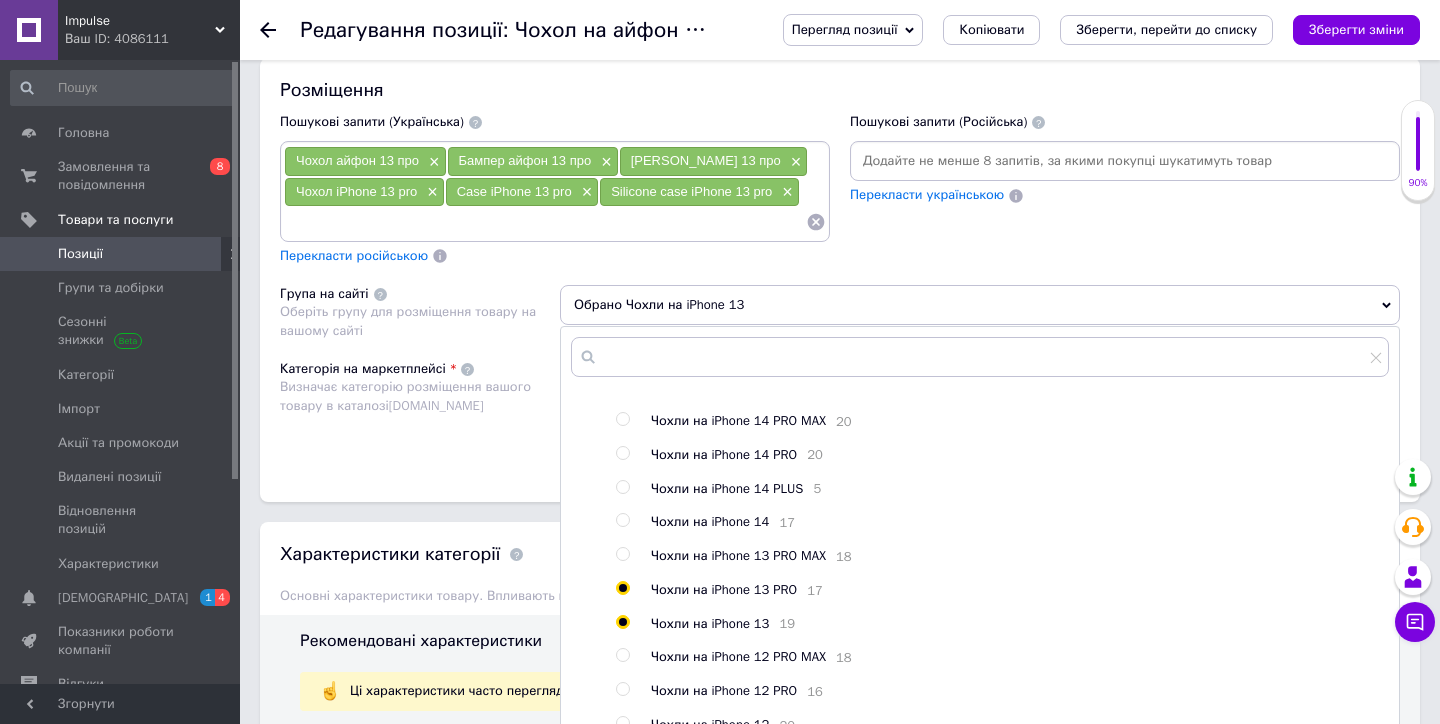 radio on "true" 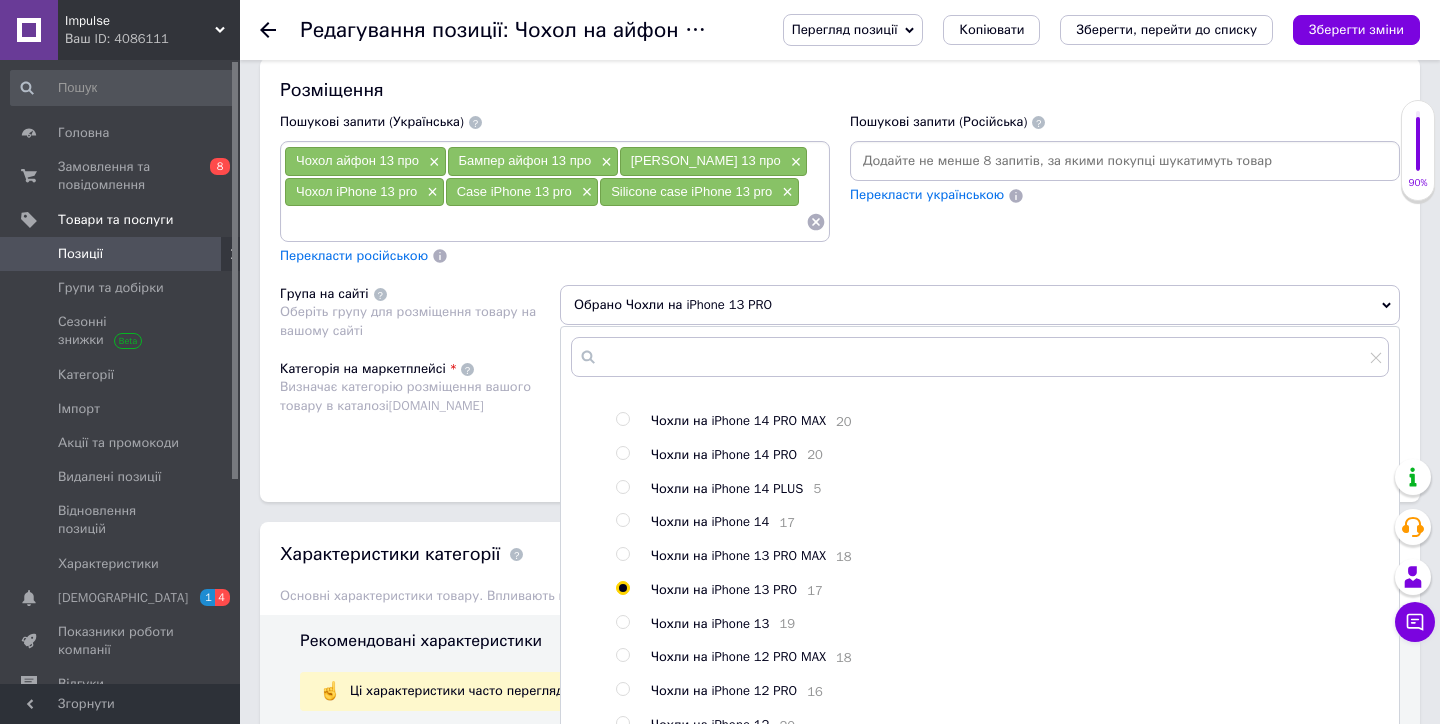 click on "Розміщення Пошукові запити (Українська) Чохол айфон 13 про × Бампер айфон 13 про × Кейс айфон 13 про × Чохол iPhone 13 pro × Case iPhone 13 pro × Silicone case iPhone 13 pro × Перекласти російською Пошукові запити (Російська) Перекласти українською Група на сайті Оберіть групу для розміщення товару на вашому сайті Обрано Чохли на iPhone 13 PRO Коренева група Чохли на iPhone 16 PRO MAX 4 Чохли на iPhone 16 4 Чохли на iPhone 15 PRO MAX 10 Чохли на iPhone 15 PRO 6 Чохли на iPhone 15 PLUS 2 Чохли на iPhone 15 8 Чохли на iPhone 14 PRO MAX 20 Чохли на iPhone 14 PRO 20 Чохли на iPhone 14 PLUS 5 Чохли на iPhone 14 17 Чохли на iPhone 13 PRO MAX 18 Чохли на iPhone 13 PRO 17 Чохли на iPhone 13 19 18 16 20" at bounding box center (840, 279) 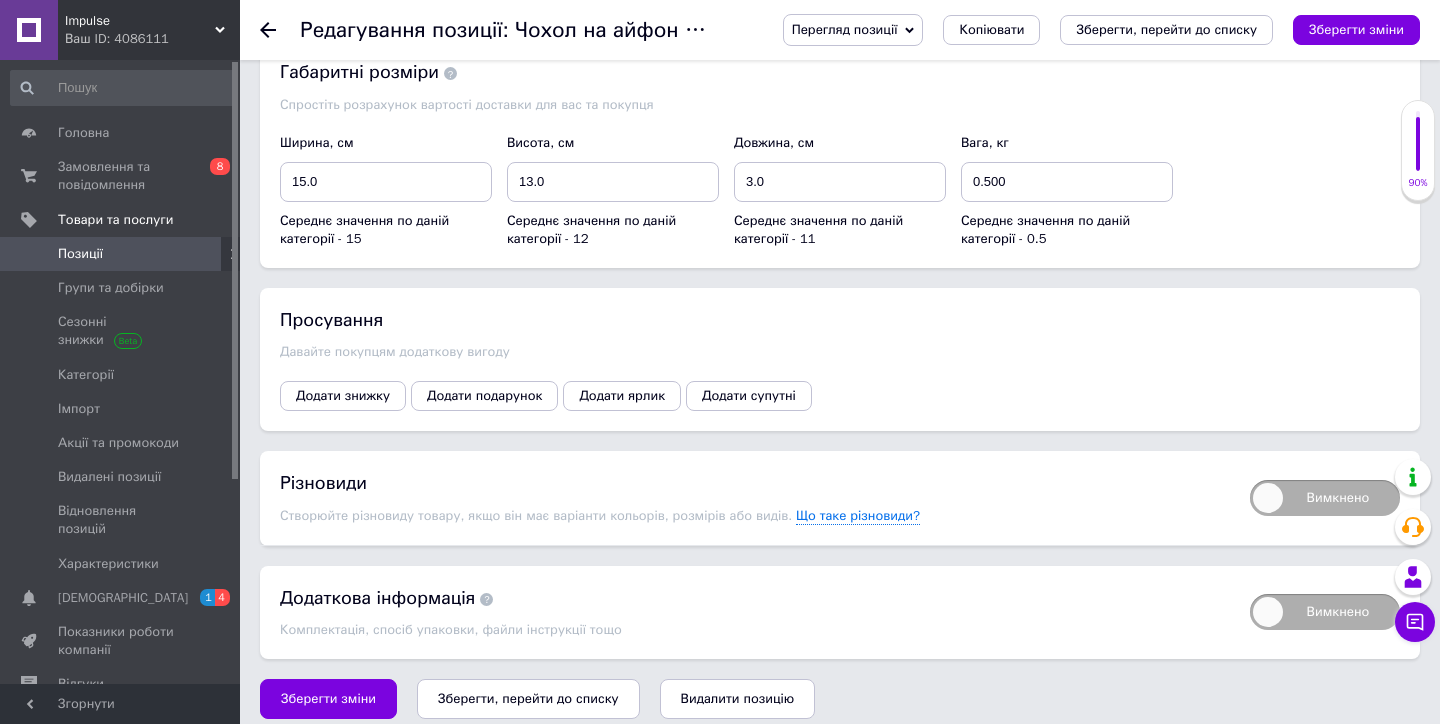 scroll, scrollTop: 2508, scrollLeft: 0, axis: vertical 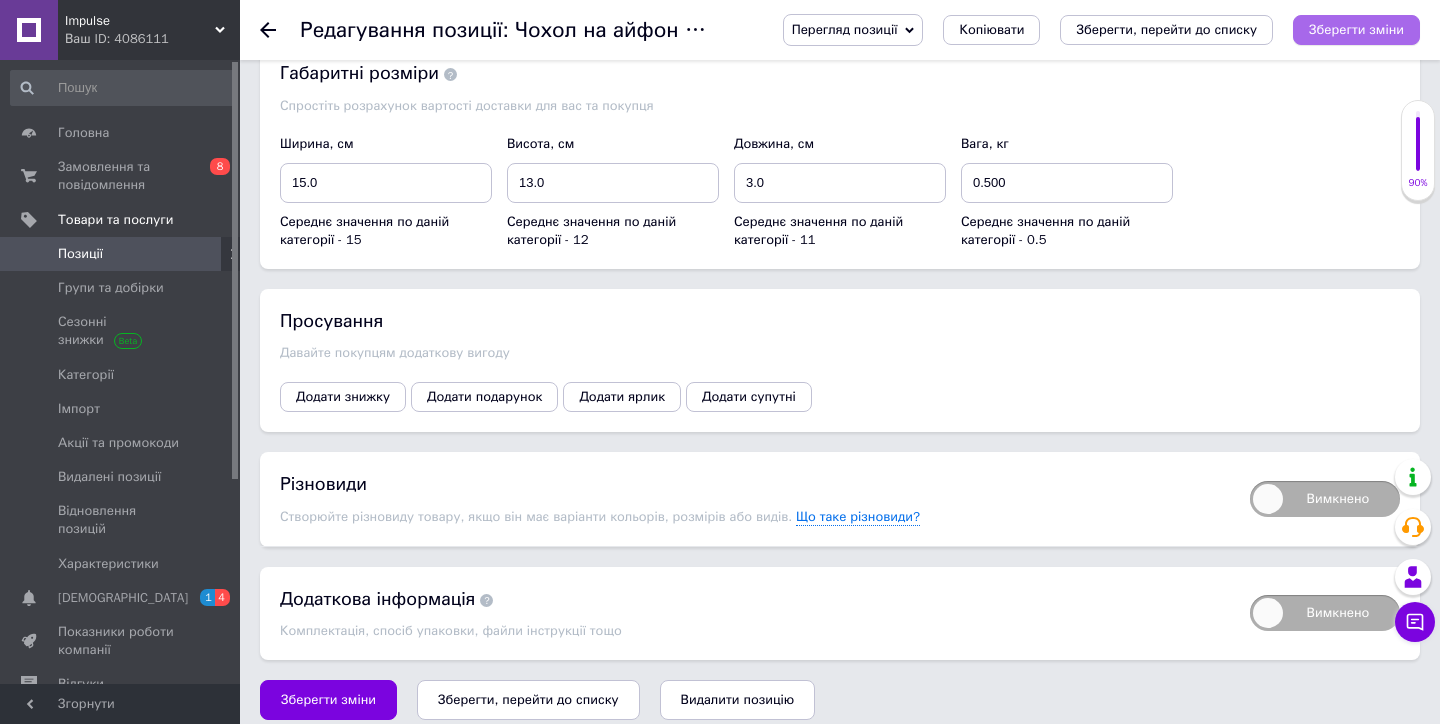 click on "Зберегти зміни" at bounding box center [1356, 30] 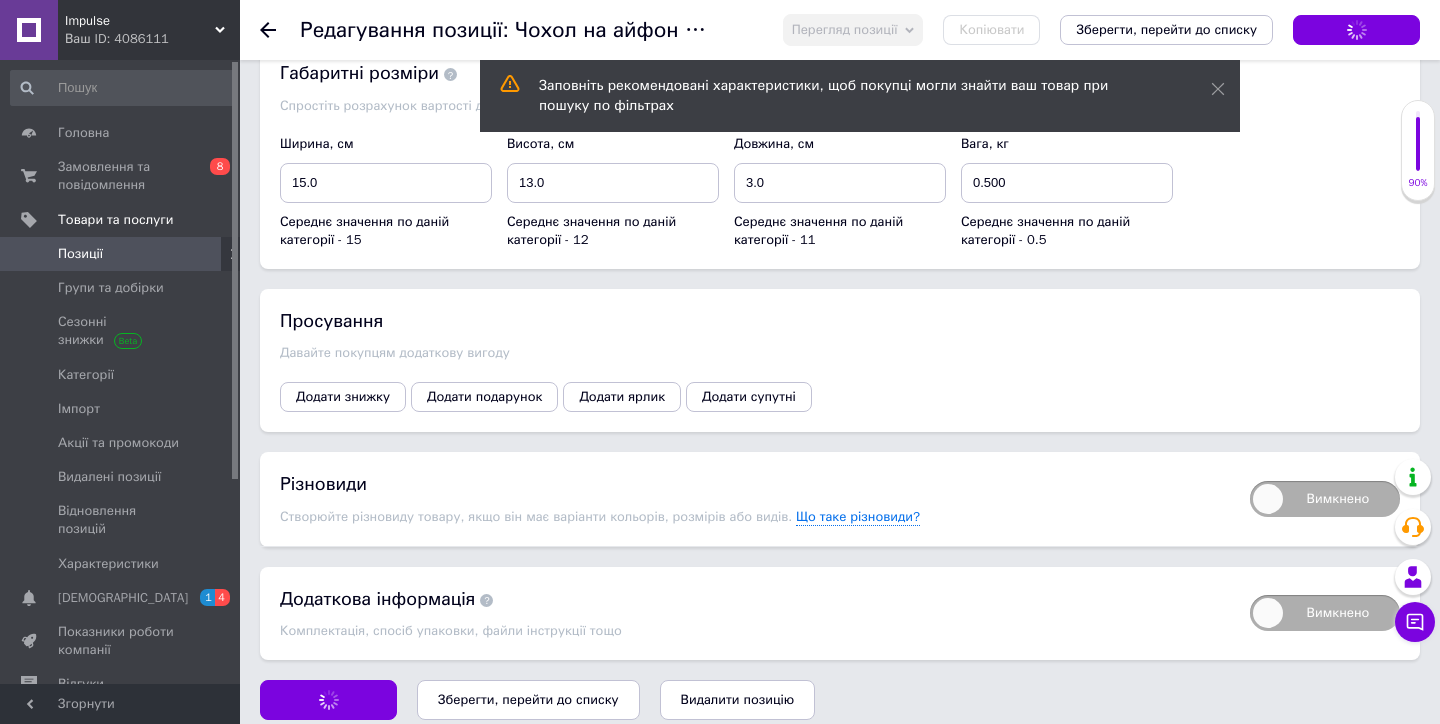 click on "Основна інформація При сохранении товара пустые поля будут переведены автоматически. Щоб вручну відправити поле на переклад, натисніть на посилання під ним.  Детальніше Назва позиції (Українська) New Чохол на айфон Silicone case OEM Magsafe модель - 13 Pro, колір - Чорний Перекласти російською Код/Артикул 84070162 Назва позиції (Російська) New Чохол на айфон Silicone case OEM Magsafe модель - 13 Pro, колір - Чорний Назва містить слова українською Перекласти українською Опис позиції (Українська) New Silicone Case для iPhone в оригінальній якості Розширений текстовий редактор, 53721643-1F2D-4109-B2EF-67295CD6A389 Розмір" at bounding box center (840, -854) 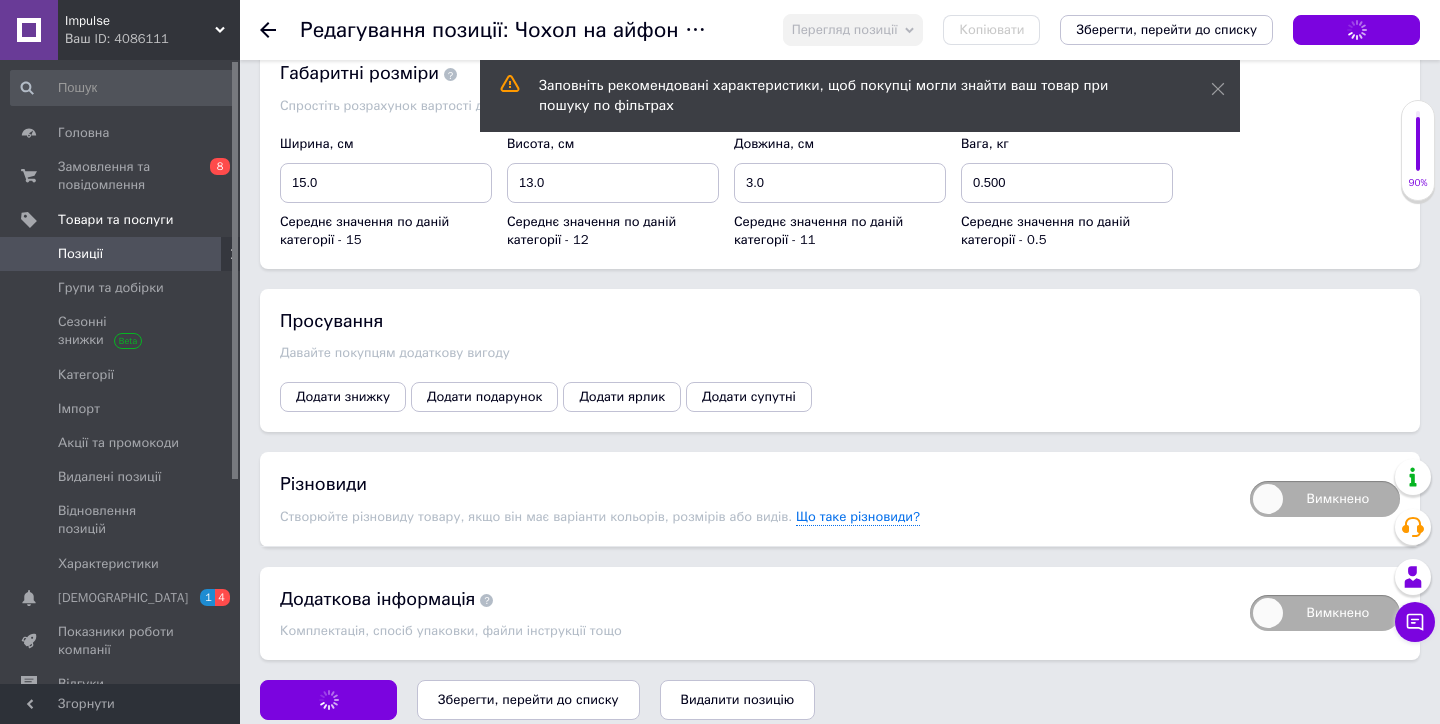scroll, scrollTop: 2507, scrollLeft: 0, axis: vertical 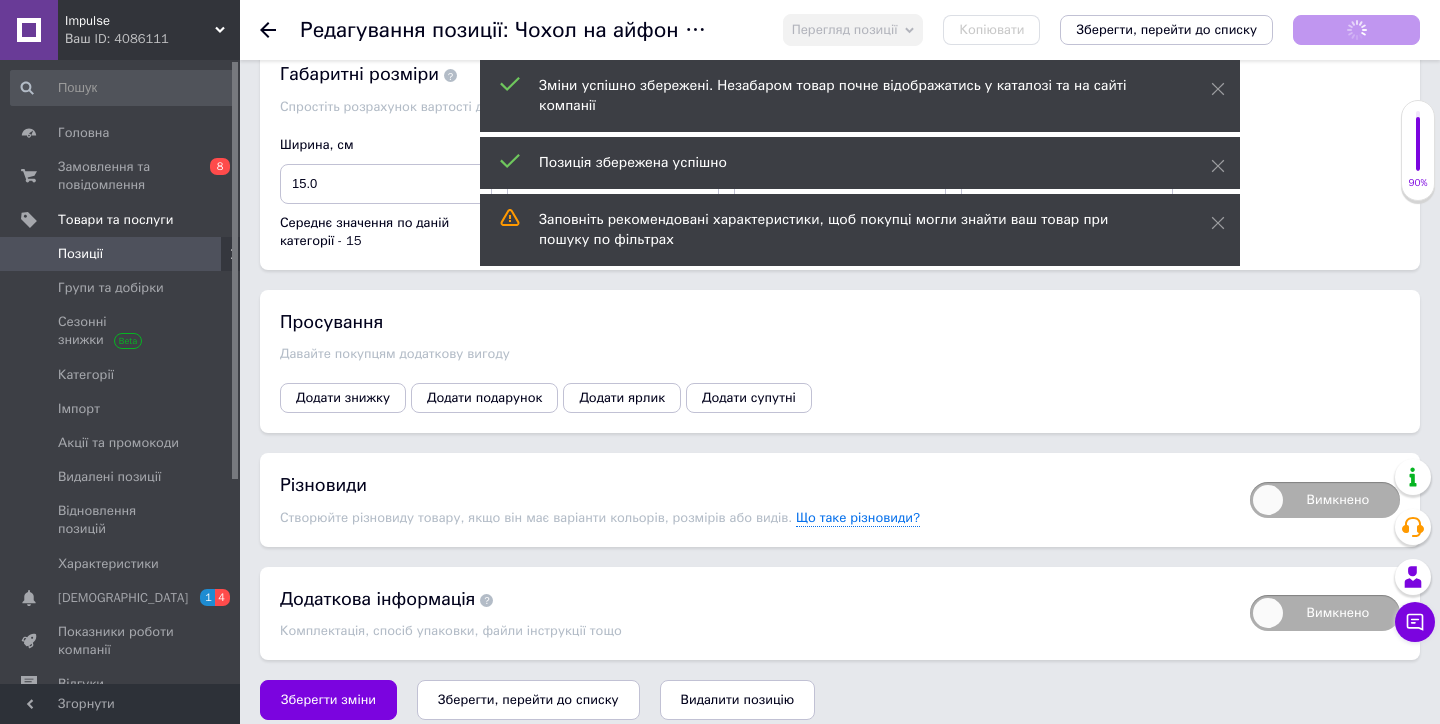click on "Вимкнено" at bounding box center (1325, 500) 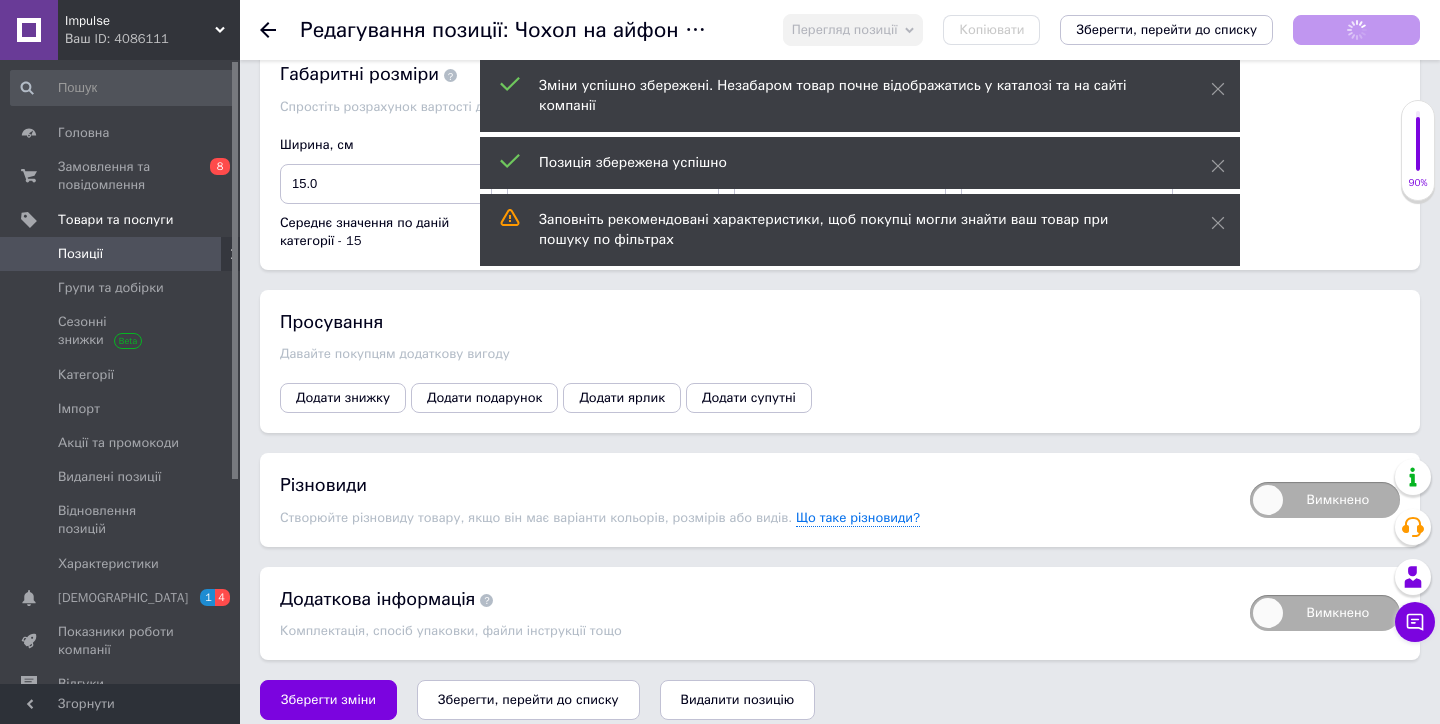 click on "Вимкнено" at bounding box center [1243, 475] 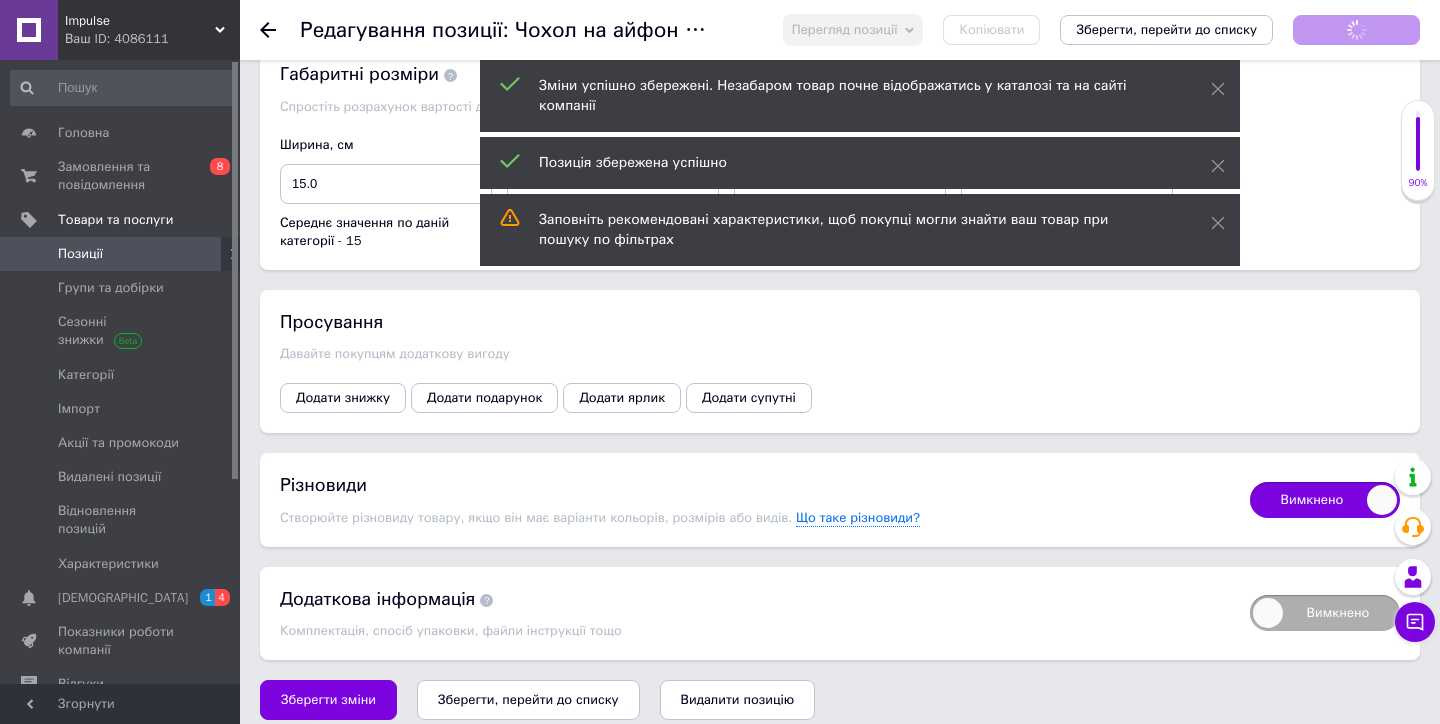 checkbox on "true" 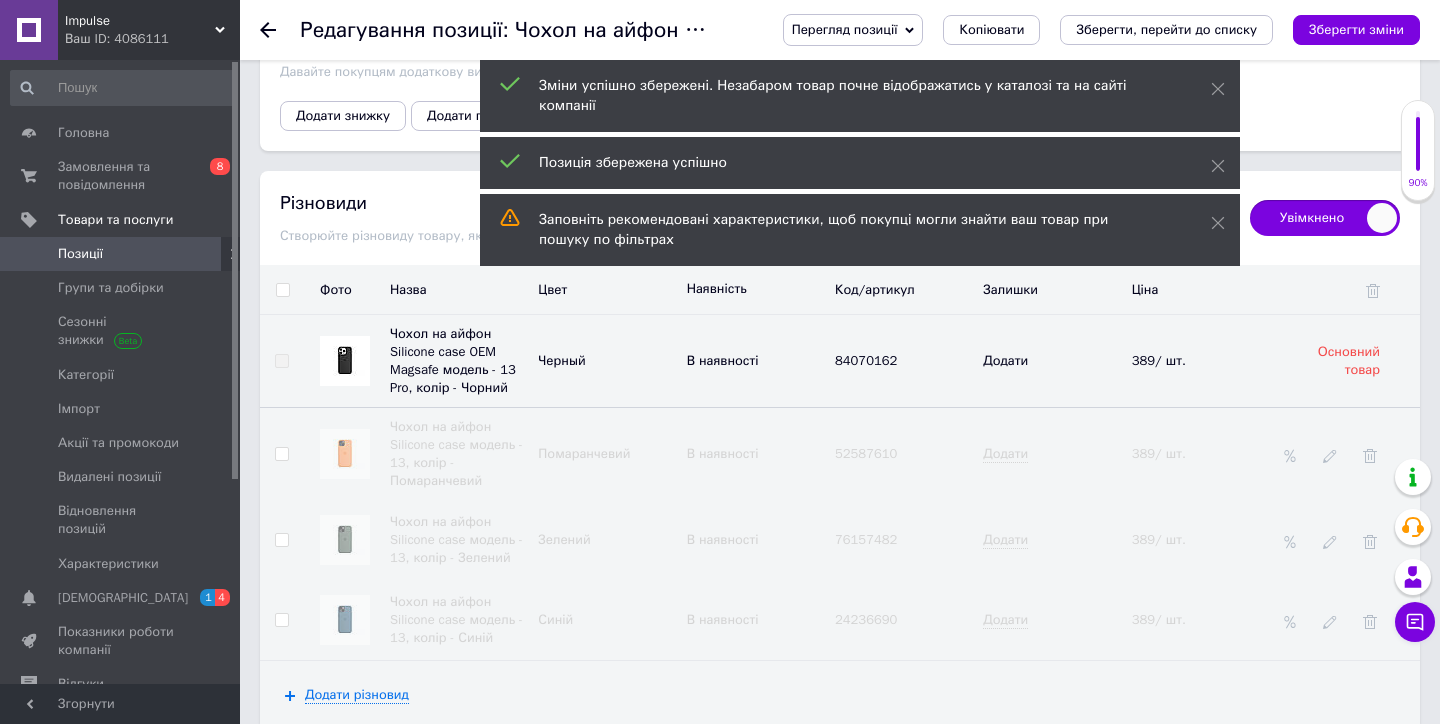 scroll, scrollTop: 2790, scrollLeft: 0, axis: vertical 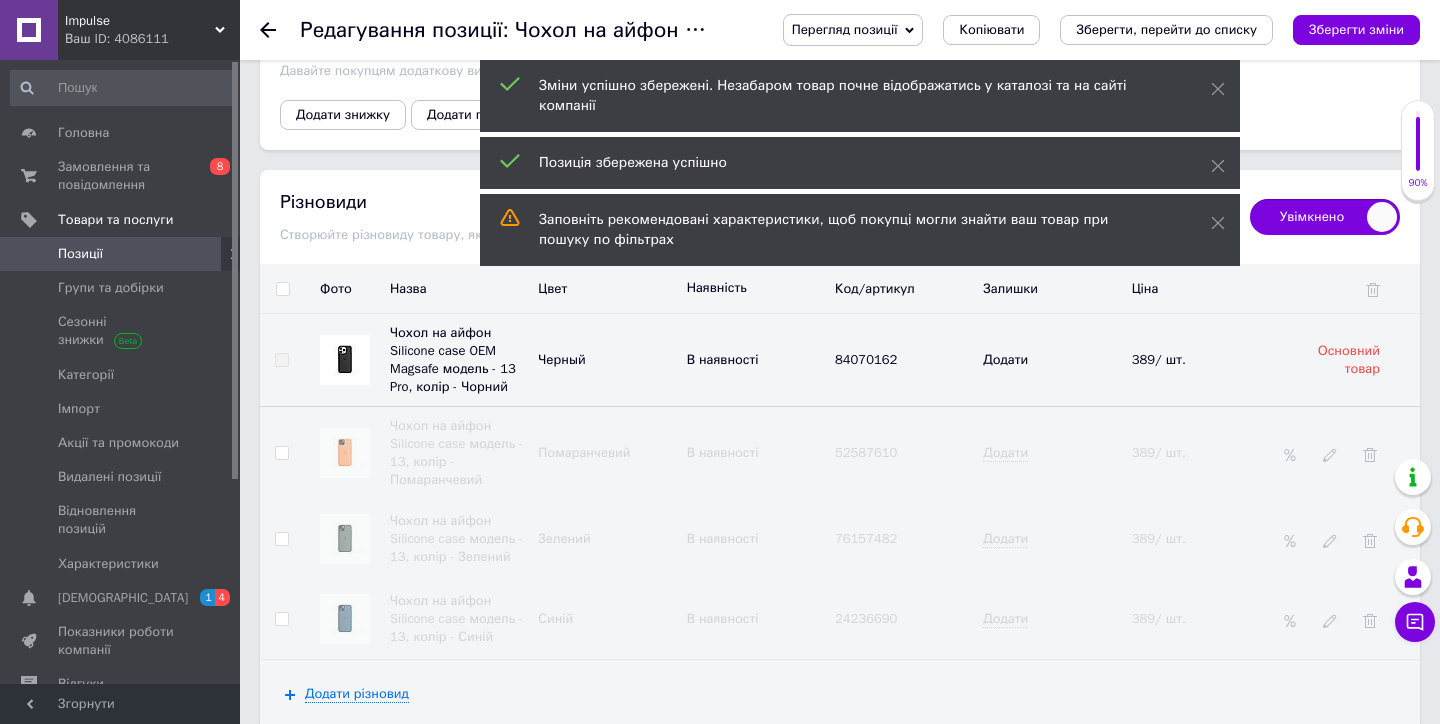 click at bounding box center [1330, 453] 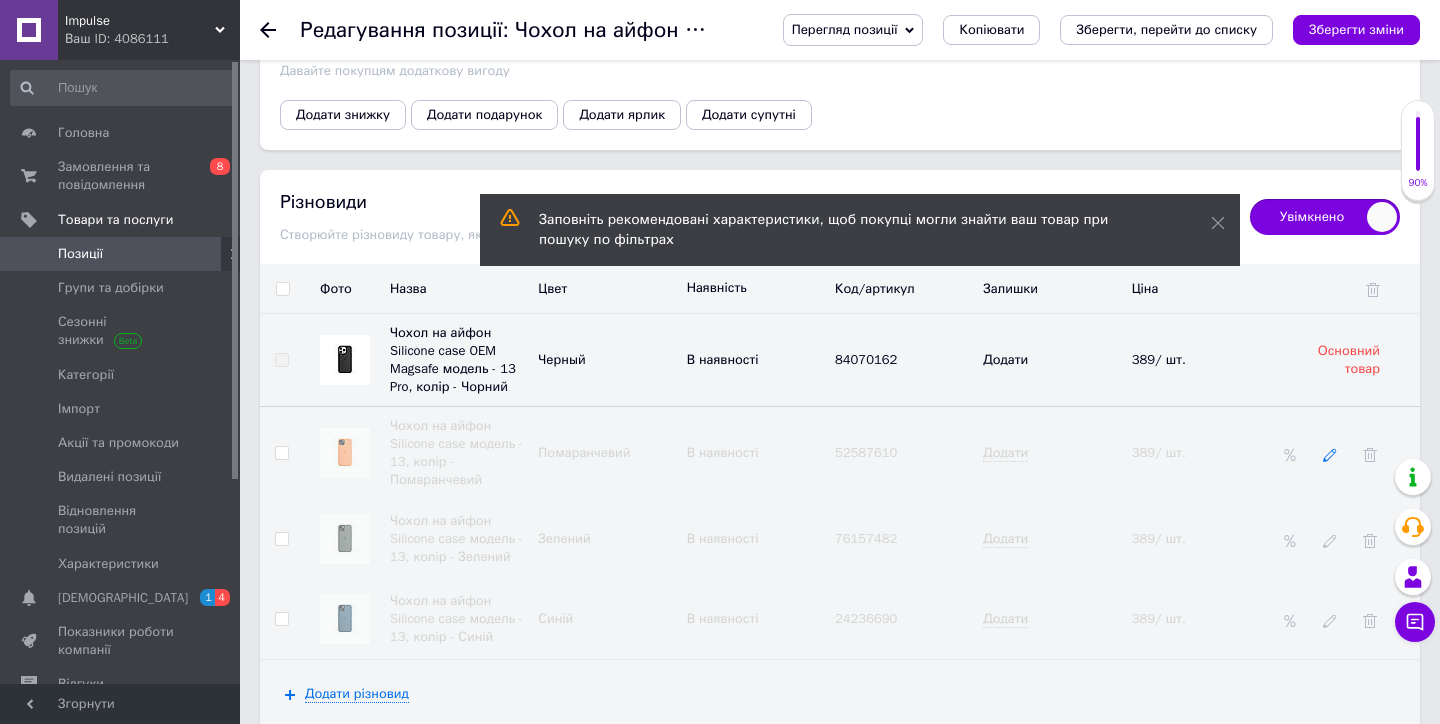 click 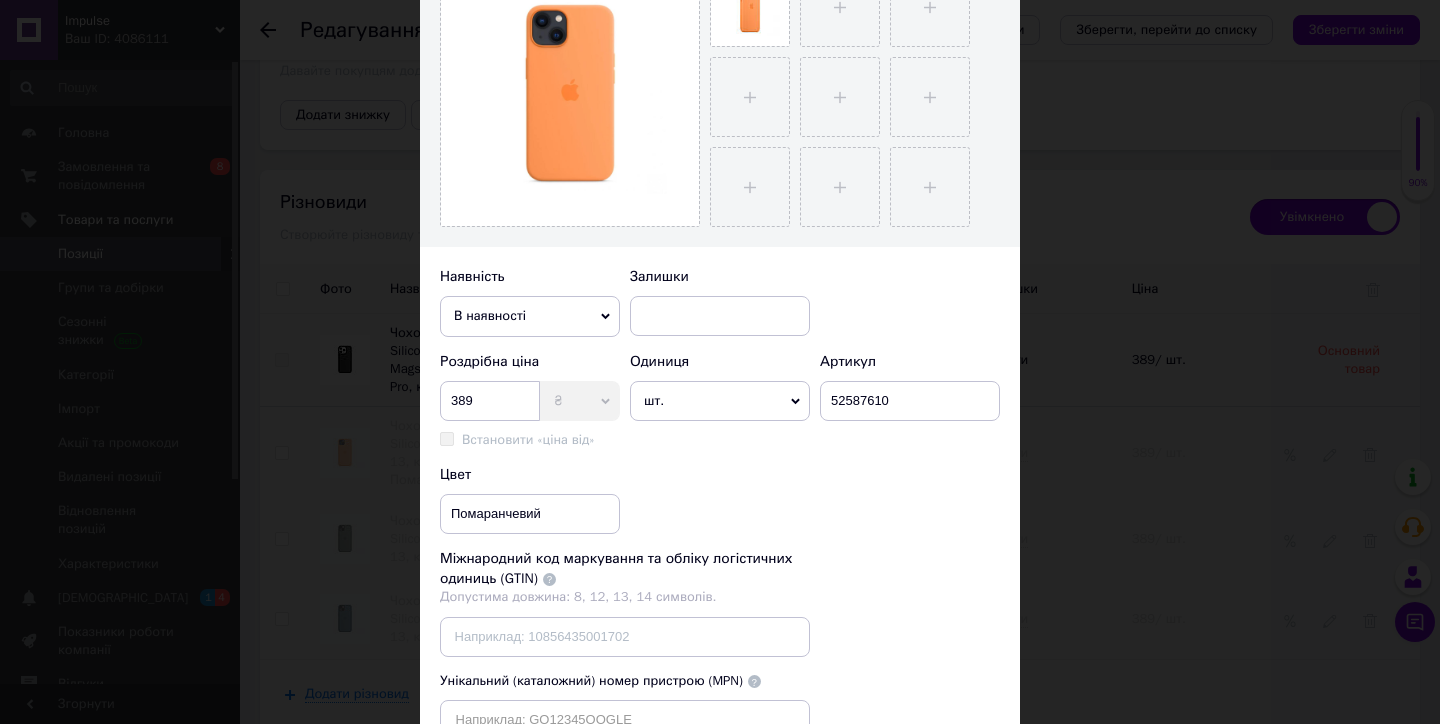 scroll, scrollTop: 427, scrollLeft: 0, axis: vertical 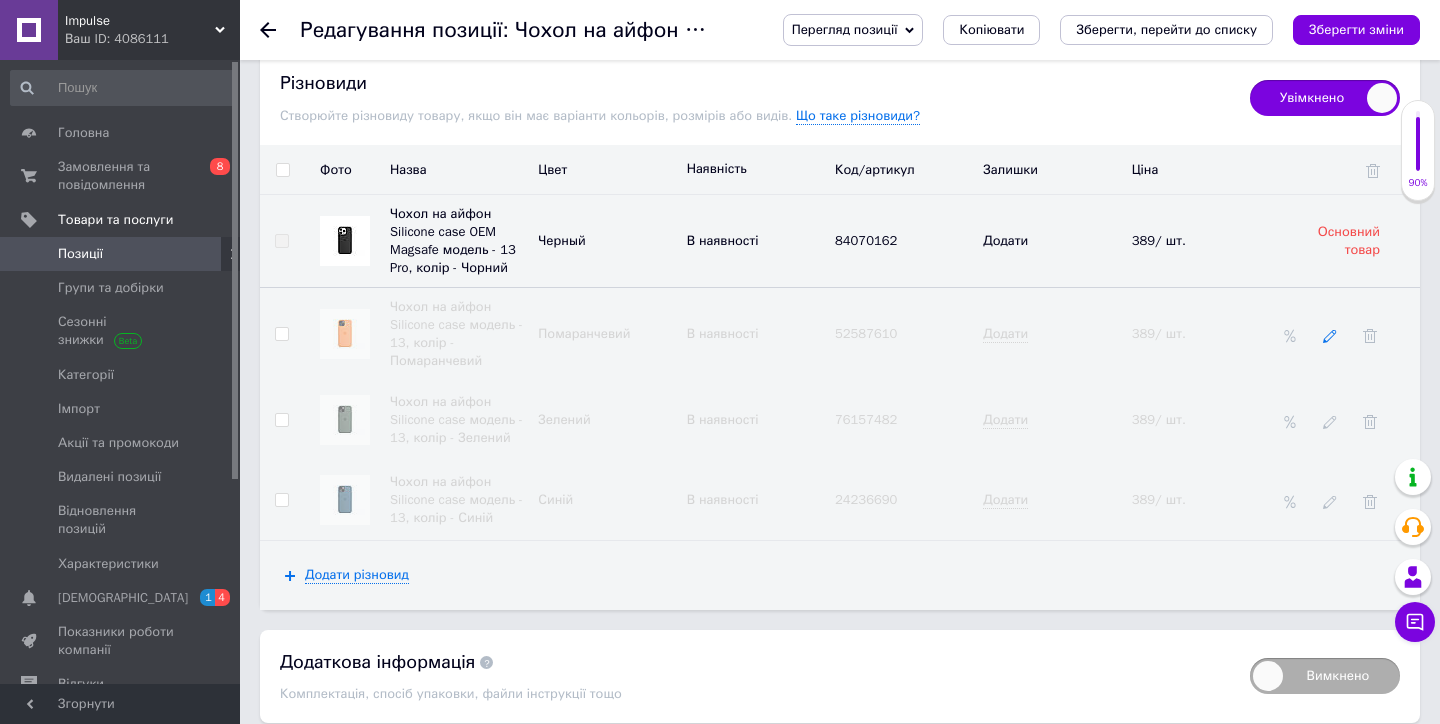 click 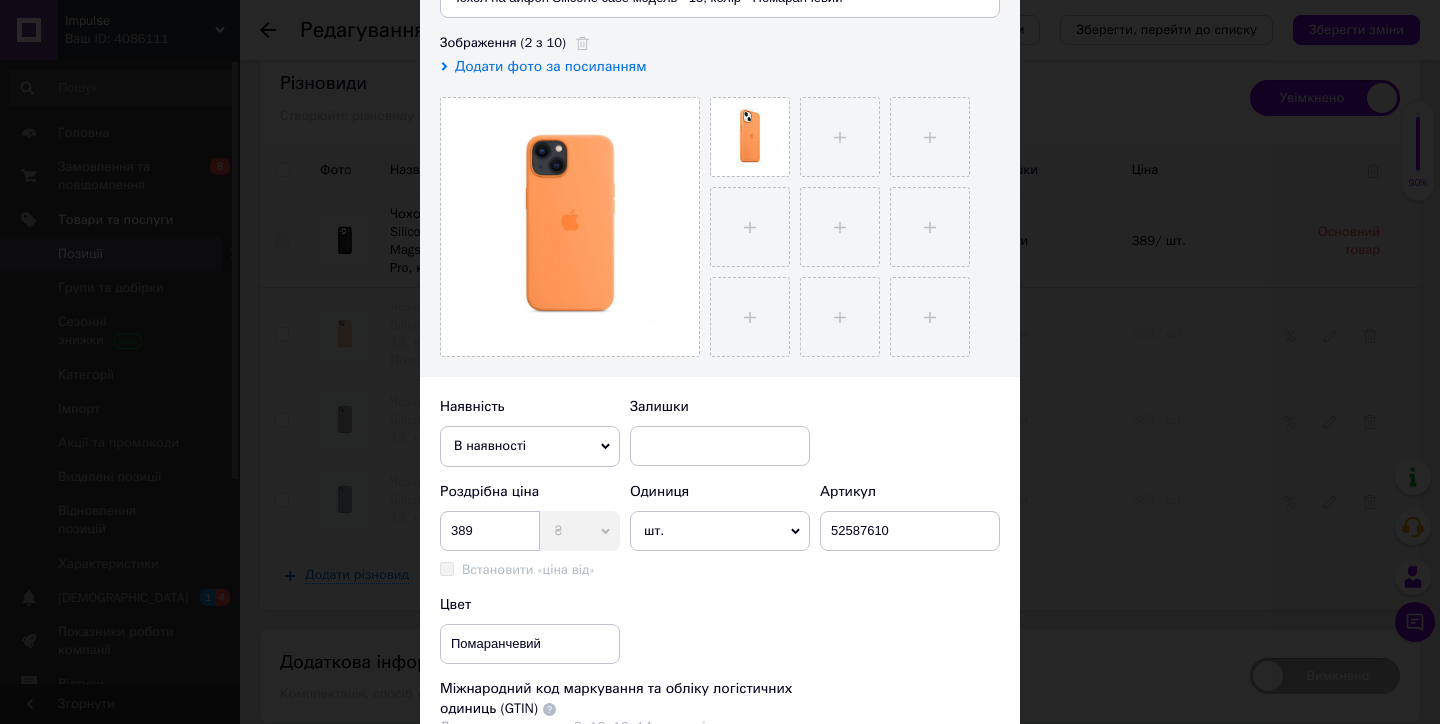 scroll, scrollTop: 295, scrollLeft: 0, axis: vertical 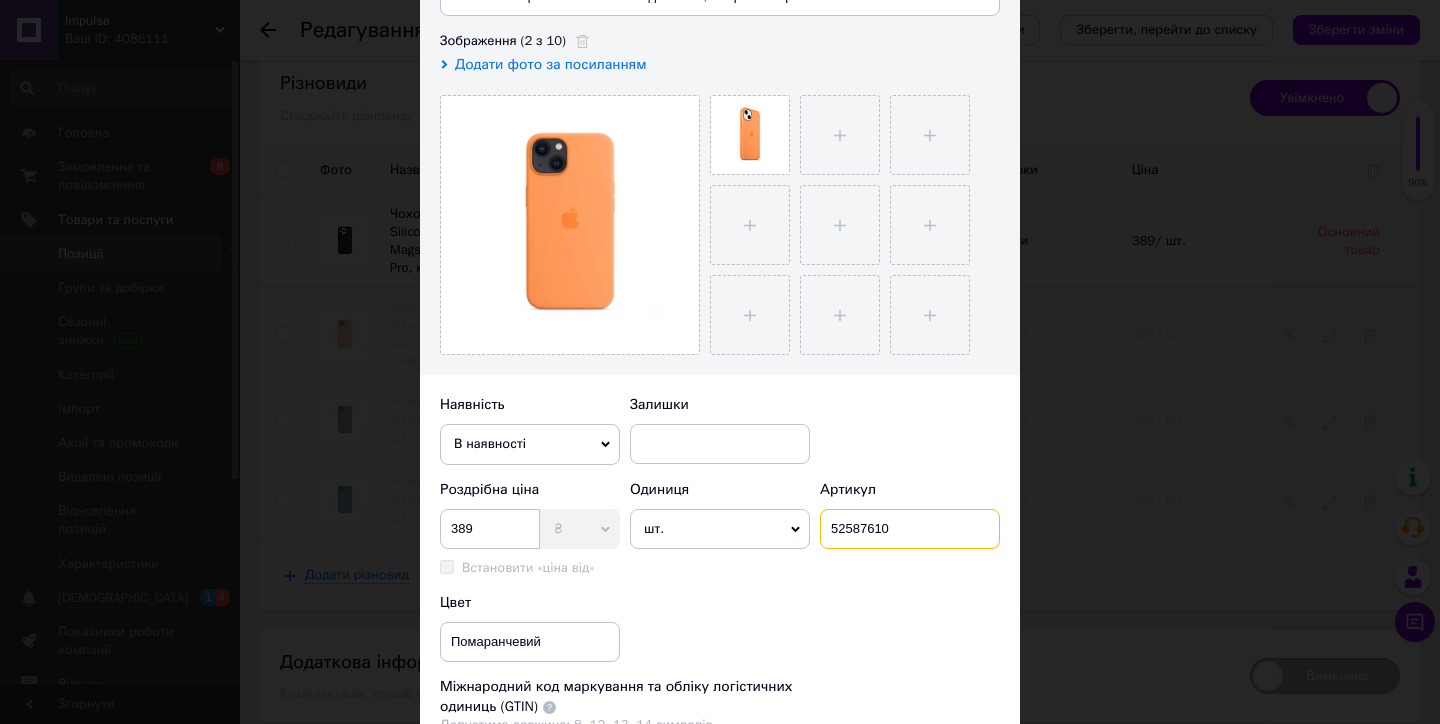 click on "52587610" at bounding box center (910, 529) 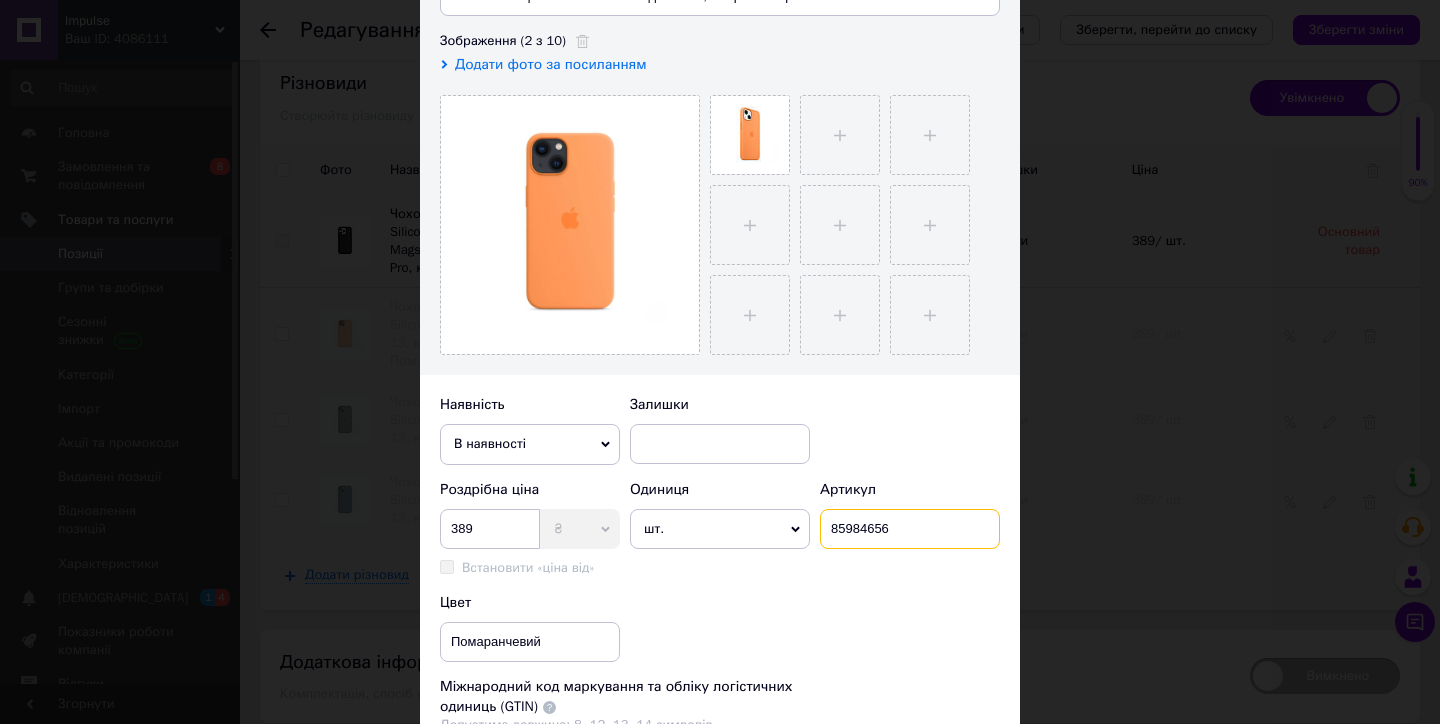 type on "85984656" 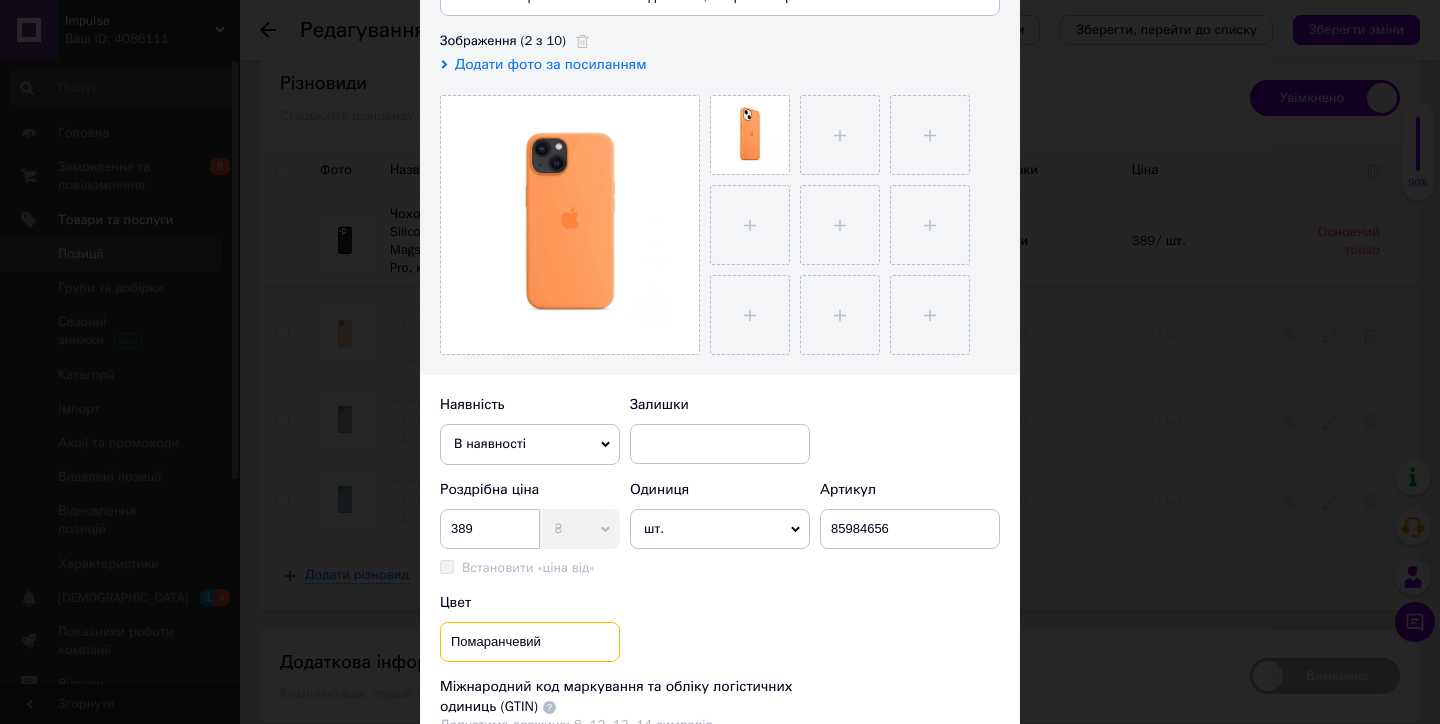 click on "Помаранчевий" at bounding box center [530, 642] 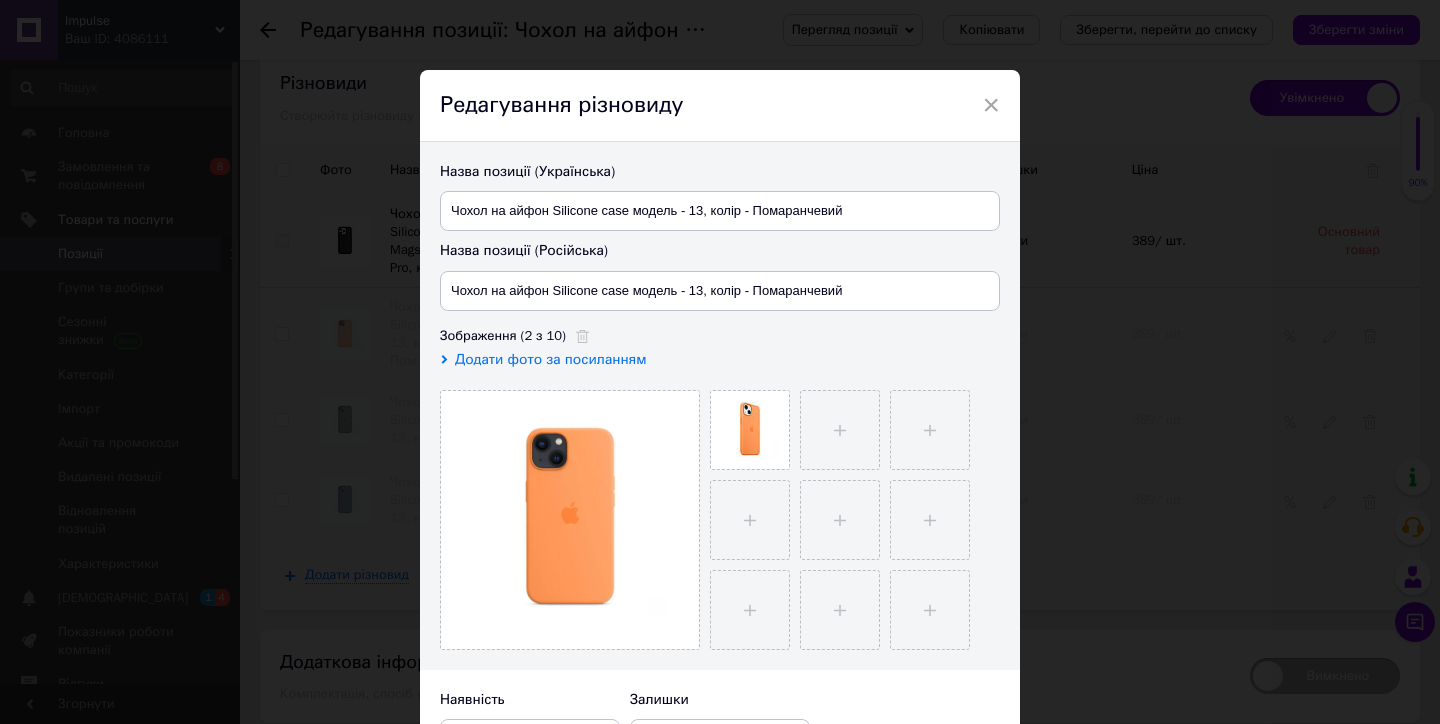 scroll, scrollTop: 0, scrollLeft: 0, axis: both 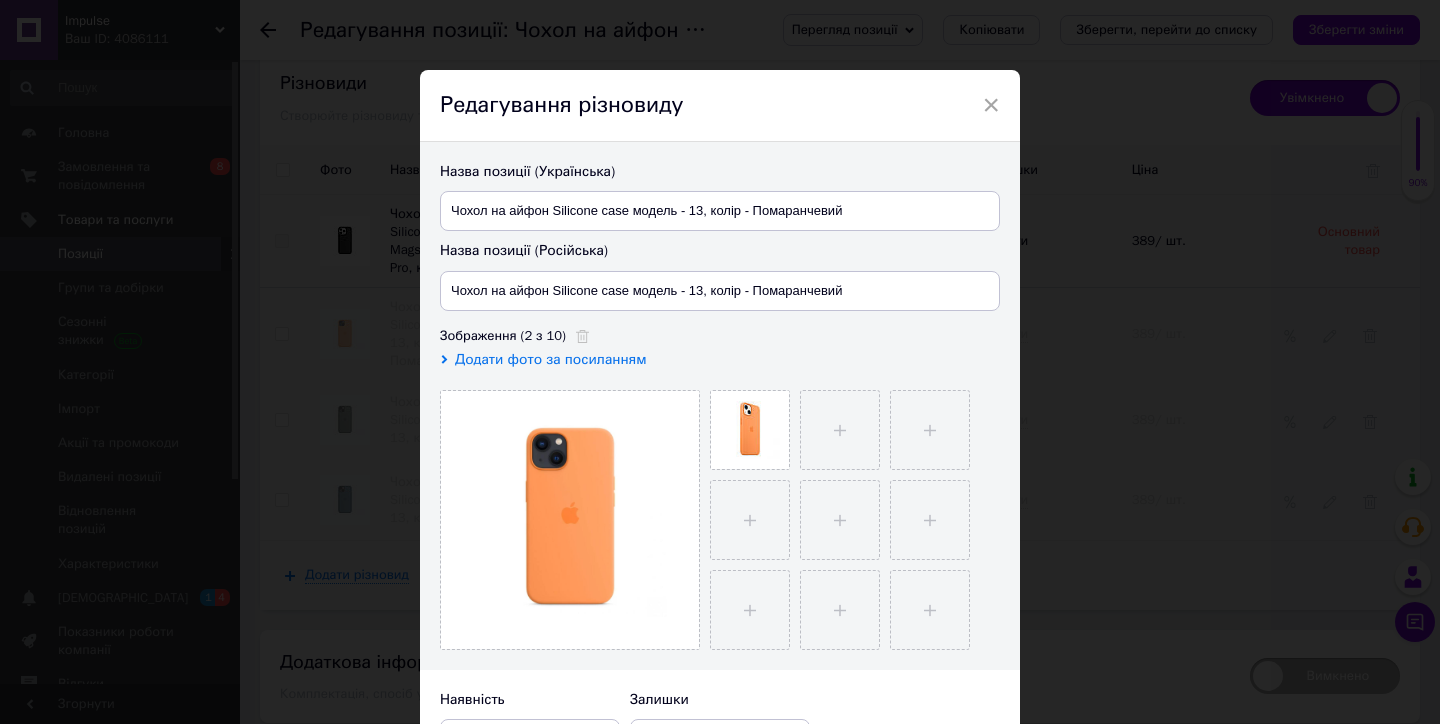 type on "Рожевий" 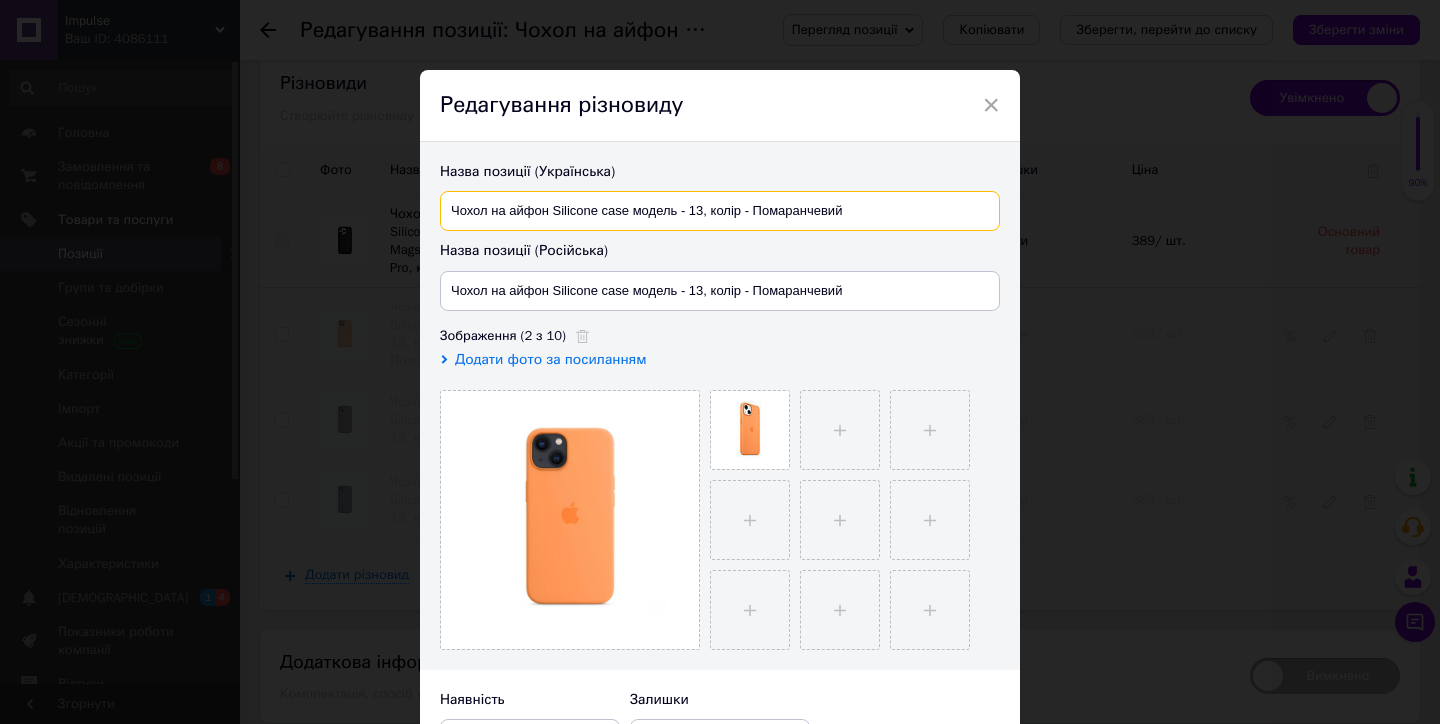 click on "Чохол на айфон Silicone case модель - 13, колір - Помаранчевий" at bounding box center [720, 211] 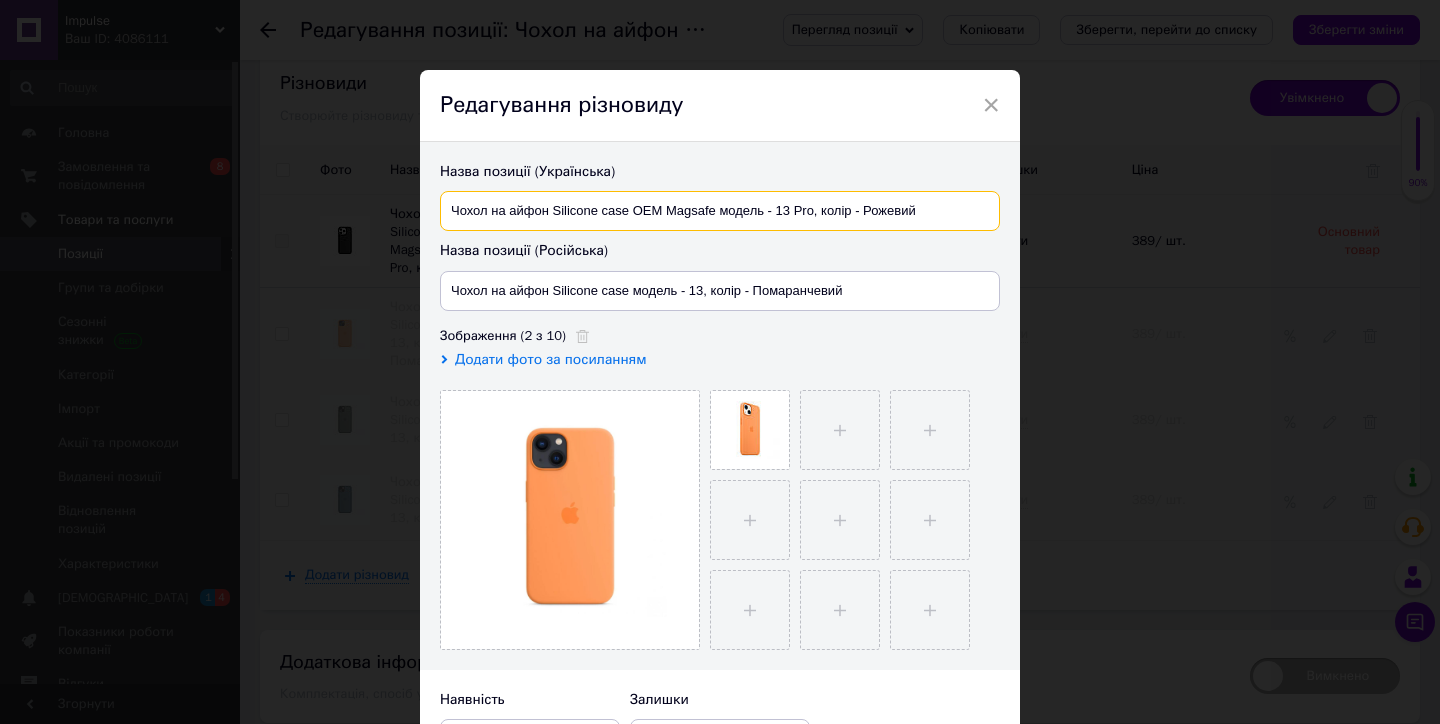type on "Чохол на айфон Silicone case OEM Magsafe модель - 13 Pro, колір - Рожевий" 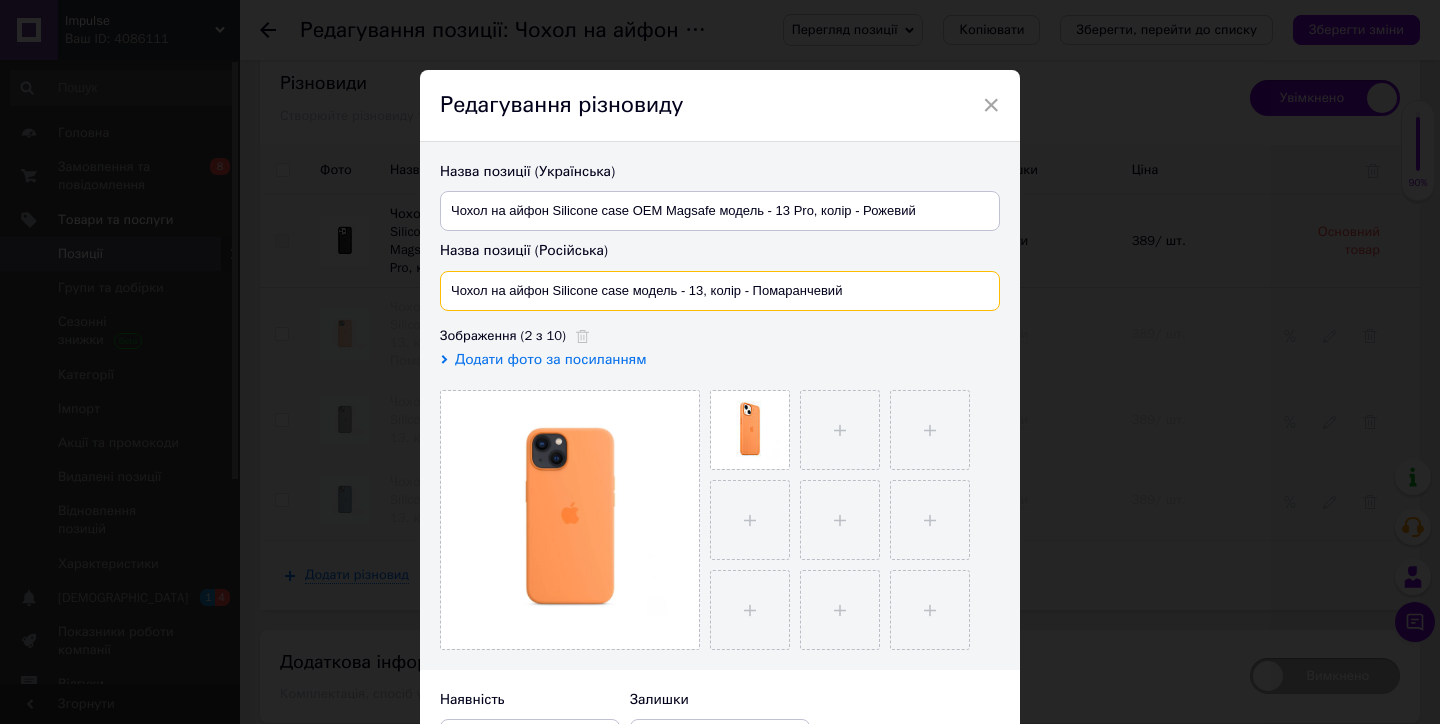 click on "Чохол на айфон Silicone case модель - 13, колір - Помаранчевий" at bounding box center (720, 291) 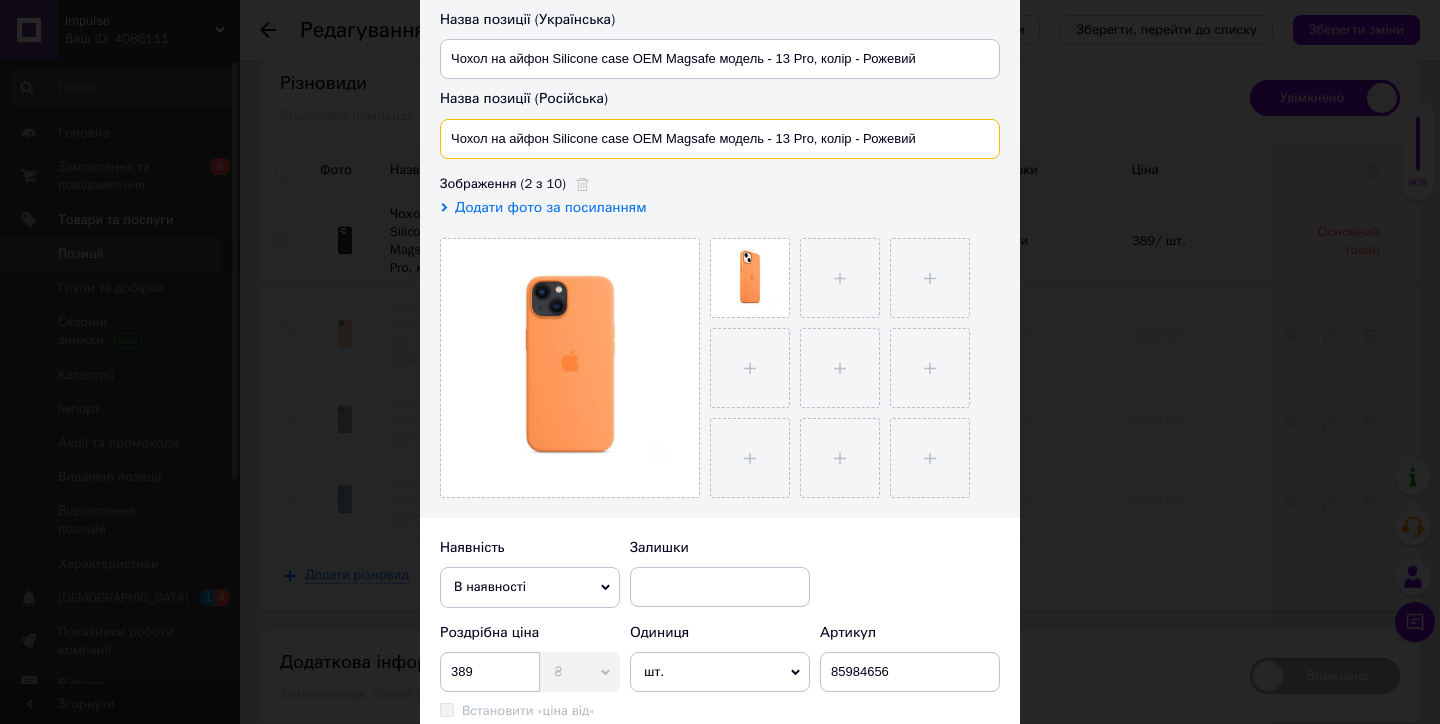 scroll, scrollTop: 175, scrollLeft: 0, axis: vertical 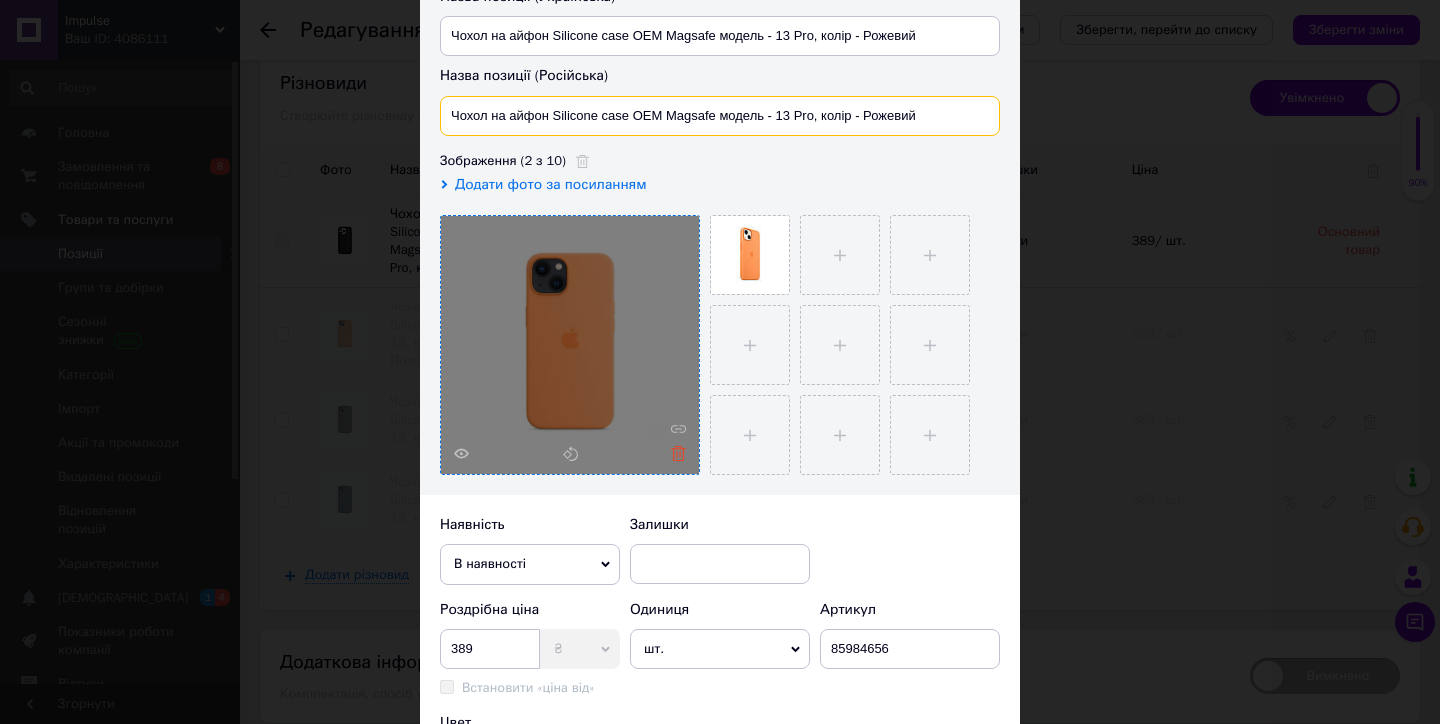 type on "Чохол на айфон Silicone case OEM Magsafe модель - 13 Pro, колір - Рожевий" 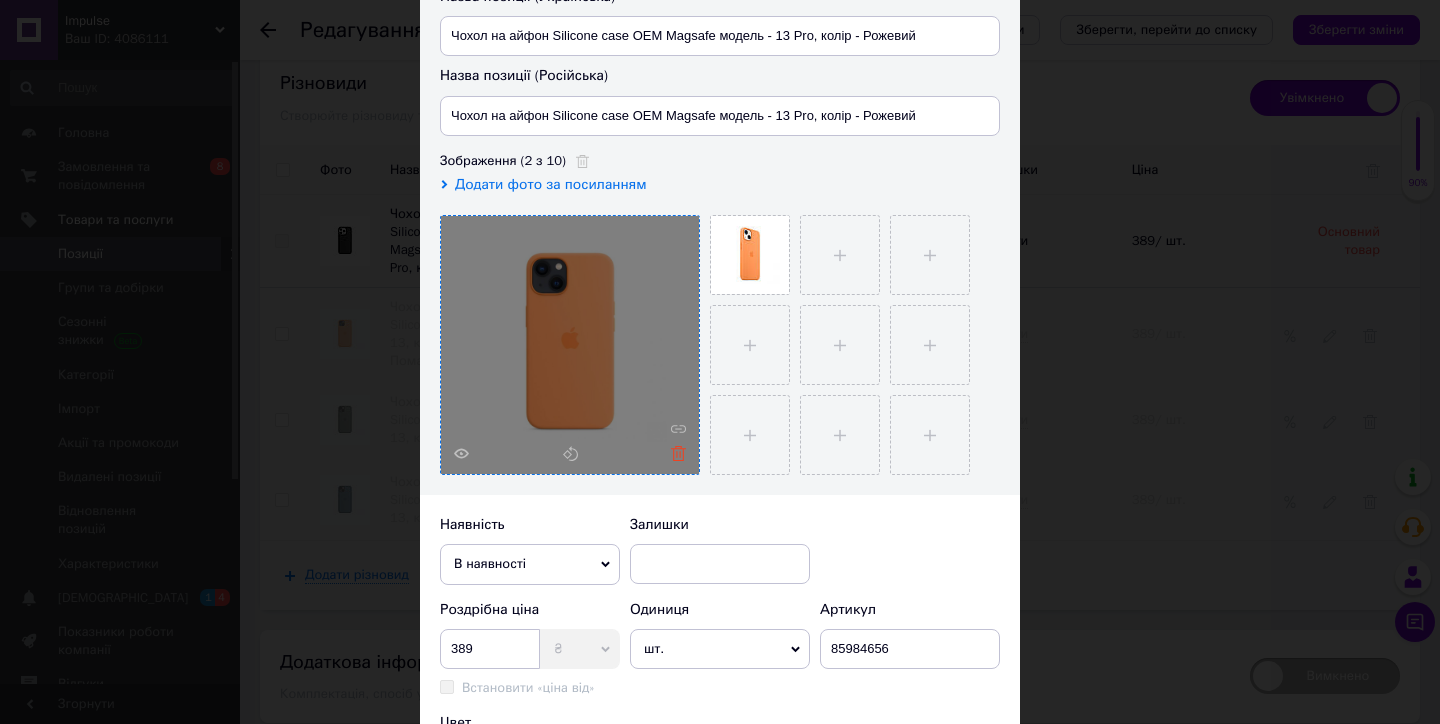 click 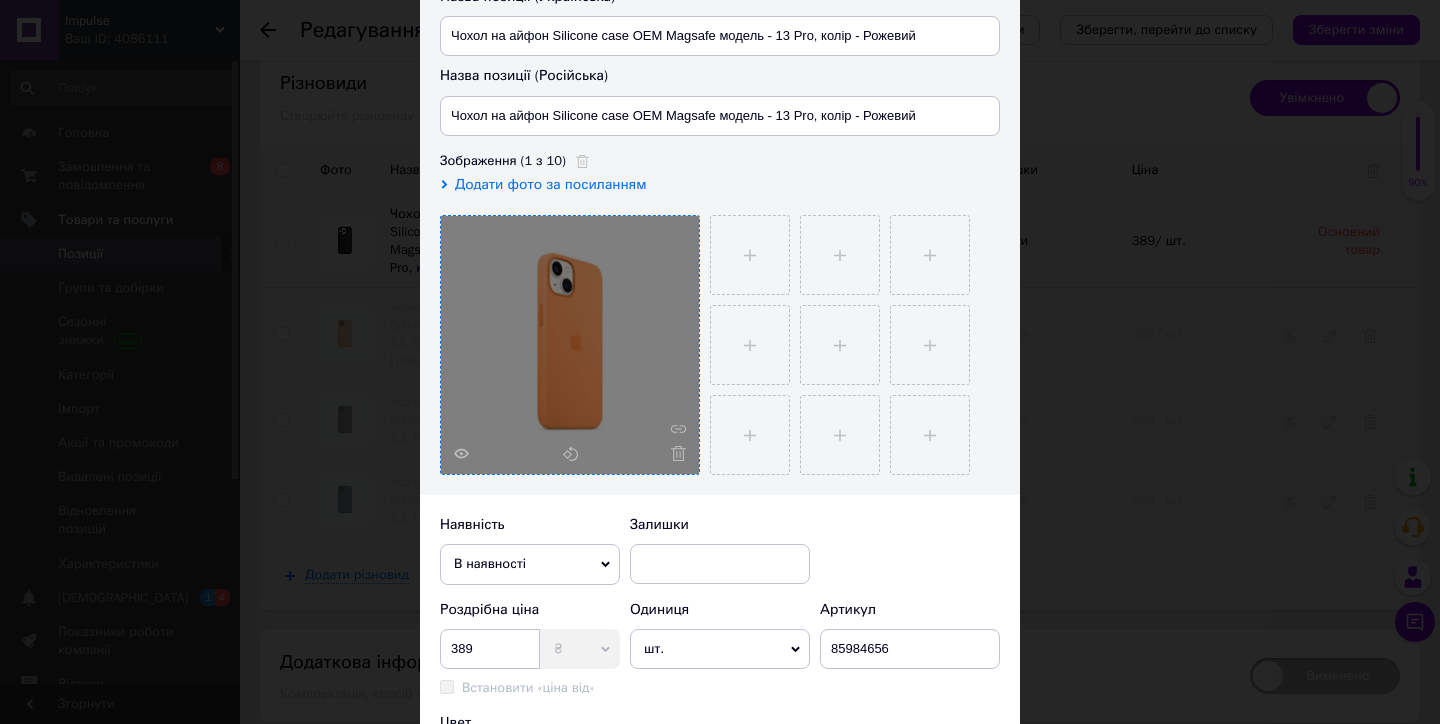 click 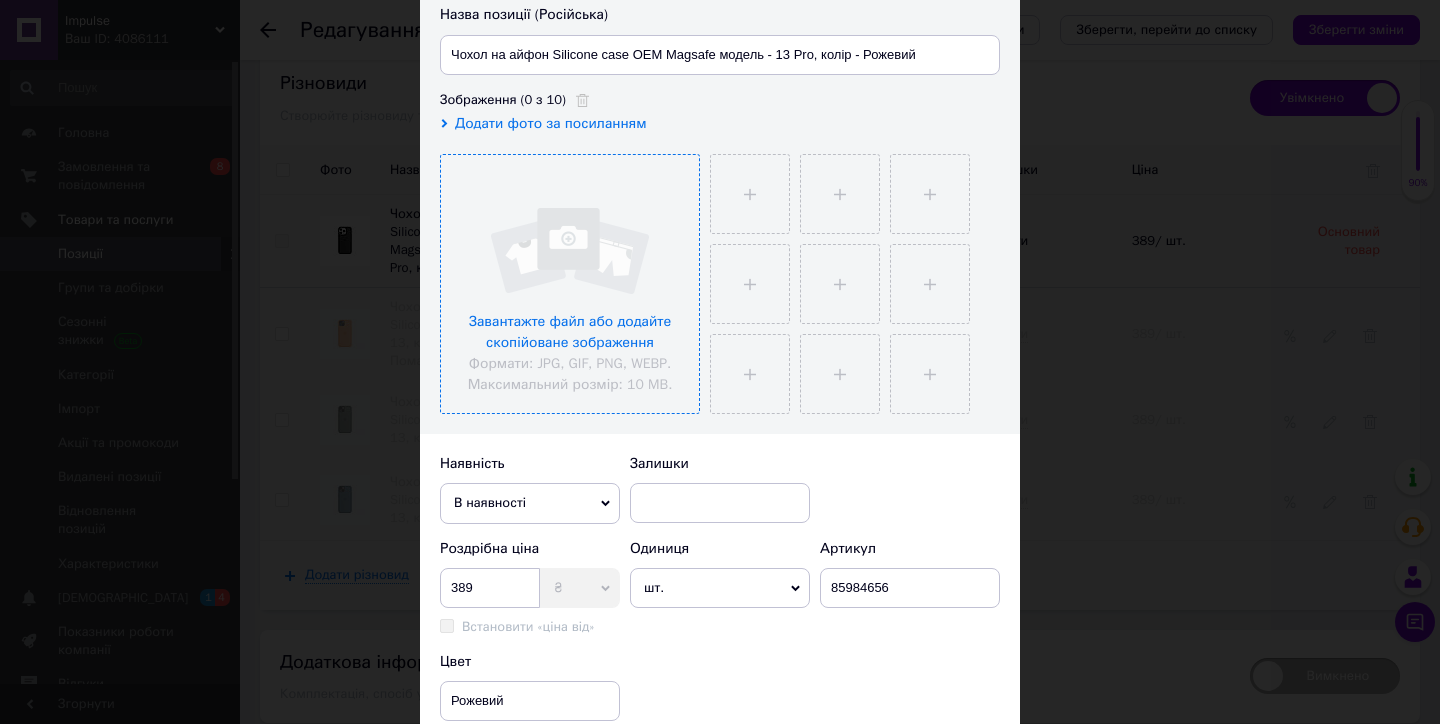 scroll, scrollTop: 256, scrollLeft: 0, axis: vertical 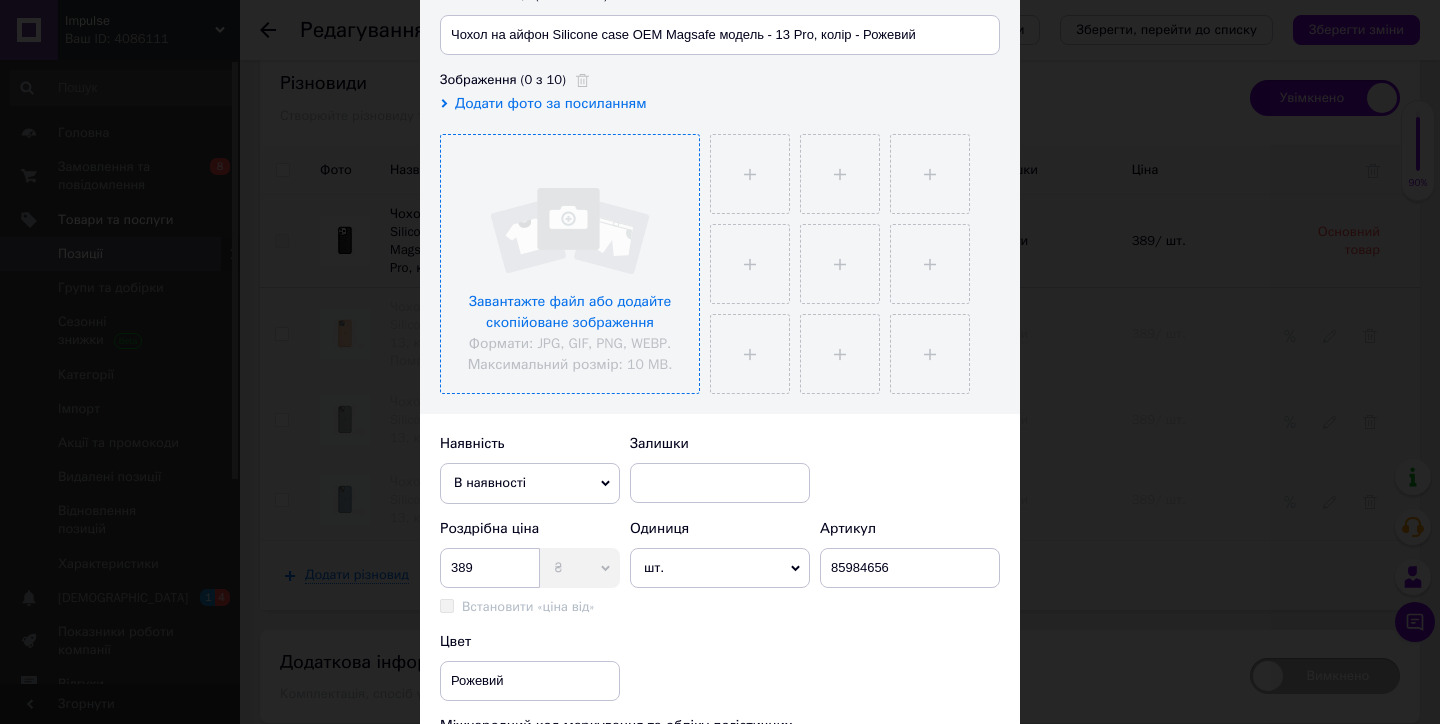 click at bounding box center [570, 264] 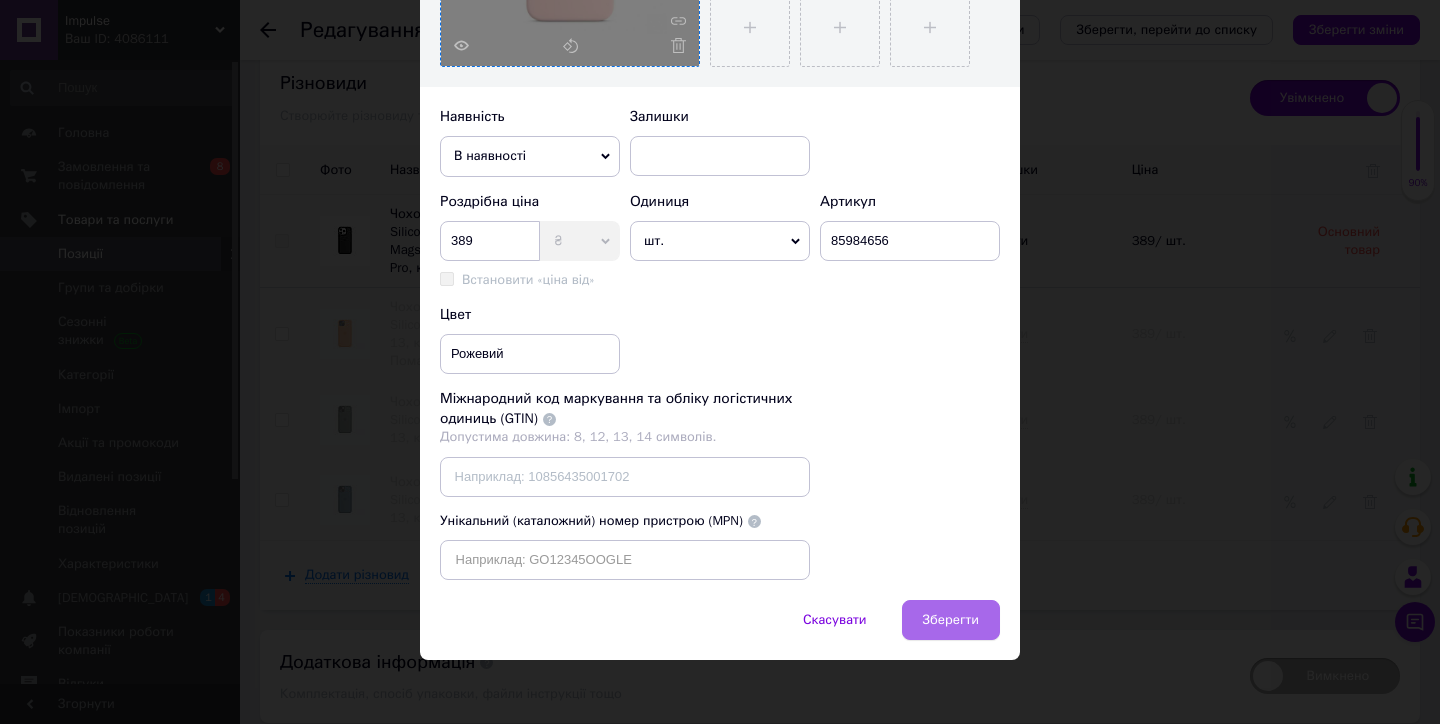 scroll, scrollTop: 582, scrollLeft: 0, axis: vertical 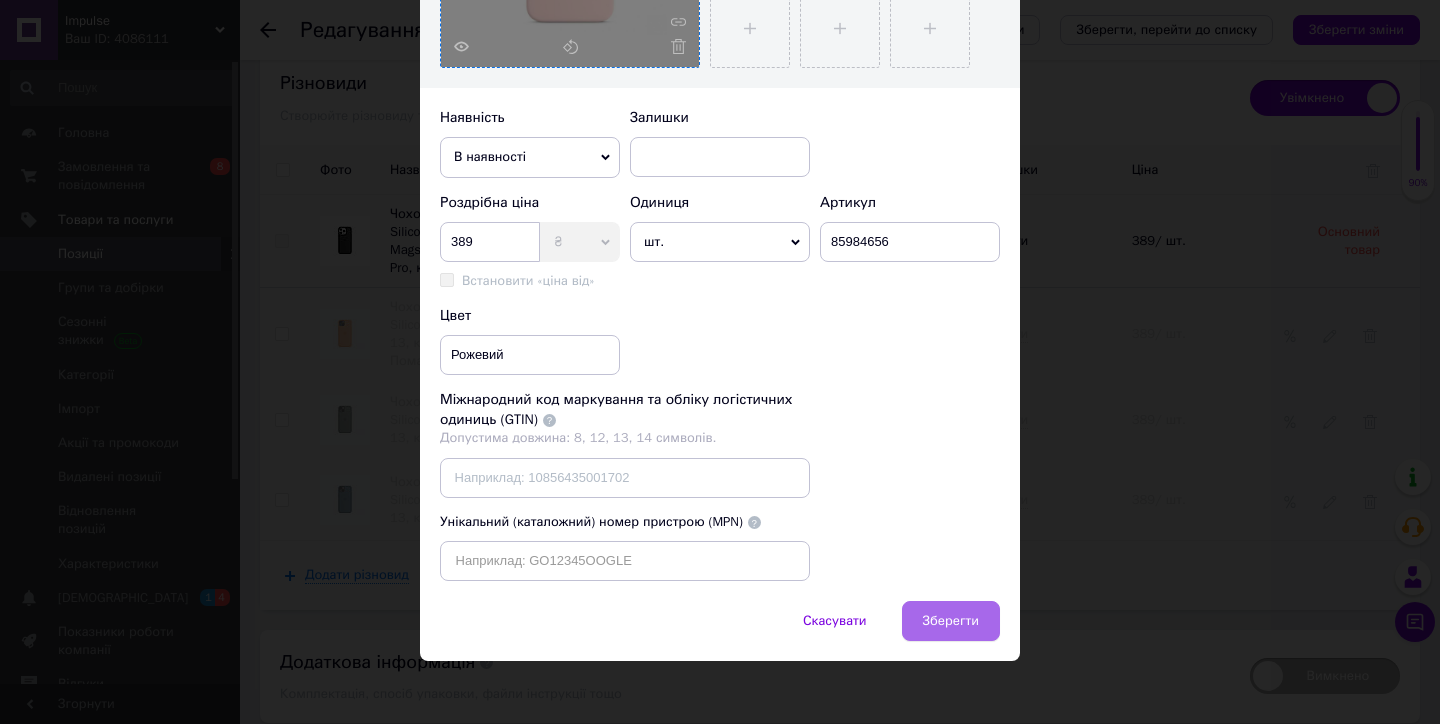 click on "Зберегти" at bounding box center [951, 621] 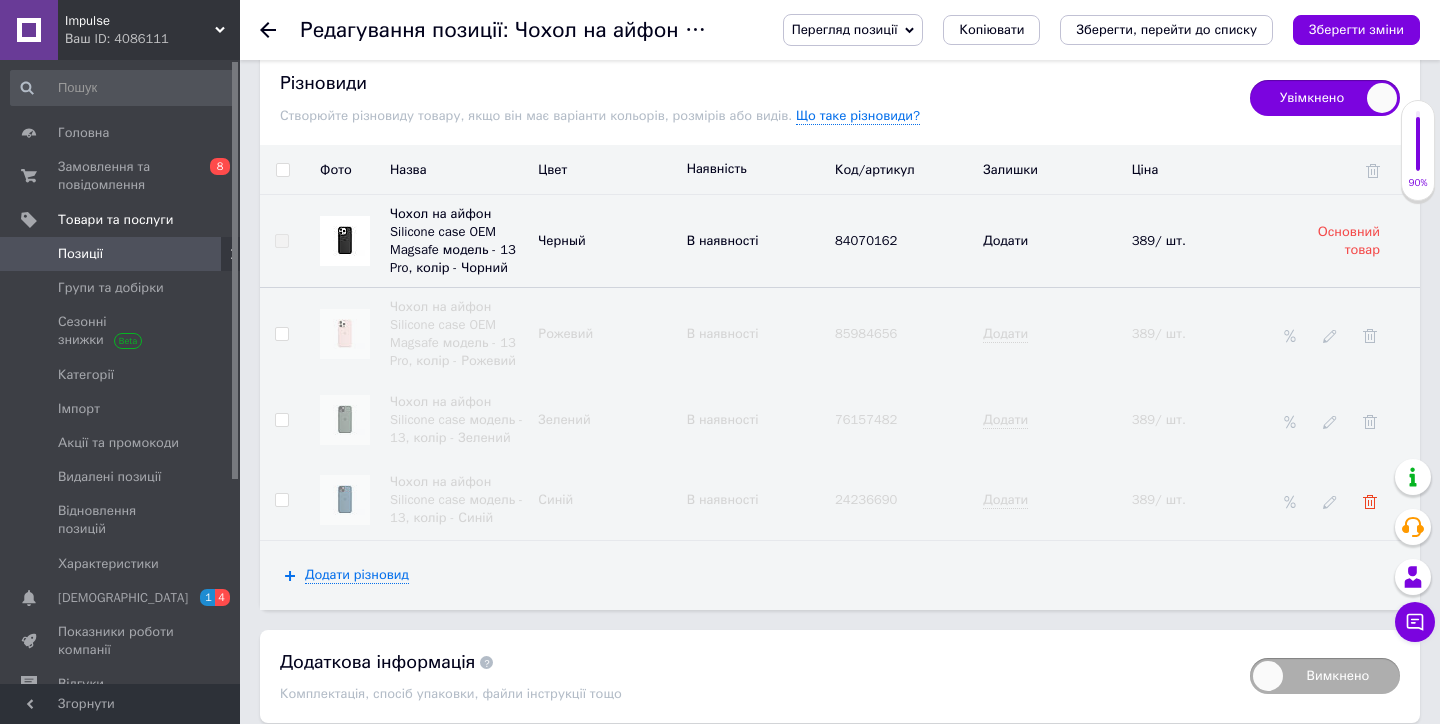 click 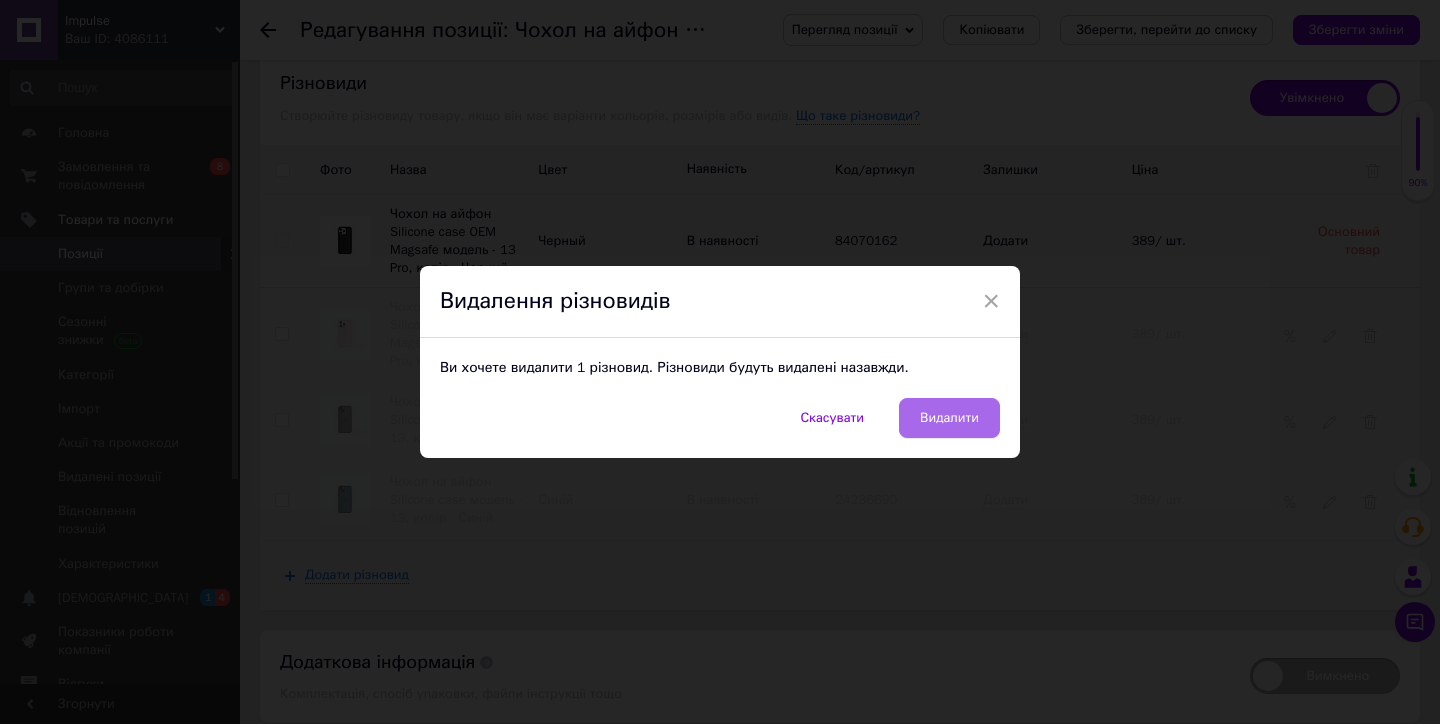 click on "Видалити" at bounding box center (949, 418) 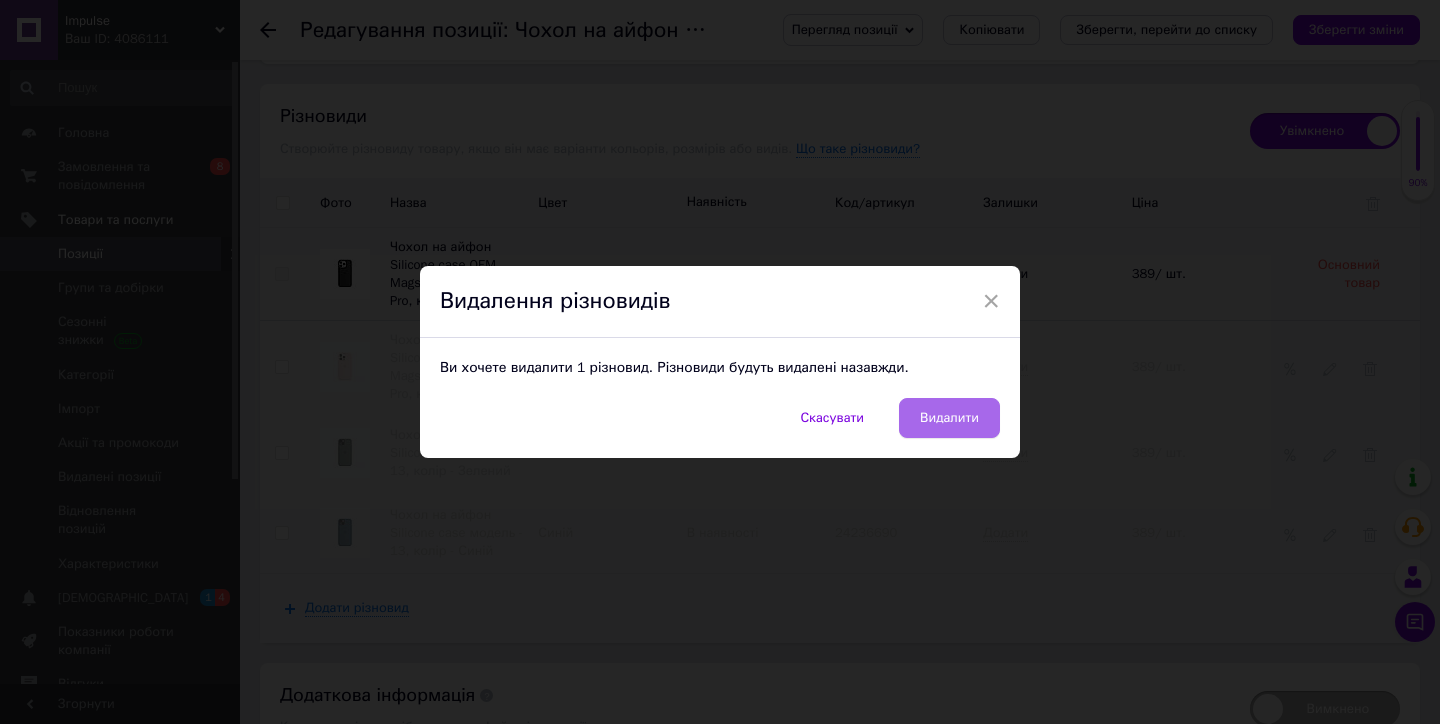 click on "76157482" at bounding box center (904, 453) 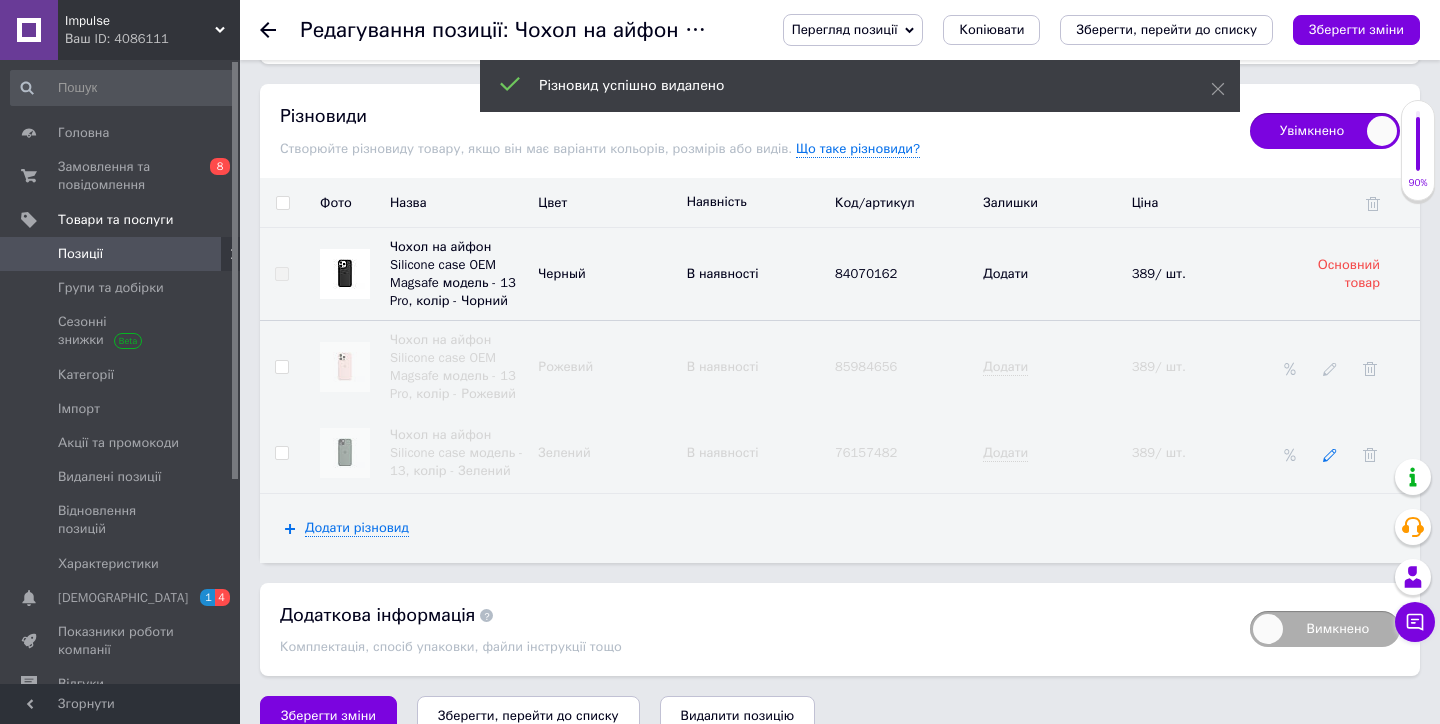 click 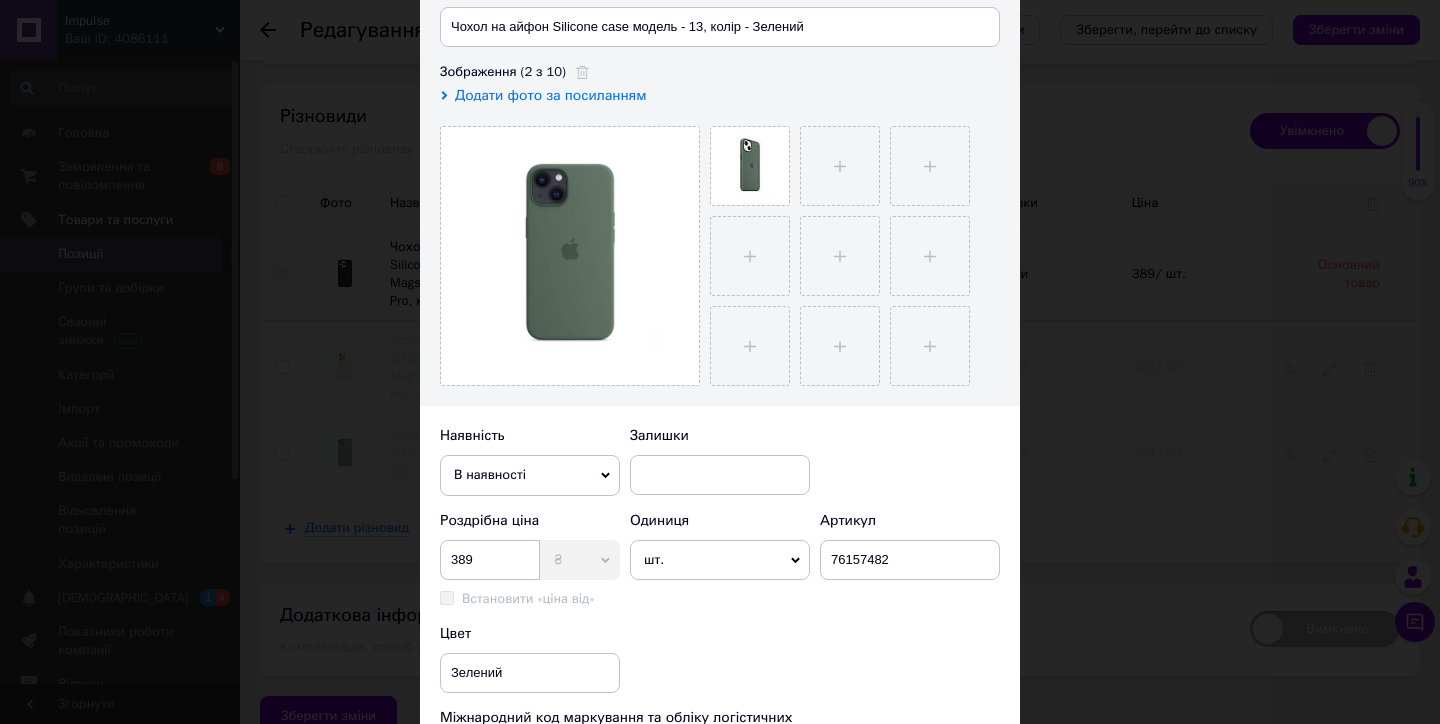 scroll, scrollTop: 316, scrollLeft: 0, axis: vertical 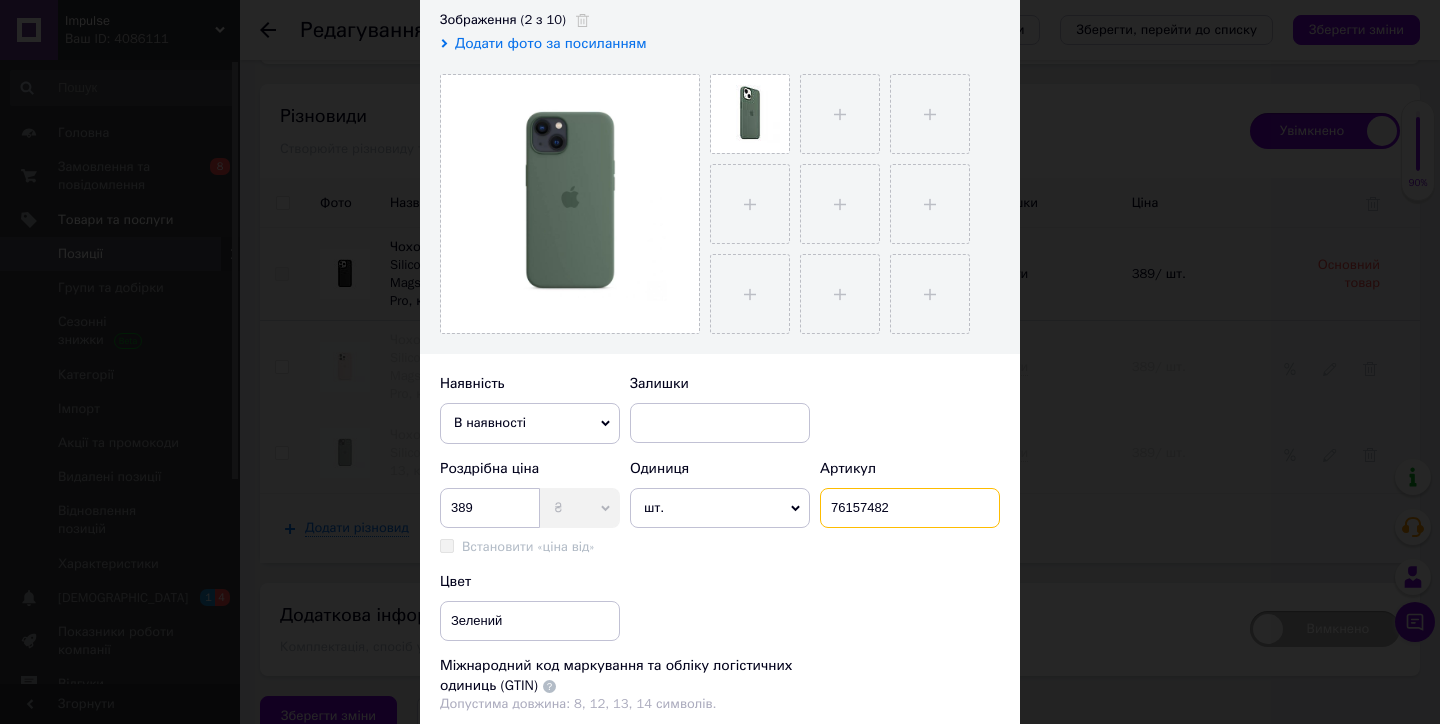 click on "76157482" at bounding box center (910, 508) 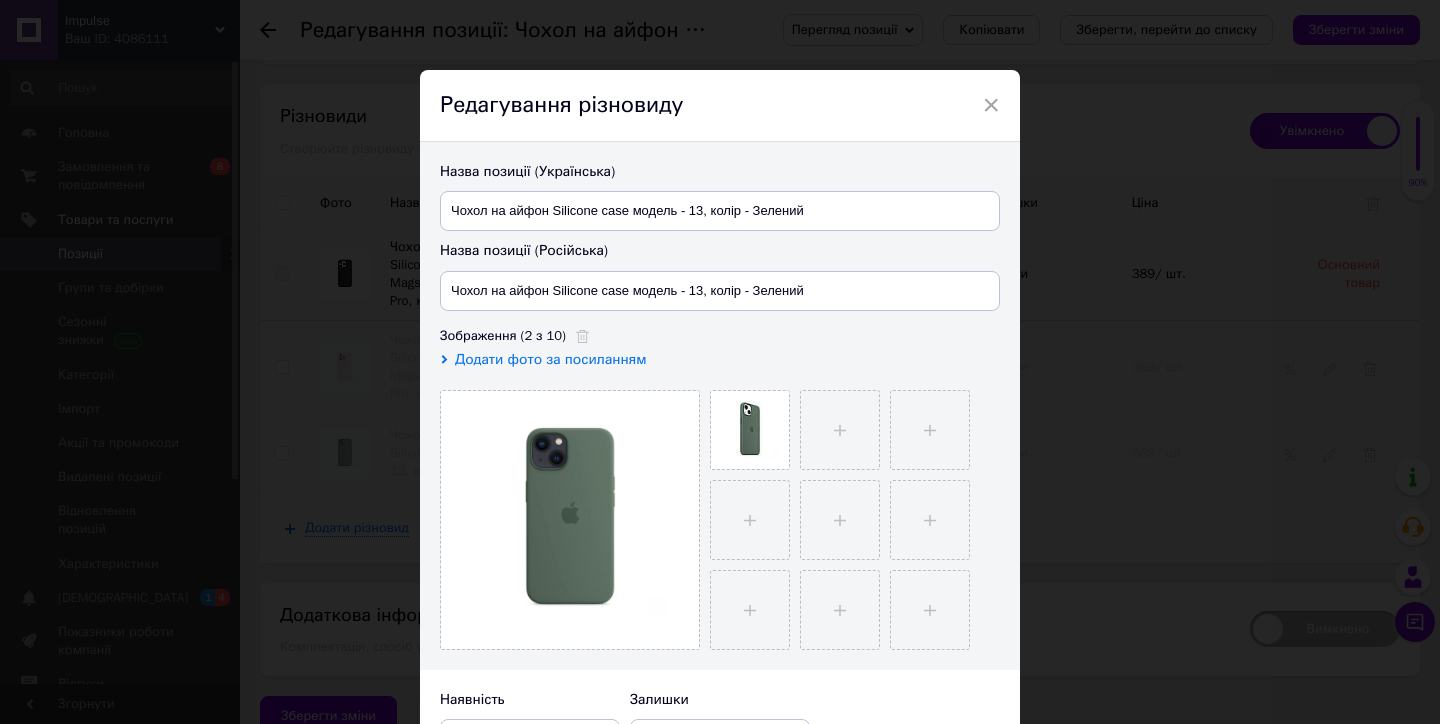 scroll, scrollTop: -2, scrollLeft: 0, axis: vertical 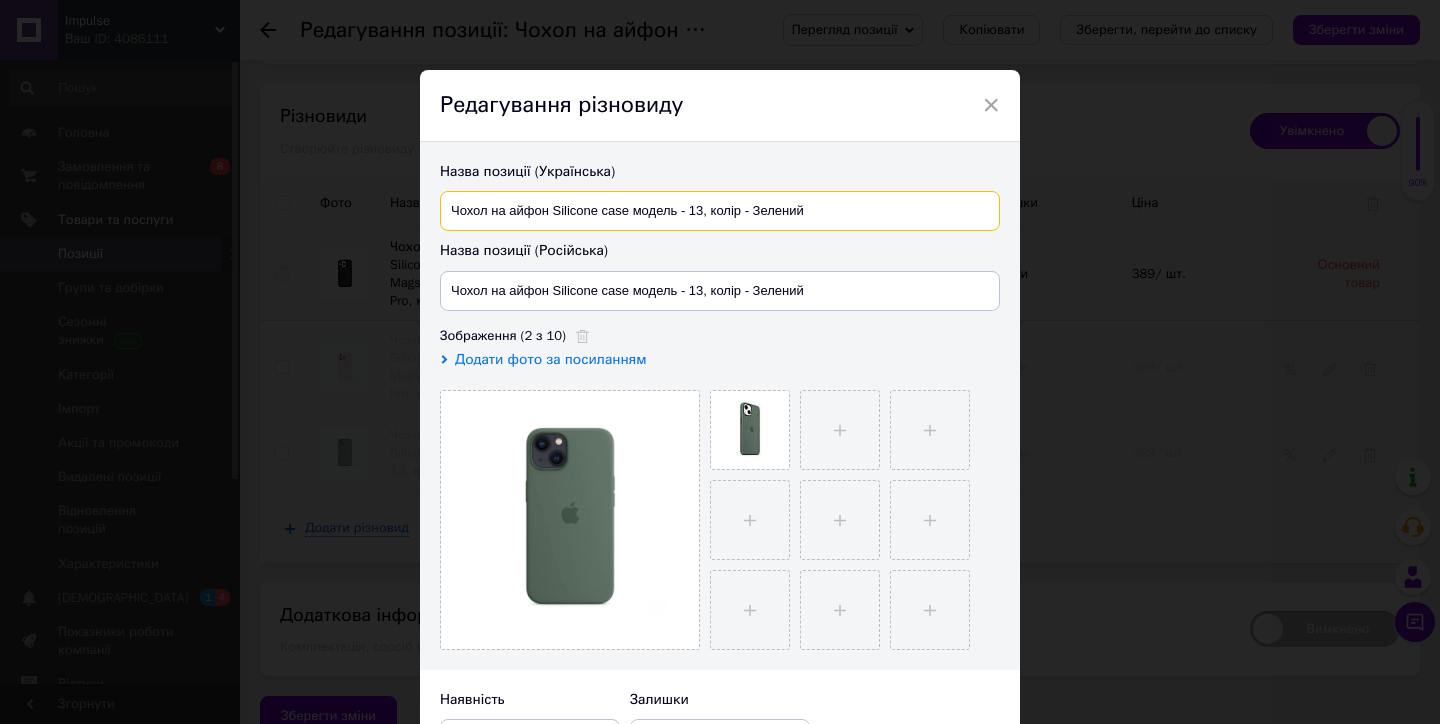 click on "Чохол на айфон Silicone case модель - 13, колір - Зелений" at bounding box center (720, 211) 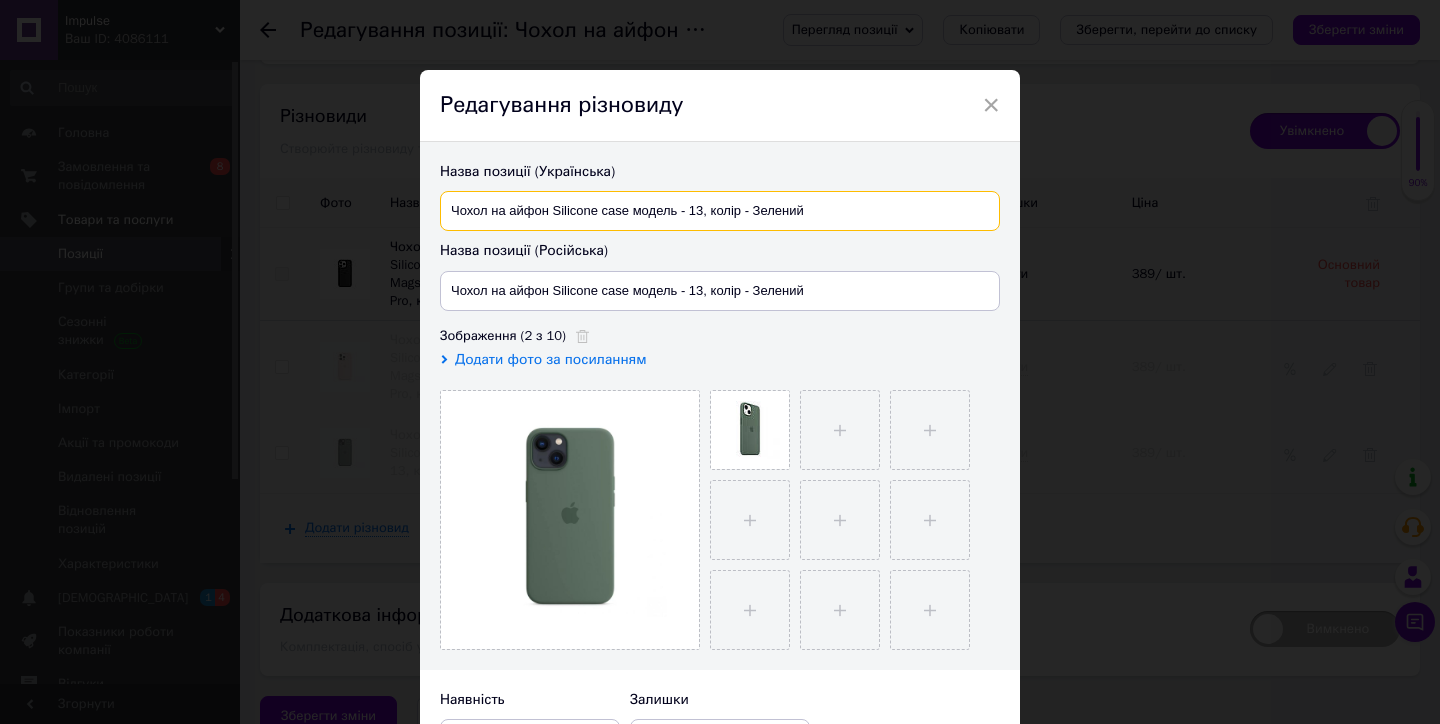 paste on "OEM Magsafe модель - 13 Pro" 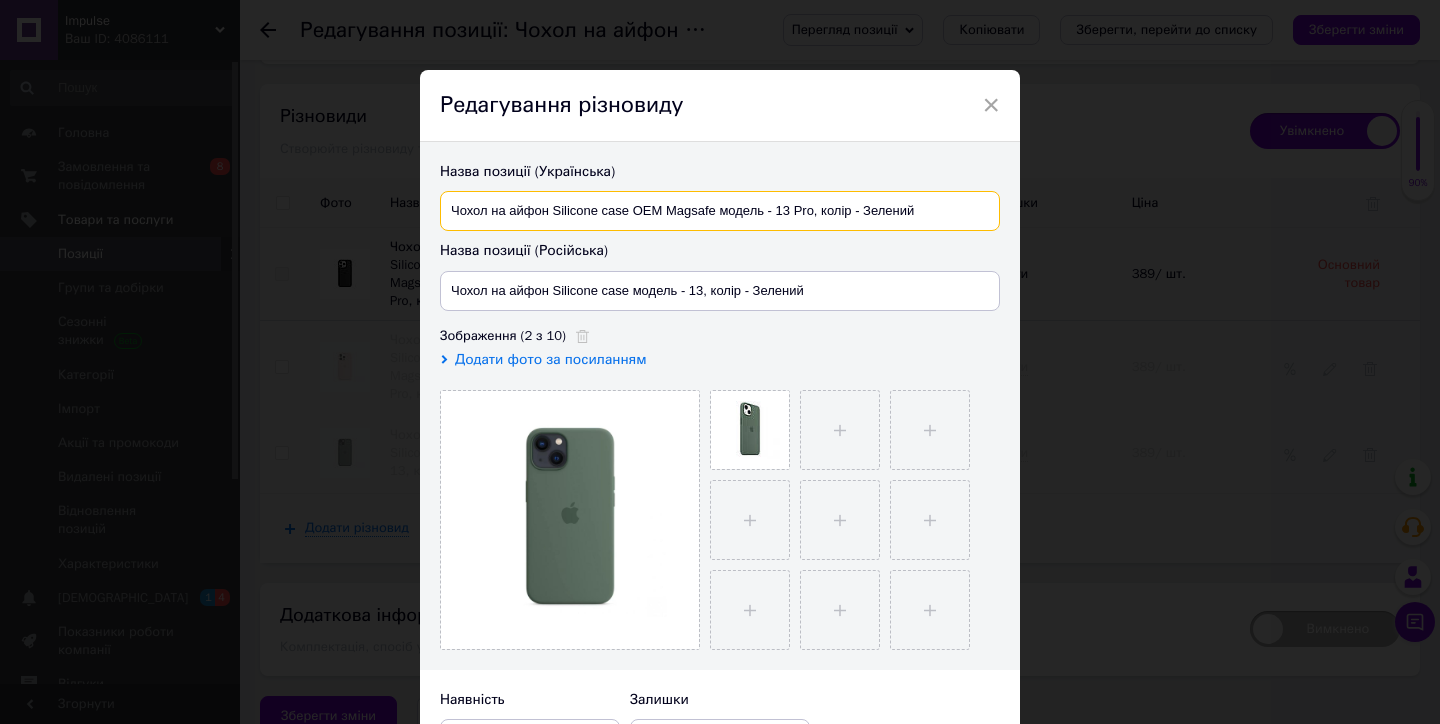 type on "Чохол на айфон Silicone case OEM Magsafe модель - 13 Pro, колір - Зелений" 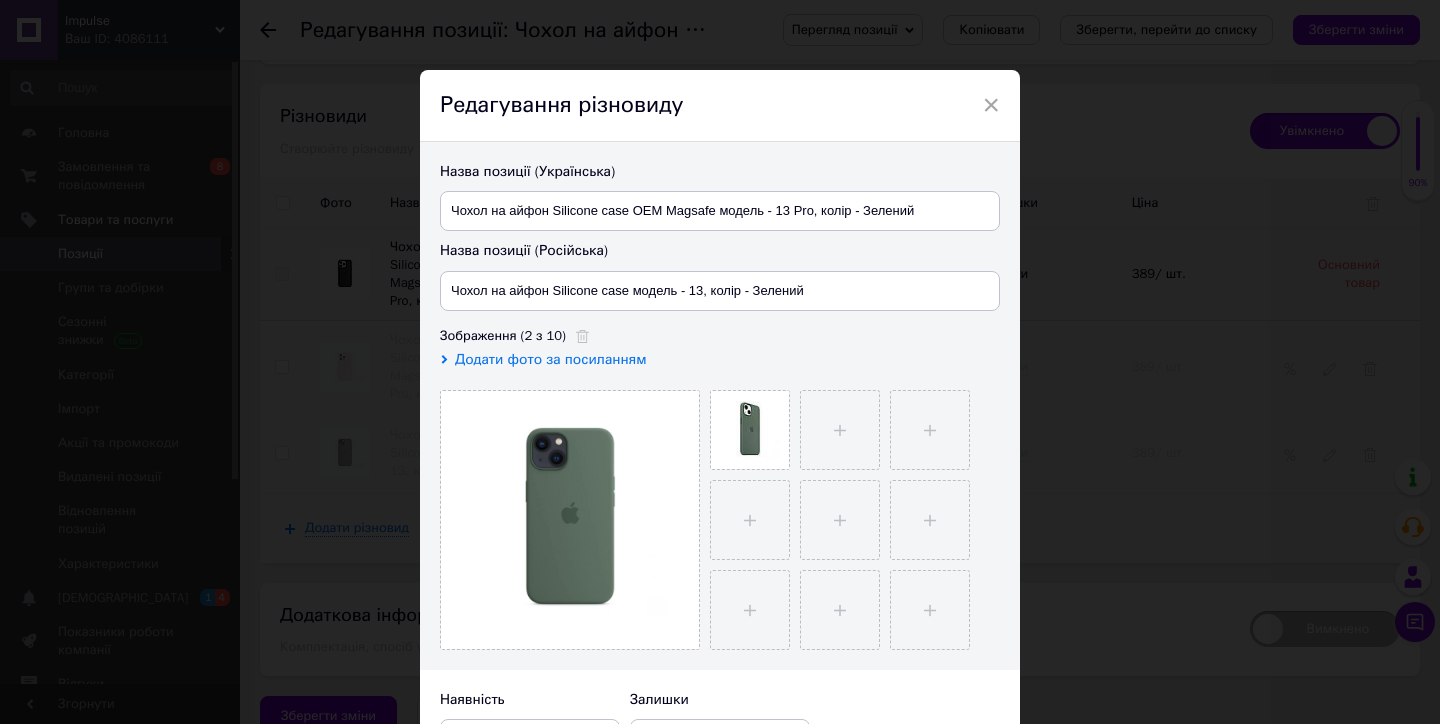 click on "Назва позиції (Російська) Чохол на айфон Silicone case модель - 13, колір - Зелений" at bounding box center (720, 276) 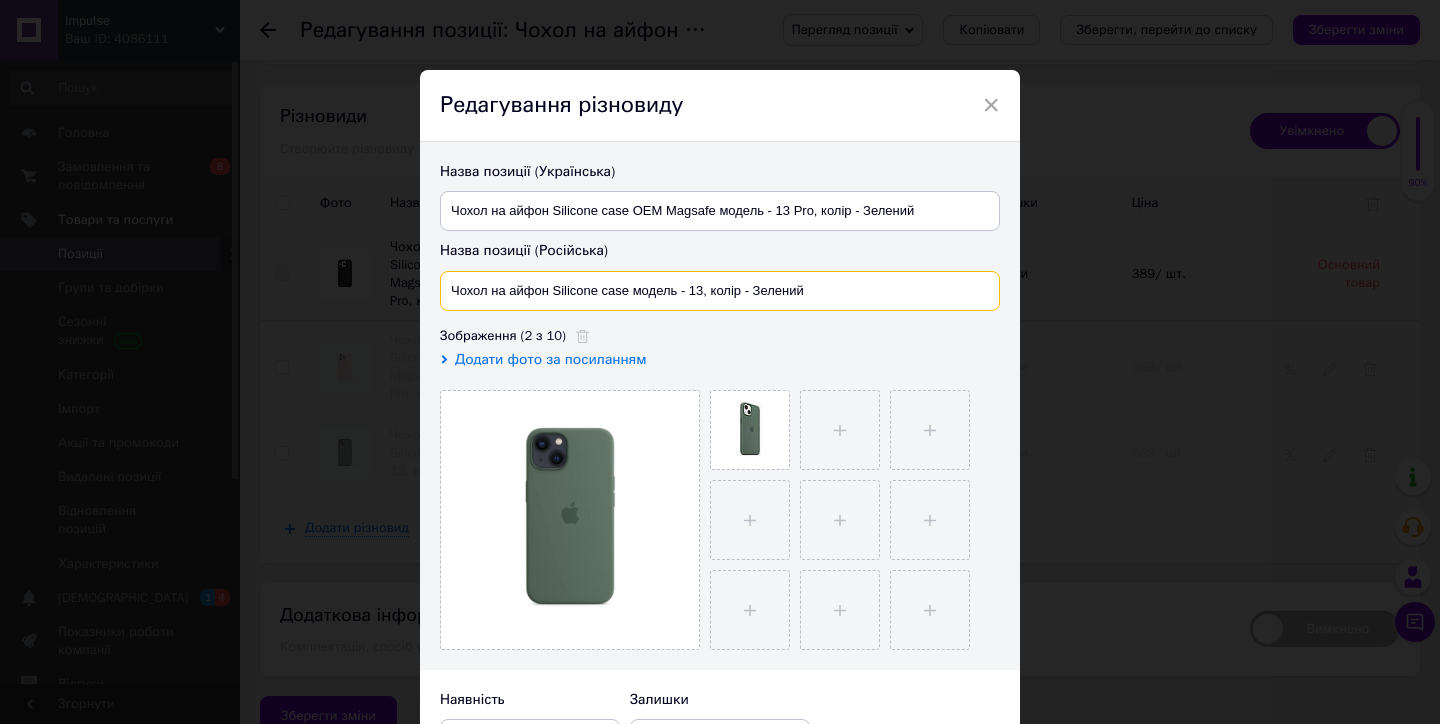 click on "Чохол на айфон Silicone case модель - 13, колір - Зелений" at bounding box center [720, 291] 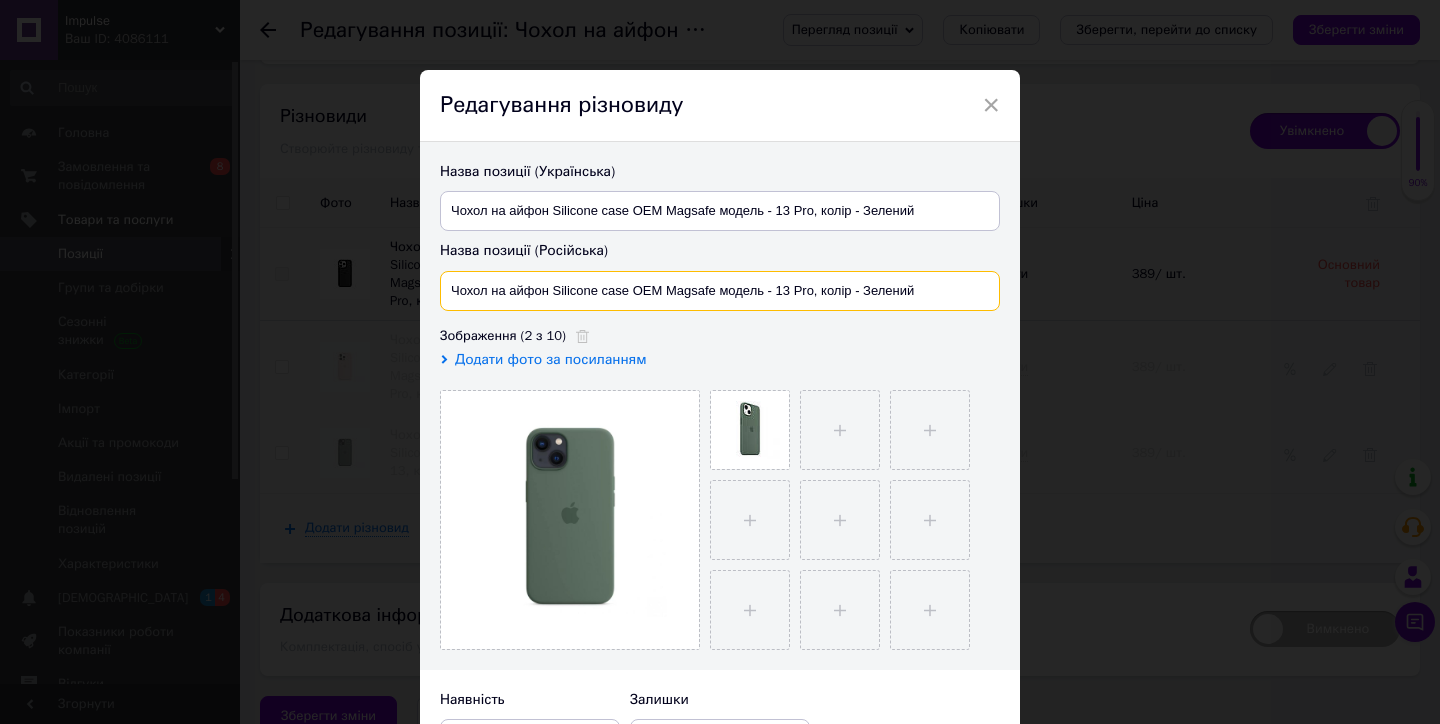 scroll, scrollTop: 201, scrollLeft: 0, axis: vertical 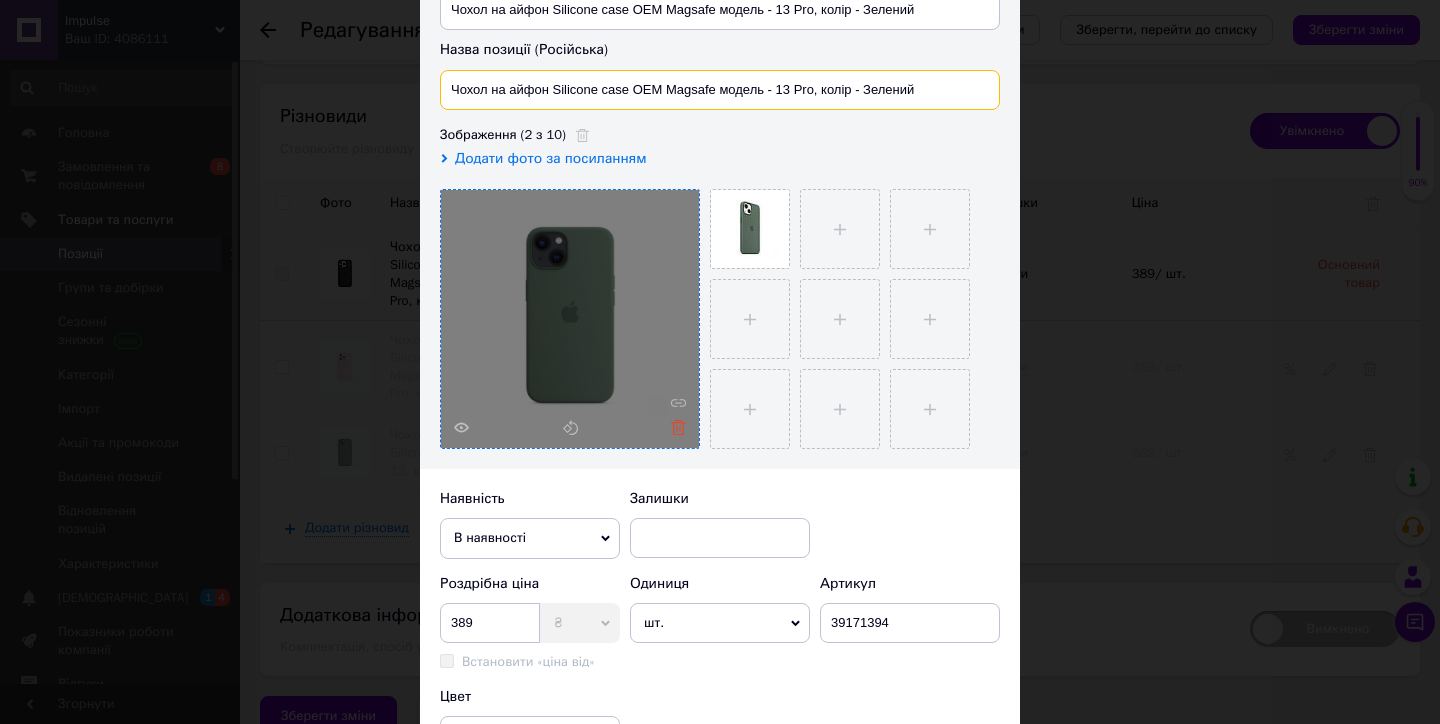 type on "Чохол на айфон Silicone case OEM Magsafe модель - 13 Pro, колір - Зелений" 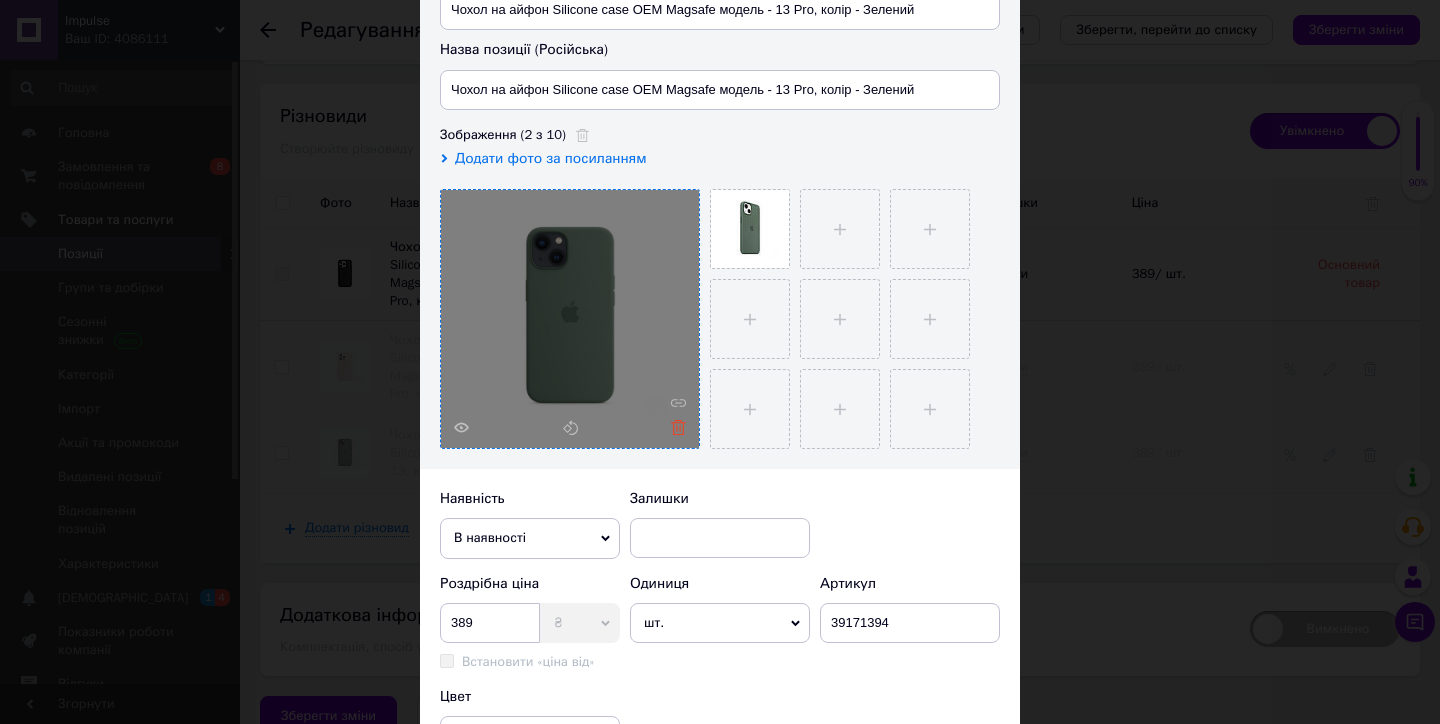 click 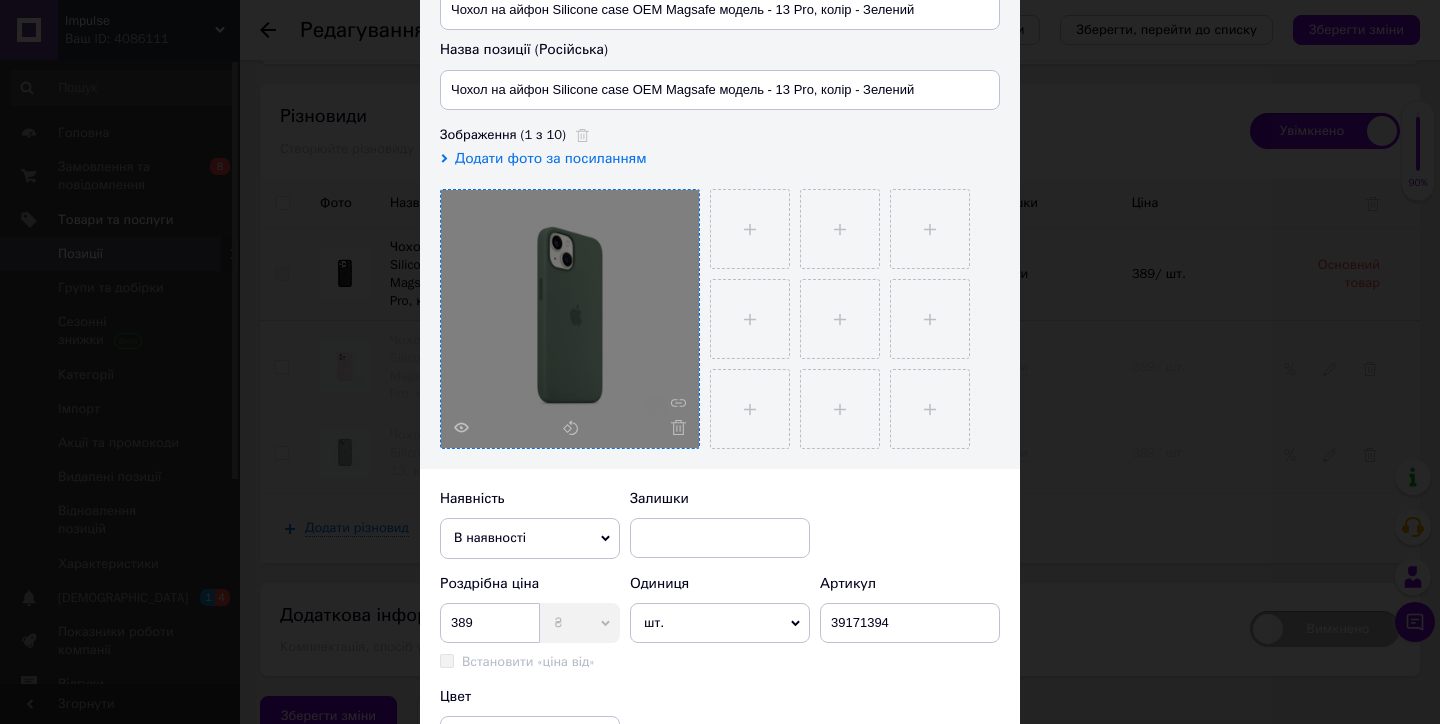 click 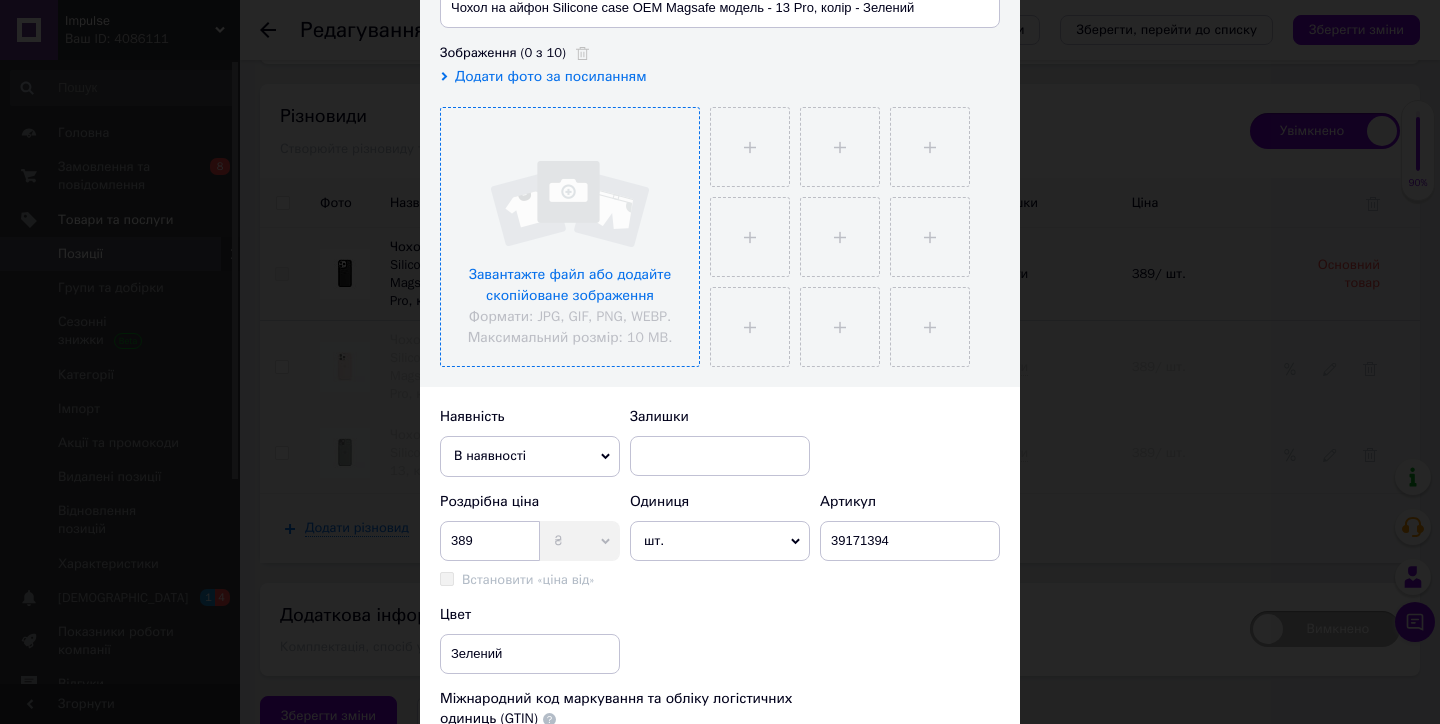 scroll, scrollTop: 196, scrollLeft: 0, axis: vertical 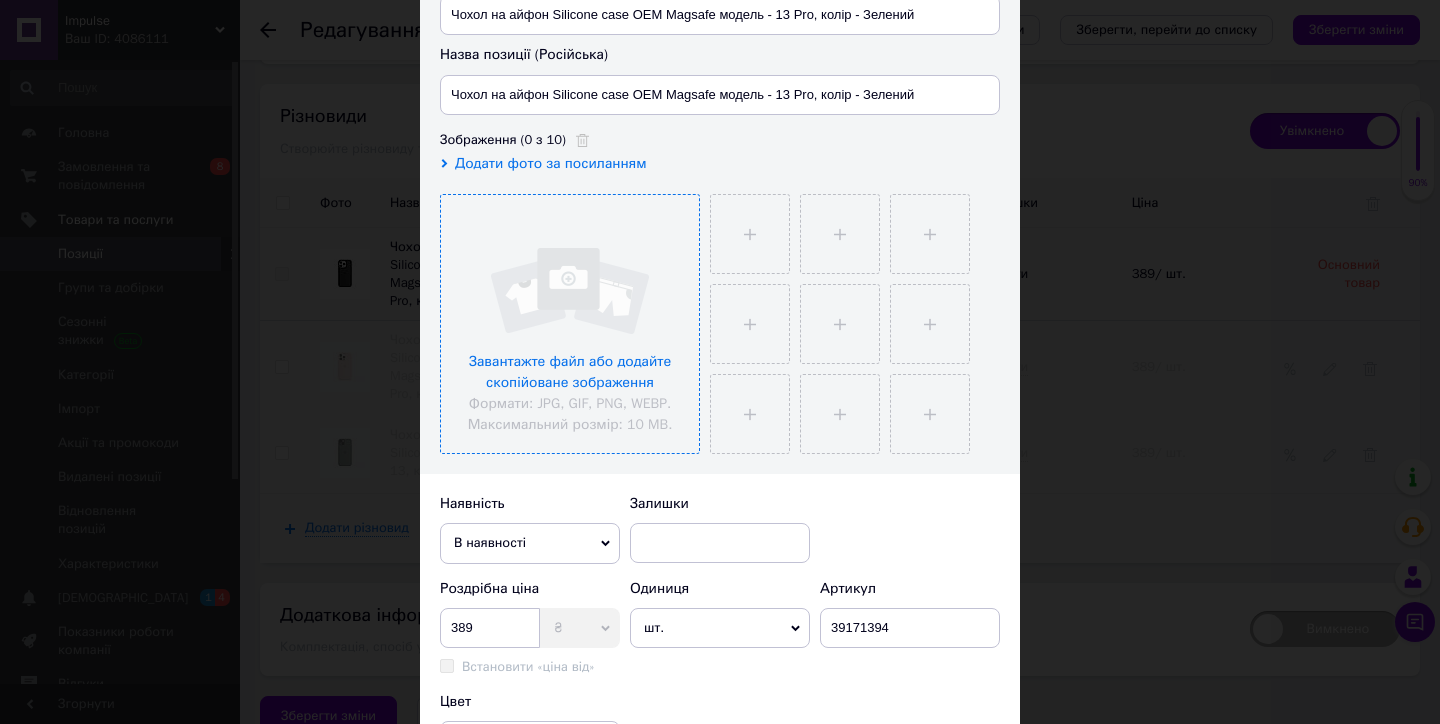 click at bounding box center (570, 324) 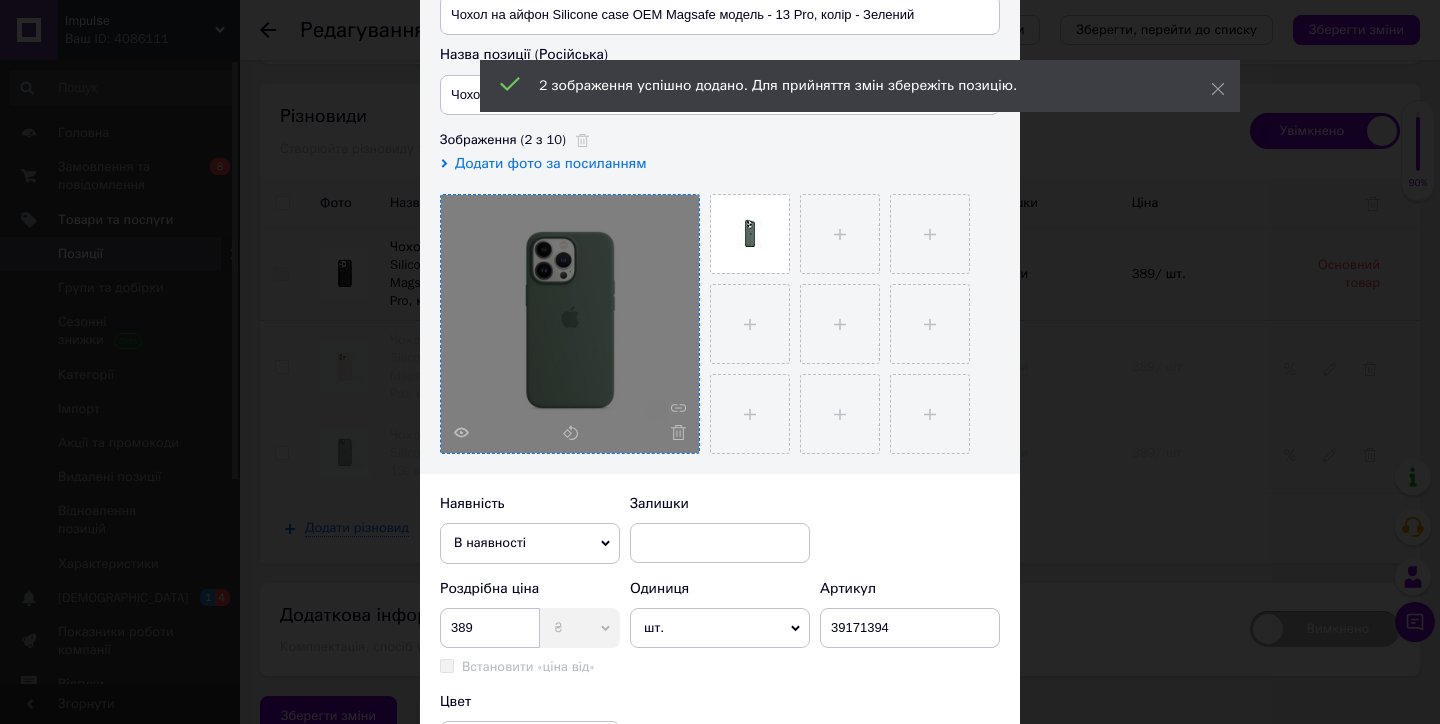 click at bounding box center (850, 319) 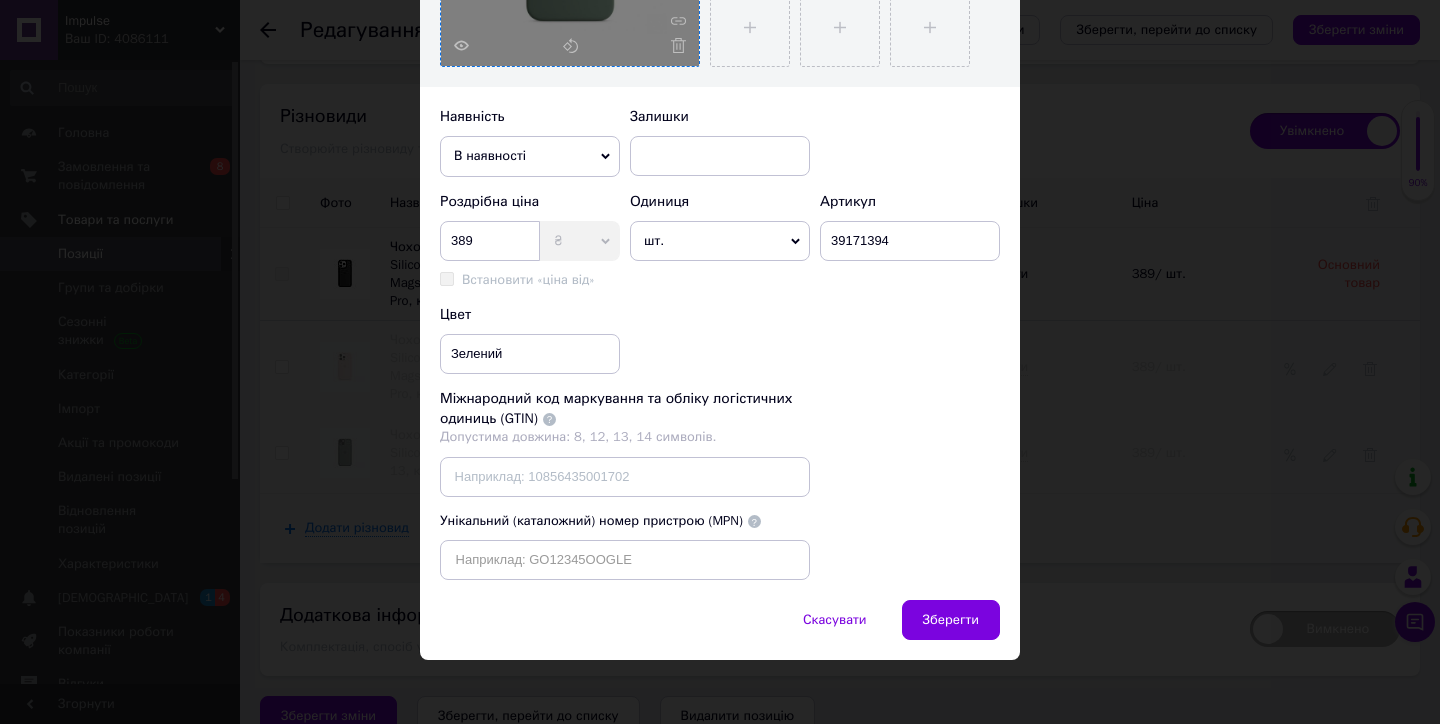 scroll, scrollTop: 582, scrollLeft: 0, axis: vertical 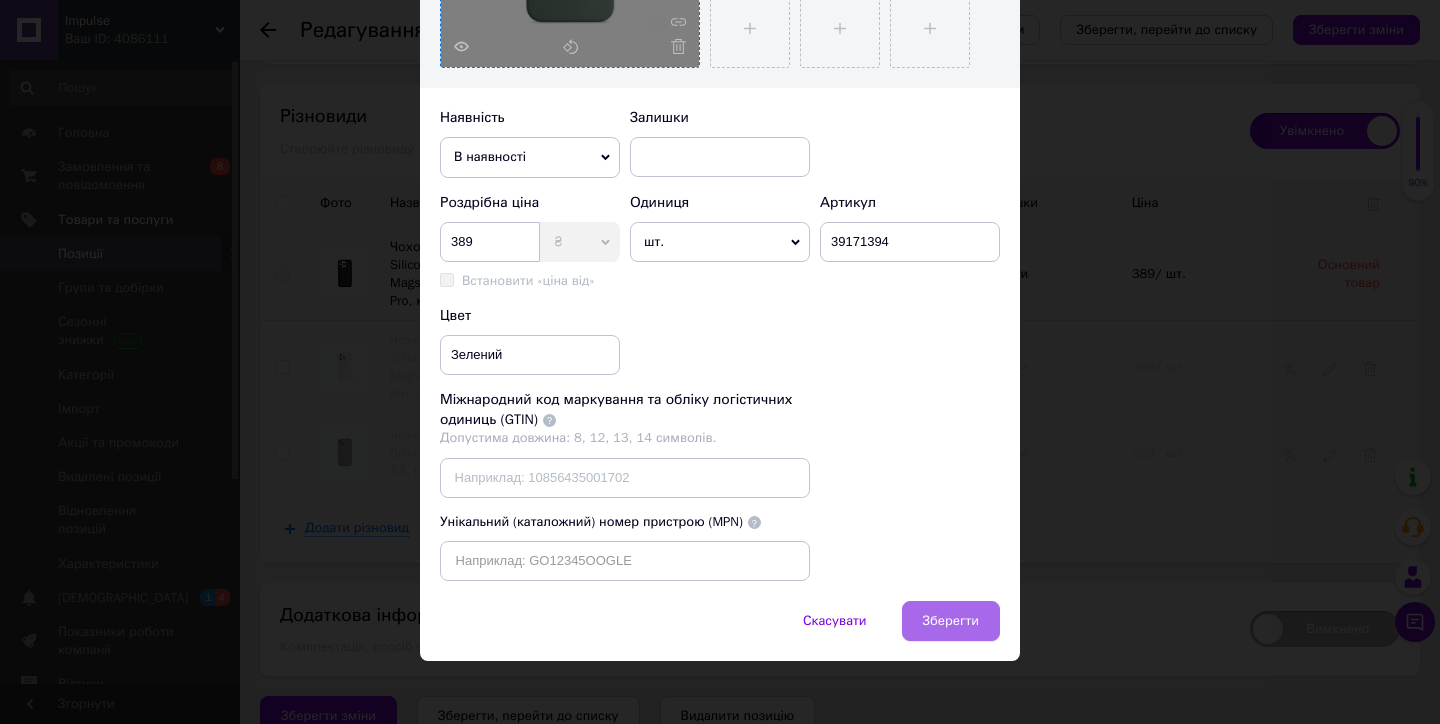 click on "Зберегти" at bounding box center [951, 621] 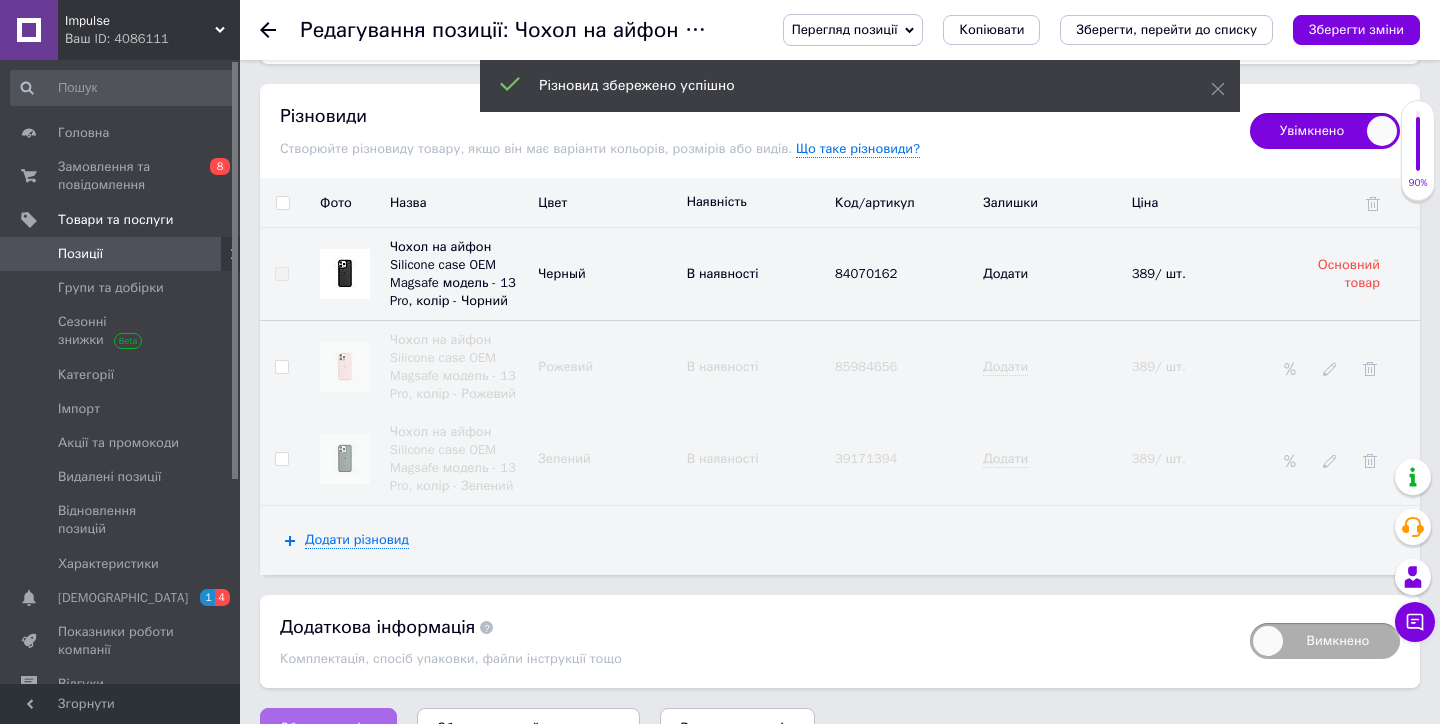 click on "Зберегти зміни" at bounding box center [328, 728] 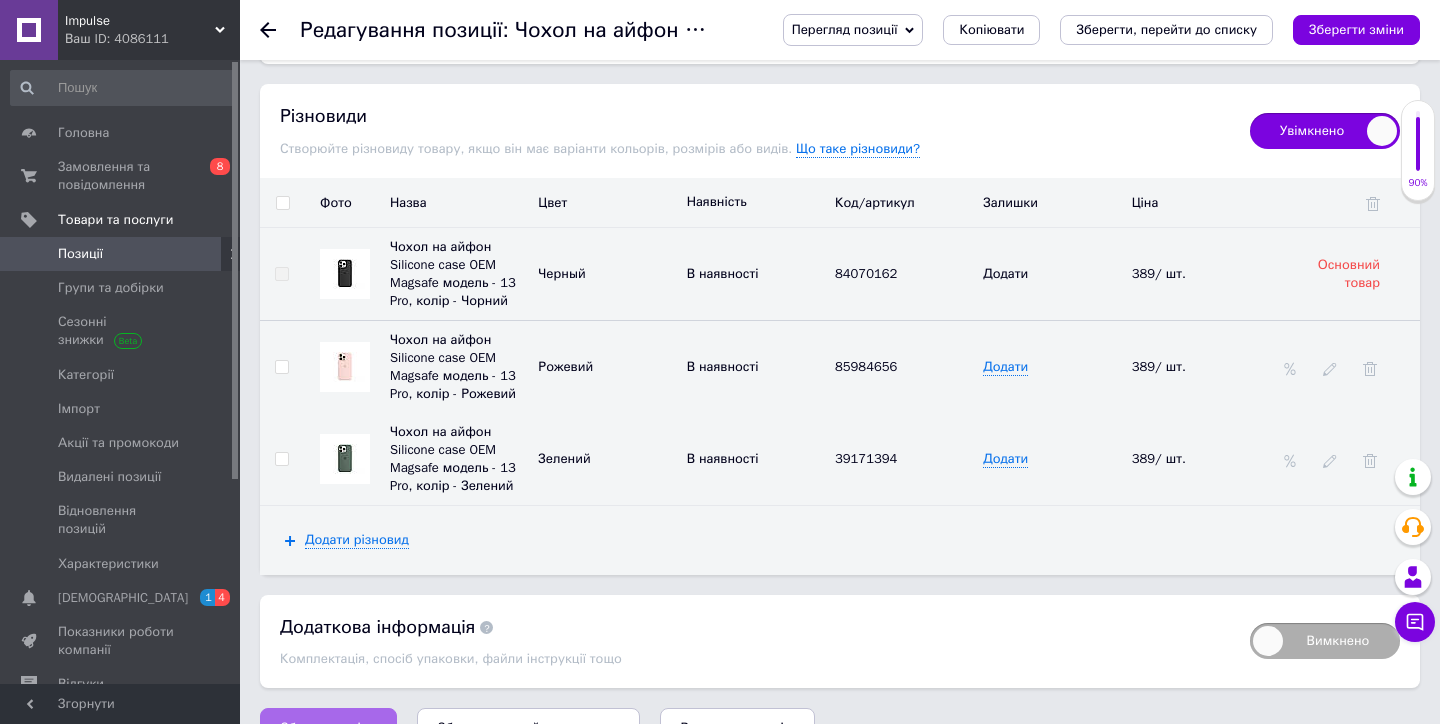 click on "Зберегти зміни" at bounding box center [328, 728] 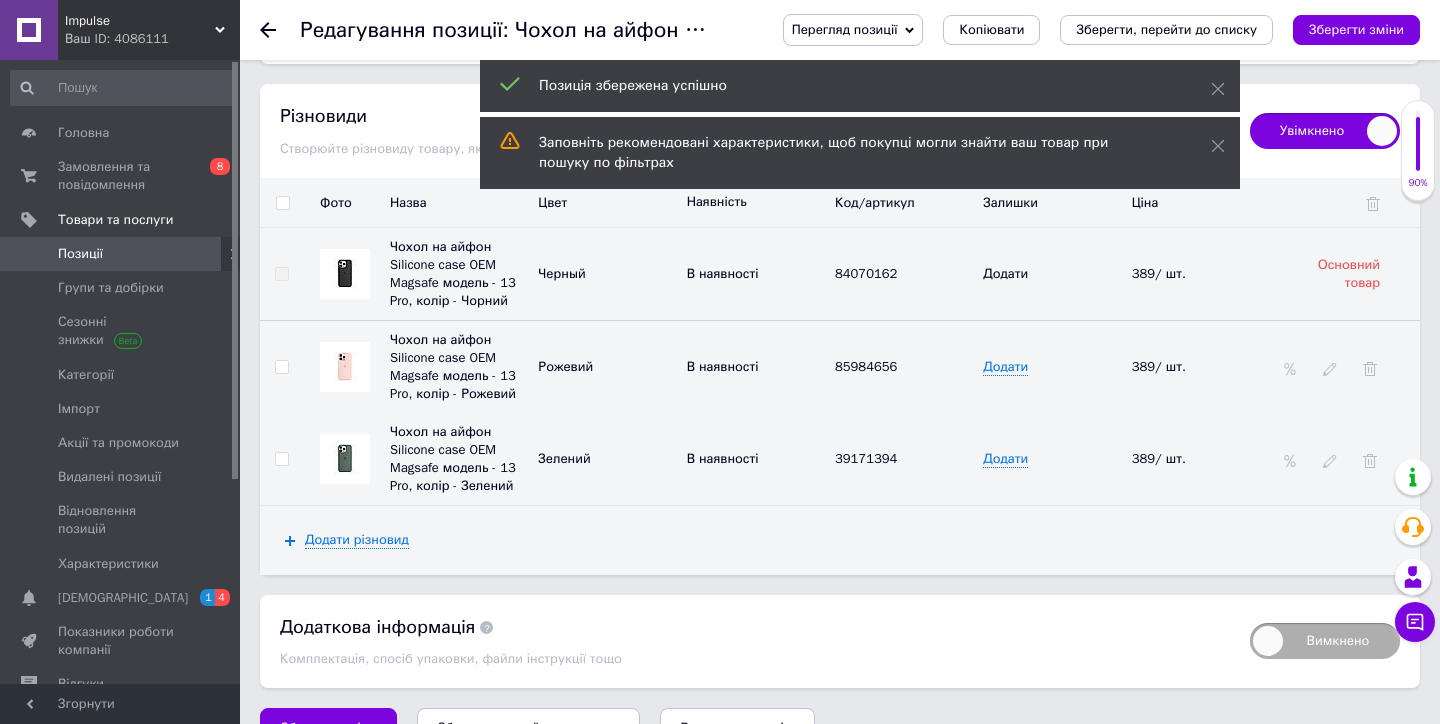 click on "Позиції" at bounding box center (121, 254) 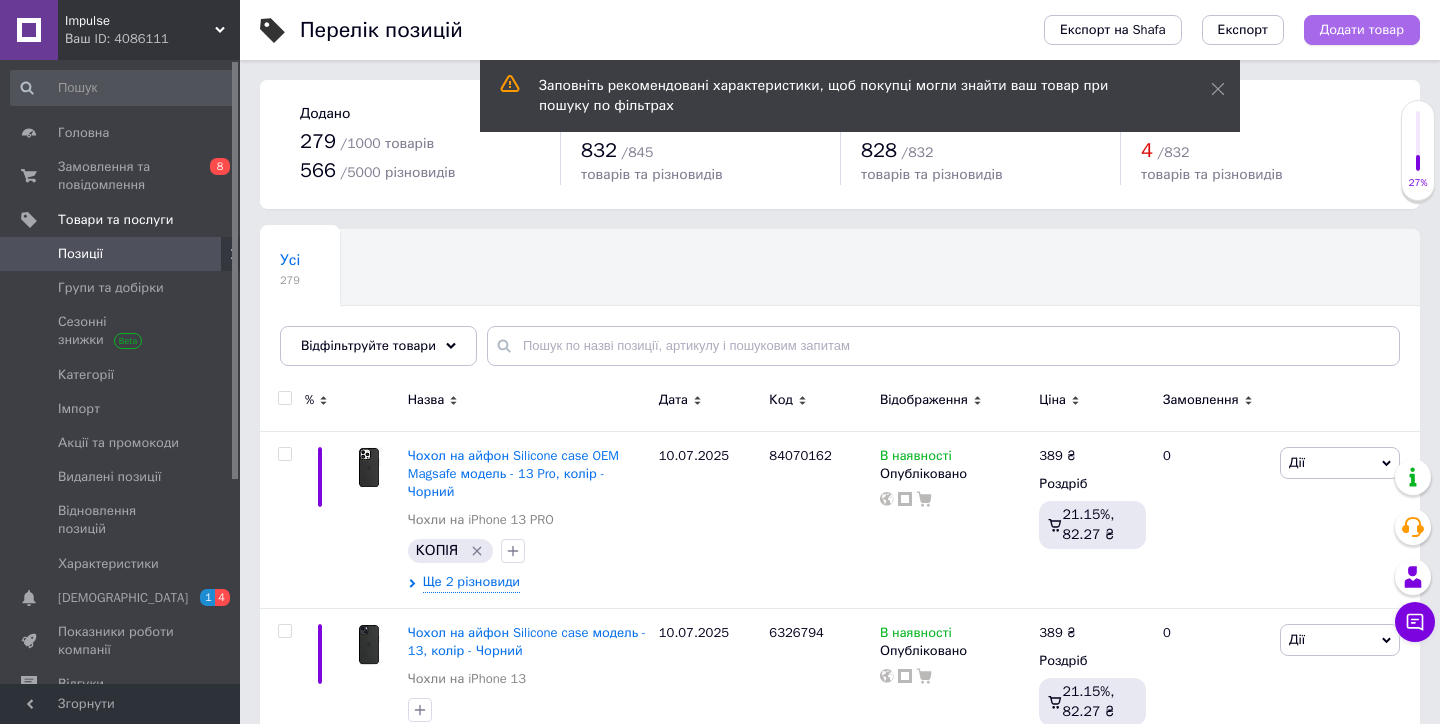 click on "Додати товар" at bounding box center [1362, 30] 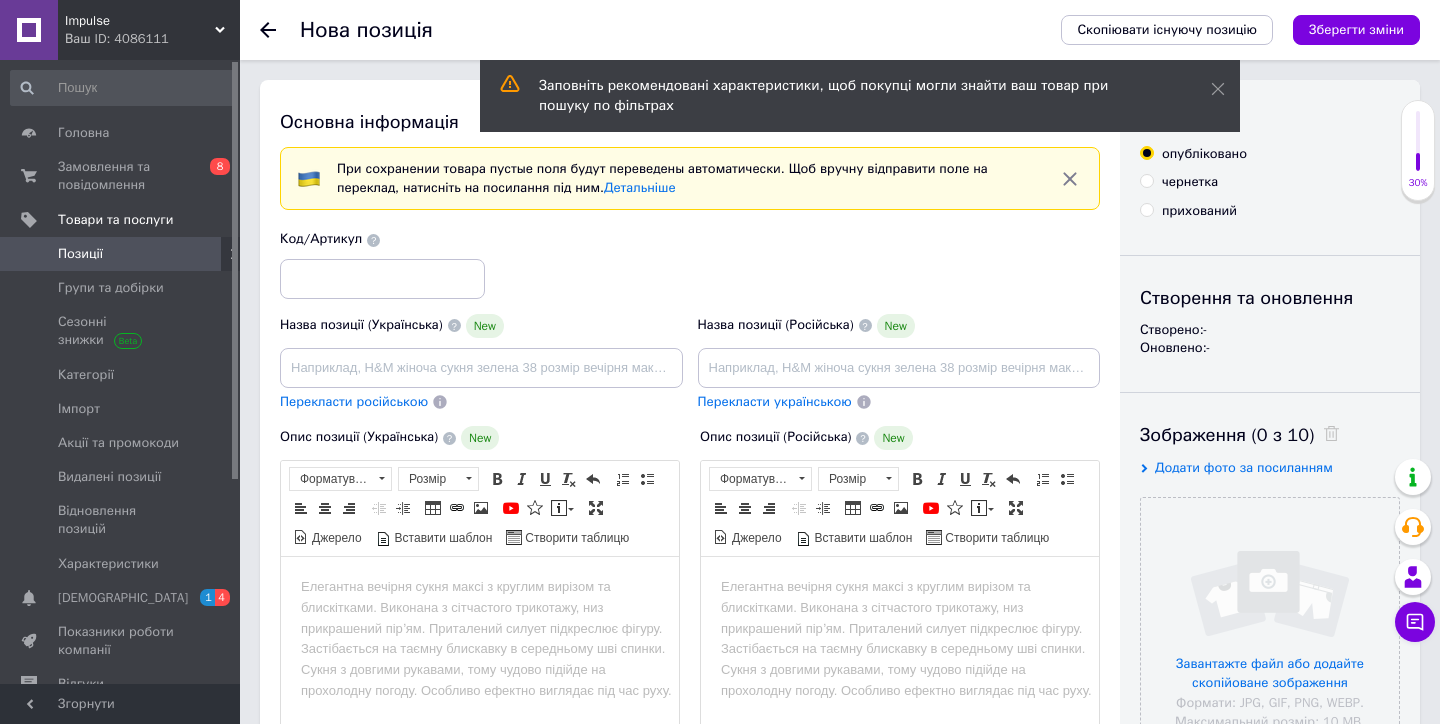 scroll, scrollTop: 0, scrollLeft: 0, axis: both 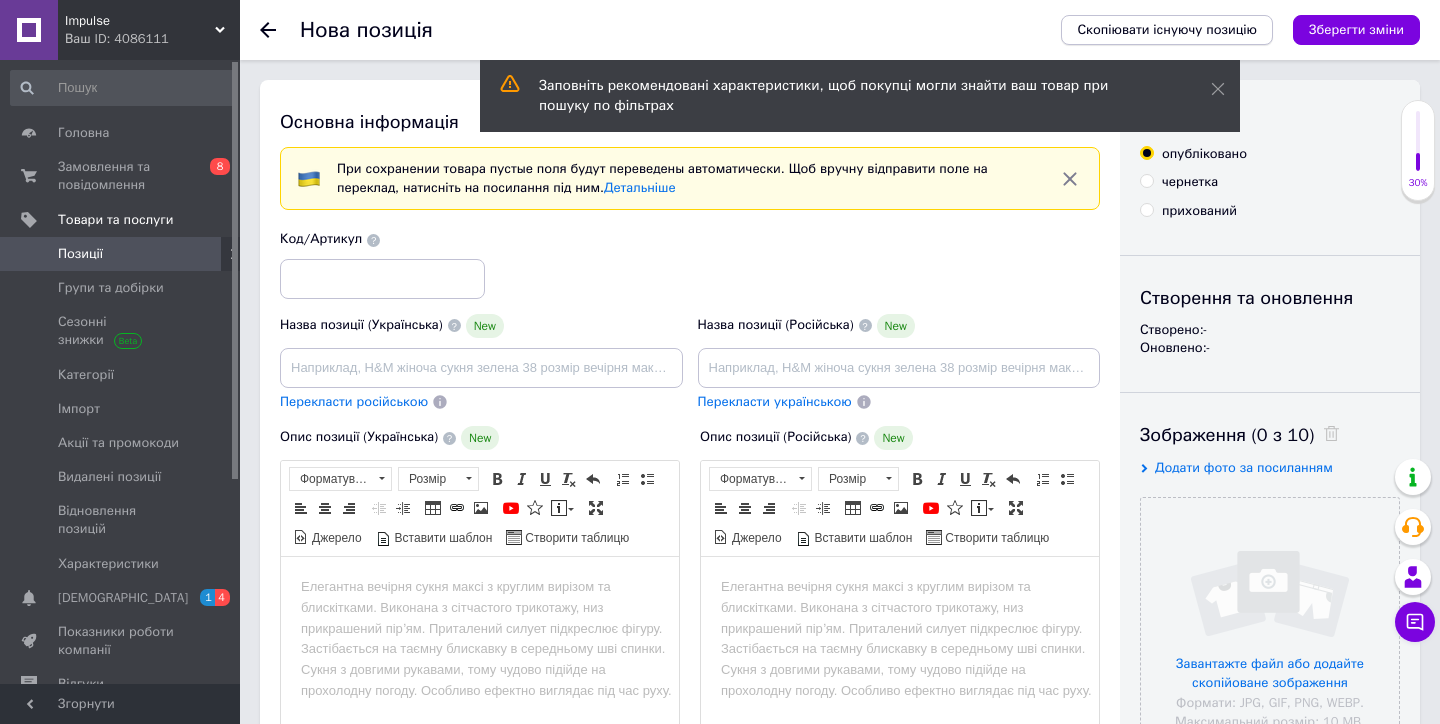 click on "Скопіювати існуючу позицію" at bounding box center (1167, 30) 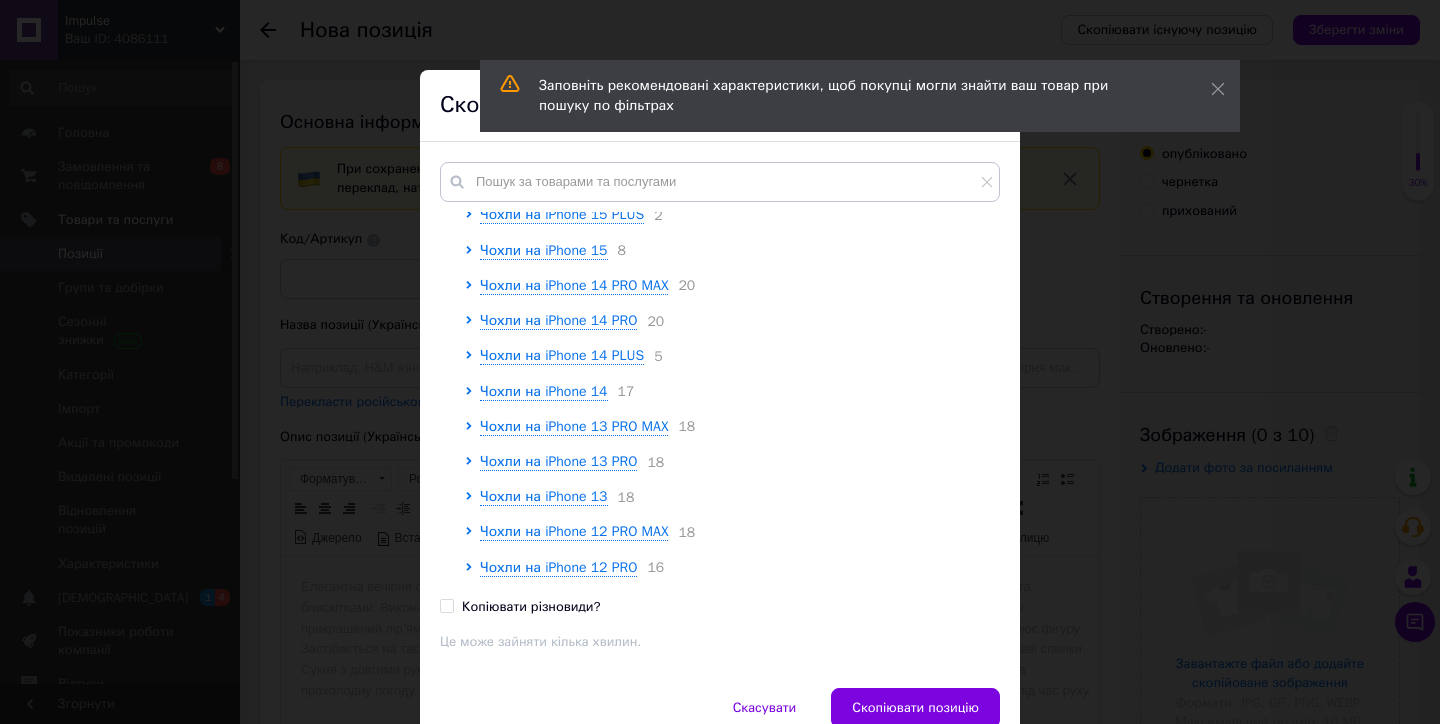 scroll, scrollTop: 183, scrollLeft: 0, axis: vertical 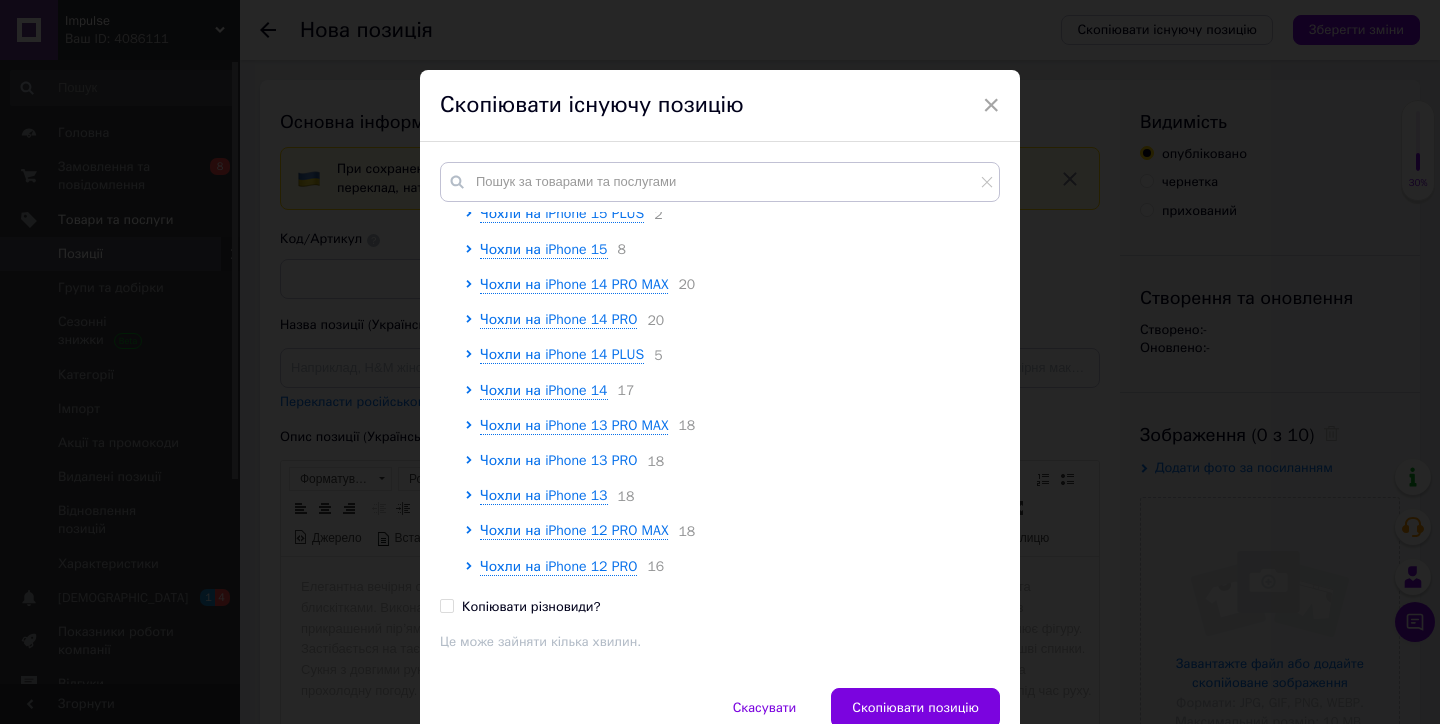 click on "Чохли на iPhone 13 PRO" at bounding box center (558, 460) 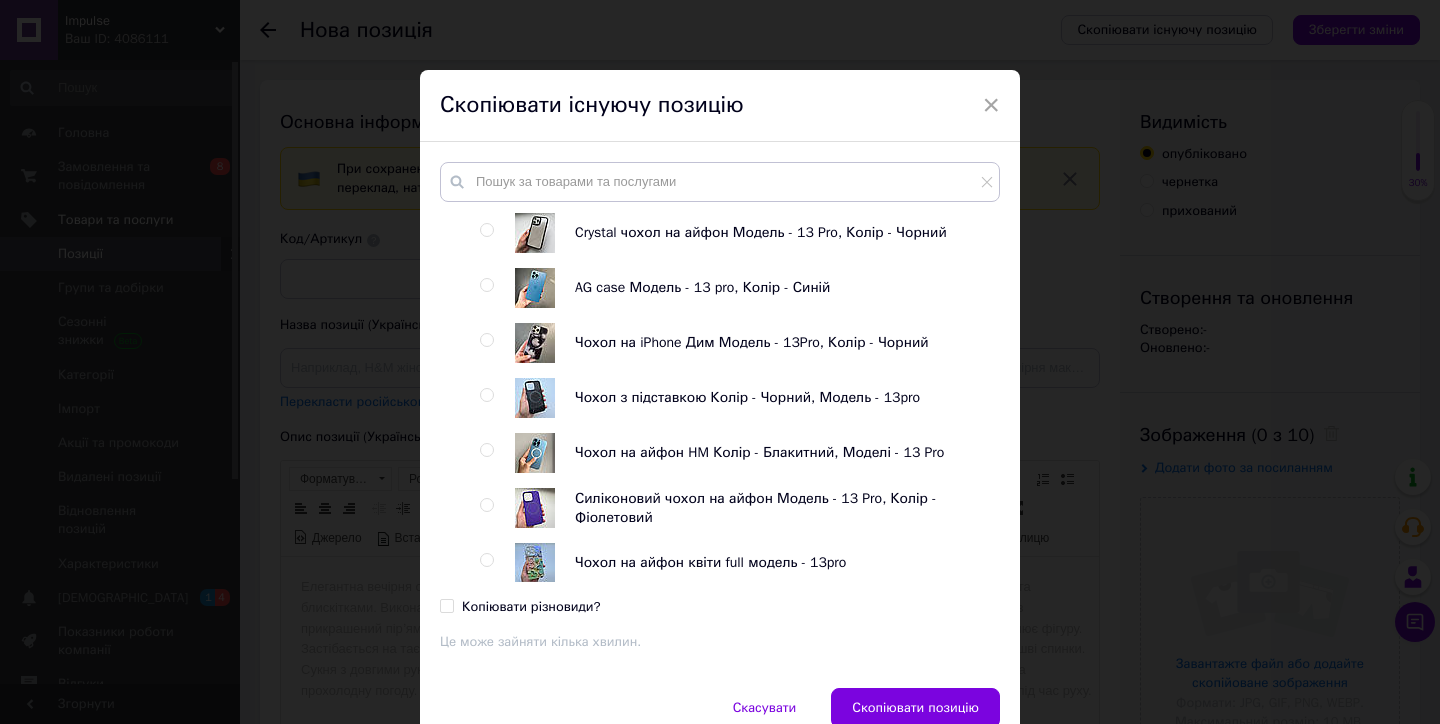 scroll, scrollTop: 3328, scrollLeft: 0, axis: vertical 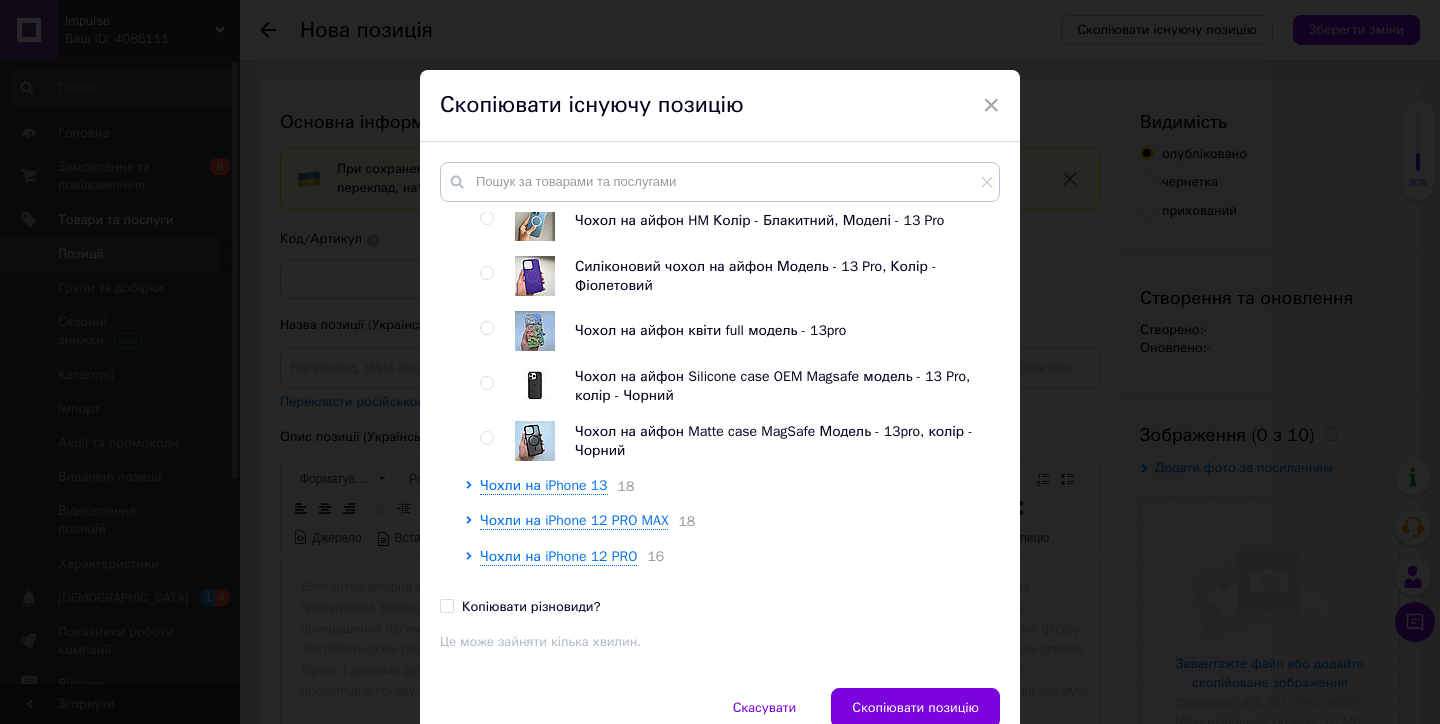 click at bounding box center (486, 383) 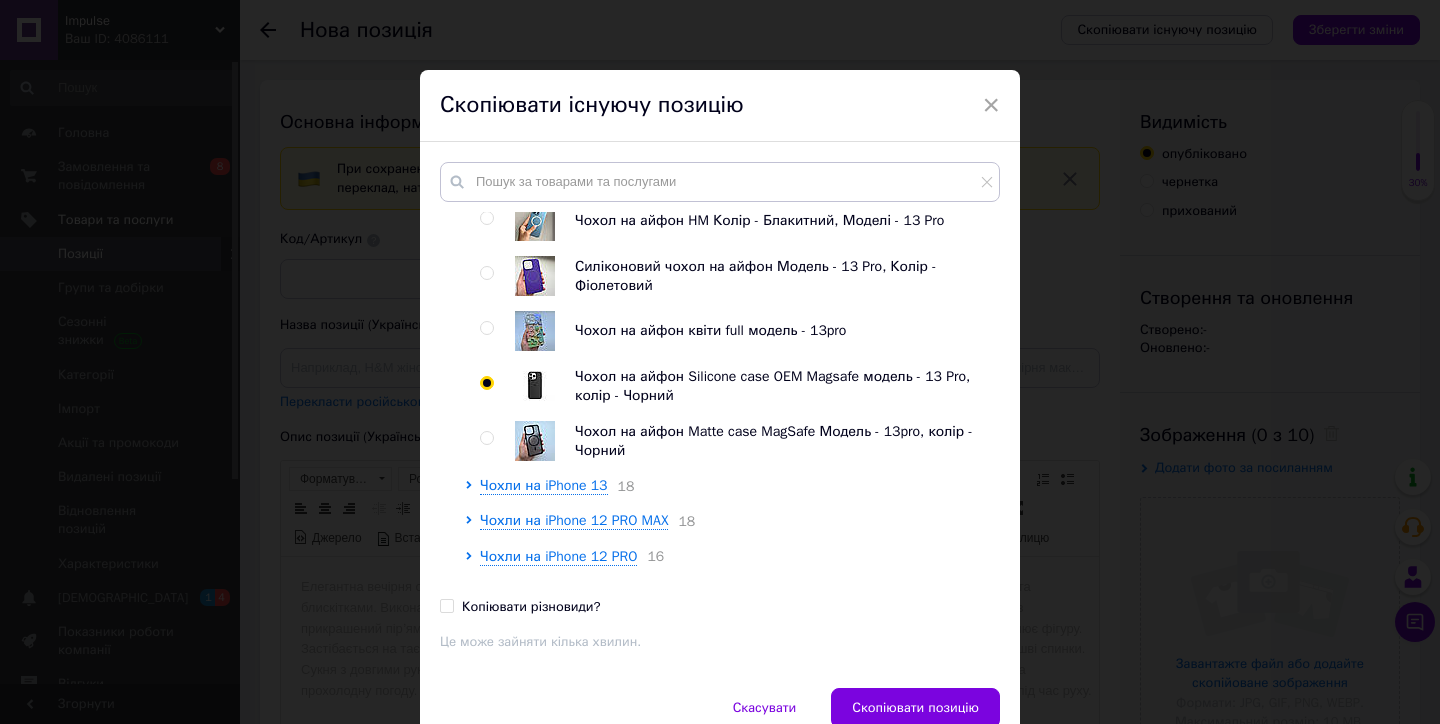 radio on "true" 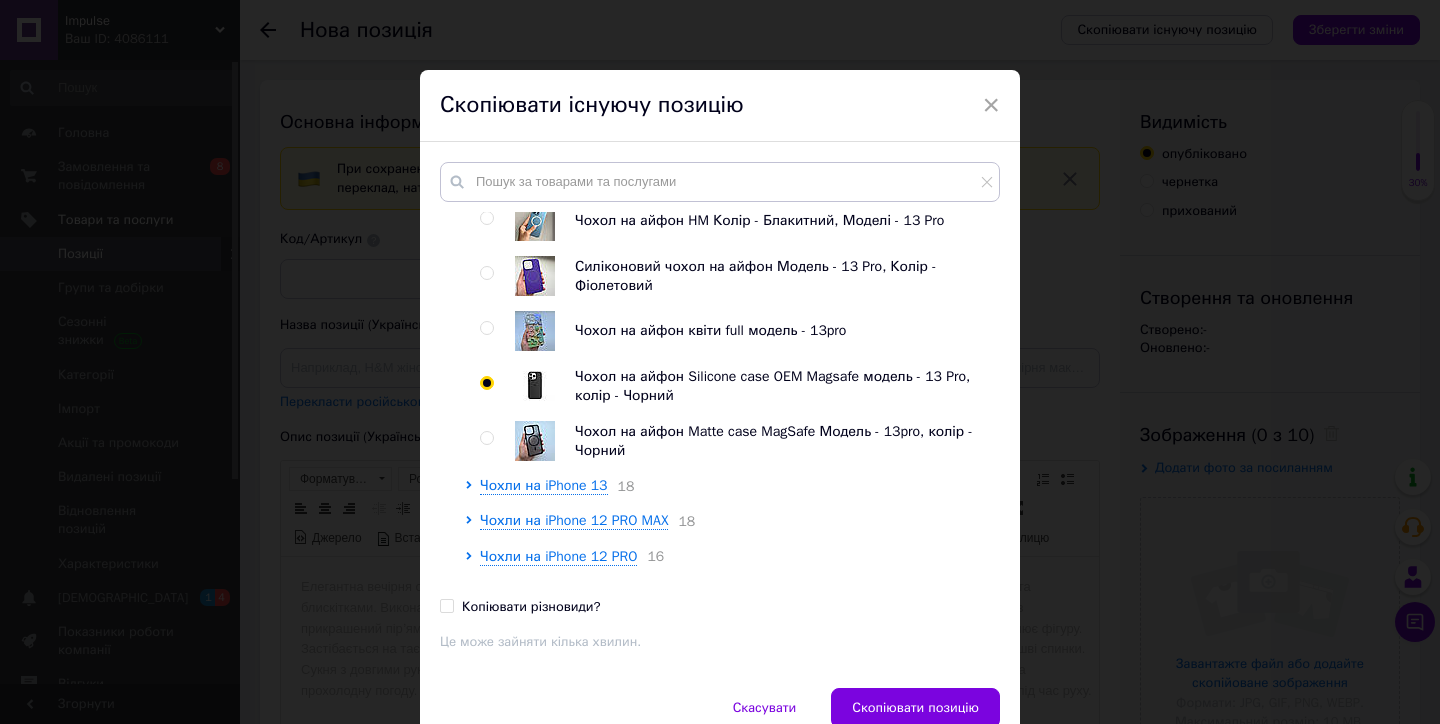 click at bounding box center (447, 606) 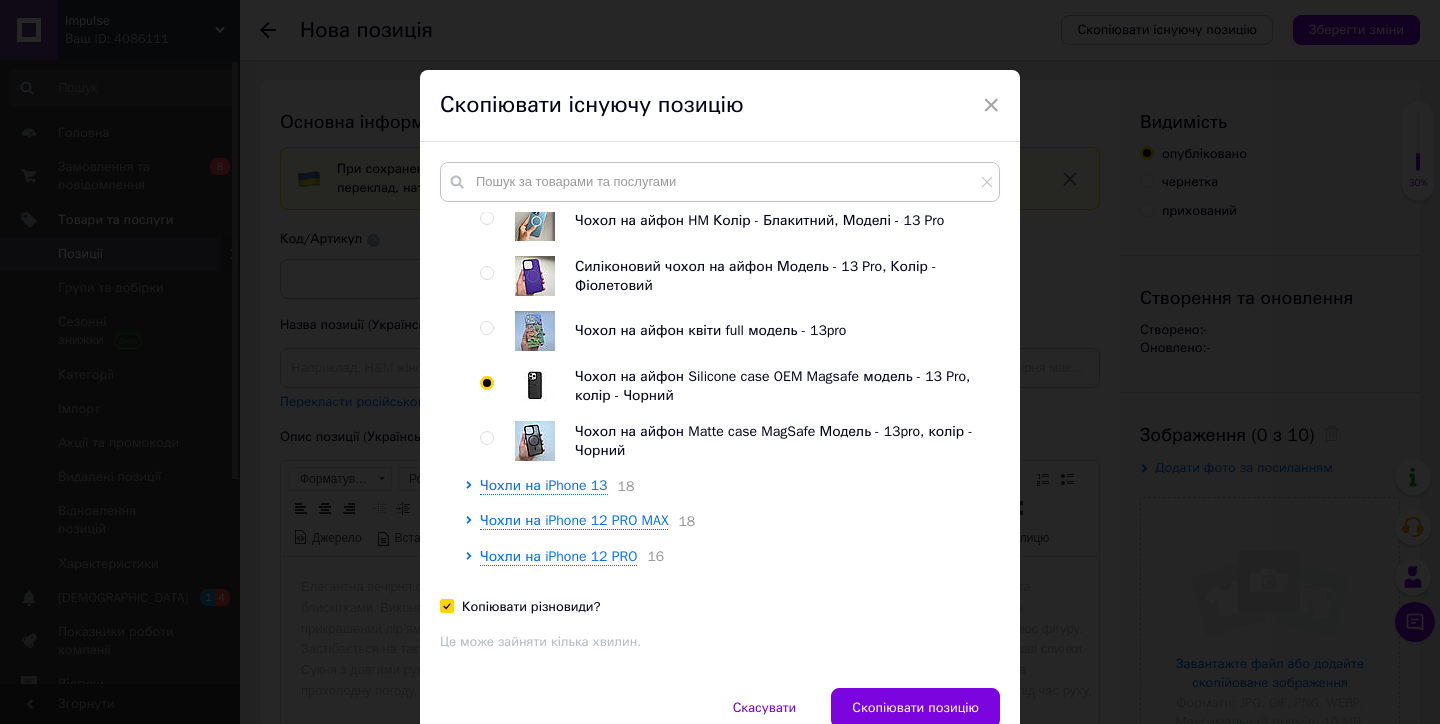 checkbox on "true" 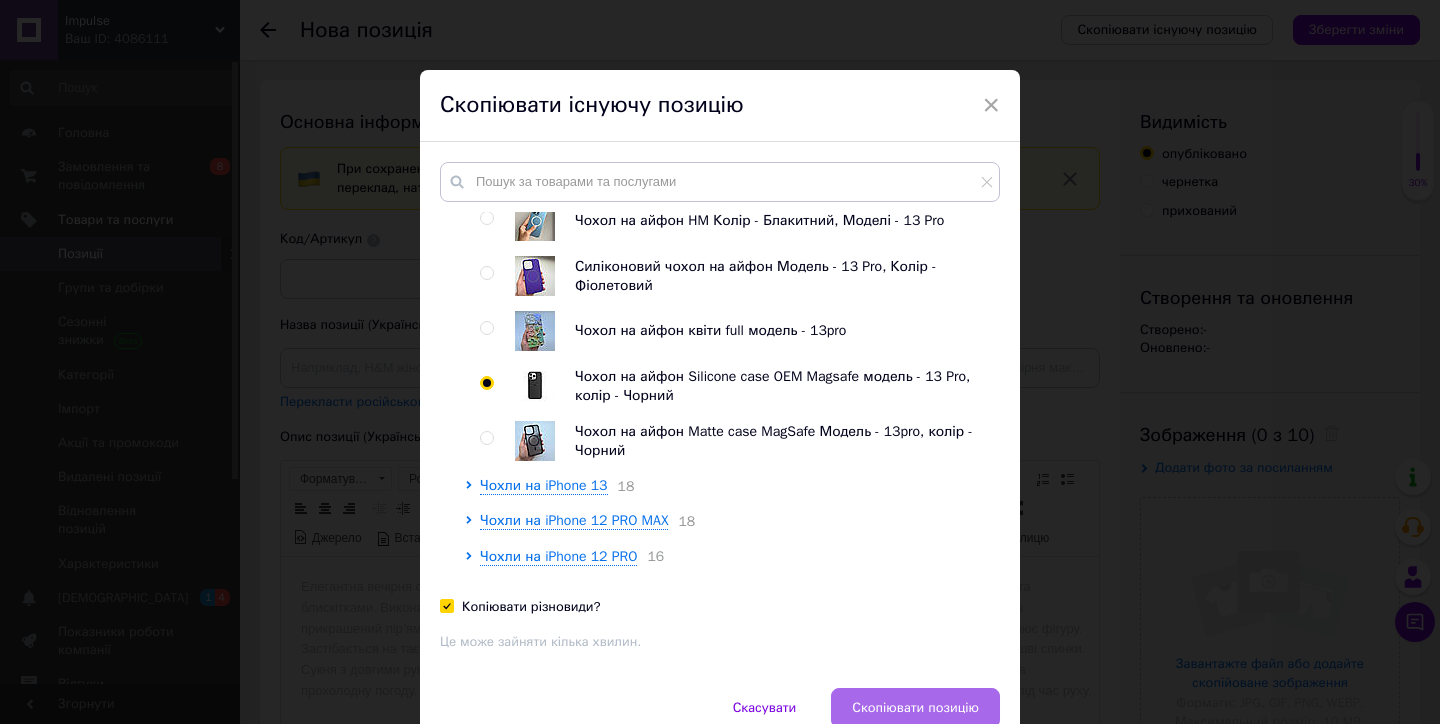 click on "Скопіювати позицію" at bounding box center [915, 708] 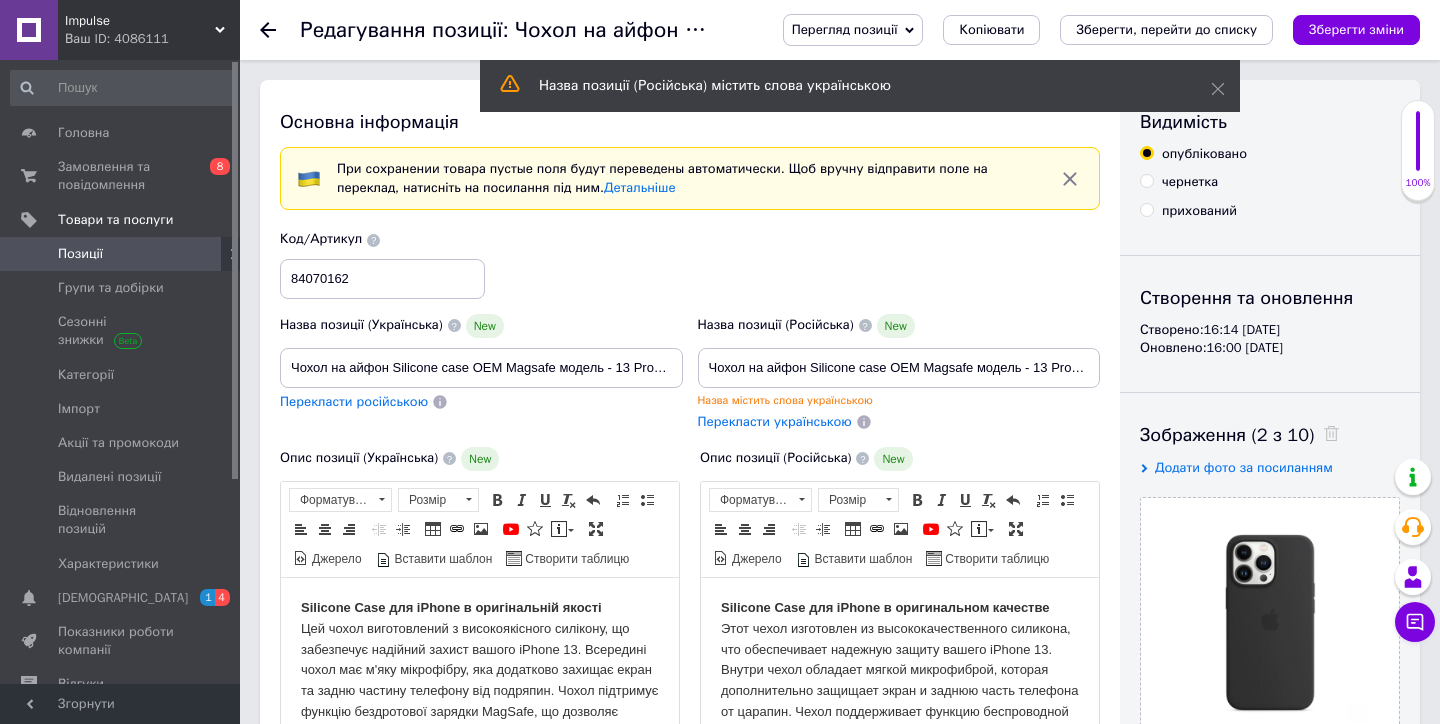 scroll, scrollTop: 0, scrollLeft: 0, axis: both 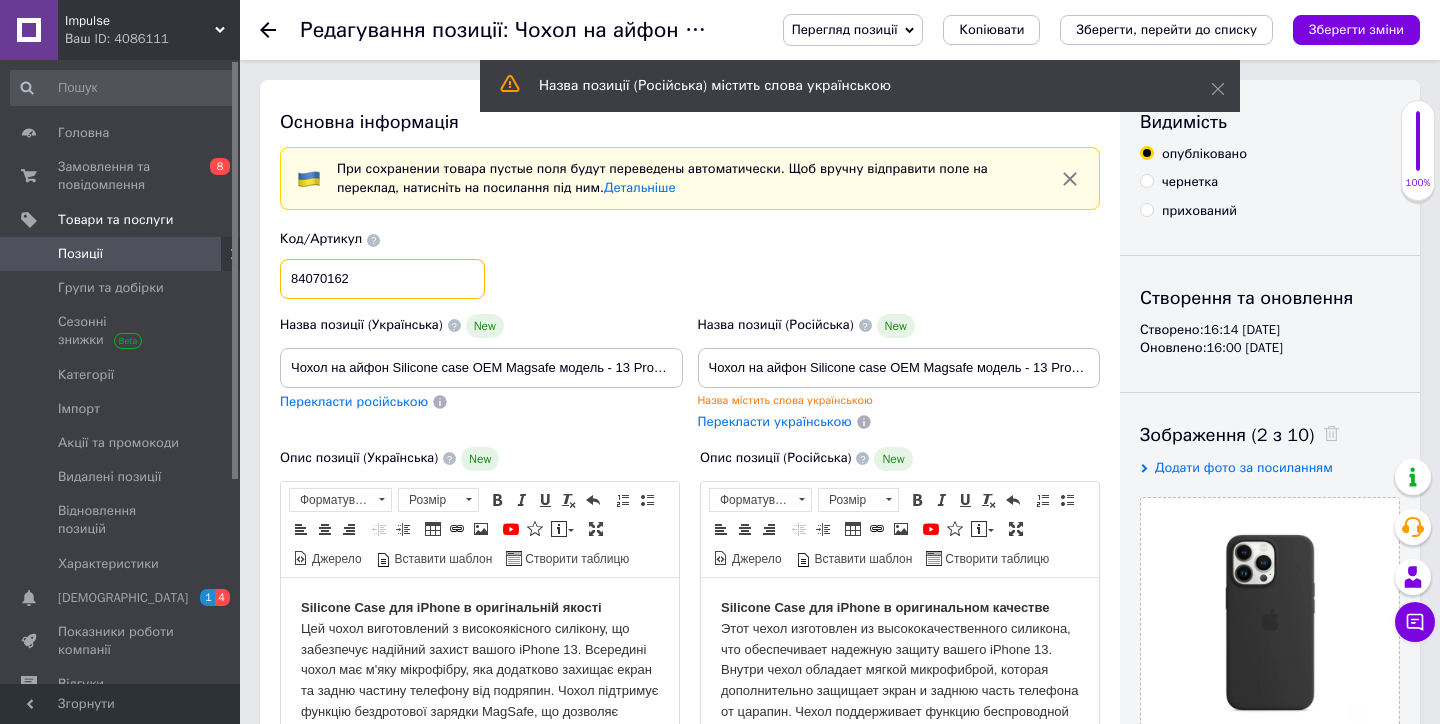 click on "84070162" at bounding box center [382, 279] 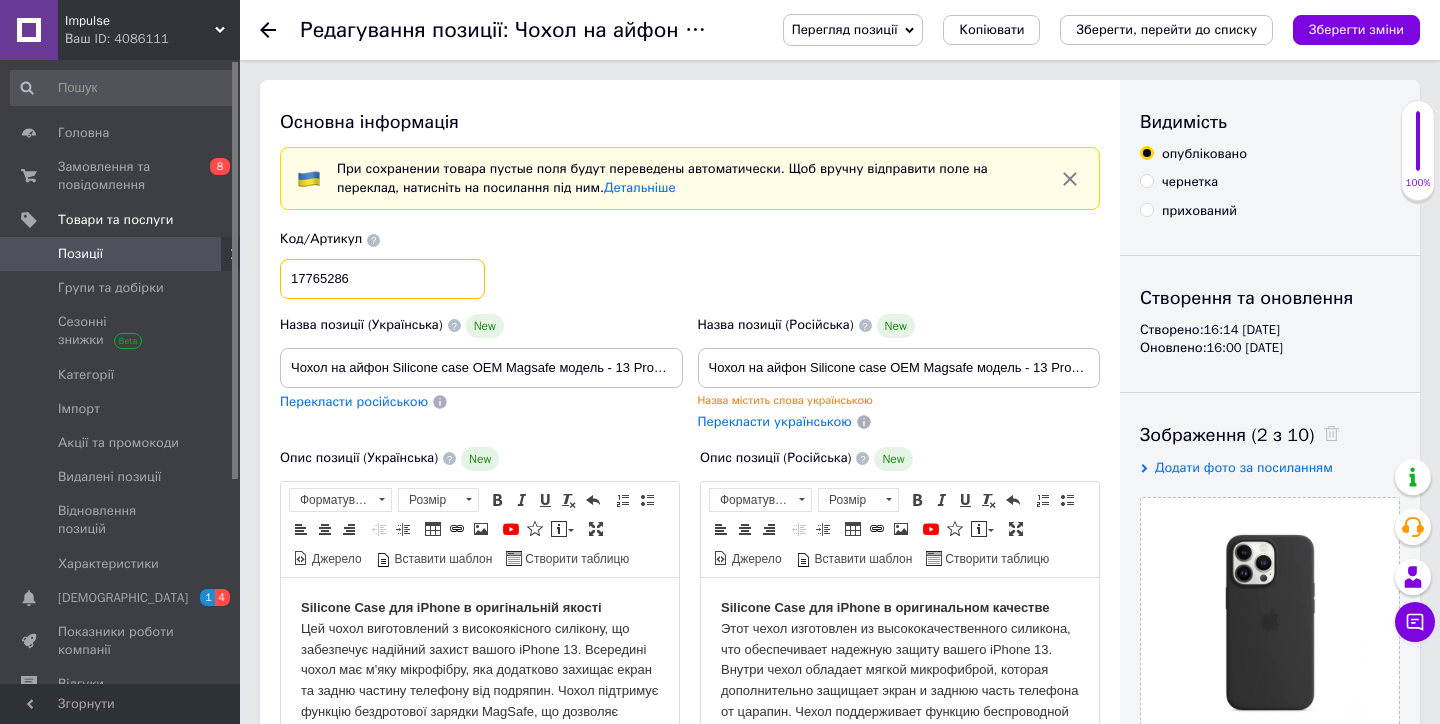 type on "17765286" 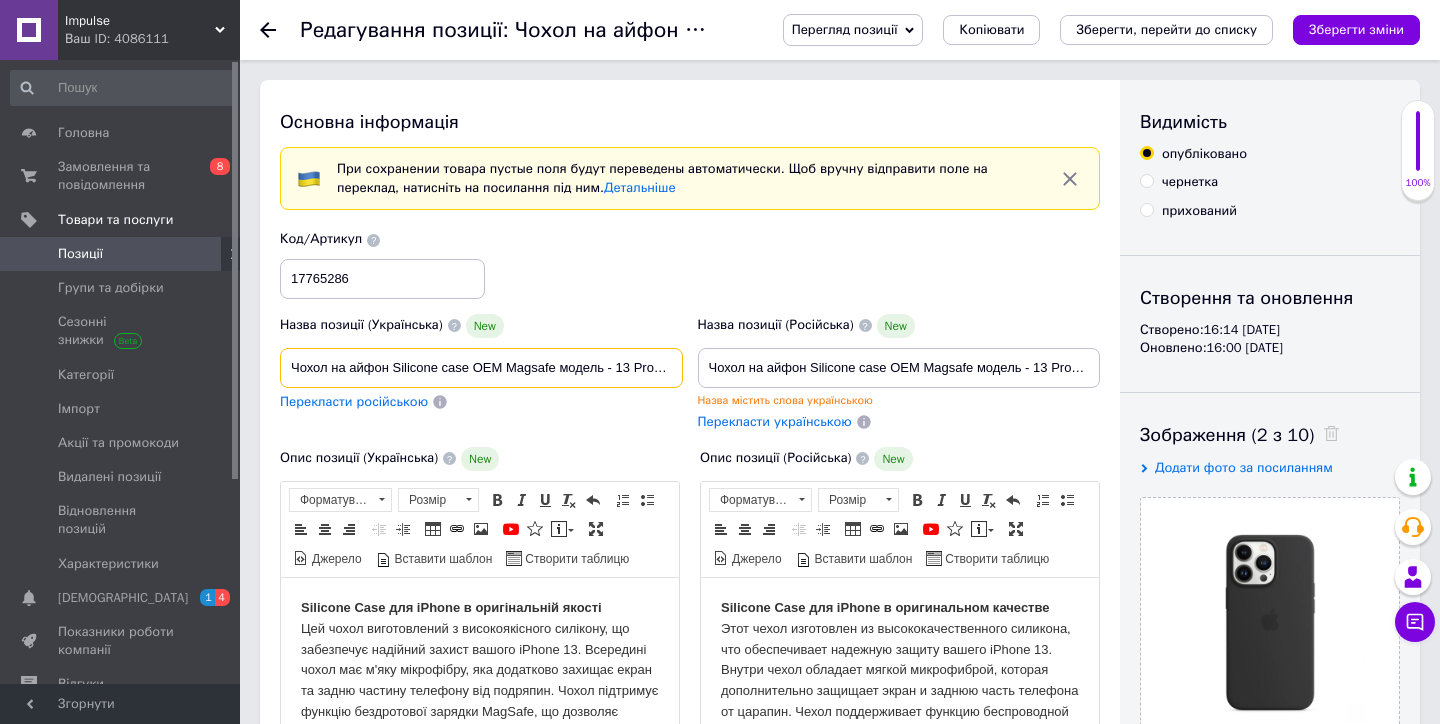 click on "Чохол на айфон Silicone case OEM Magsafe модель - 13 Pro, колір - Чорний" at bounding box center [481, 368] 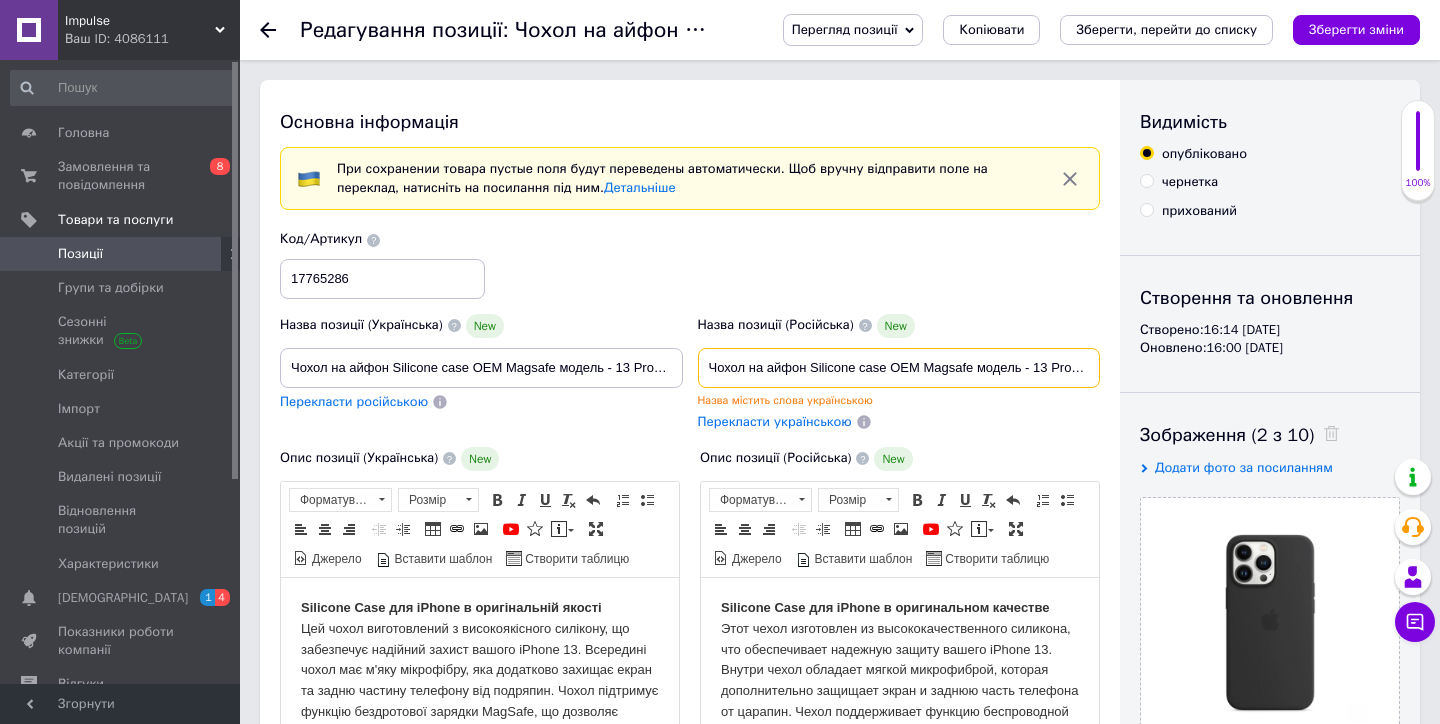 click on "Чохол на айфон Silicone case OEM Magsafe модель - 13 Pro, колір - Чорний" at bounding box center (899, 368) 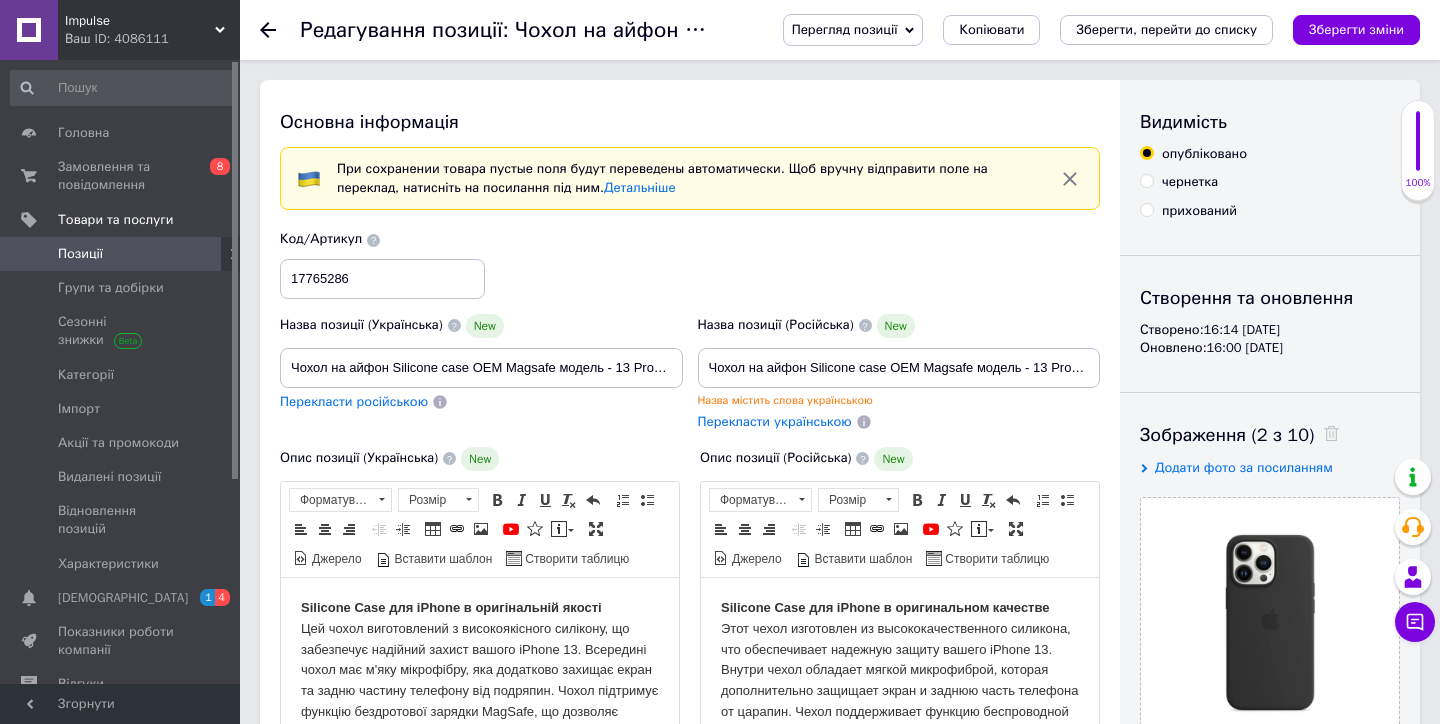 click on "Опис позиції (Російська) New Silicone Case для iPhone в оригинальном качестве
Этот чехол изготовлен из высококачественного силикона, что обеспечивает надежную защиту вашего iPhone 13. Внутри чехол обладает мягкой микрофиброй, которая дополнительно защищает экран и заднюю часть телефона от царапин. Чехол поддерживает функцию беспроводной зарядки MagSafe, что позволяет удобно заряжать телефон без необходимости снимать чехол. Продается в оригинальной упаковке. Розширений текстовий редактор, D1D86296-C4BB-413D-A980-C7875CF9BDCF Панель інструментів редактора Форматування Форматування" at bounding box center (900, 667) 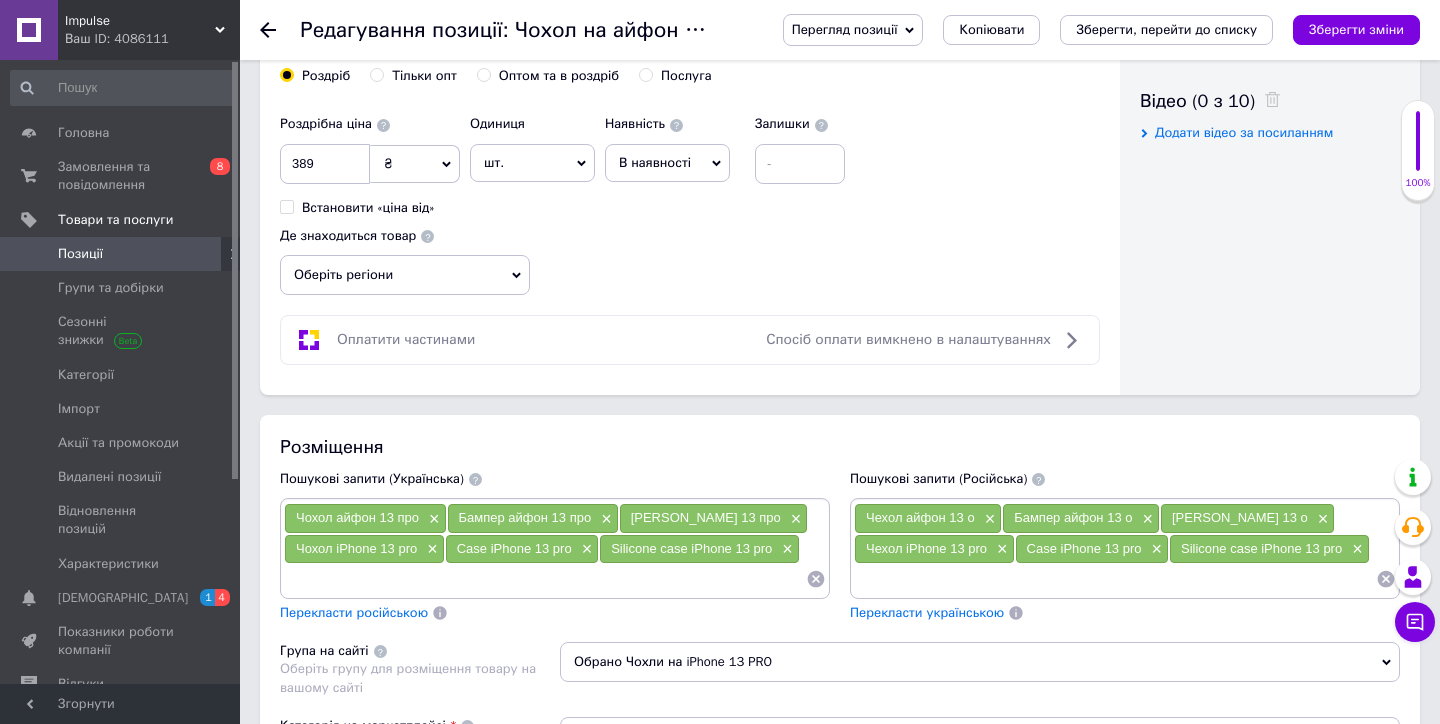 scroll, scrollTop: 1074, scrollLeft: 0, axis: vertical 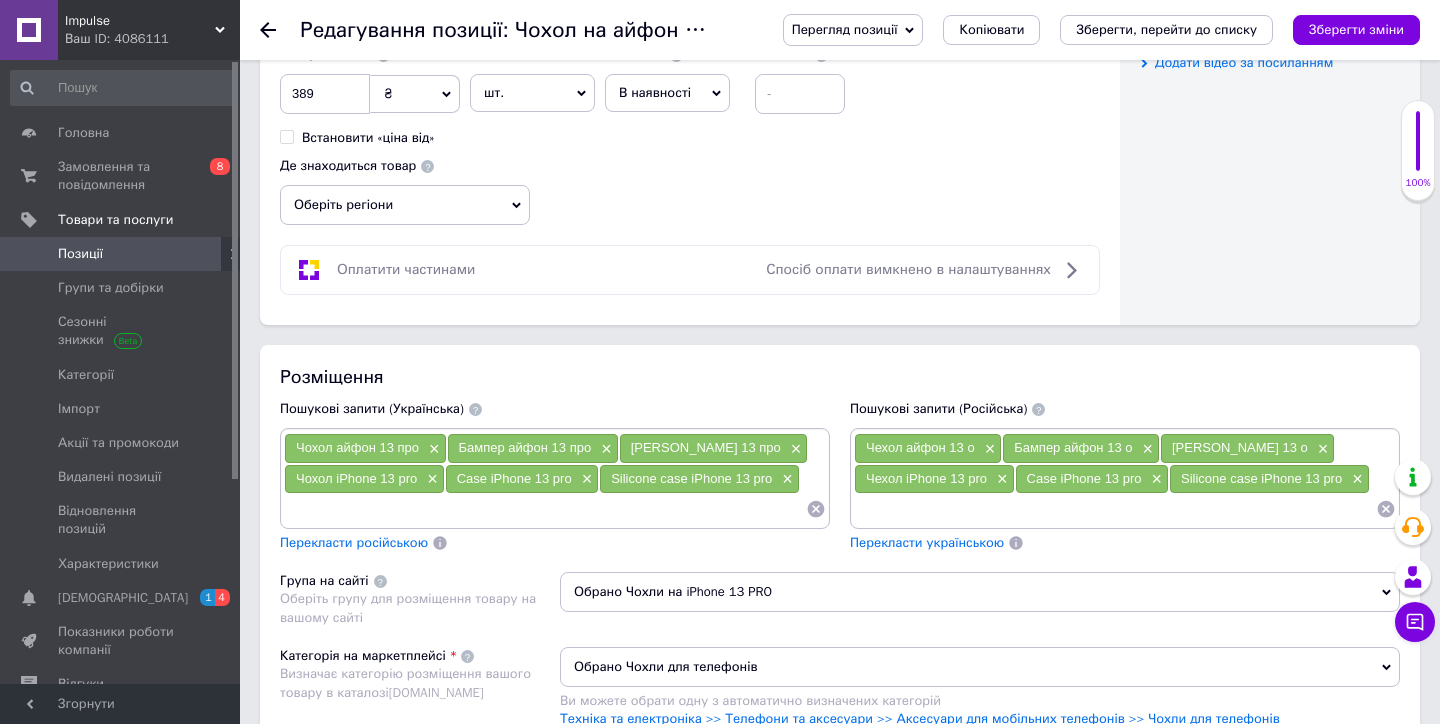 click 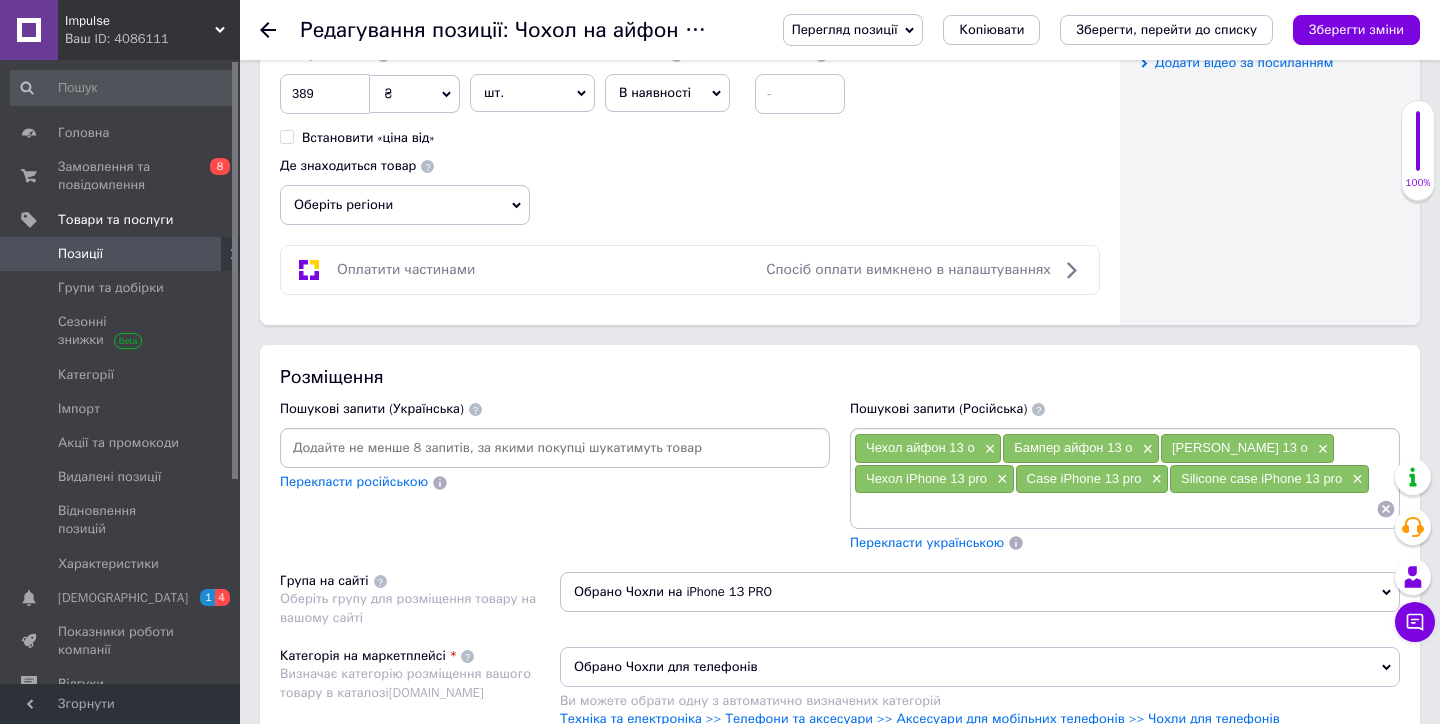 click 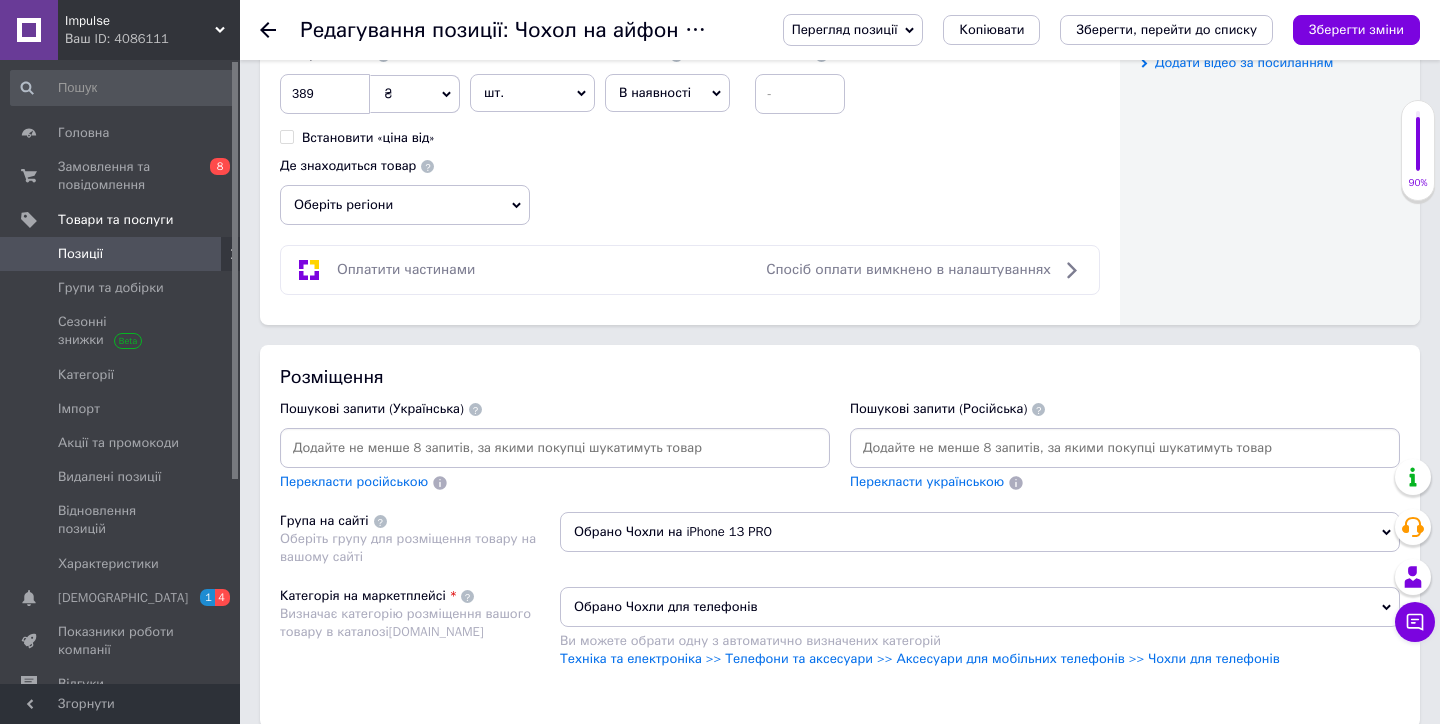 click at bounding box center [555, 448] 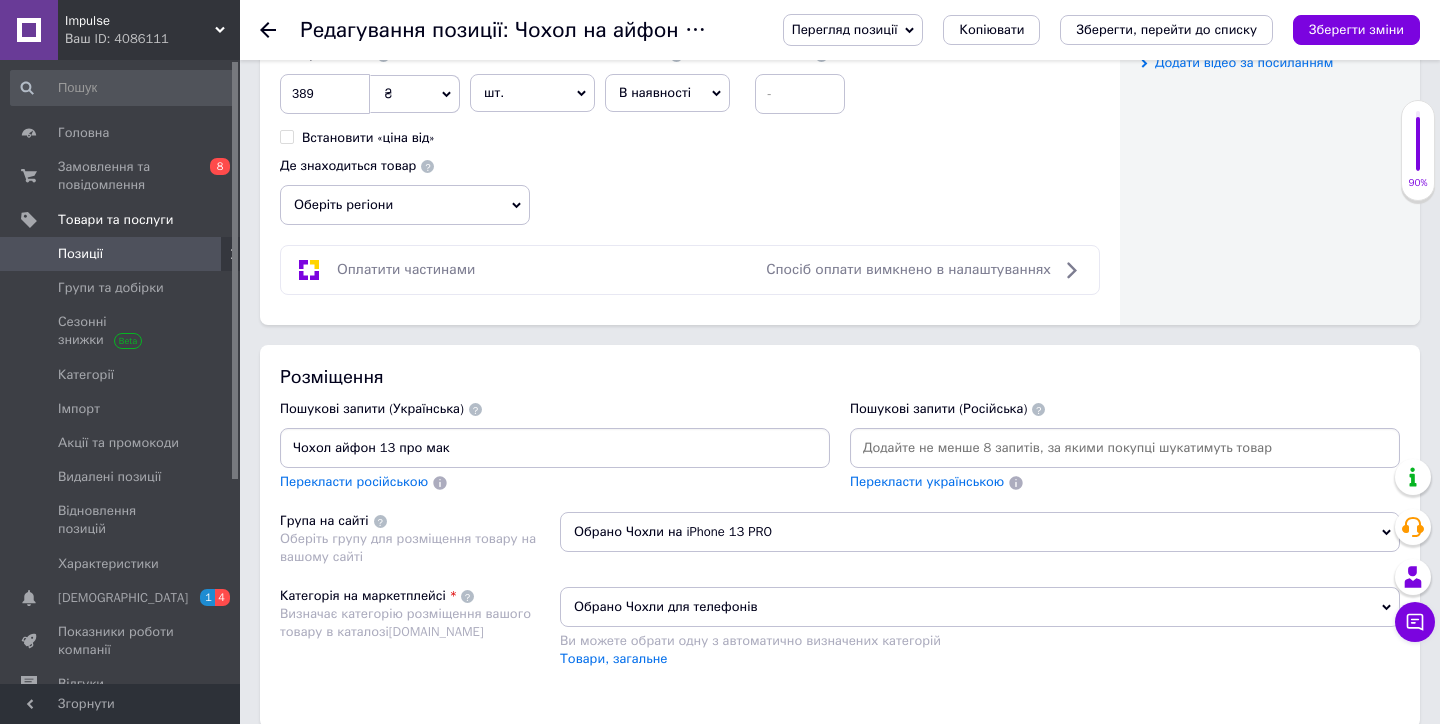 type on "Чохол айфон 13 про [PERSON_NAME]" 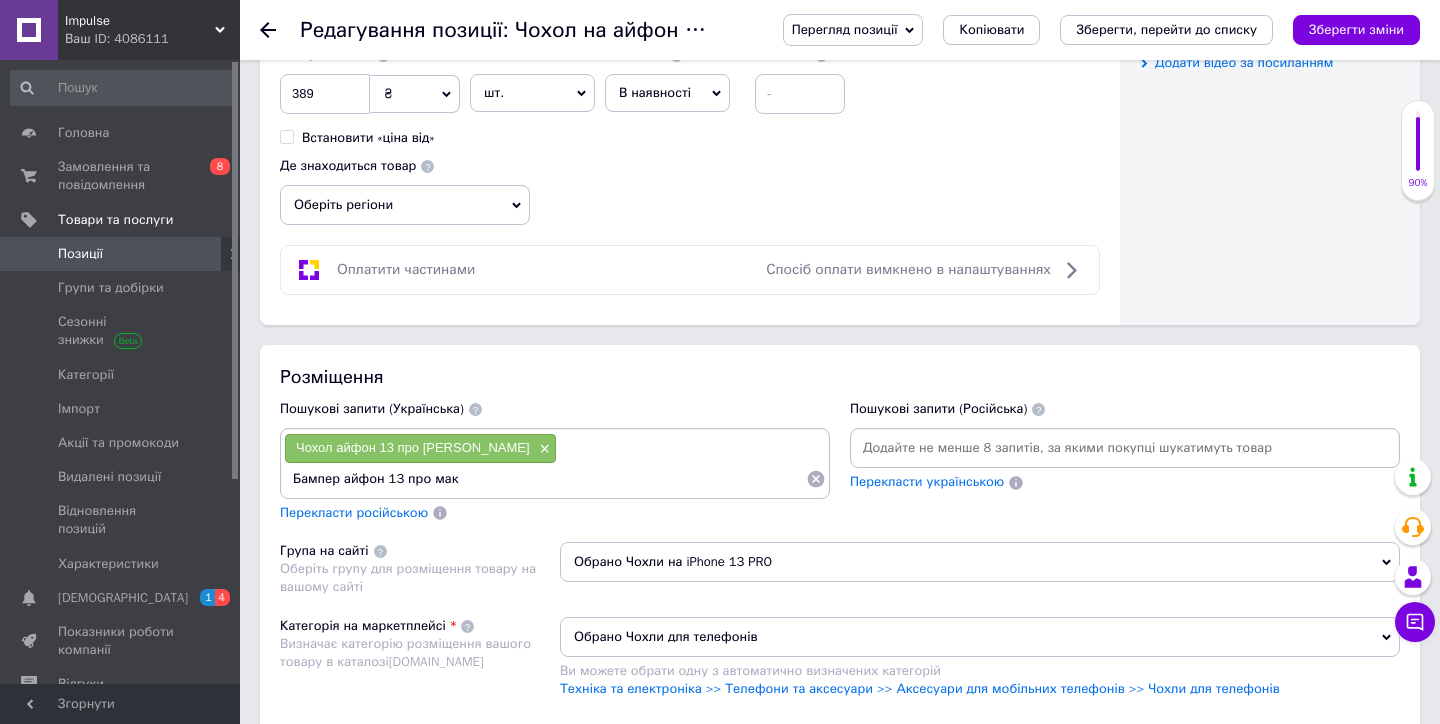 type on "Бампер айфон 13 про [PERSON_NAME]" 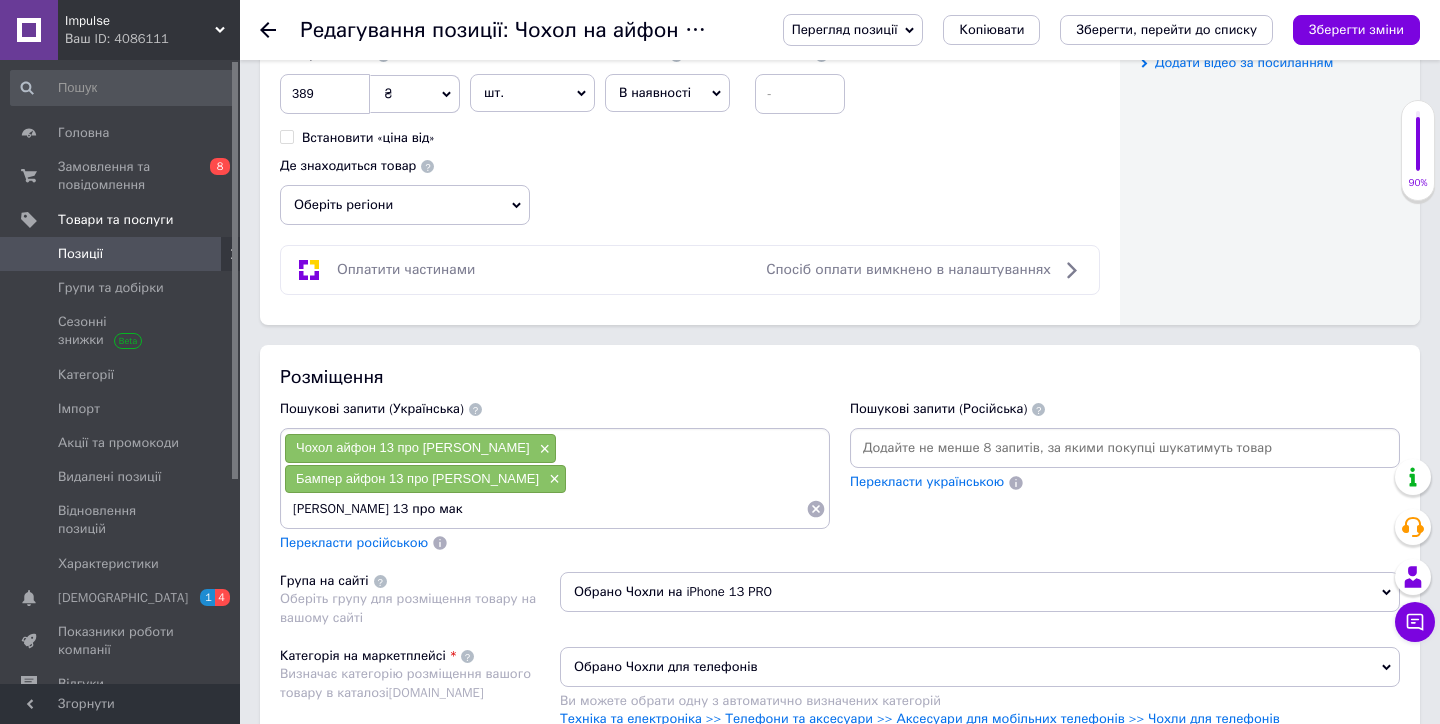 type on "[PERSON_NAME] 13 про [PERSON_NAME]" 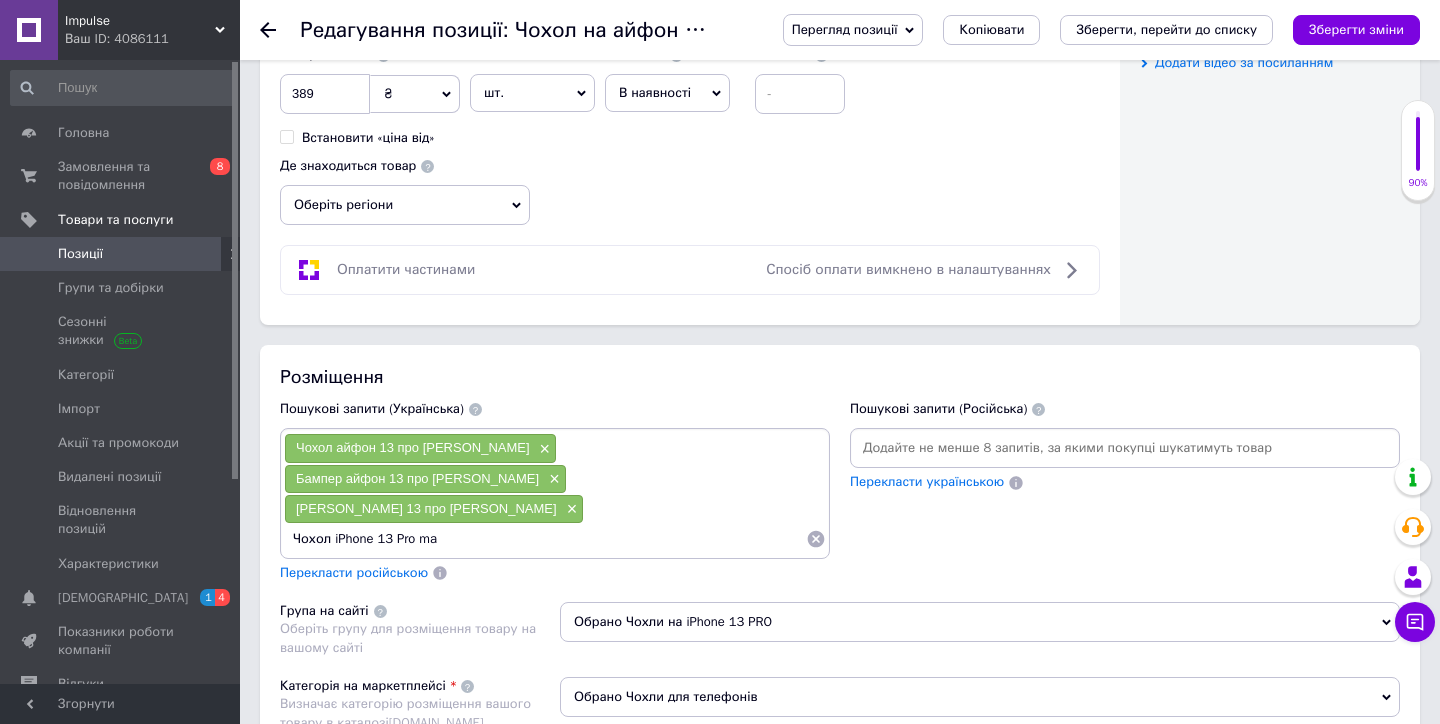 type on "Чохол iPhone 13 Pro max" 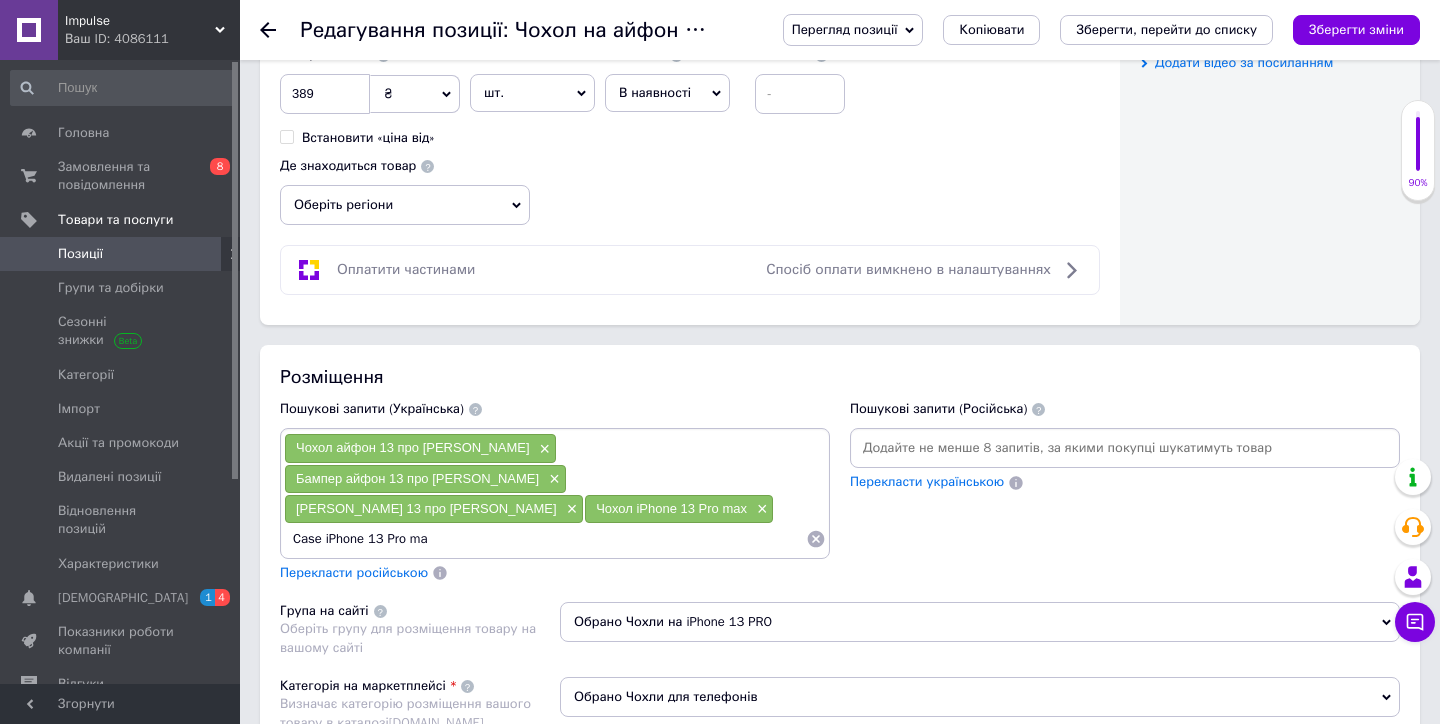 type on "Case iPhone 13 Pro max" 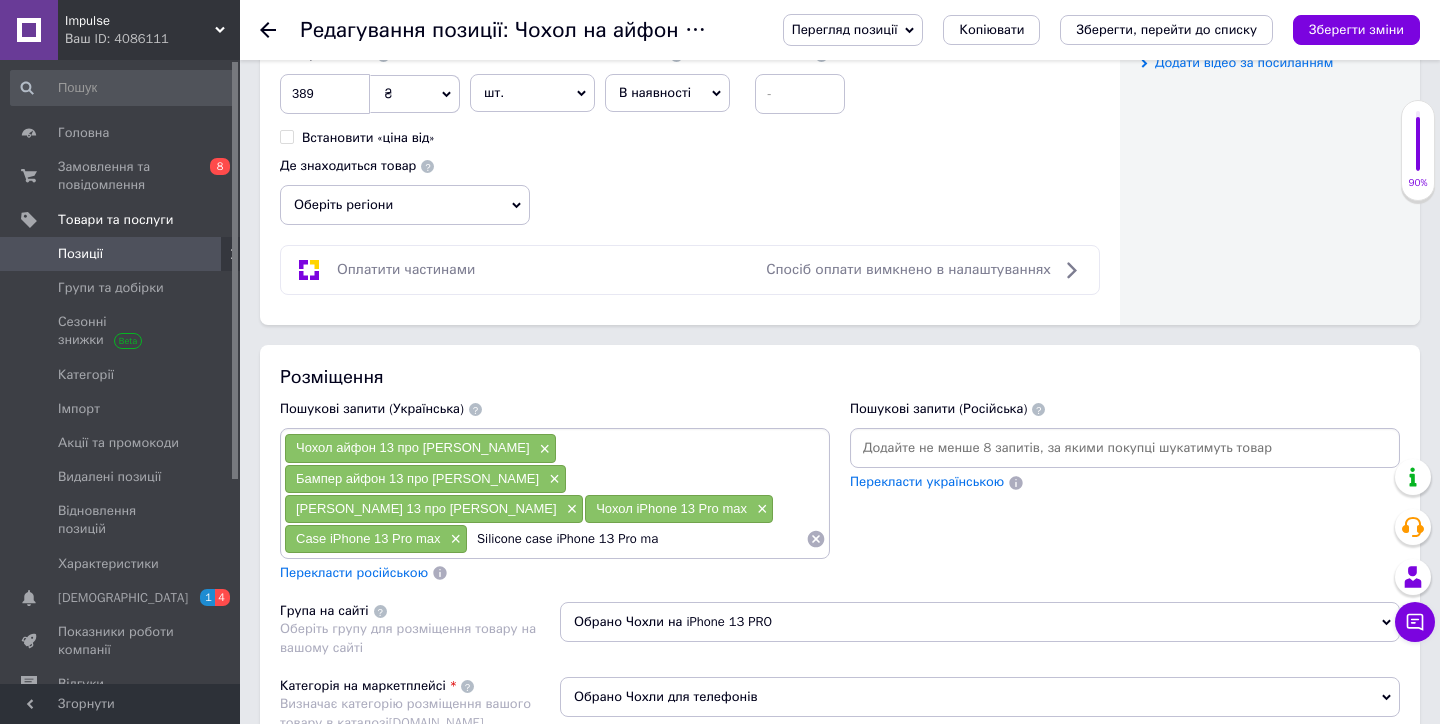 type on "Silicone case iPhone 13 Pro max" 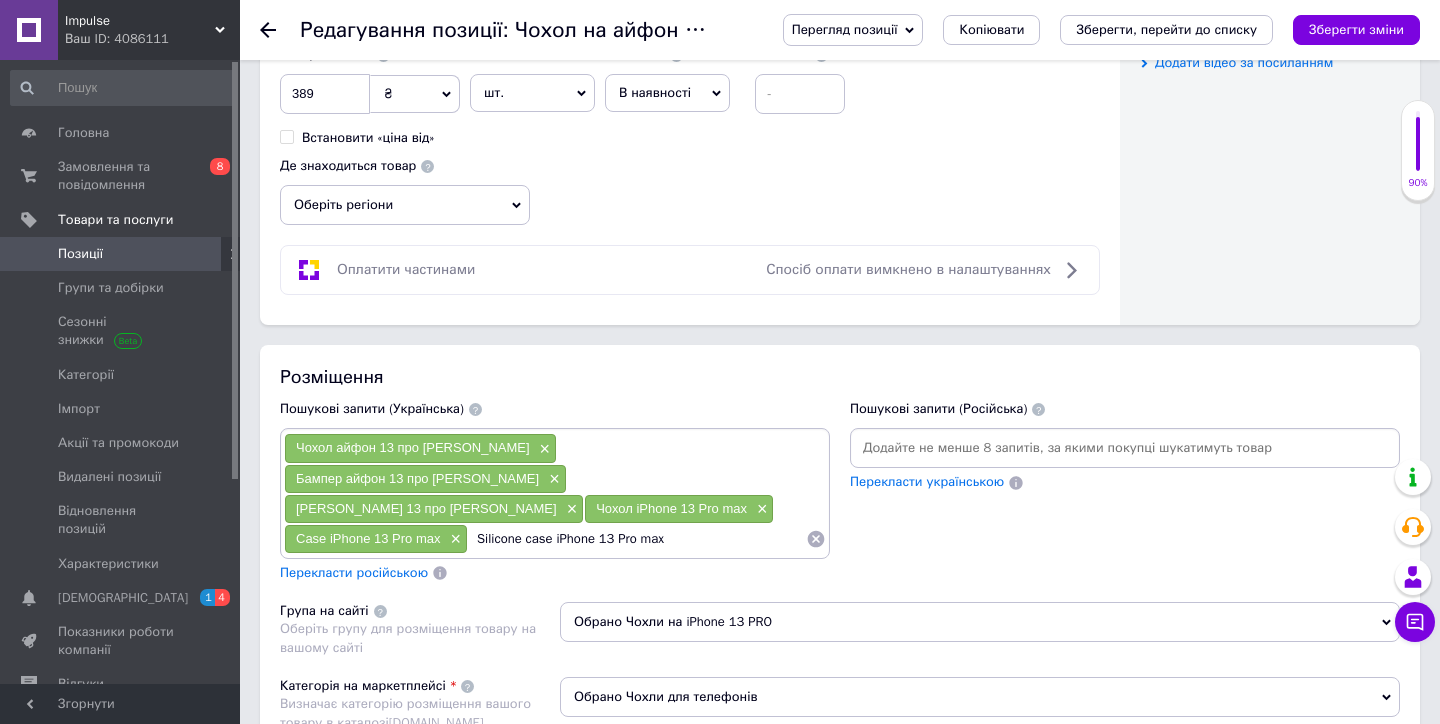 type 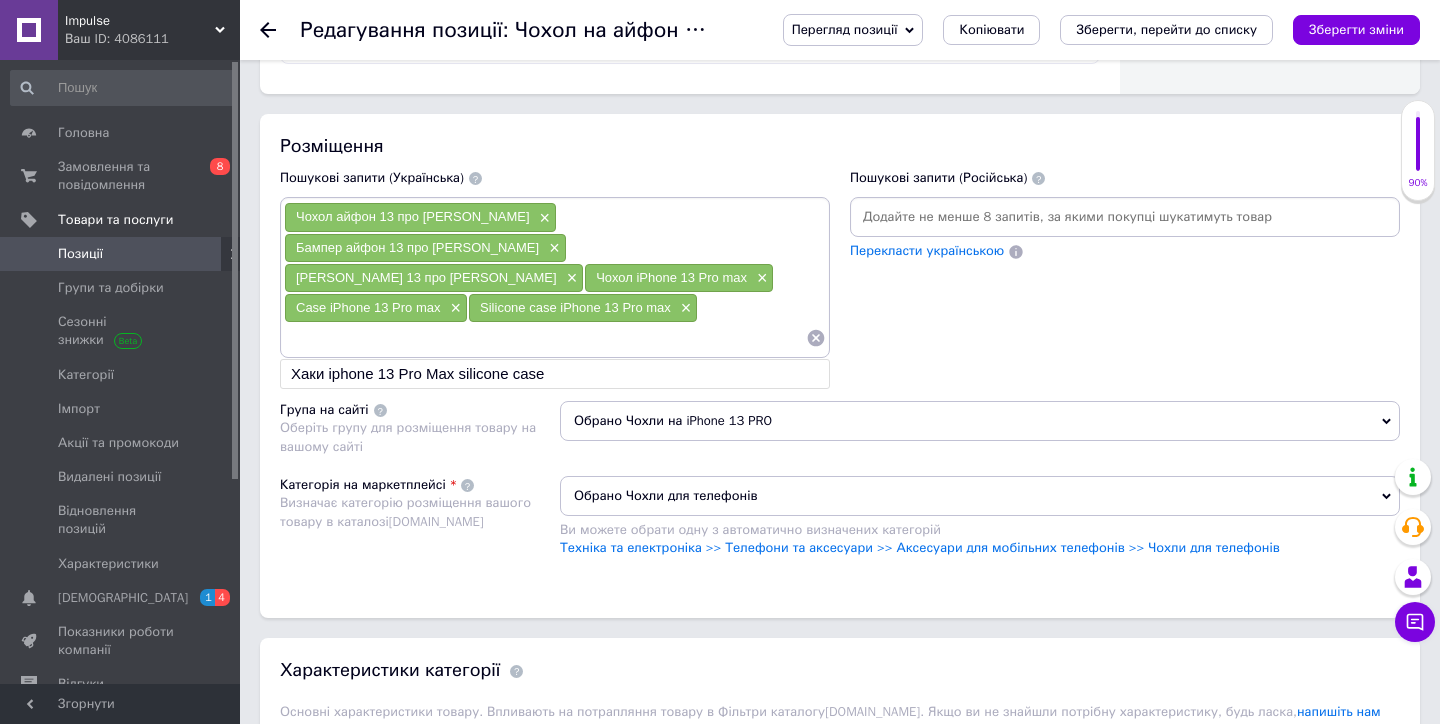 scroll, scrollTop: 1306, scrollLeft: 0, axis: vertical 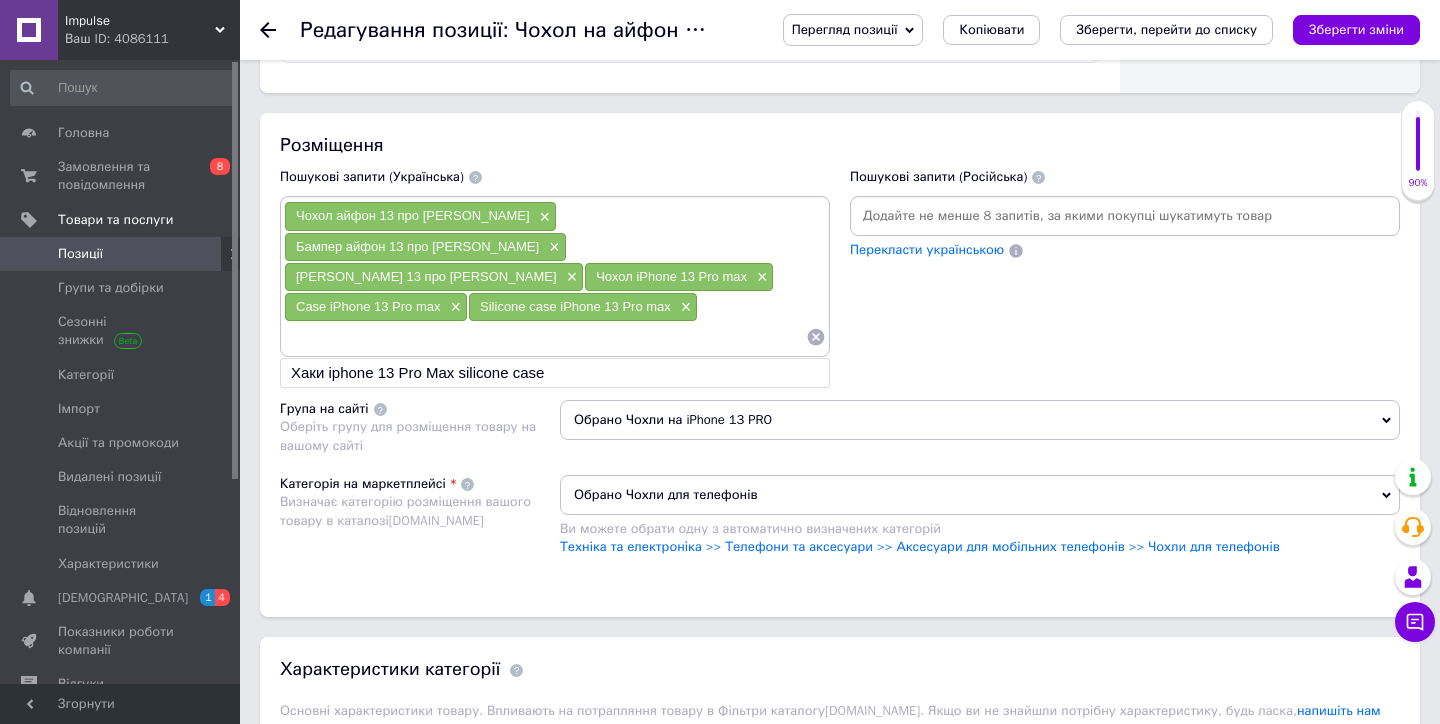 click on "Обрано Чохли на iPhone 13 PRO" at bounding box center [980, 420] 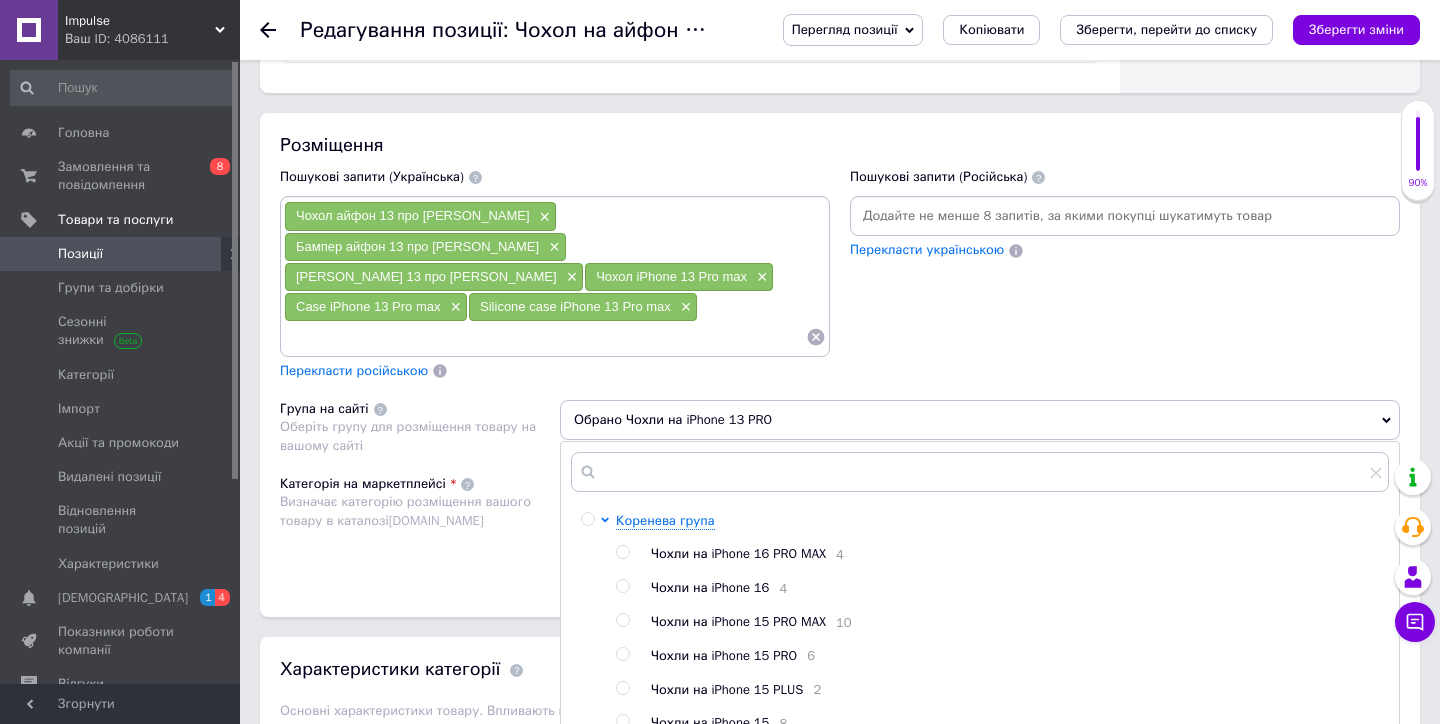 scroll, scrollTop: 1644, scrollLeft: 0, axis: vertical 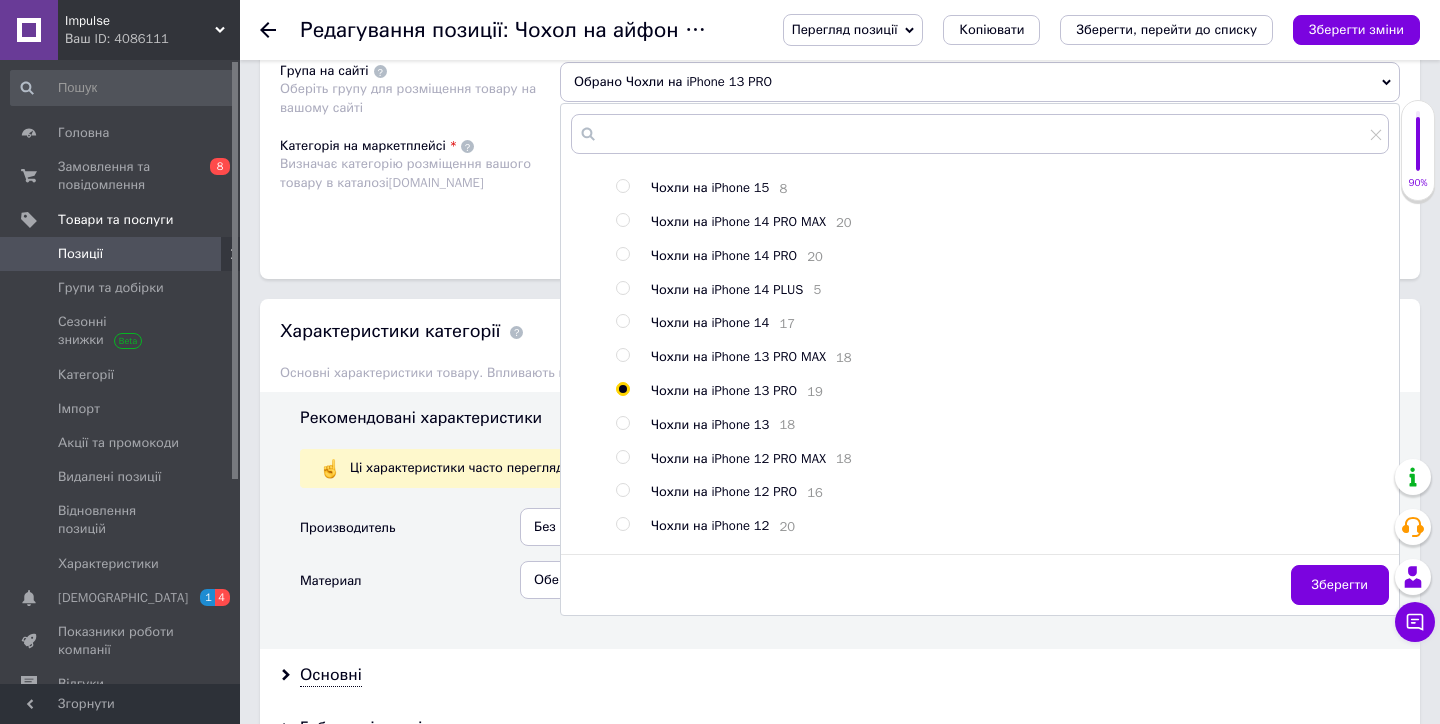 click at bounding box center [622, 355] 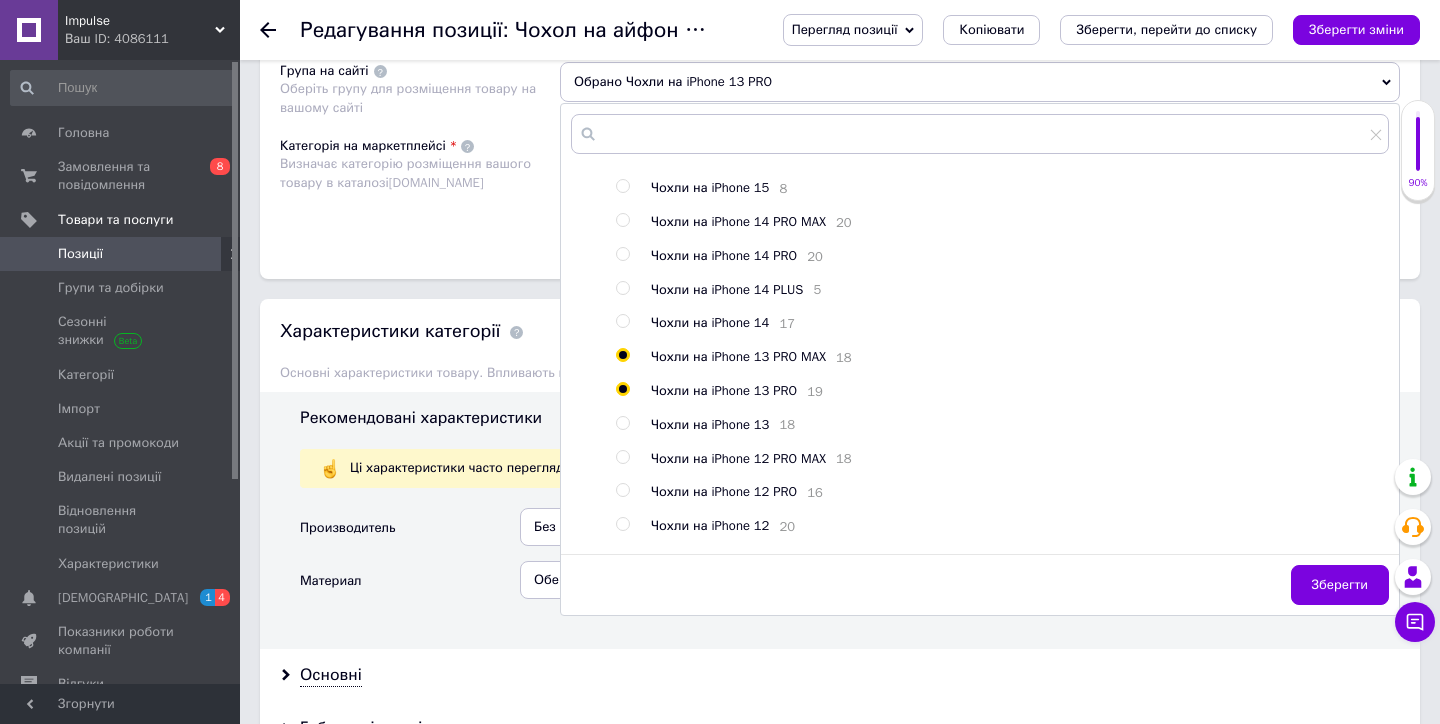 radio on "true" 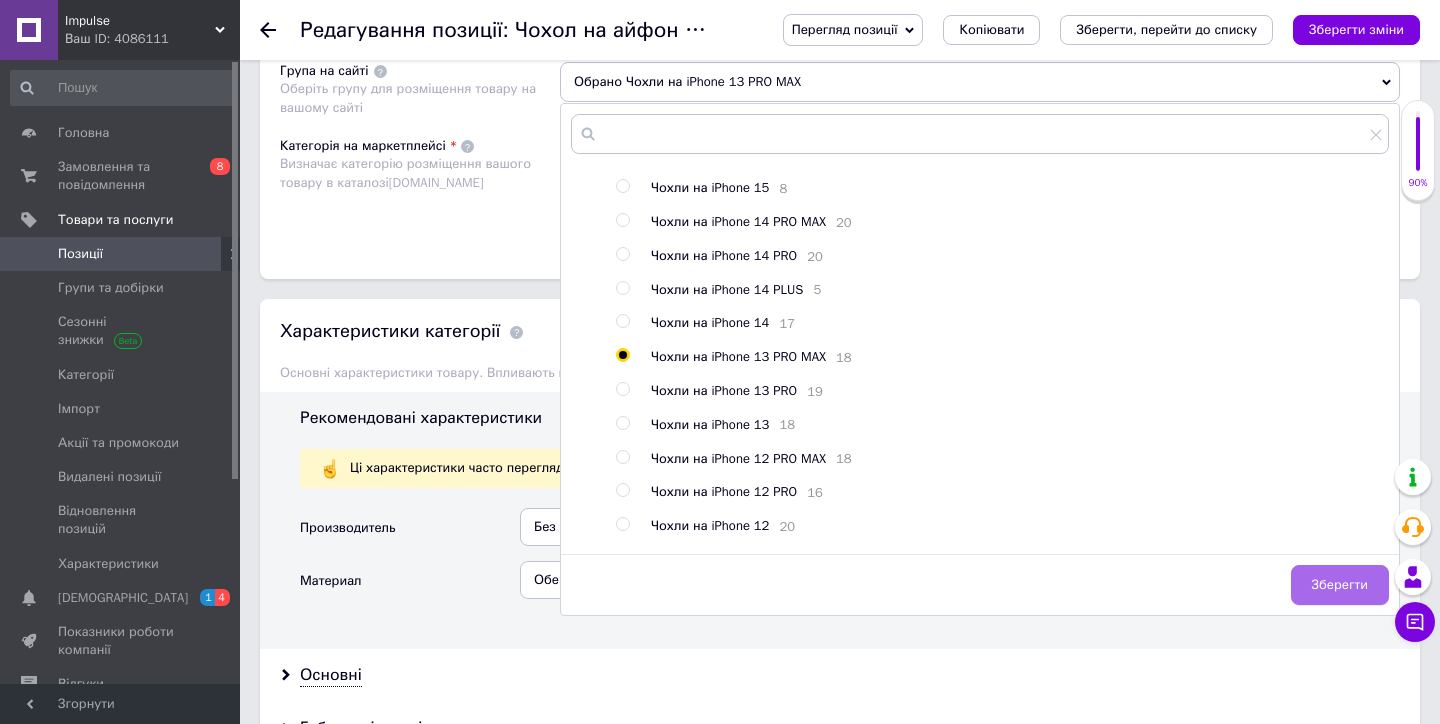 click on "Зберегти" at bounding box center [1340, 585] 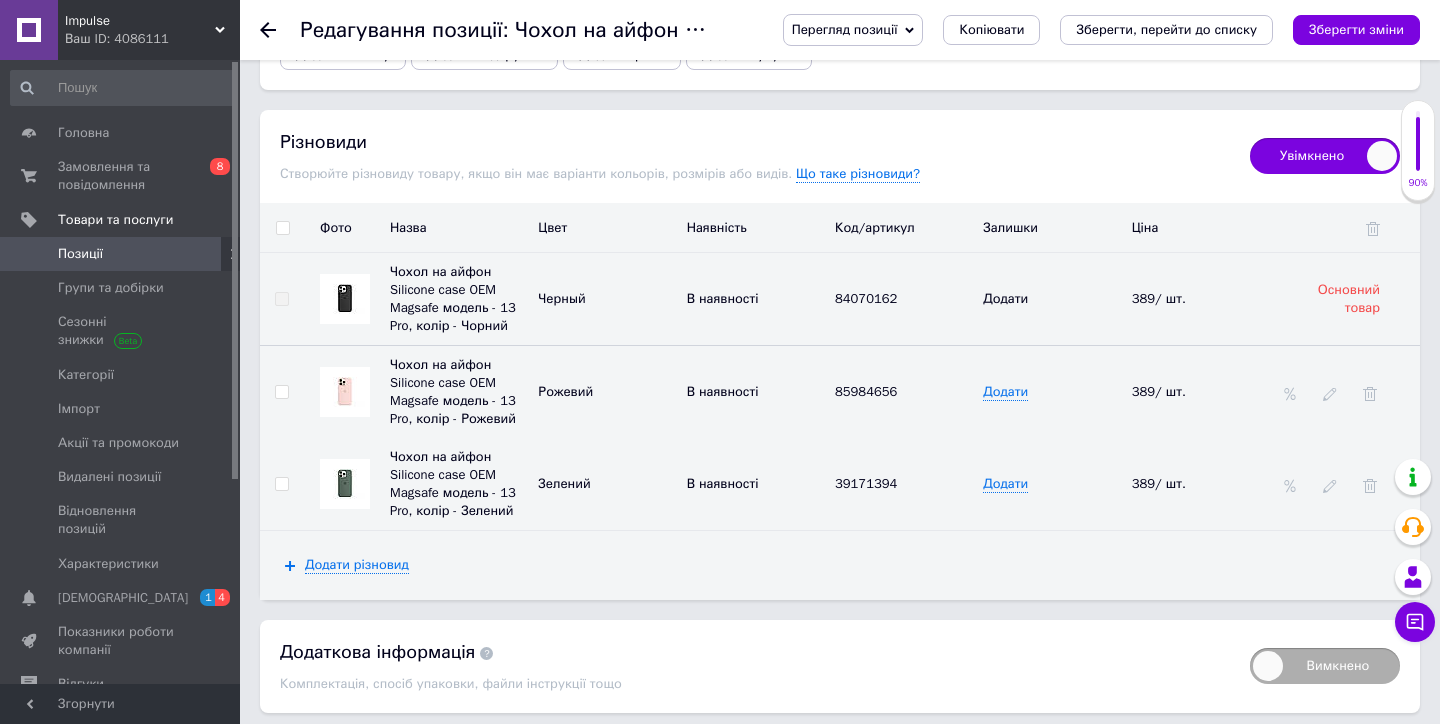 scroll, scrollTop: 2910, scrollLeft: 0, axis: vertical 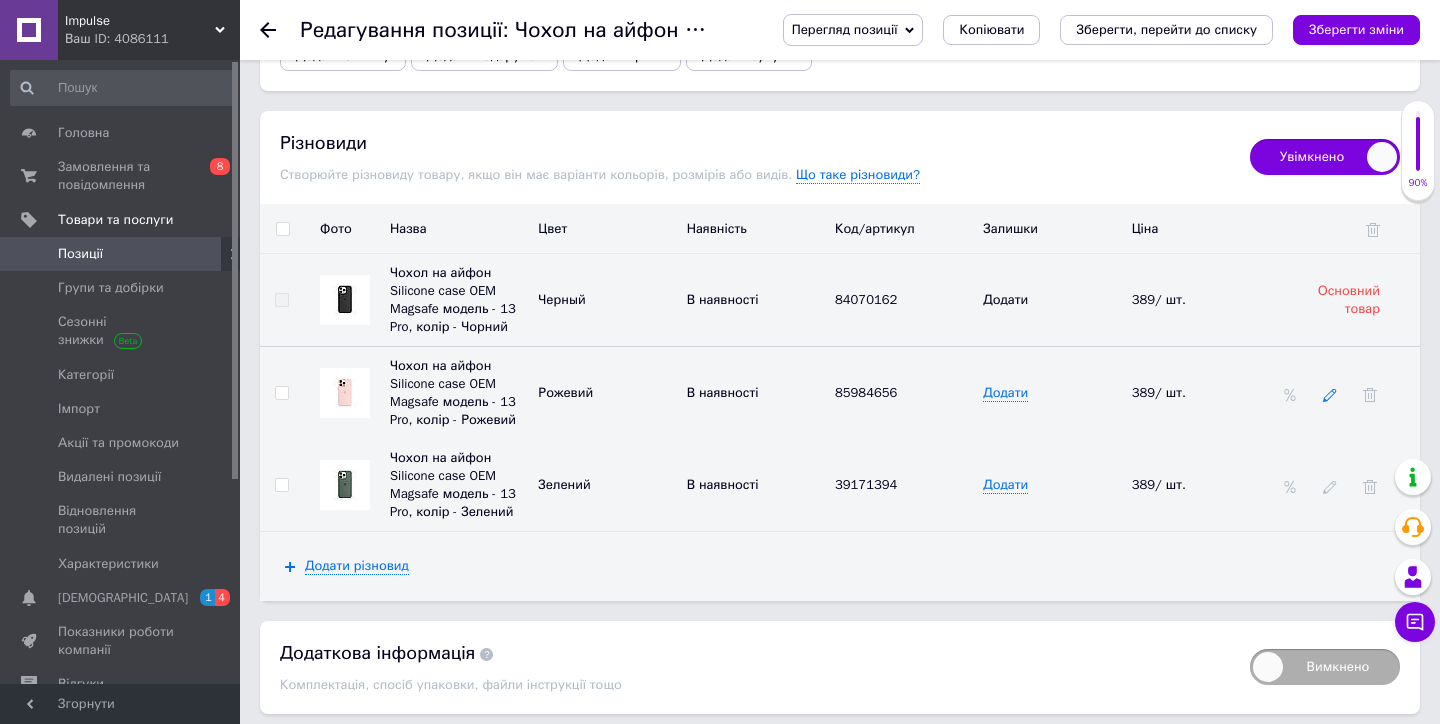 click 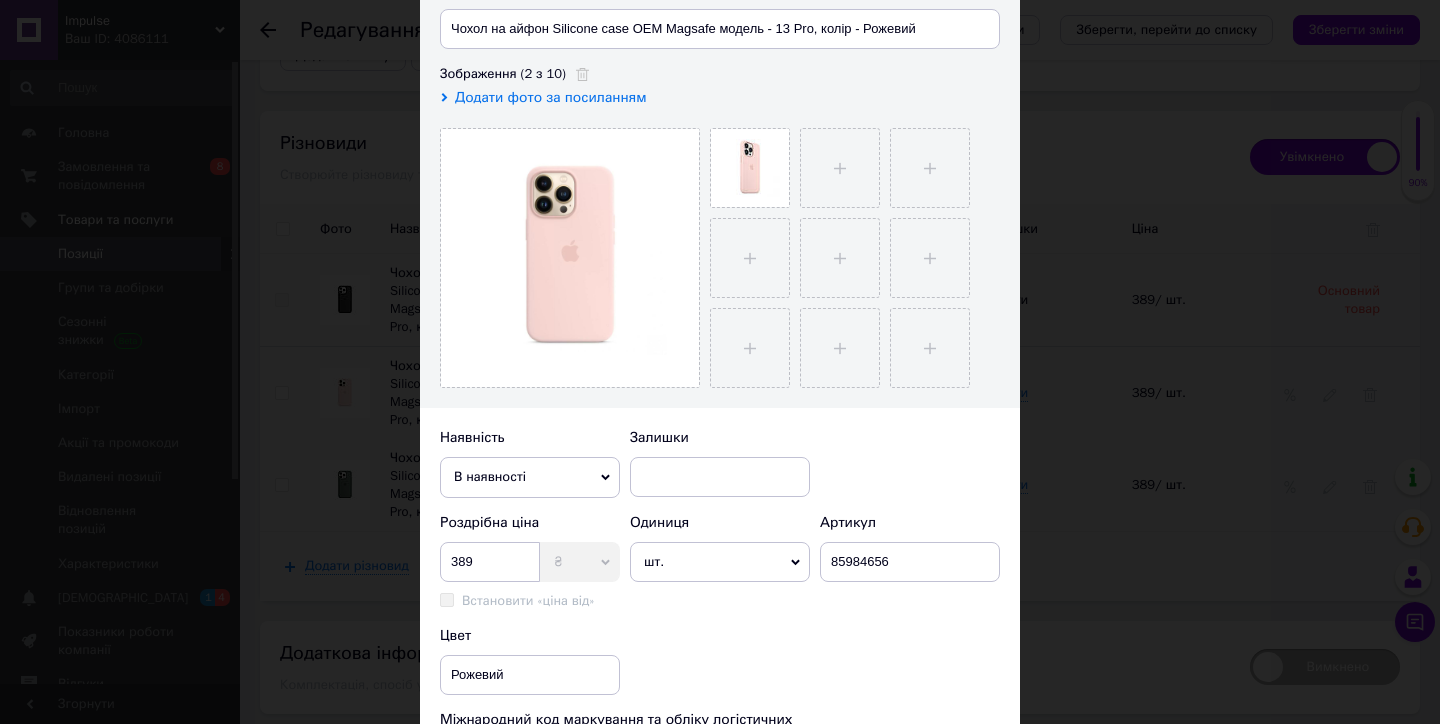 scroll, scrollTop: 396, scrollLeft: 0, axis: vertical 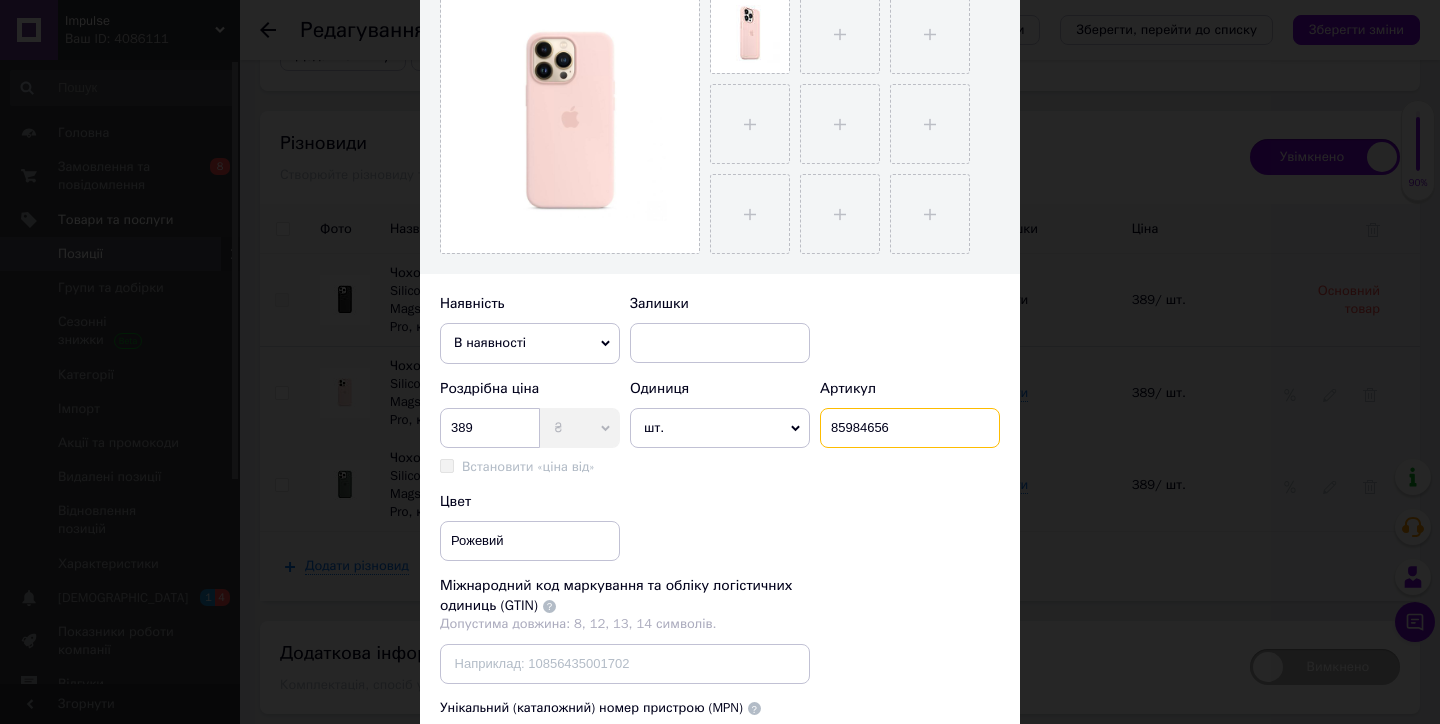 click on "85984656" at bounding box center [910, 428] 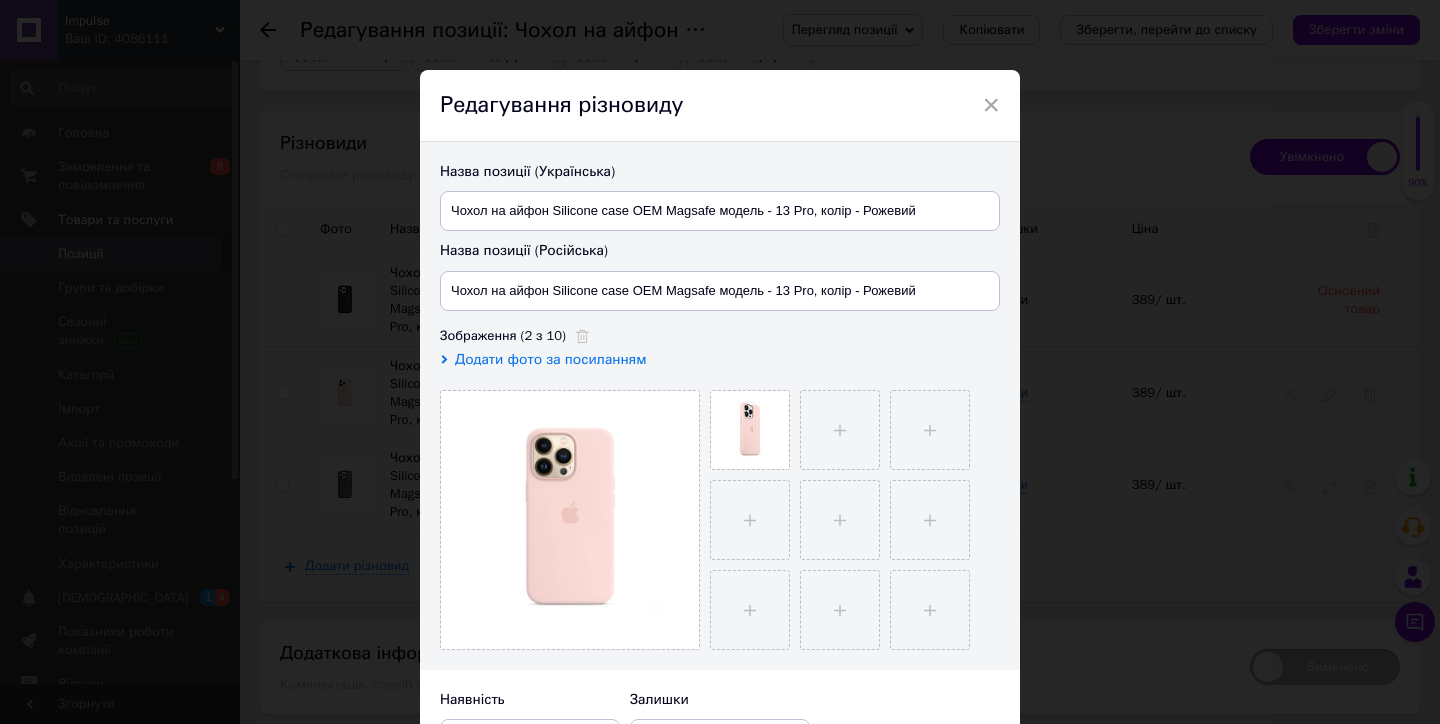 scroll, scrollTop: 0, scrollLeft: 0, axis: both 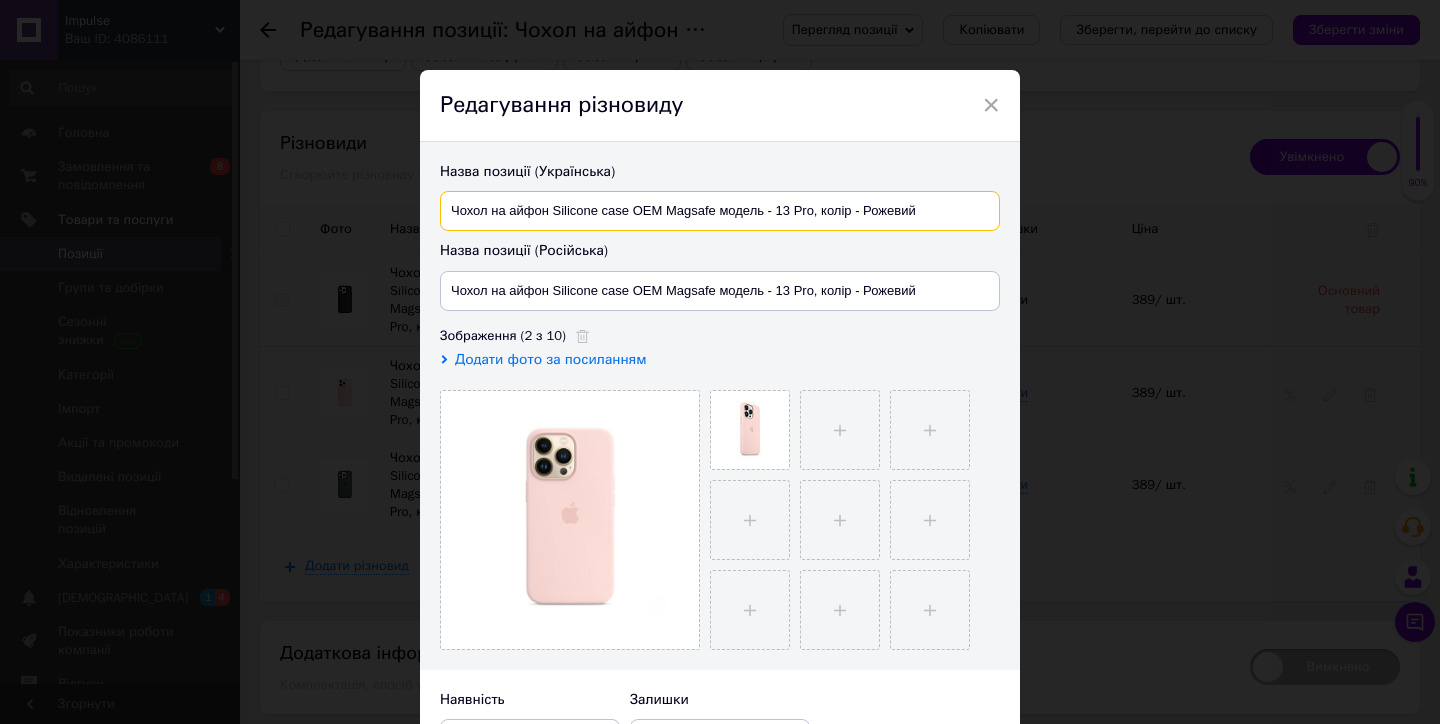 click on "Чохол на айфон Silicone case OEM Magsafe модель - 13 Pro, колір - Рожевий" at bounding box center [720, 211] 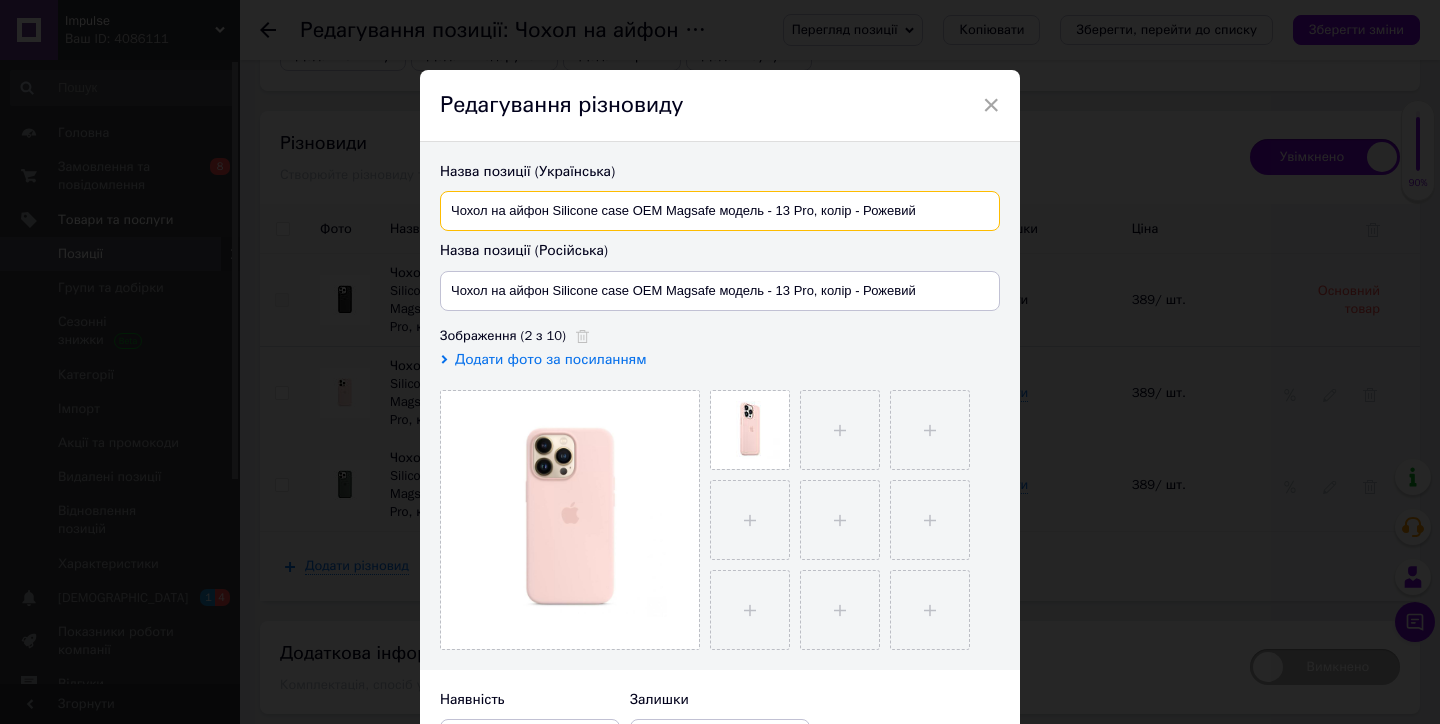 click on "Чохол на айфон Silicone case OEM Magsafe модель - 13 Pro, колір - Рожевий" at bounding box center (720, 211) 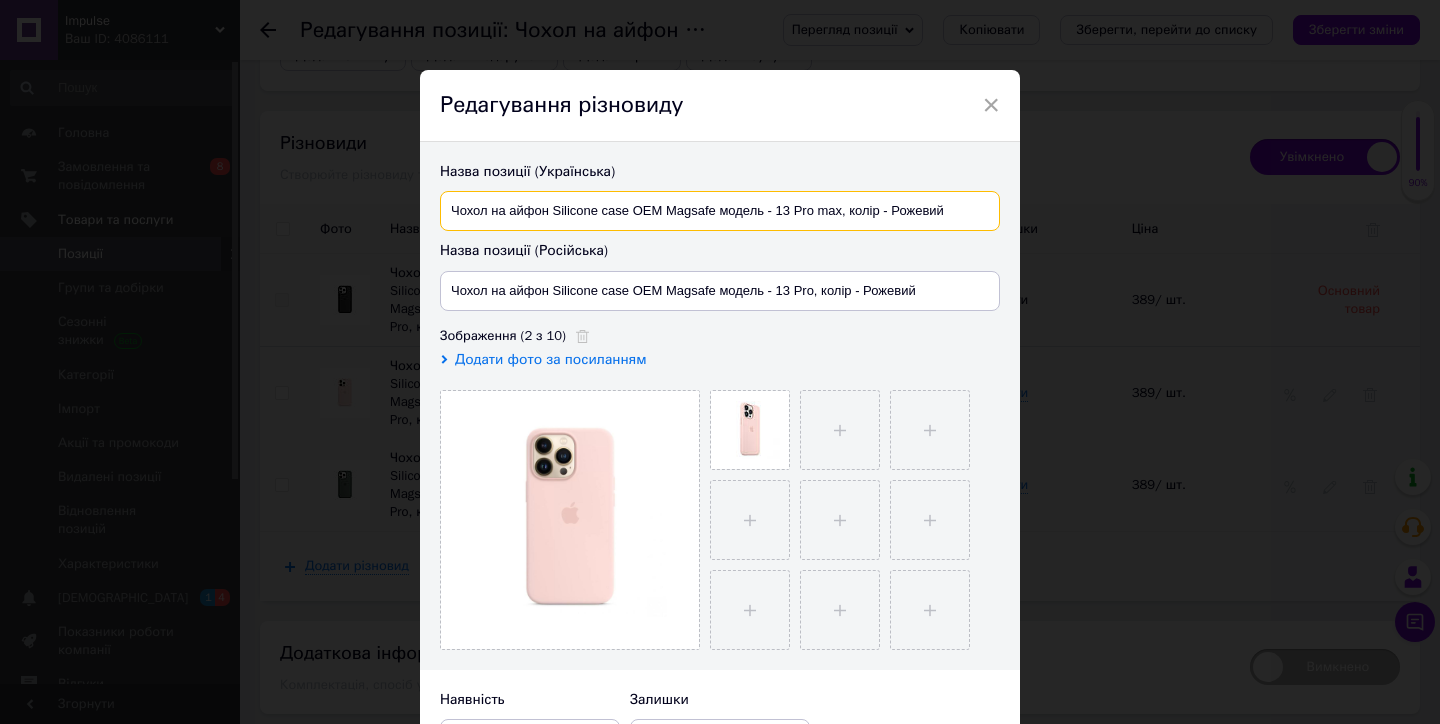 type on "Чохол на айфон Silicone case OEM Magsafe модель - 13 Pro max, колір - Рожевий" 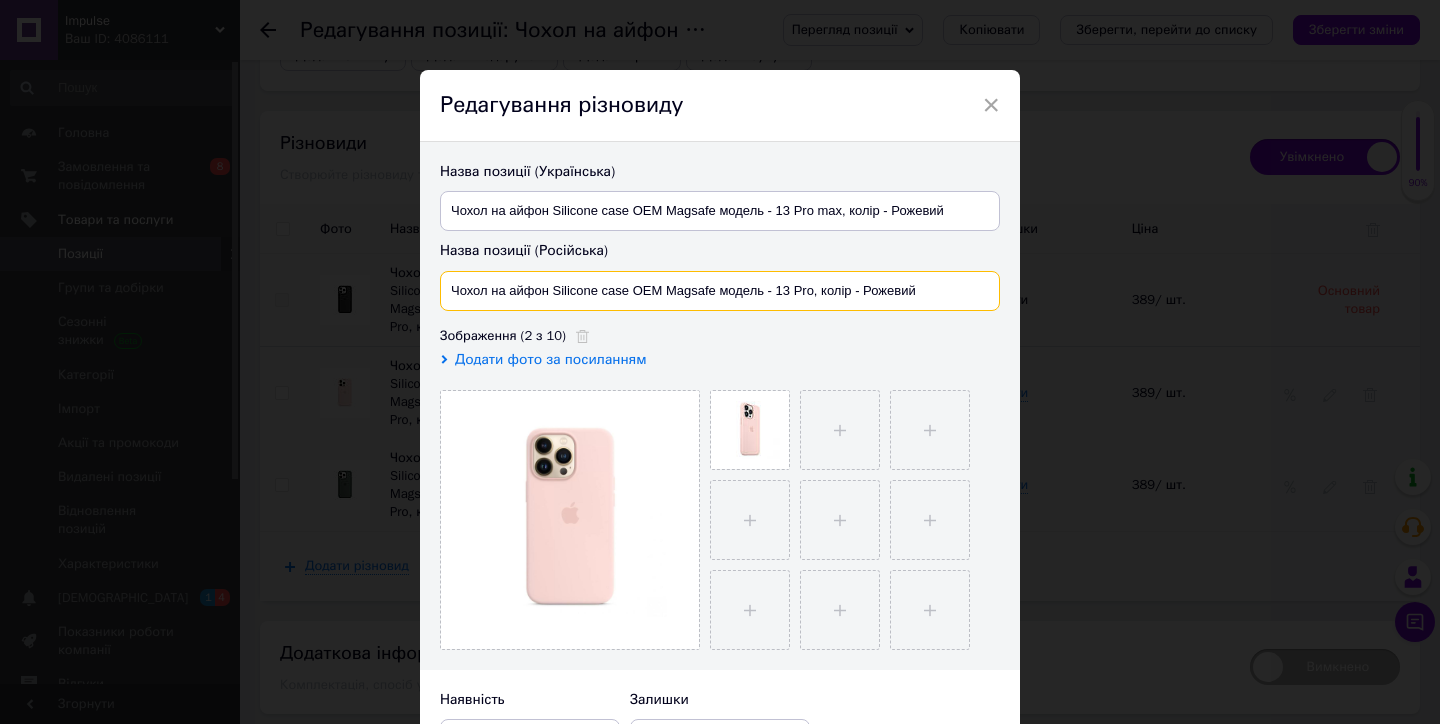 click on "Чохол на айфон Silicone case OEM Magsafe модель - 13 Pro, колір - Рожевий" at bounding box center (720, 291) 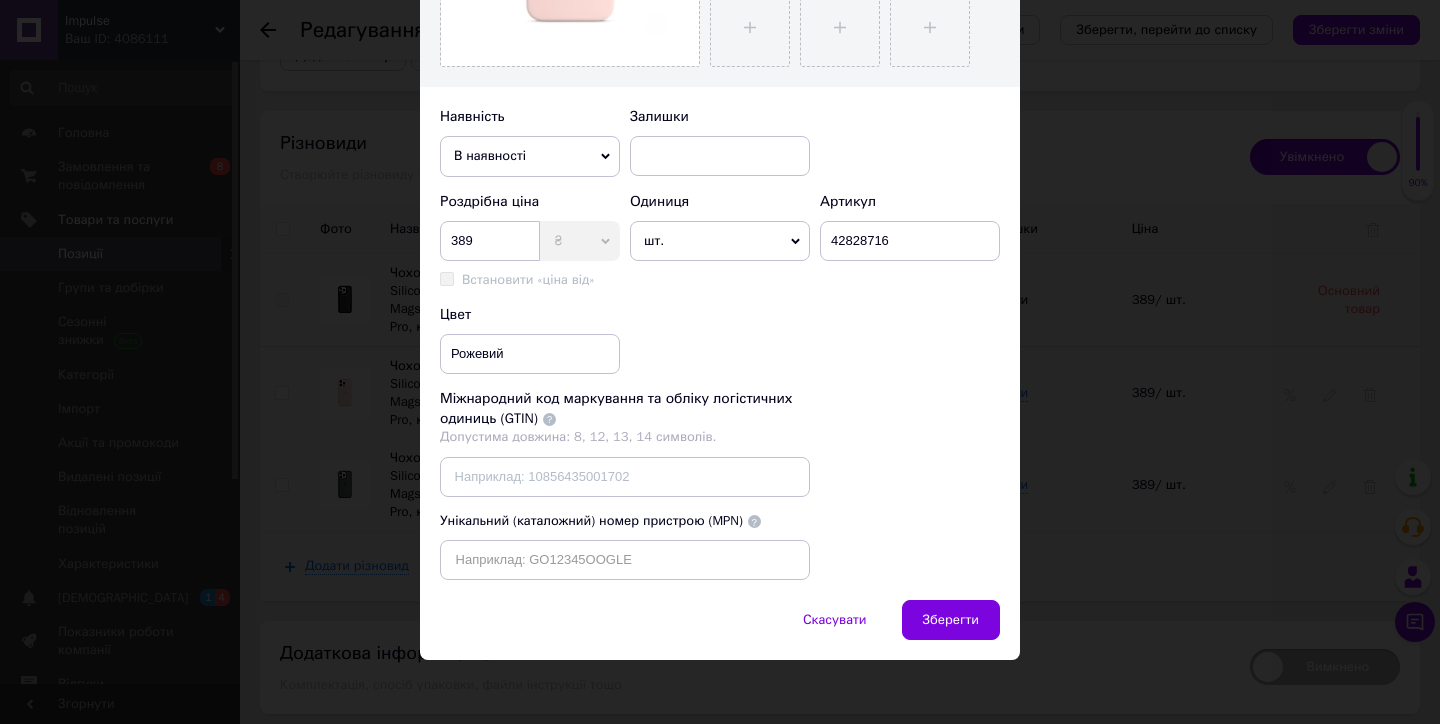 scroll, scrollTop: 582, scrollLeft: 0, axis: vertical 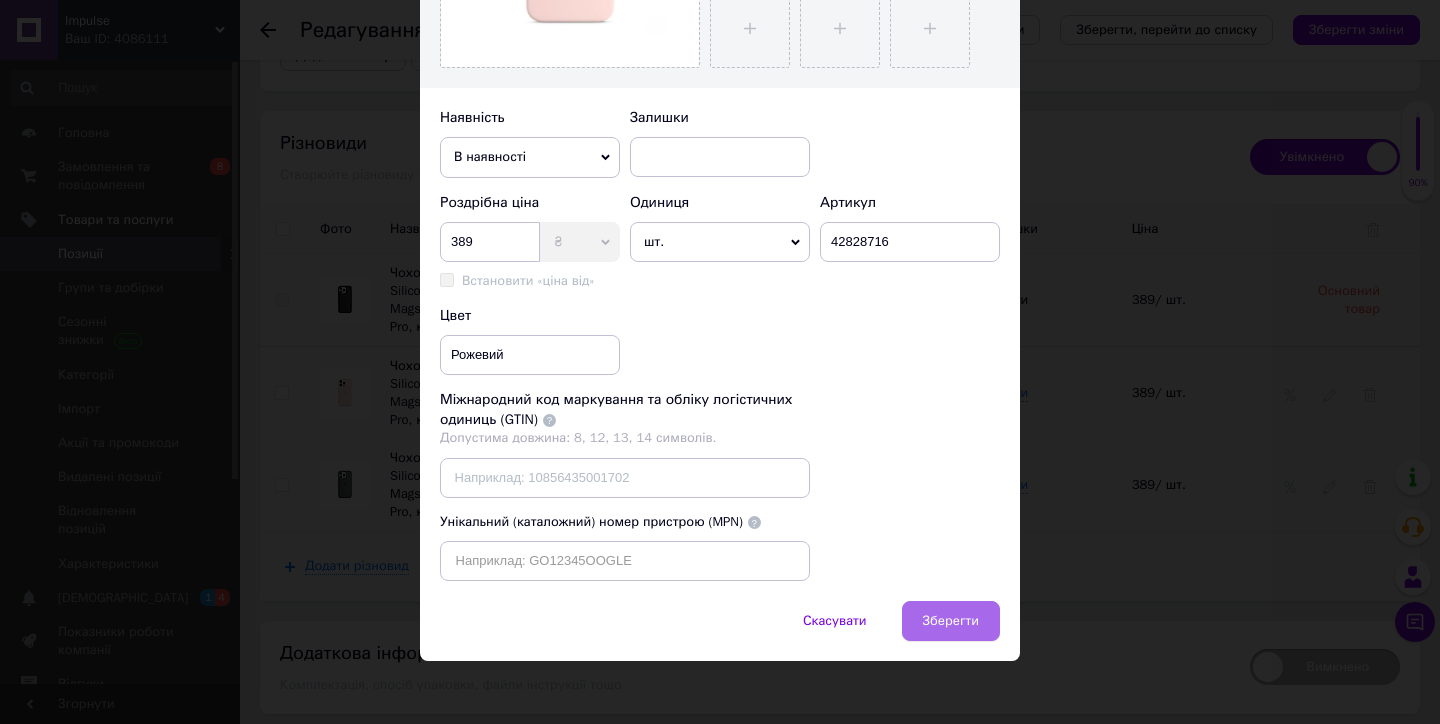 type on "Чохол на айфон Silicone case OEM Magsafe модель - 13 Pro max, колір - Рожевий" 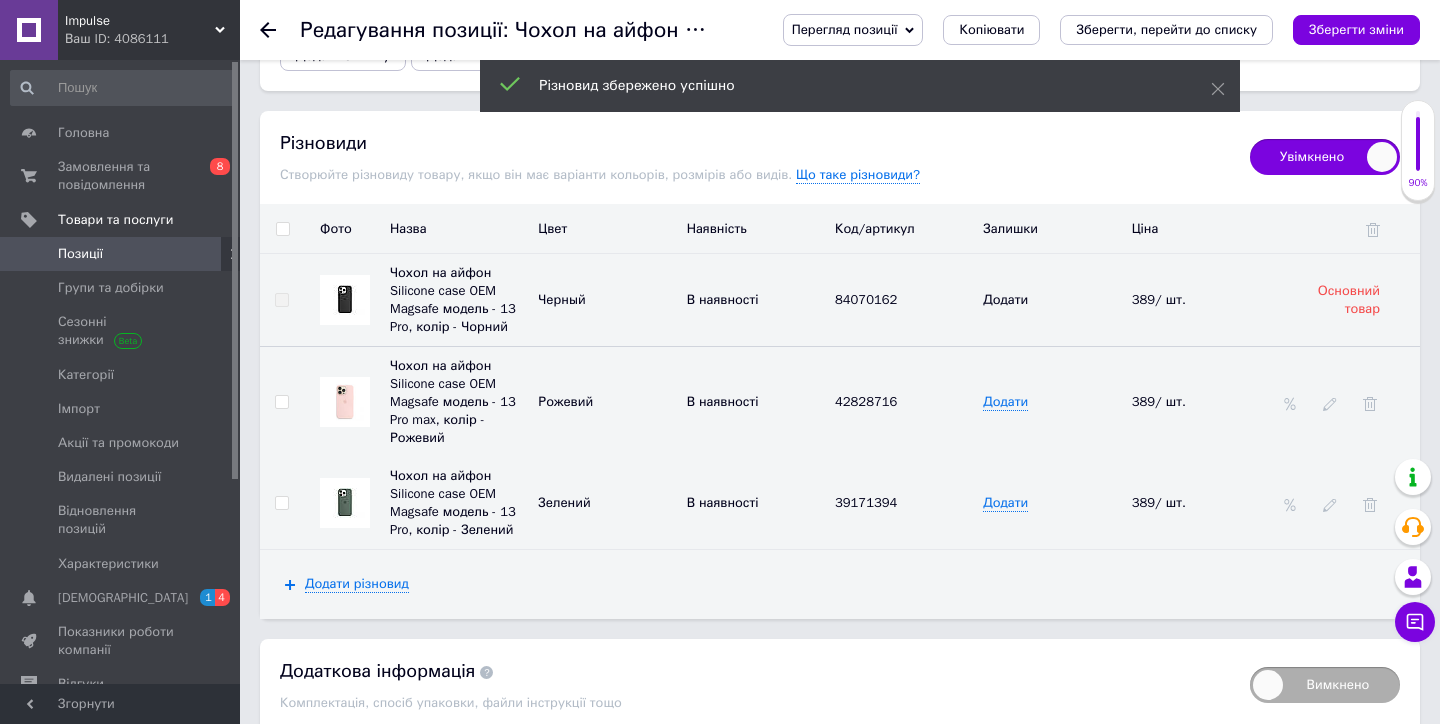 click at bounding box center (1330, 503) 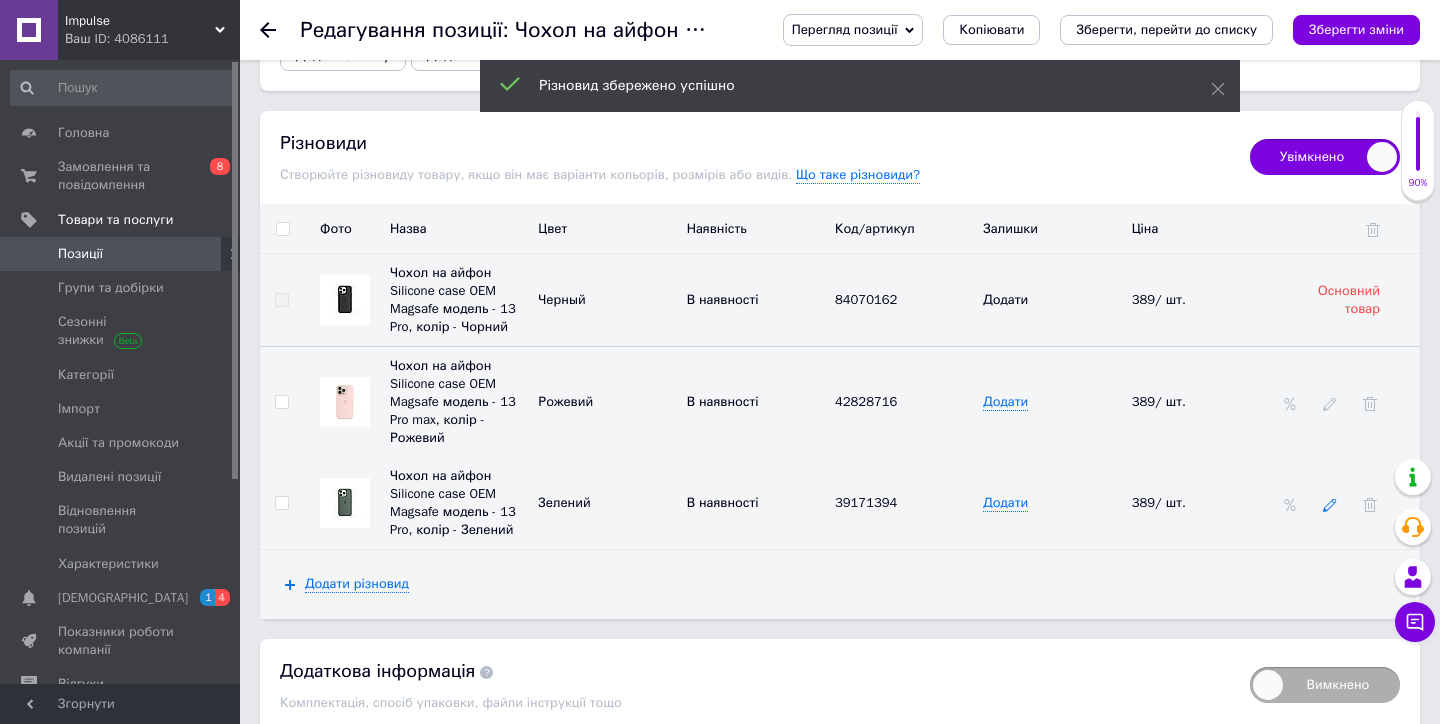 click 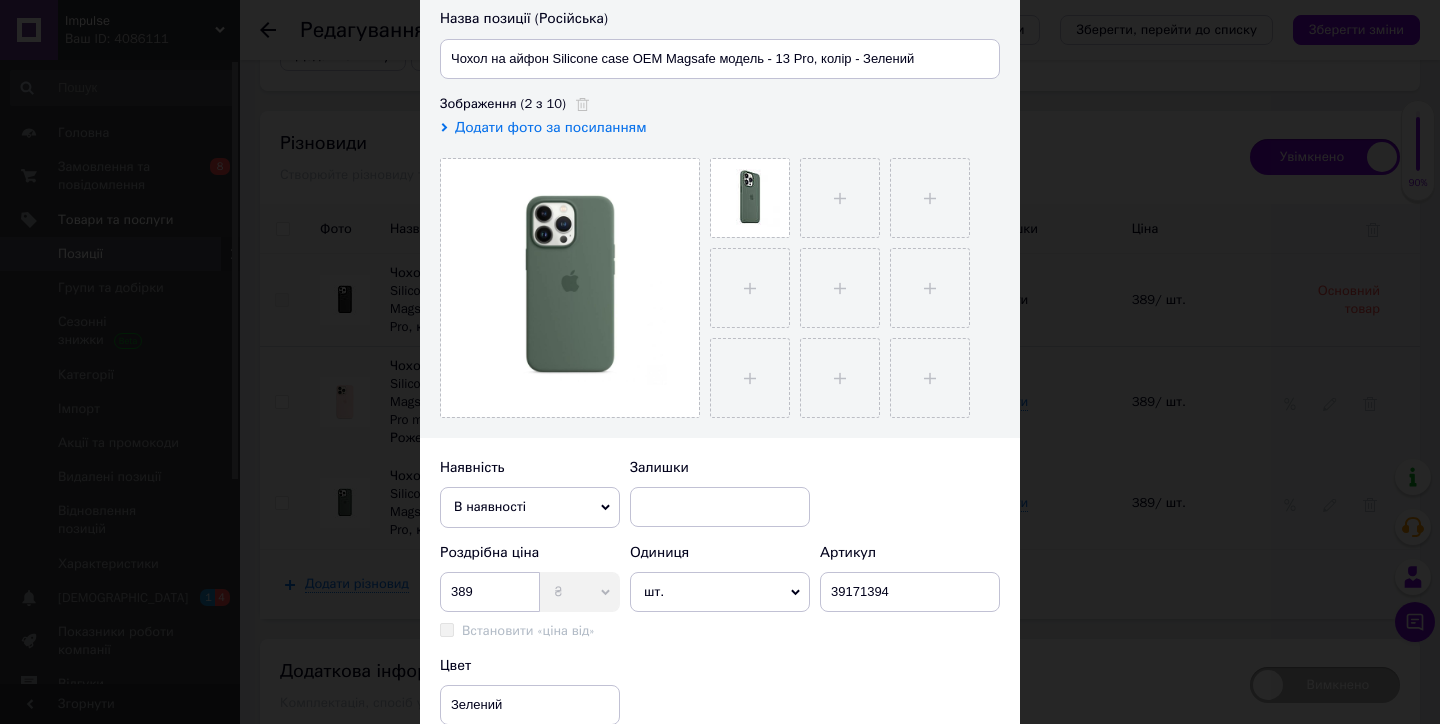 scroll, scrollTop: 306, scrollLeft: 0, axis: vertical 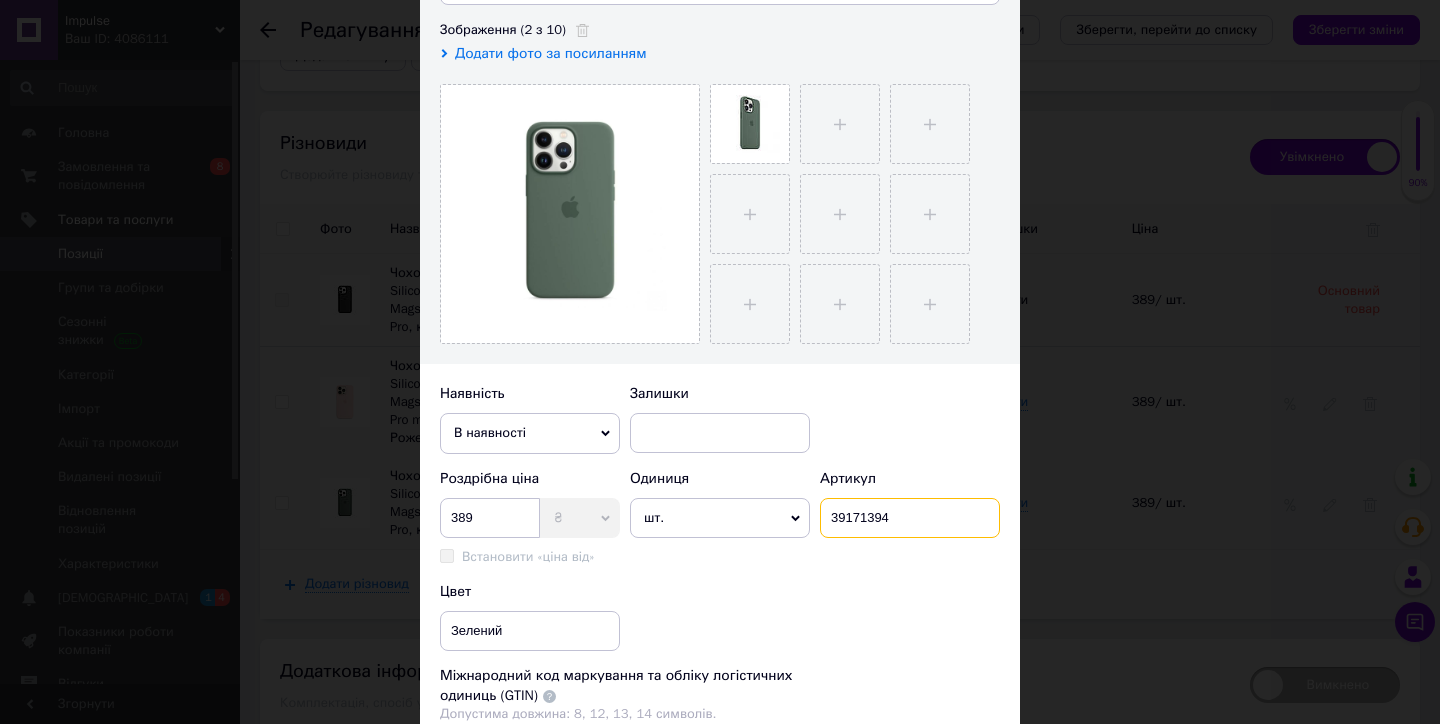 click on "39171394" at bounding box center (910, 518) 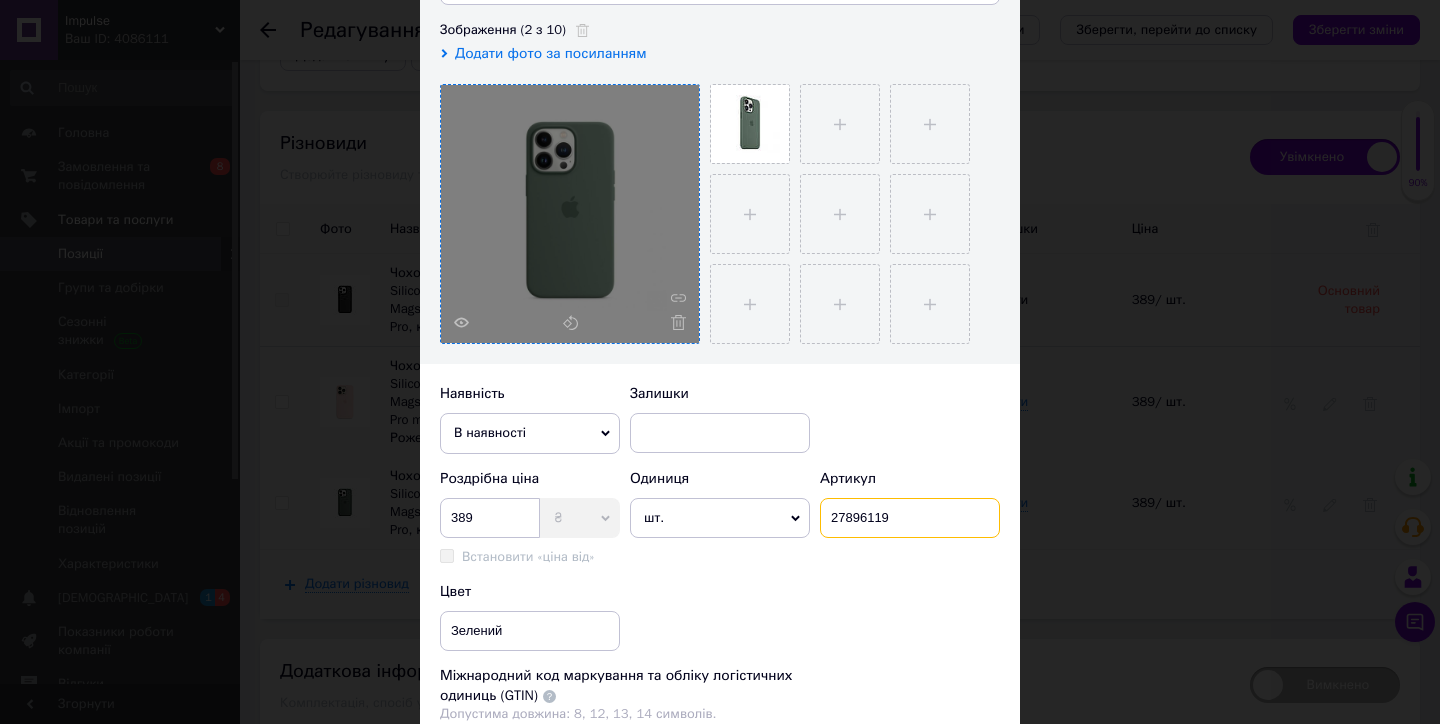 scroll, scrollTop: 17, scrollLeft: 0, axis: vertical 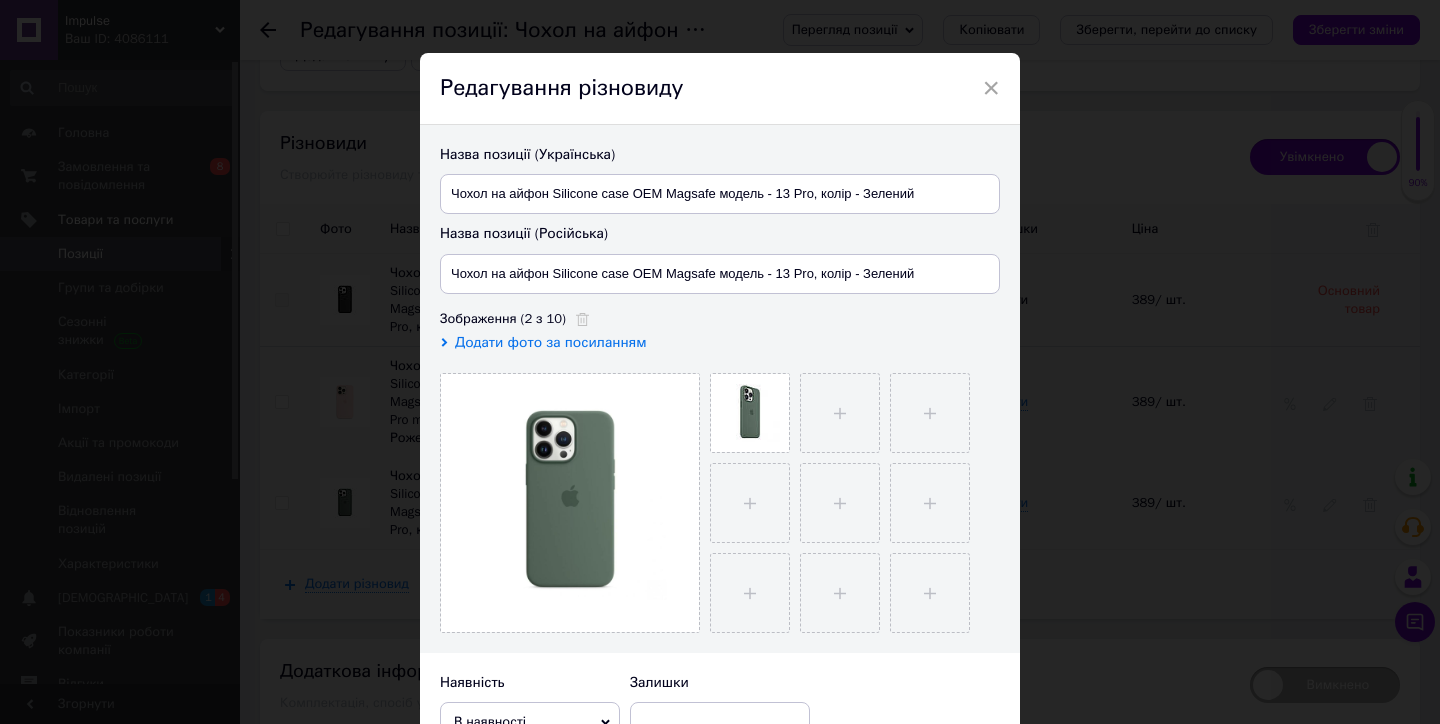 type on "27896119" 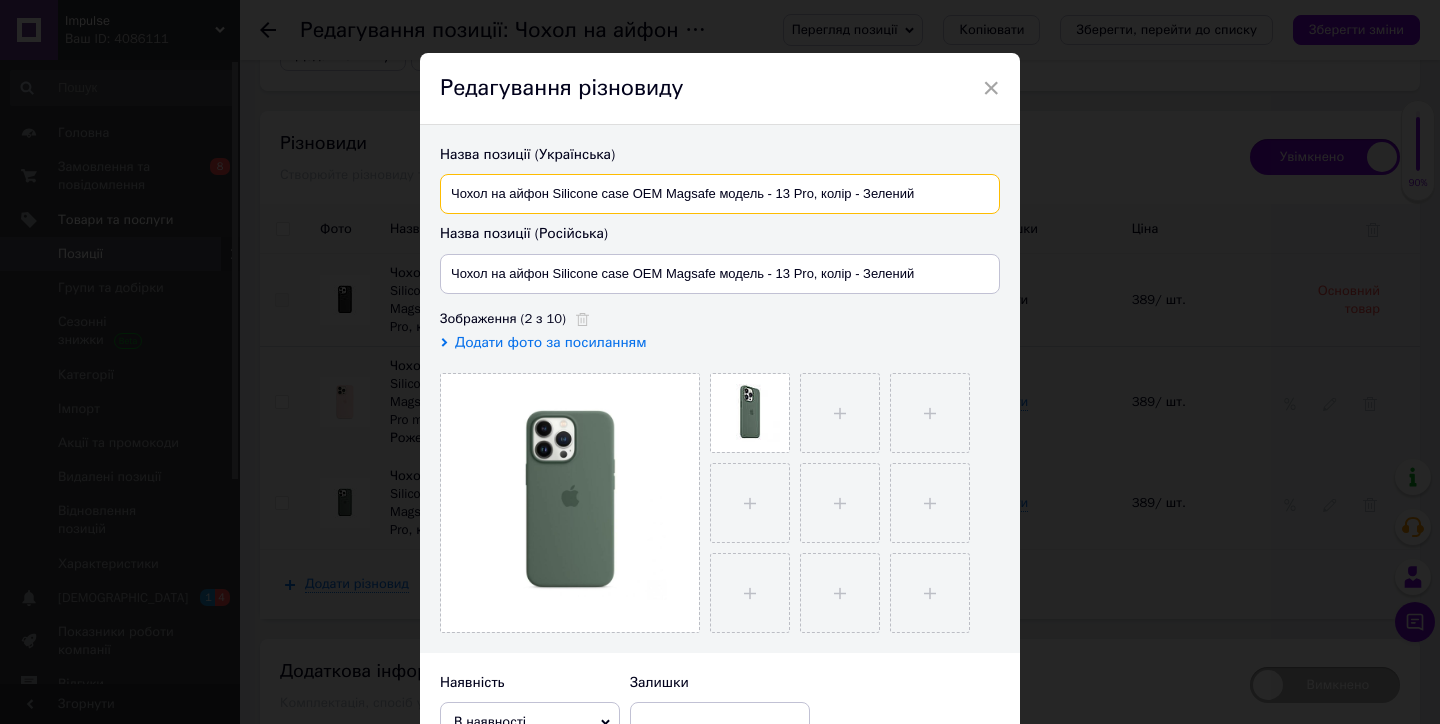 click on "Чохол на айфон Silicone case OEM Magsafe модель - 13 Pro, колір - Зелений" at bounding box center [720, 194] 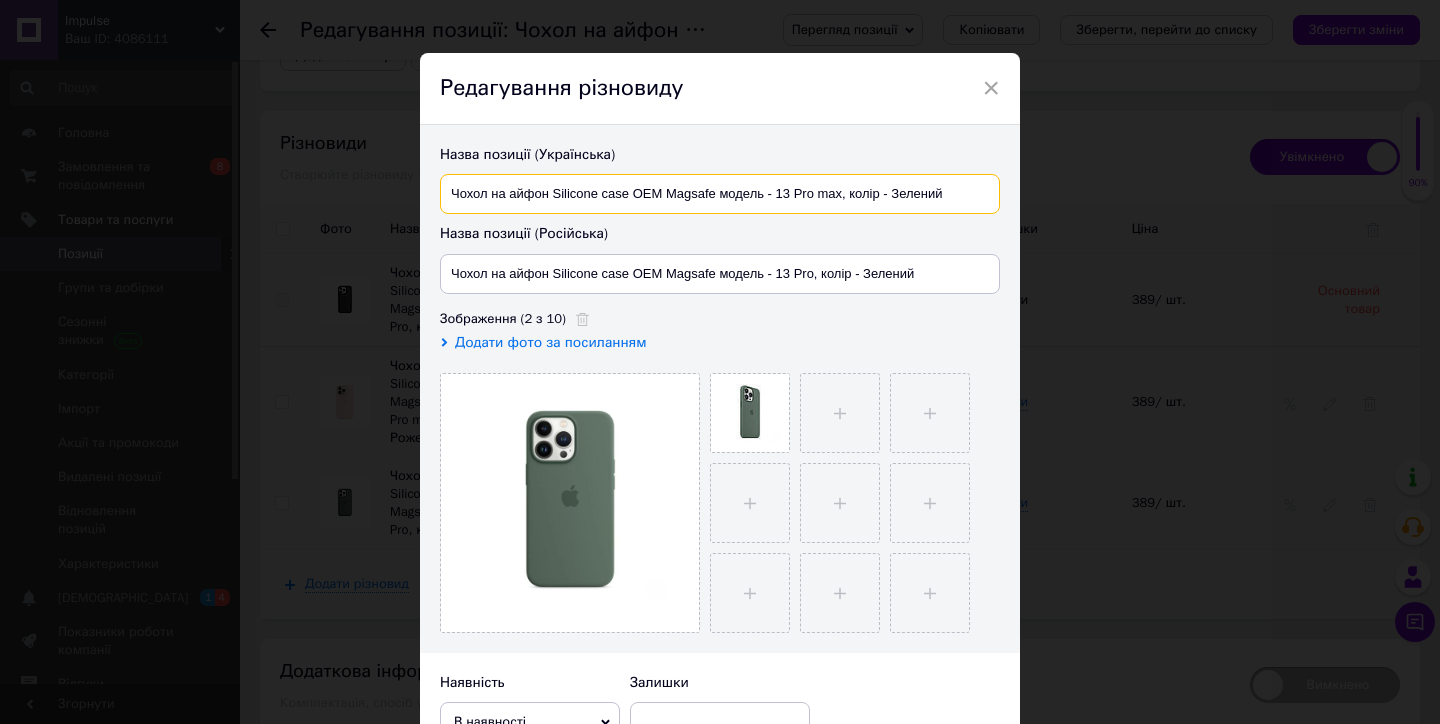 type on "Чохол на айфон Silicone case OEM Magsafe модель - 13 Pro max, колір - Зелений" 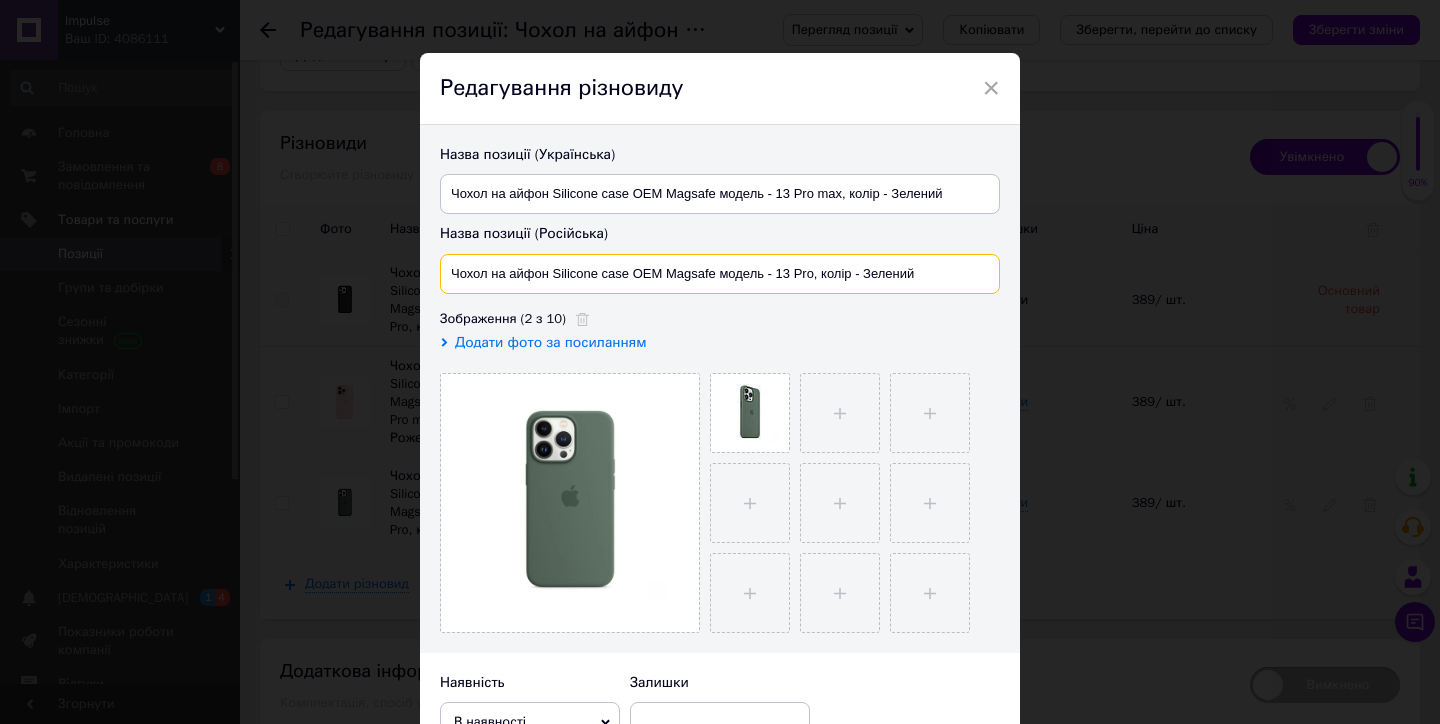 click on "Чохол на айфон Silicone case OEM Magsafe модель - 13 Pro, колір - Зелений" at bounding box center (720, 274) 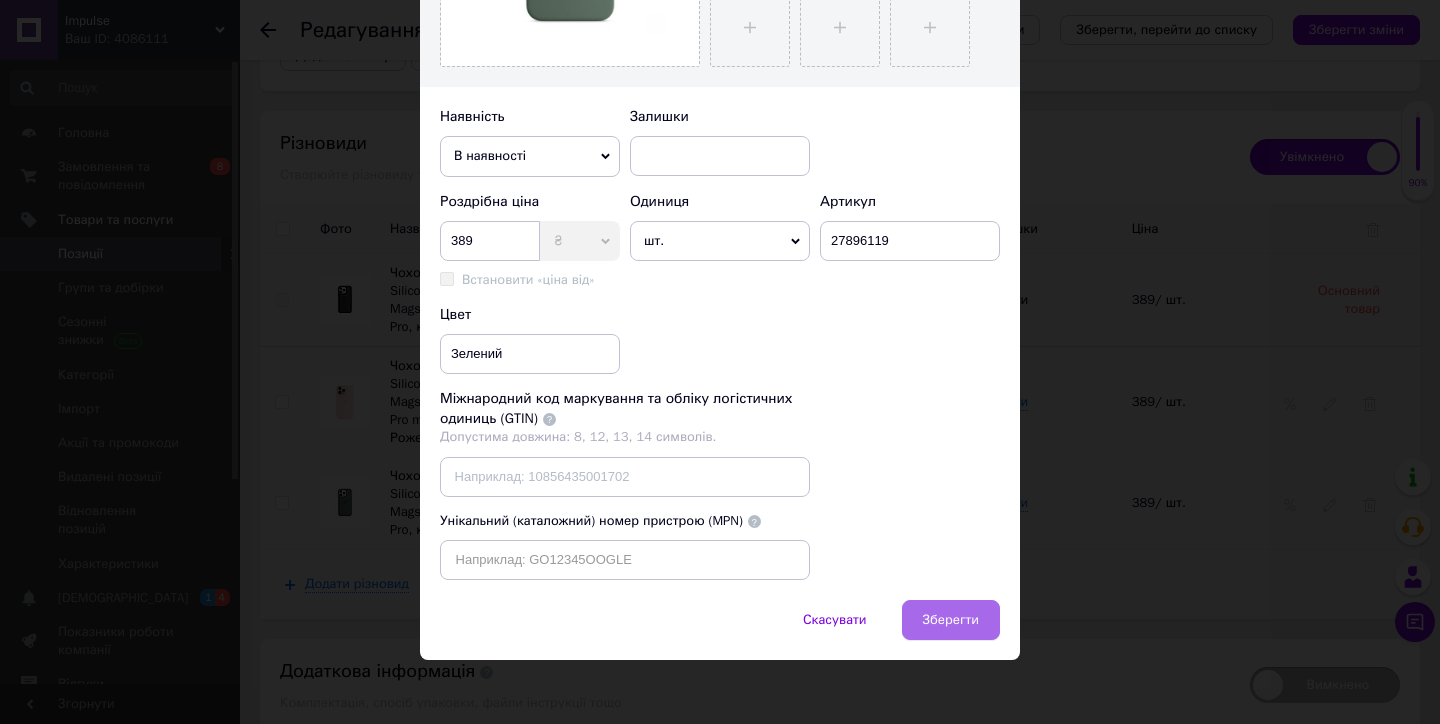 scroll, scrollTop: 582, scrollLeft: 0, axis: vertical 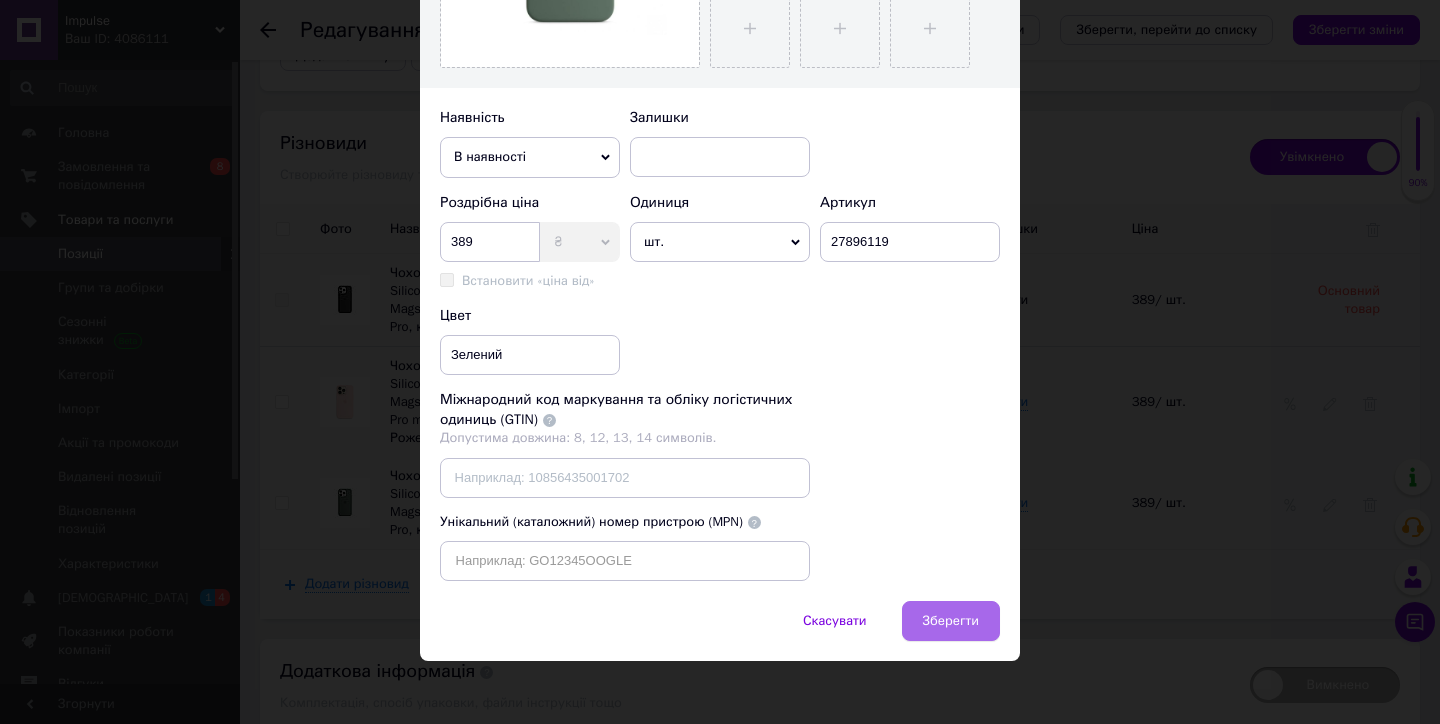 type on "Чохол на айфон Silicone case OEM Magsafe модель - 13 Pro max, колір - Зелений" 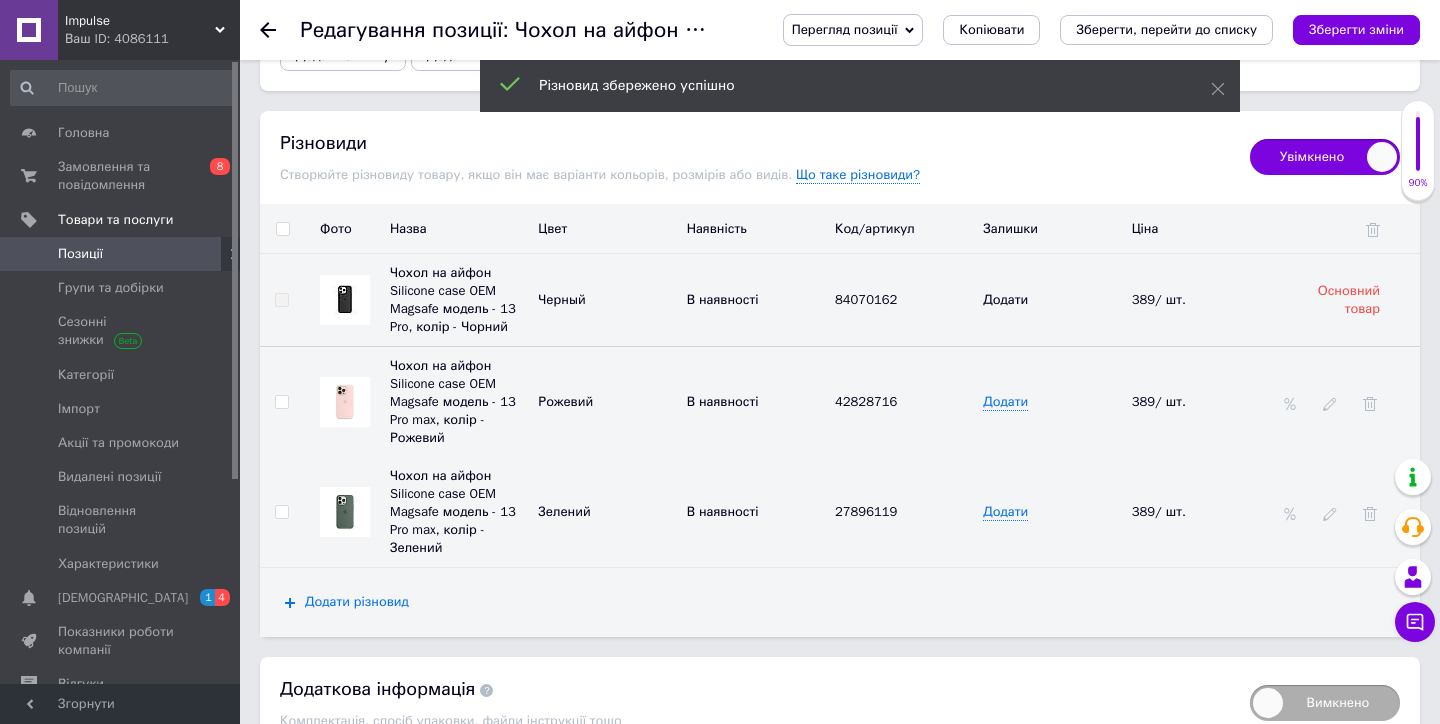 click on "Додати різновид" at bounding box center (357, 602) 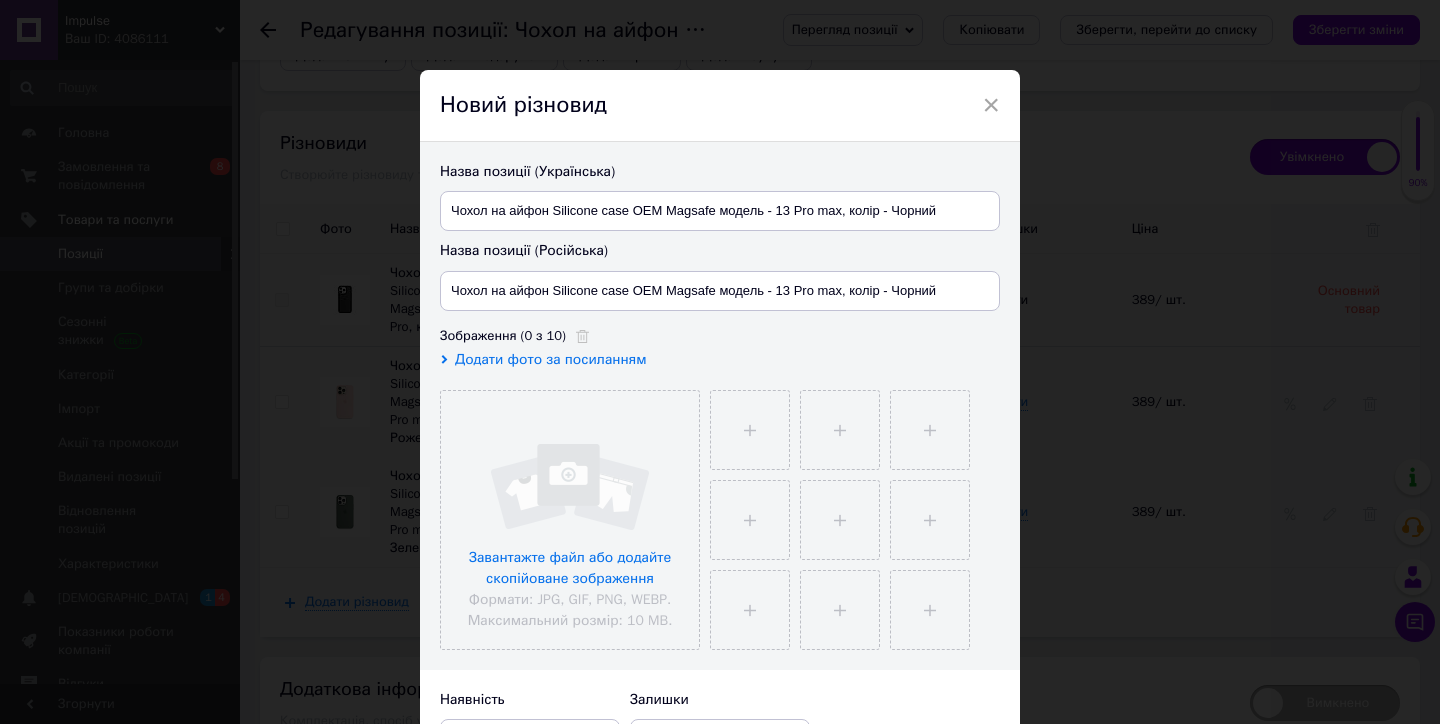 scroll, scrollTop: 290, scrollLeft: 0, axis: vertical 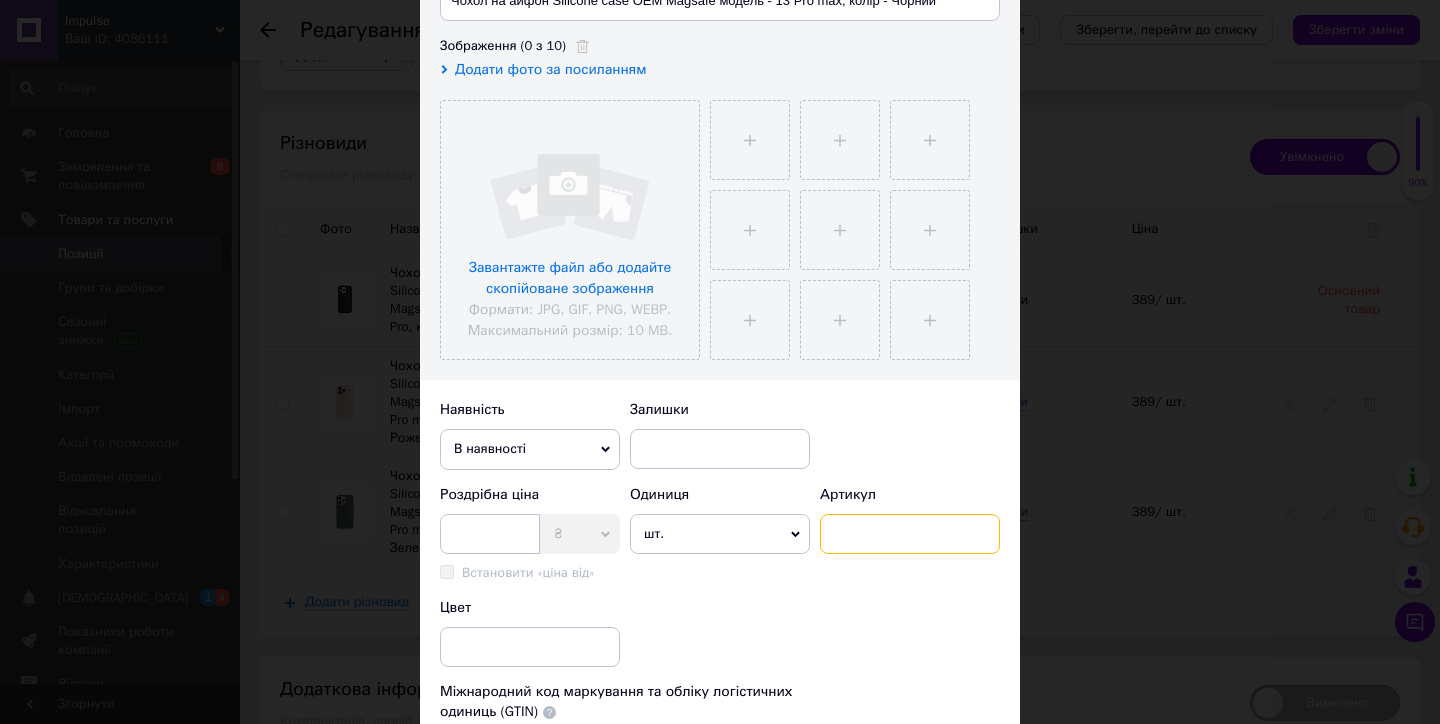 click at bounding box center (910, 534) 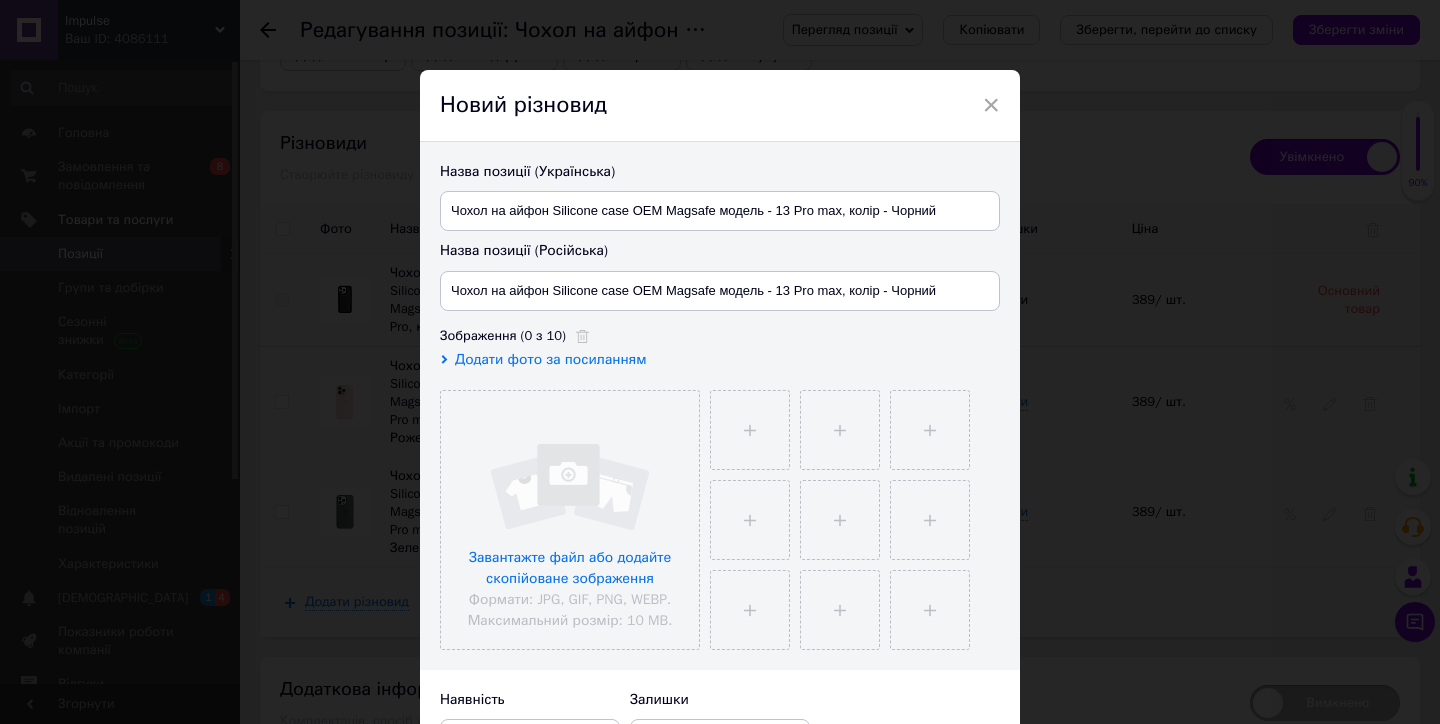 scroll, scrollTop: 0, scrollLeft: 0, axis: both 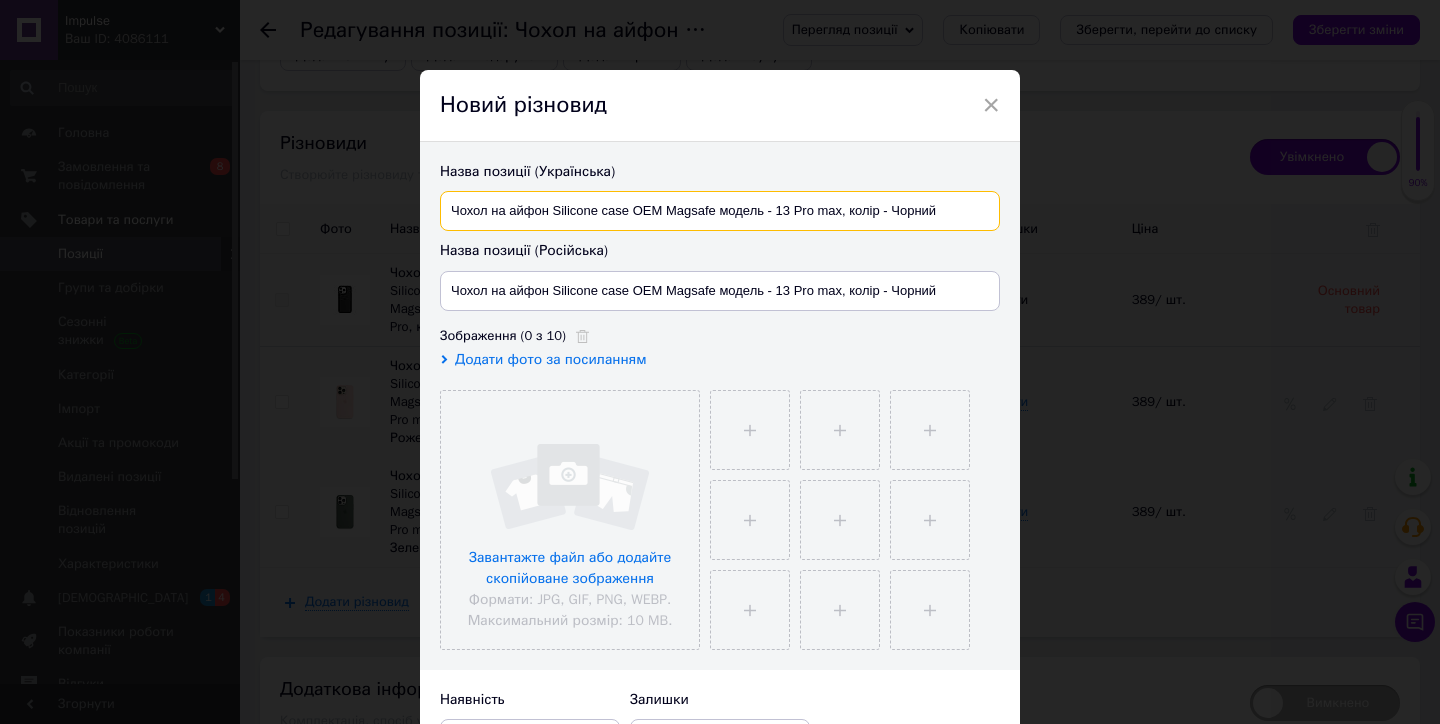click on "Чохол на айфон Silicone case OEM Magsafe модель - 13 Pro max, колір - Чорний" at bounding box center [720, 211] 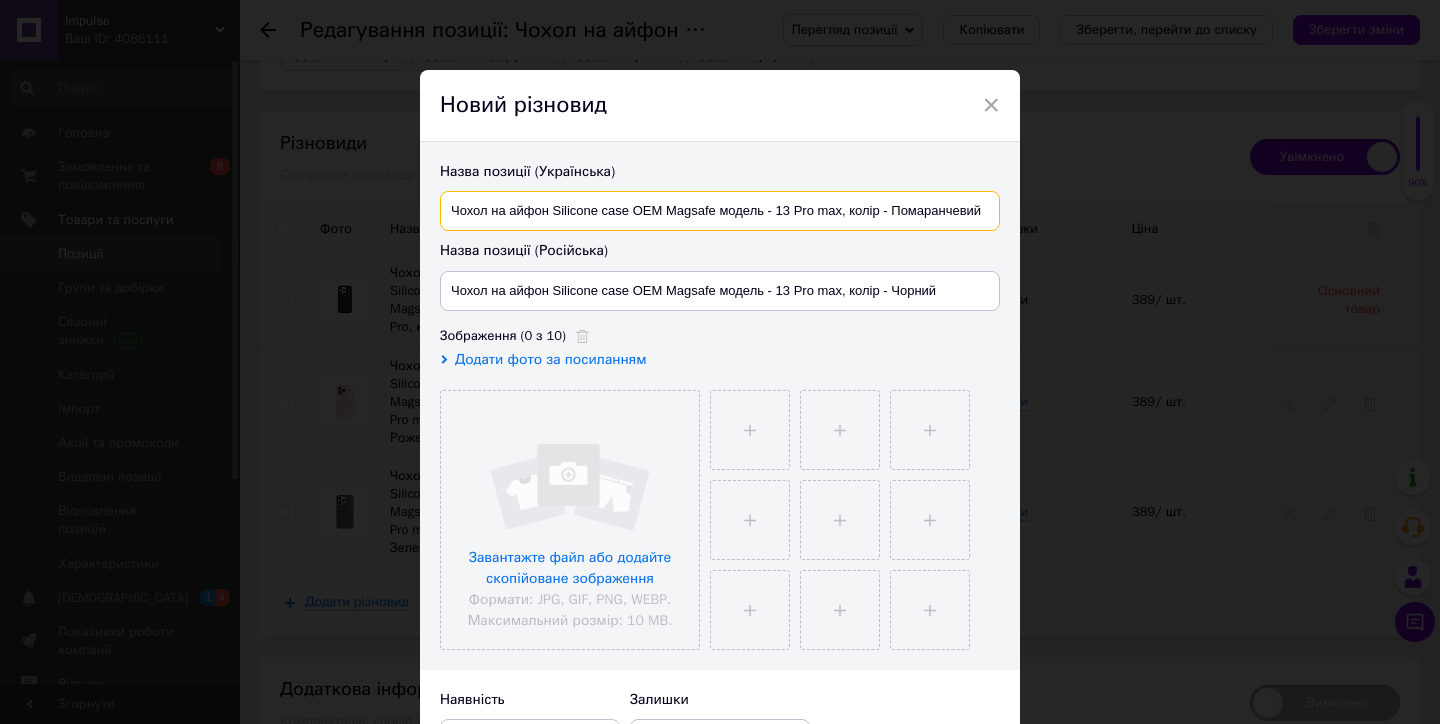 type on "Чохол на айфон Silicone case OEM Magsafe модель - 13 Pro max, колір - Помаранчевий" 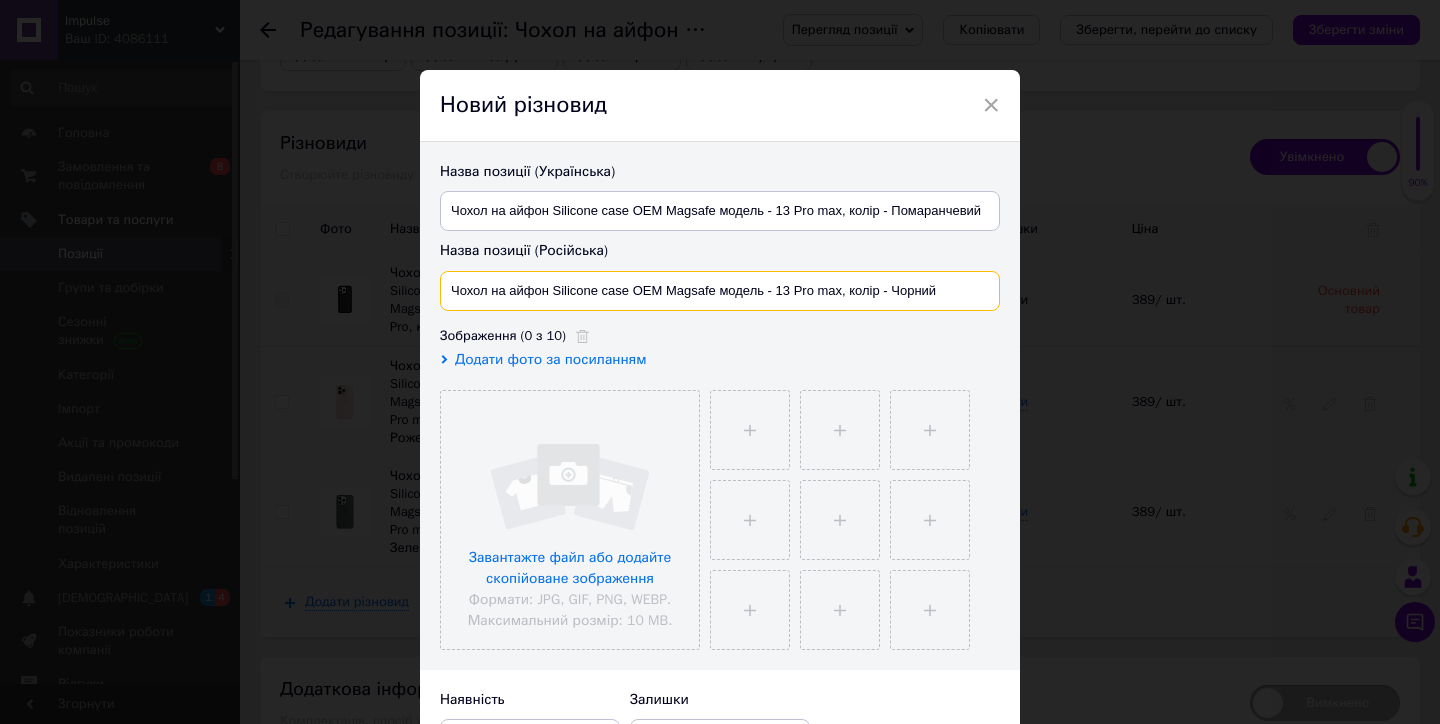 click on "Чохол на айфон Silicone case OEM Magsafe модель - 13 Pro max, колір - Чорний" at bounding box center (720, 291) 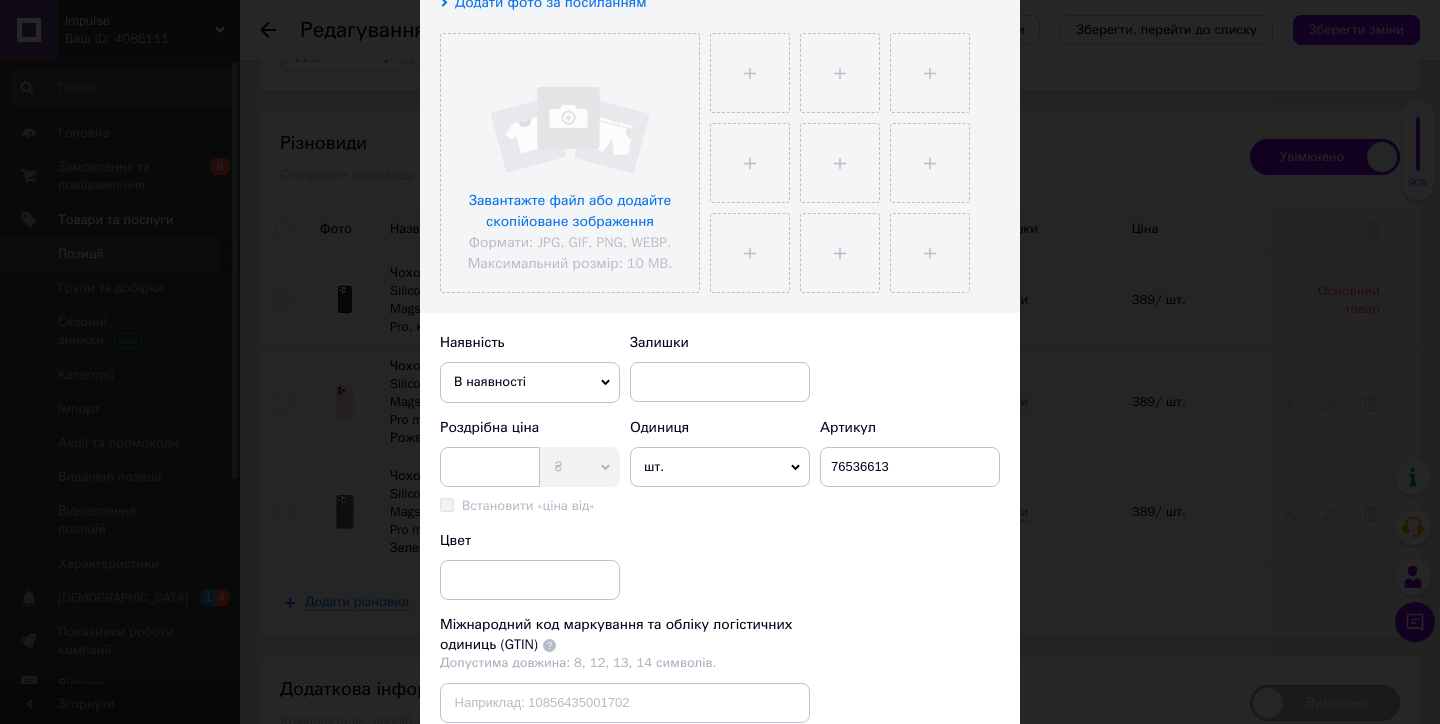scroll, scrollTop: 391, scrollLeft: 0, axis: vertical 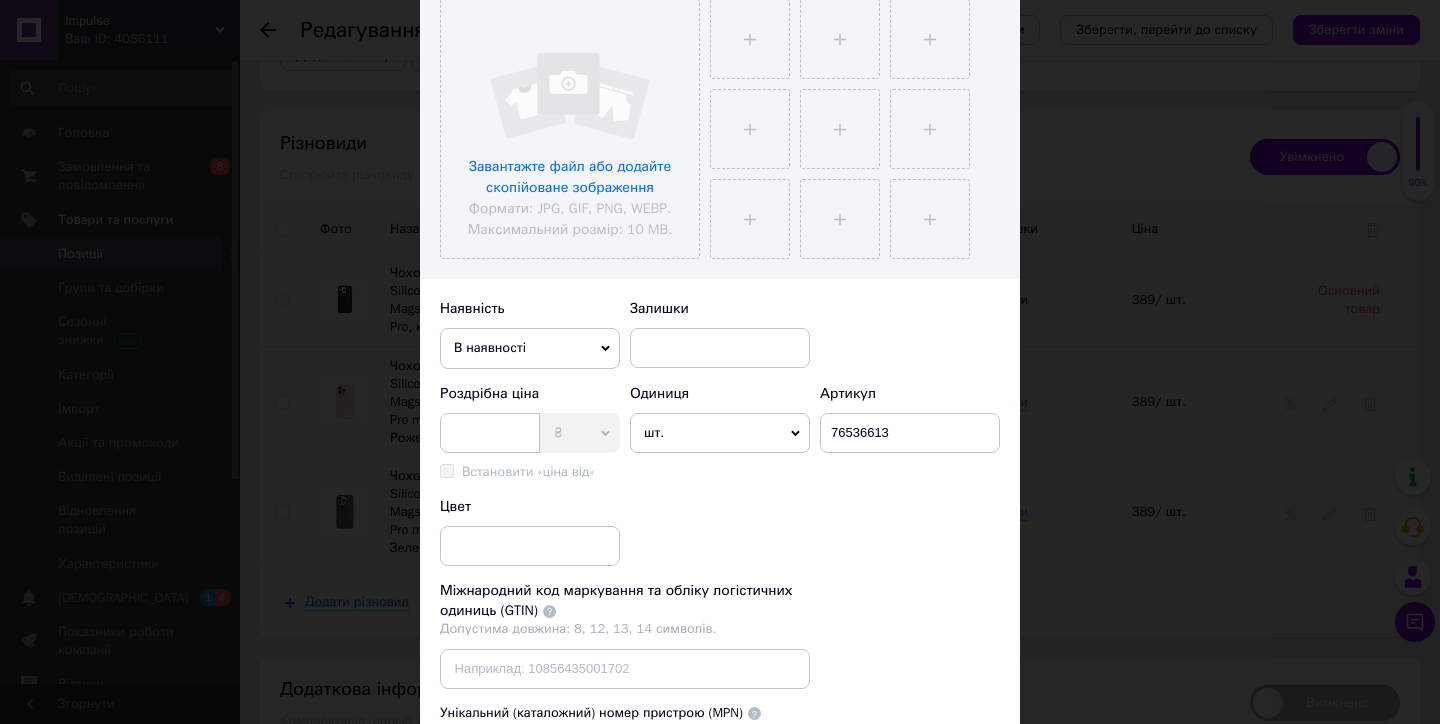 type on "Чохол на айфон Silicone case OEM Magsafe модель - 13 Pro max, колір - Помаранчевий" 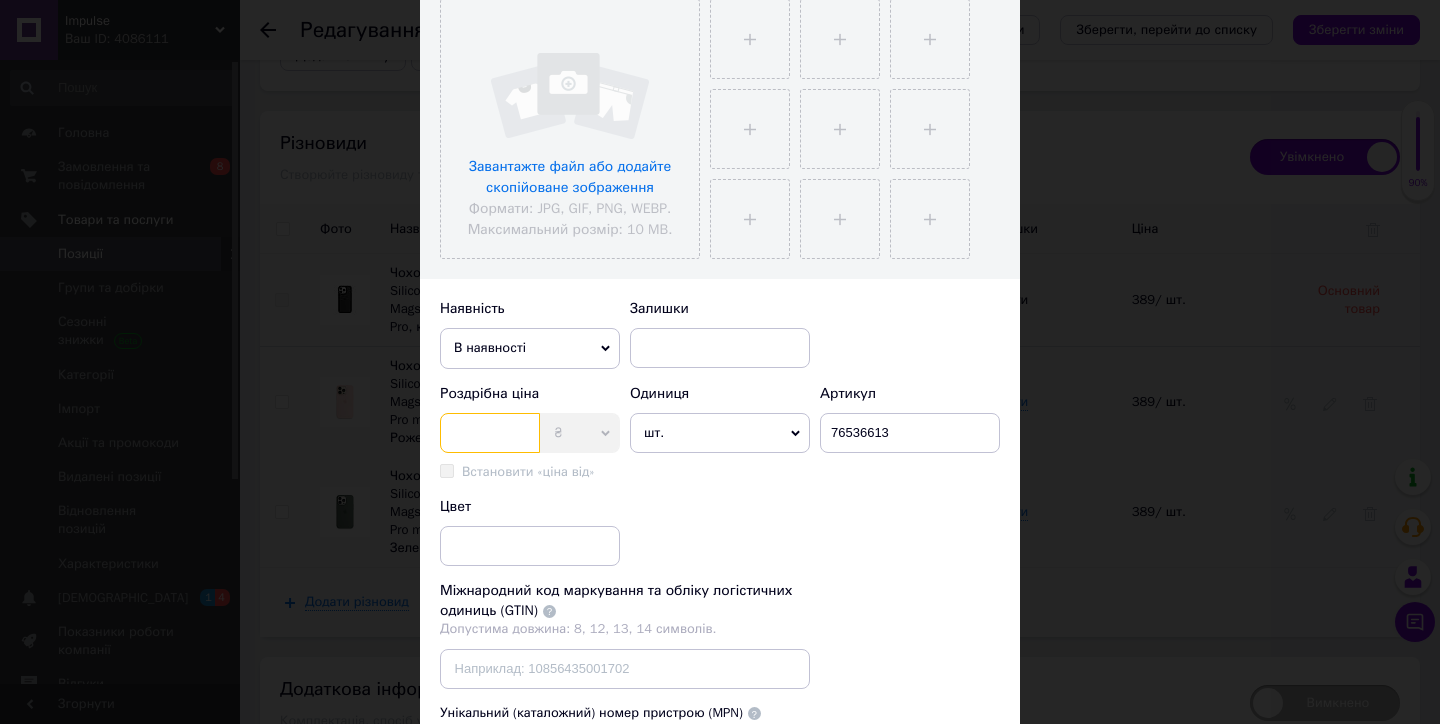 click at bounding box center [490, 433] 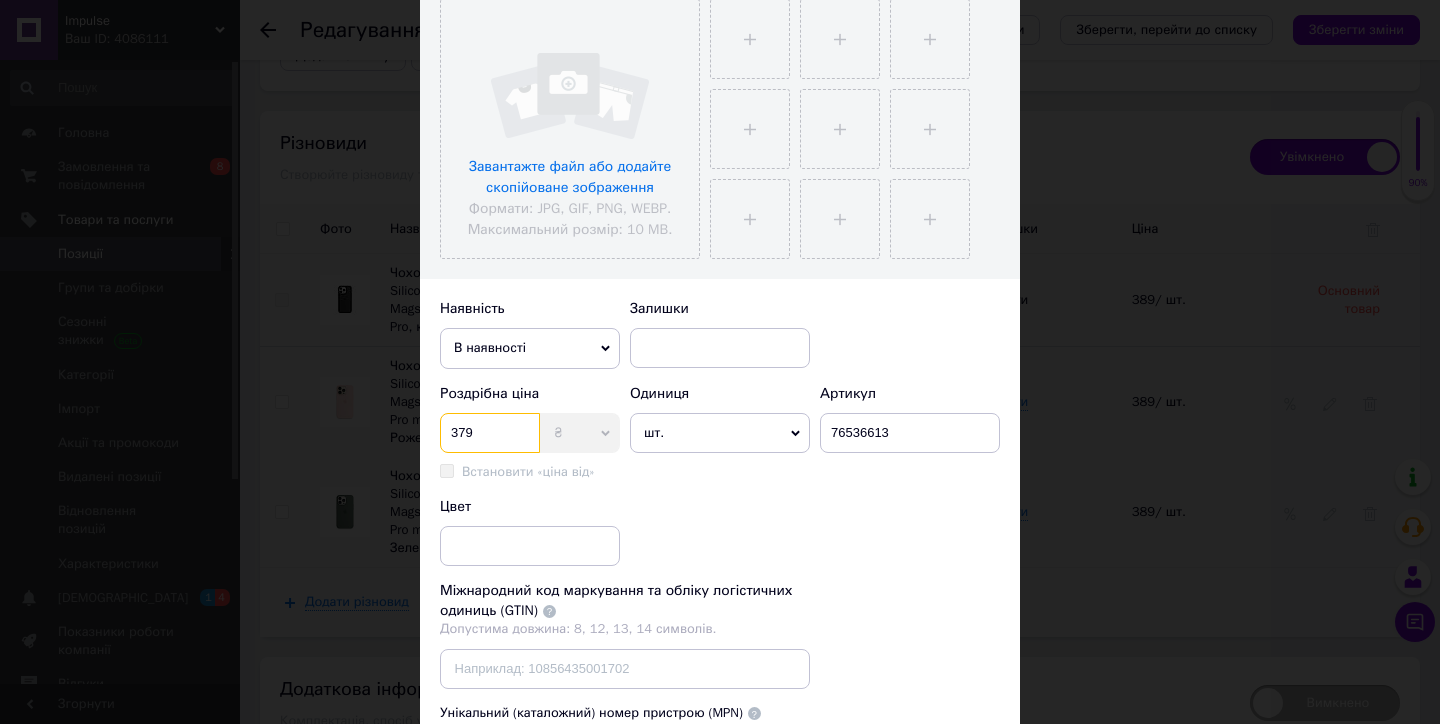 type on "379" 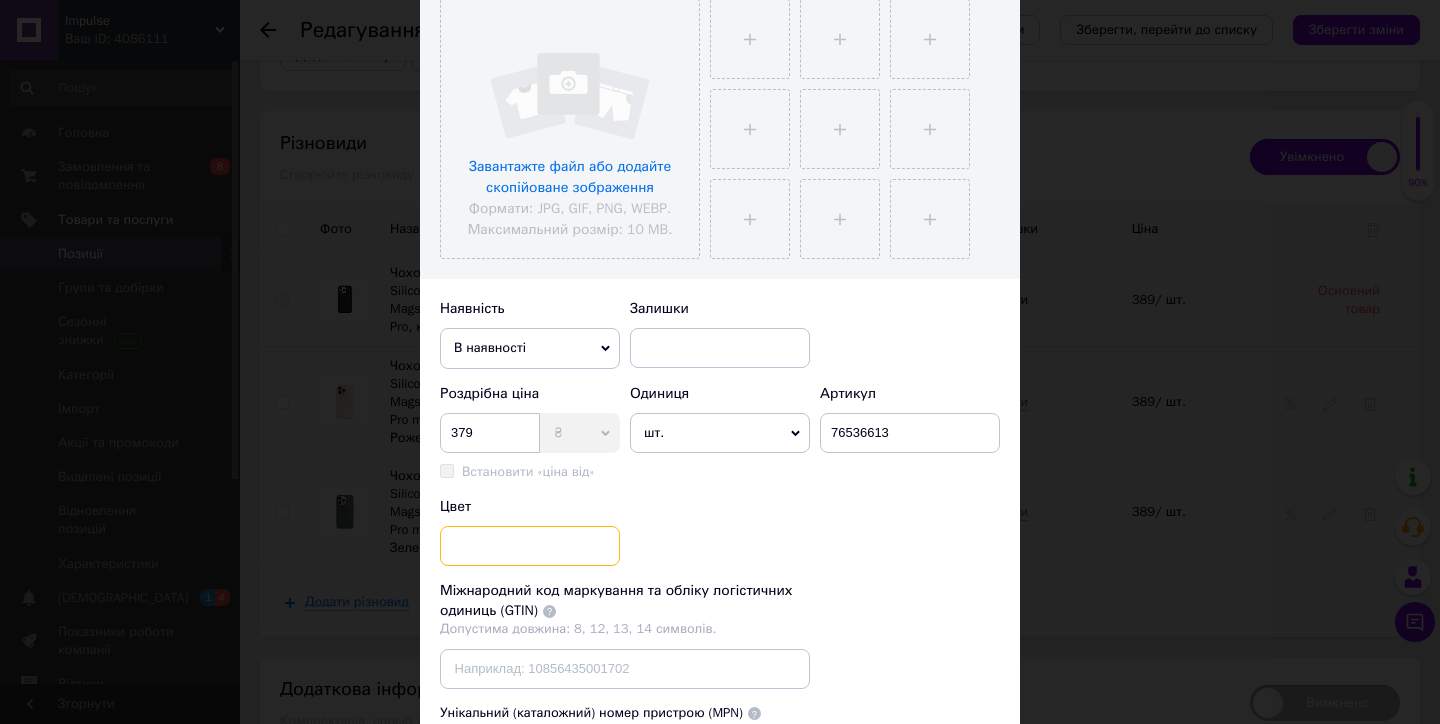 click at bounding box center (530, 546) 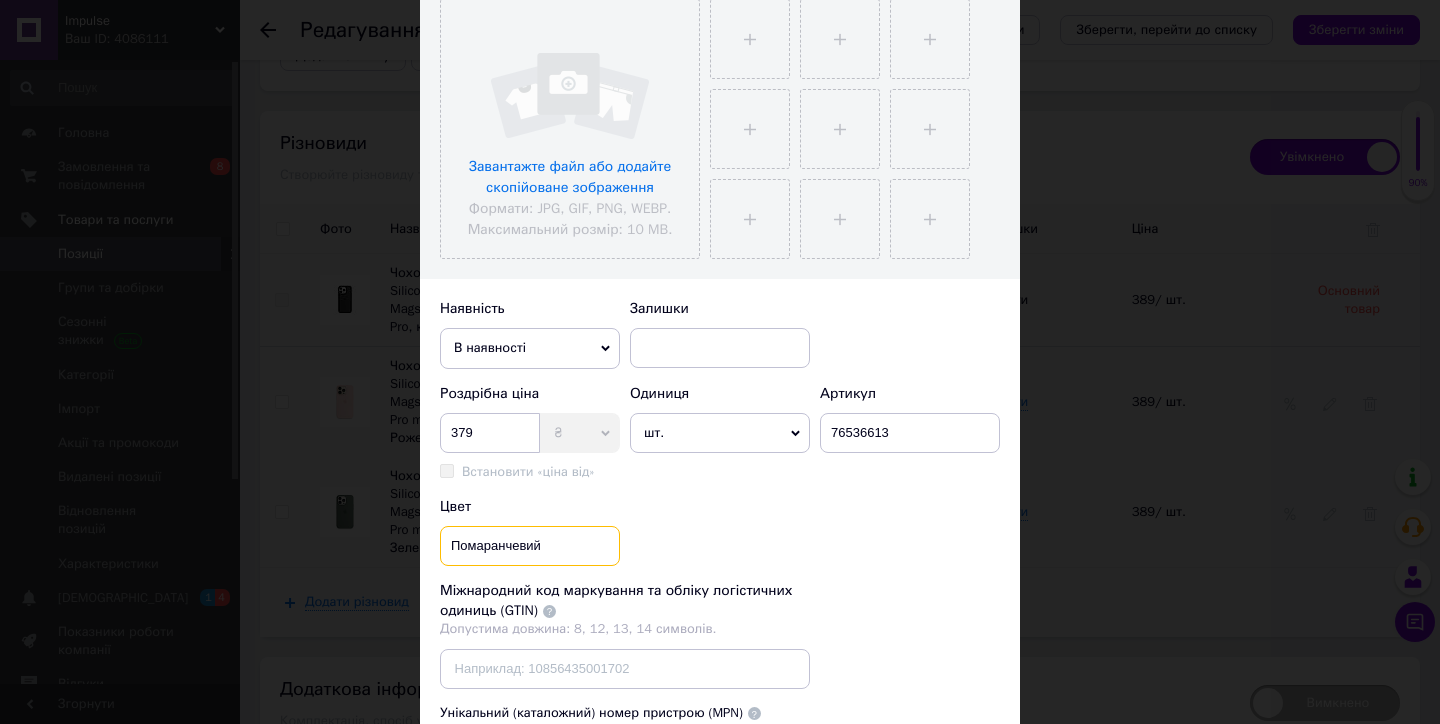 type on "Помаранчевий" 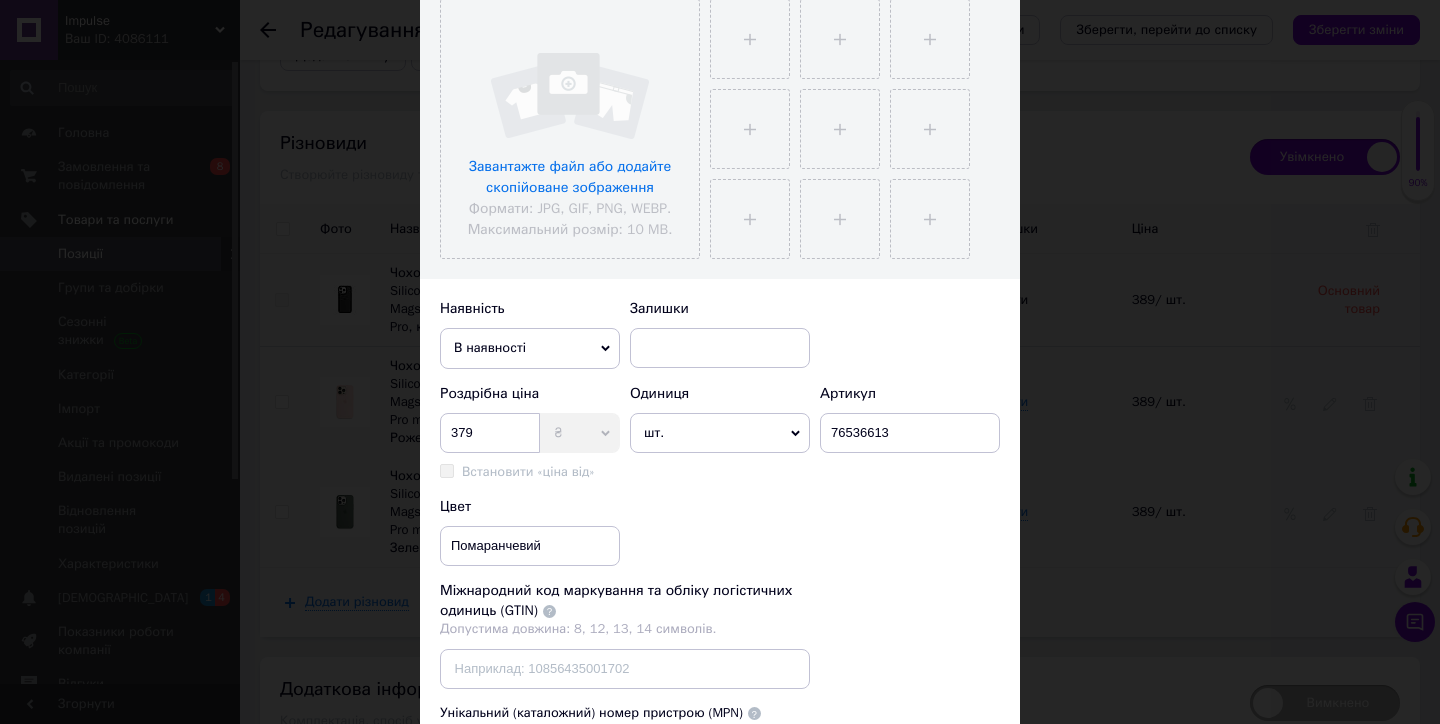 click on "Цвет Помаранчевий" at bounding box center [720, 532] 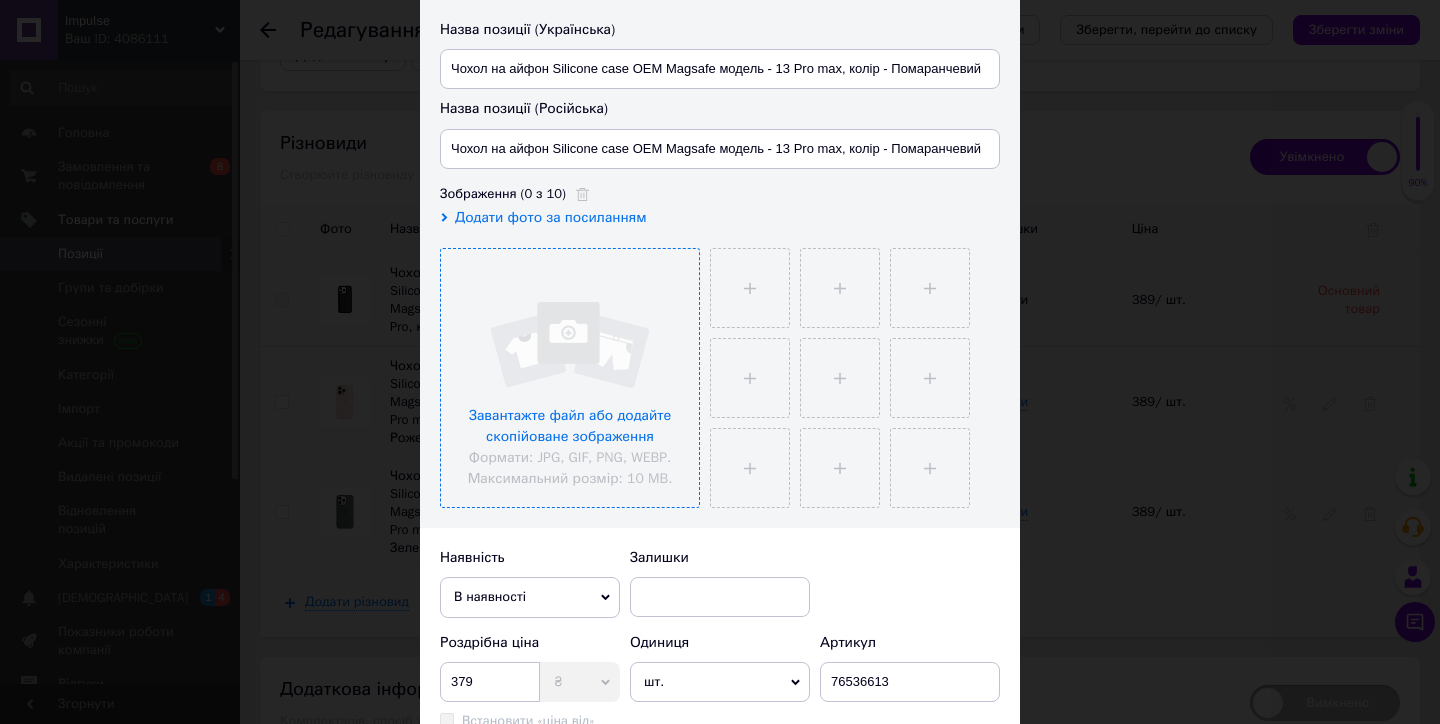 scroll, scrollTop: 139, scrollLeft: 0, axis: vertical 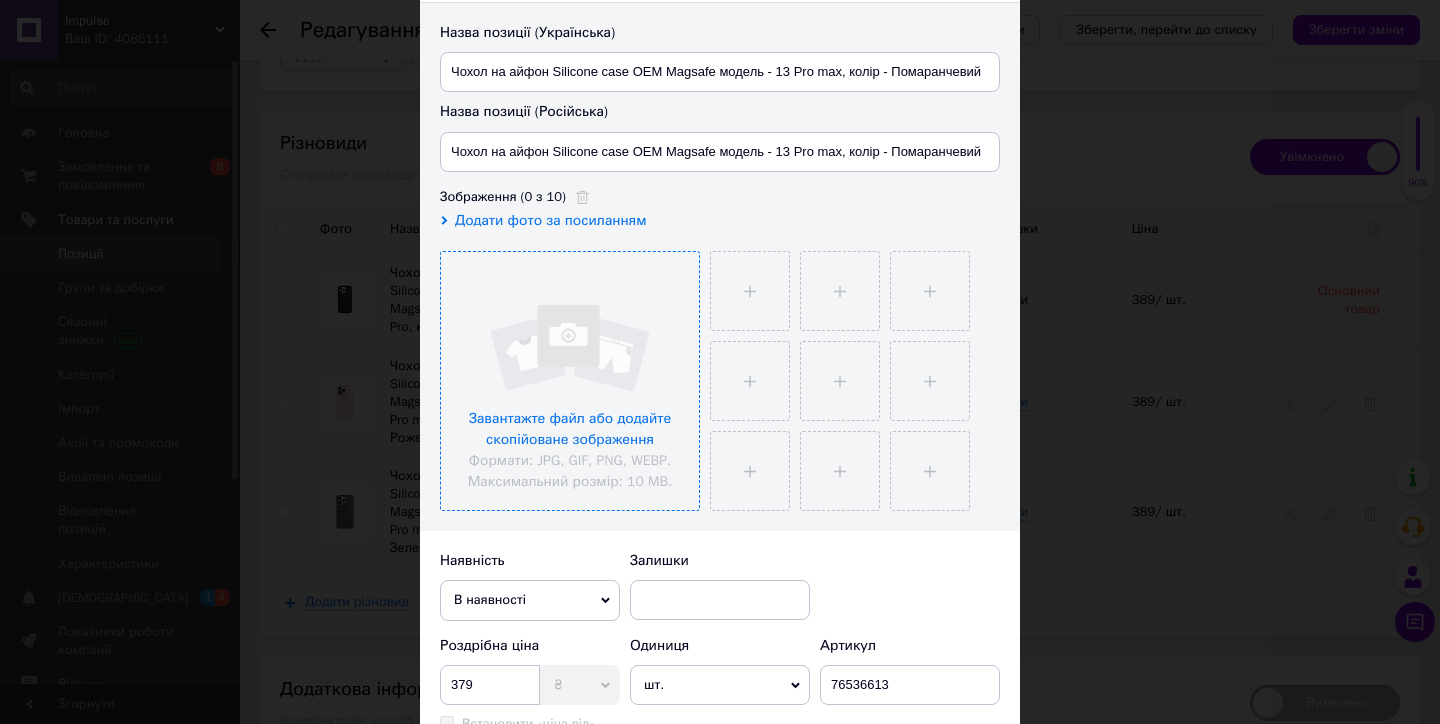 click at bounding box center [570, 381] 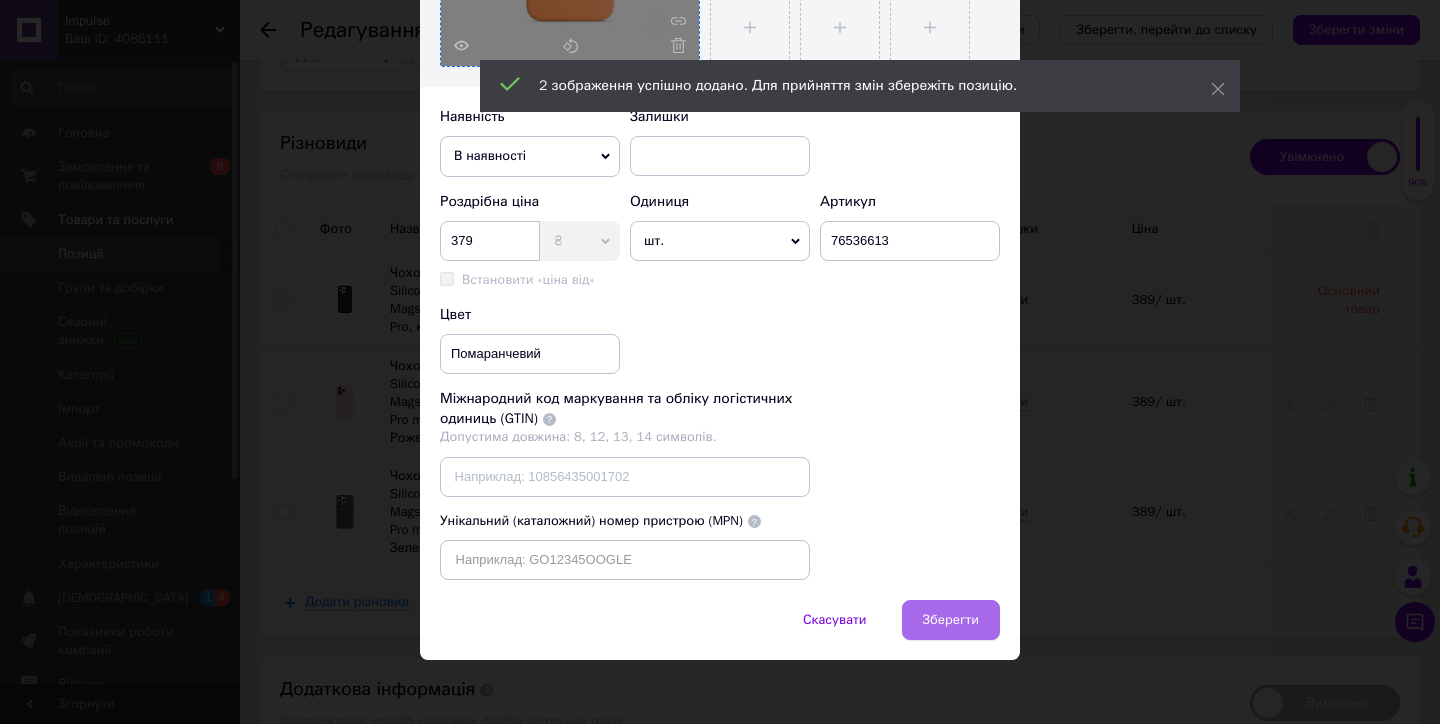 click on "Зберегти" at bounding box center [951, 620] 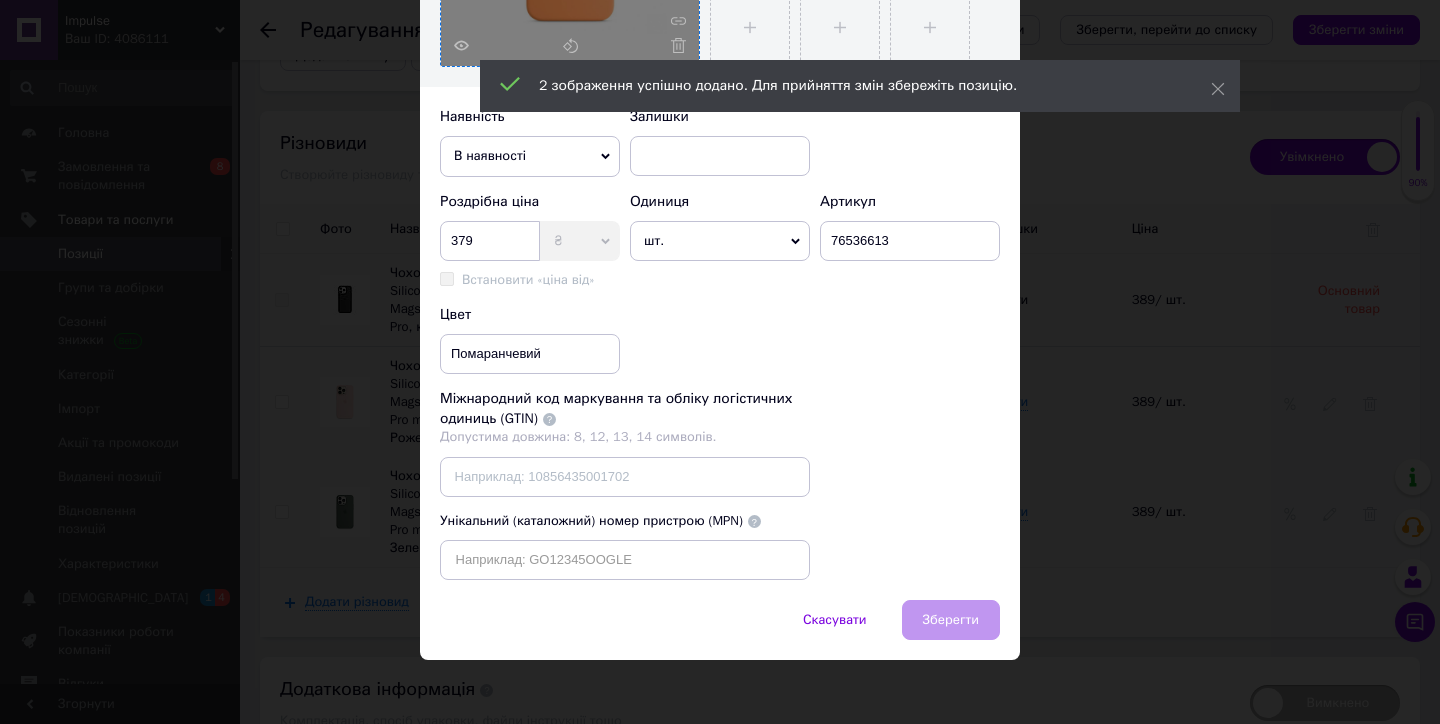 scroll, scrollTop: 582, scrollLeft: 0, axis: vertical 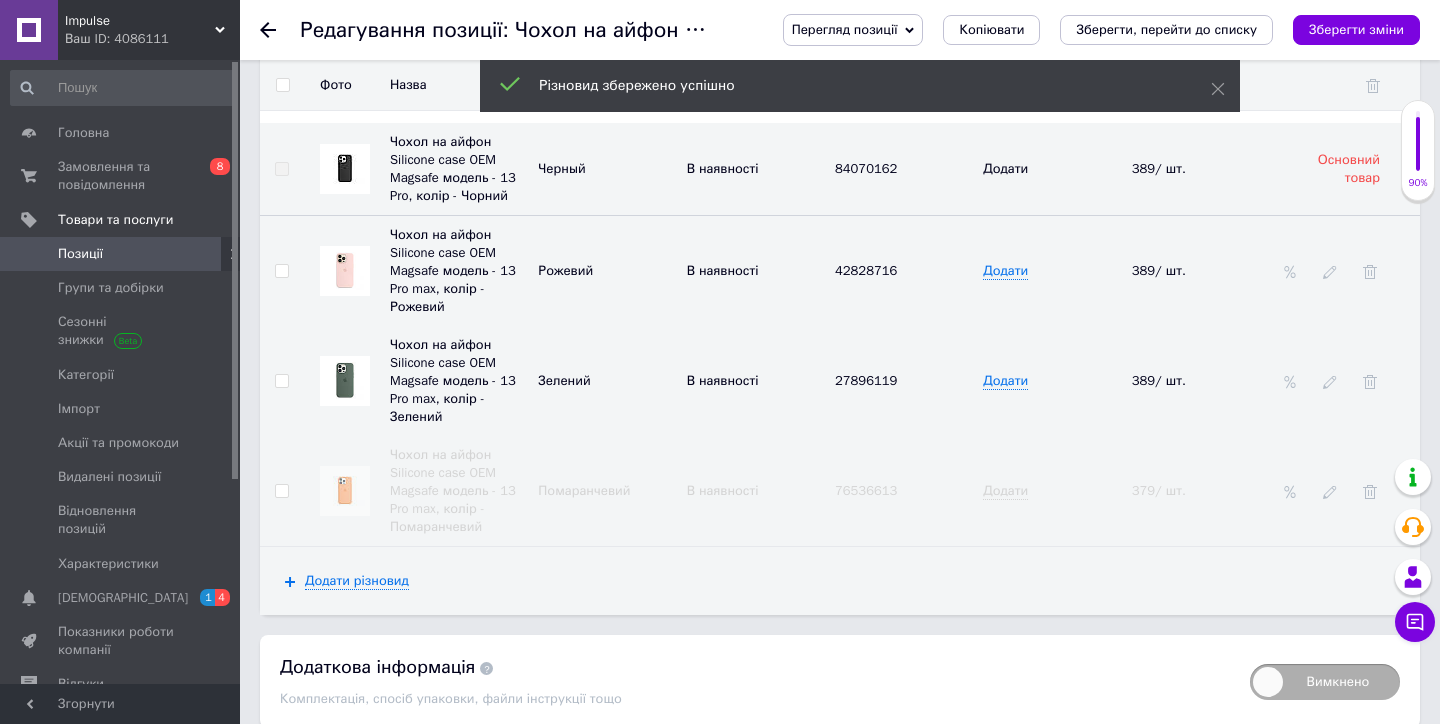 click on "Зберегти зміни" at bounding box center (328, 768) 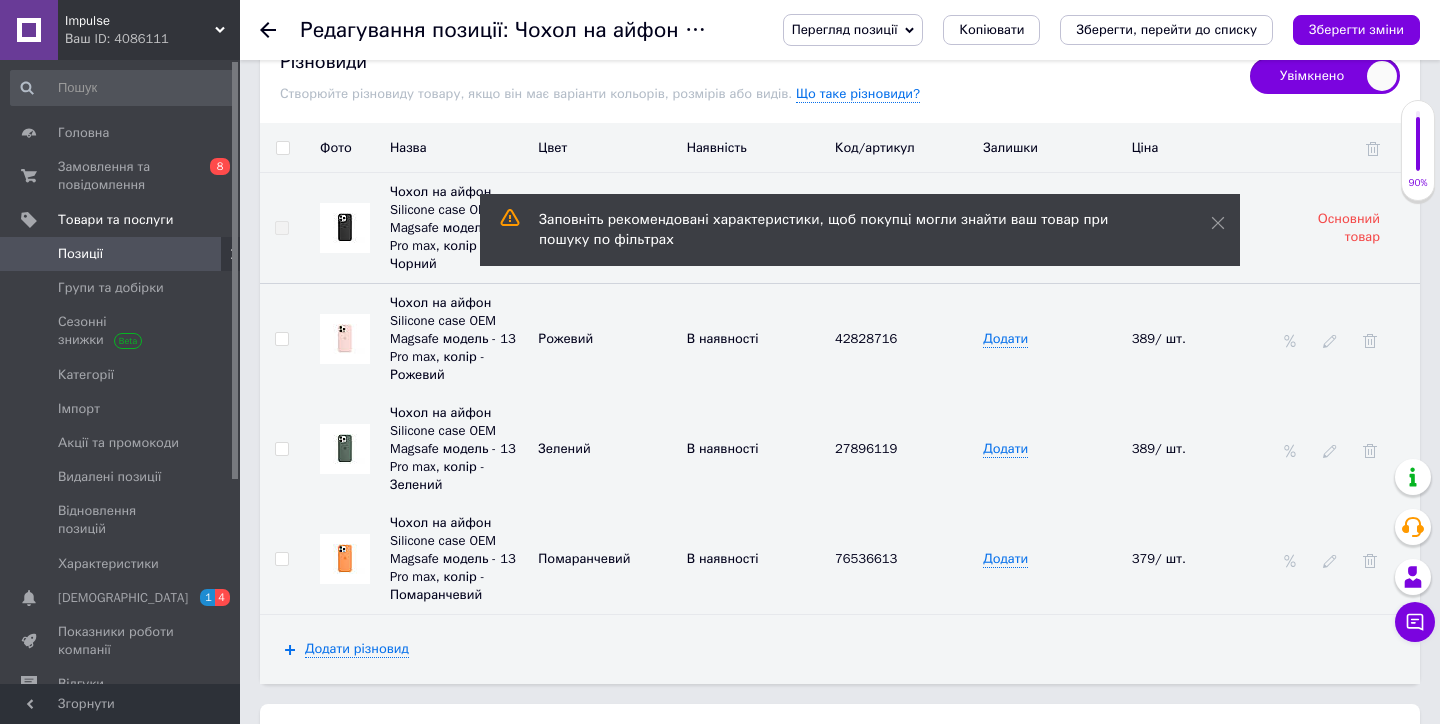 click on "Позиції" at bounding box center [123, 254] 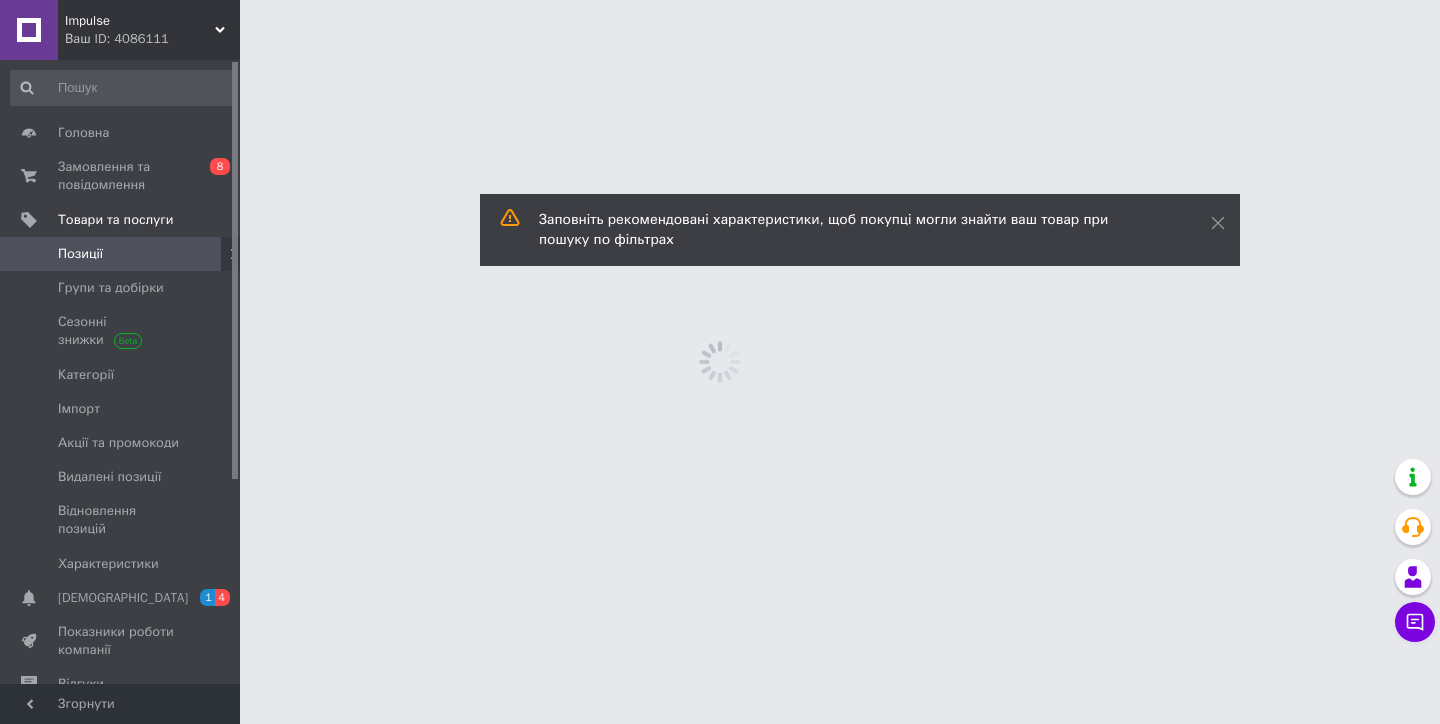 scroll, scrollTop: 0, scrollLeft: 0, axis: both 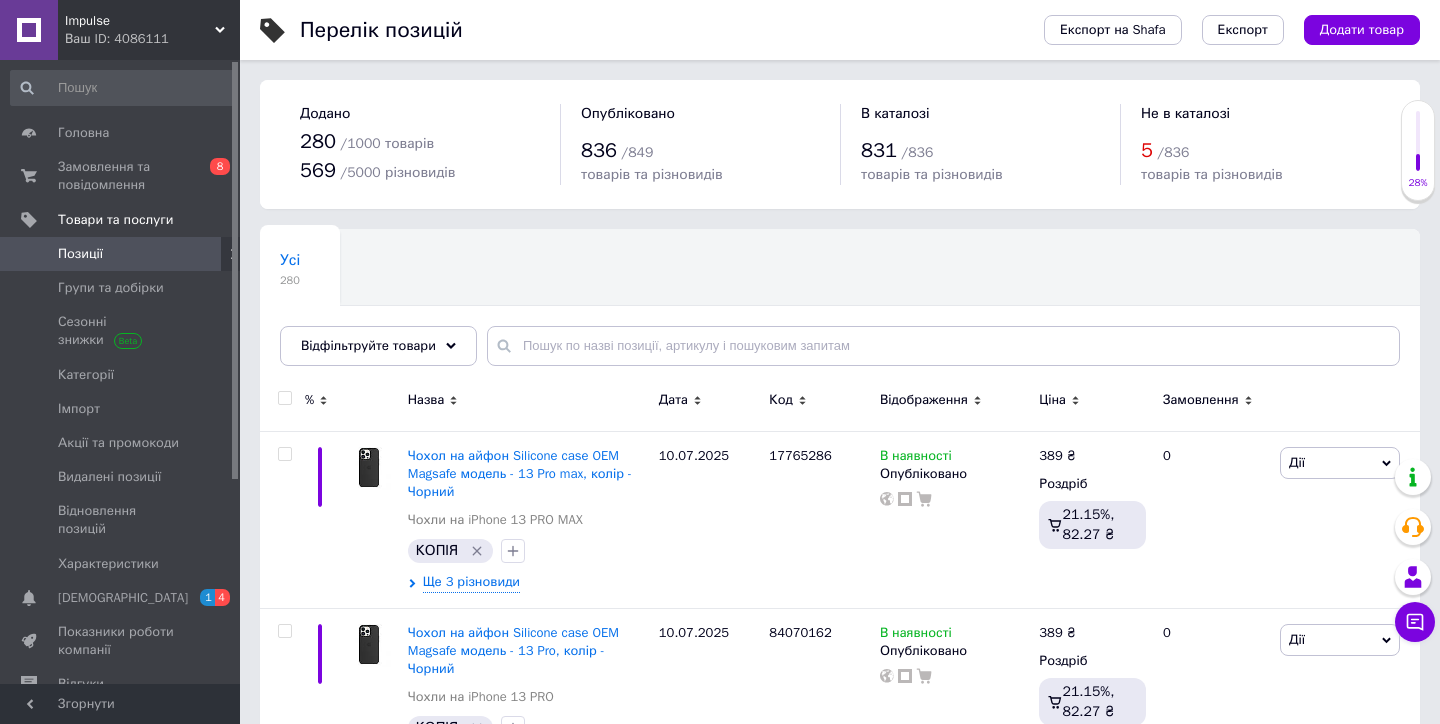 click on "Усі 280 Ok Відфільтровано...  Зберегти" at bounding box center (840, 307) 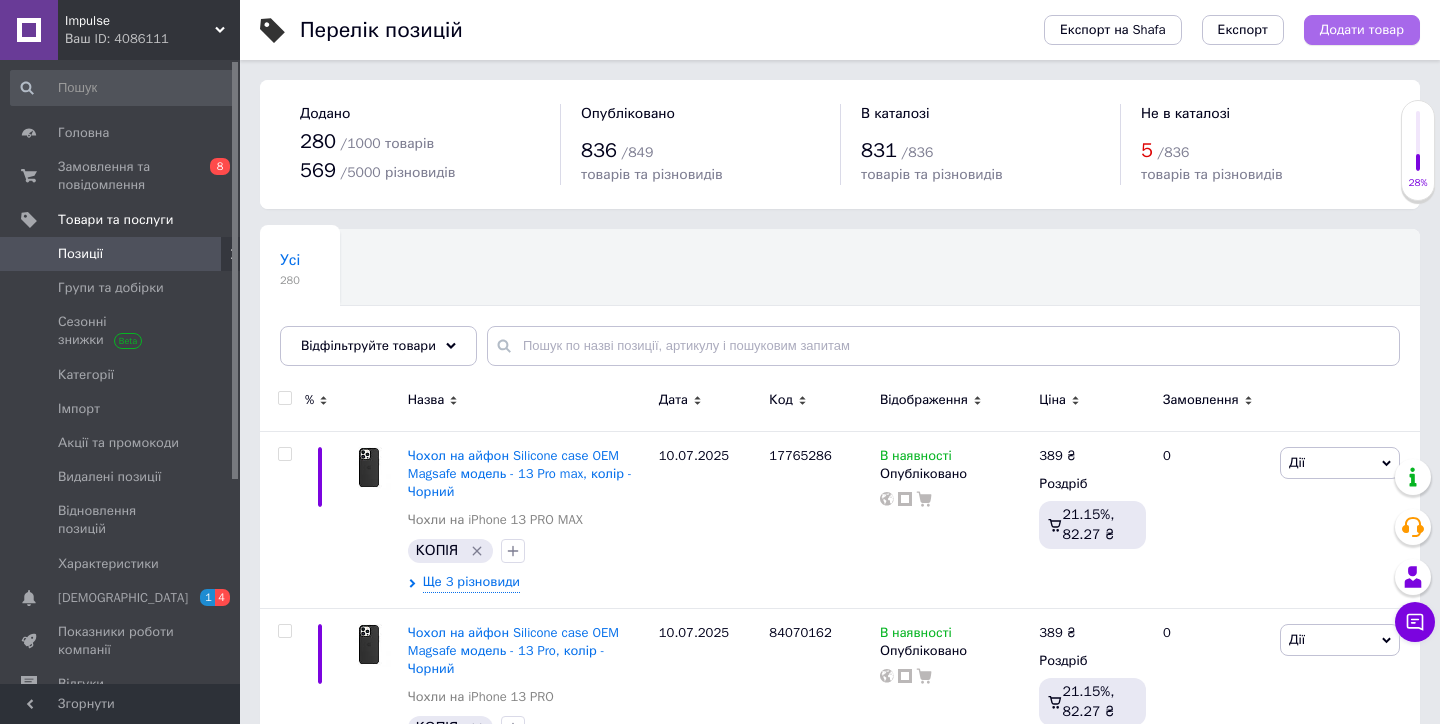 click on "Додати товар" at bounding box center [1362, 30] 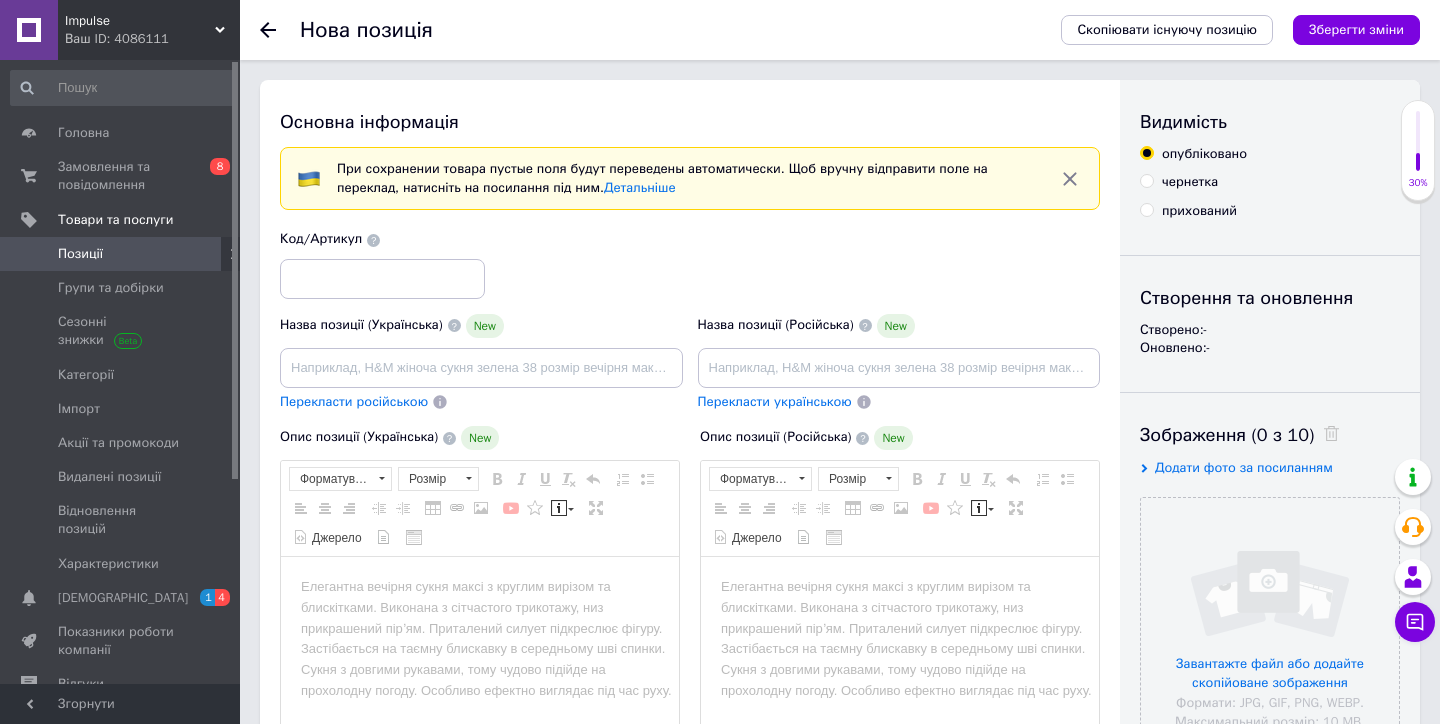 scroll, scrollTop: 0, scrollLeft: 0, axis: both 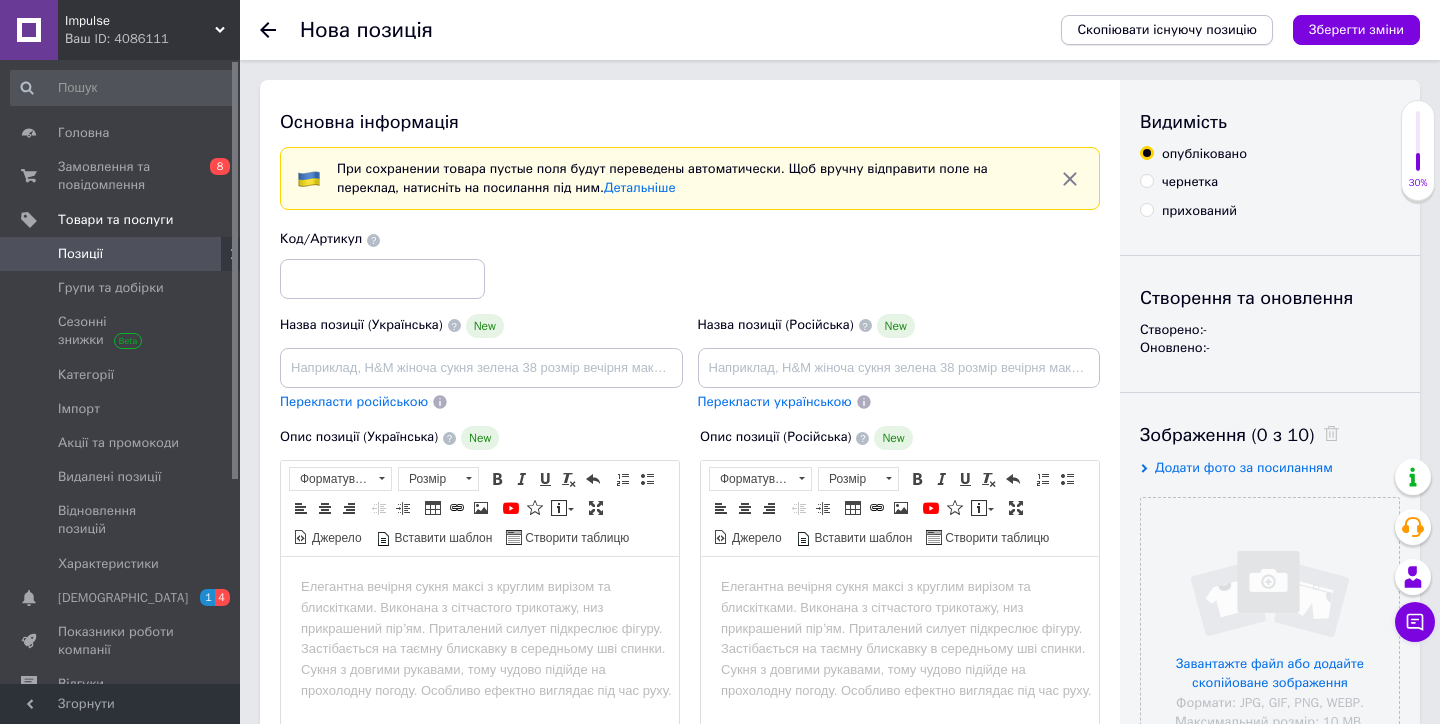 click on "Скопіювати існуючу позицію" at bounding box center (1167, 30) 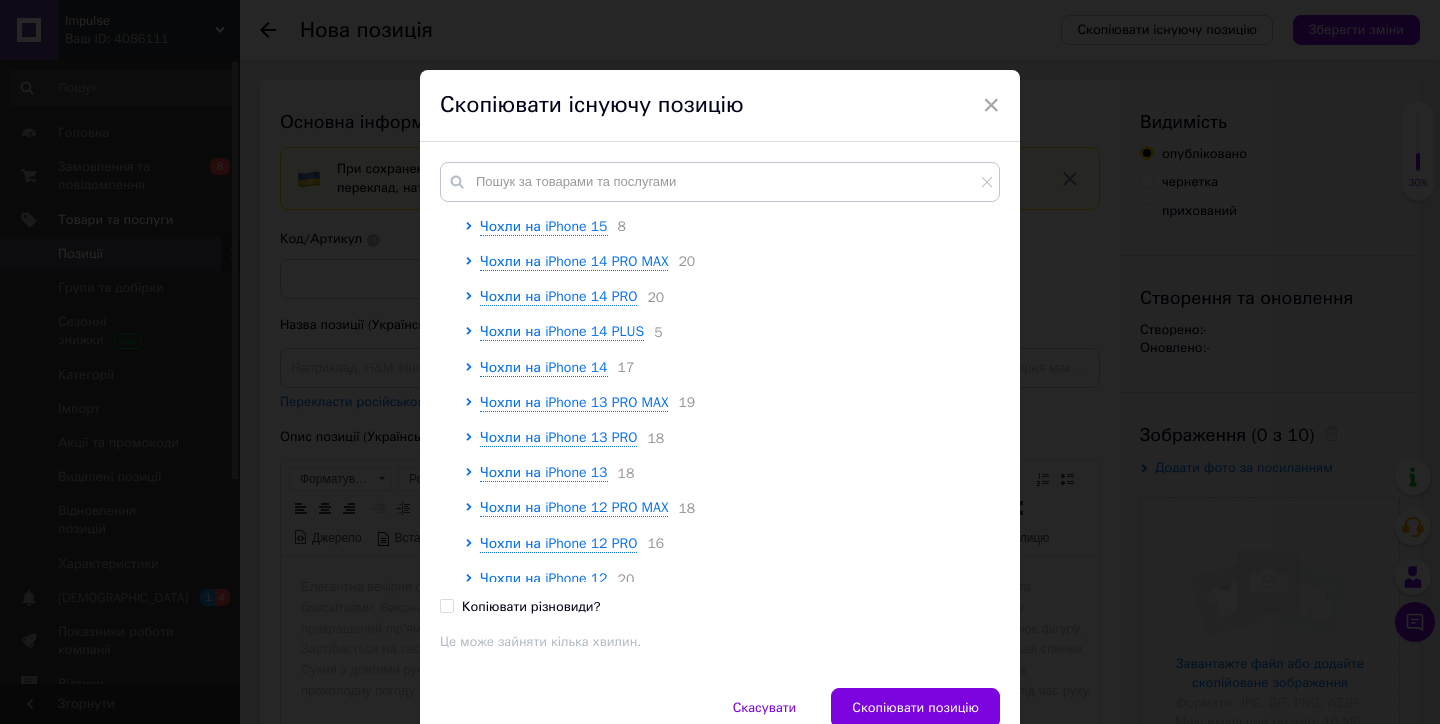 scroll, scrollTop: 272, scrollLeft: 0, axis: vertical 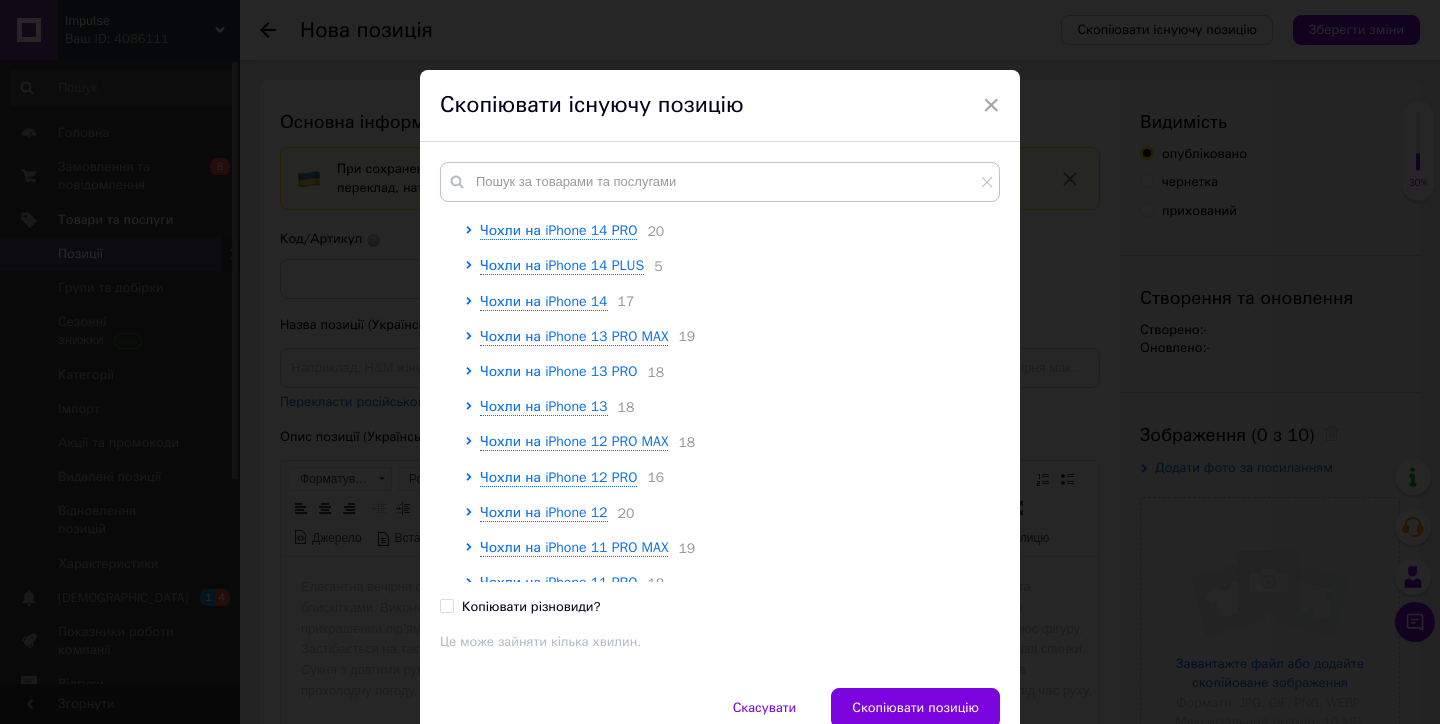 click on "Чохли на iPhone 13 PRO" at bounding box center [558, 371] 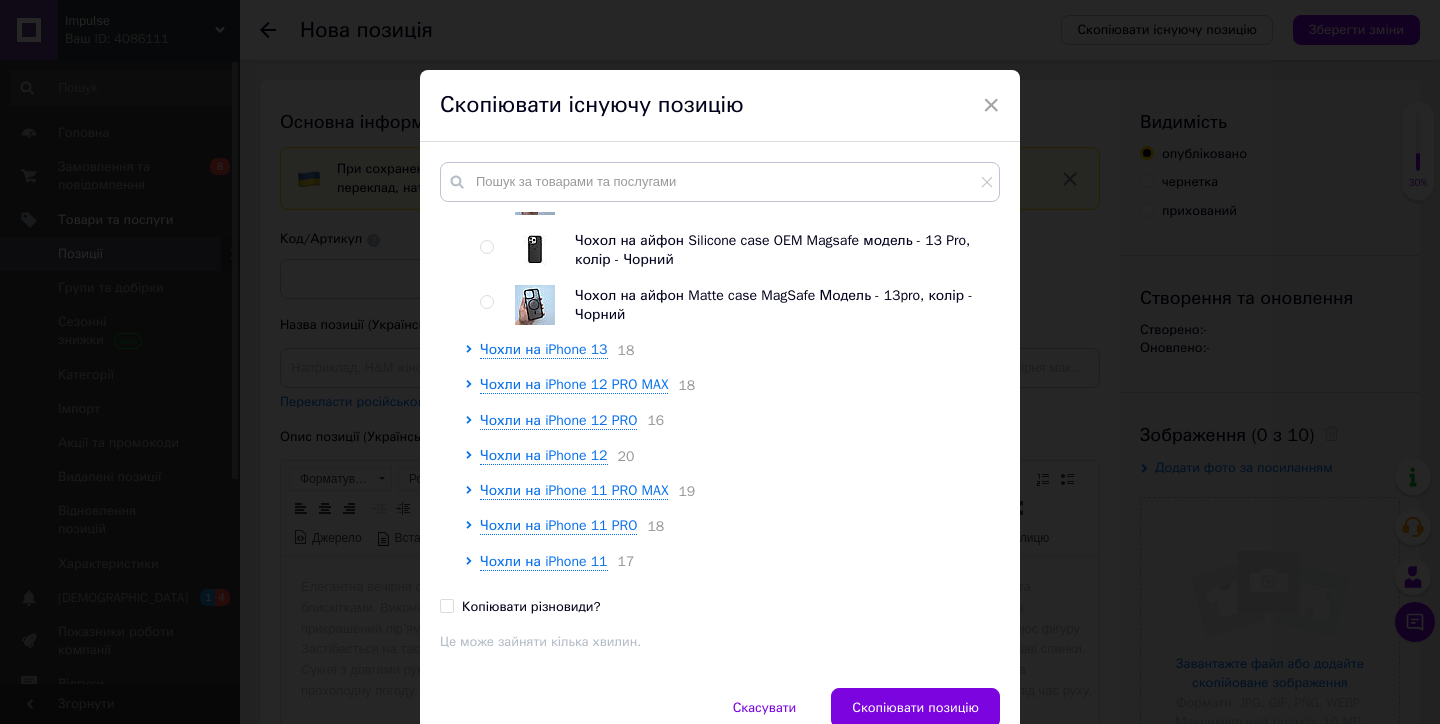 scroll, scrollTop: 3625, scrollLeft: 0, axis: vertical 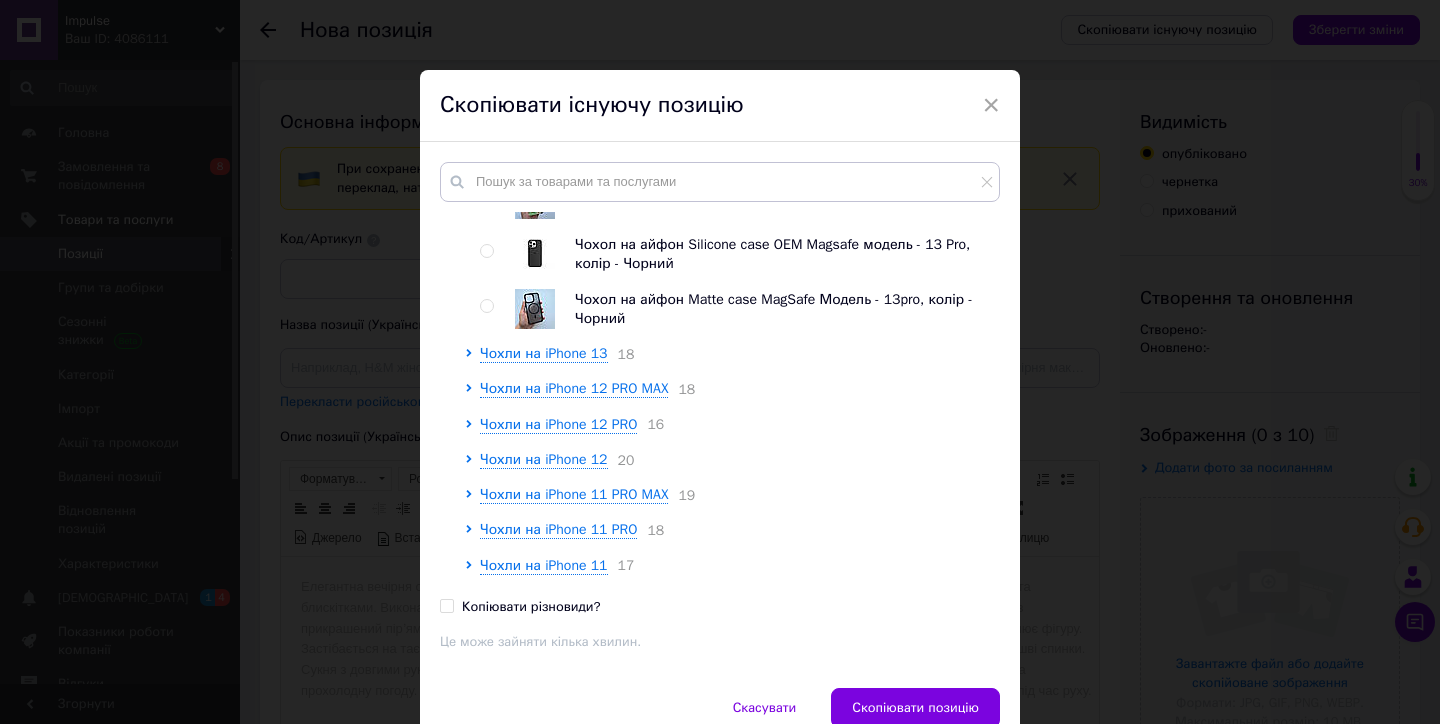 click at bounding box center (486, 251) 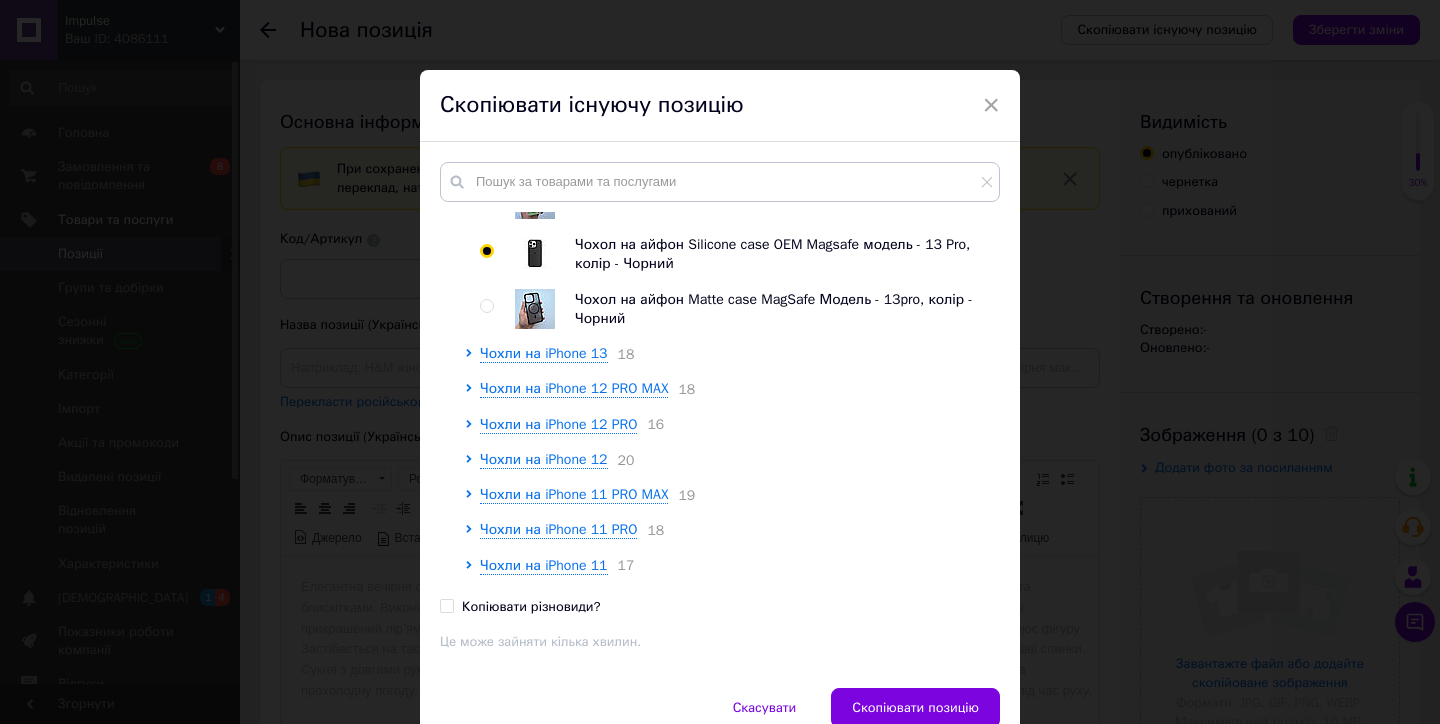 radio on "true" 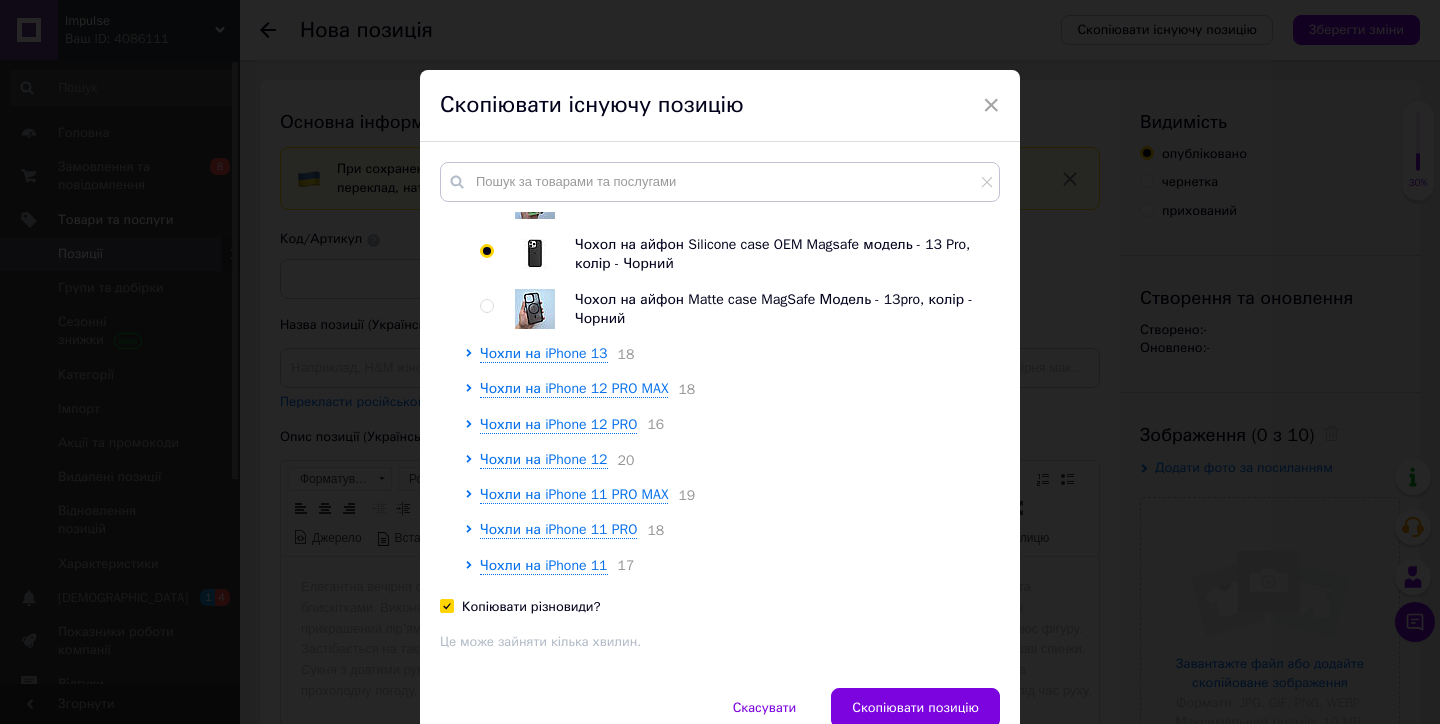 checkbox on "true" 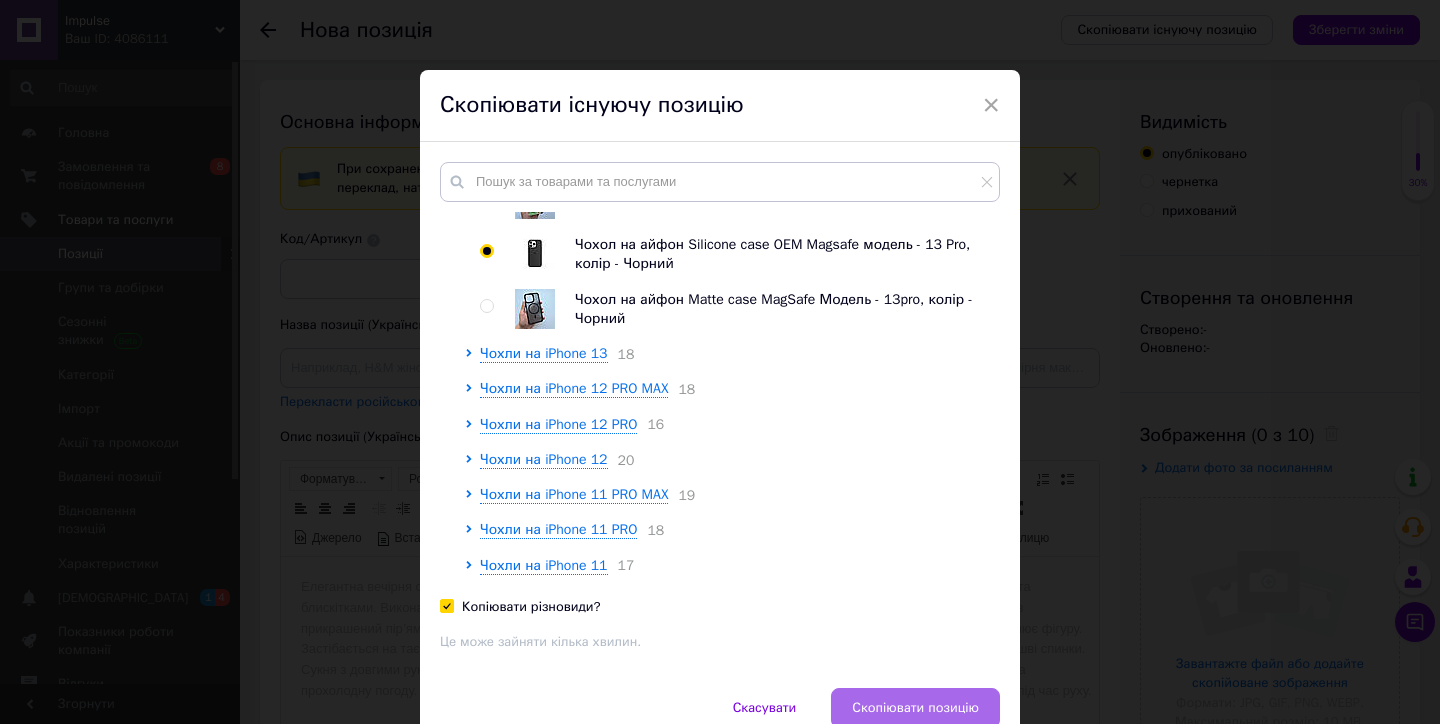 click on "Скопіювати позицію" at bounding box center (915, 708) 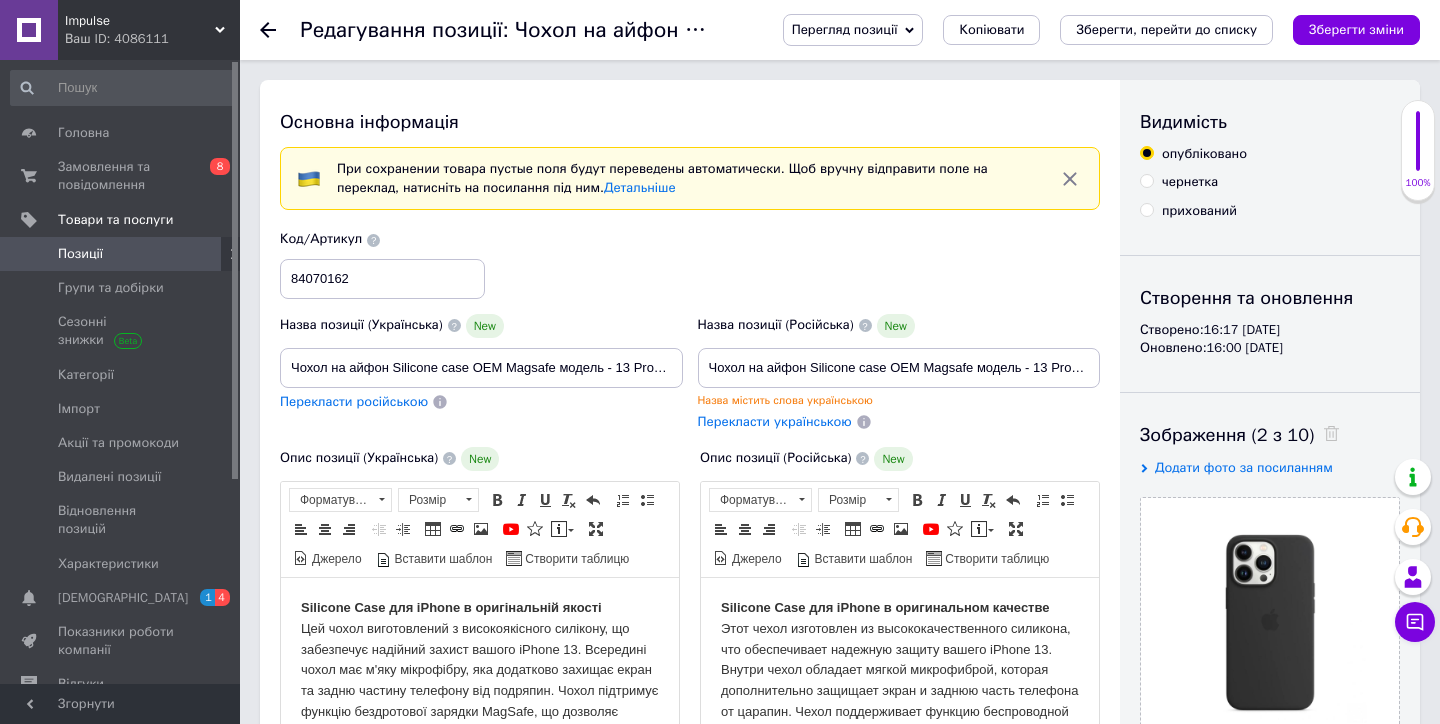 scroll, scrollTop: 0, scrollLeft: 0, axis: both 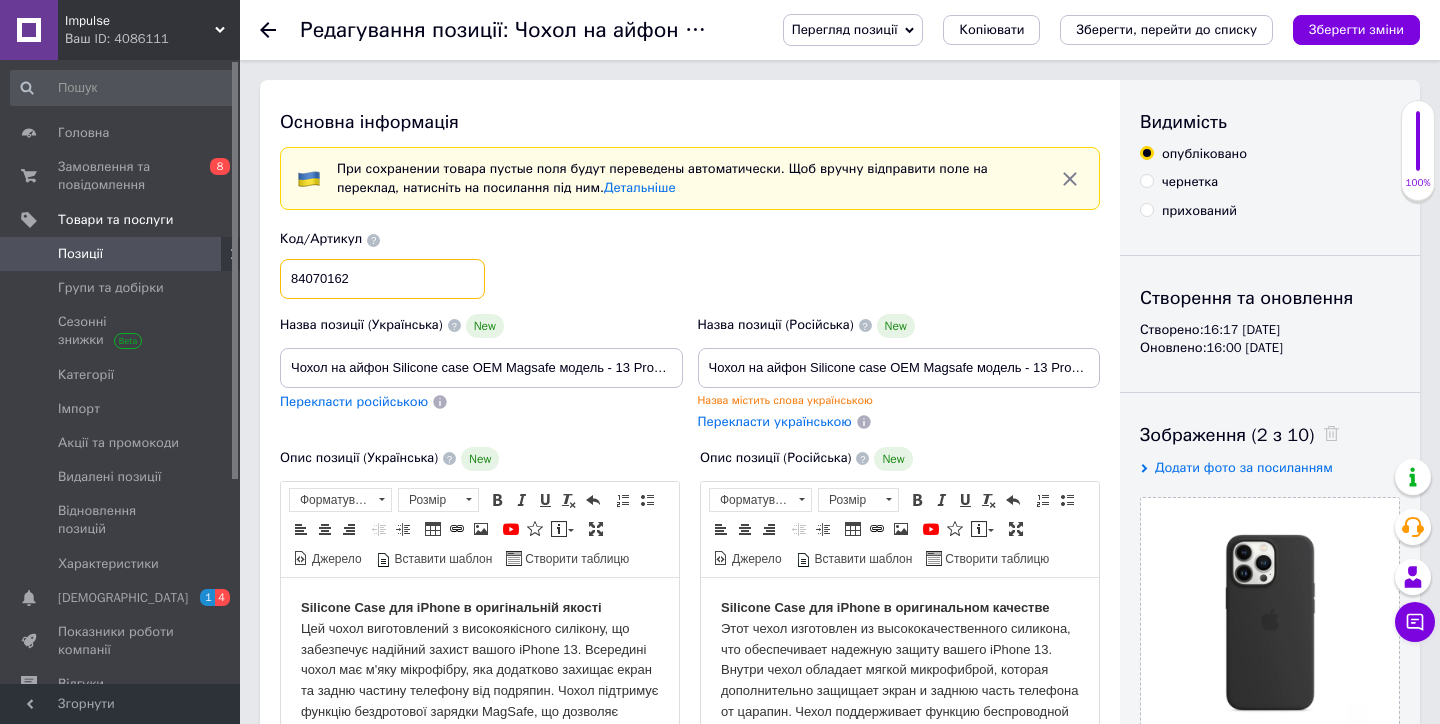 click on "84070162" at bounding box center [382, 279] 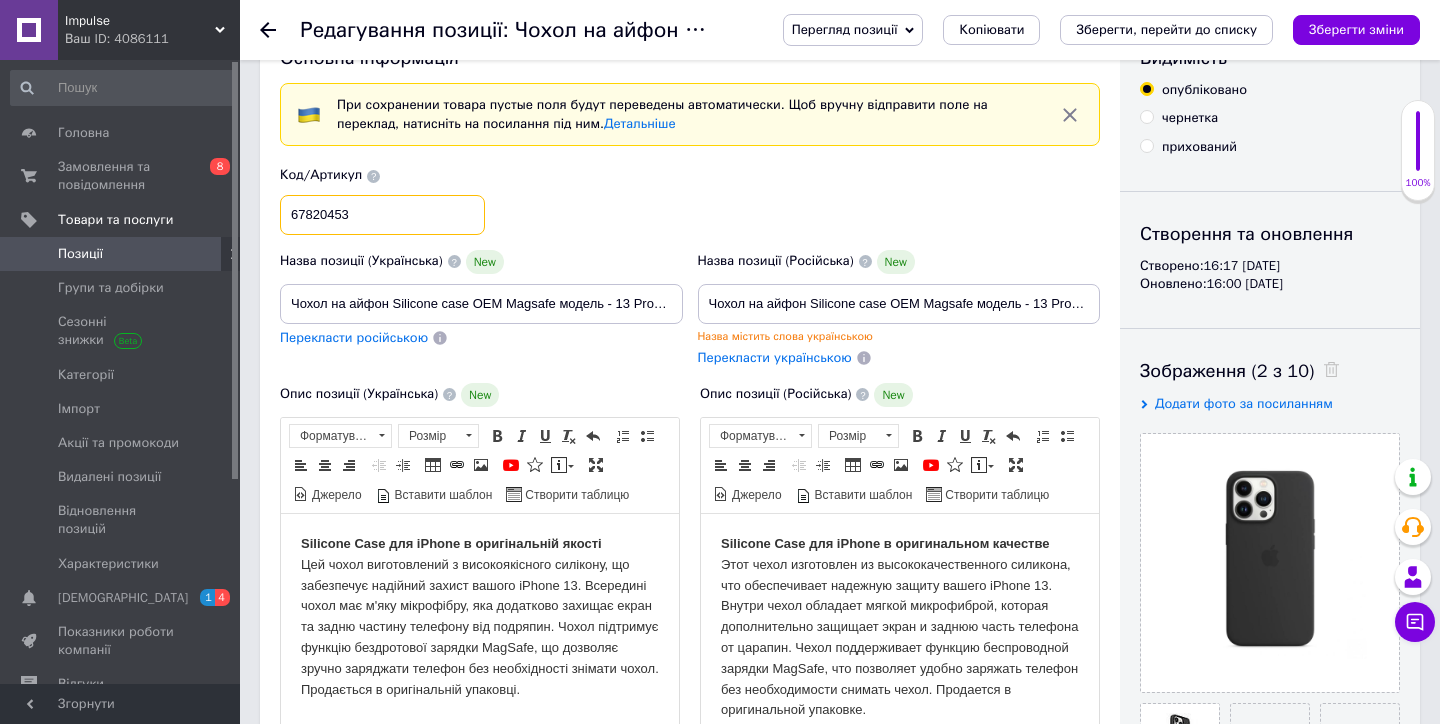 scroll, scrollTop: 90, scrollLeft: 0, axis: vertical 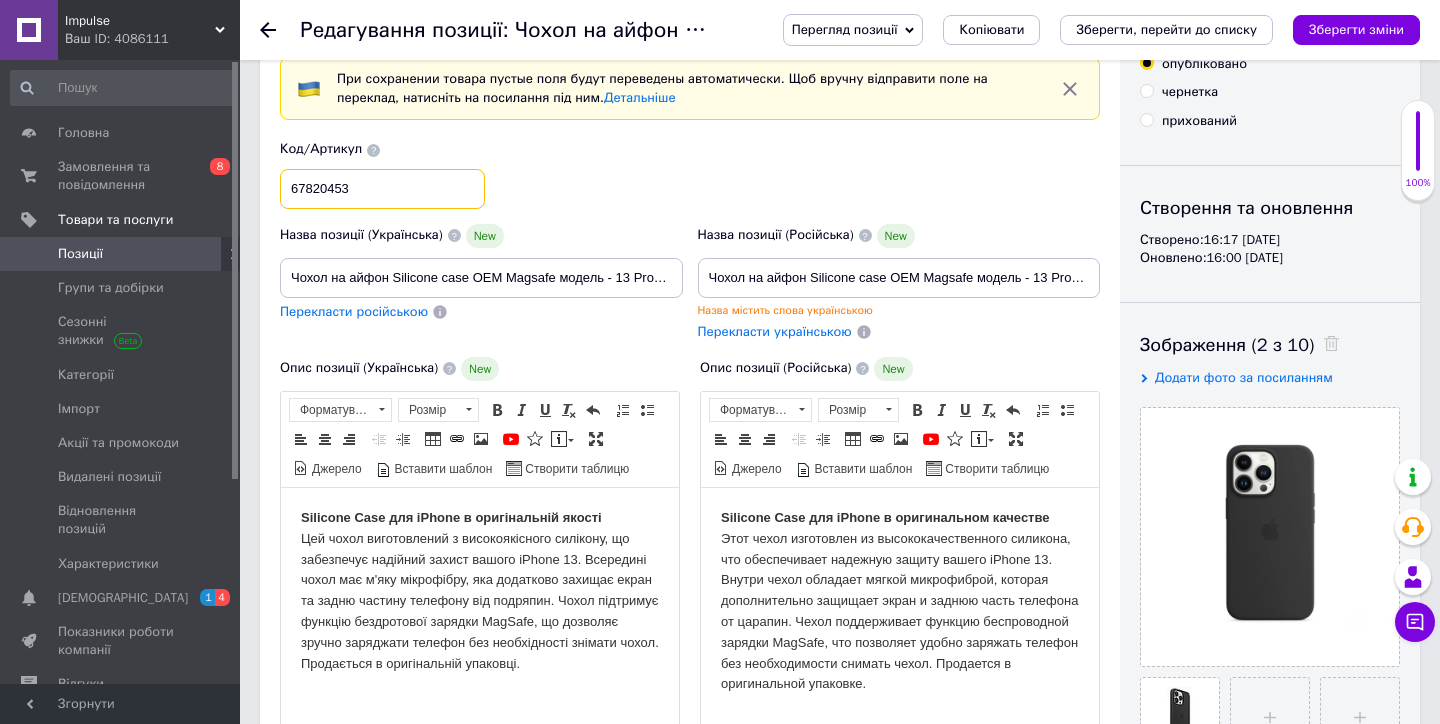 type on "67820453" 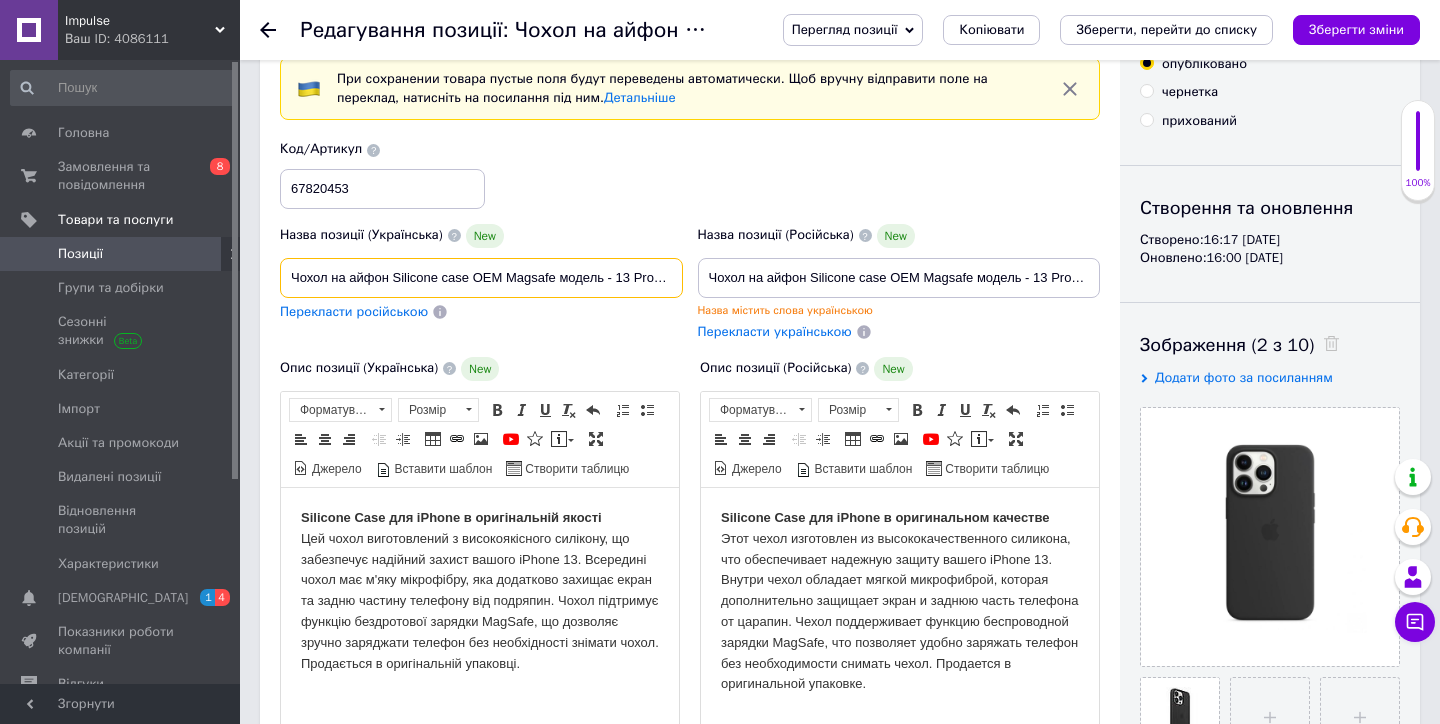 click on "Чохол на айфон Silicone case OEM Magsafe модель - 13 Pro, колір - Чорний" at bounding box center (481, 278) 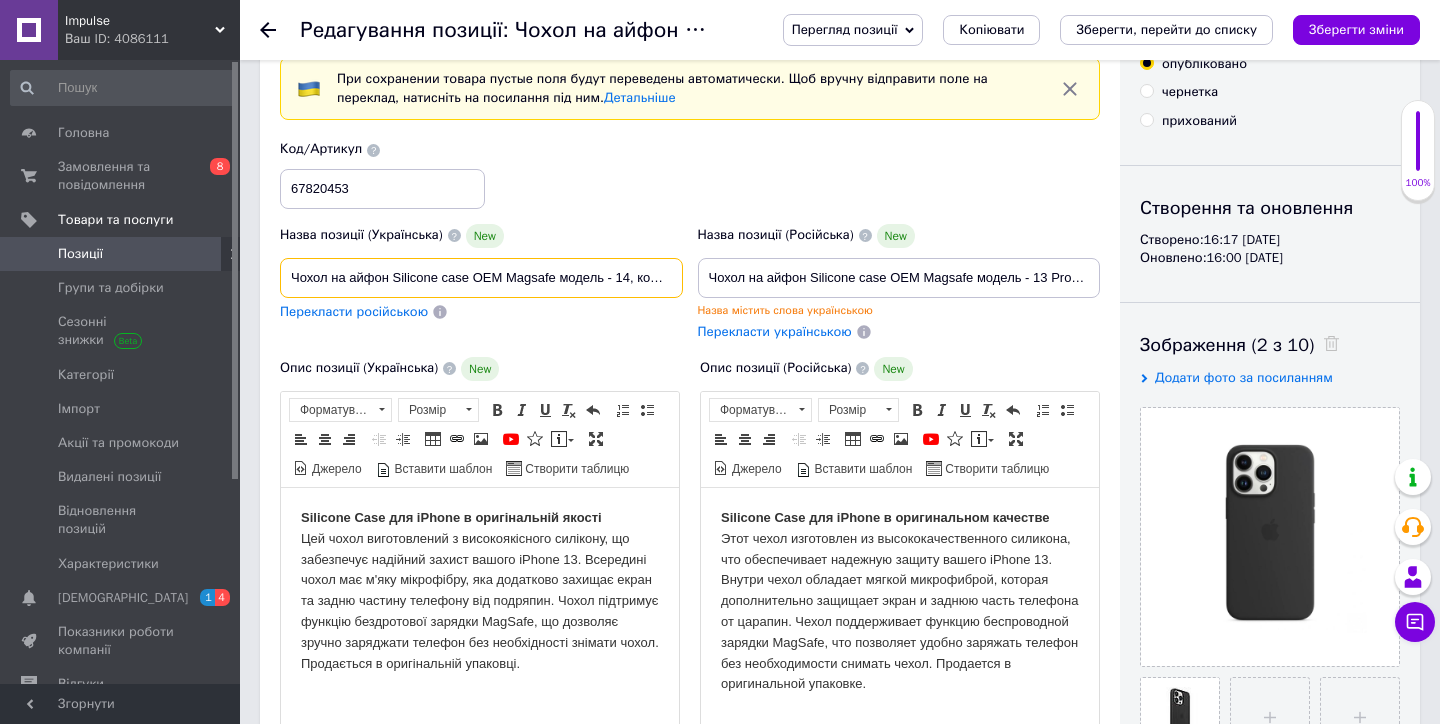 type on "Чохол на айфон Silicone case OEM Magsafe модель - 14, колір - Чорний" 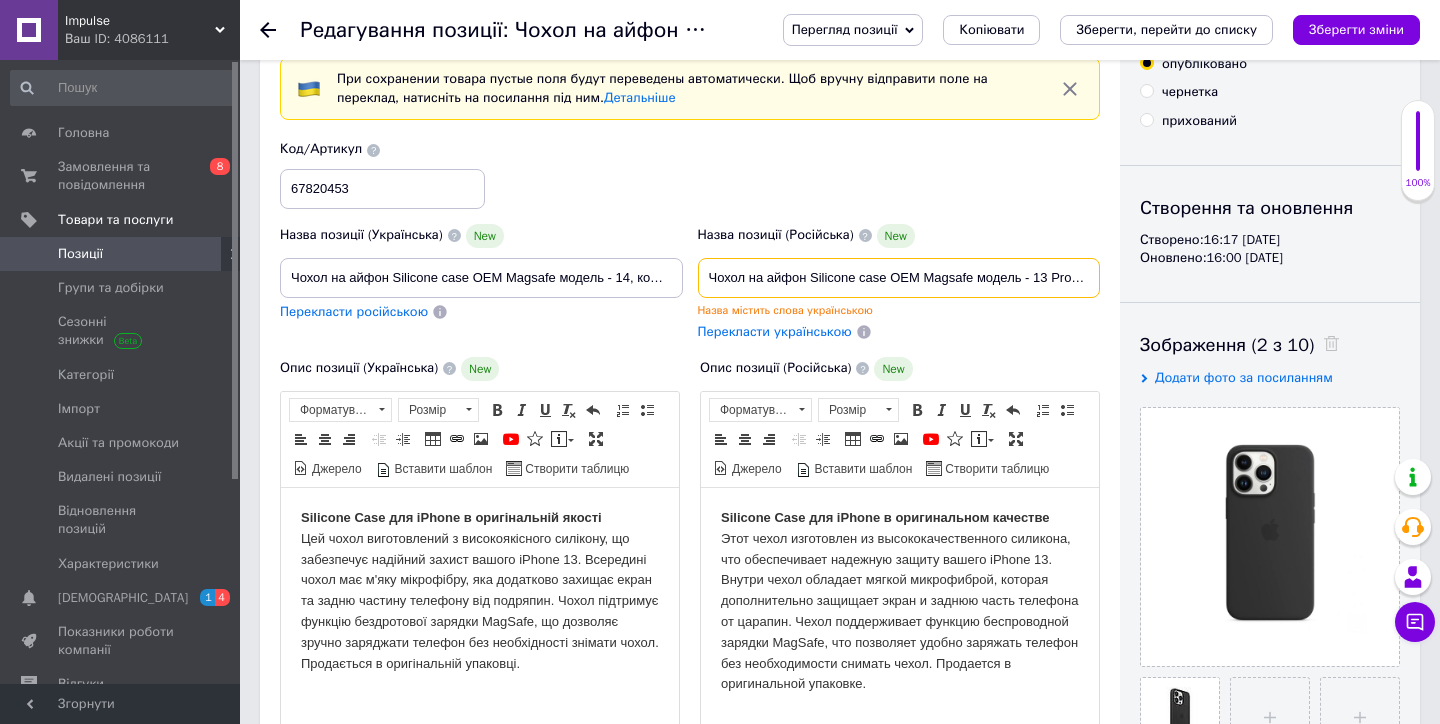 click on "Чохол на айфон Silicone case OEM Magsafe модель - 13 Pro, колір - Чорний" at bounding box center (899, 278) 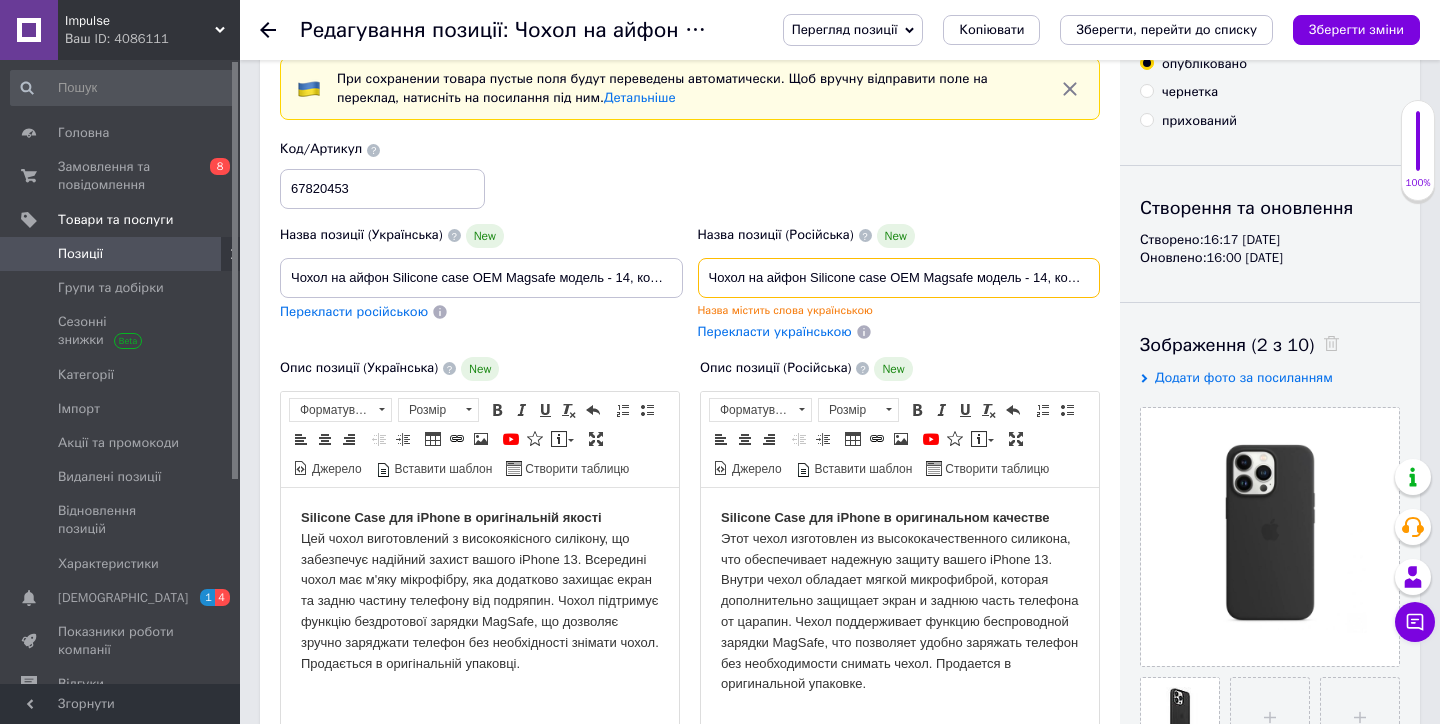 type on "Чохол на айфон Silicone case OEM Magsafe модель - 14, колір - Чорний" 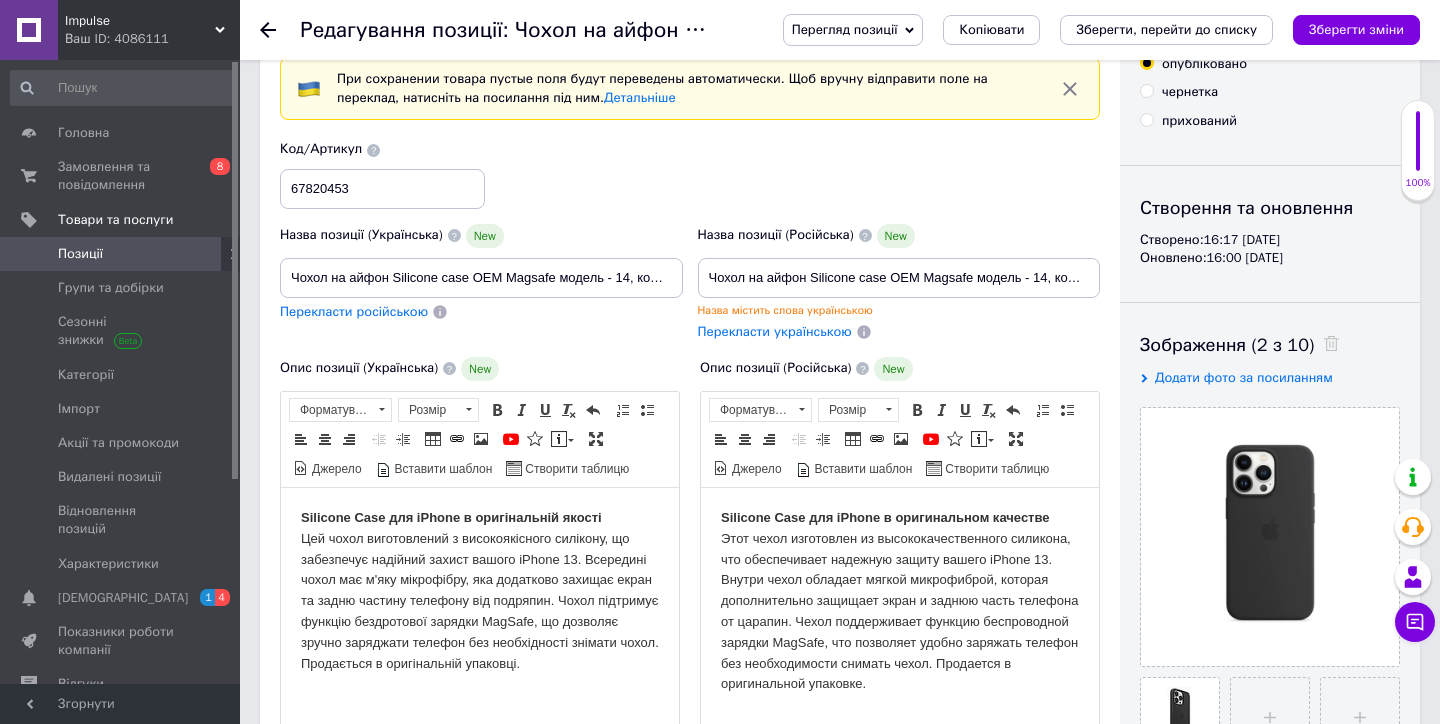 click on "Опис позиції (Російська) New Silicone Case для iPhone в оригинальном качестве
Этот чехол изготовлен из высококачественного силикона, что обеспечивает надежную защиту вашего iPhone 13. Внутри чехол обладает мягкой микрофиброй, которая дополнительно защищает экран и заднюю часть телефона от царапин. Чехол поддерживает функцию беспроводной зарядки MagSafe, что позволяет удобно заряжать телефон без необходимости снимать чехол. Продается в оригинальной упаковке. Розширений текстовий редактор, D2A63966-2A53-4C3E-B61C-30CB66AD1E06 Панель інструментів редактора Форматування Форматування" at bounding box center (900, 577) 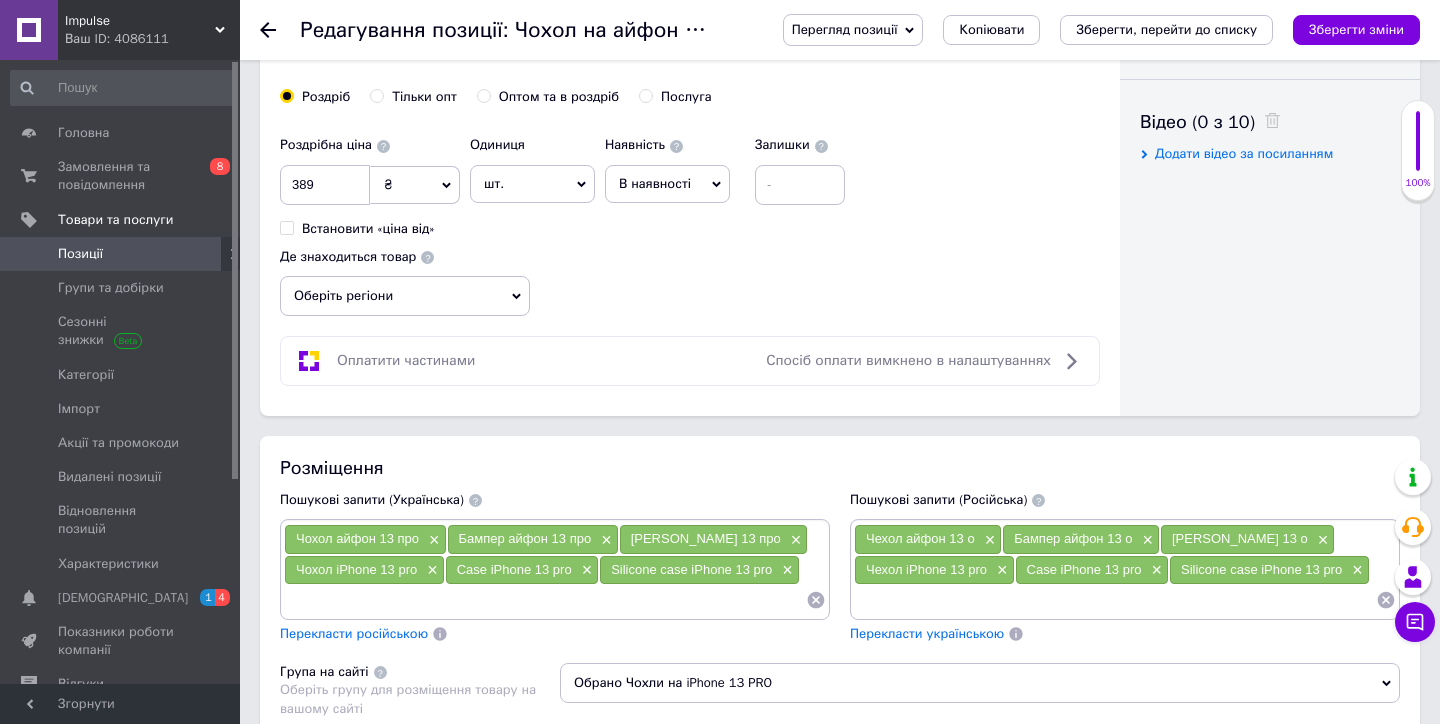 scroll, scrollTop: 1028, scrollLeft: 0, axis: vertical 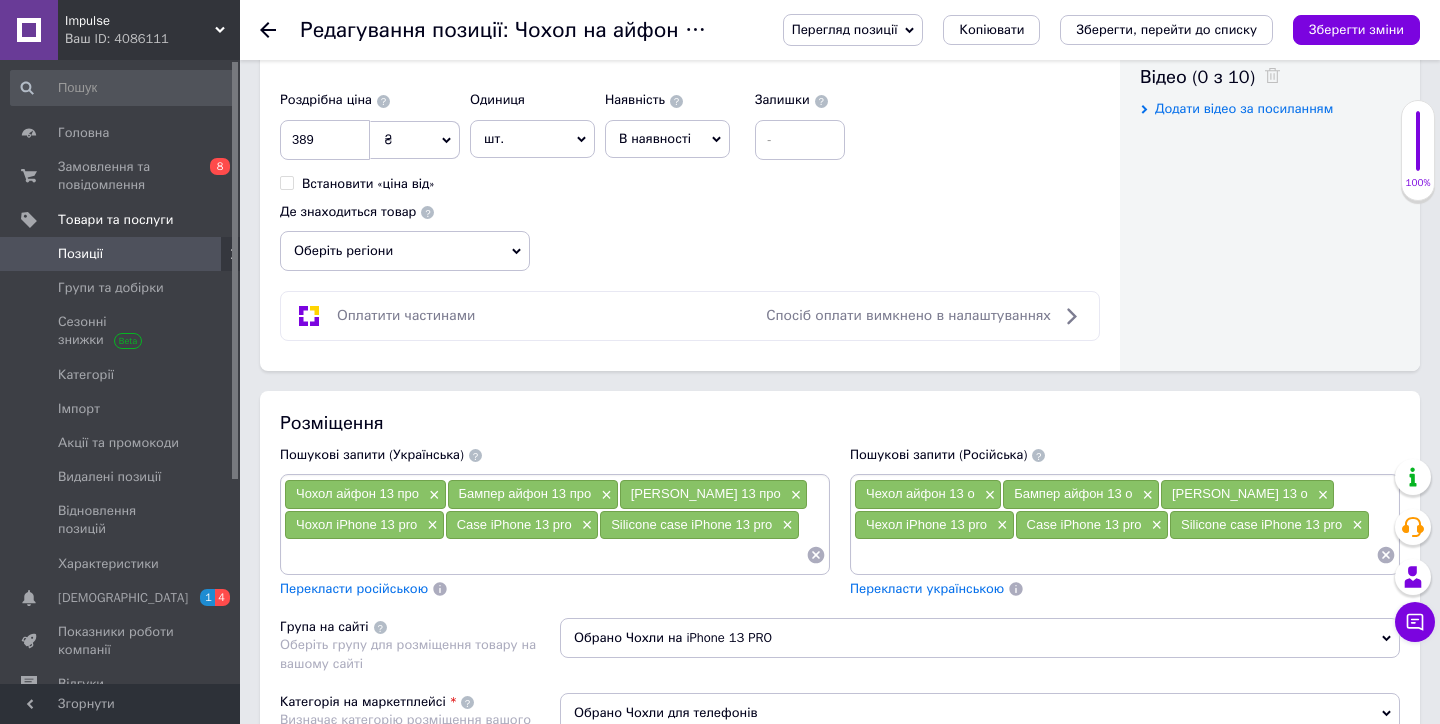 click 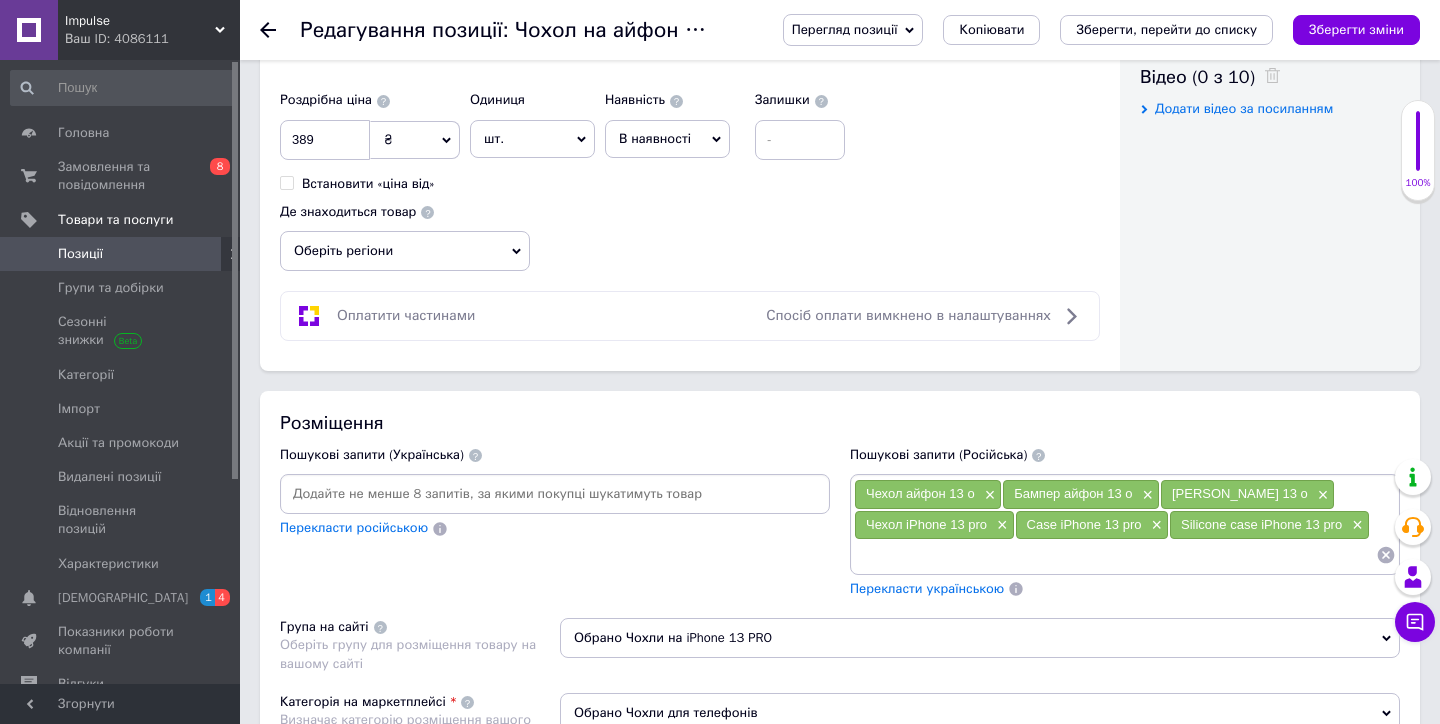 click 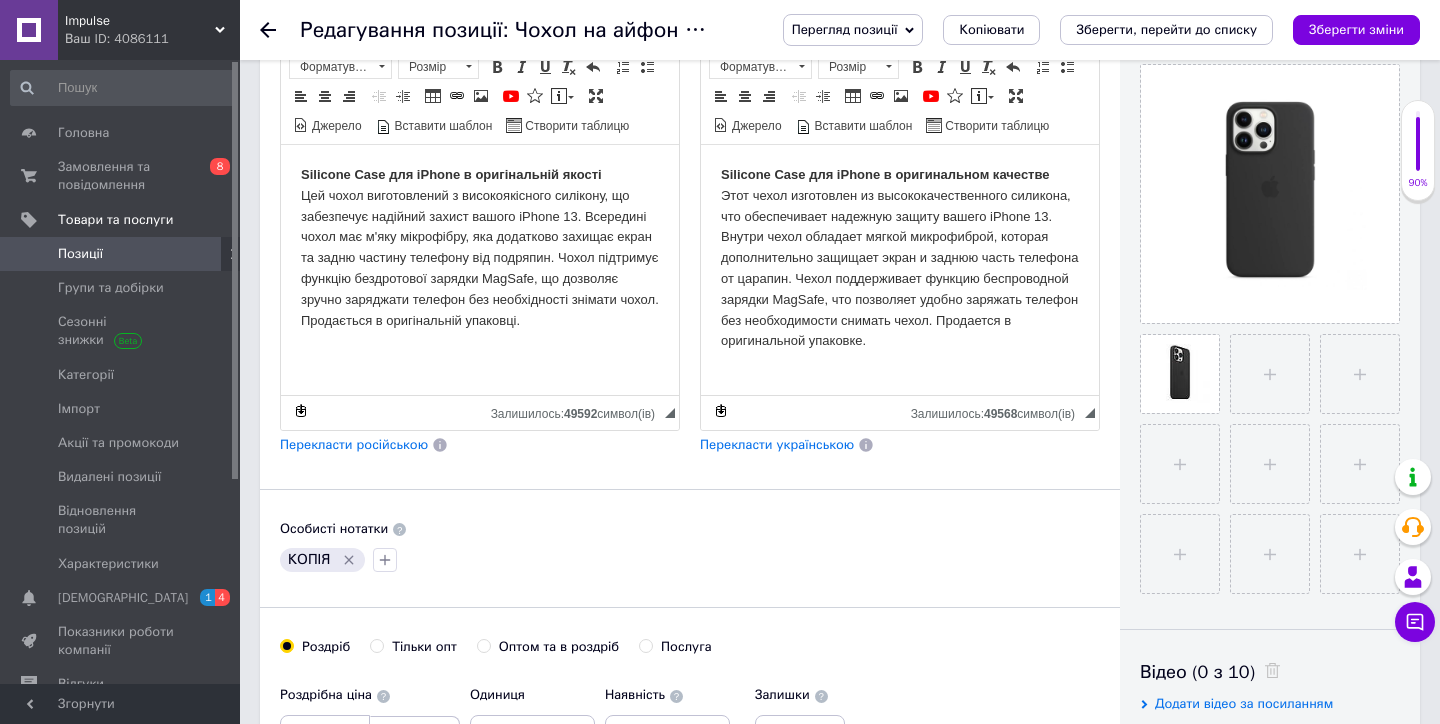 scroll, scrollTop: 301, scrollLeft: 0, axis: vertical 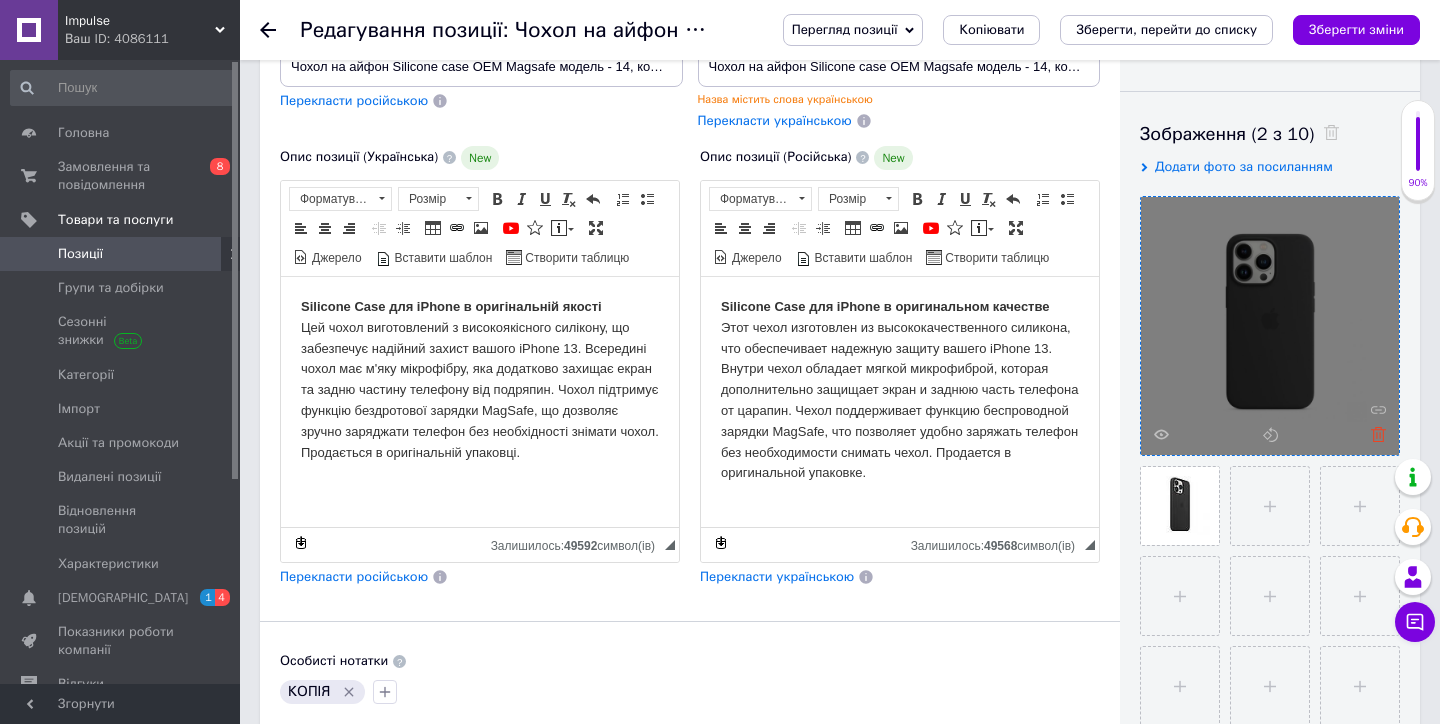 click 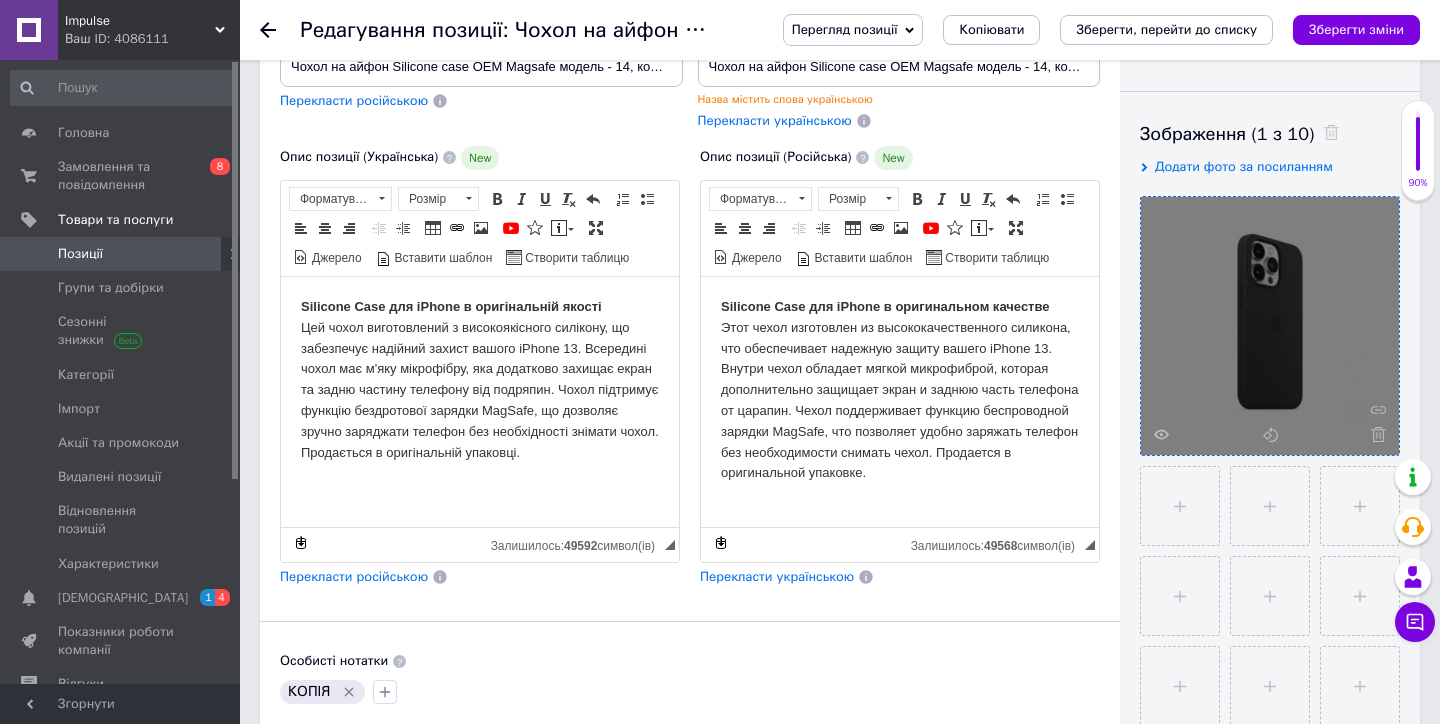 click 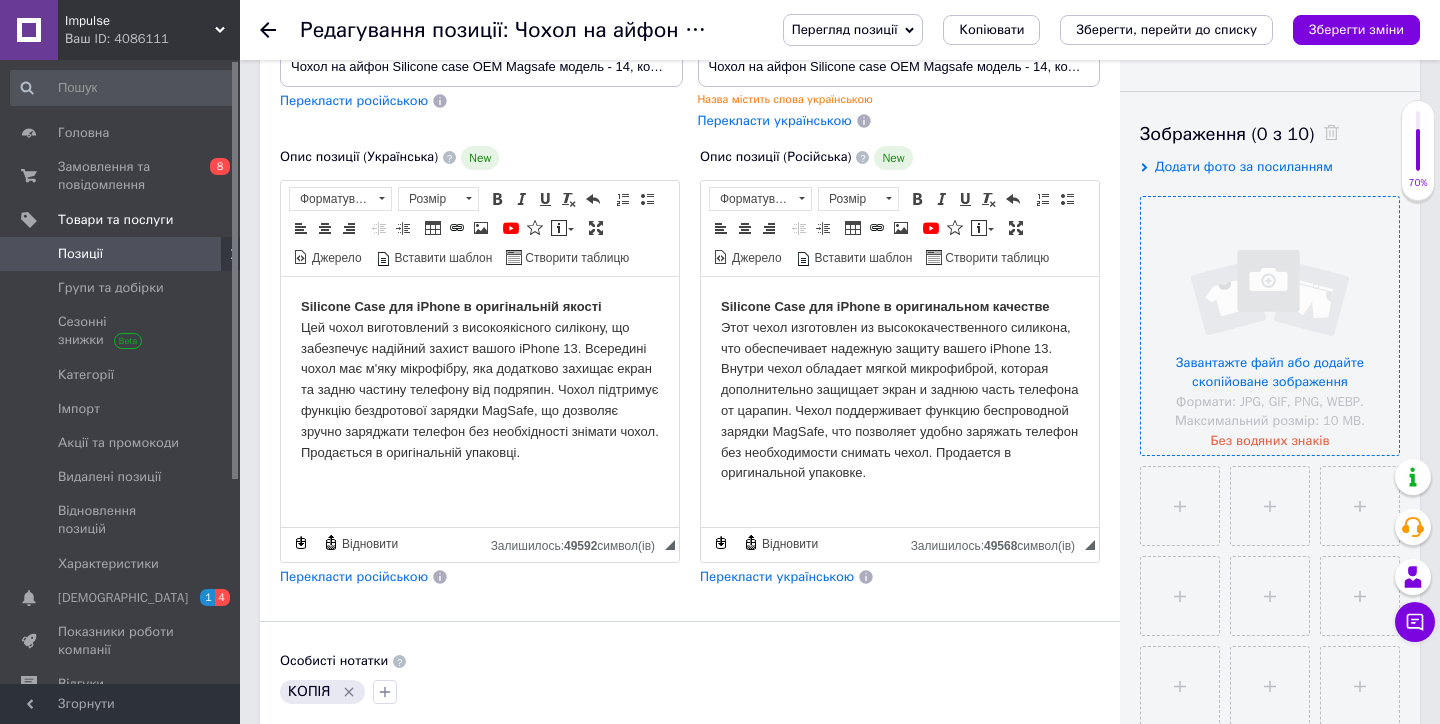 click at bounding box center (1270, 326) 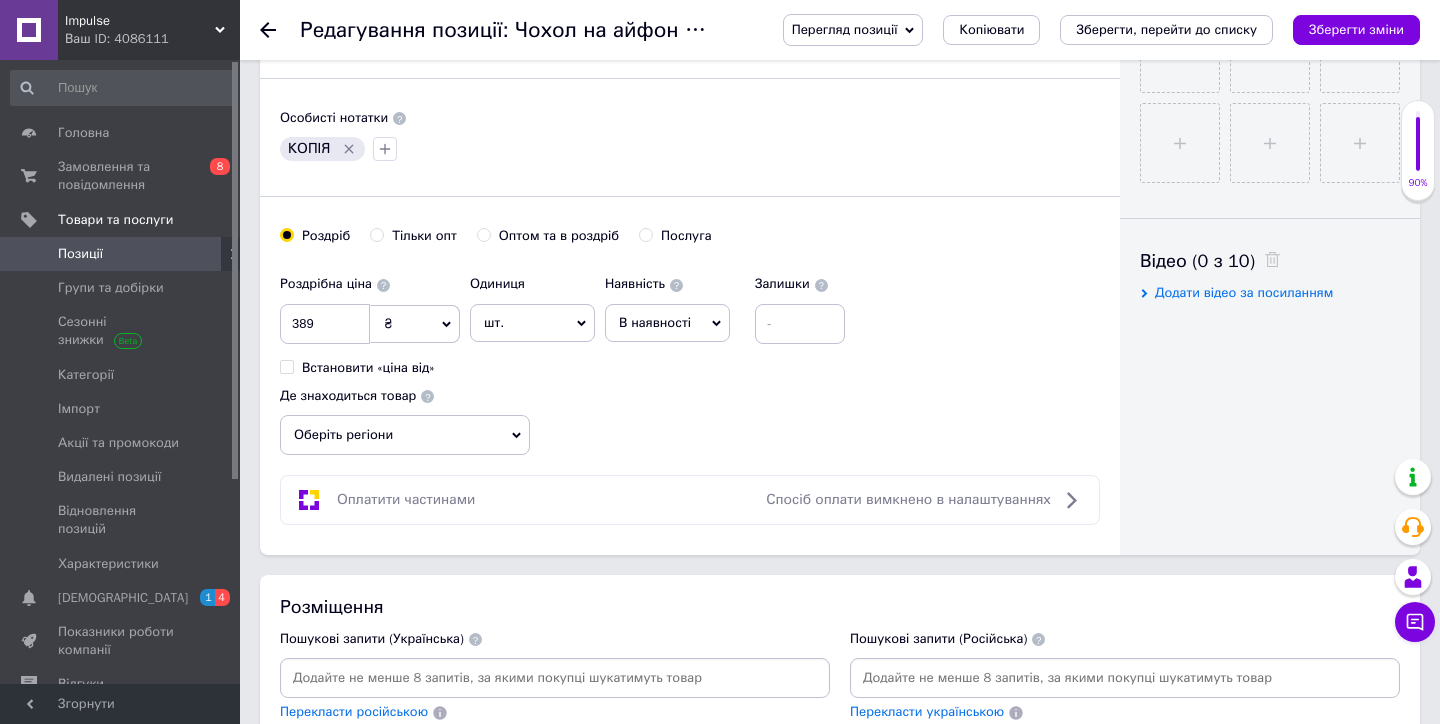 scroll, scrollTop: 1020, scrollLeft: 0, axis: vertical 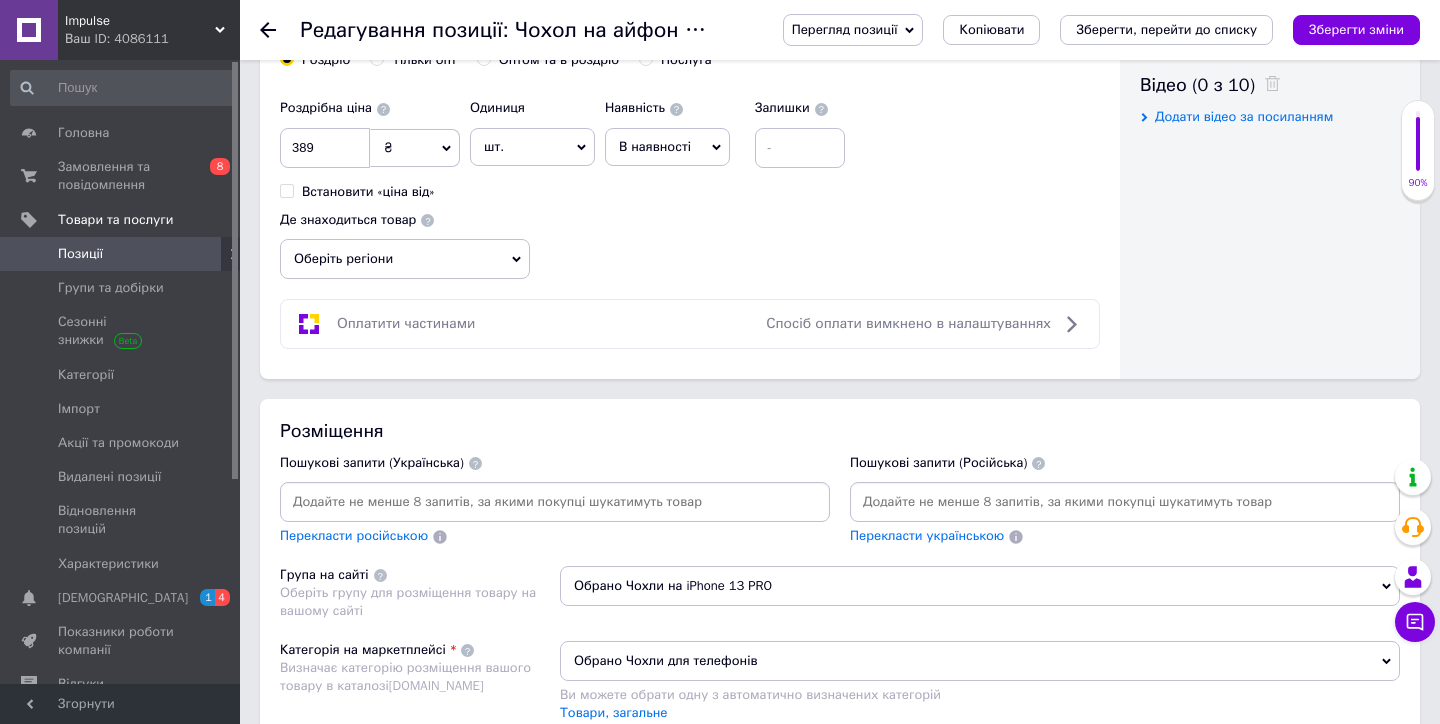 click at bounding box center (555, 502) 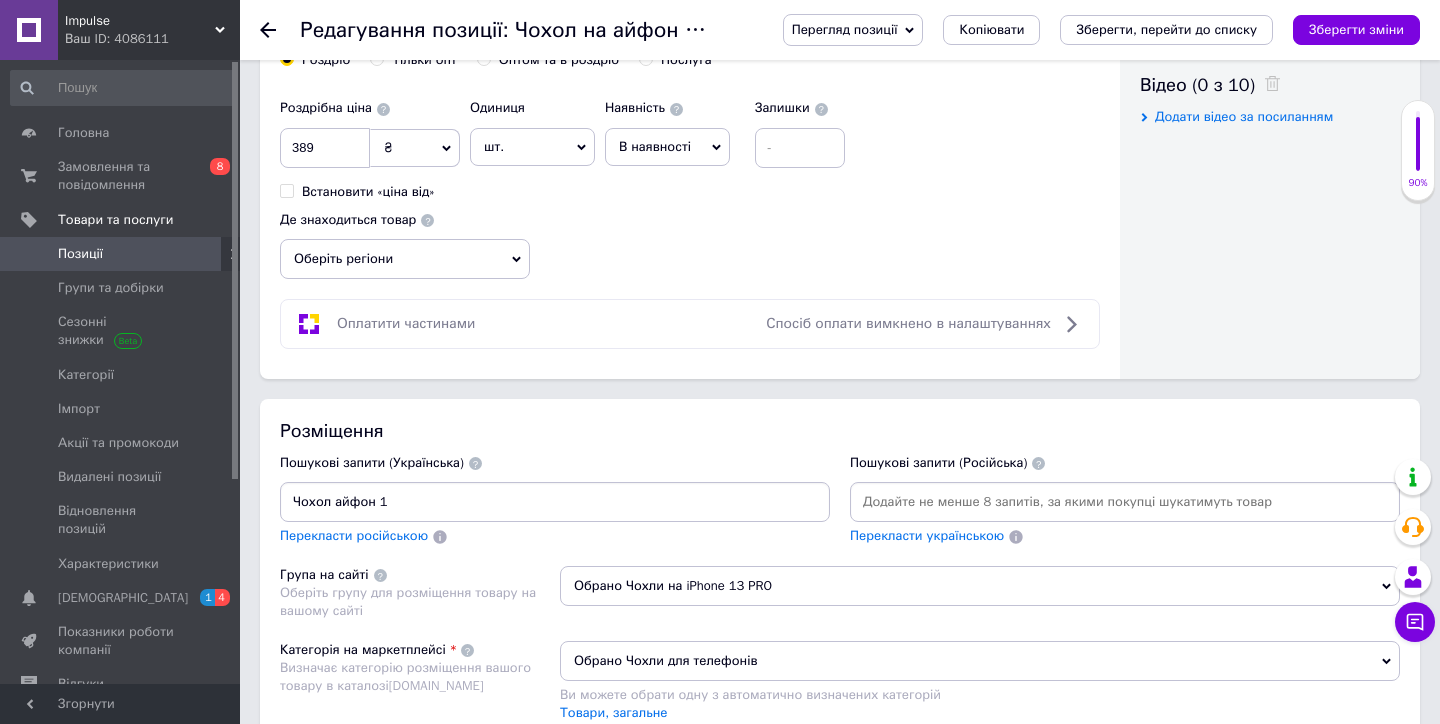 type on "Чохол айфон 14" 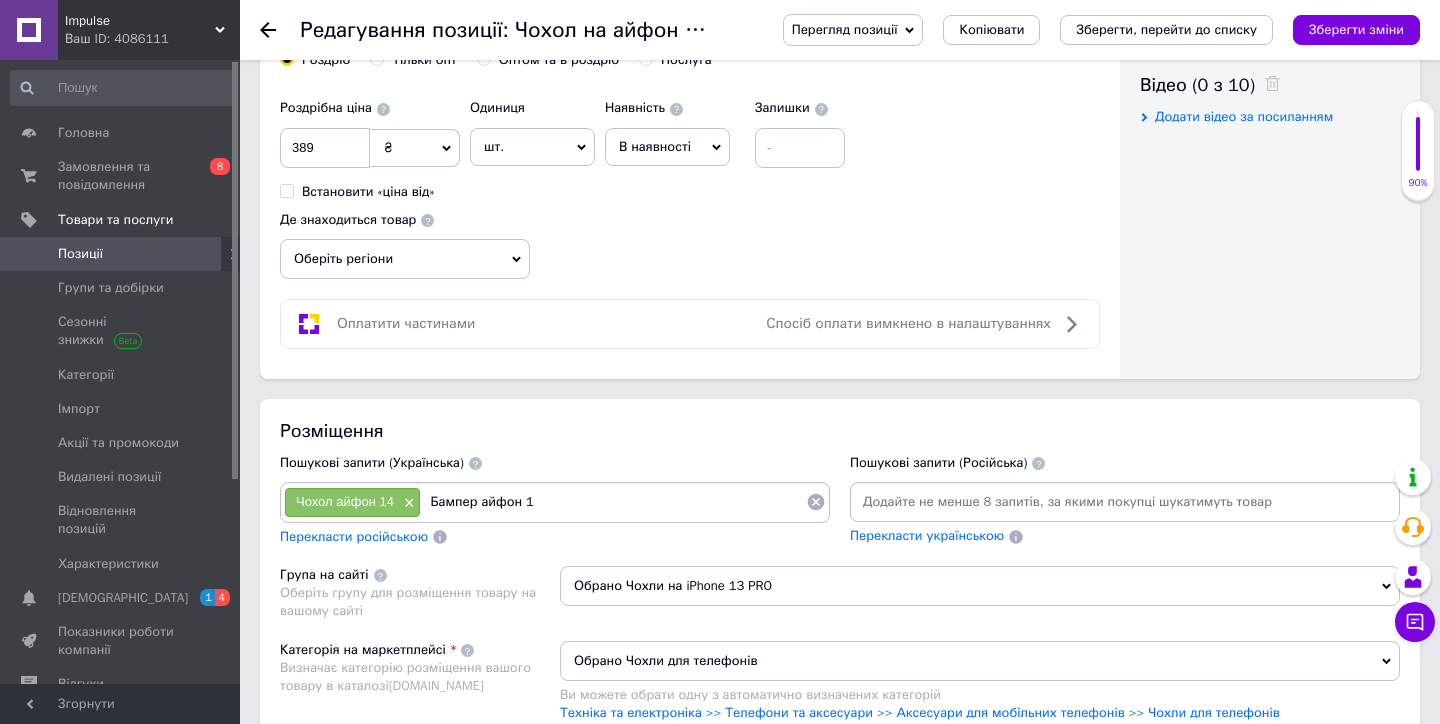 type on "Бампер айфон 14" 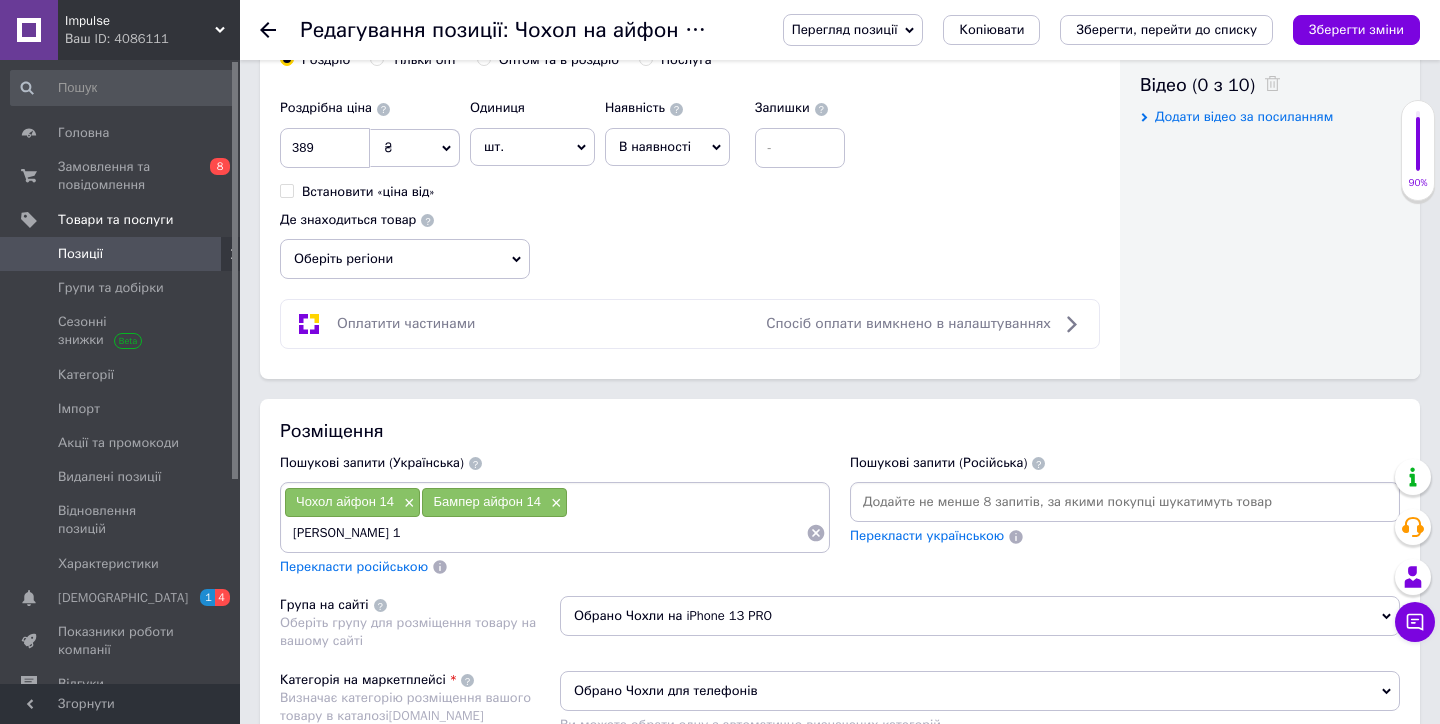 type on "[PERSON_NAME] 14" 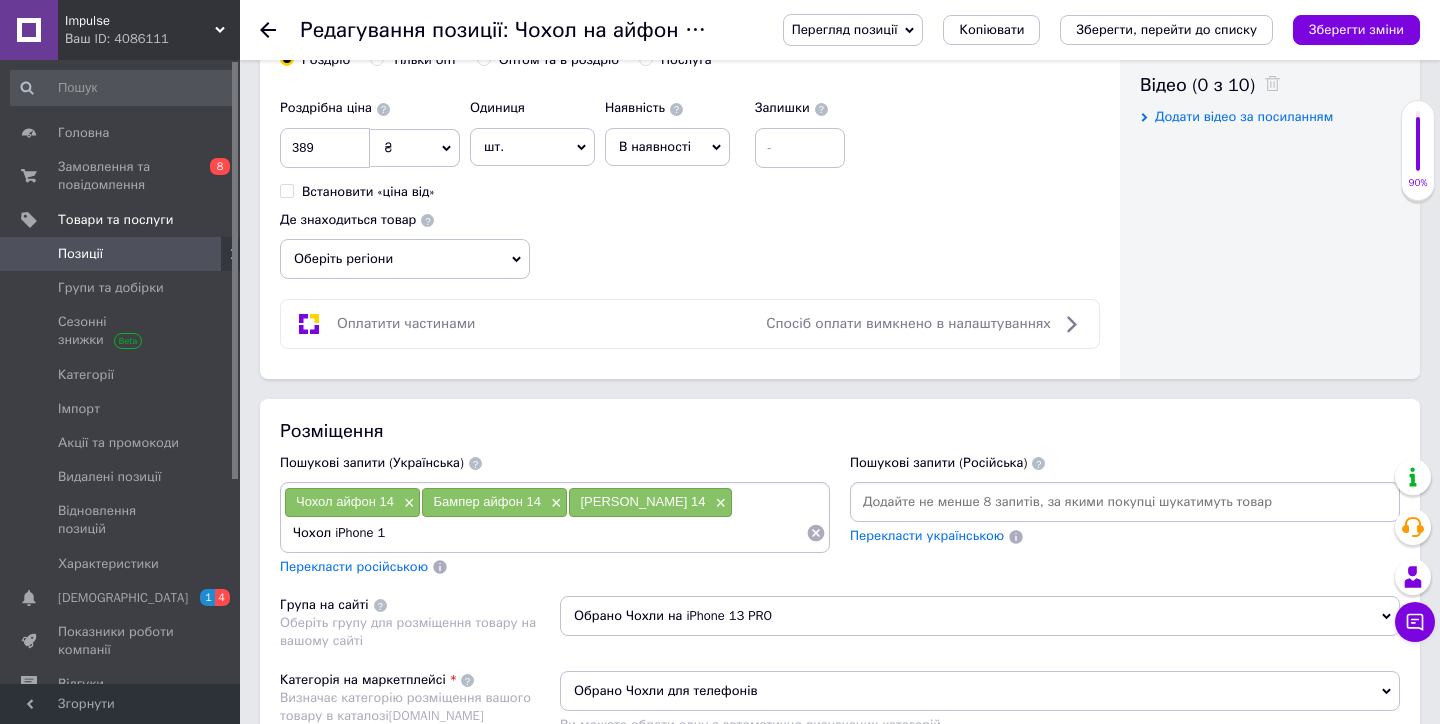 type on "Чохол iPhone 14" 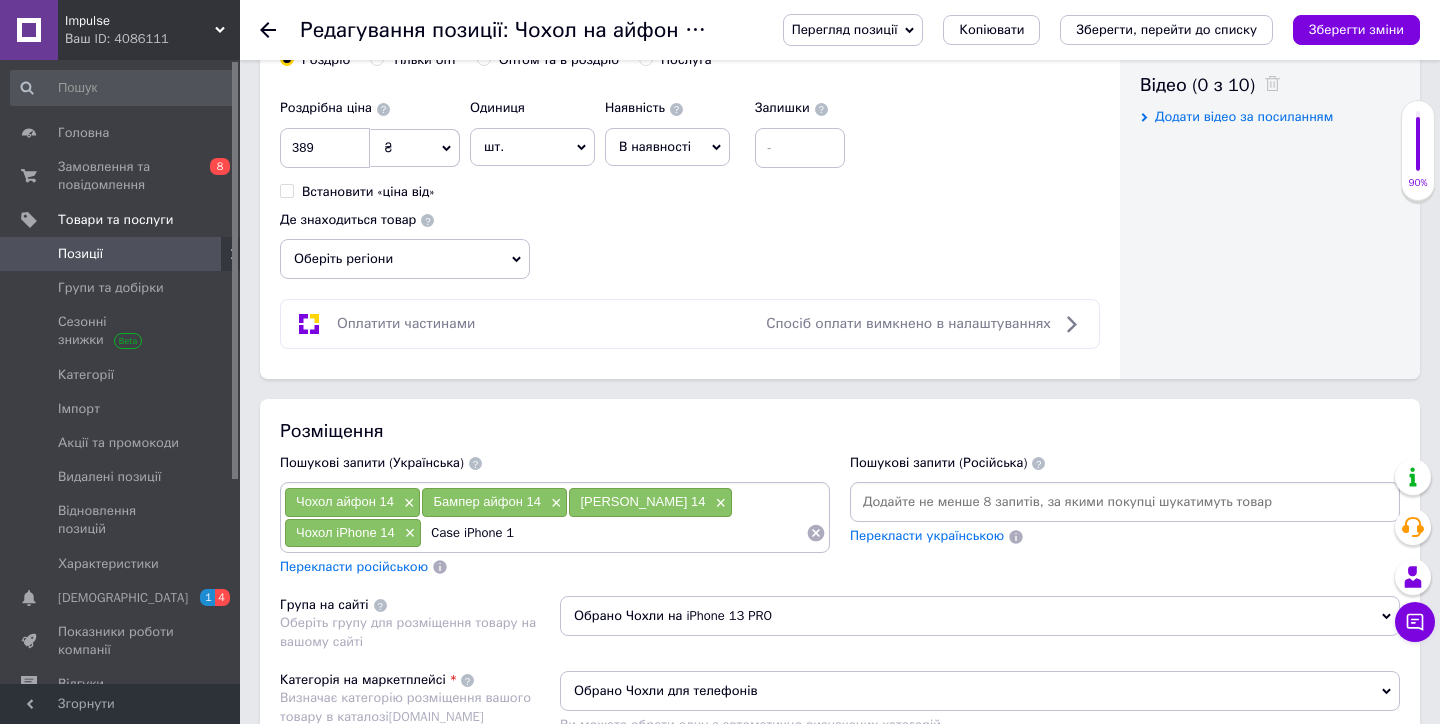 type on "Case iPhone 14" 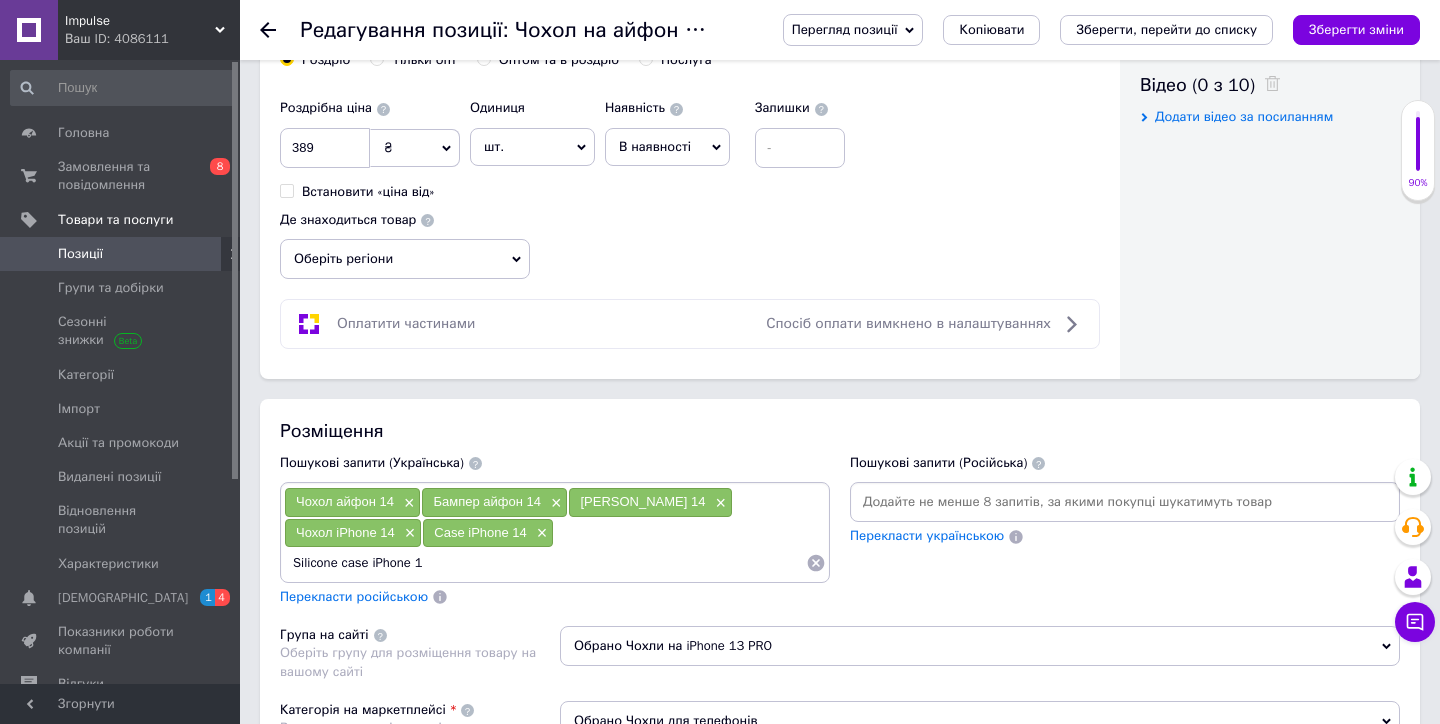 type on "Silicone case iPhone 14" 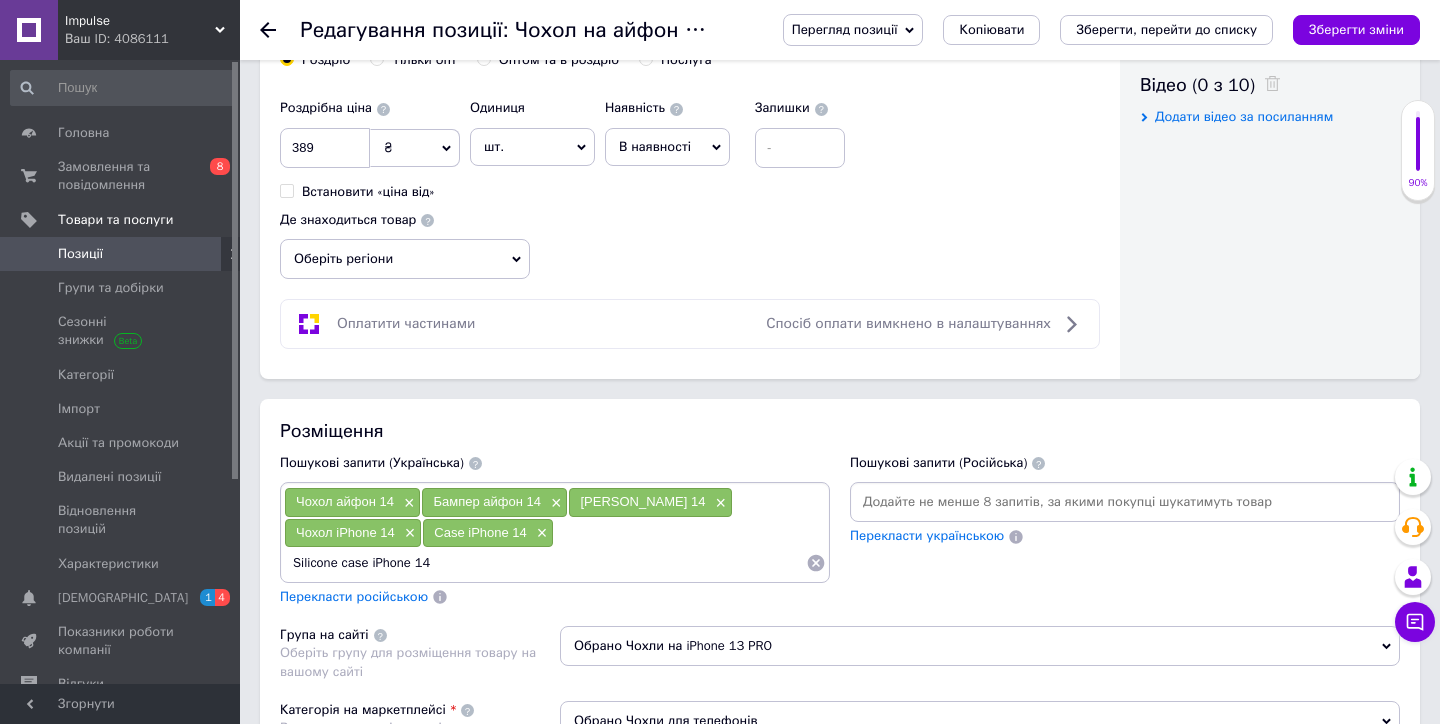 type 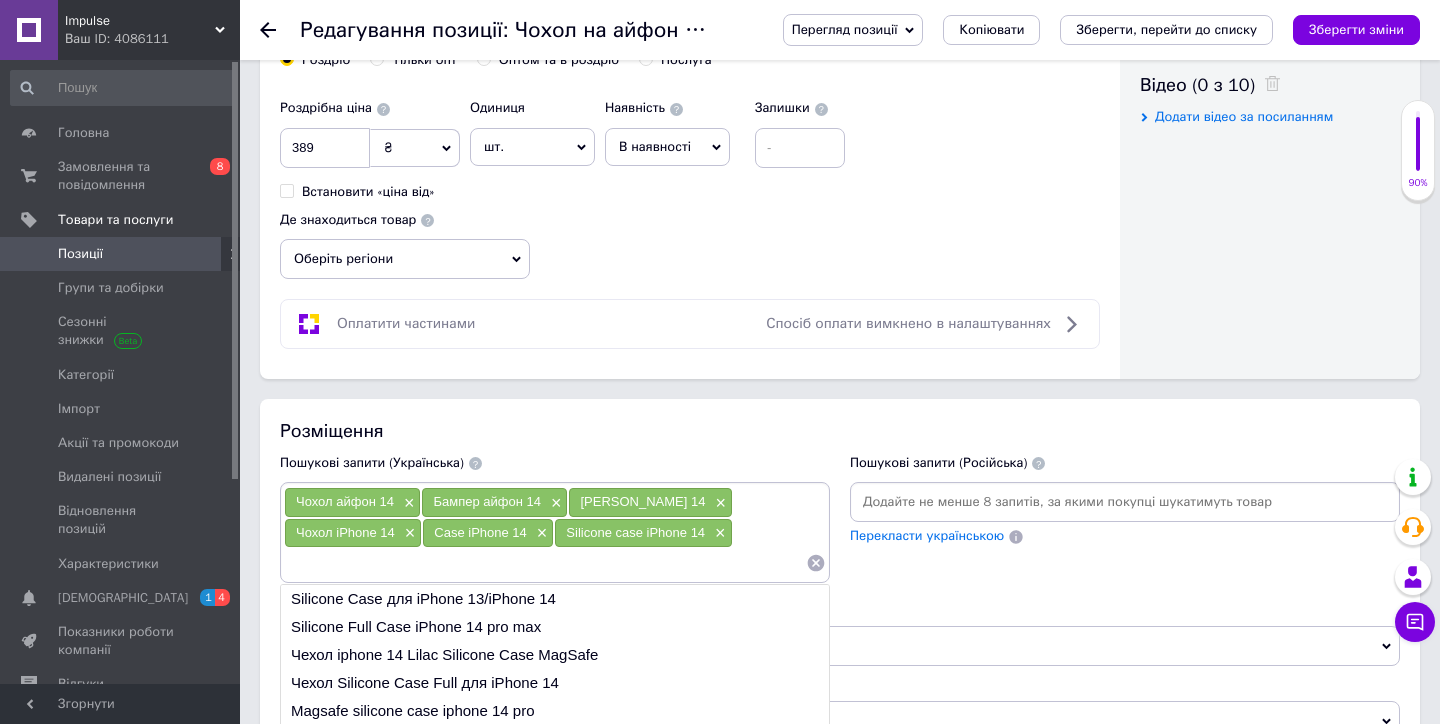 click on "Пошукові запити (Українська) Чохол айфон 14 × Бампер айфон 14 × Кейс айфон 14 × Чохол iPhone 14 × Case iPhone 14 × Silicone case iPhone 14 × Silicone Case для iPhone 13/iPhone 14 Silicone Full Case iPhone 14 pro max Чехол iphone 14 Lilac Silicone Case MagSafe Чехол Silicone Case Full для iPhone 14 Magsafe silicone case iphone 14 pro Magsafe silicone case iphone 14 plus Накладка iphone 14 Сиреневый Silicone Case Пудровый silicone case iphone 14 plus Сиреневый silicone case iphone 14 plus Перекласти російською" at bounding box center [555, 530] 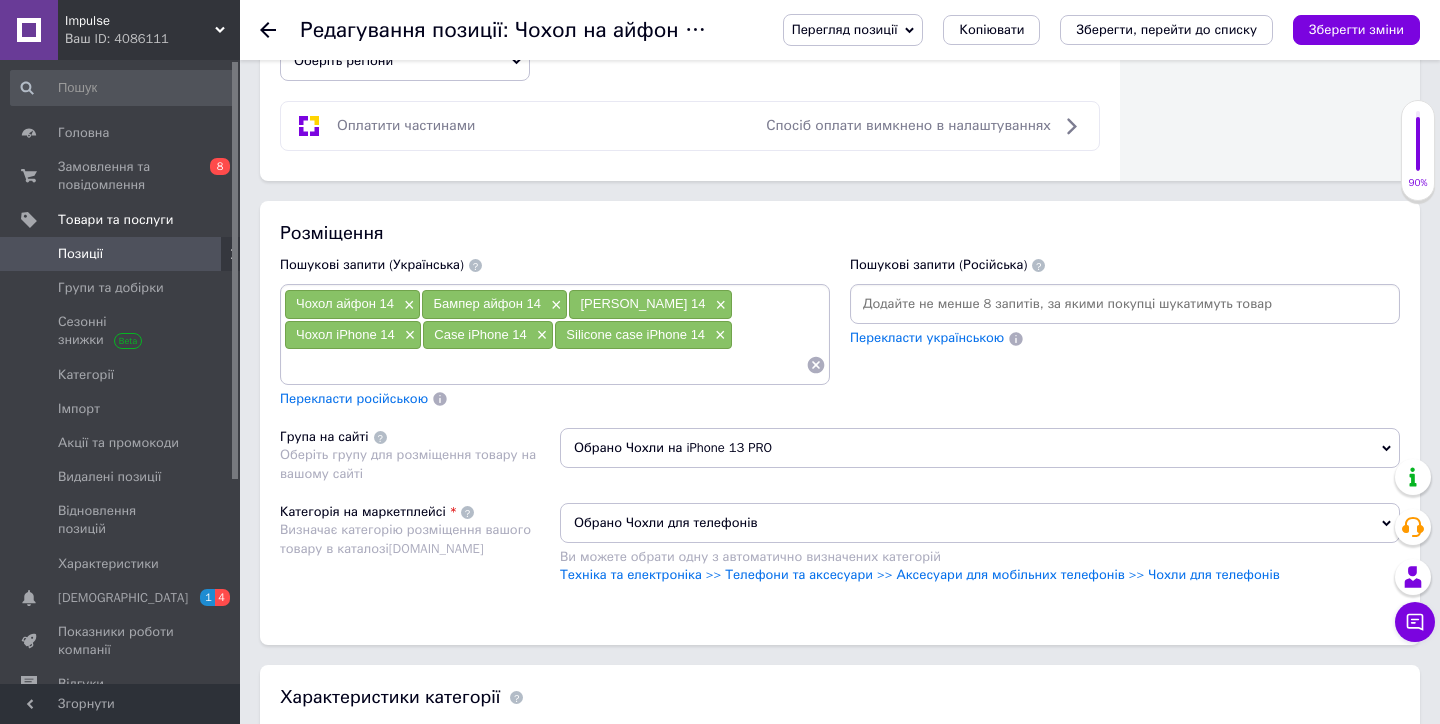 scroll, scrollTop: 1235, scrollLeft: 0, axis: vertical 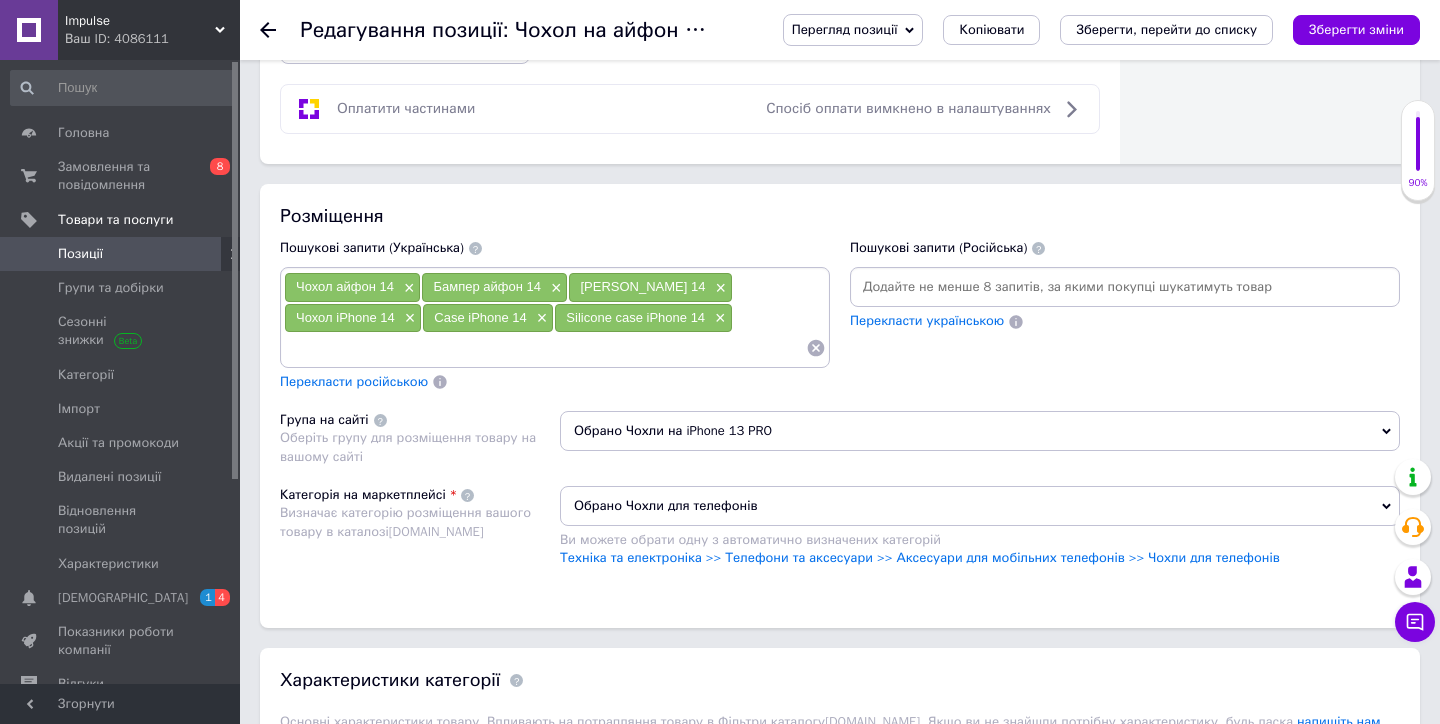 click on "Обрано Чохли на iPhone 13 PRO" at bounding box center (980, 431) 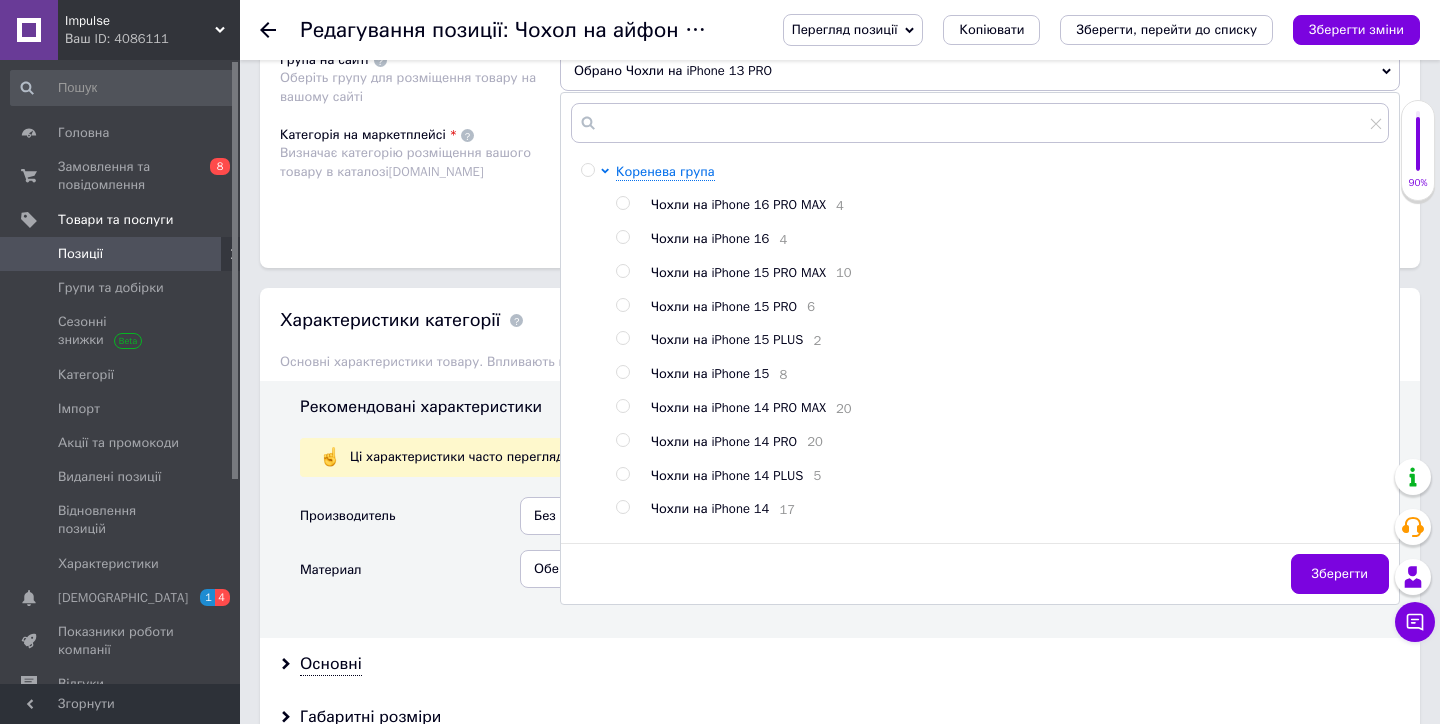scroll, scrollTop: 1712, scrollLeft: 0, axis: vertical 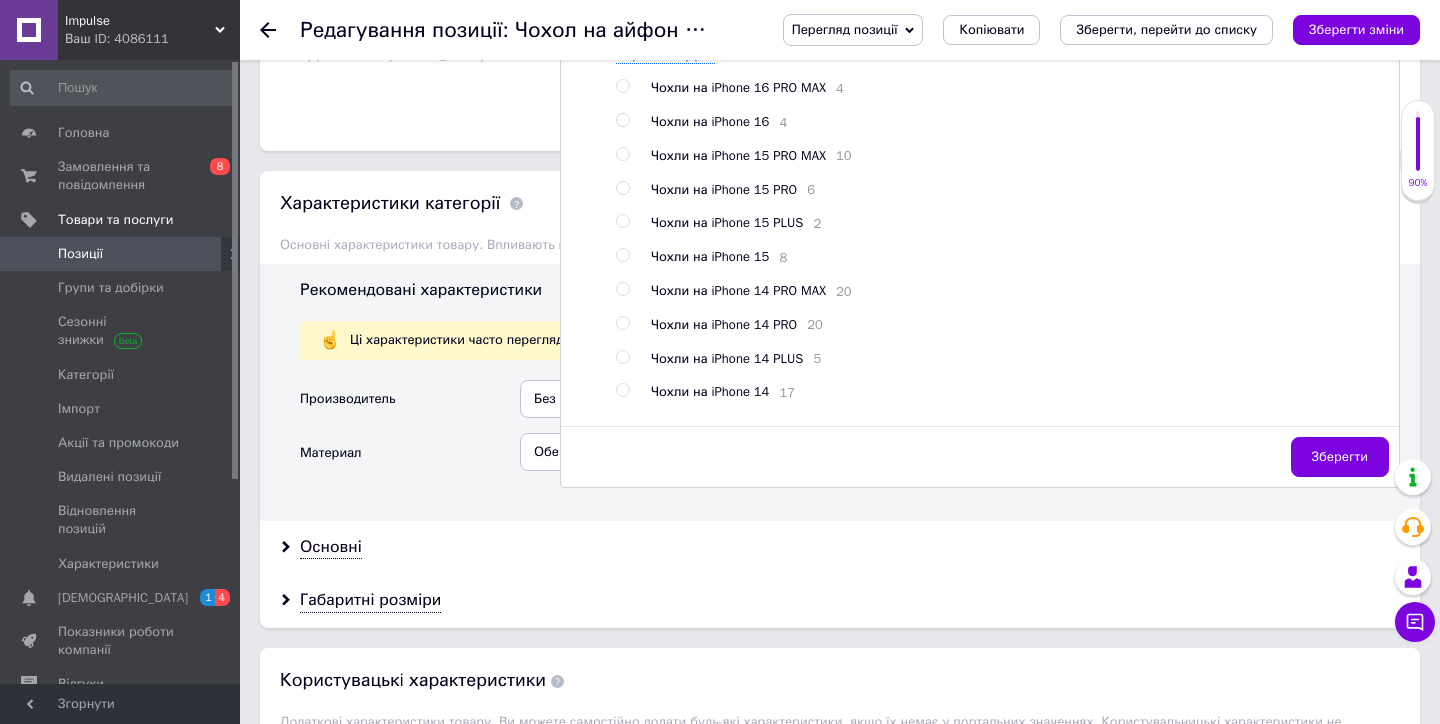 click at bounding box center (622, 390) 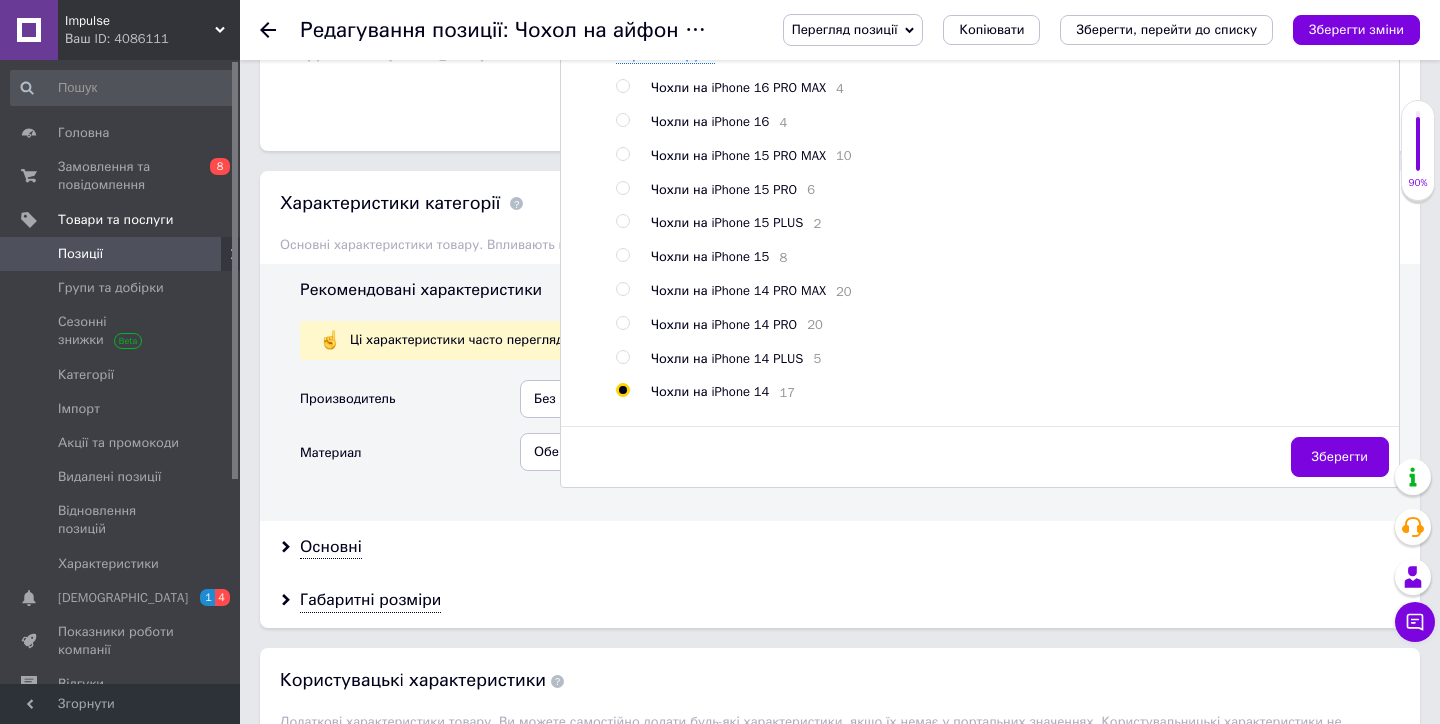 radio on "true" 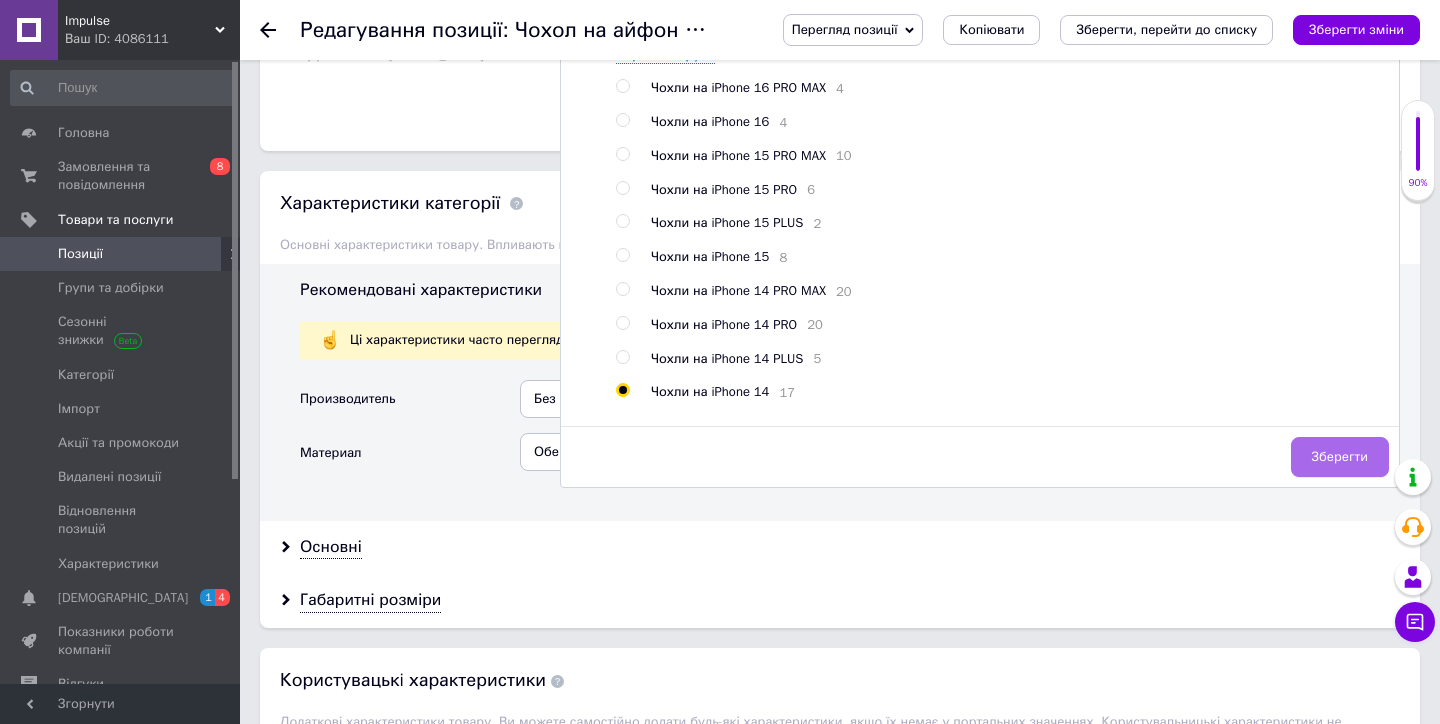 click on "Зберегти" at bounding box center [1340, 457] 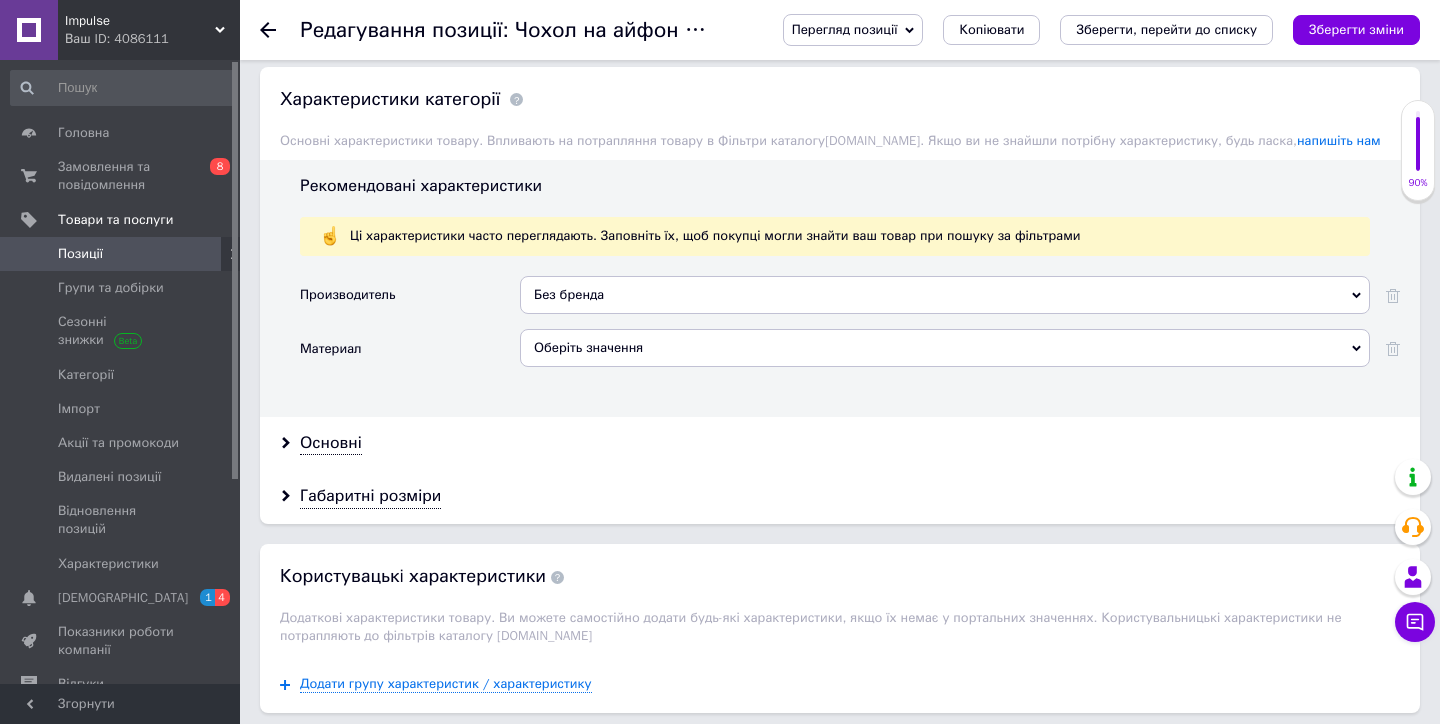 scroll, scrollTop: 2152, scrollLeft: 0, axis: vertical 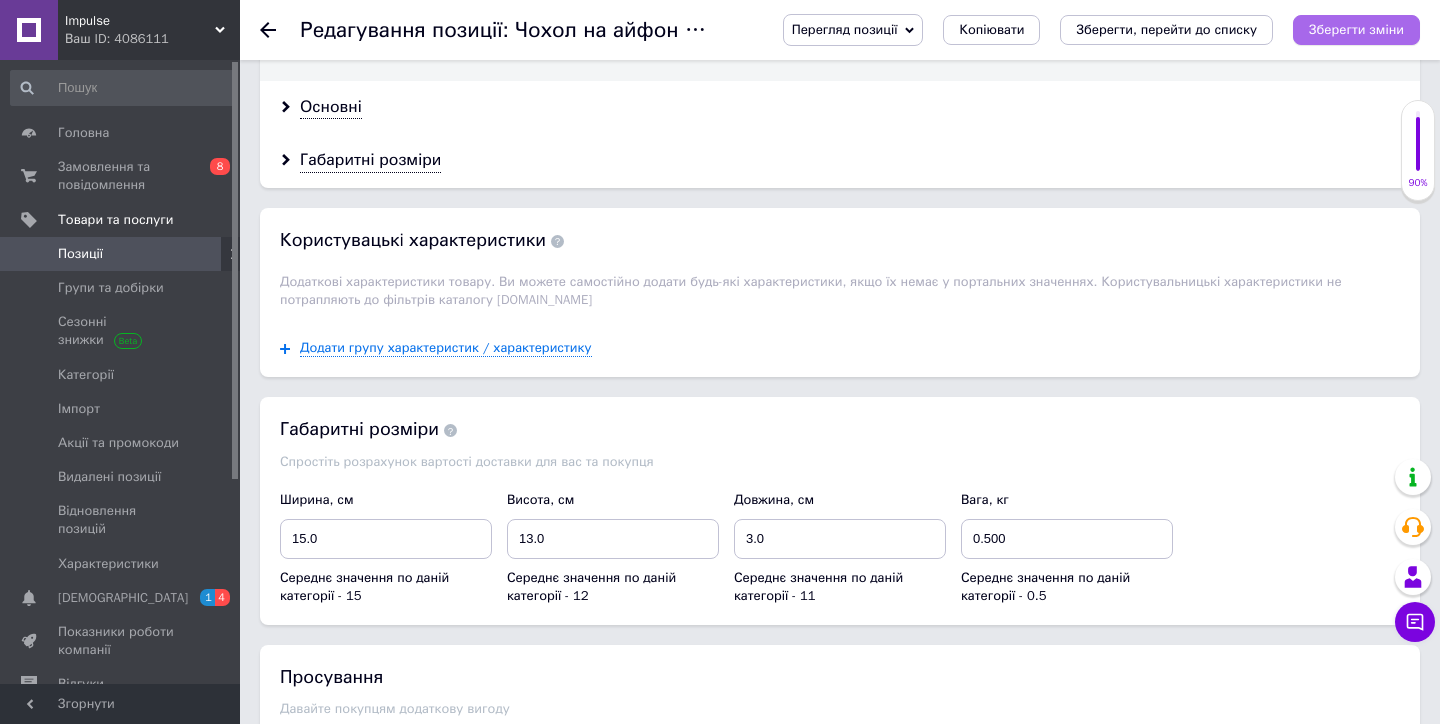 click on "Зберегти зміни" at bounding box center (1356, 29) 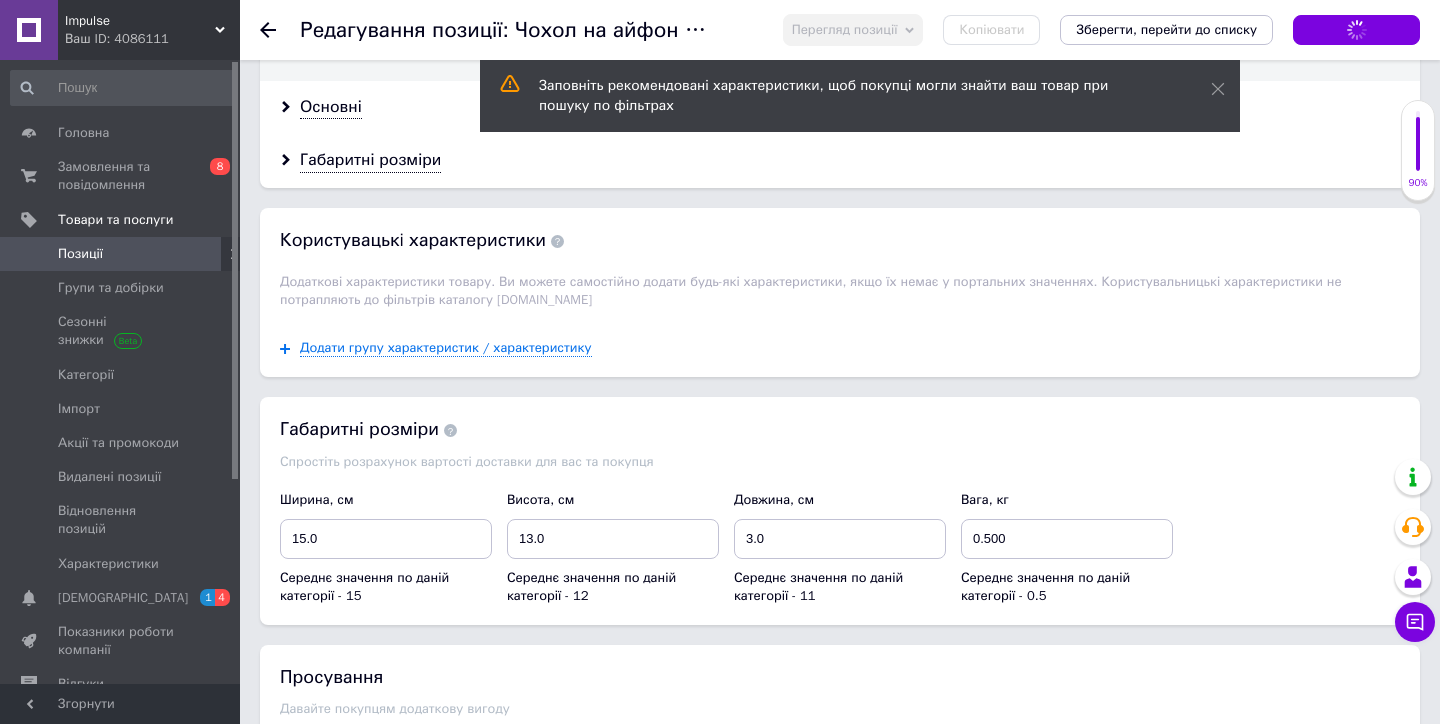 click on "Додати групу характеристик / характеристику" at bounding box center (840, 348) 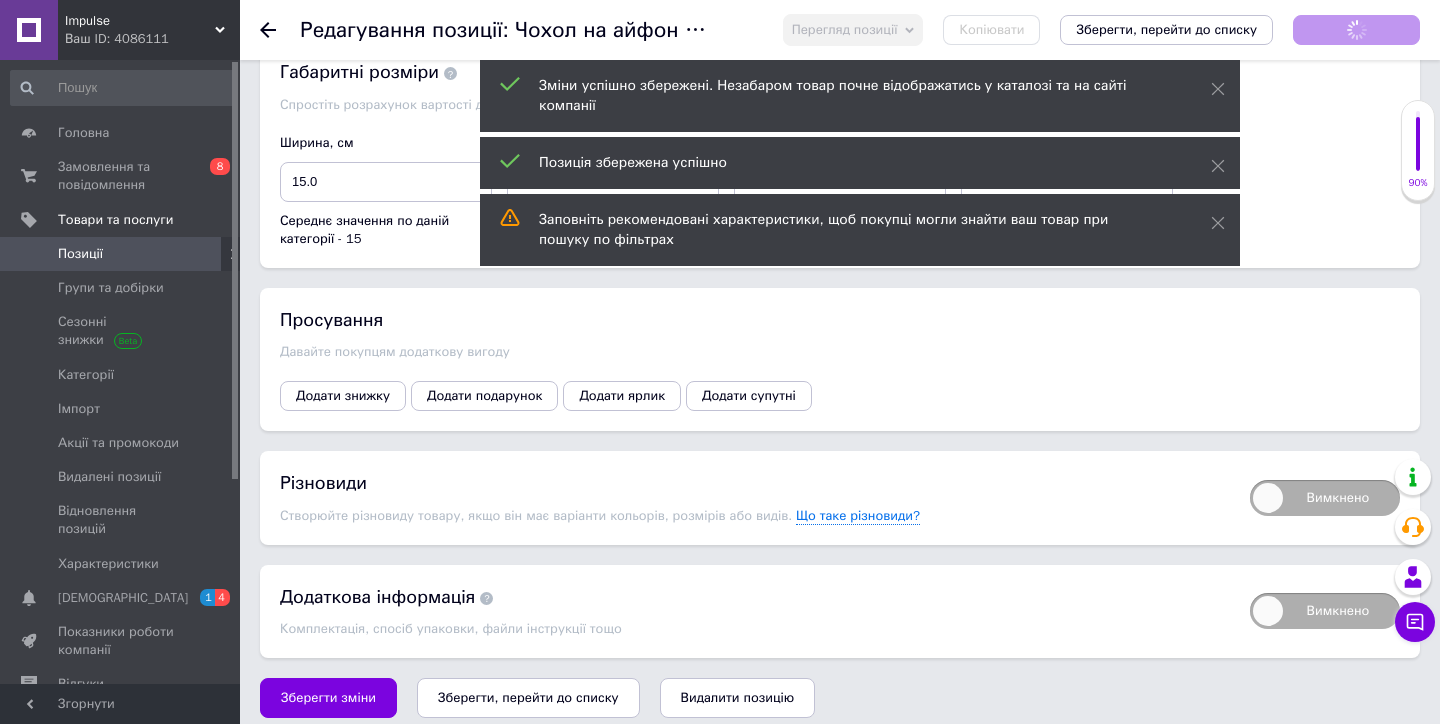 scroll, scrollTop: 2508, scrollLeft: 0, axis: vertical 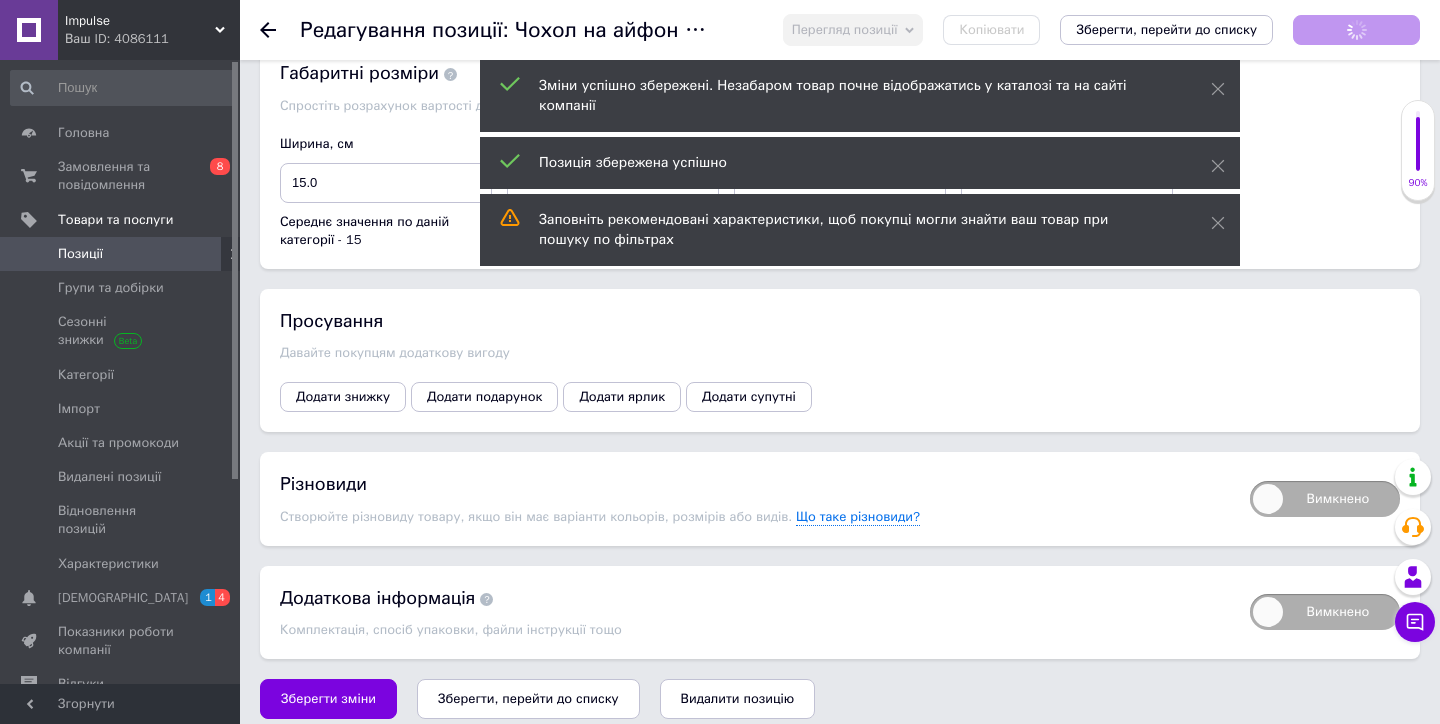 click on "Вимкнено" at bounding box center (1325, 499) 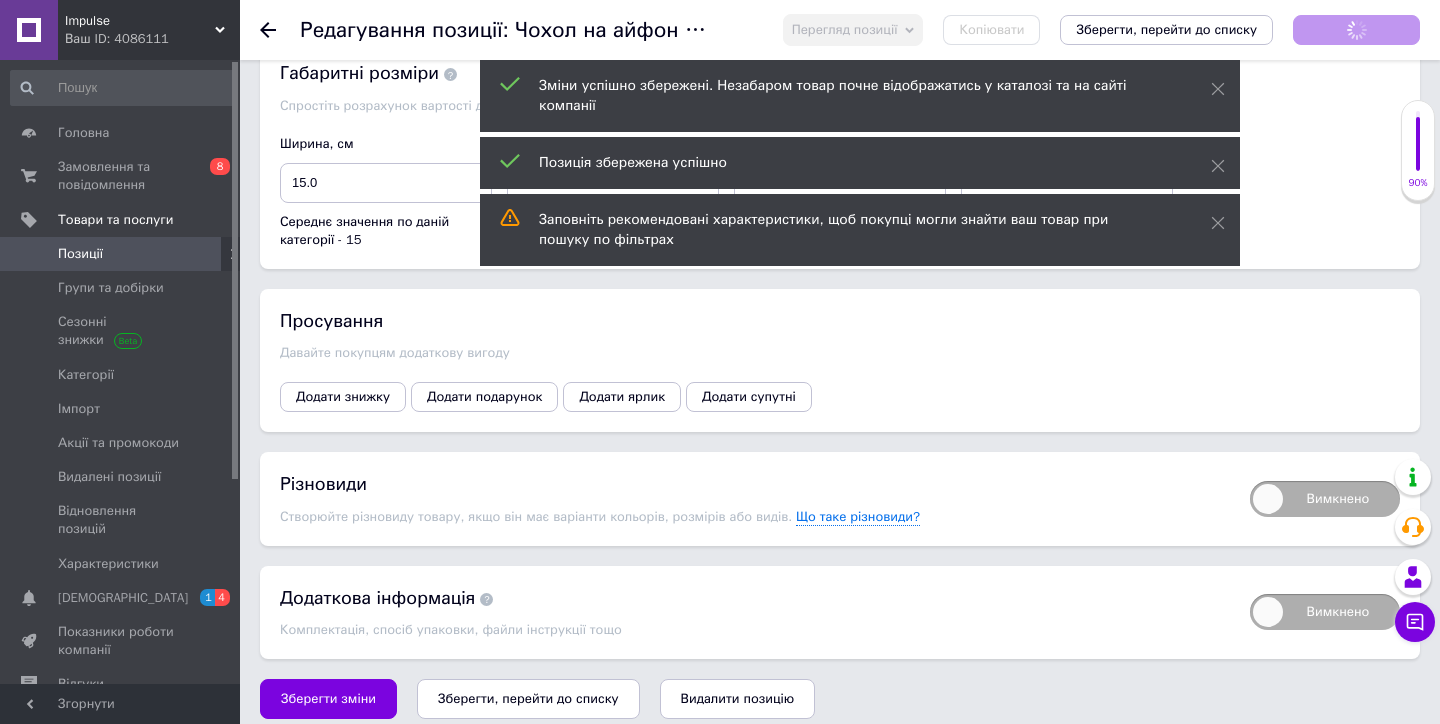 click on "Вимкнено" at bounding box center (1243, 474) 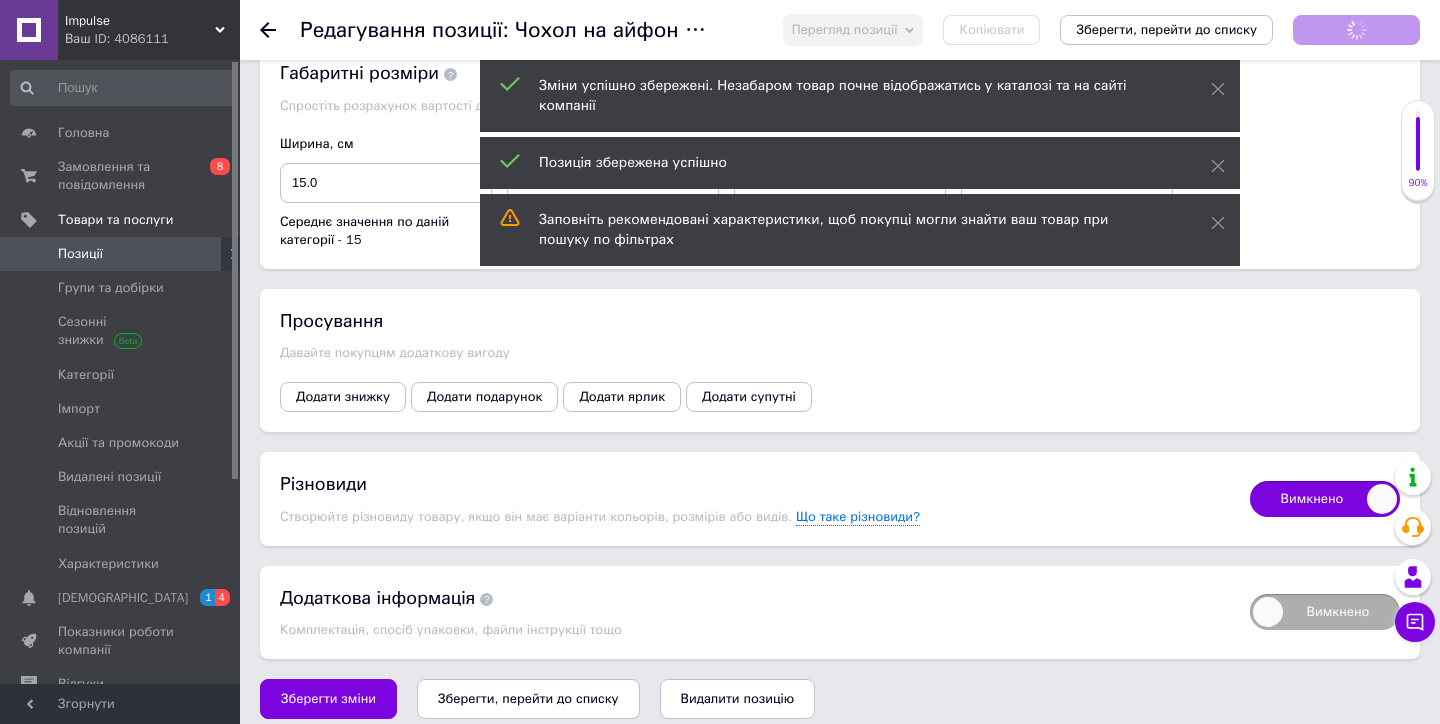 checkbox on "true" 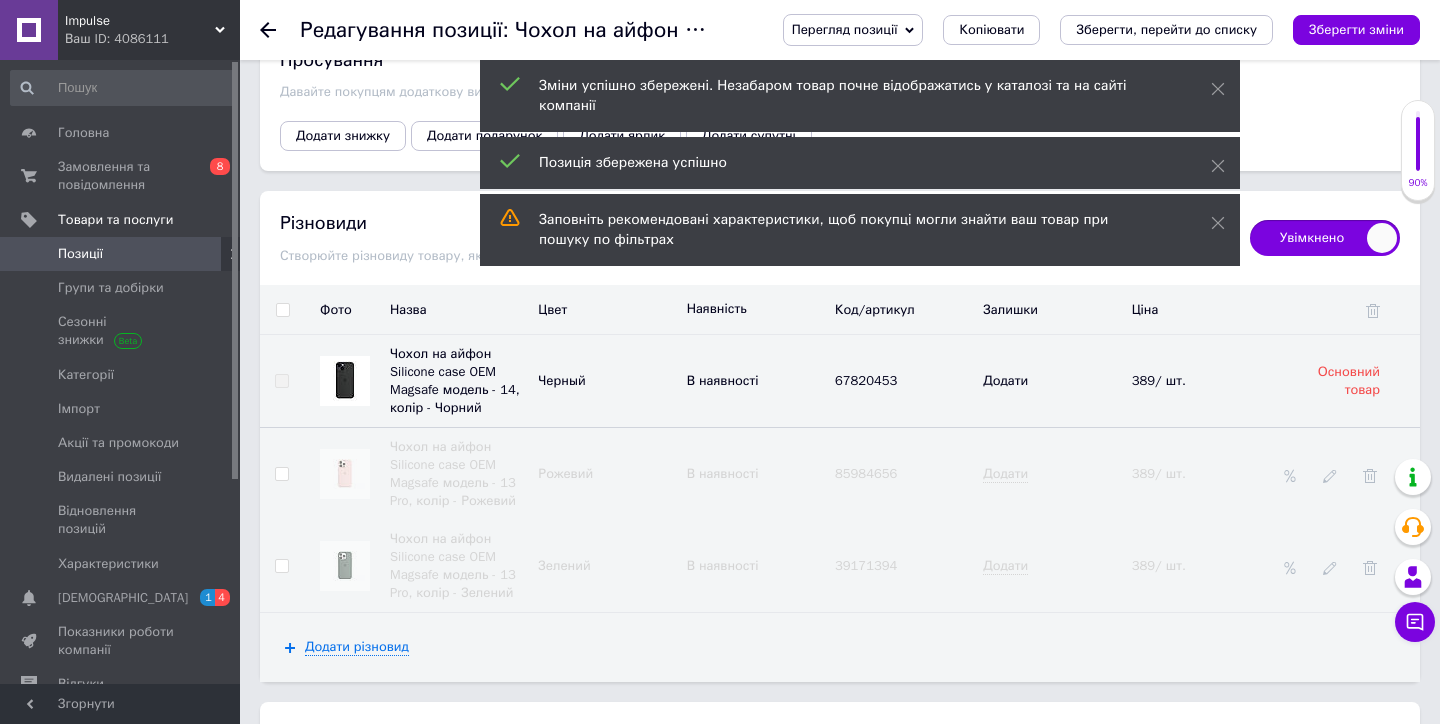 scroll, scrollTop: 2785, scrollLeft: 0, axis: vertical 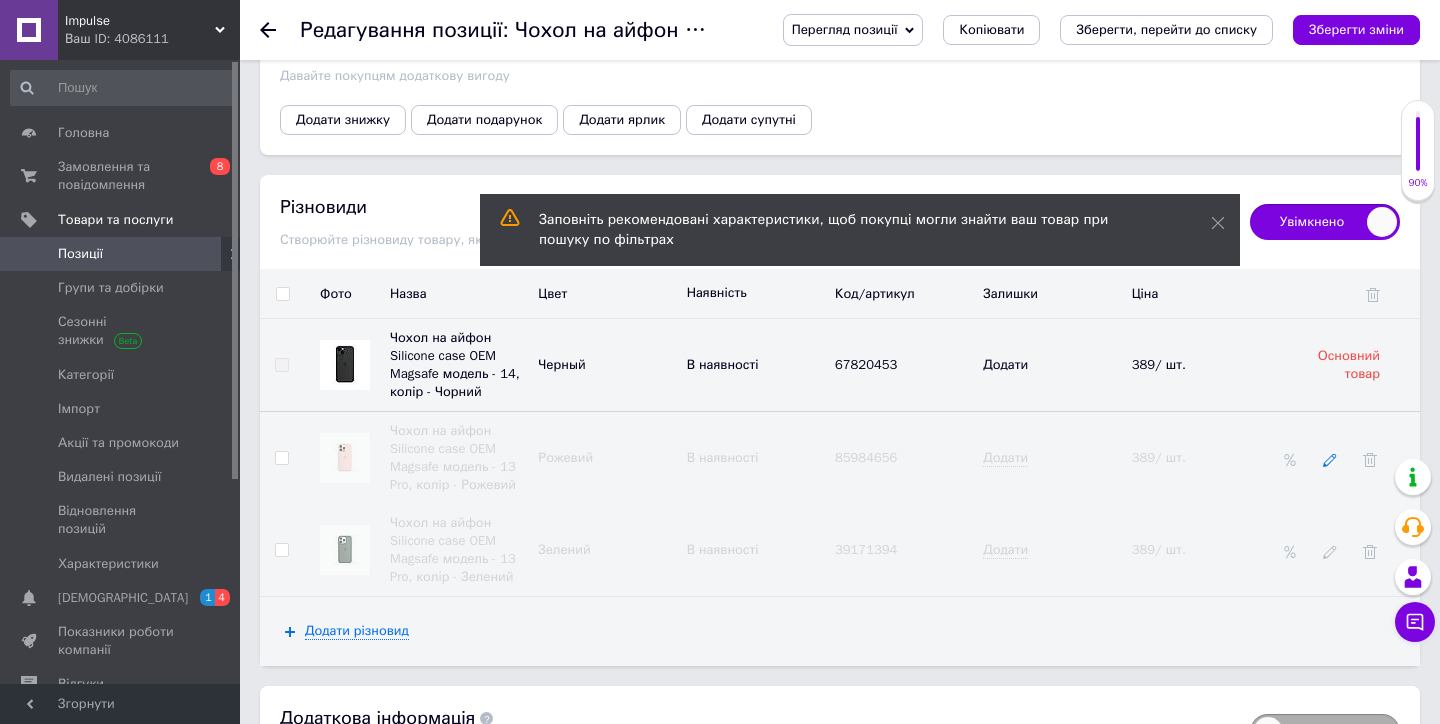 click 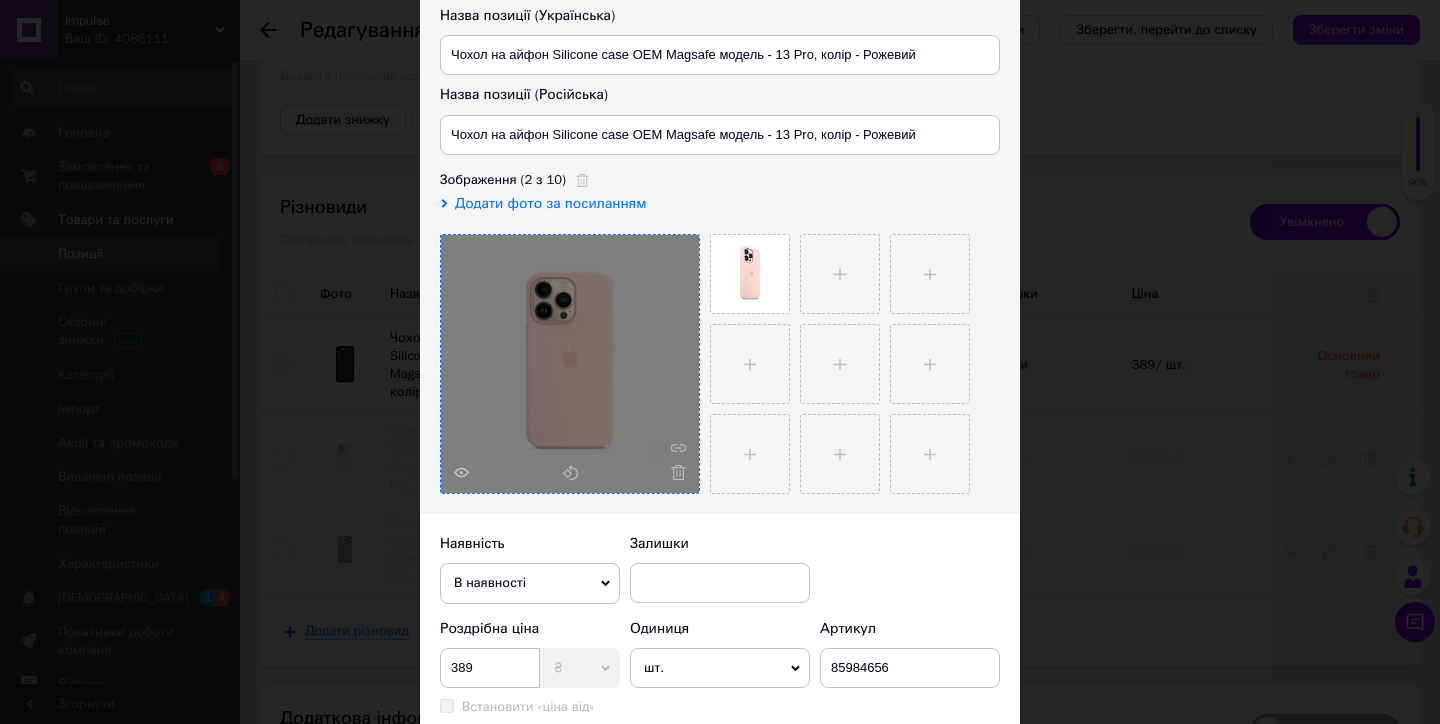 scroll, scrollTop: 288, scrollLeft: 0, axis: vertical 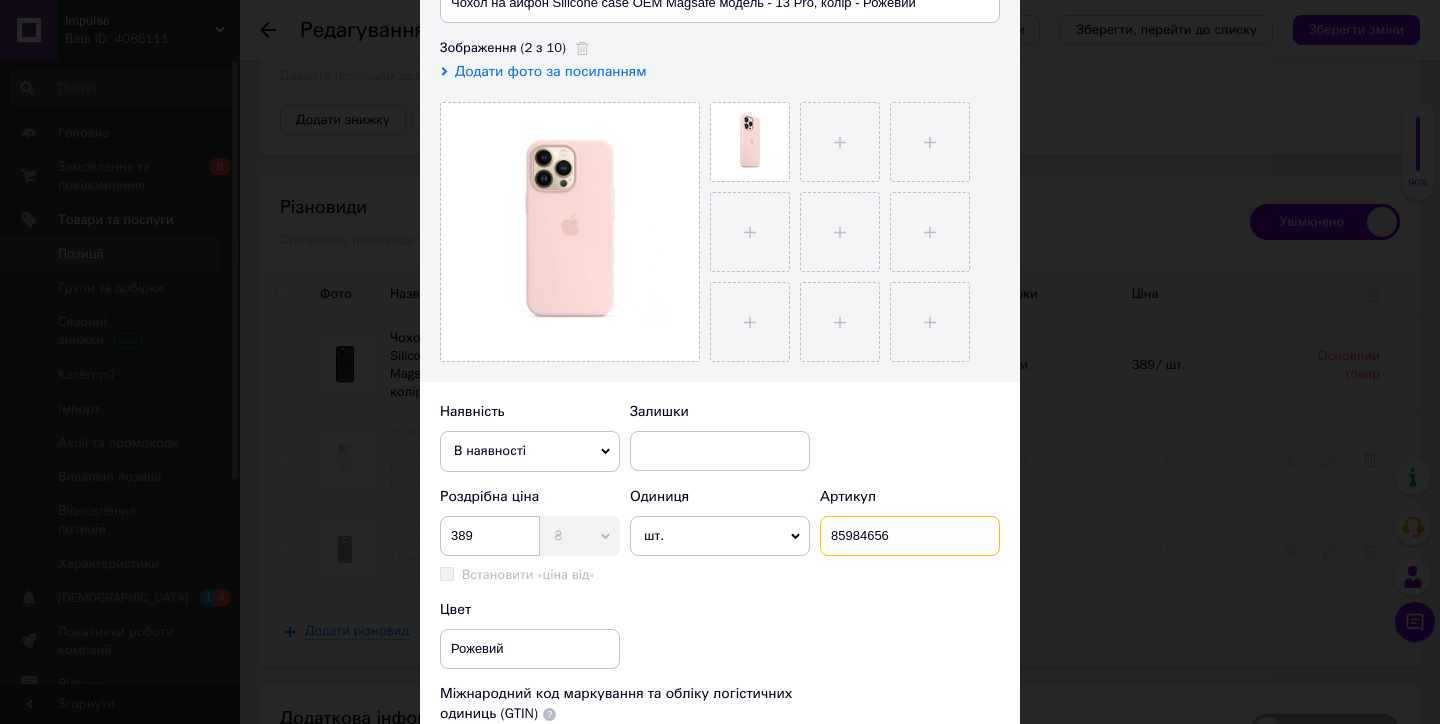 click on "85984656" at bounding box center [910, 536] 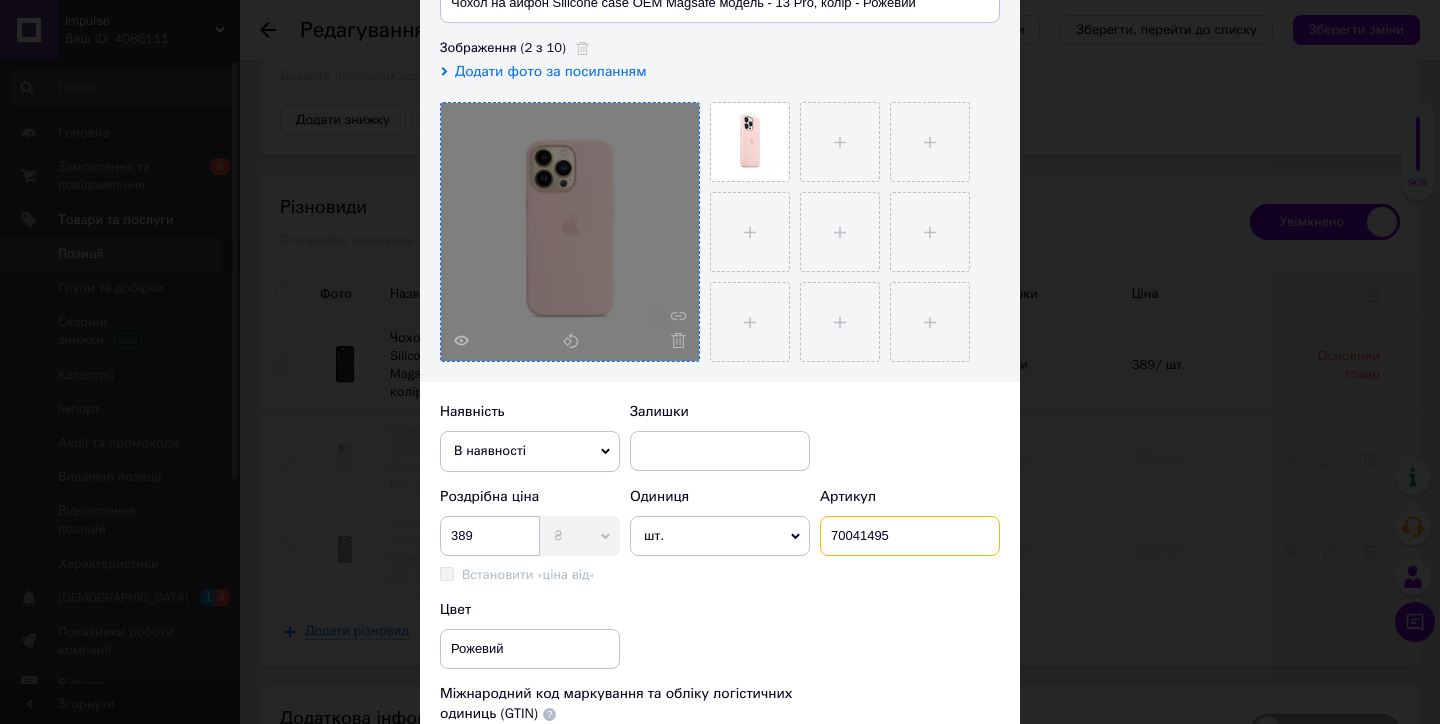 scroll, scrollTop: 95, scrollLeft: 0, axis: vertical 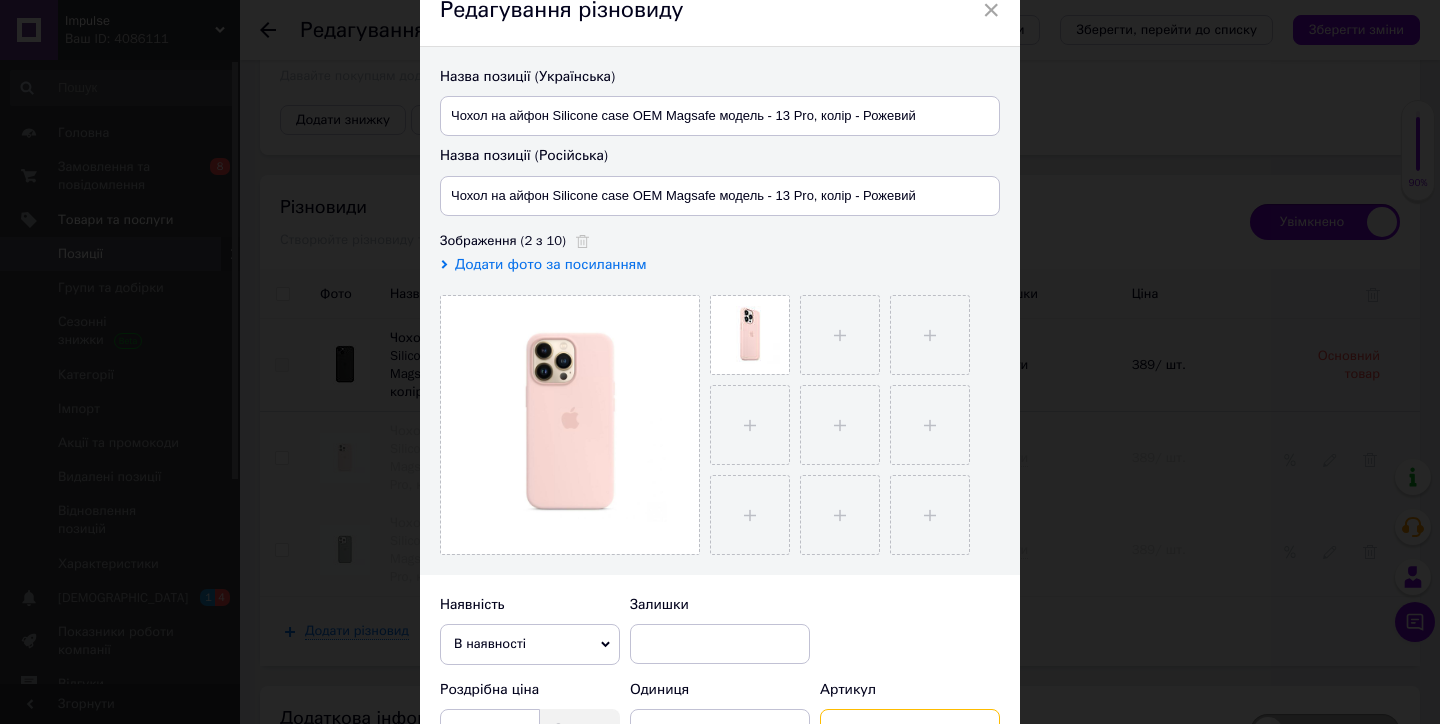 type on "70041495" 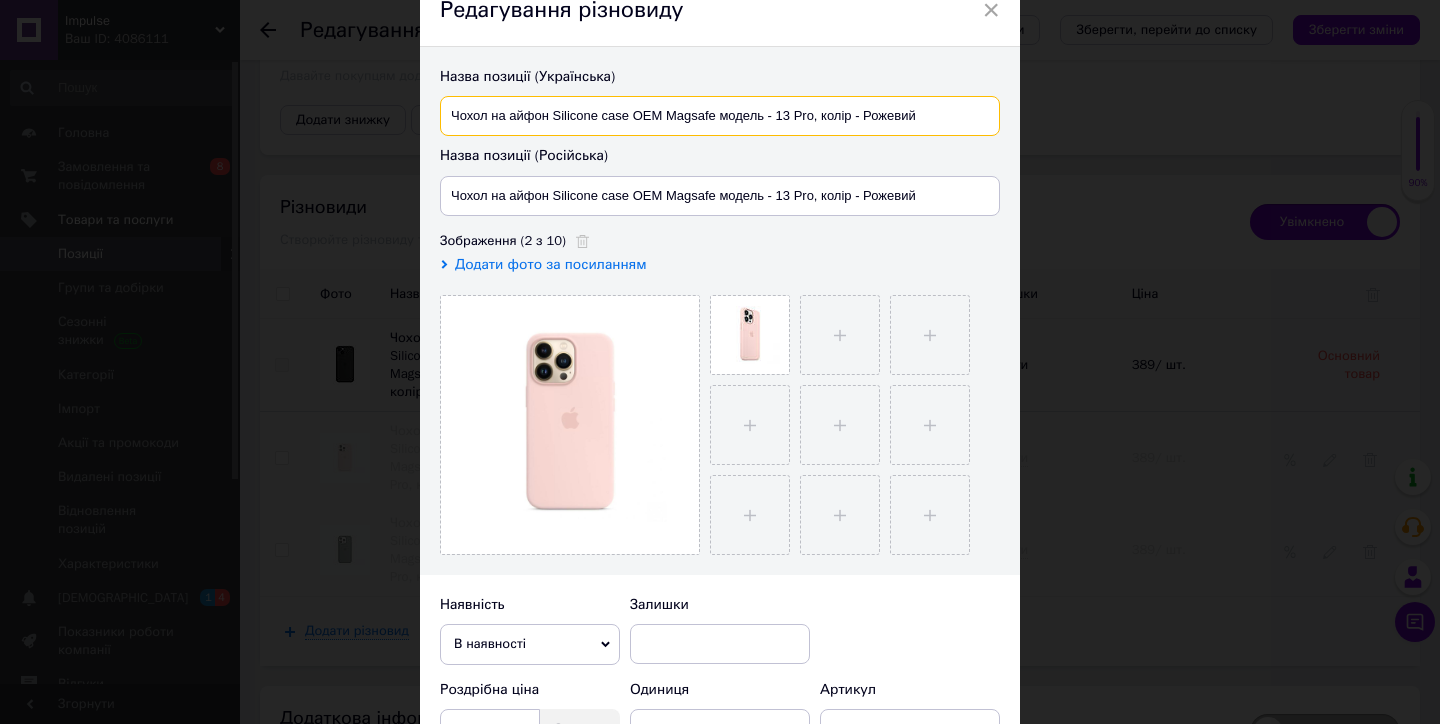 click on "Чохол на айфон Silicone case OEM Magsafe модель - 13 Pro, колір - Рожевий" at bounding box center (720, 116) 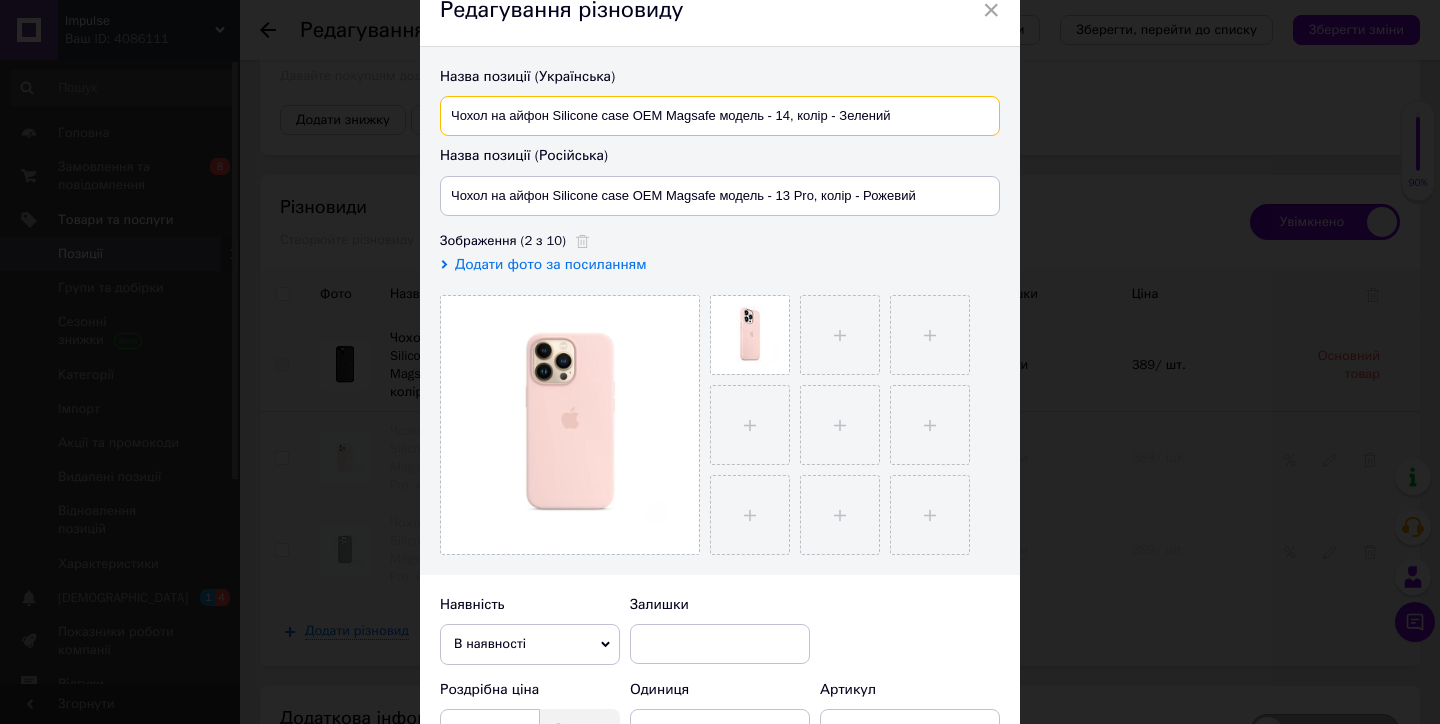 type on "Чохол на айфон Silicone case OEM Magsafe модель - 14, колір - Зелений" 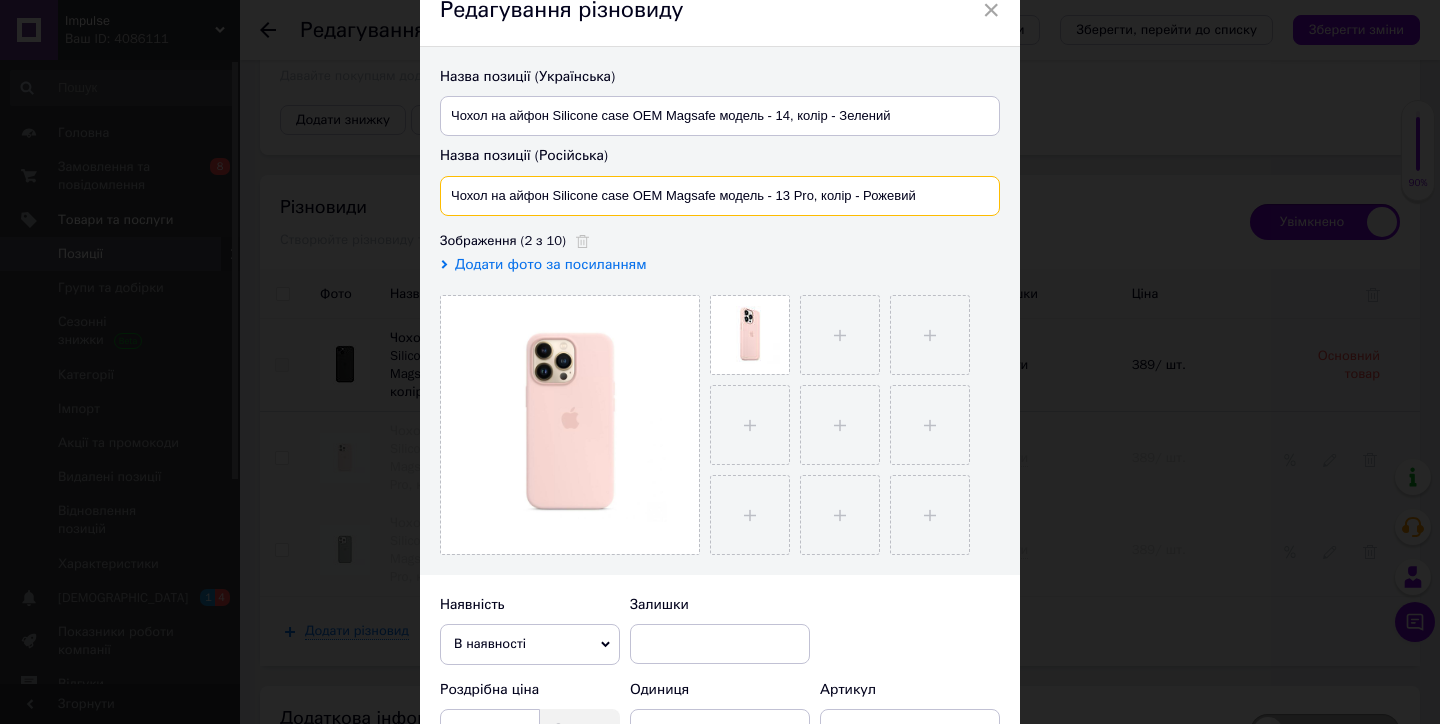 click on "Чохол на айфон Silicone case OEM Magsafe модель - 13 Pro, колір - Рожевий" at bounding box center [720, 196] 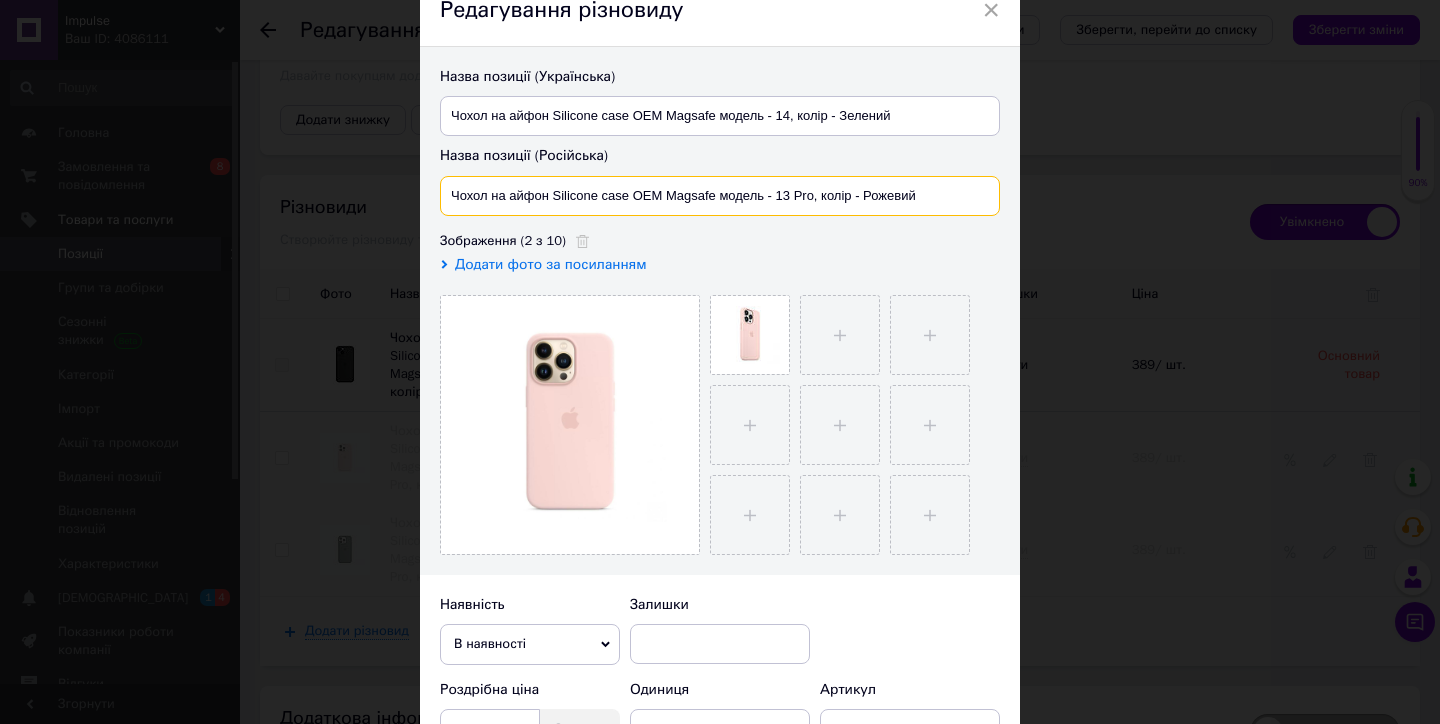 click on "Чохол на айфон Silicone case OEM Magsafe модель - 13 Pro, колір - Рожевий" at bounding box center [720, 196] 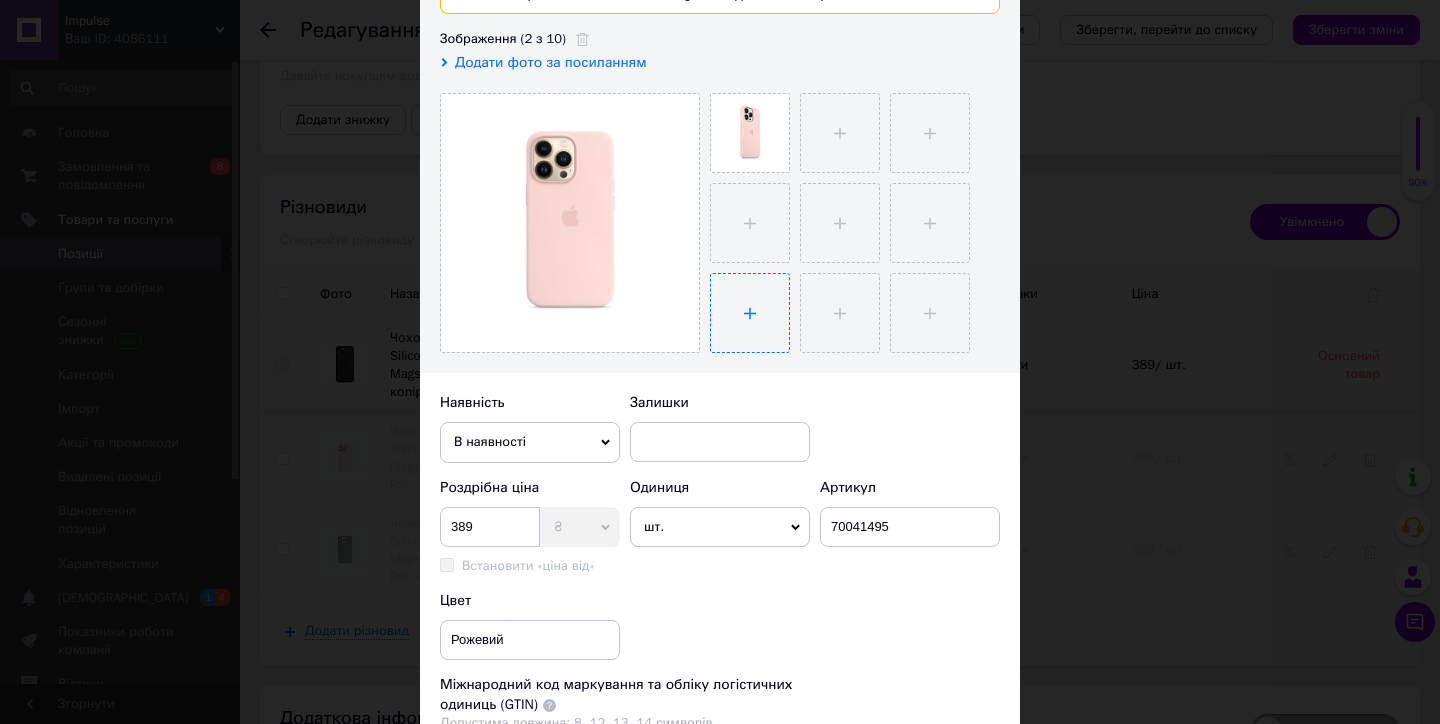 scroll, scrollTop: 301, scrollLeft: 0, axis: vertical 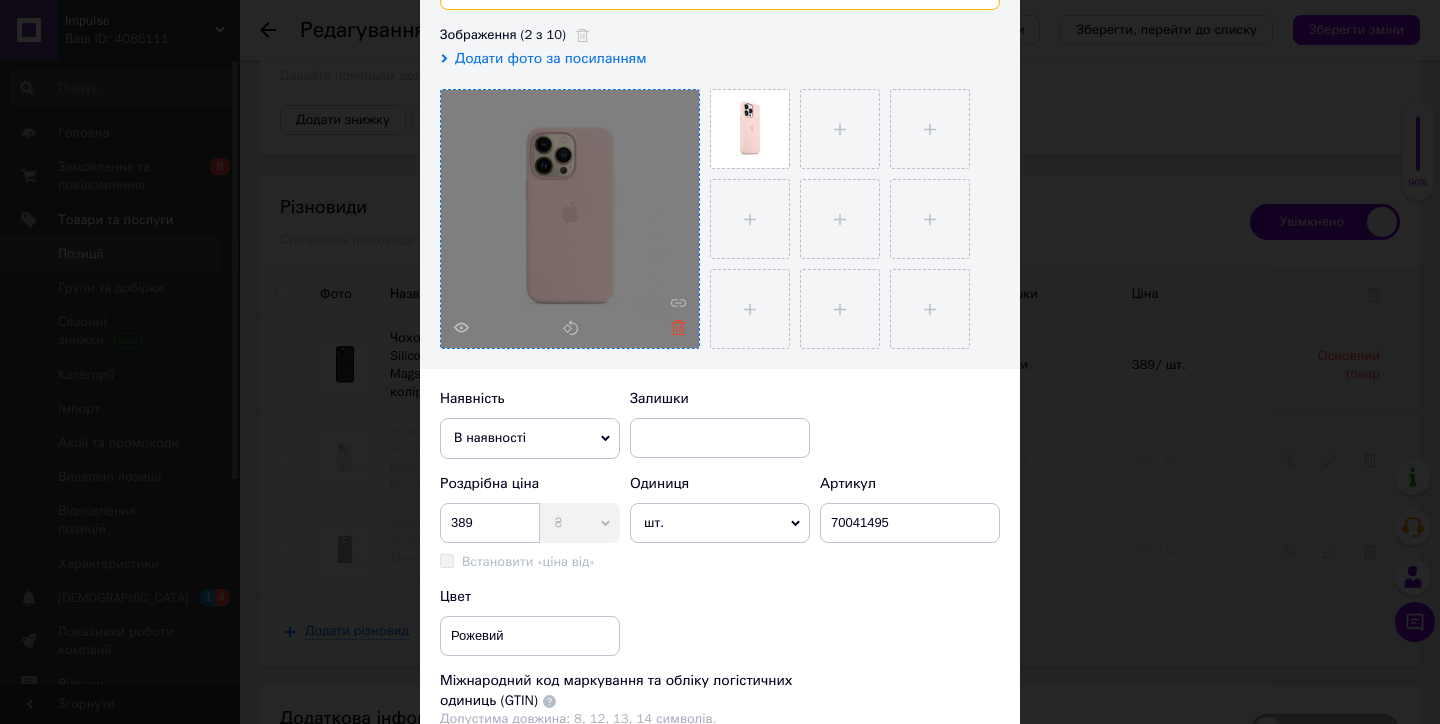 type on "Чохол на айфон Silicone case OEM Magsafe модель - 14, колір - Зелений" 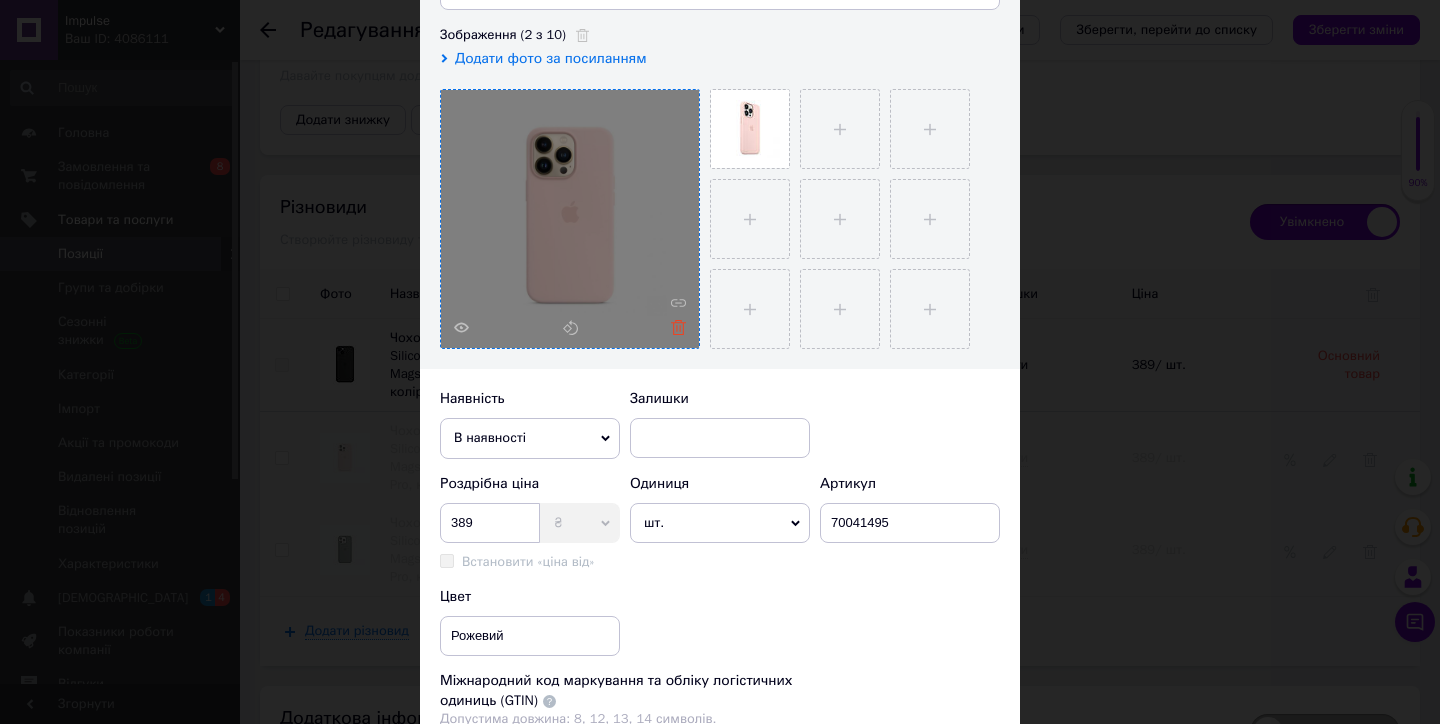 click 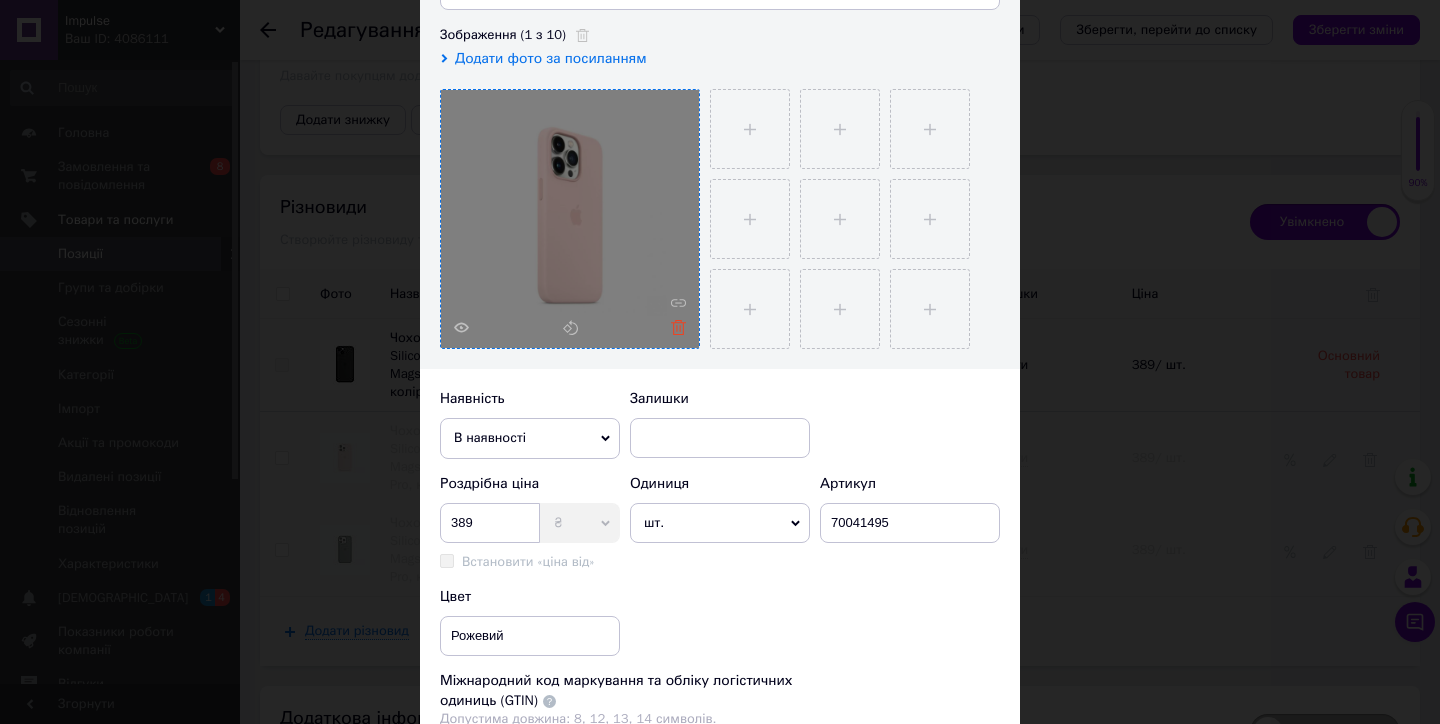 click 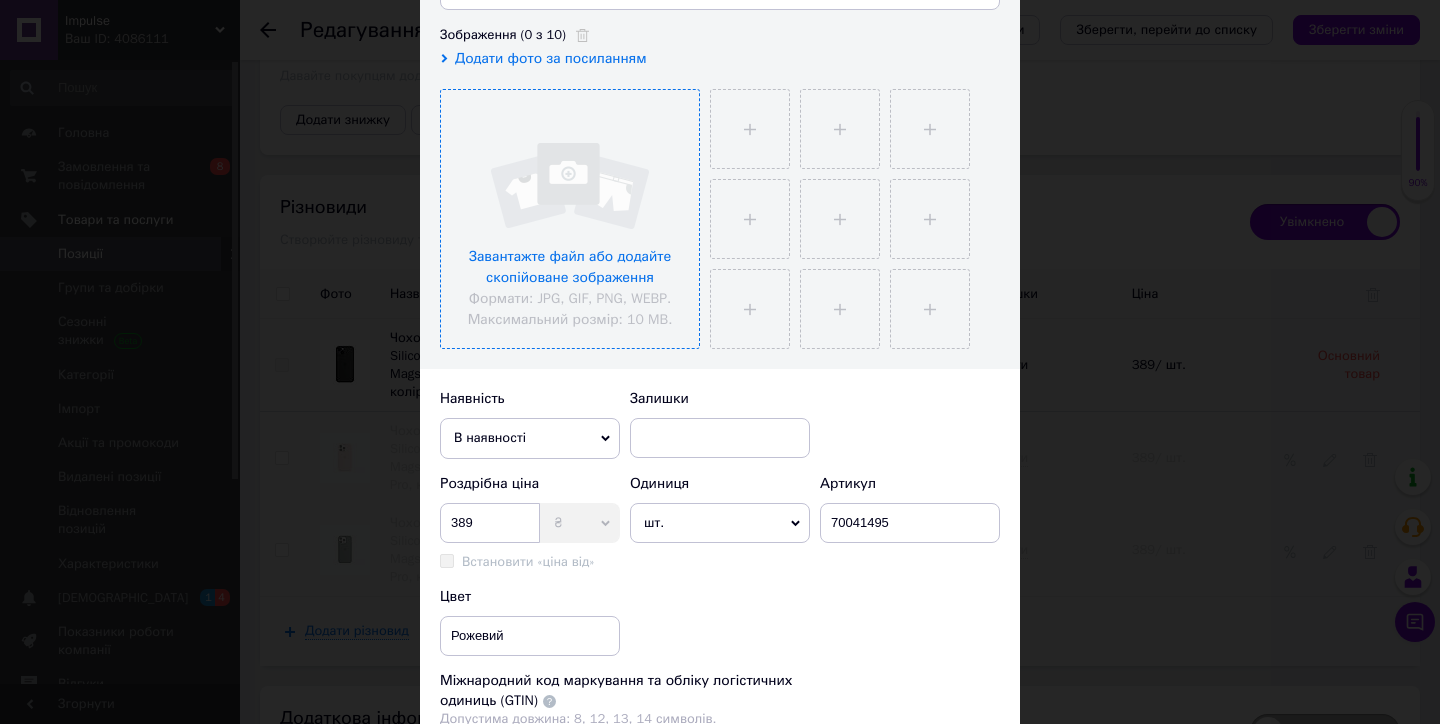click at bounding box center [570, 219] 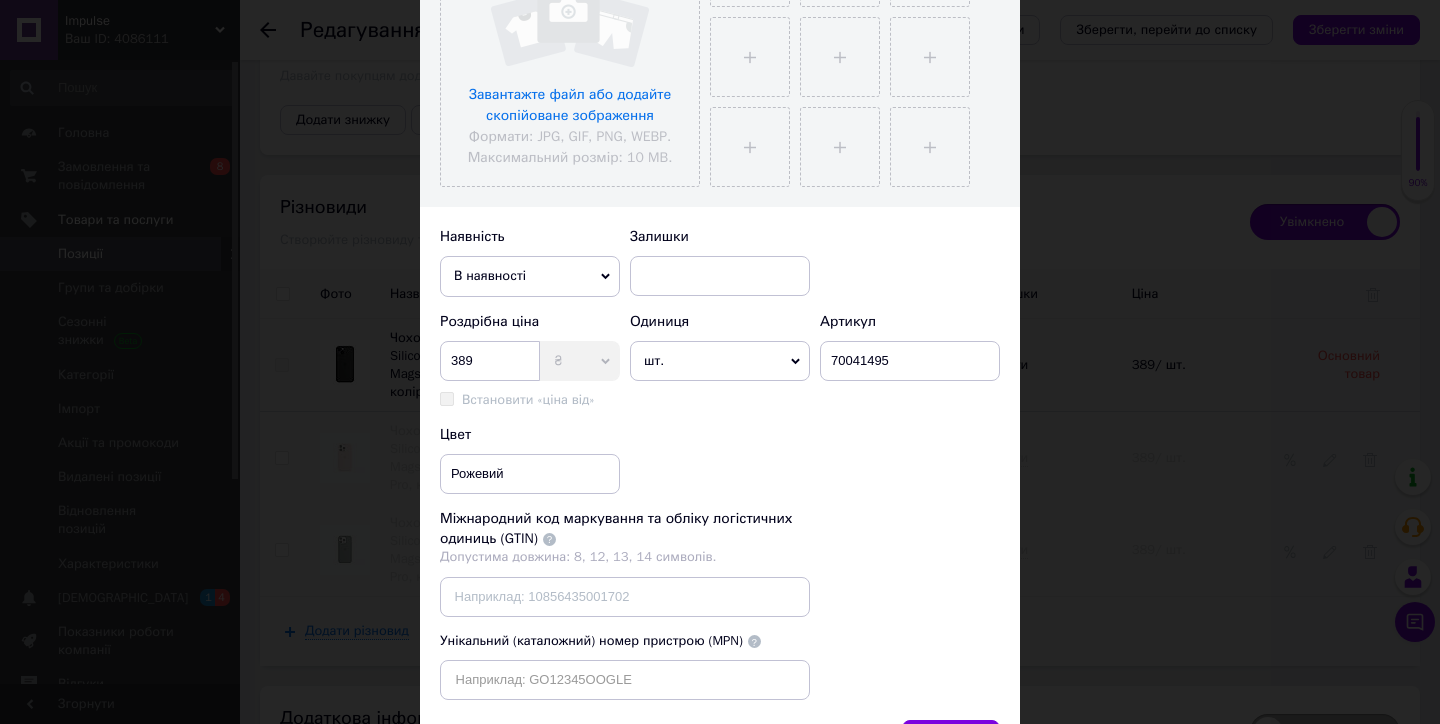 scroll, scrollTop: 484, scrollLeft: 0, axis: vertical 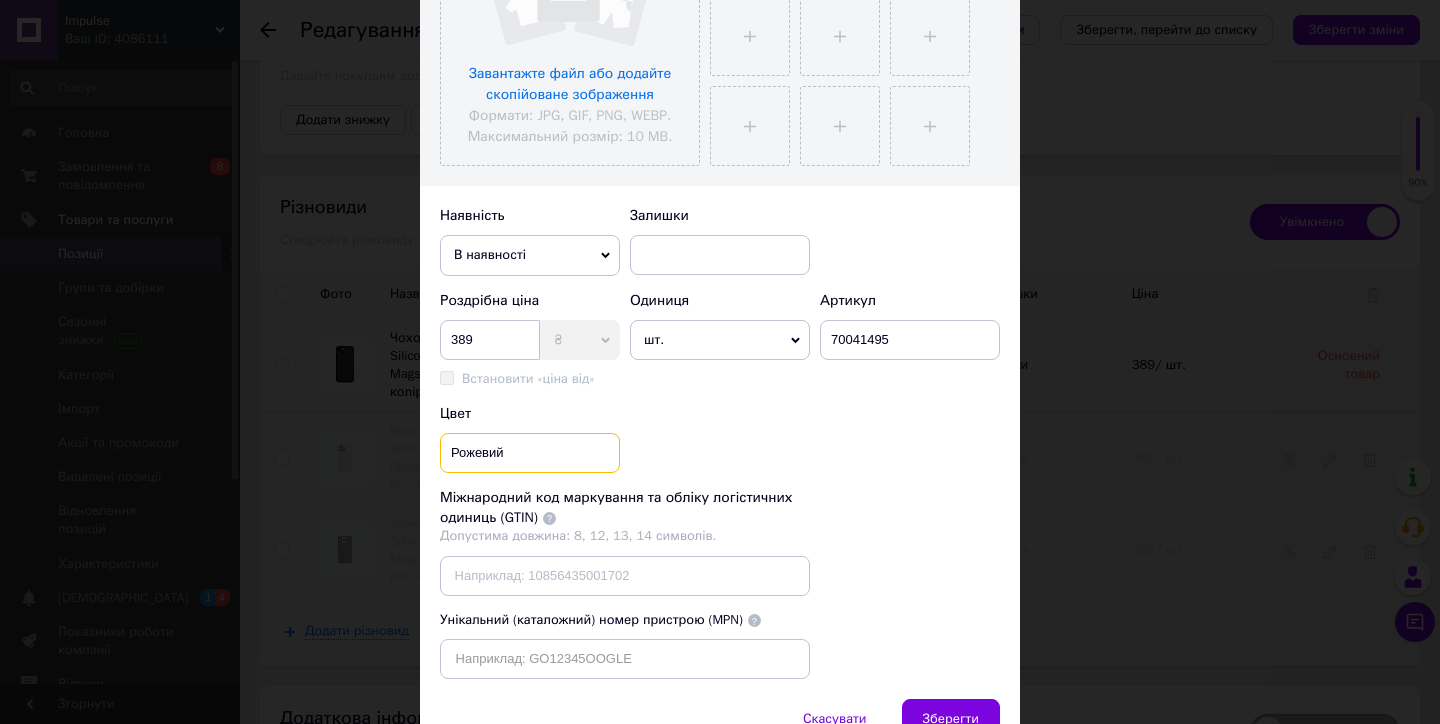 click on "Рожевий" at bounding box center [530, 453] 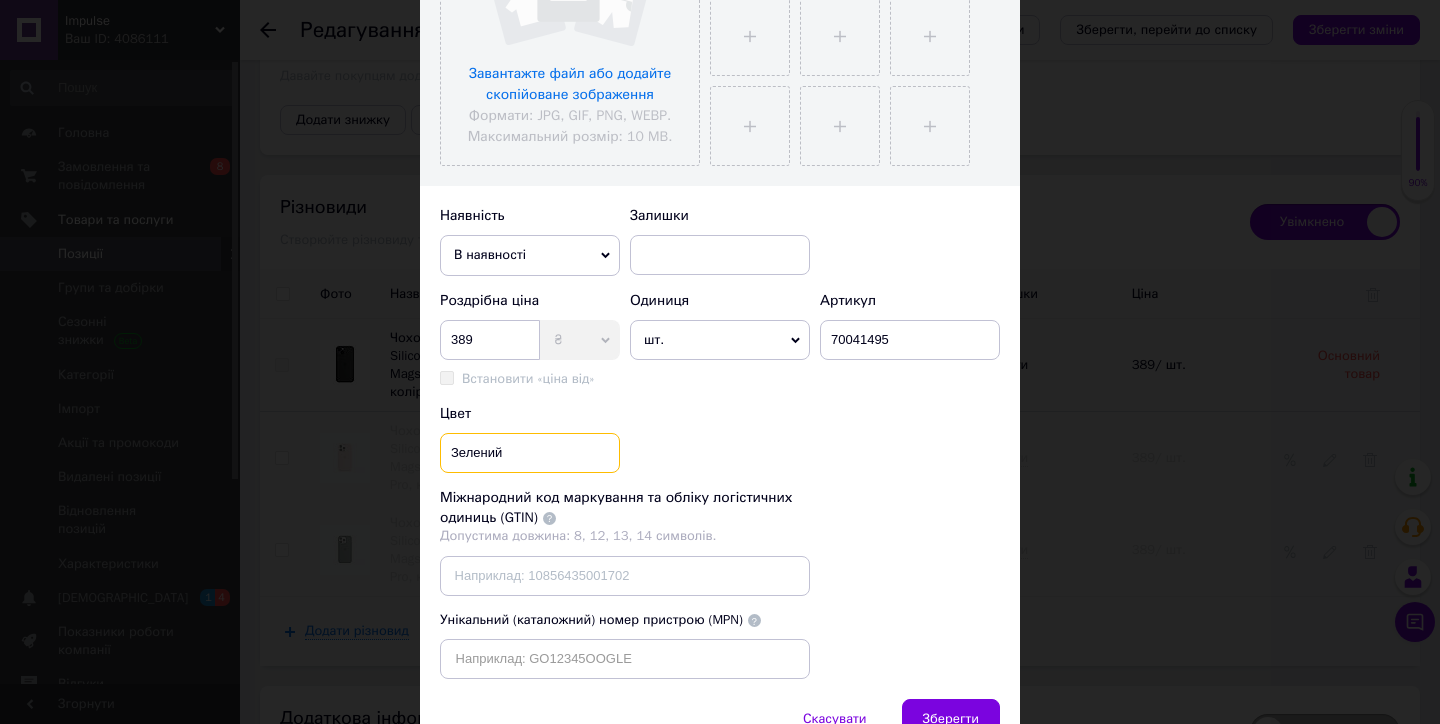 type on "Зелений" 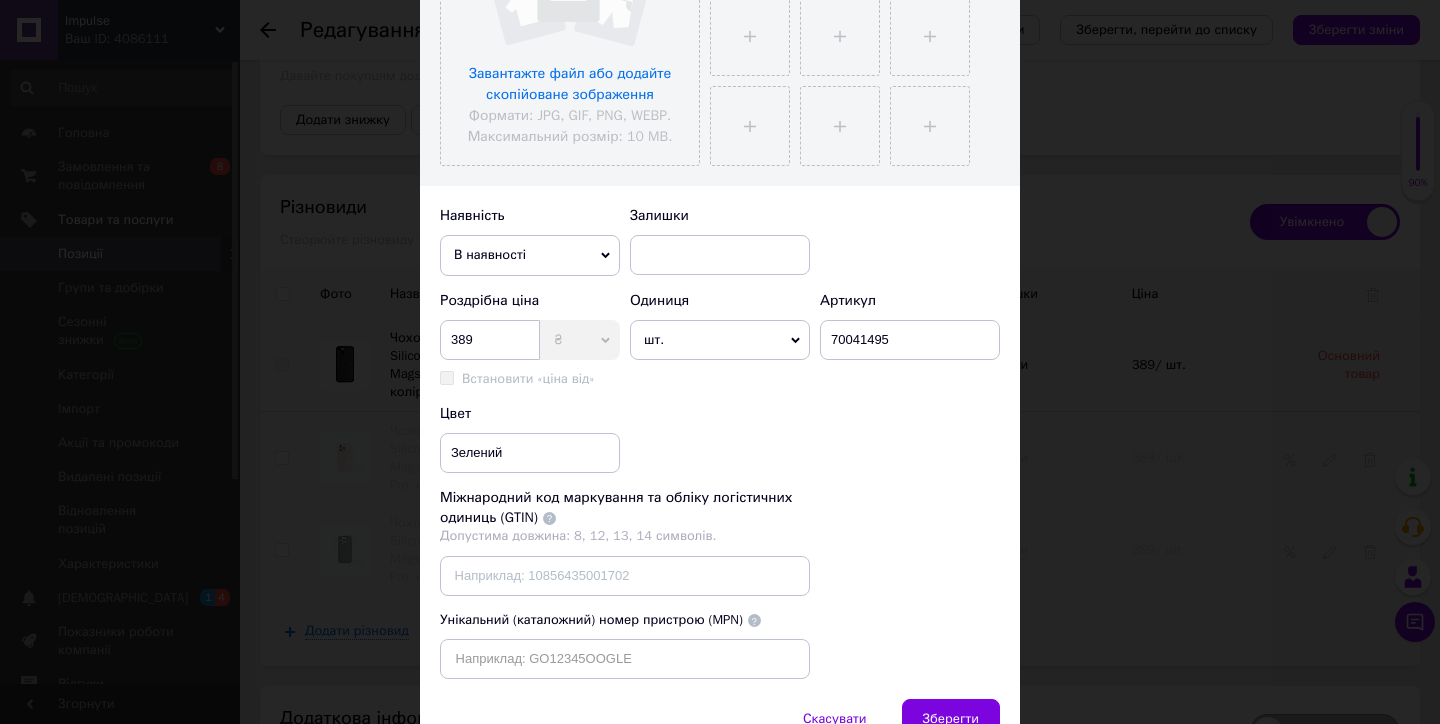 click on "Цвет Зелений" at bounding box center (720, 439) 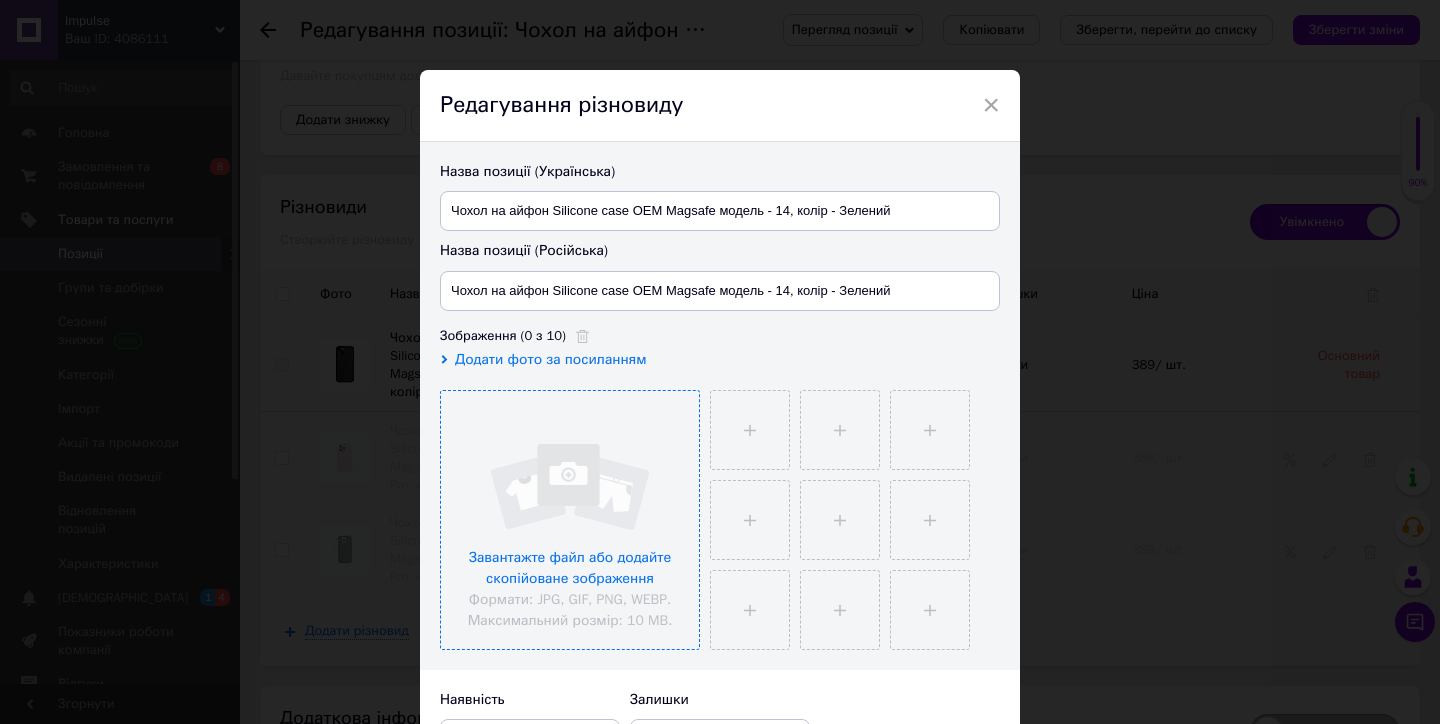 scroll, scrollTop: 0, scrollLeft: 0, axis: both 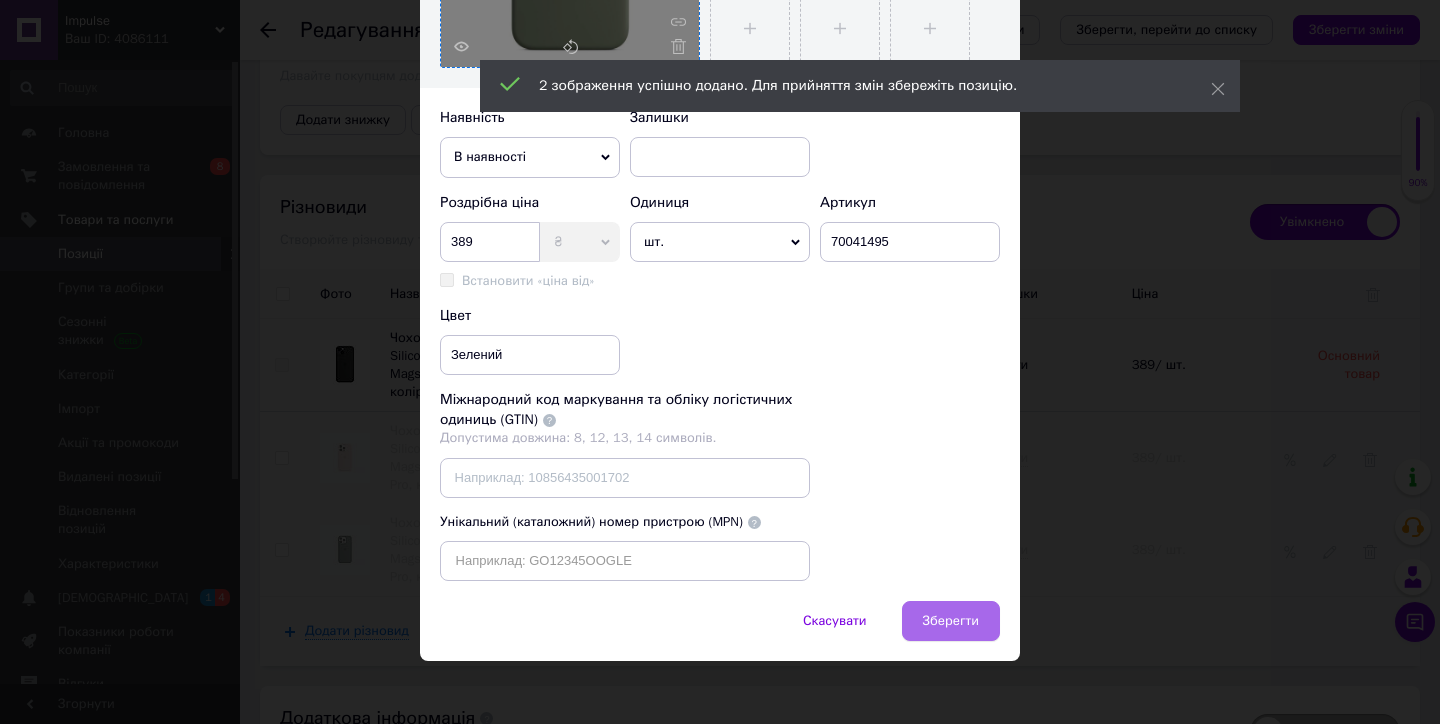 click on "Зберегти" at bounding box center [951, 621] 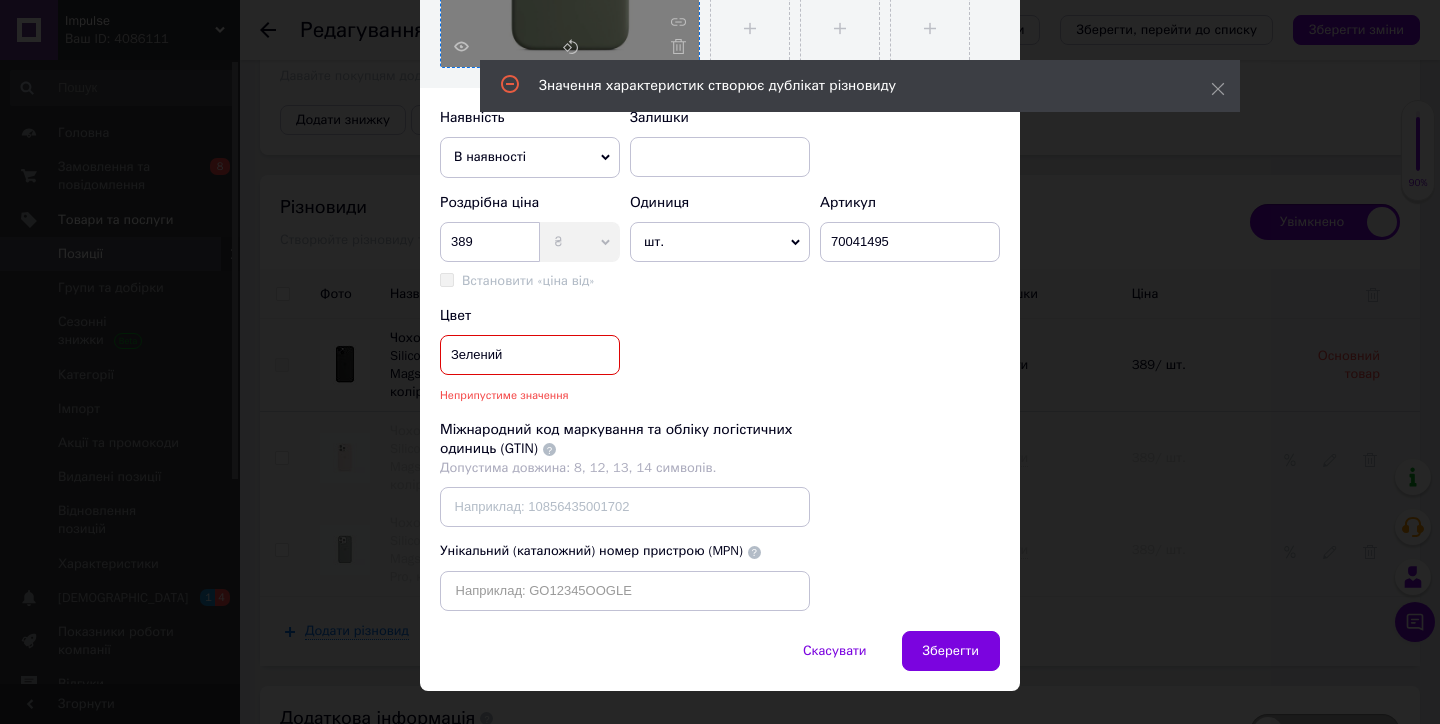 click on "Зелений" at bounding box center (530, 355) 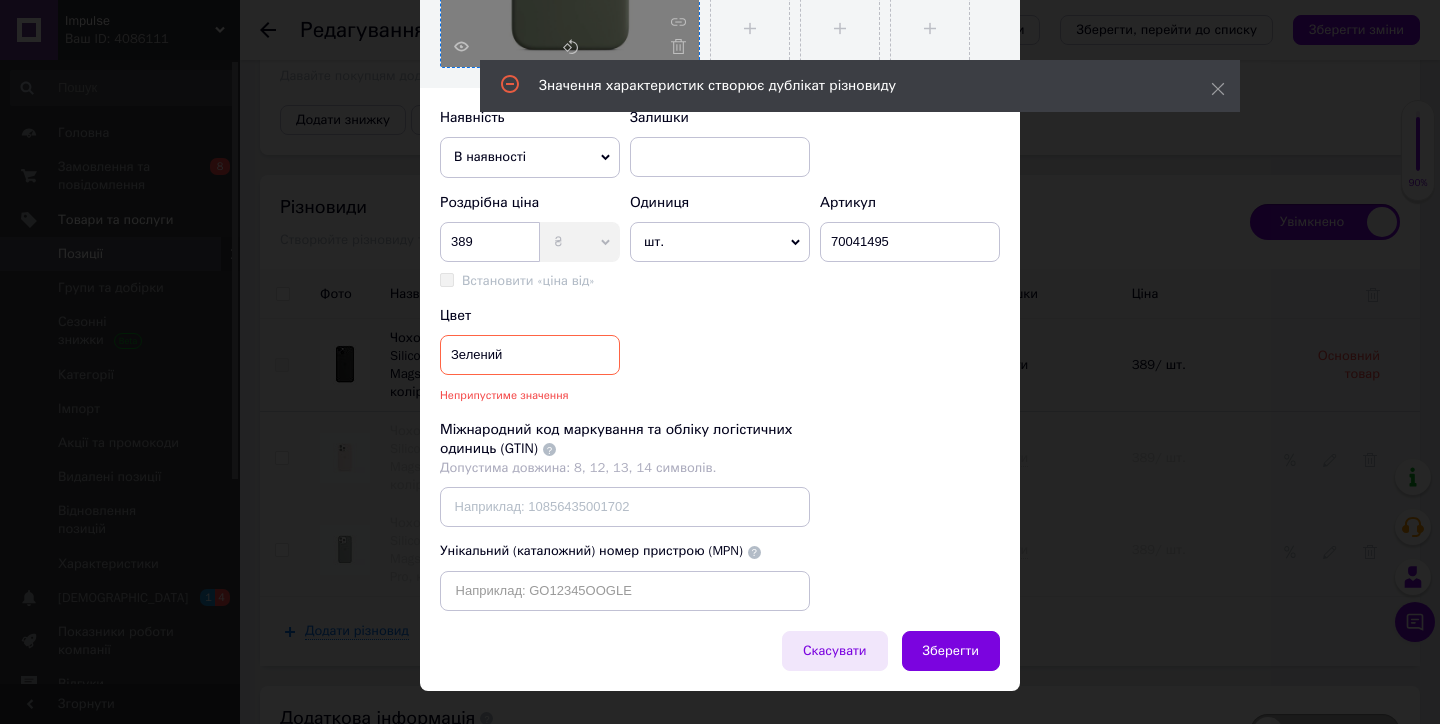 drag, startPoint x: 640, startPoint y: 396, endPoint x: 821, endPoint y: 646, distance: 308.6438 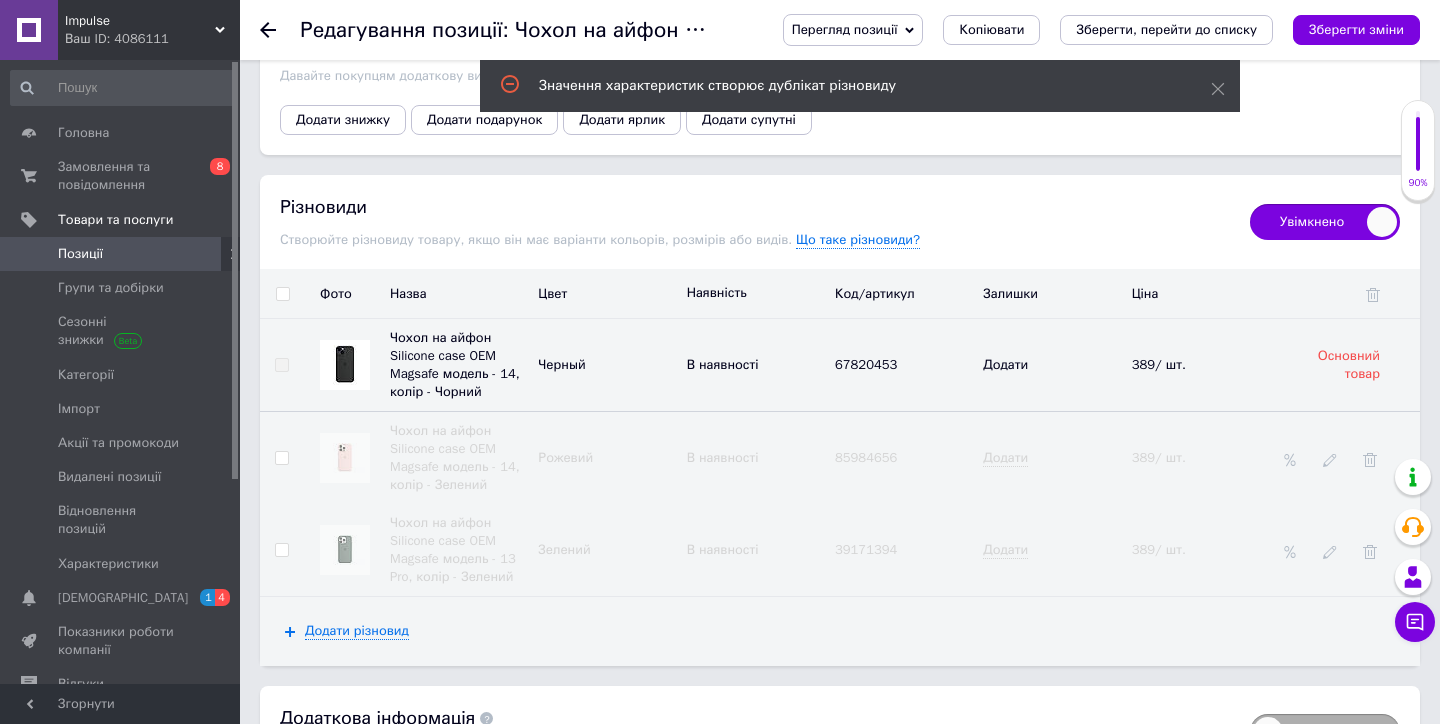 click at bounding box center (1347, 458) 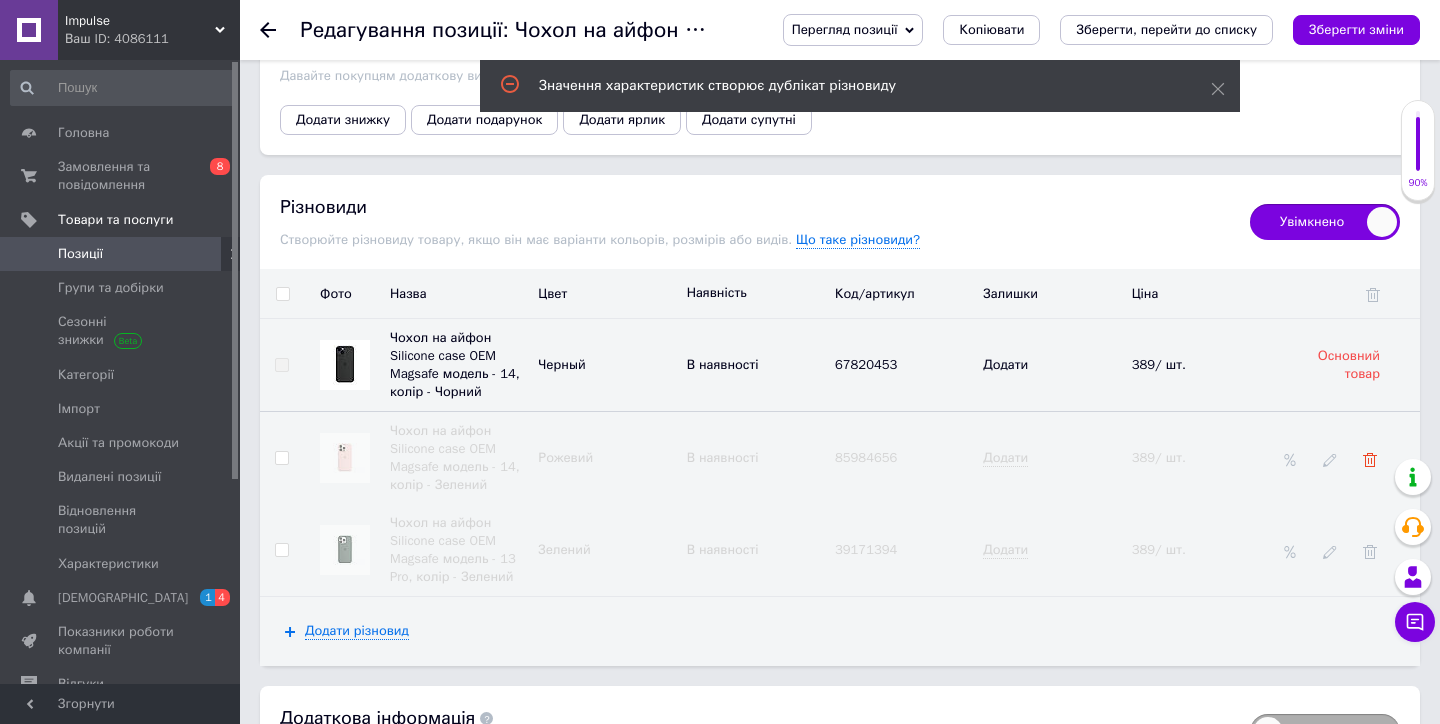 click 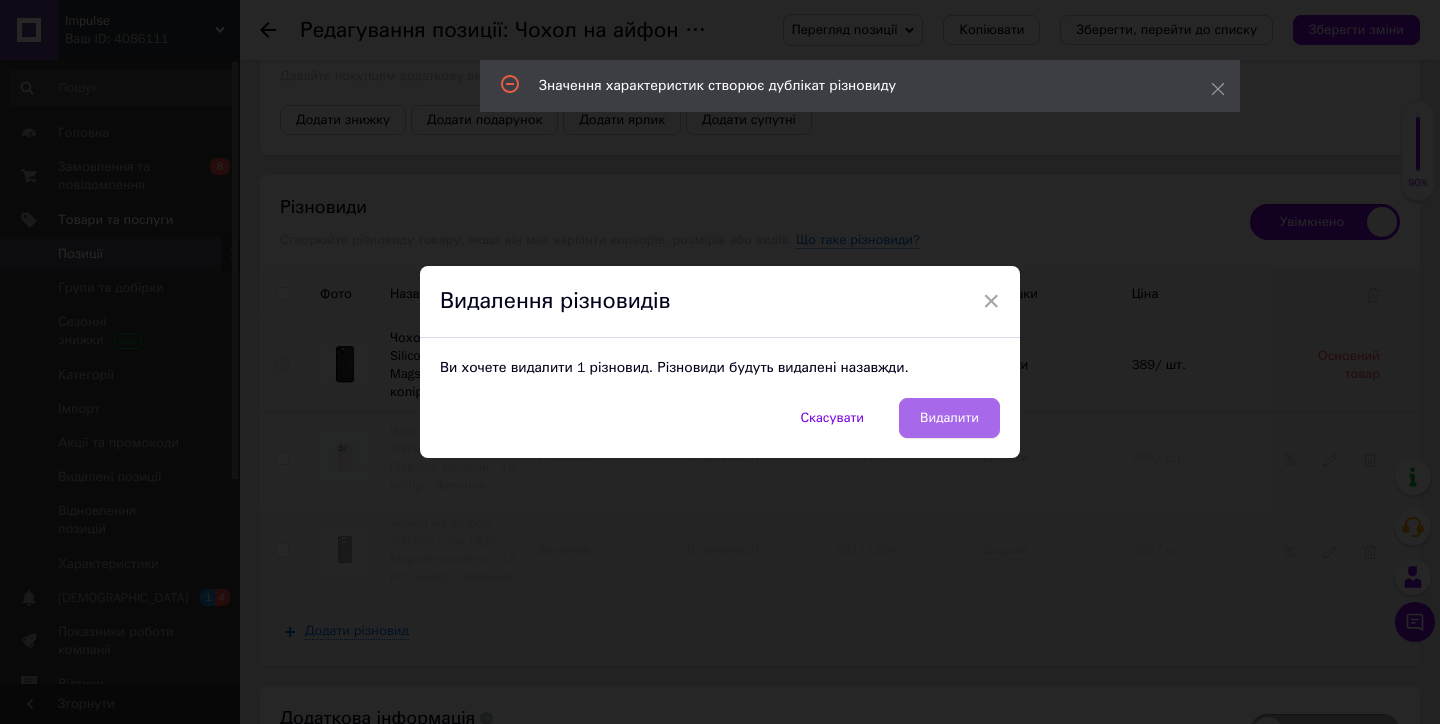 click on "Видалити" at bounding box center [949, 418] 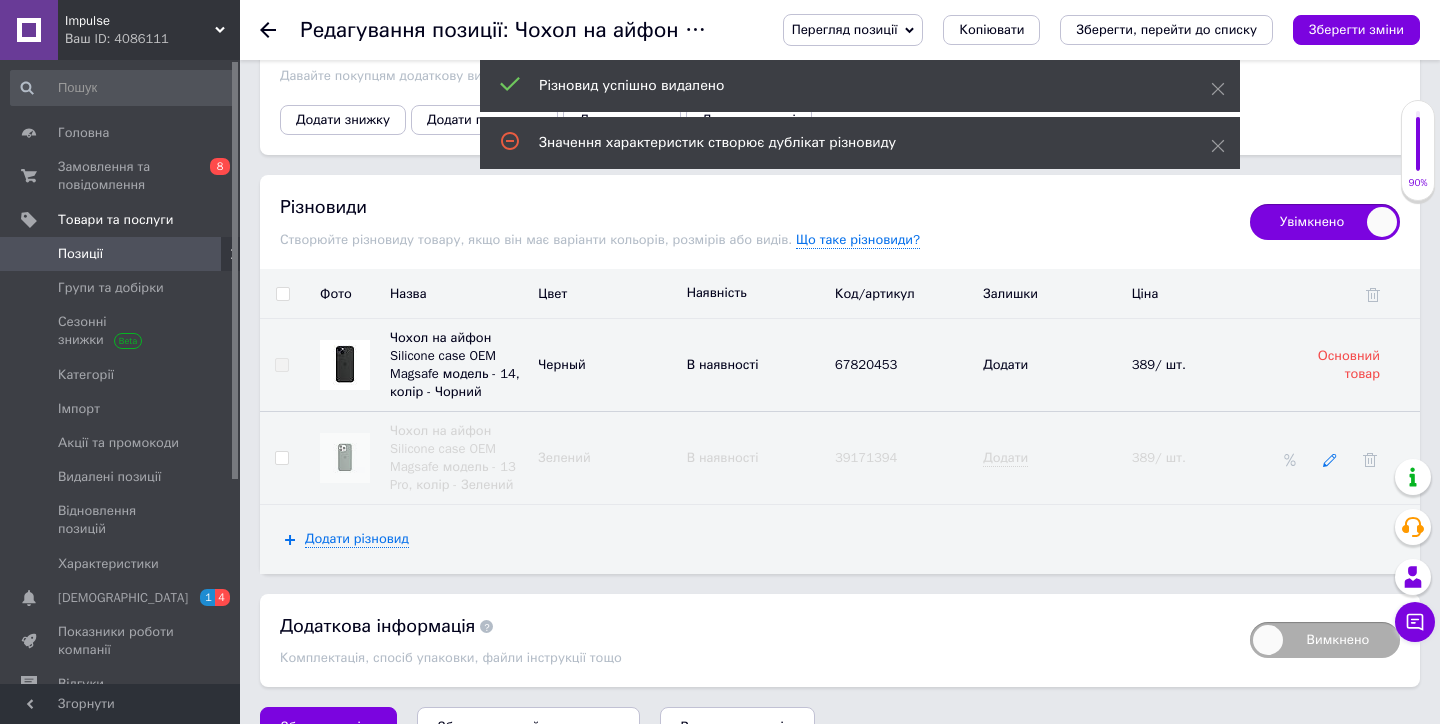 click 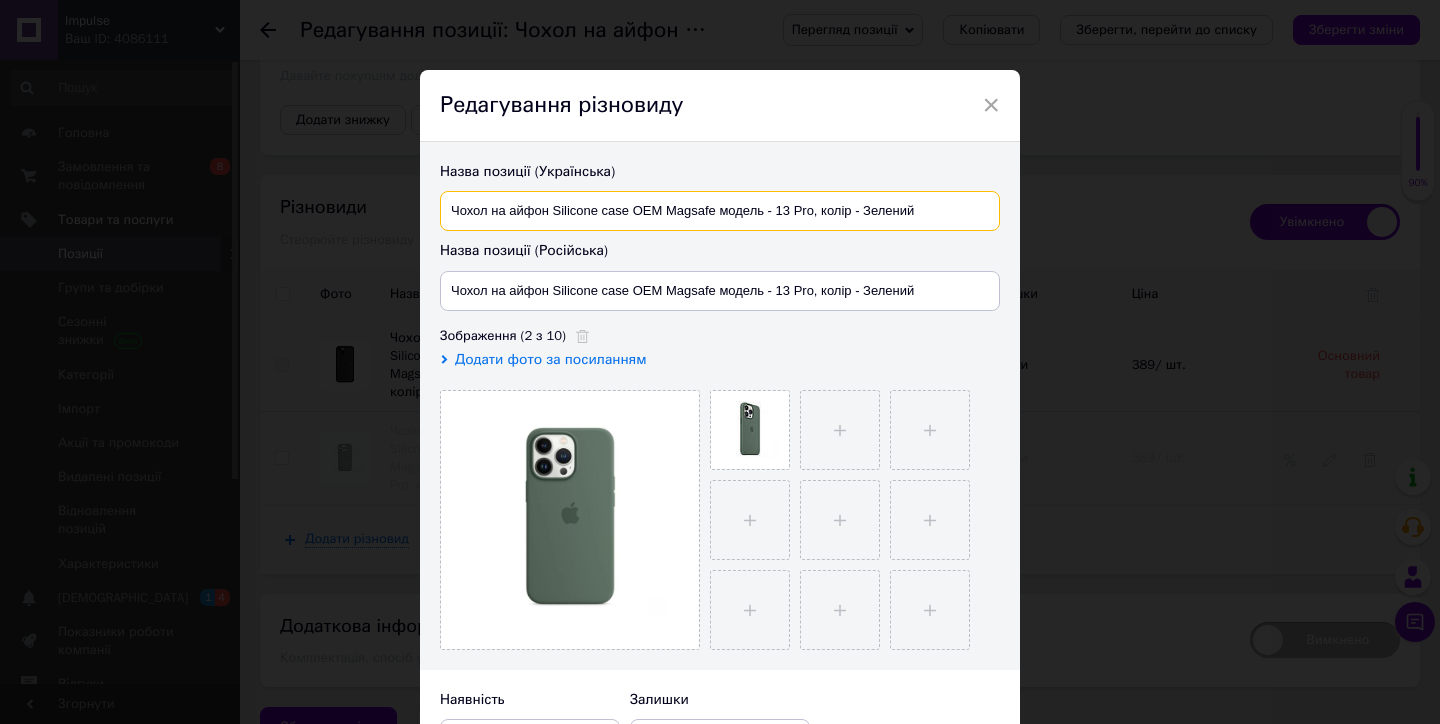 click on "Чохол на айфон Silicone case OEM Magsafe модель - 13 Pro, колір - Зелений" at bounding box center (720, 211) 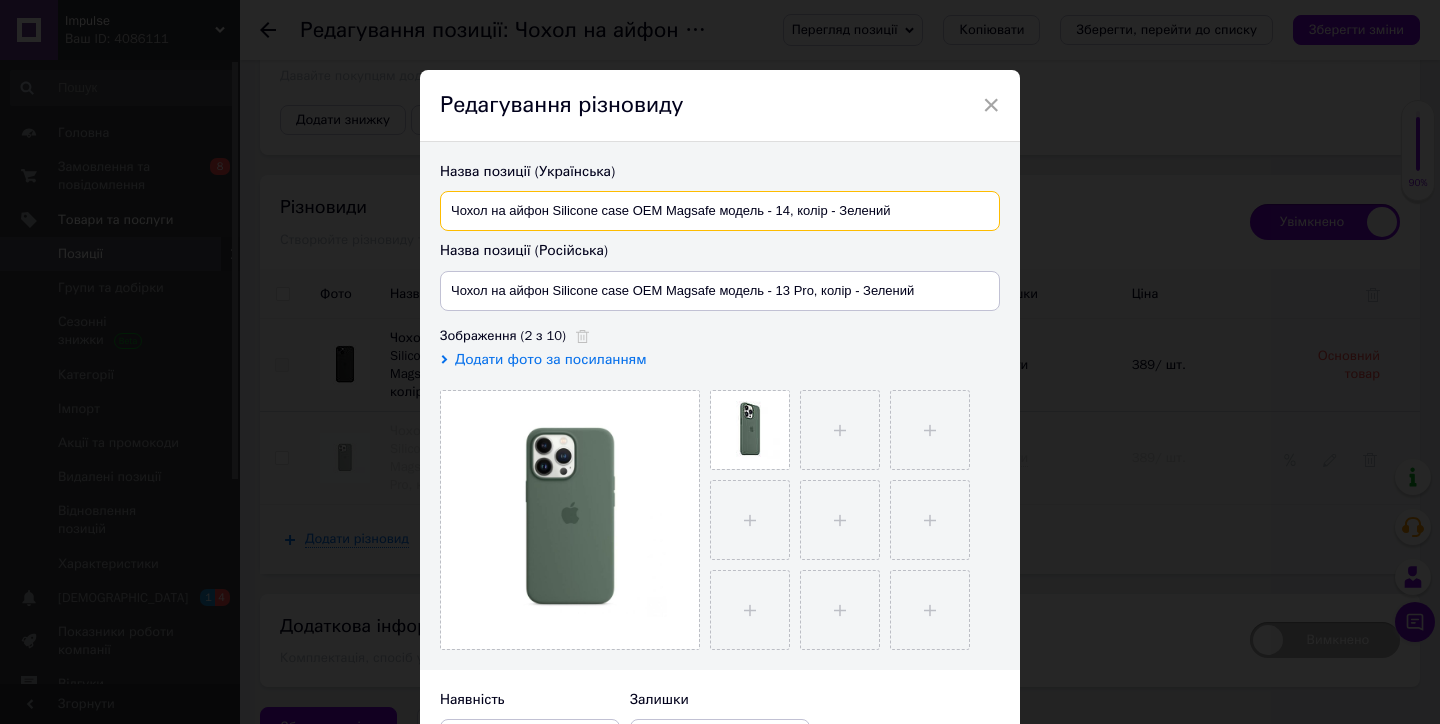 type on "Чохол на айфон Silicone case OEM Magsafe модель - 14, колір - Зелений" 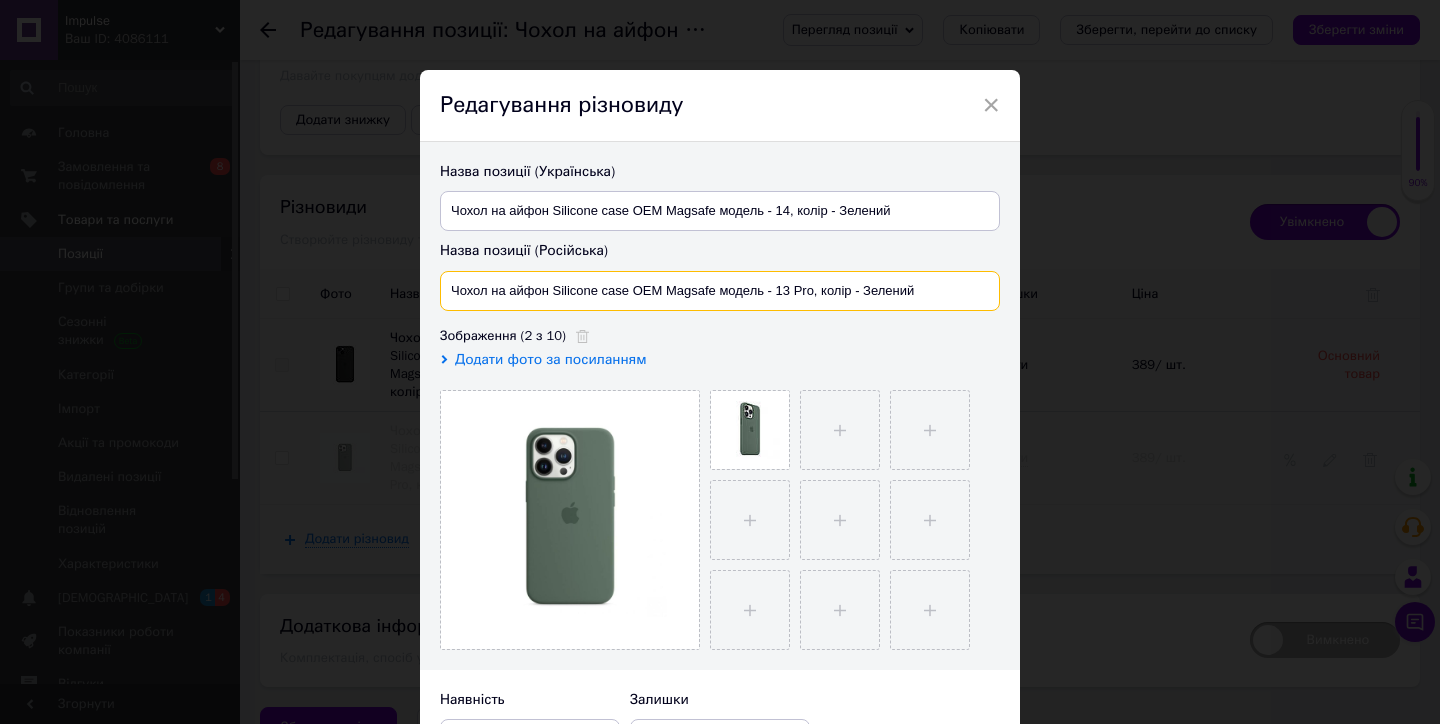 click on "Чохол на айфон Silicone case OEM Magsafe модель - 13 Pro, колір - Зелений" at bounding box center (720, 291) 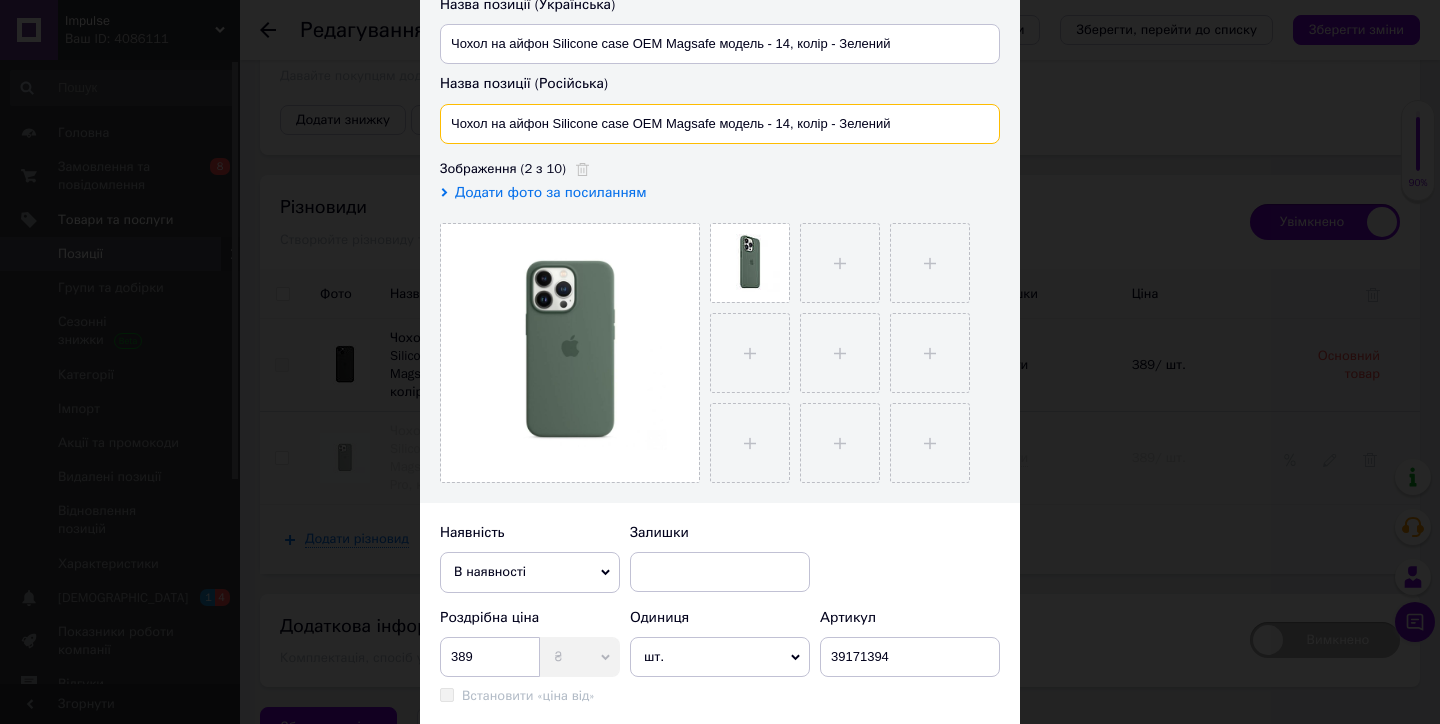 scroll, scrollTop: 202, scrollLeft: 0, axis: vertical 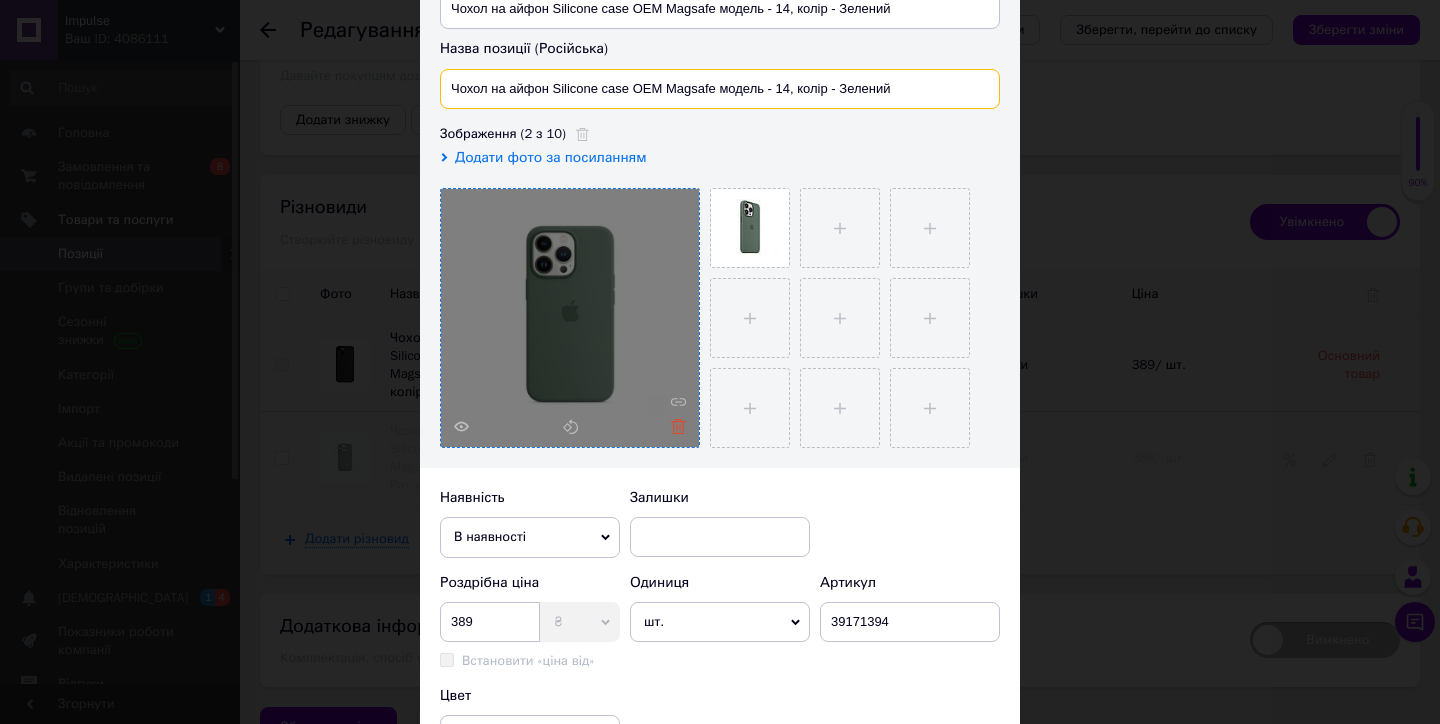 type on "Чохол на айфон Silicone case OEM Magsafe модель - 14, колір - Зелений" 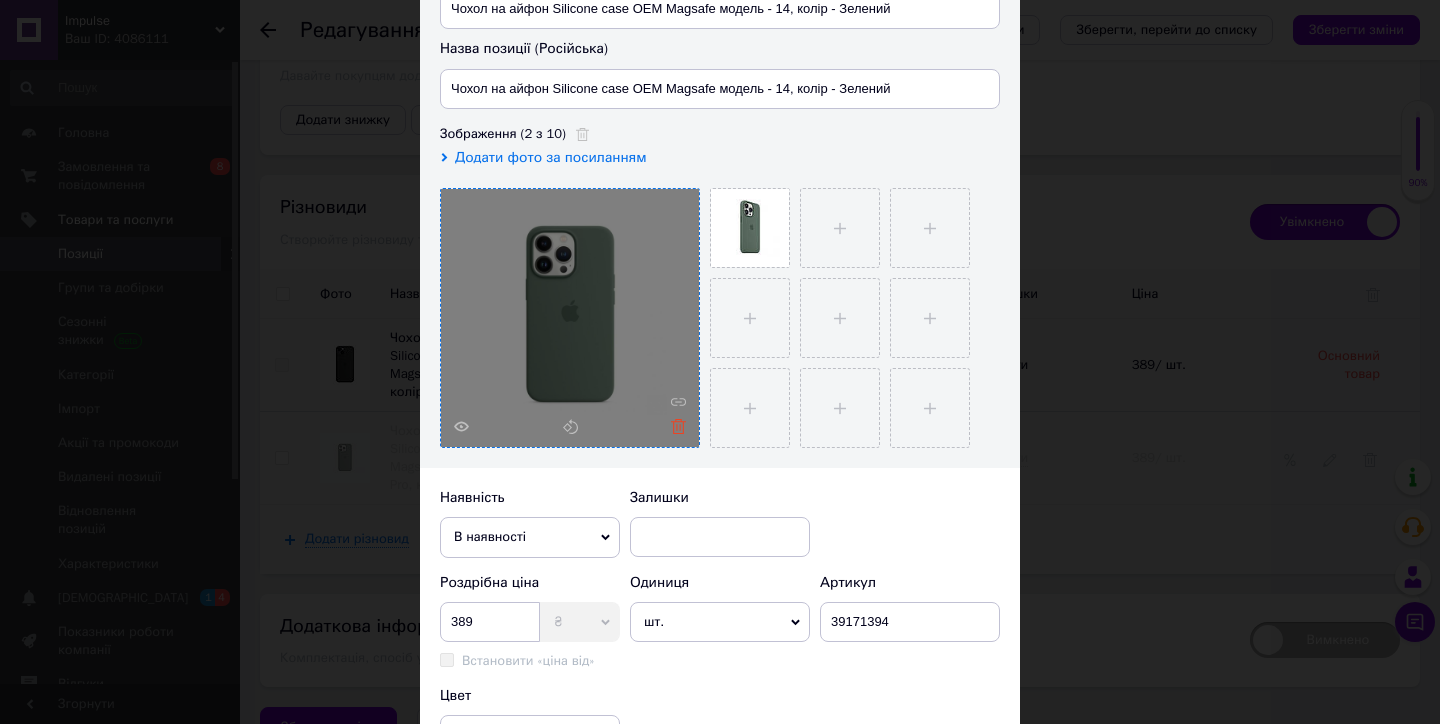 click 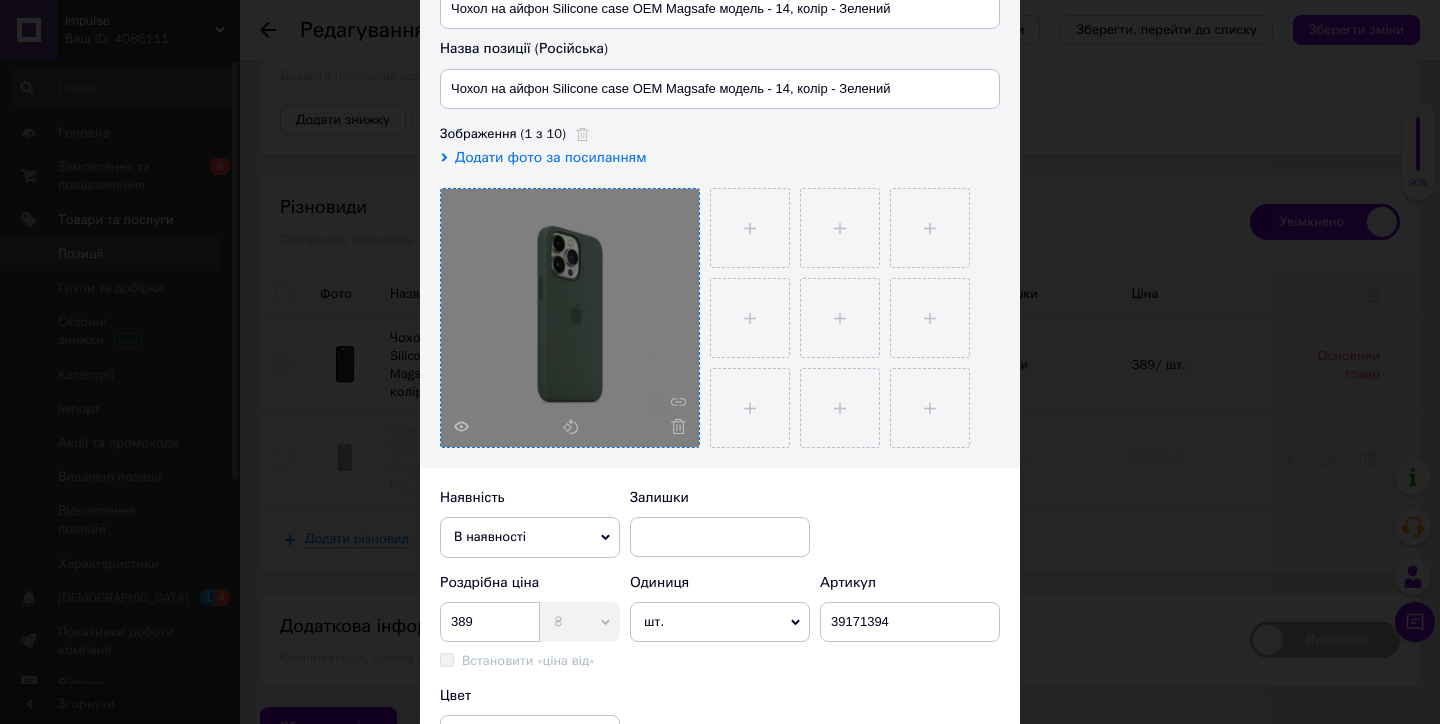 click 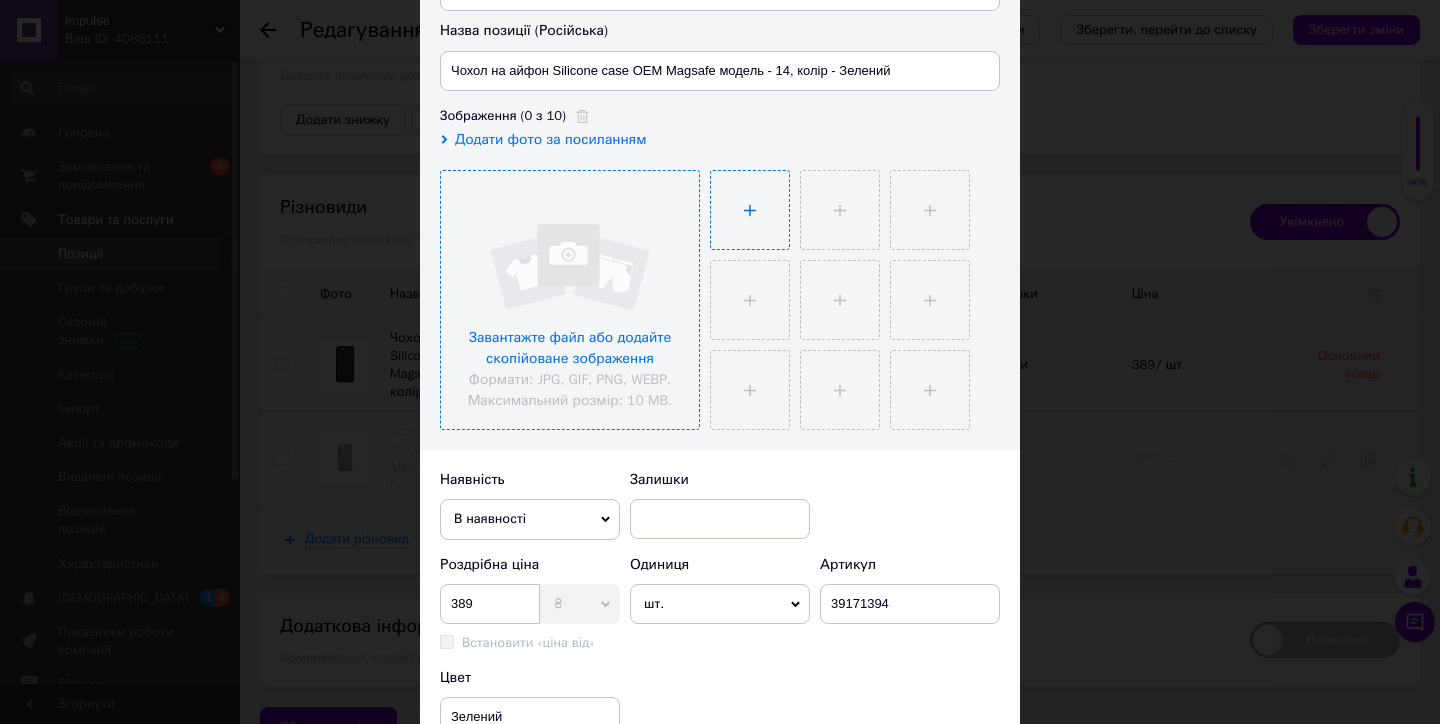 scroll, scrollTop: 367, scrollLeft: 0, axis: vertical 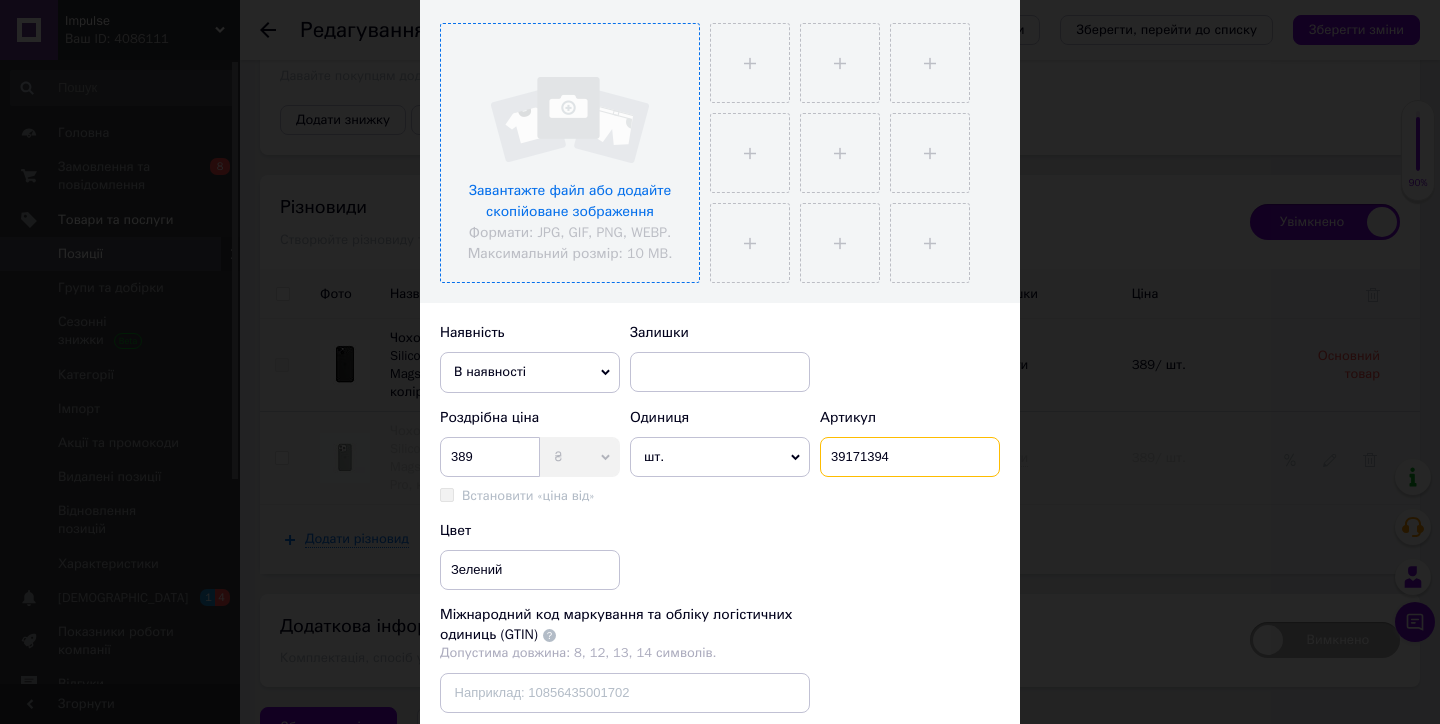 click on "39171394" at bounding box center (910, 457) 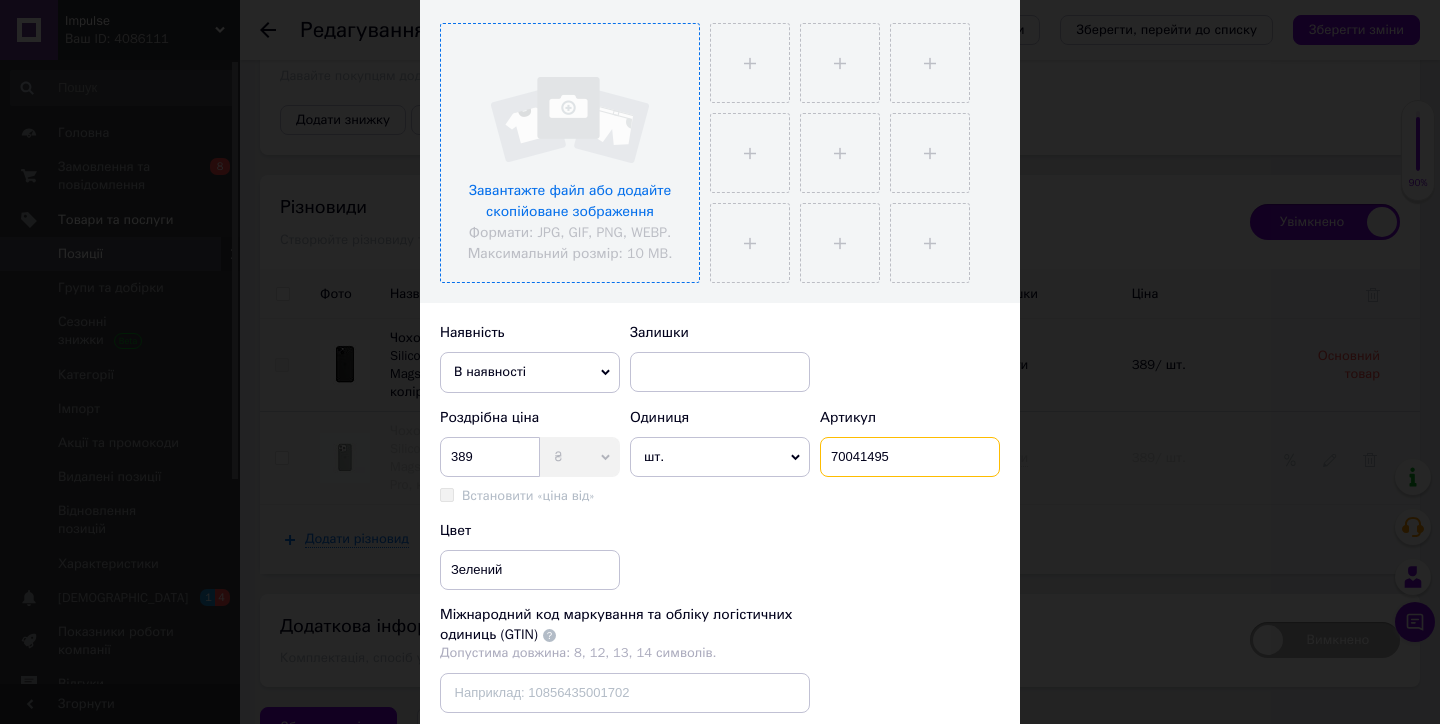 scroll, scrollTop: 155, scrollLeft: 0, axis: vertical 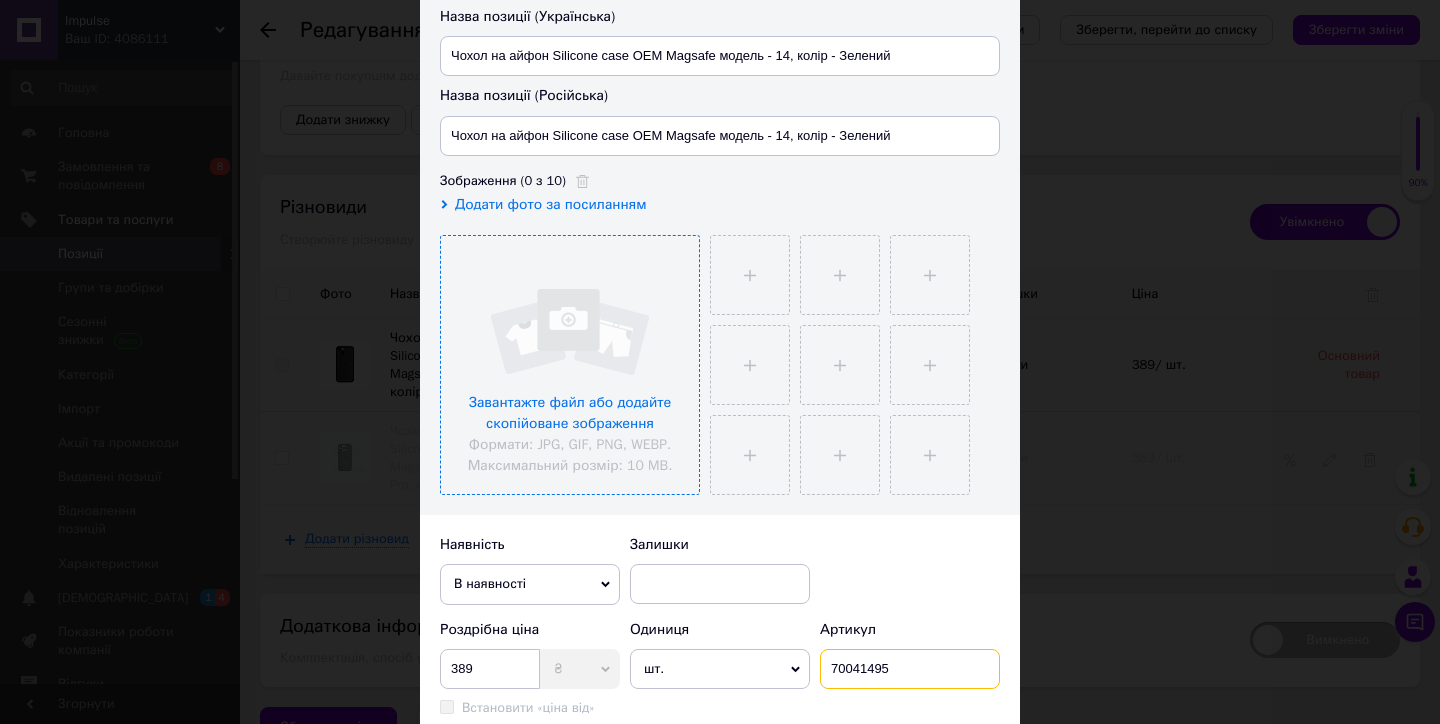type on "70041495" 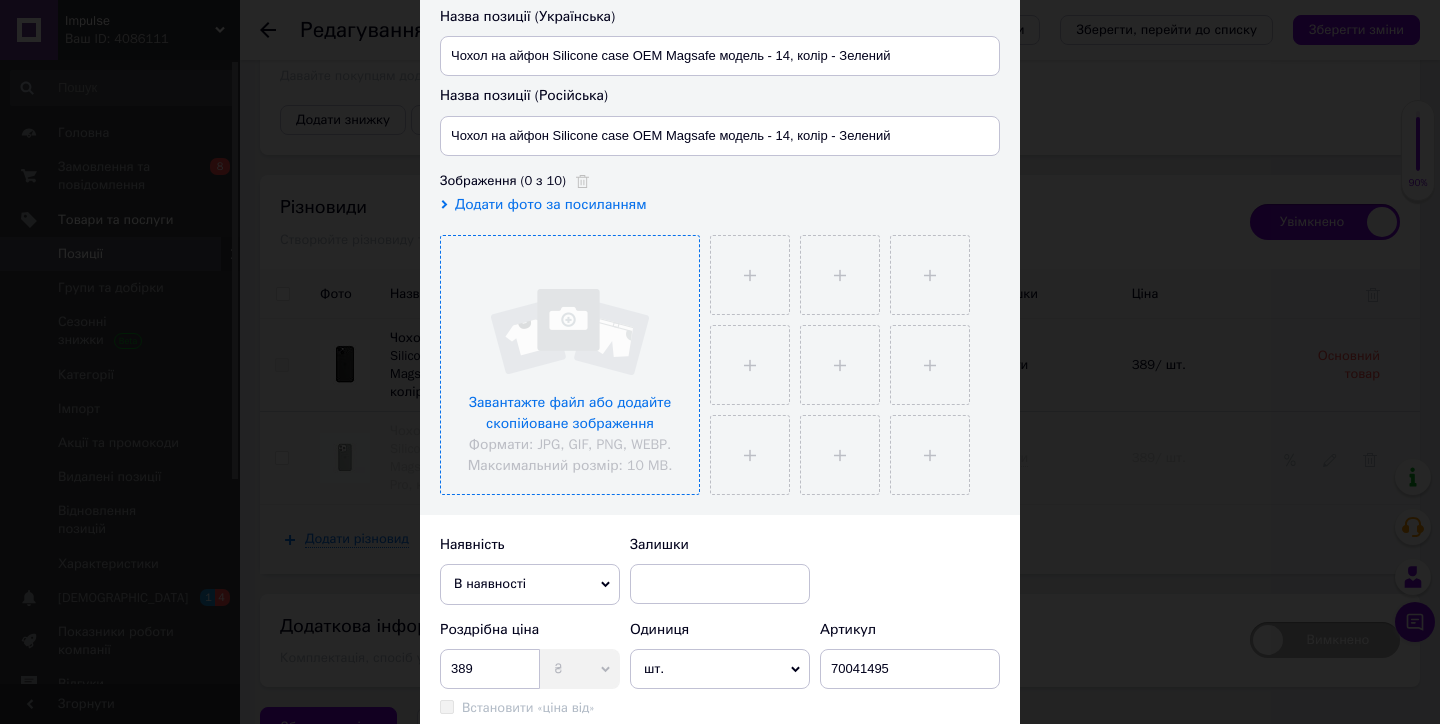 click at bounding box center (570, 365) 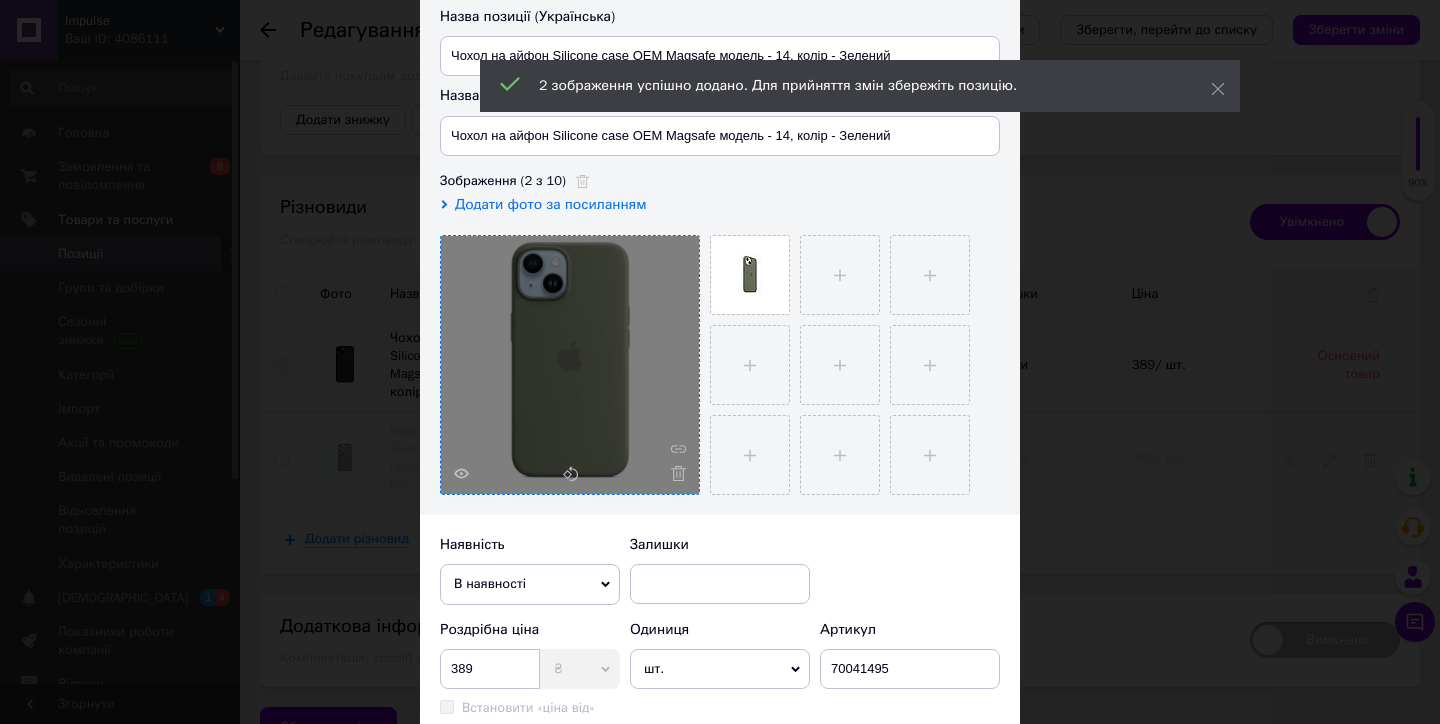 click on "Додати фото за посиланням" at bounding box center (717, 205) 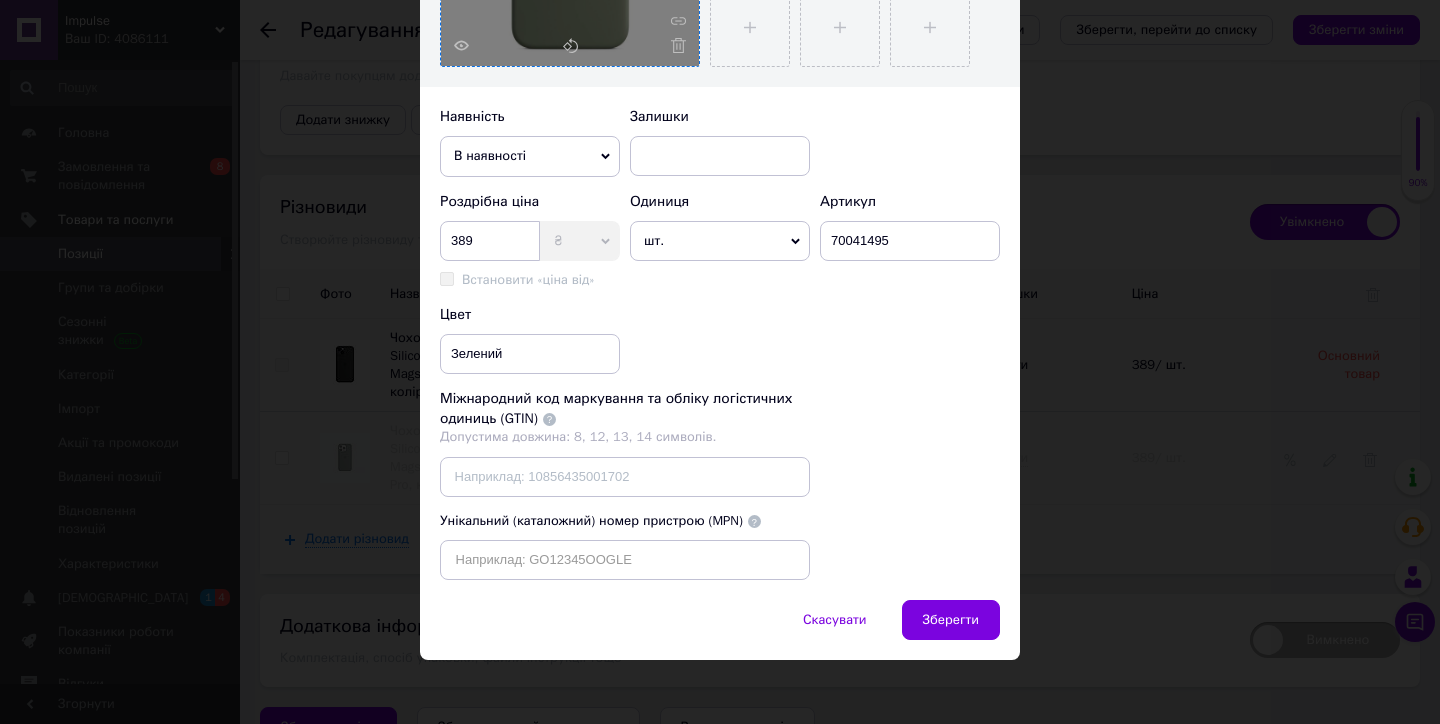 scroll, scrollTop: 632, scrollLeft: 0, axis: vertical 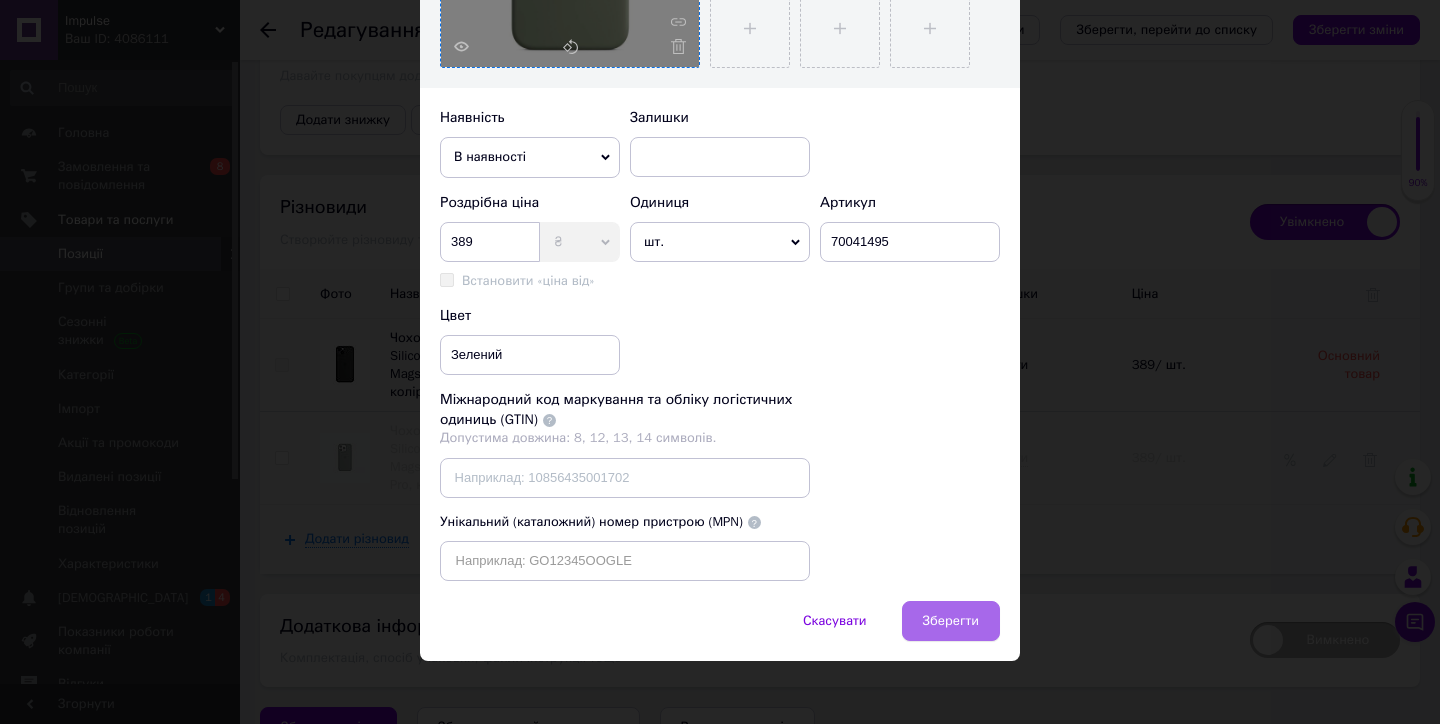 click on "Зберегти" at bounding box center [951, 621] 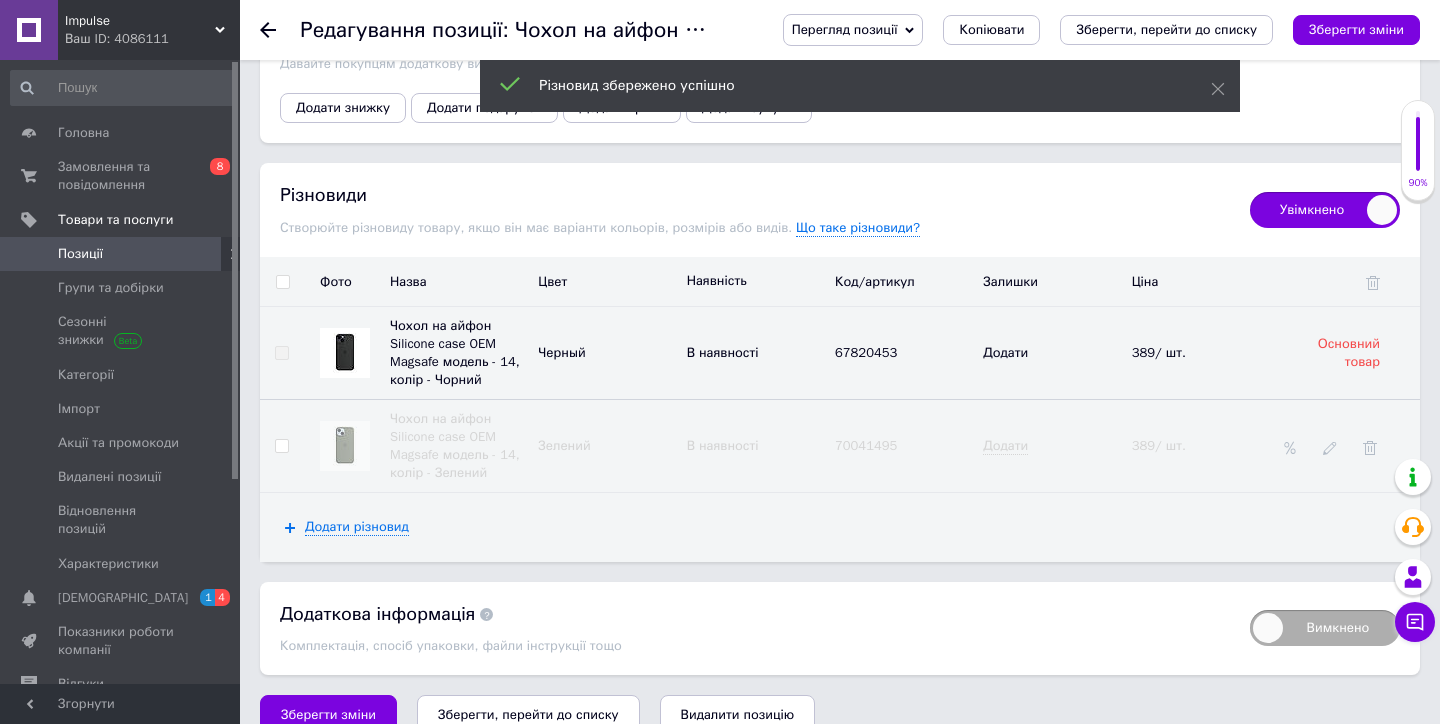 scroll, scrollTop: 2796, scrollLeft: 0, axis: vertical 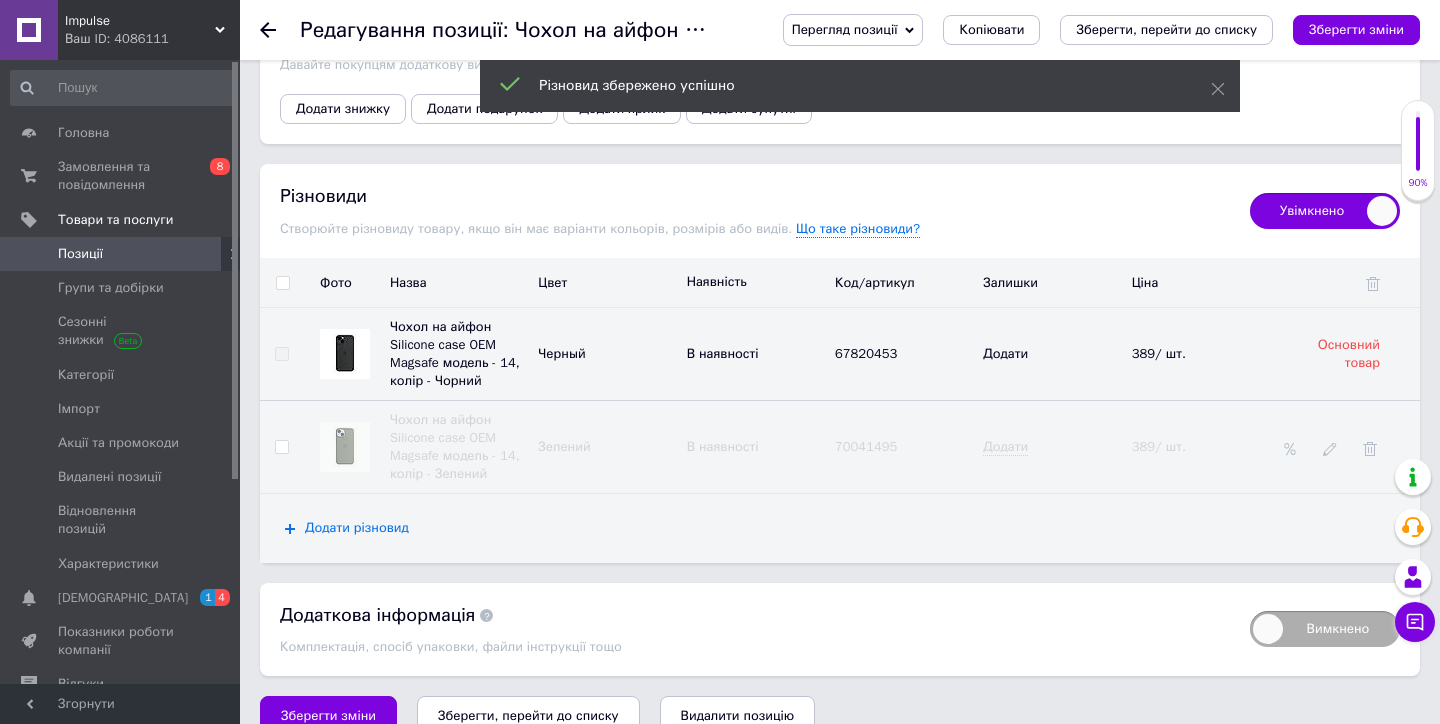click on "Додати різновид" at bounding box center [357, 528] 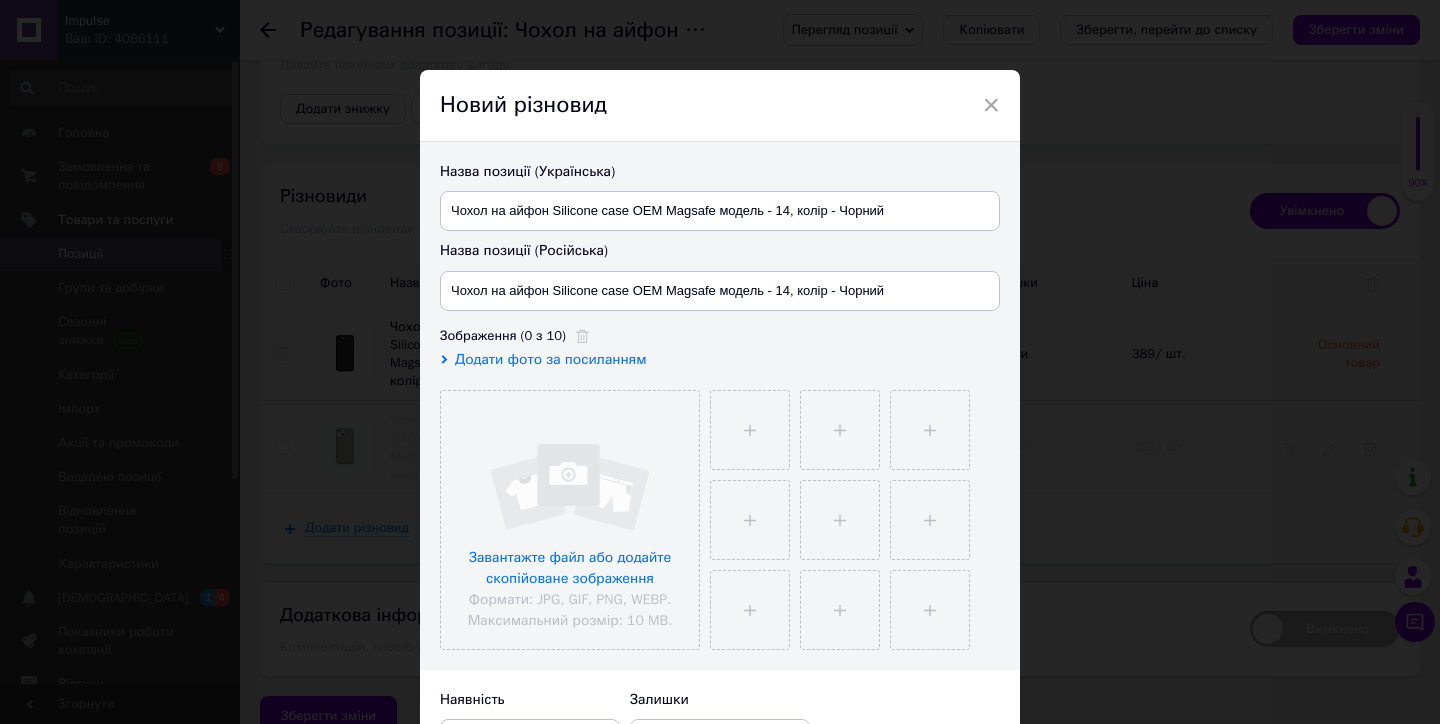 scroll, scrollTop: 395, scrollLeft: 0, axis: vertical 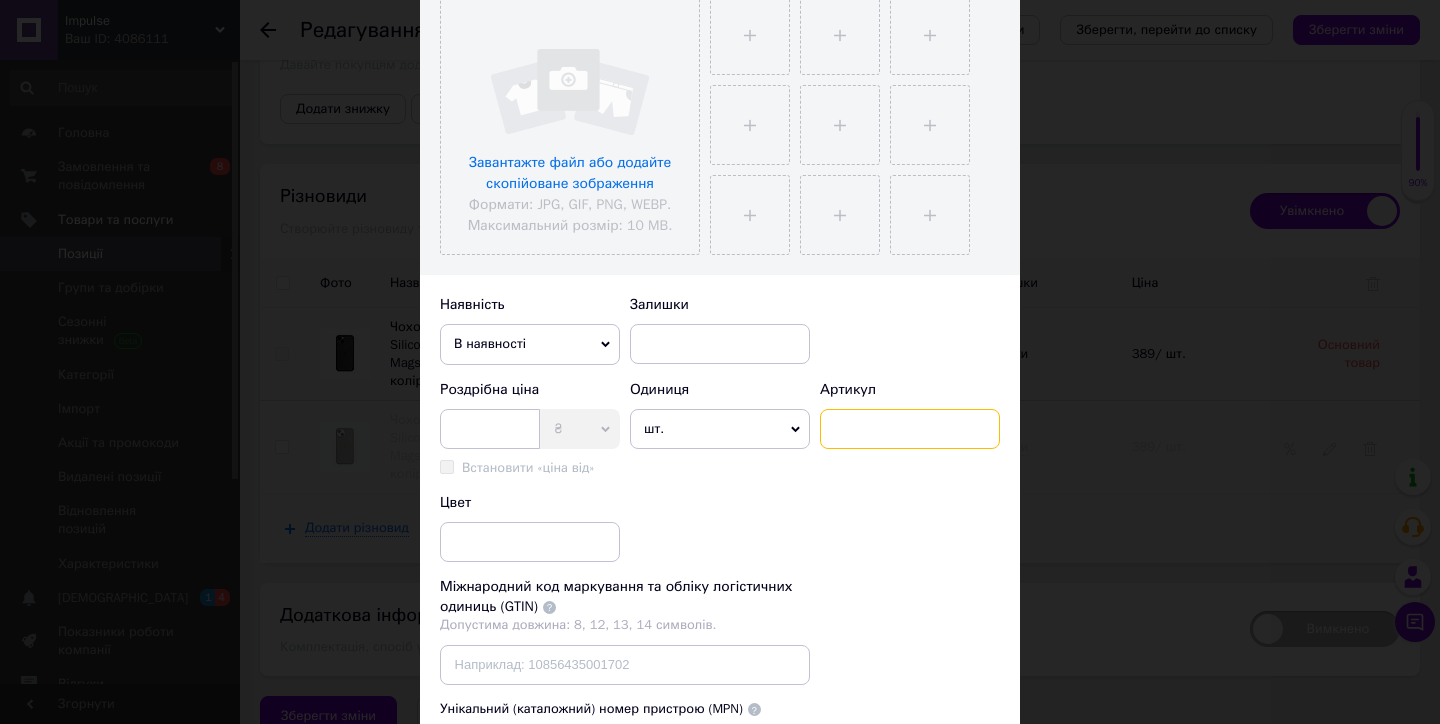 click at bounding box center [910, 429] 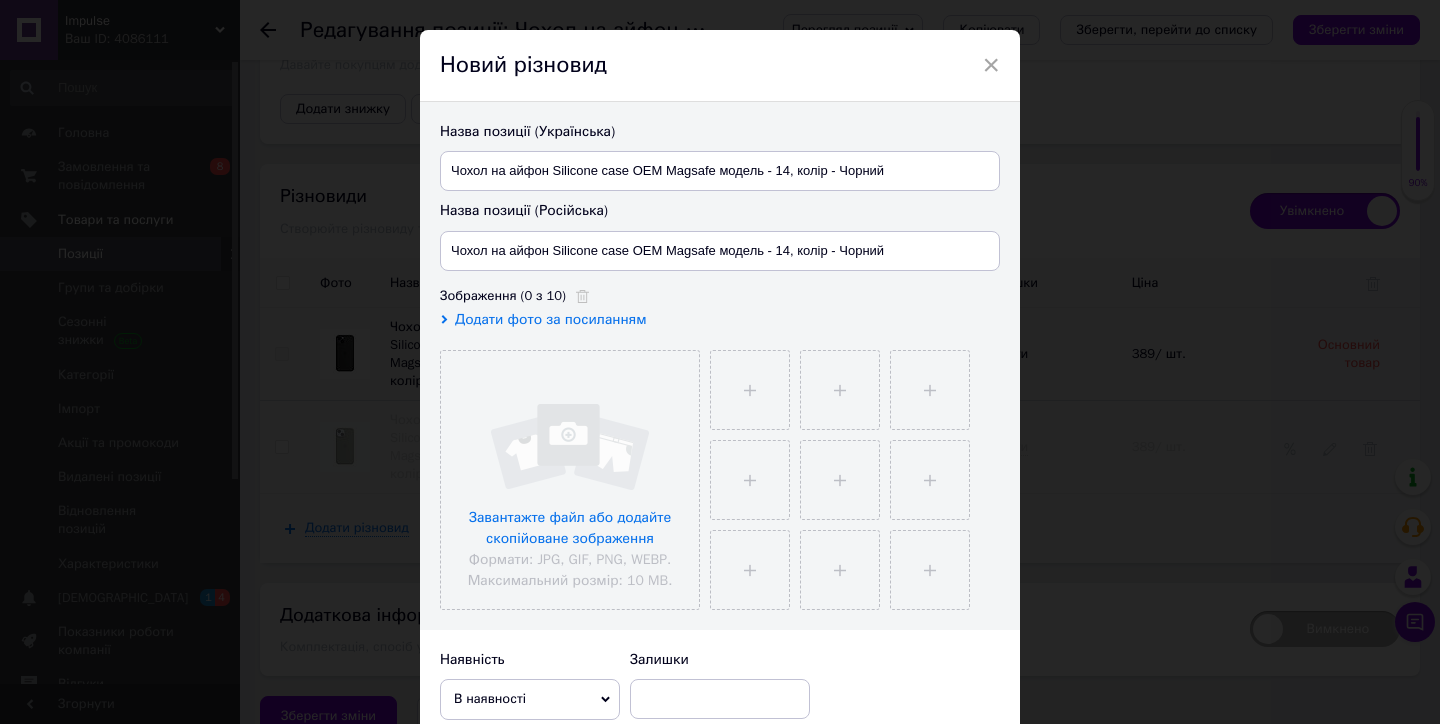 scroll, scrollTop: 20, scrollLeft: 0, axis: vertical 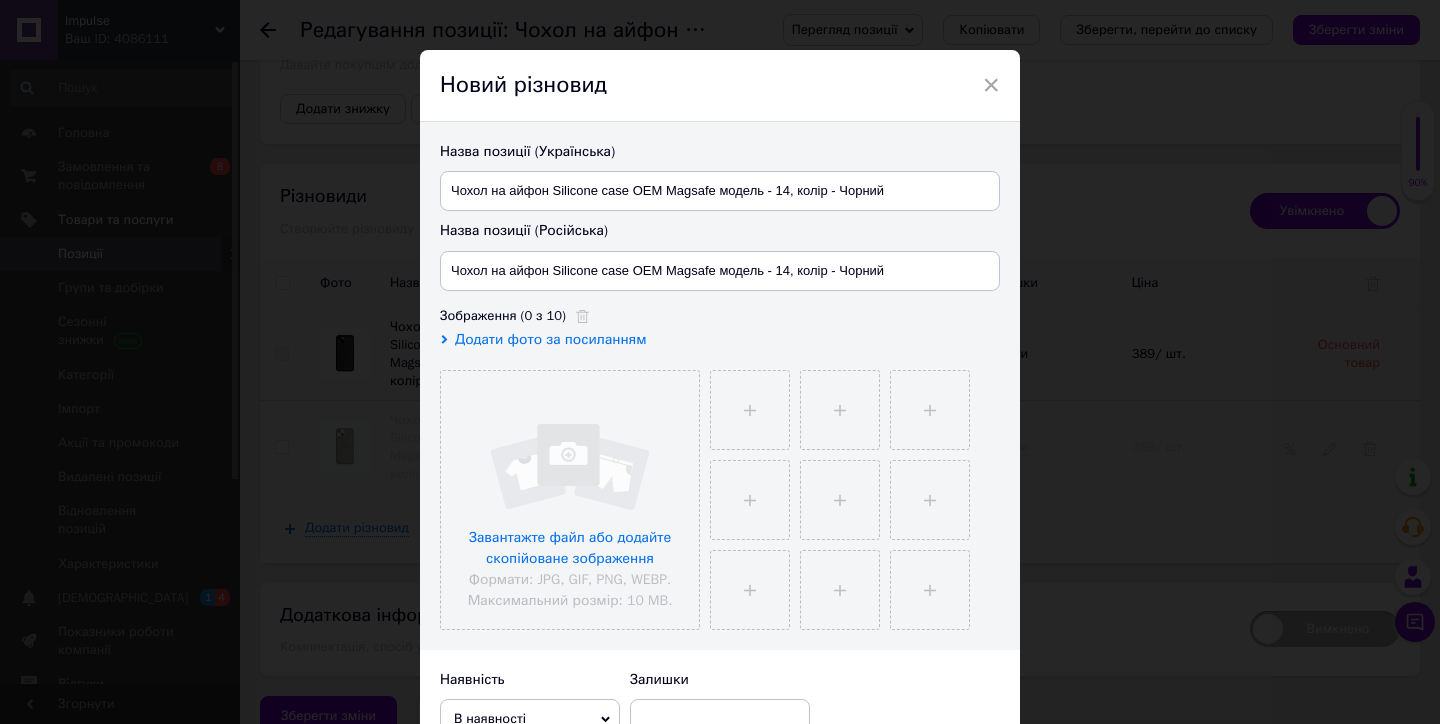 type on "24092820" 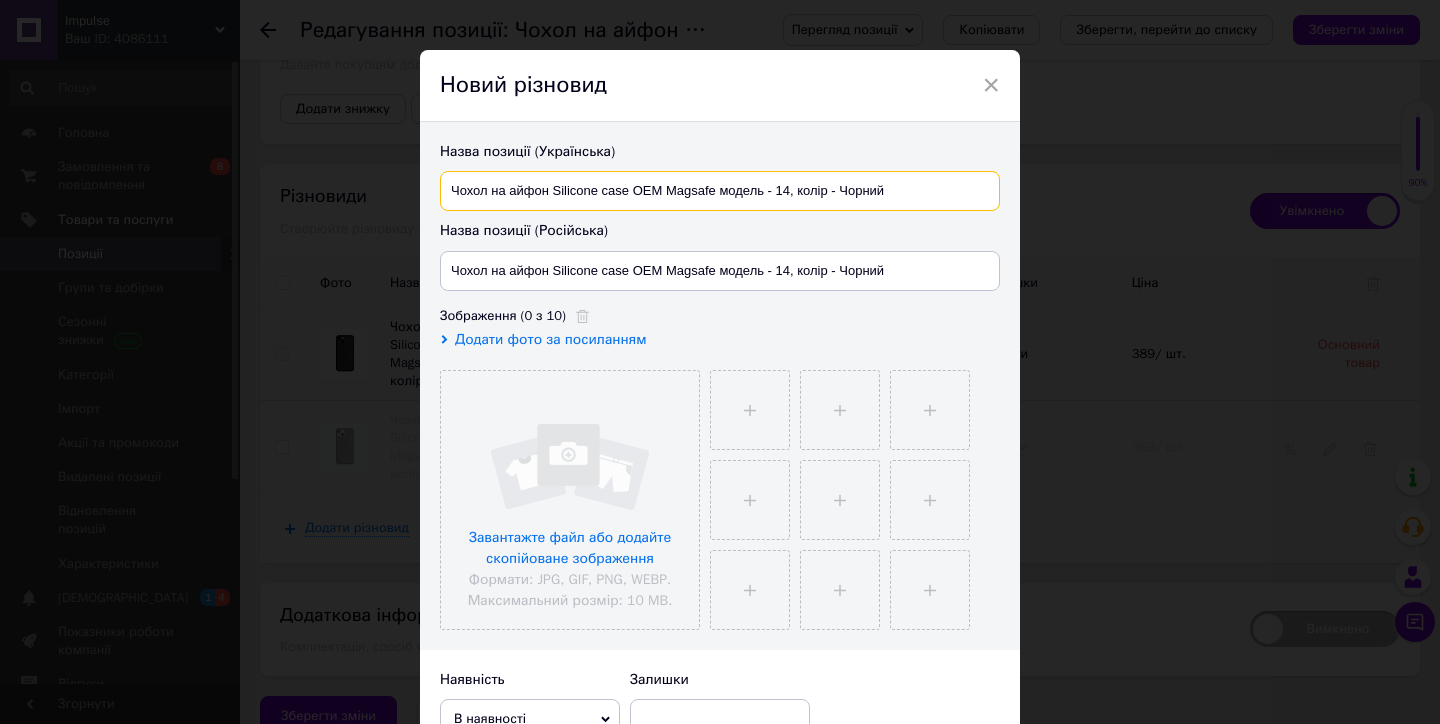 click on "Чохол на айфон Silicone case OEM Magsafe модель - 14, колір - Чорний" at bounding box center [720, 191] 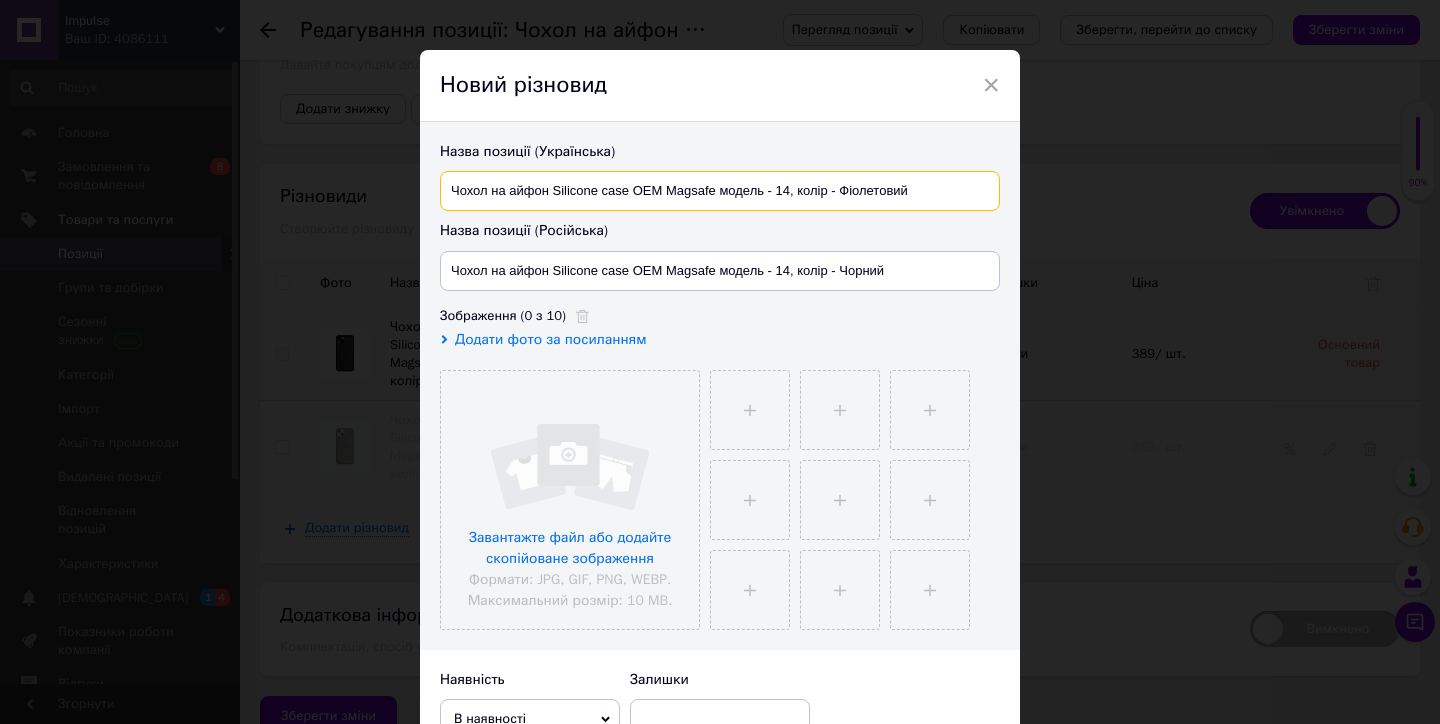 type on "Чохол на айфон Silicone case OEM Magsafe модель - 14, колір - Фіолетовий" 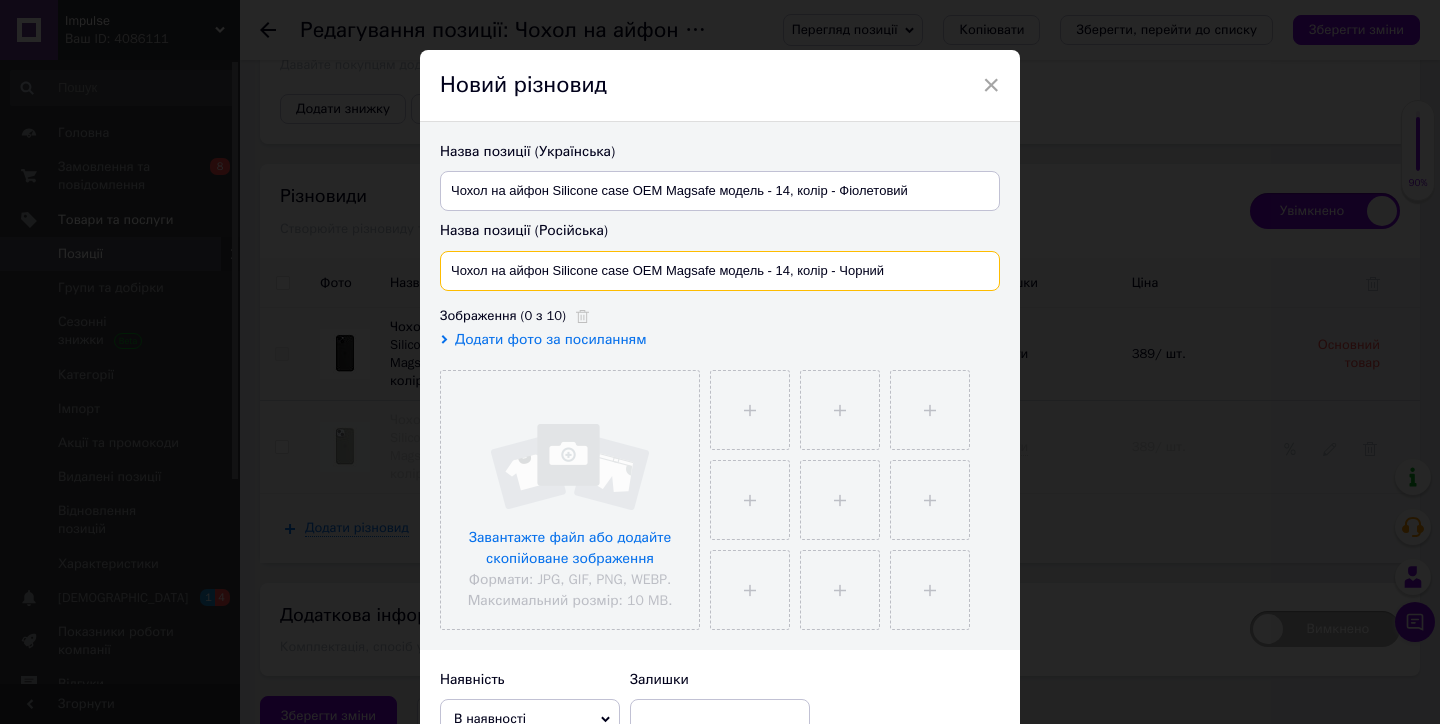 click on "Чохол на айфон Silicone case OEM Magsafe модель - 14, колір - Чорний" at bounding box center (720, 271) 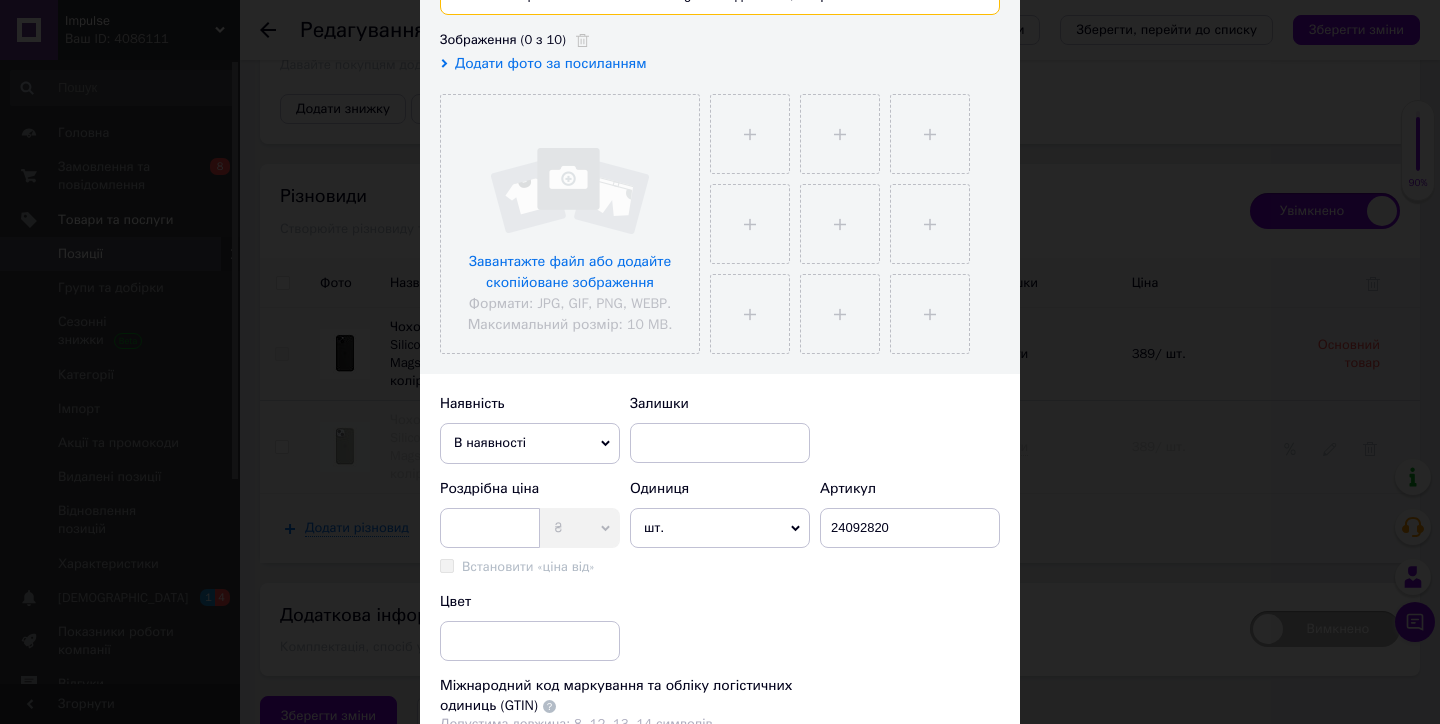 scroll, scrollTop: 425, scrollLeft: 0, axis: vertical 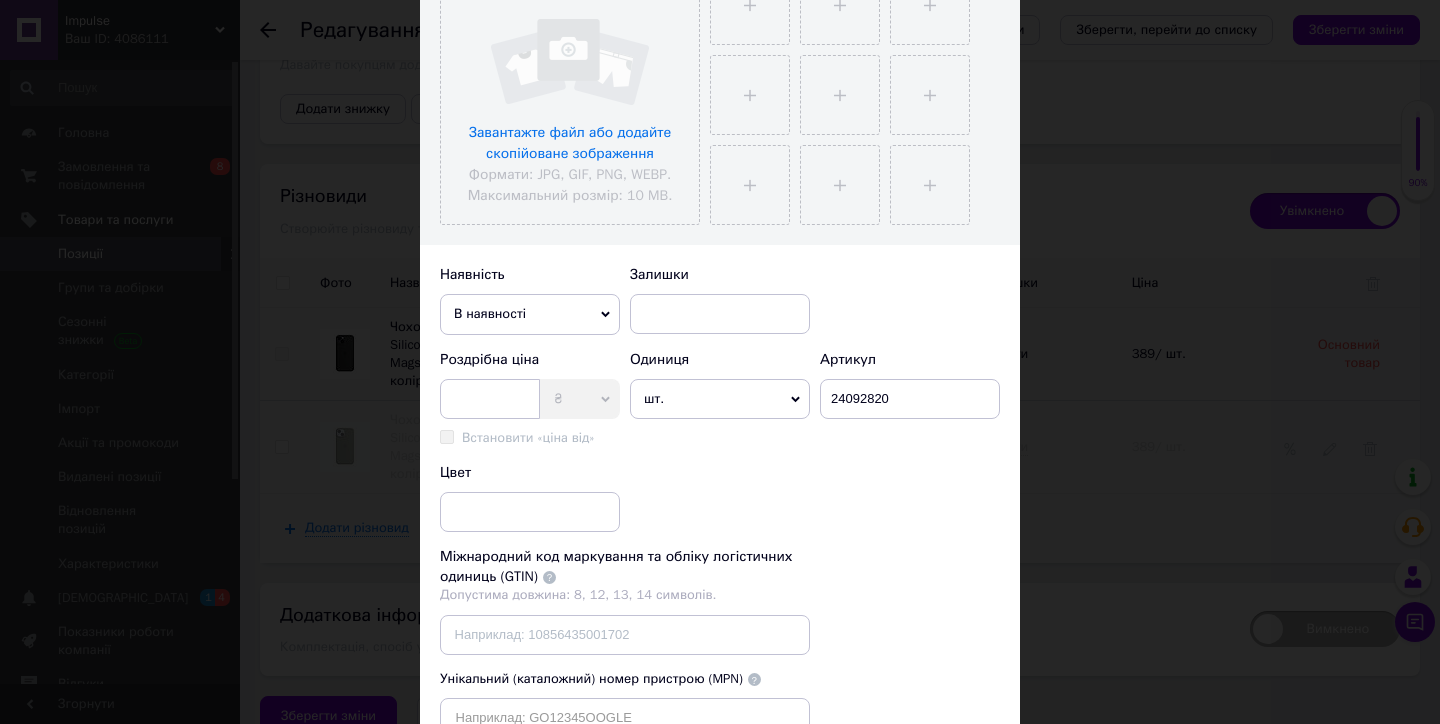 type on "Чохол на айфон Silicone case OEM Magsafe модель - 14, колір - Фіолетовий" 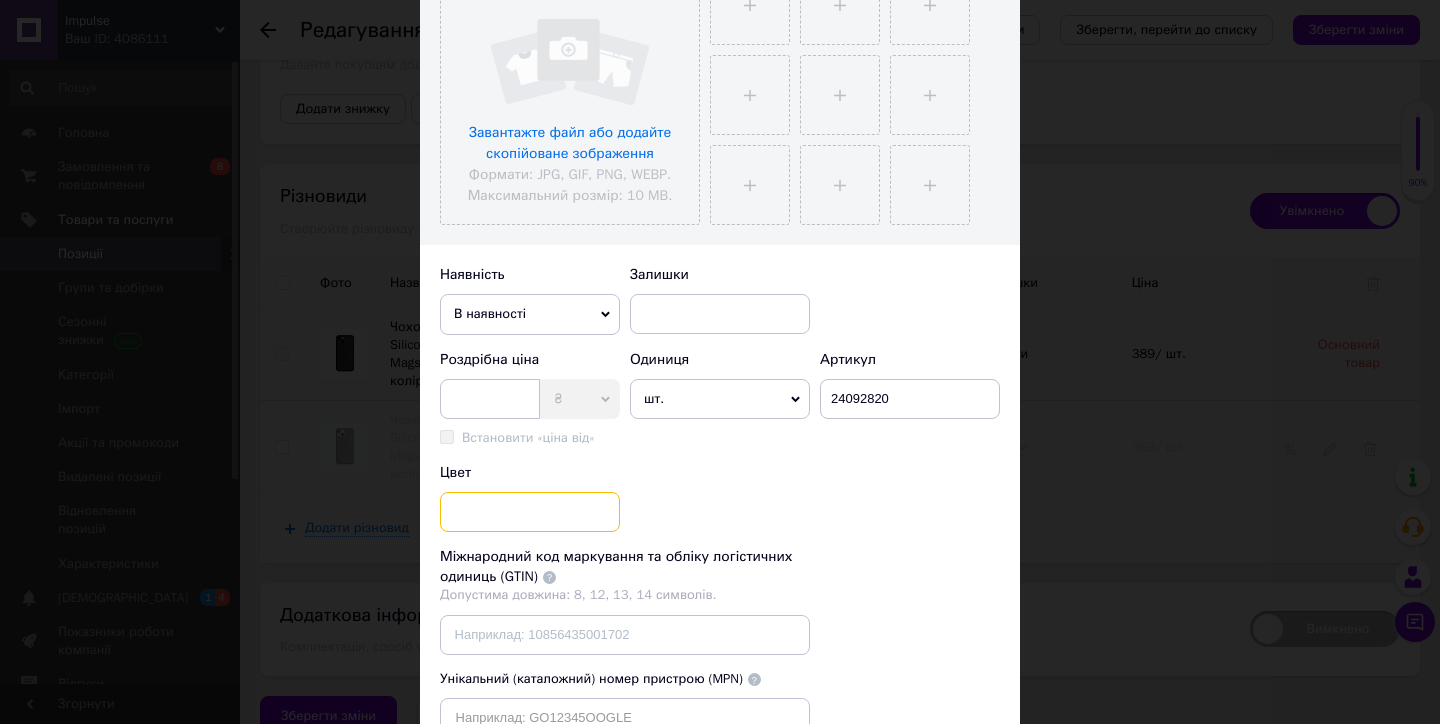 click at bounding box center (530, 512) 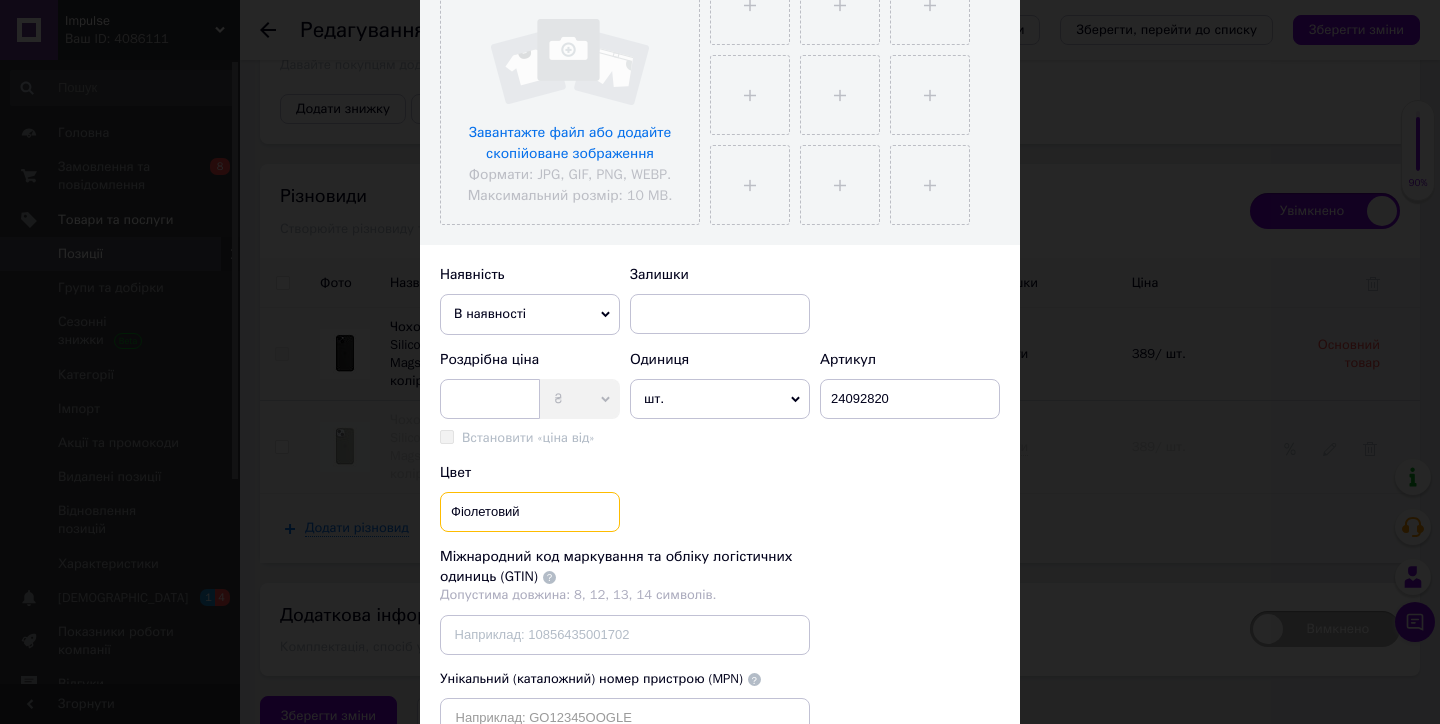 type on "Фіолетовий" 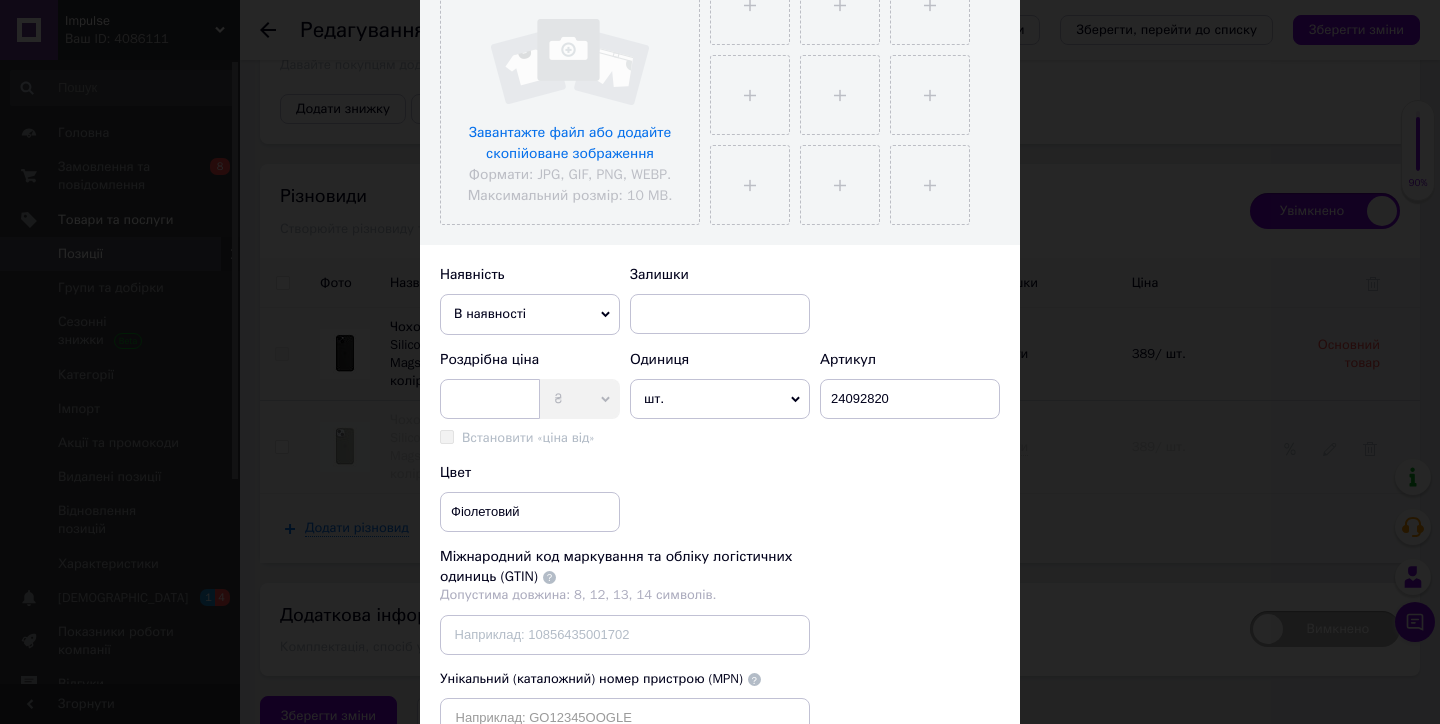 click on "Назва позиції (Українська) Чохол на айфон Silicone case OEM Magsafe модель - 14, колір - Фіолетовий Назва позиції (Російська) Чохол на айфон Silicone case OEM Magsafe модель - 14, колір - Фіолетовий Зображення (0 з 10) Додати фото за посиланням Завантажте файл або додайте скопійоване зображення Формати: JPG, GIF, PNG, WEBP. Максимальний розмір: 10 MB. Наявність В наявності Немає в наявності Під замовлення Готово до відправки Залишки Роздрібна ціна ₴ $ EUR CHF GBP ¥ PLN ₸ MDL HUF KGS CNY TRY KRW Lei Встановити «ціна від» «Ціна від» успадкована з основного товару Одиниця шт. 100 шт. 10 шт. тис. шт. т.у.шт. т кг г куб.м л кв.м м" at bounding box center [720, 237] 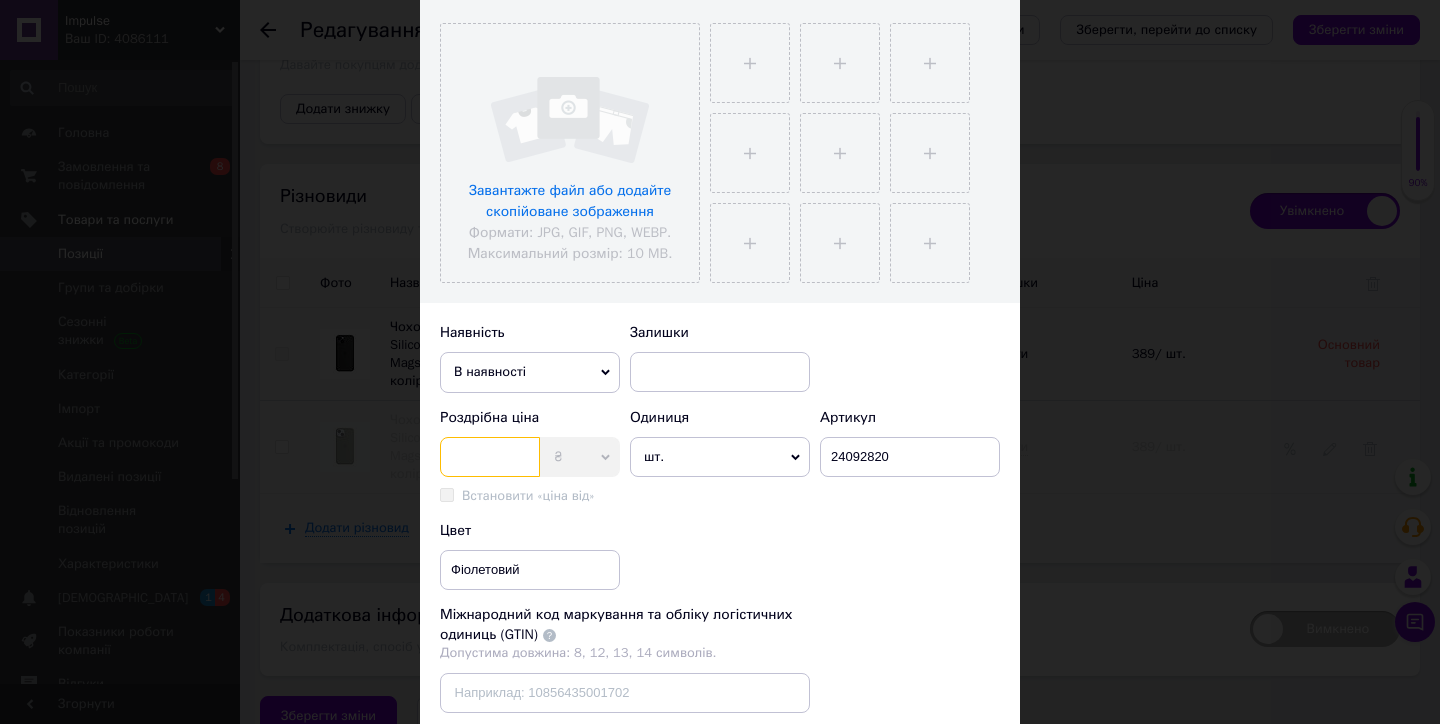 click at bounding box center [490, 457] 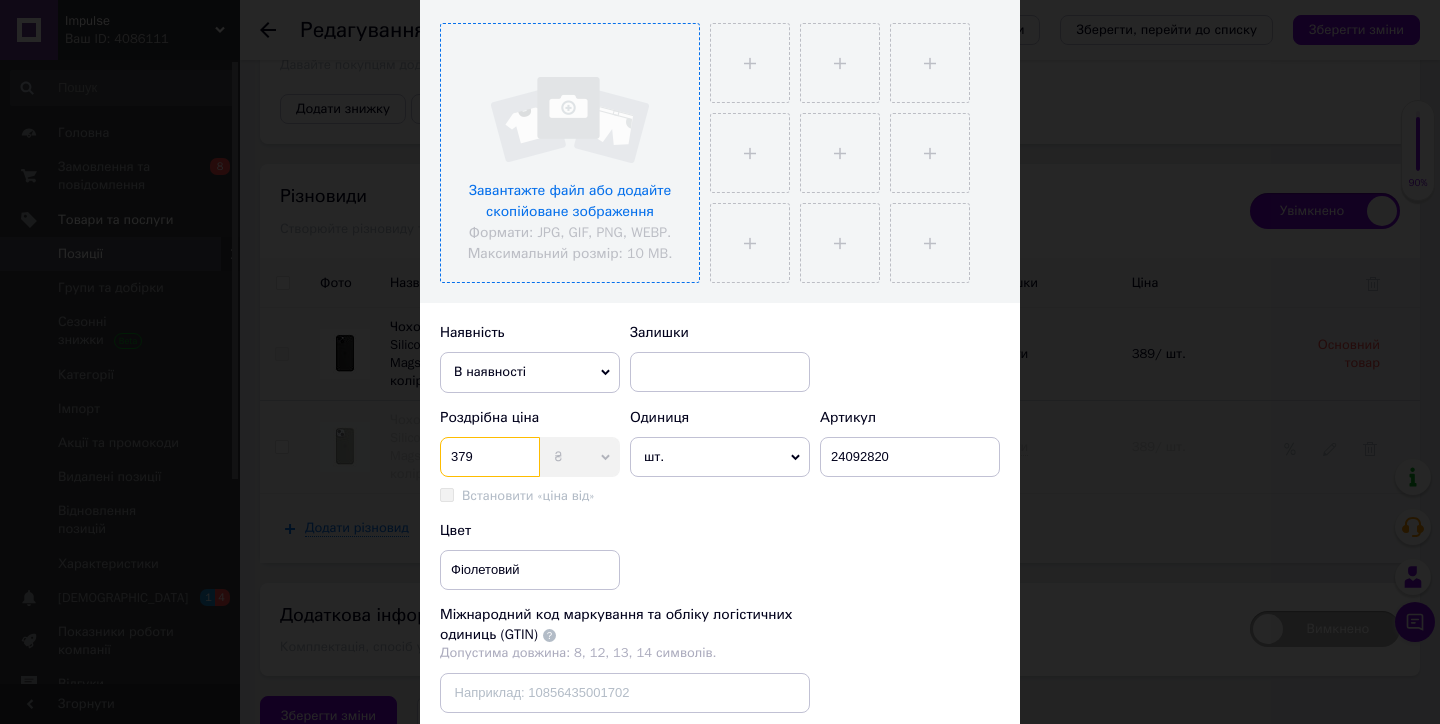 type on "379" 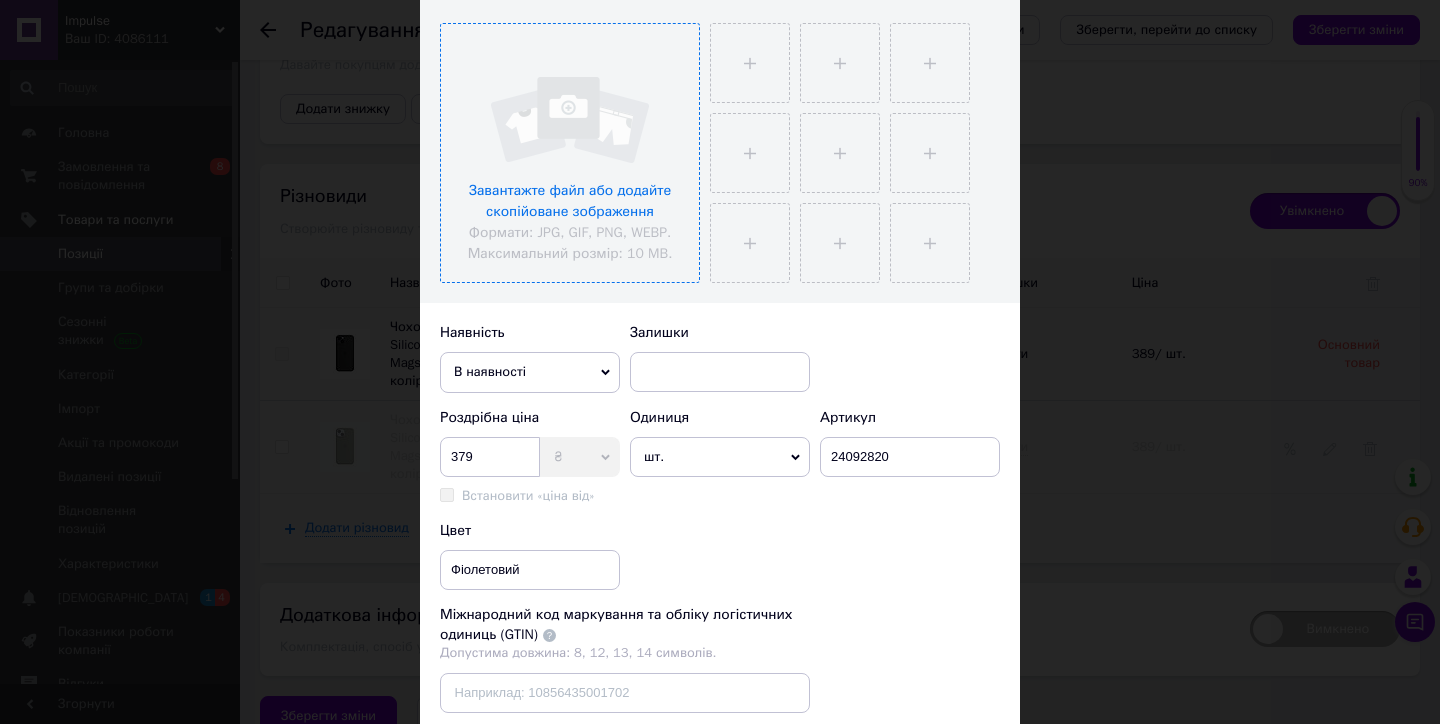 click at bounding box center [570, 153] 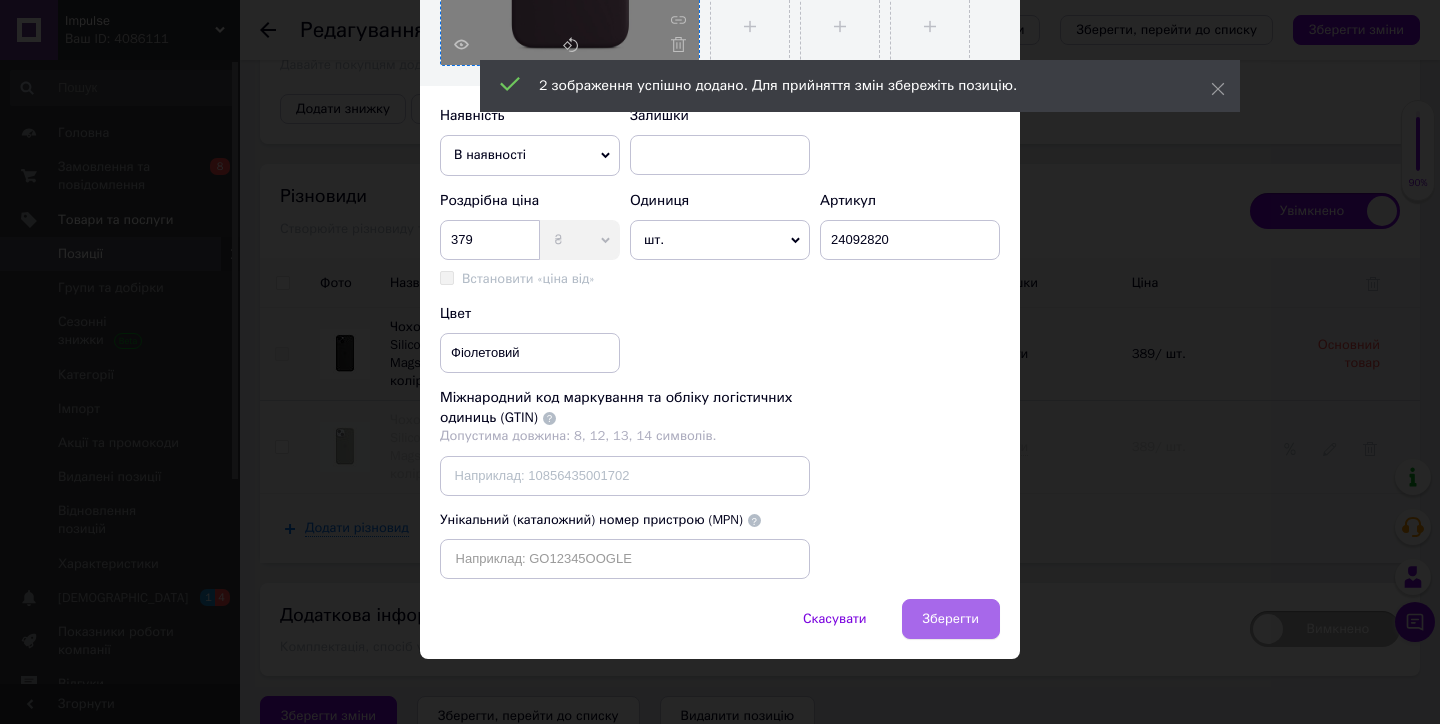 scroll, scrollTop: 582, scrollLeft: 0, axis: vertical 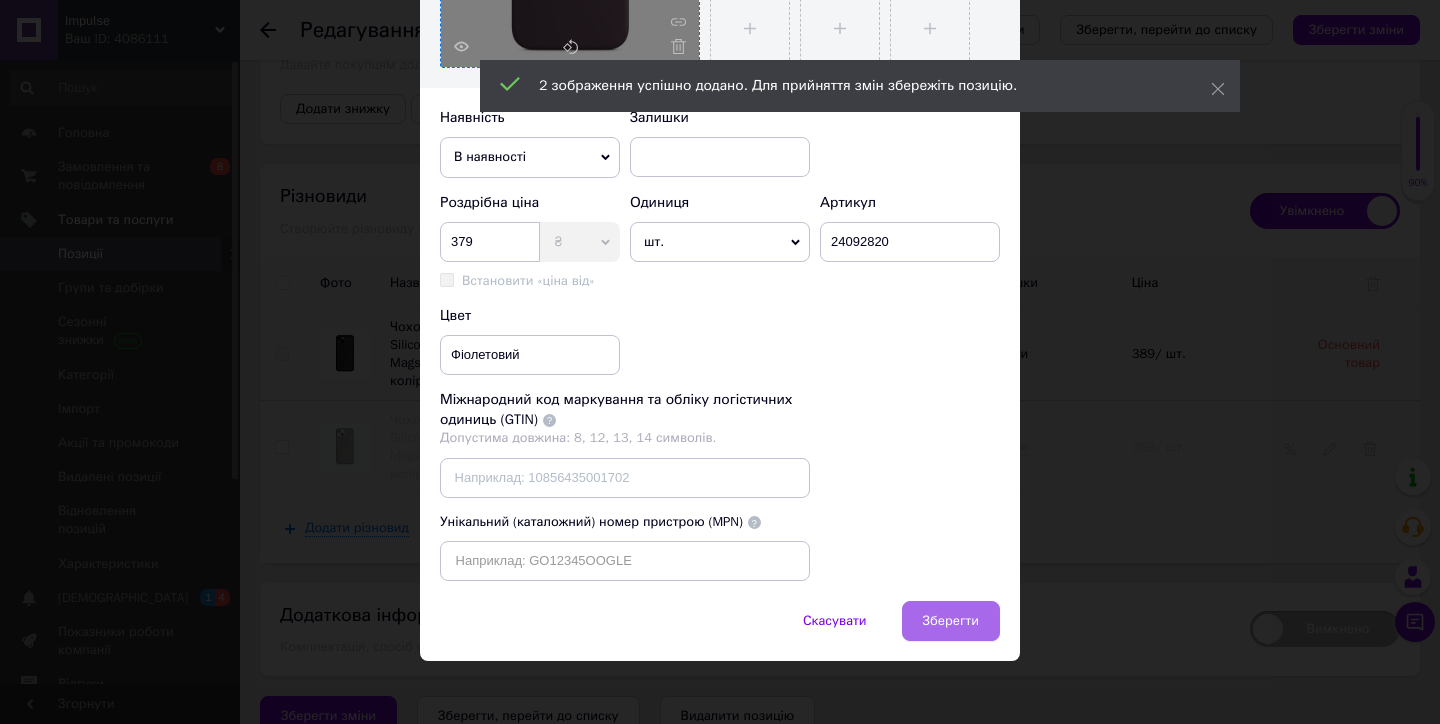 click on "Зберегти" at bounding box center [951, 621] 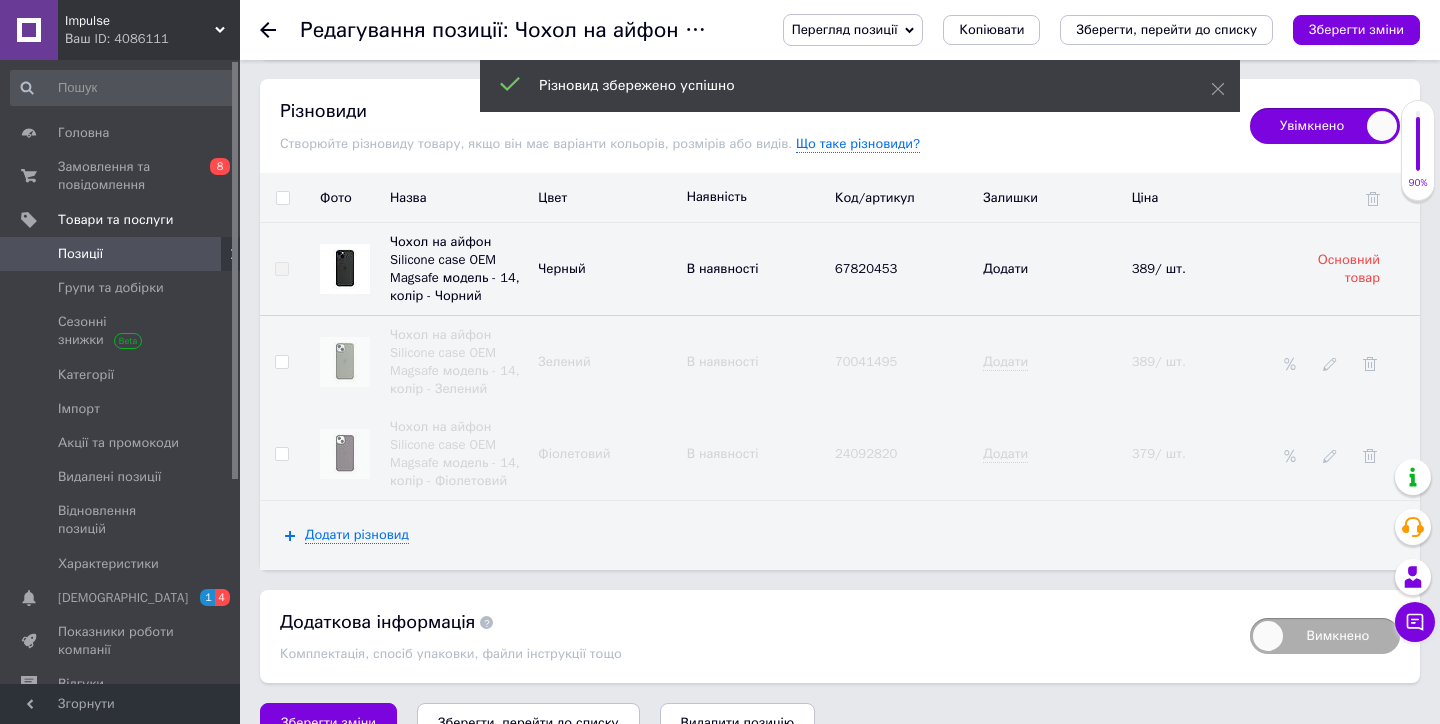 scroll, scrollTop: 2880, scrollLeft: 0, axis: vertical 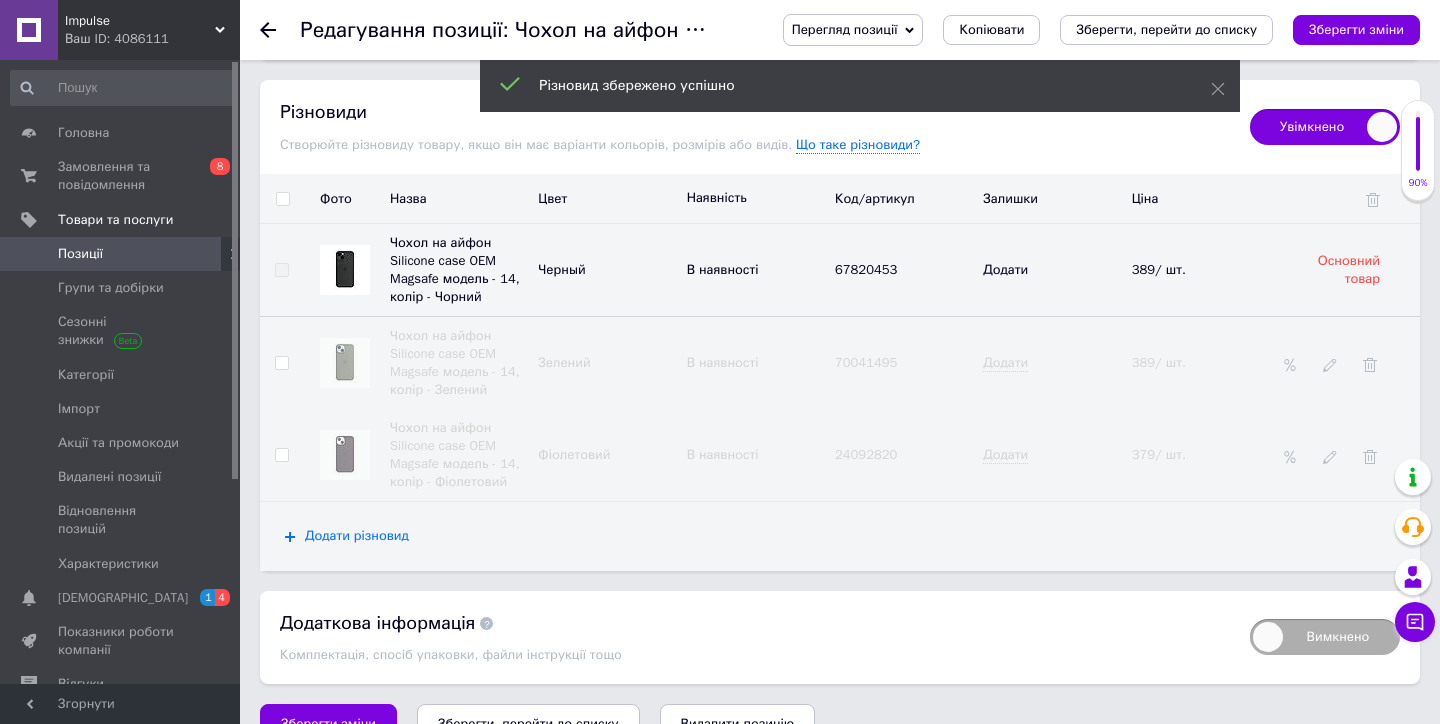 click on "Додати різновид" at bounding box center [357, 536] 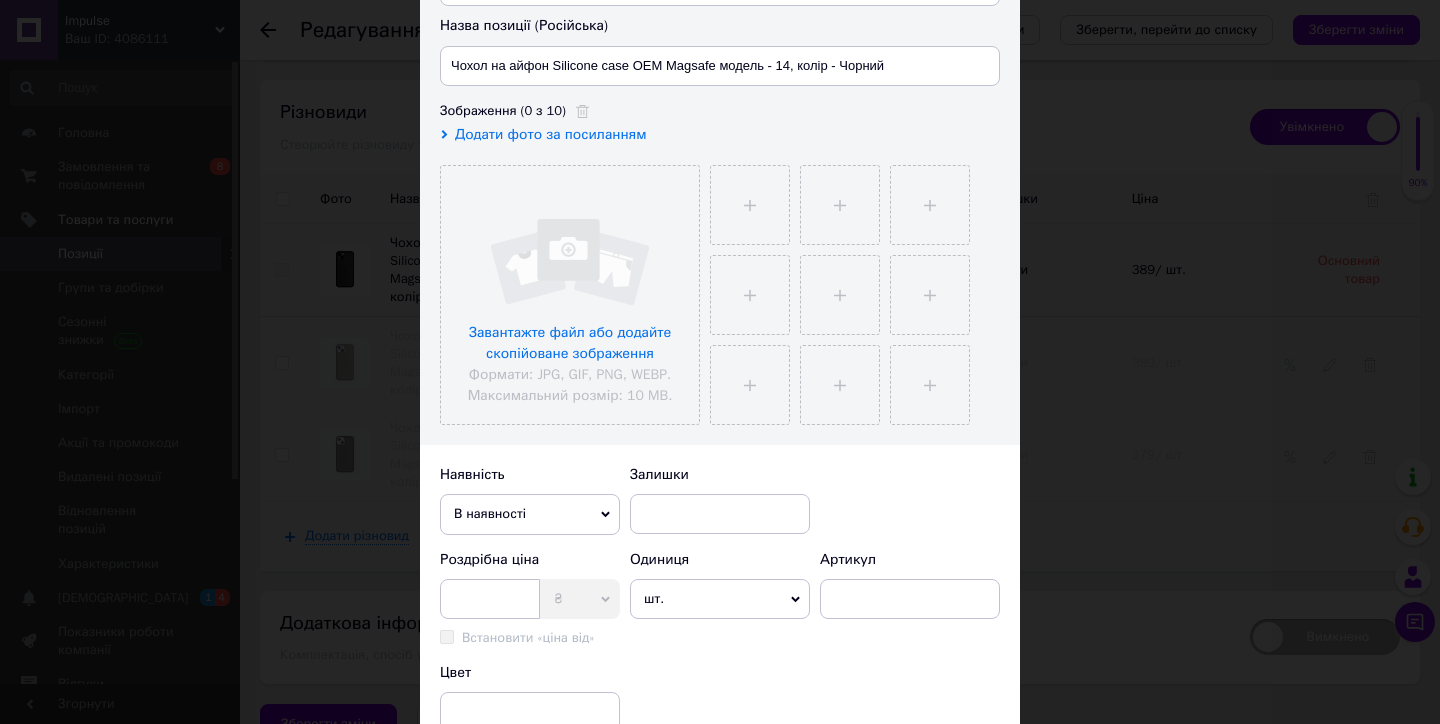scroll, scrollTop: 449, scrollLeft: 0, axis: vertical 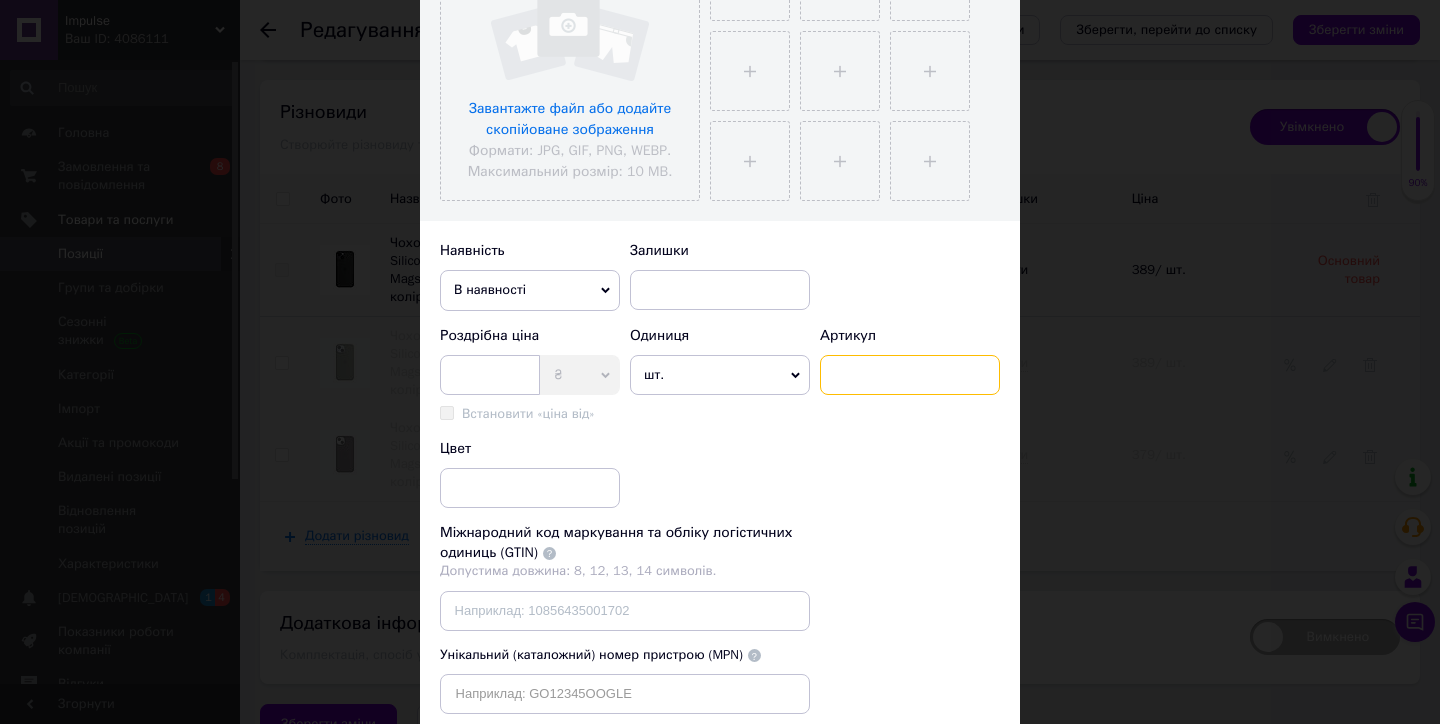 click at bounding box center [910, 375] 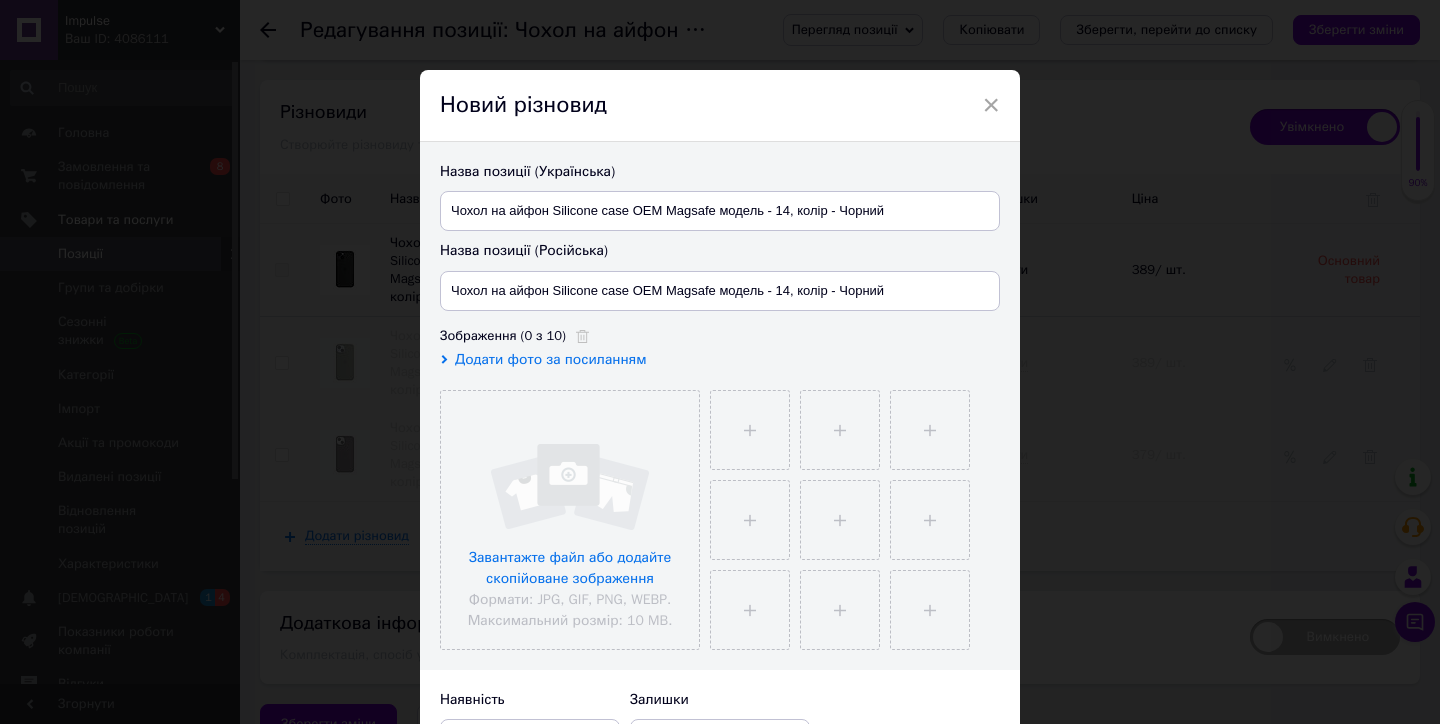 scroll, scrollTop: -1, scrollLeft: 0, axis: vertical 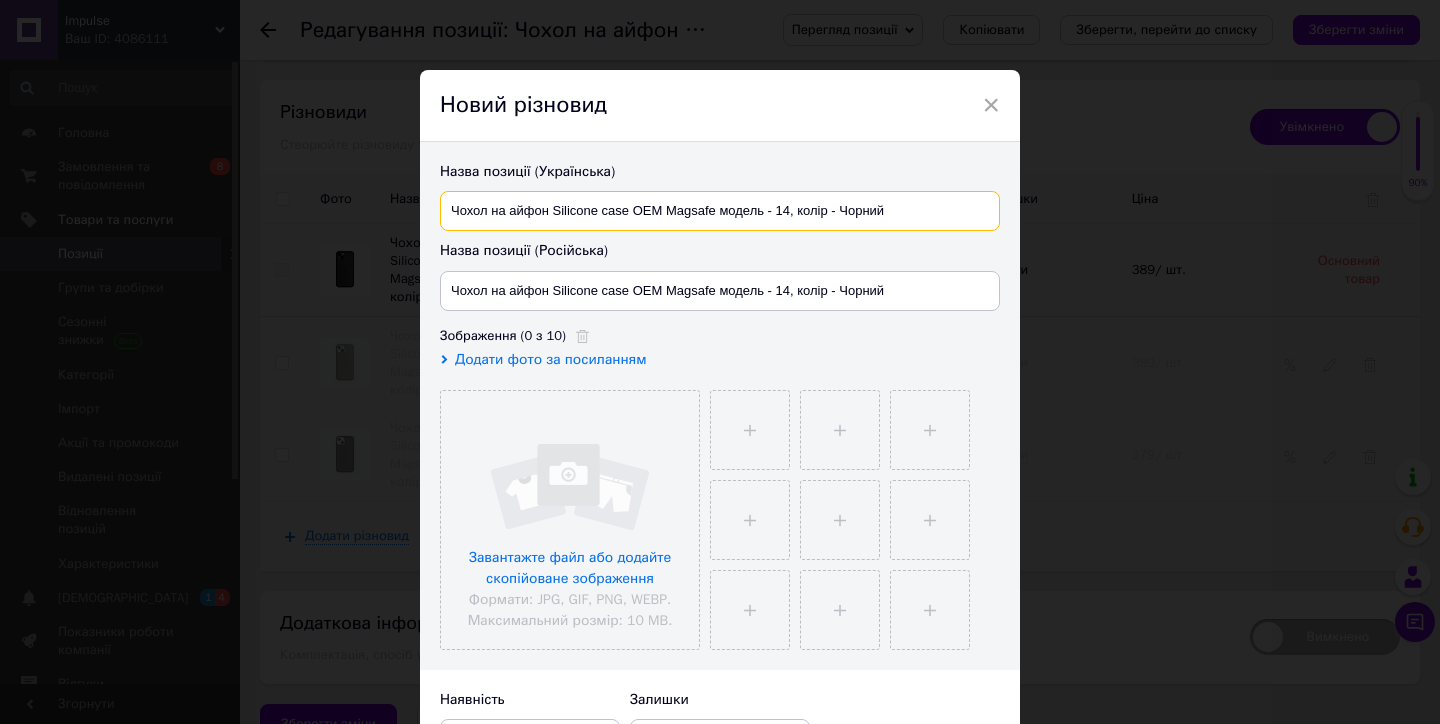 click on "Чохол на айфон Silicone case OEM Magsafe модель - 14, колір - Чорний" at bounding box center [720, 211] 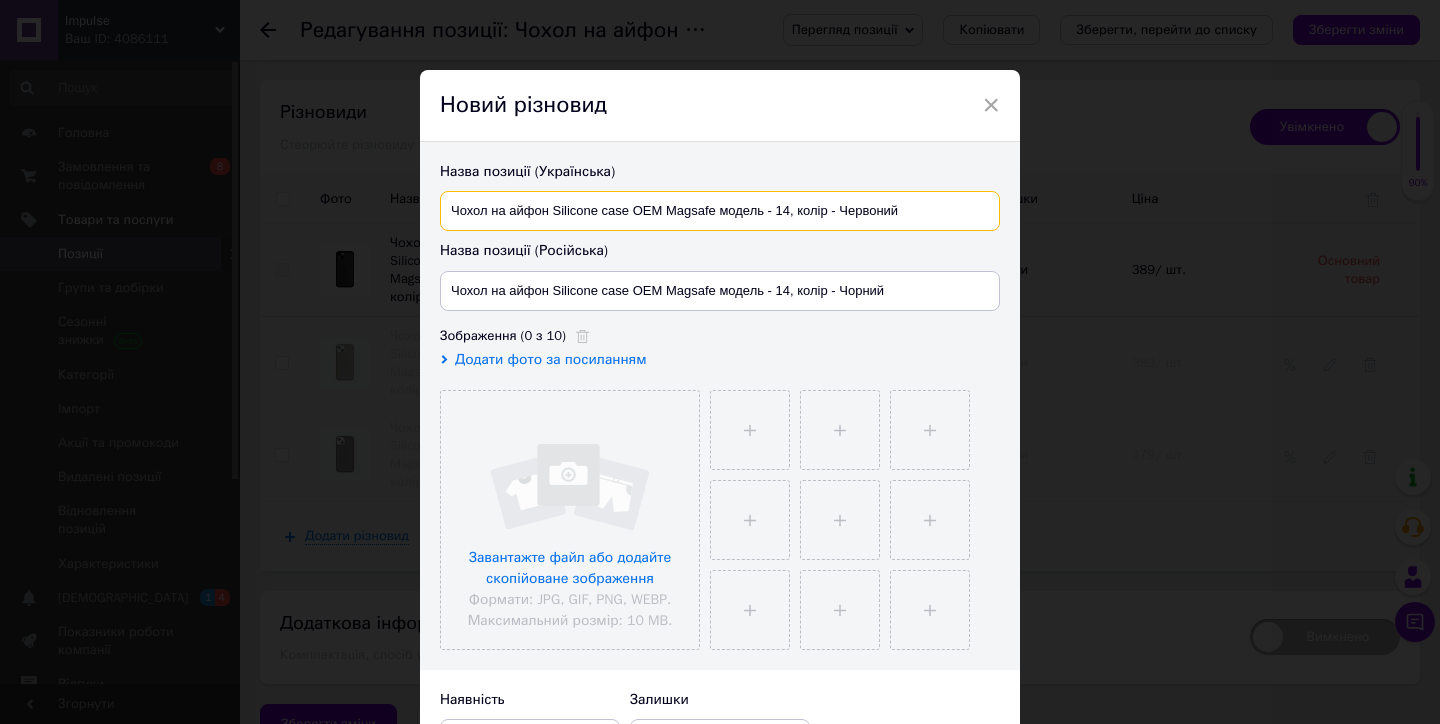 type on "Чохол на айфон Silicone case OEM Magsafe модель - 14, колір - Червоний" 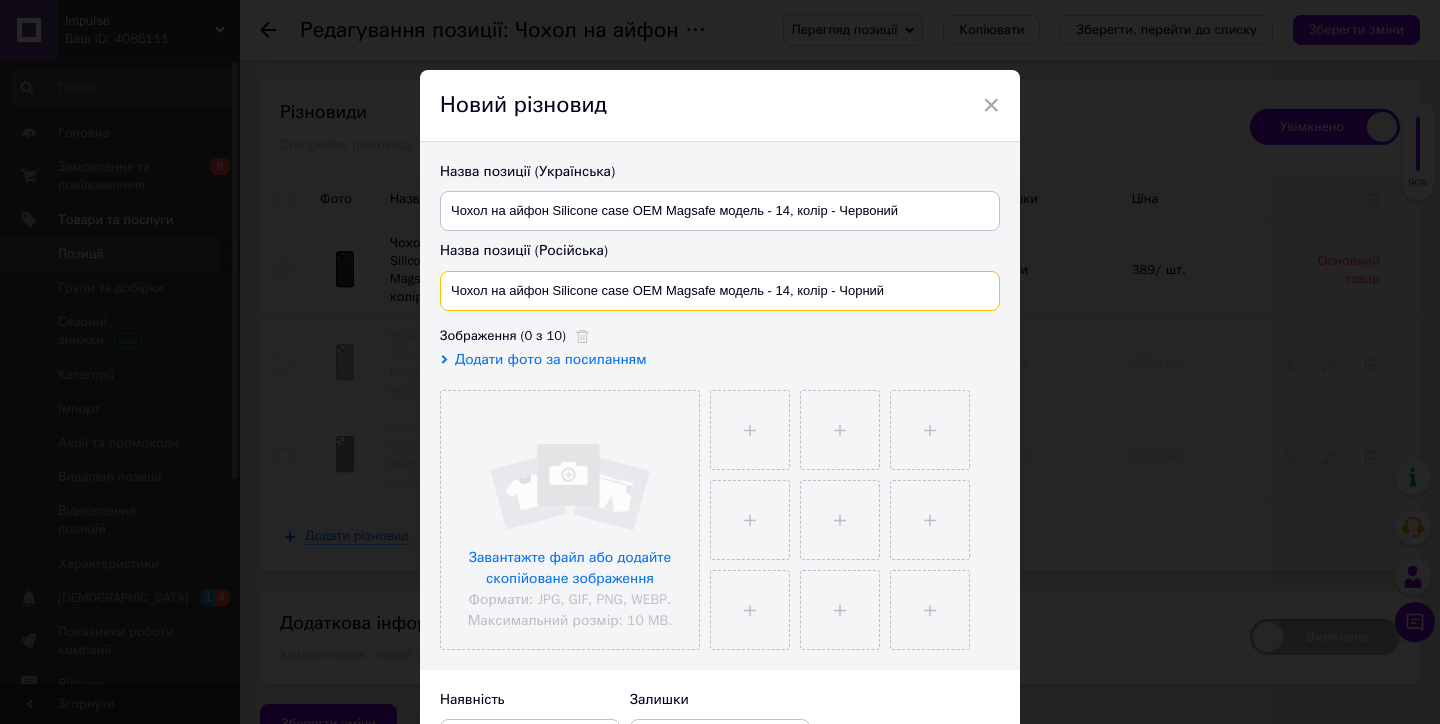 click on "Чохол на айфон Silicone case OEM Magsafe модель - 14, колір - Чорний" at bounding box center (720, 291) 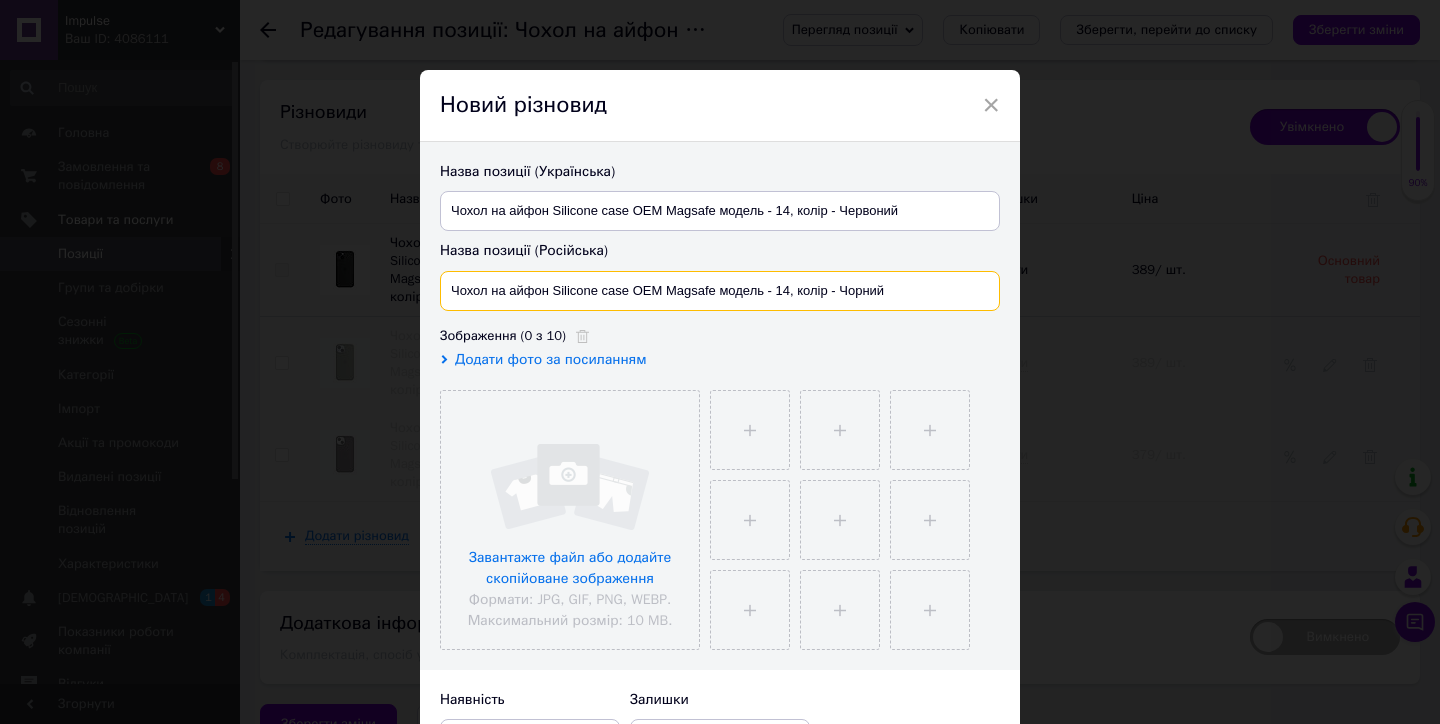 paste on "рво" 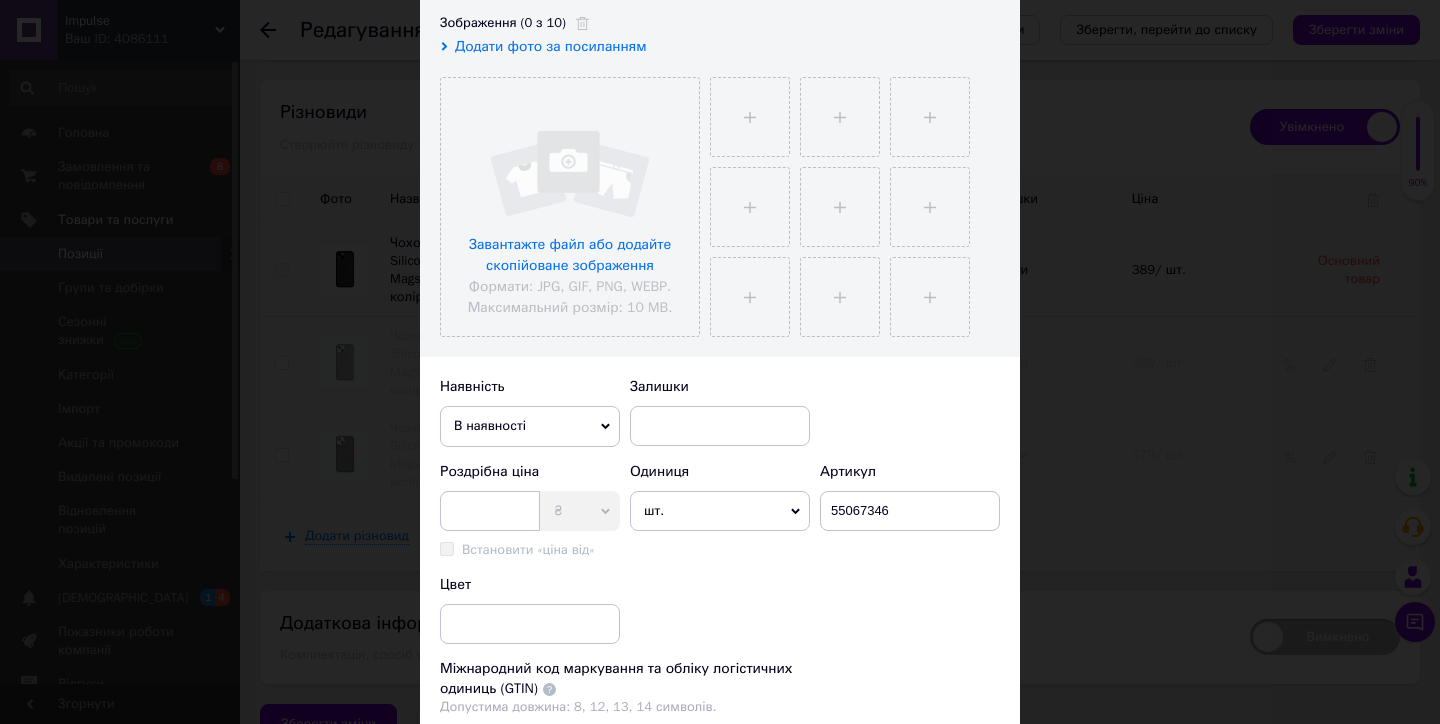 scroll, scrollTop: 314, scrollLeft: 0, axis: vertical 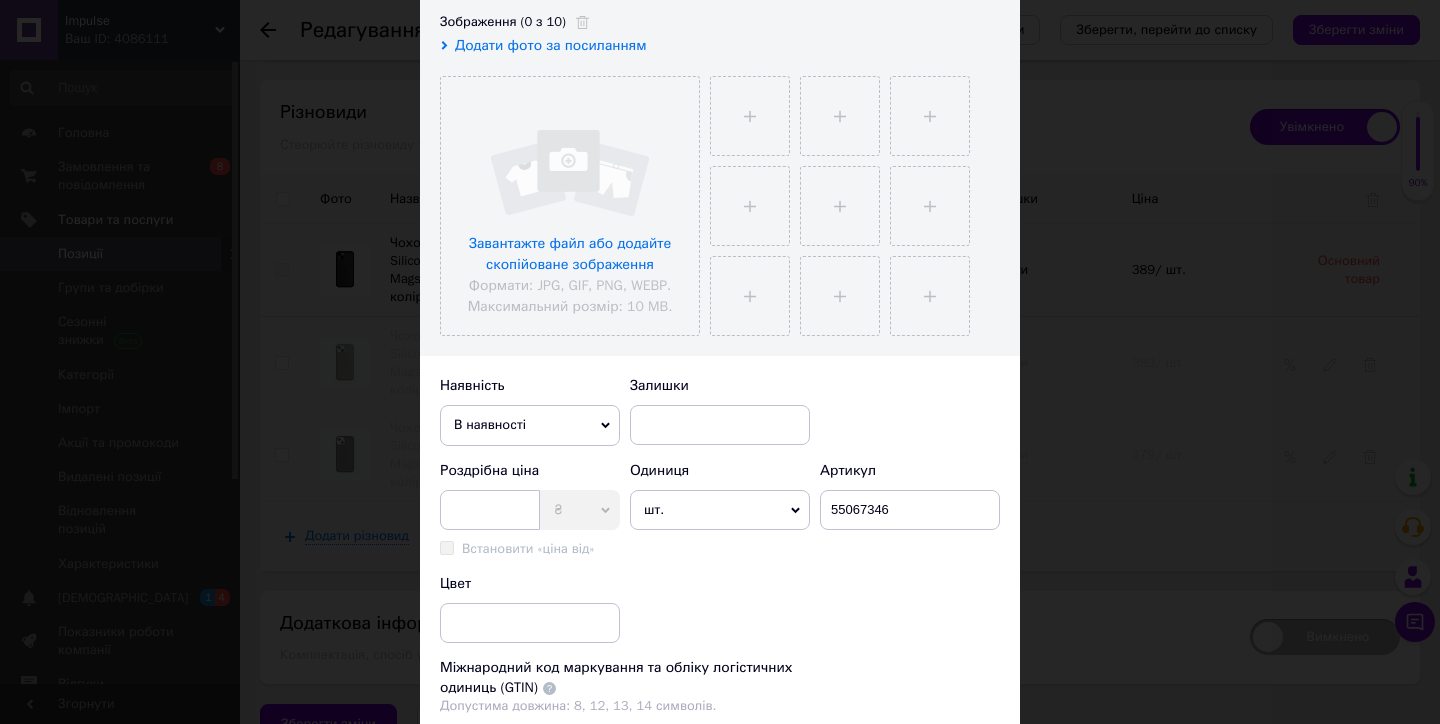 type on "Чохол на айфон Silicone case OEM Magsafe модель - 14, колір - Червоний" 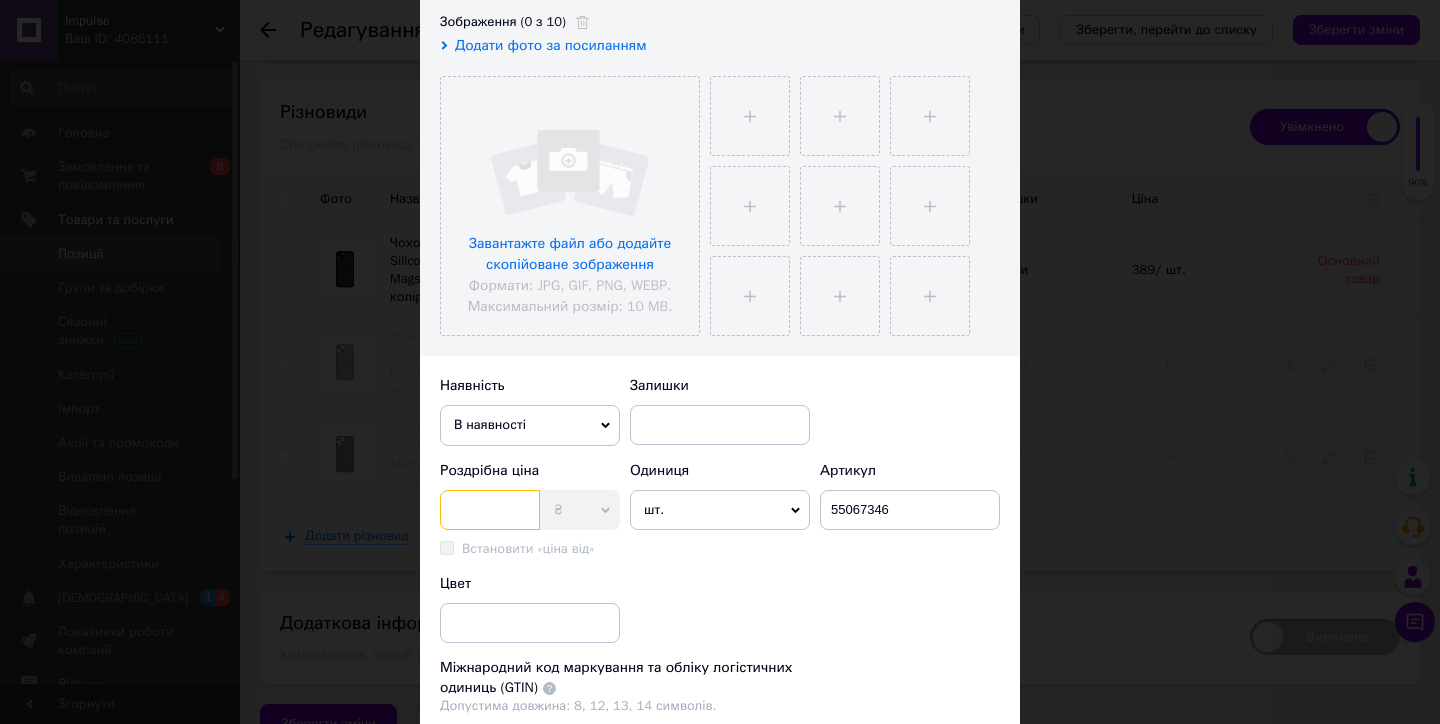 click at bounding box center [490, 510] 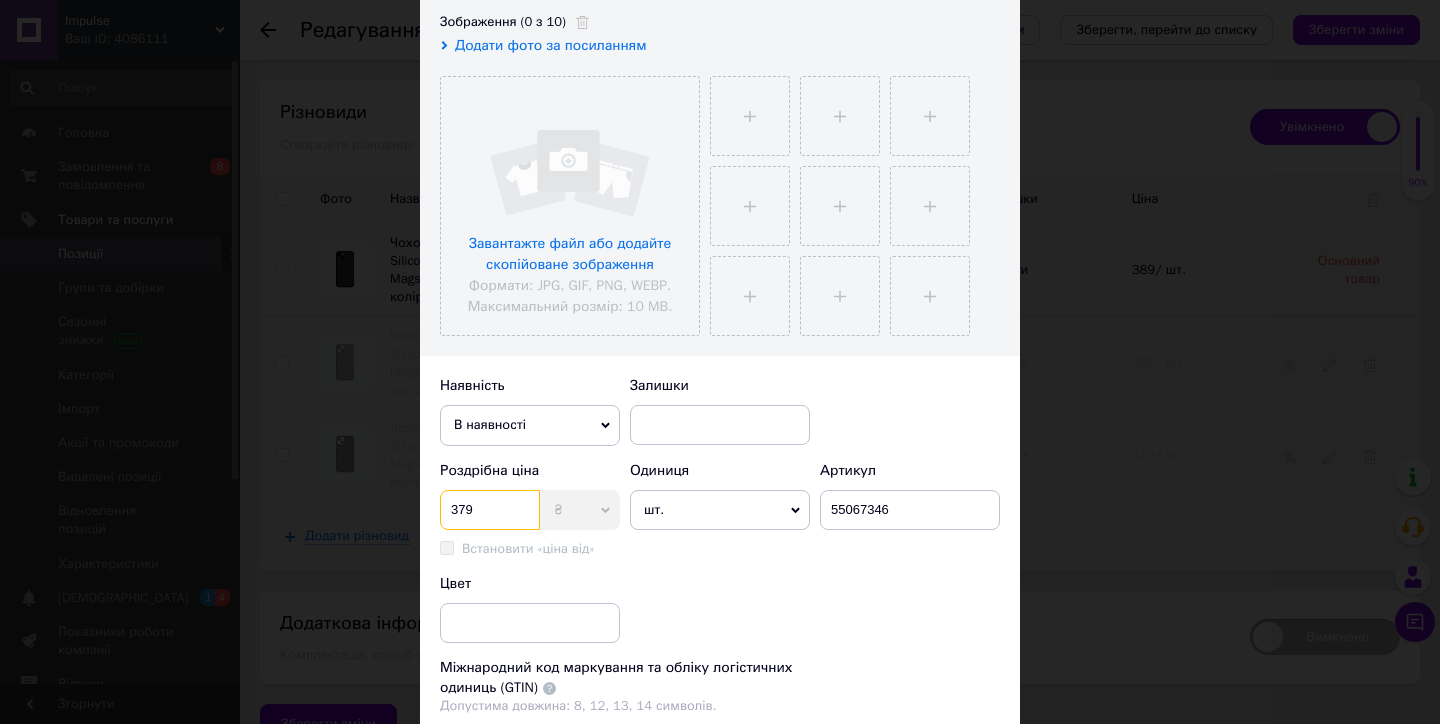 scroll, scrollTop: 426, scrollLeft: 0, axis: vertical 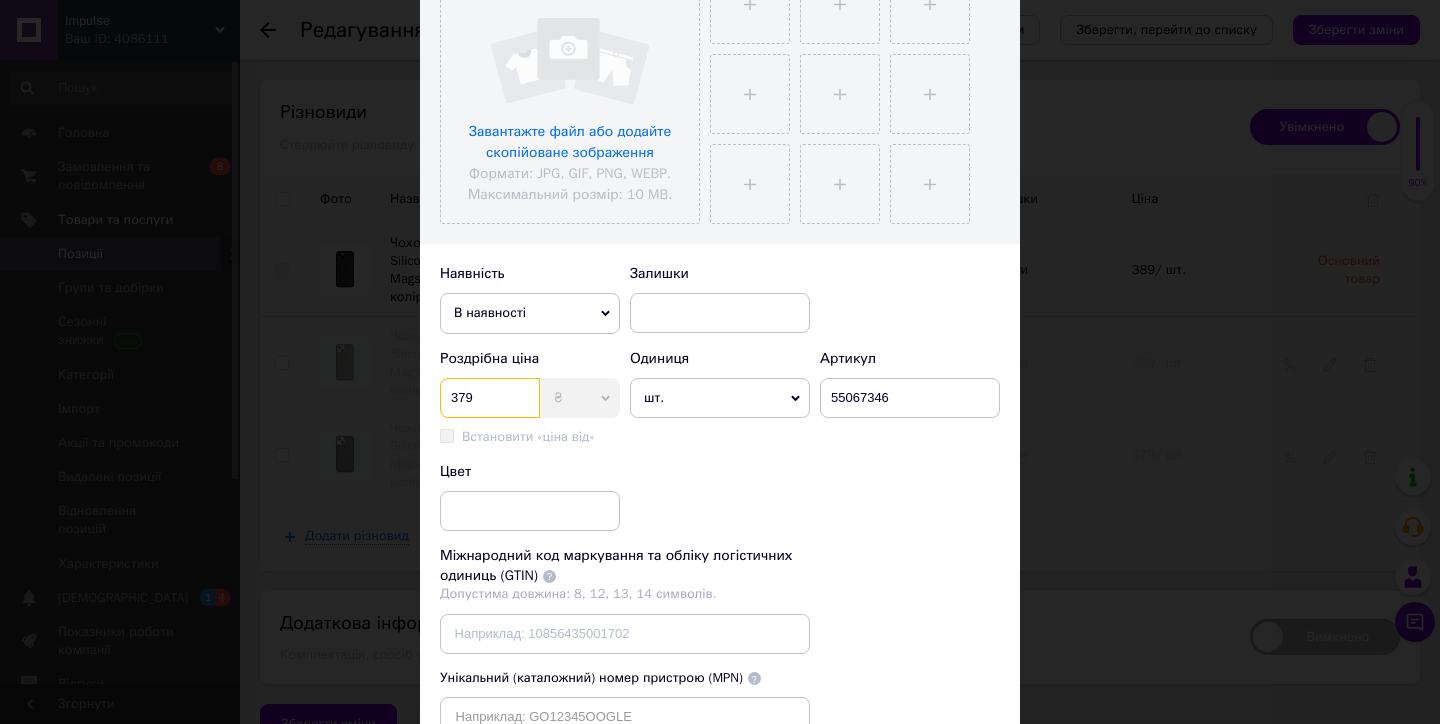 type on "379" 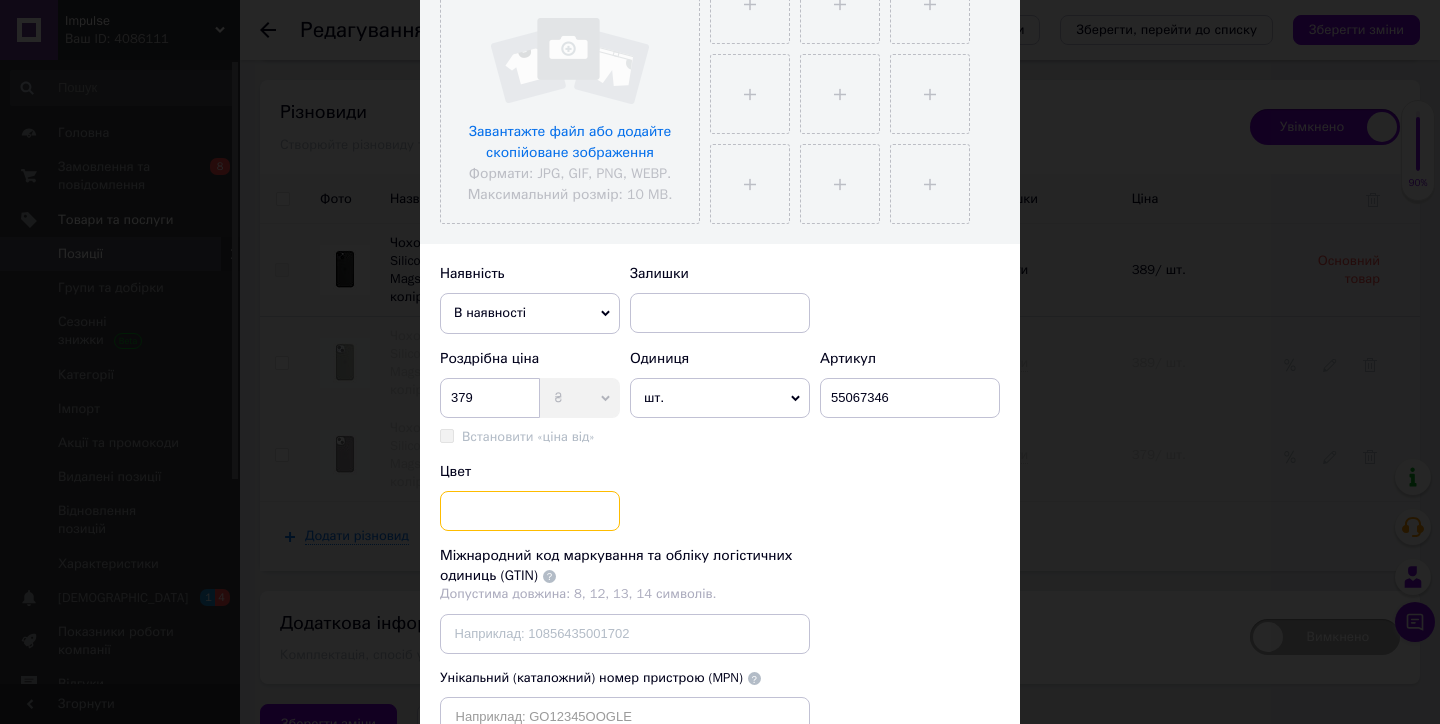 click at bounding box center [530, 511] 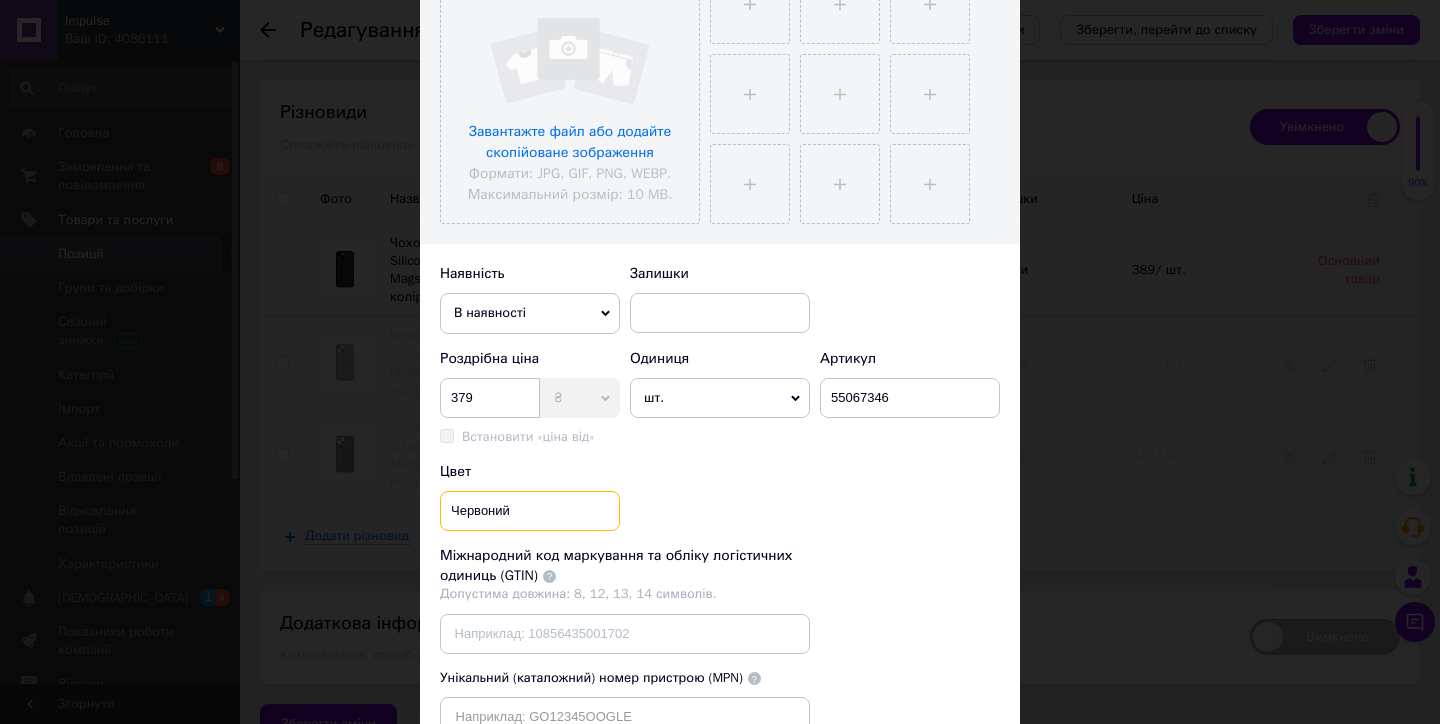 type on "Червоний" 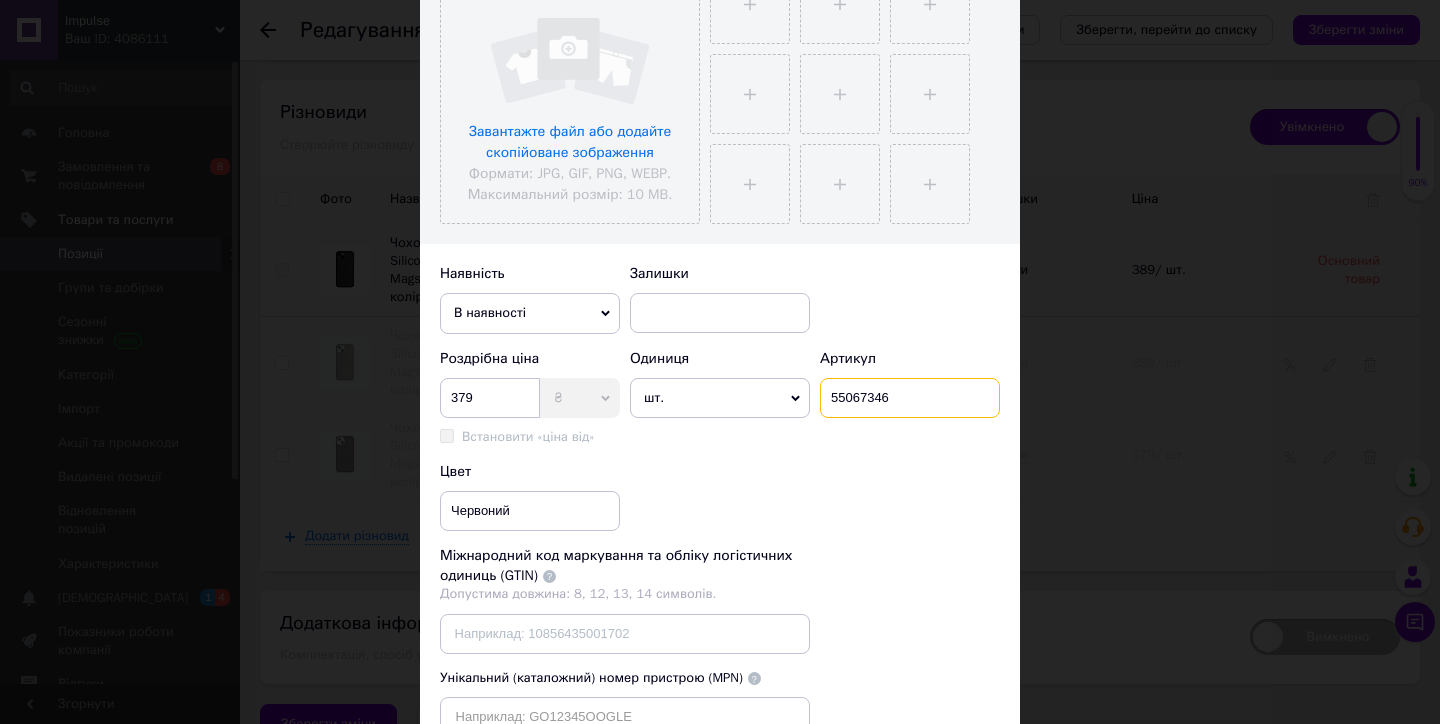 click on "55067346" at bounding box center [910, 398] 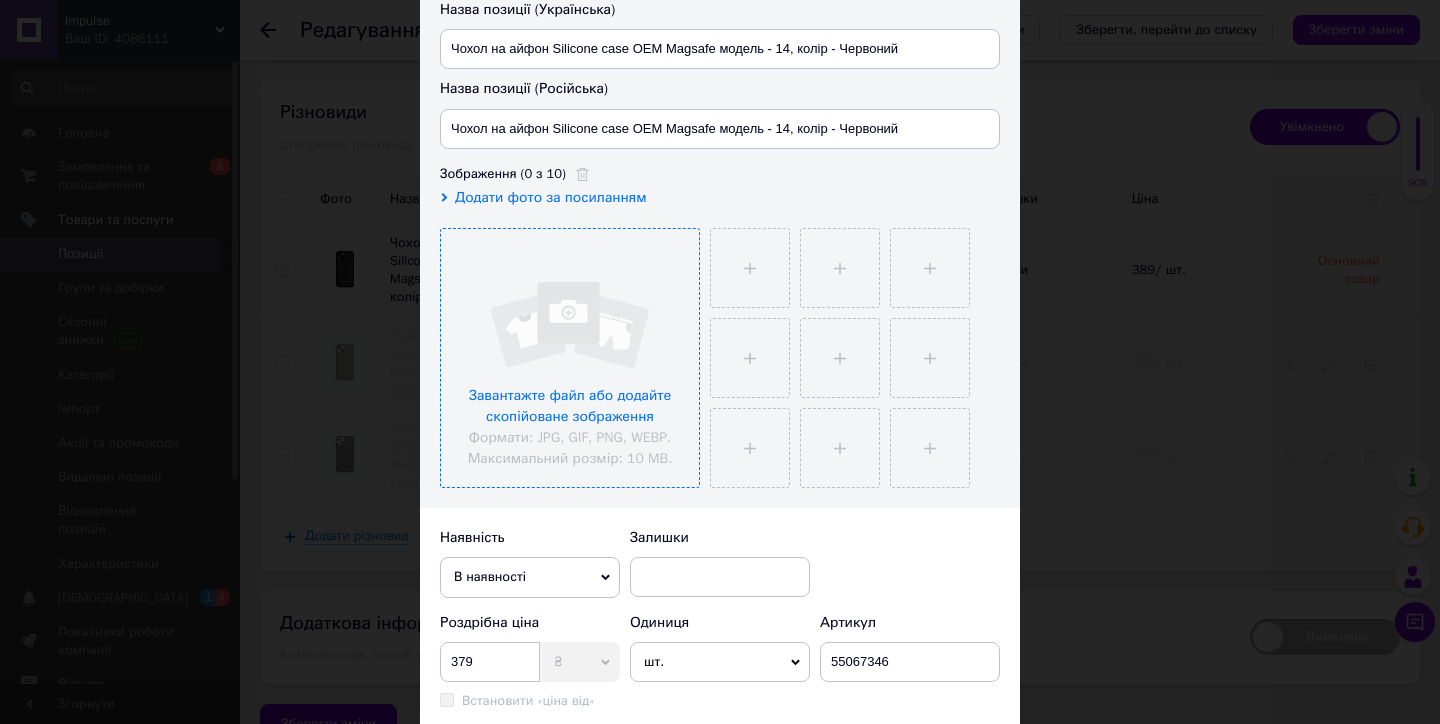 click at bounding box center (570, 358) 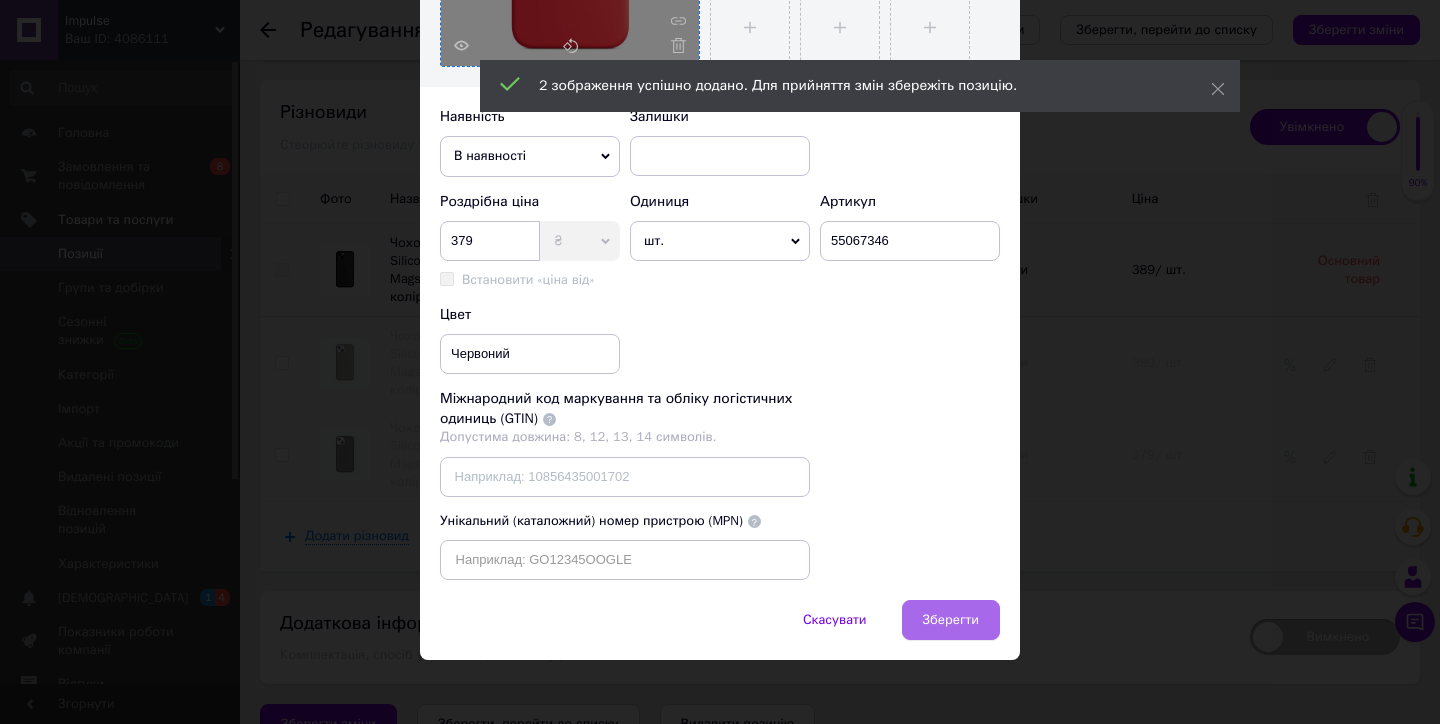 scroll, scrollTop: 582, scrollLeft: 0, axis: vertical 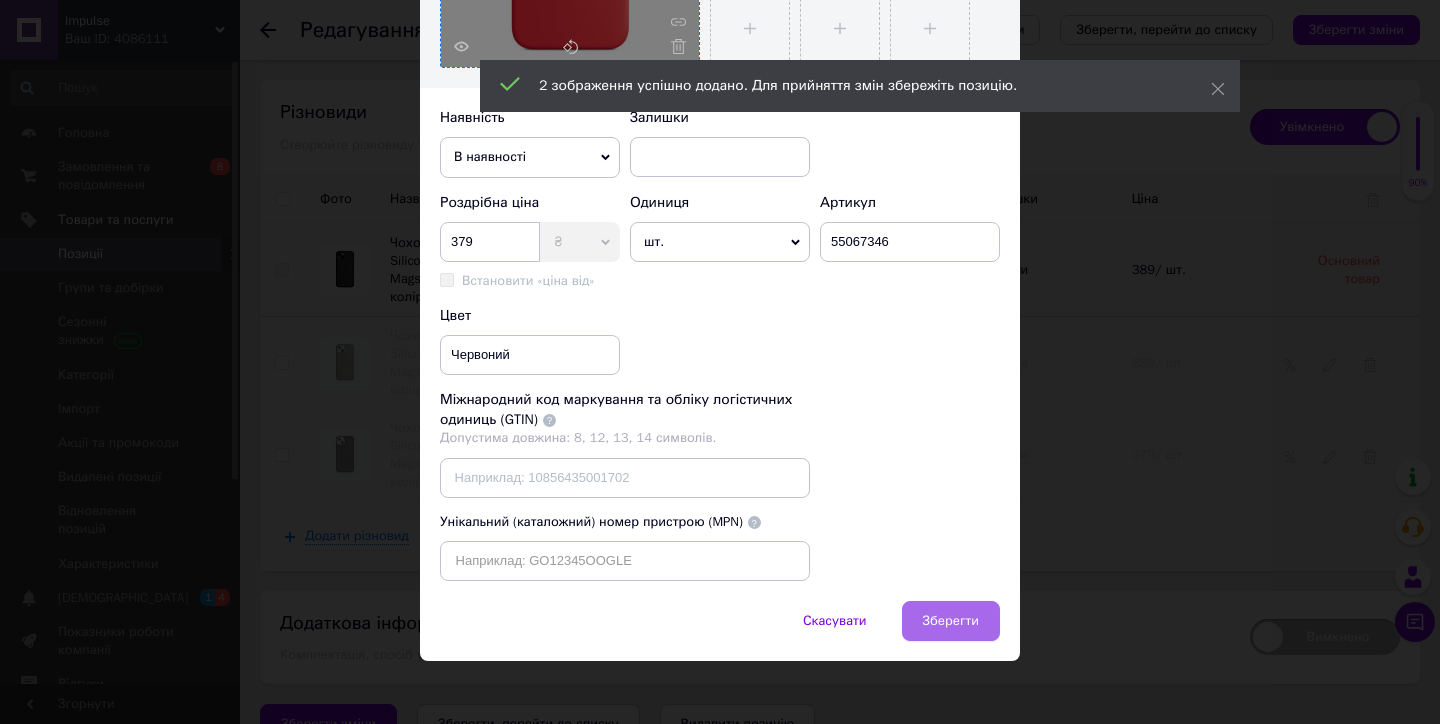 click on "Зберегти" at bounding box center (951, 621) 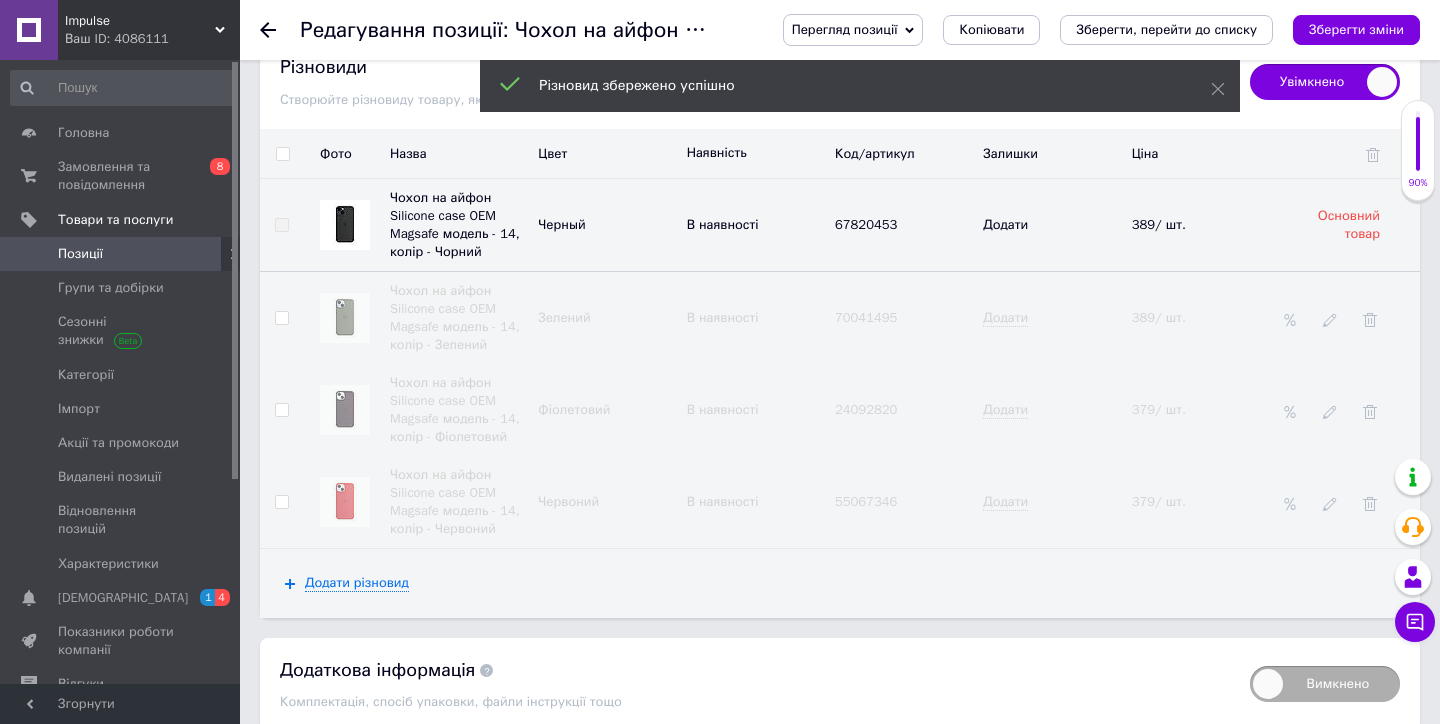 scroll, scrollTop: 2933, scrollLeft: 0, axis: vertical 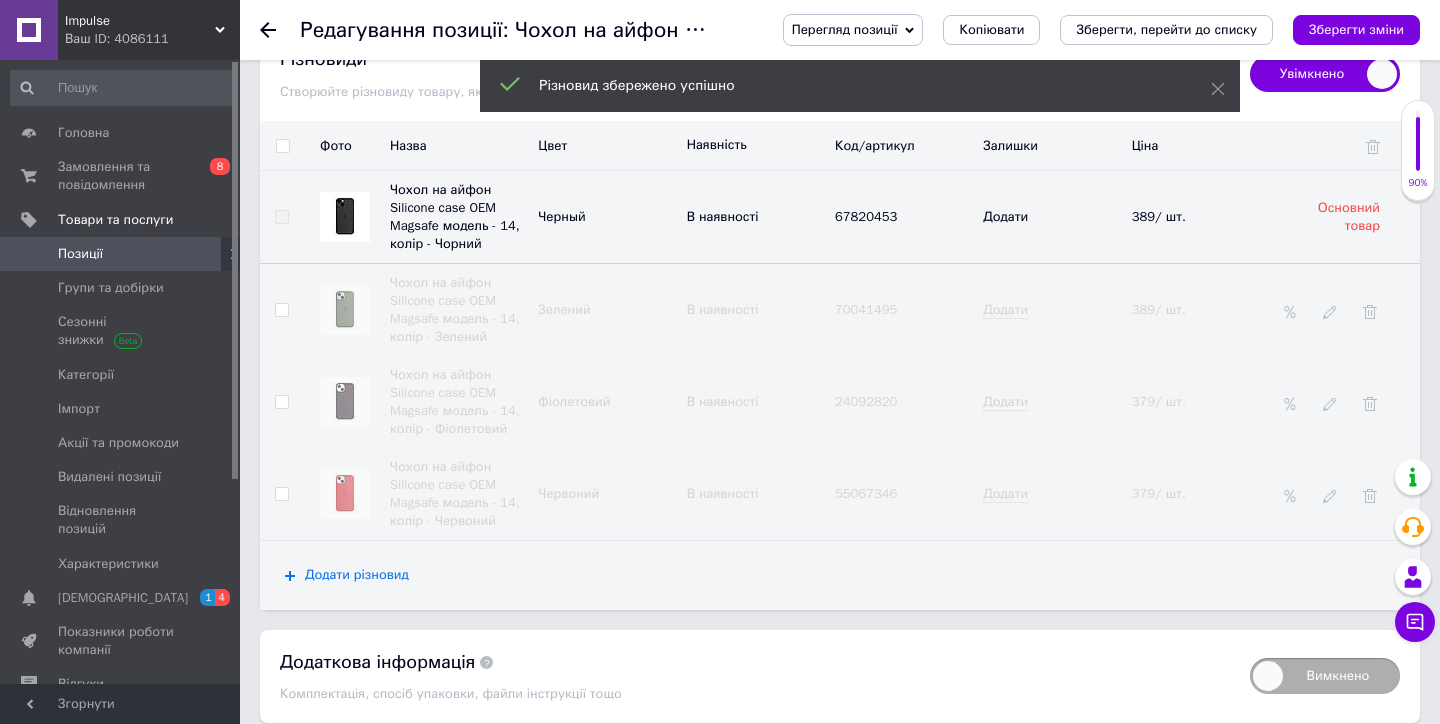 click on "Додати різновид" at bounding box center (357, 575) 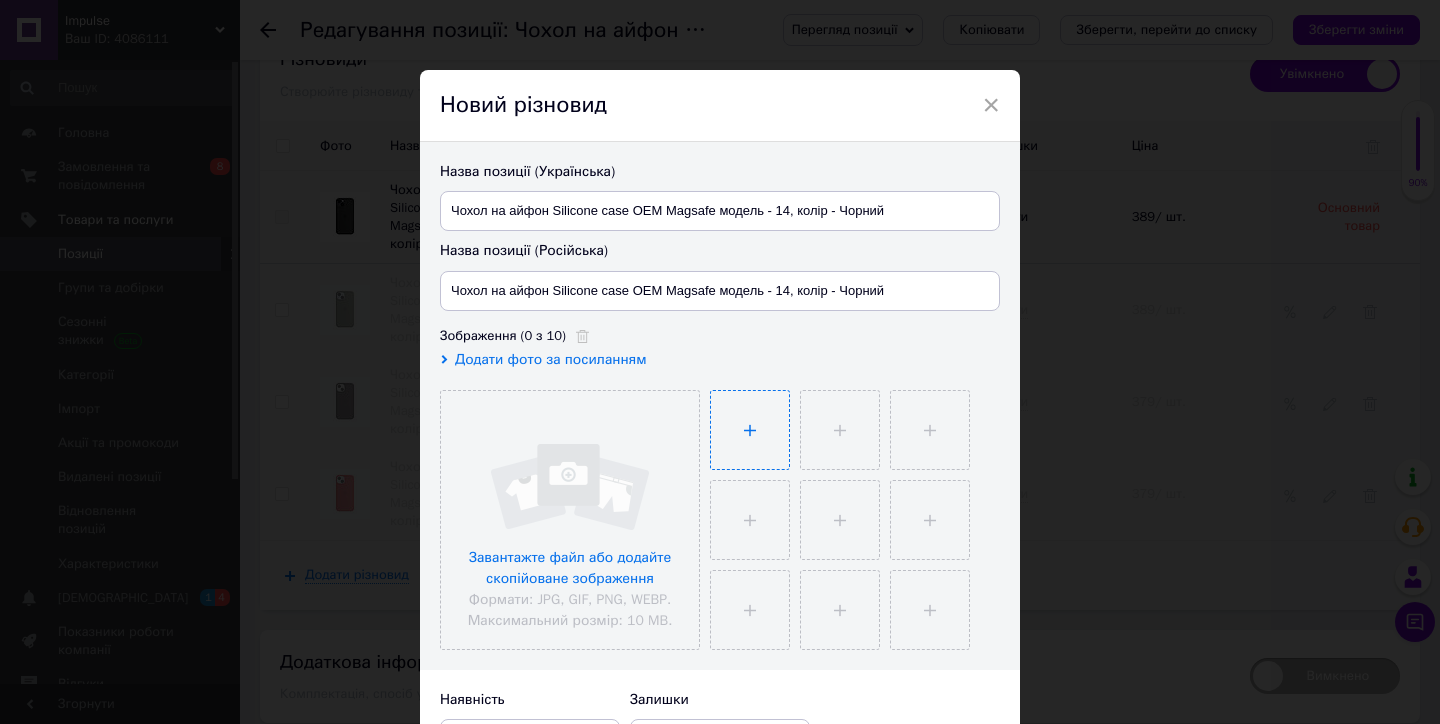 scroll, scrollTop: 361, scrollLeft: 0, axis: vertical 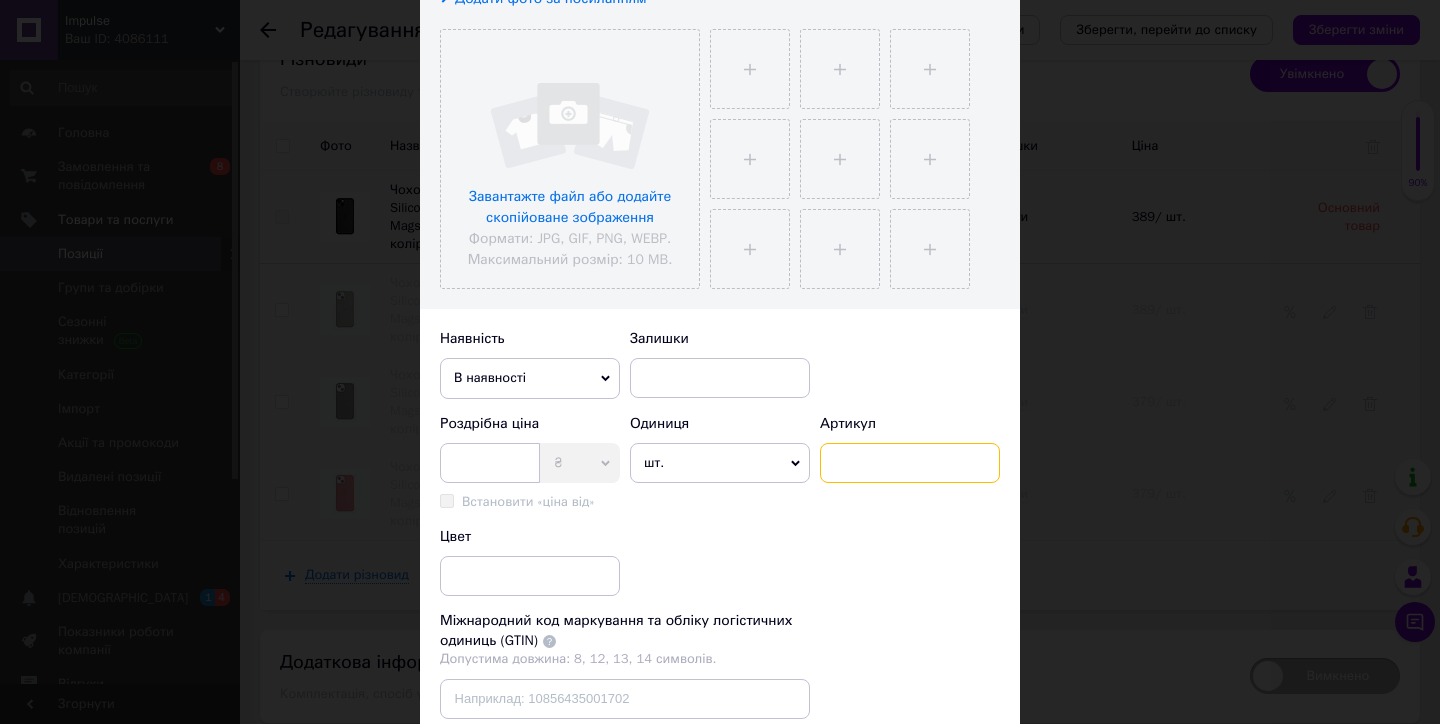 click at bounding box center [910, 463] 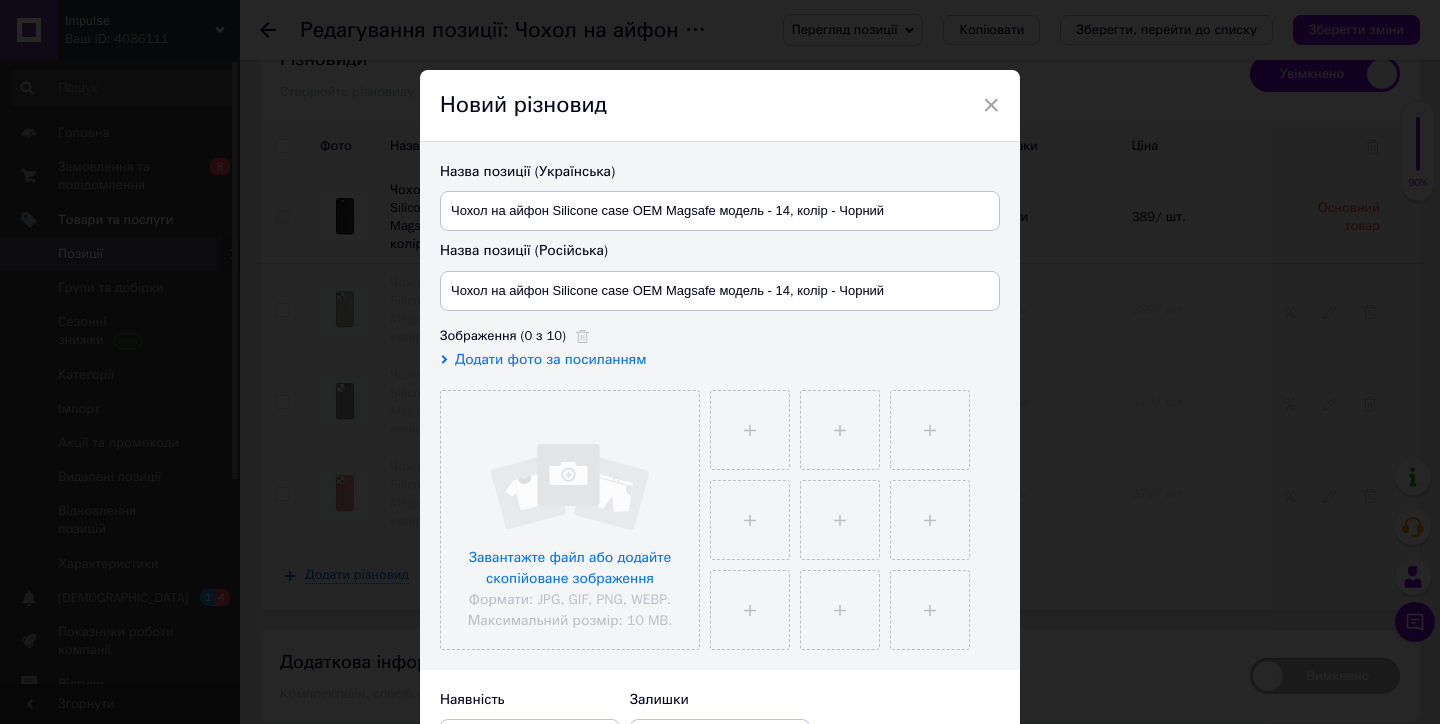 scroll, scrollTop: 0, scrollLeft: 0, axis: both 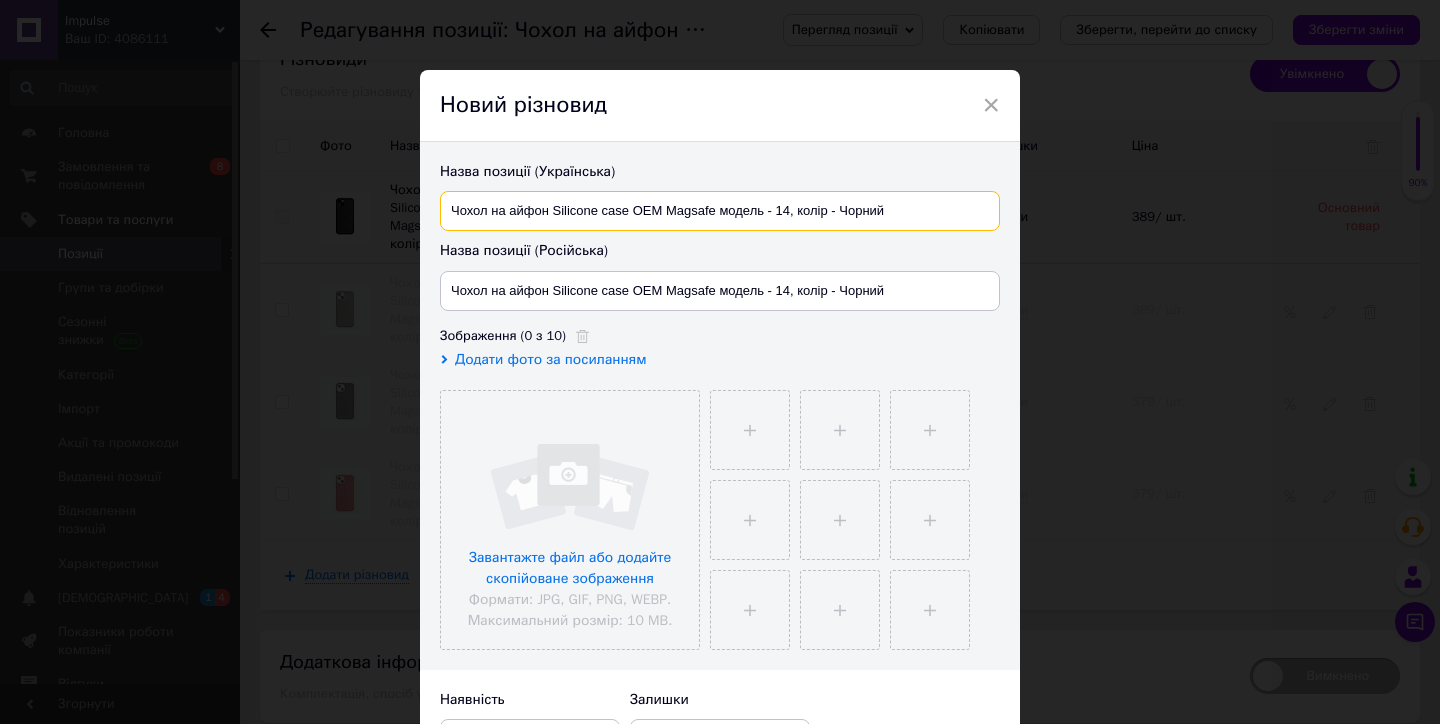 click on "Чохол на айфон Silicone case OEM Magsafe модель - 14, колір - Чорний" at bounding box center (720, 211) 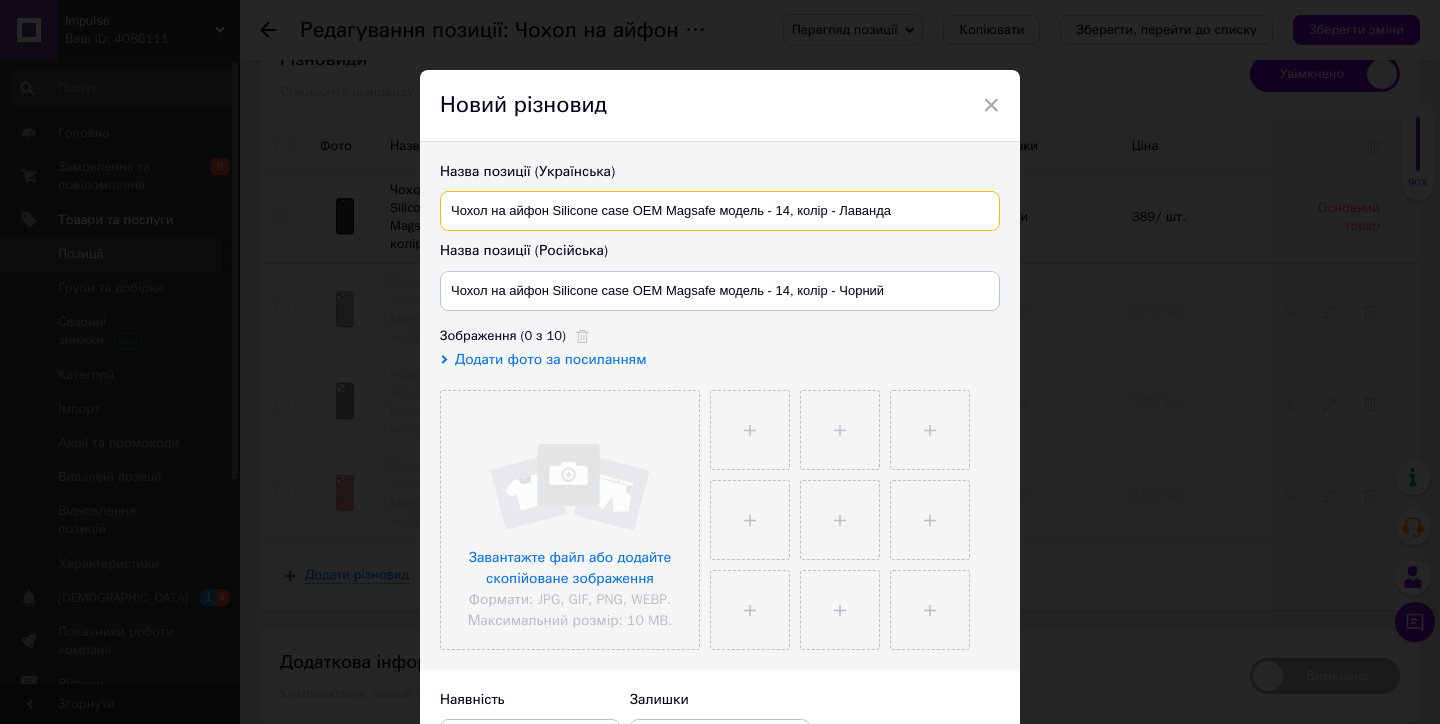 type on "Чохол на айфон Silicone case OEM Magsafe модель - 14, колір - Лаванда" 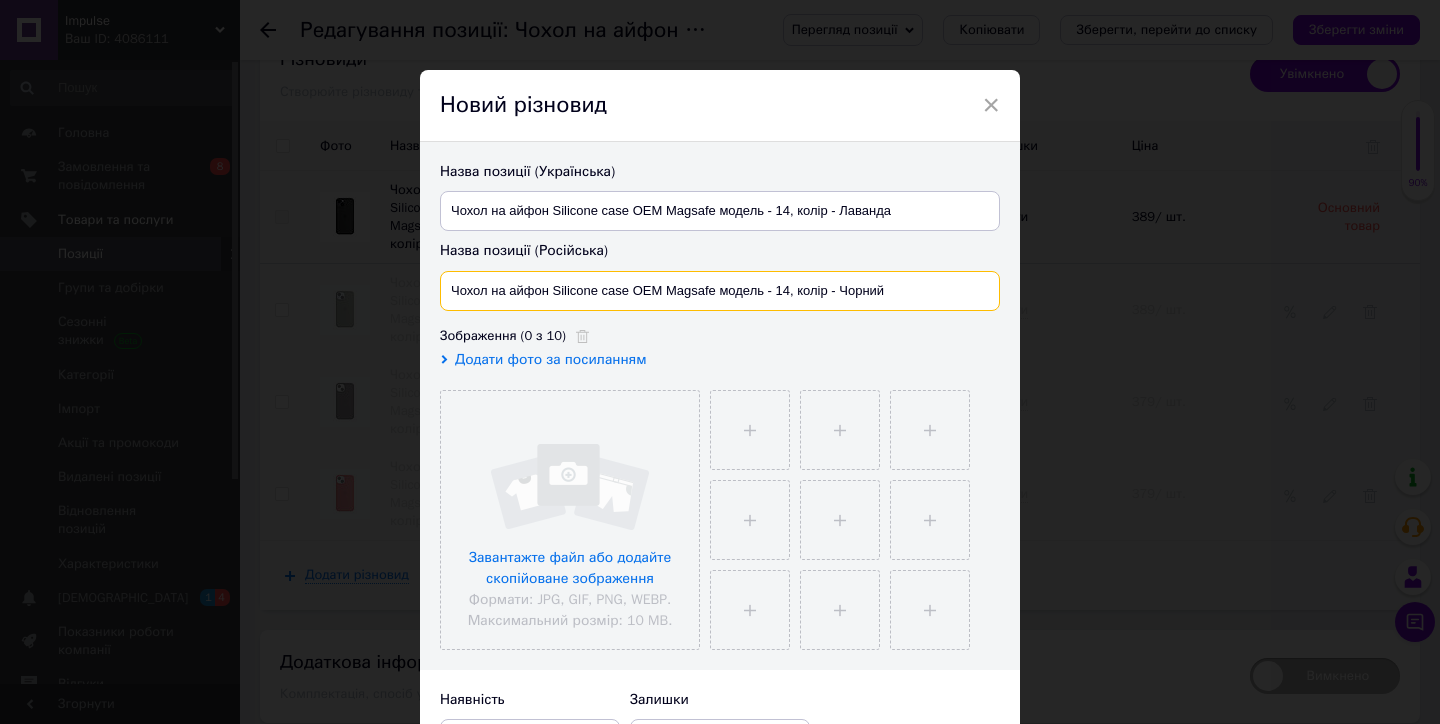 click on "Чохол на айфон Silicone case OEM Magsafe модель - 14, колір - Чорний" at bounding box center [720, 291] 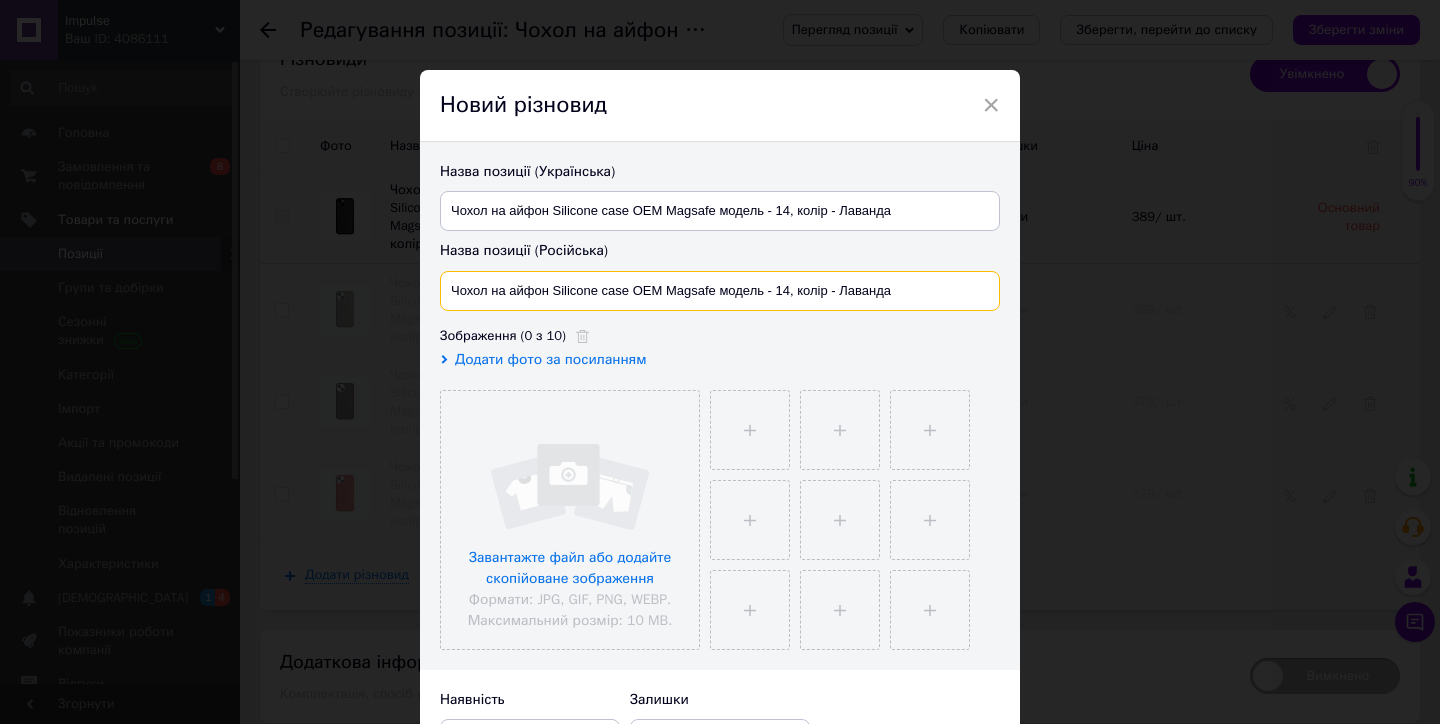 type on "Чохол на айфон Silicone case OEM Magsafe модель - 14, колір - Лаванда" 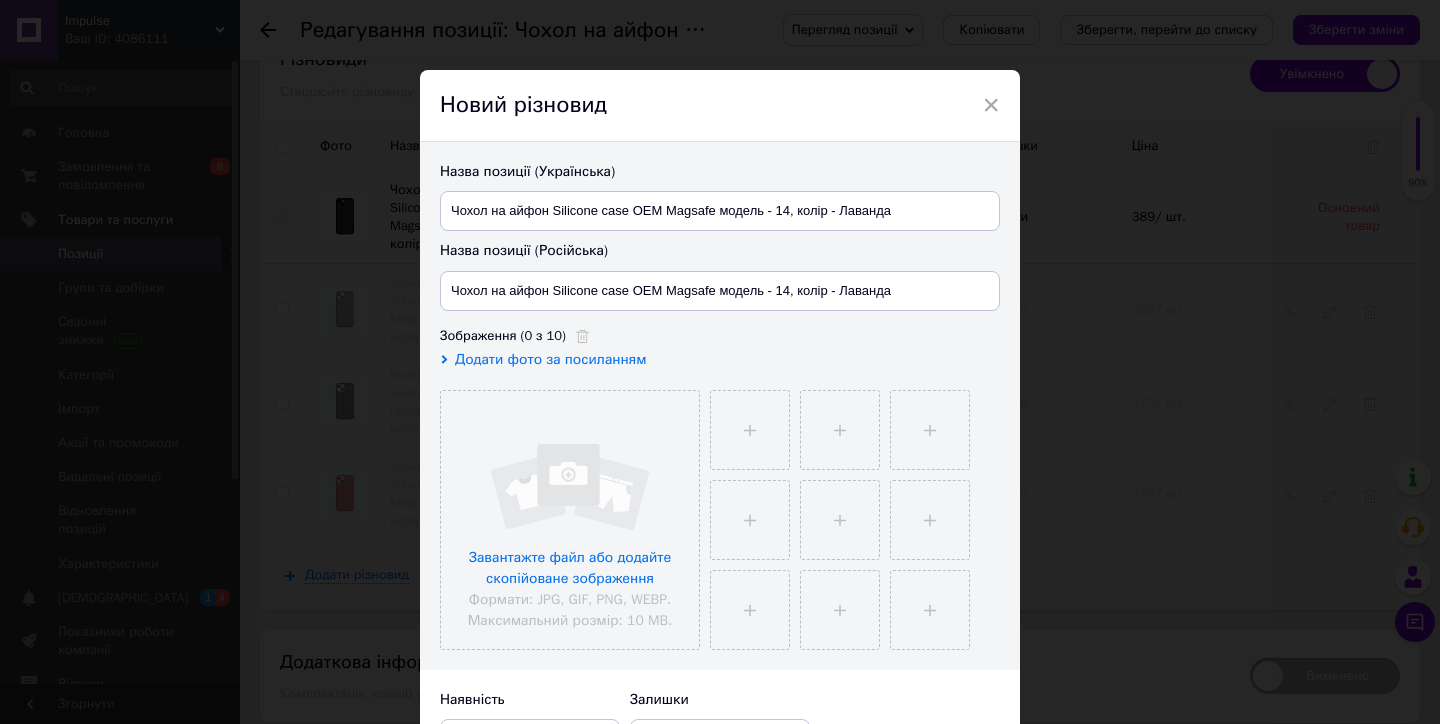 click on "Зображення (0 з 10)" at bounding box center [720, 336] 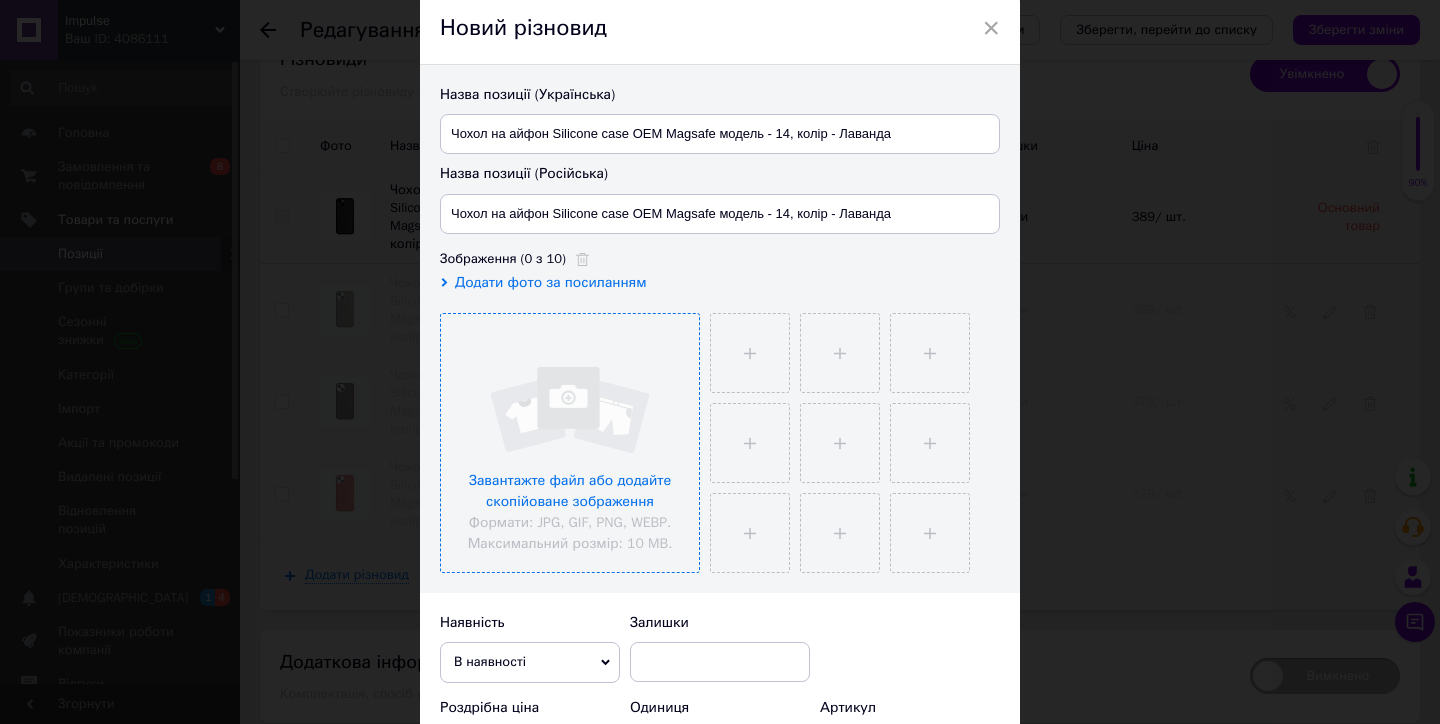 click at bounding box center (570, 443) 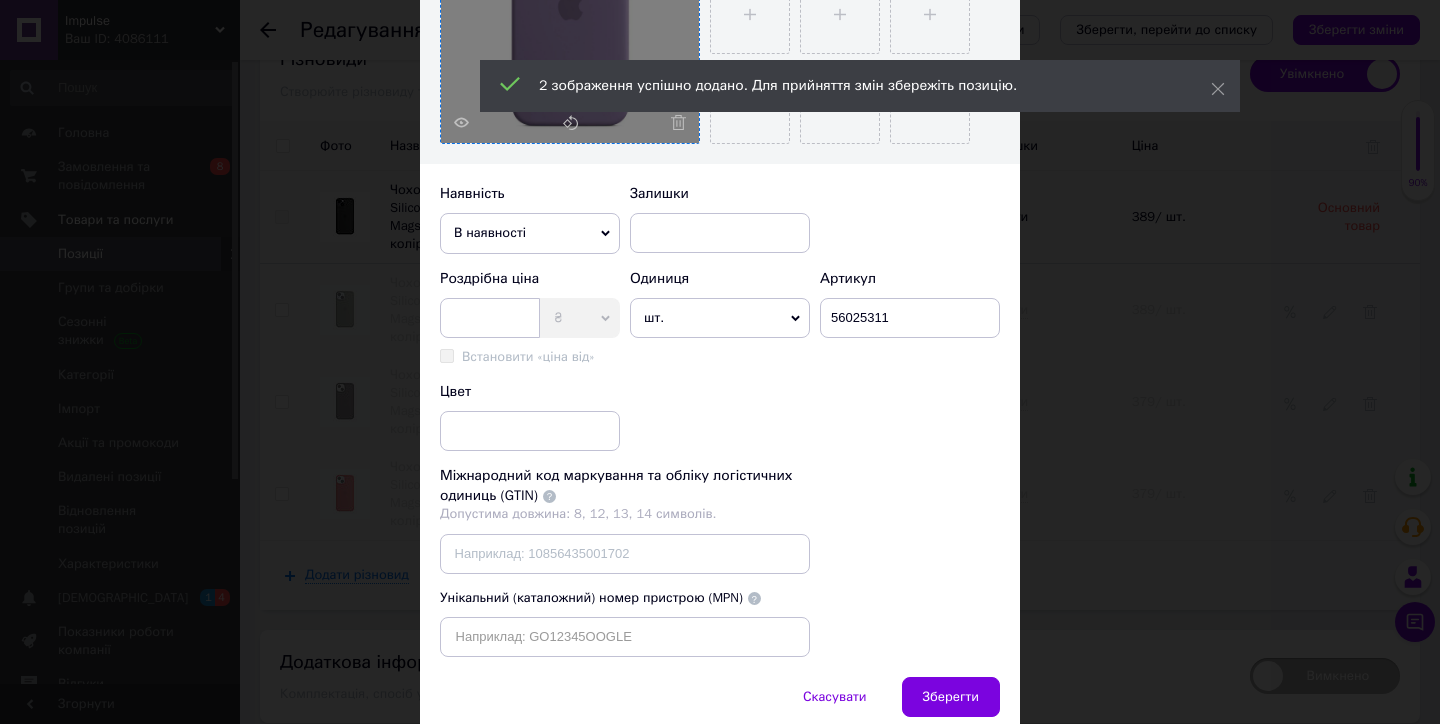 scroll, scrollTop: 519, scrollLeft: 0, axis: vertical 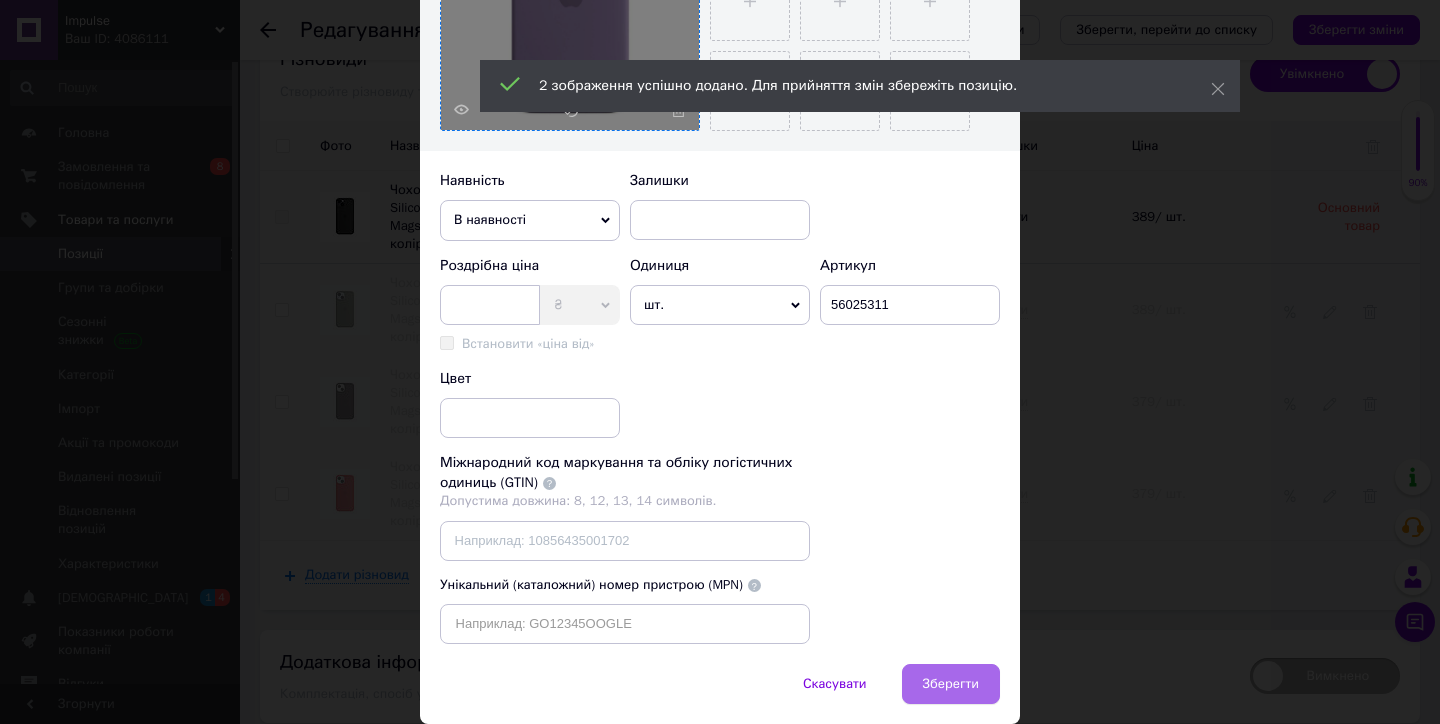 click on "Зберегти" at bounding box center (951, 684) 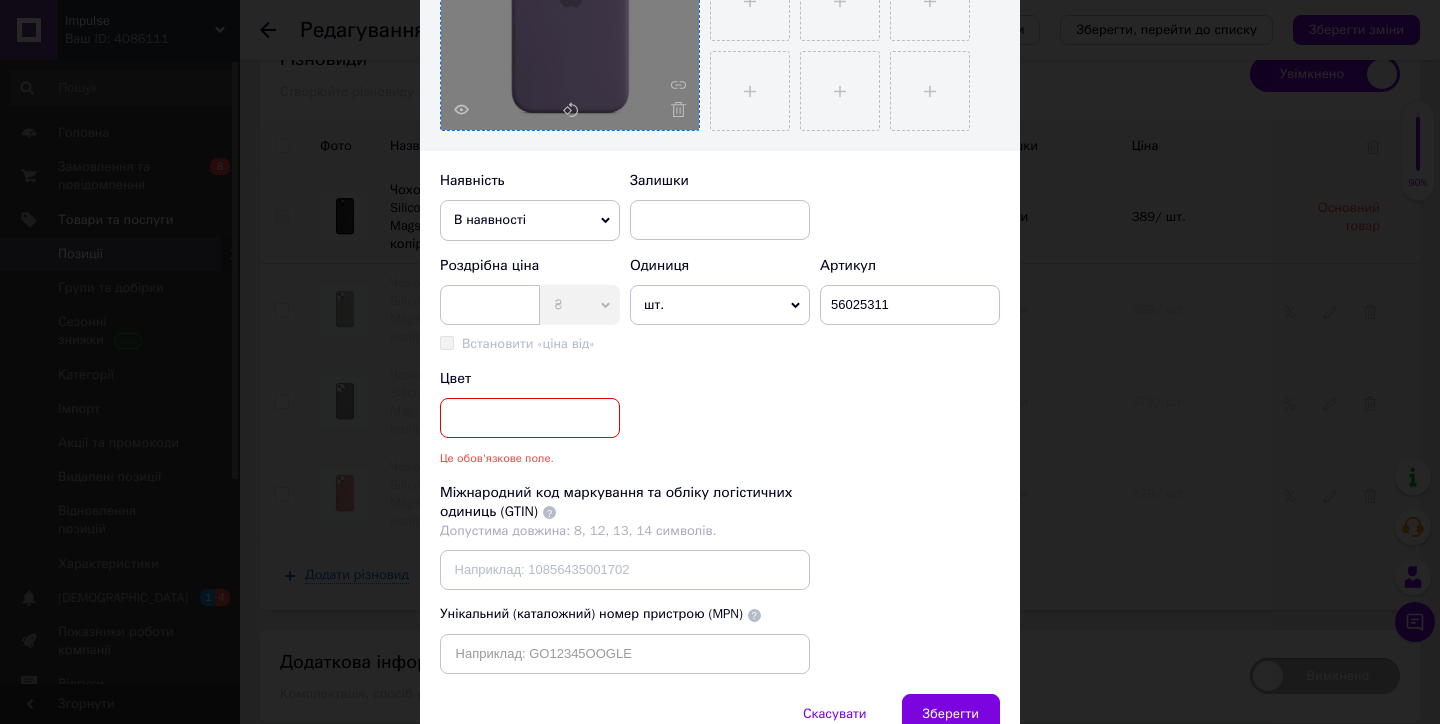 click at bounding box center [530, 418] 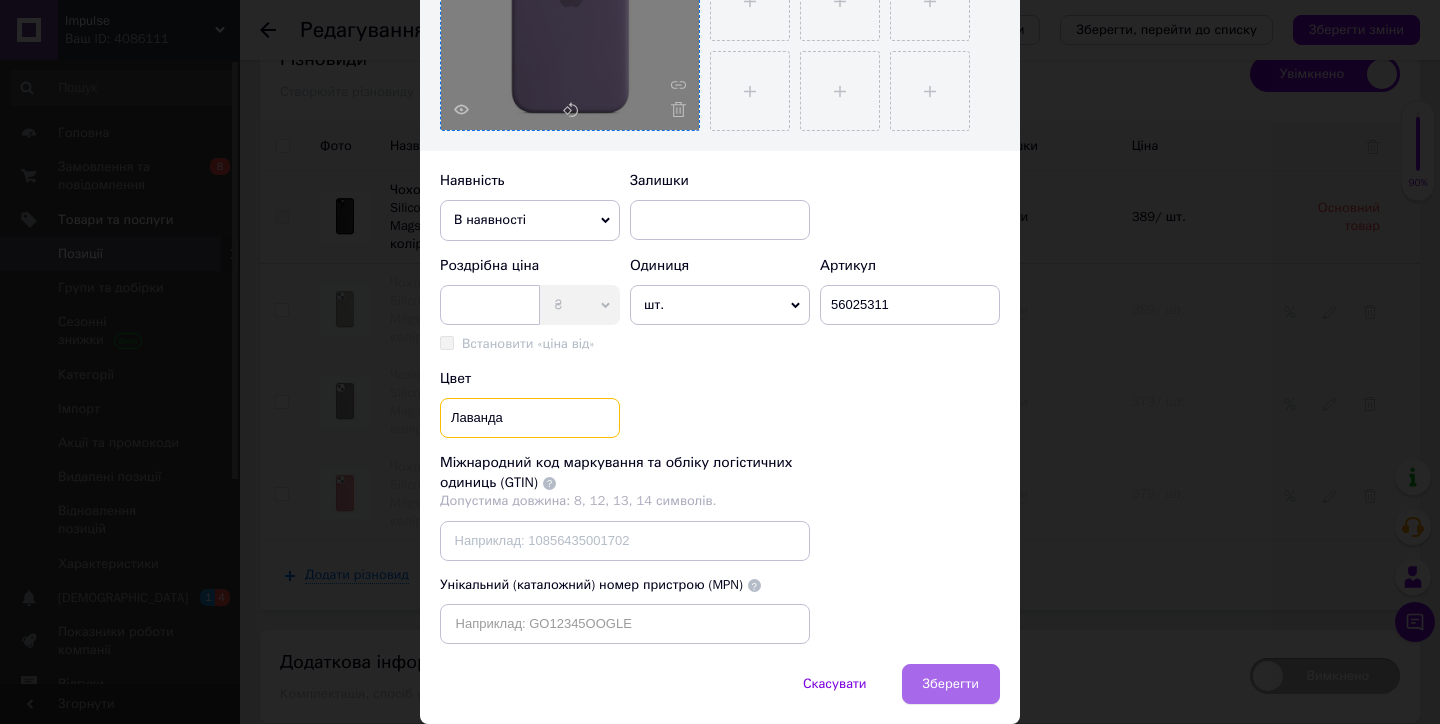 type on "Лаванда" 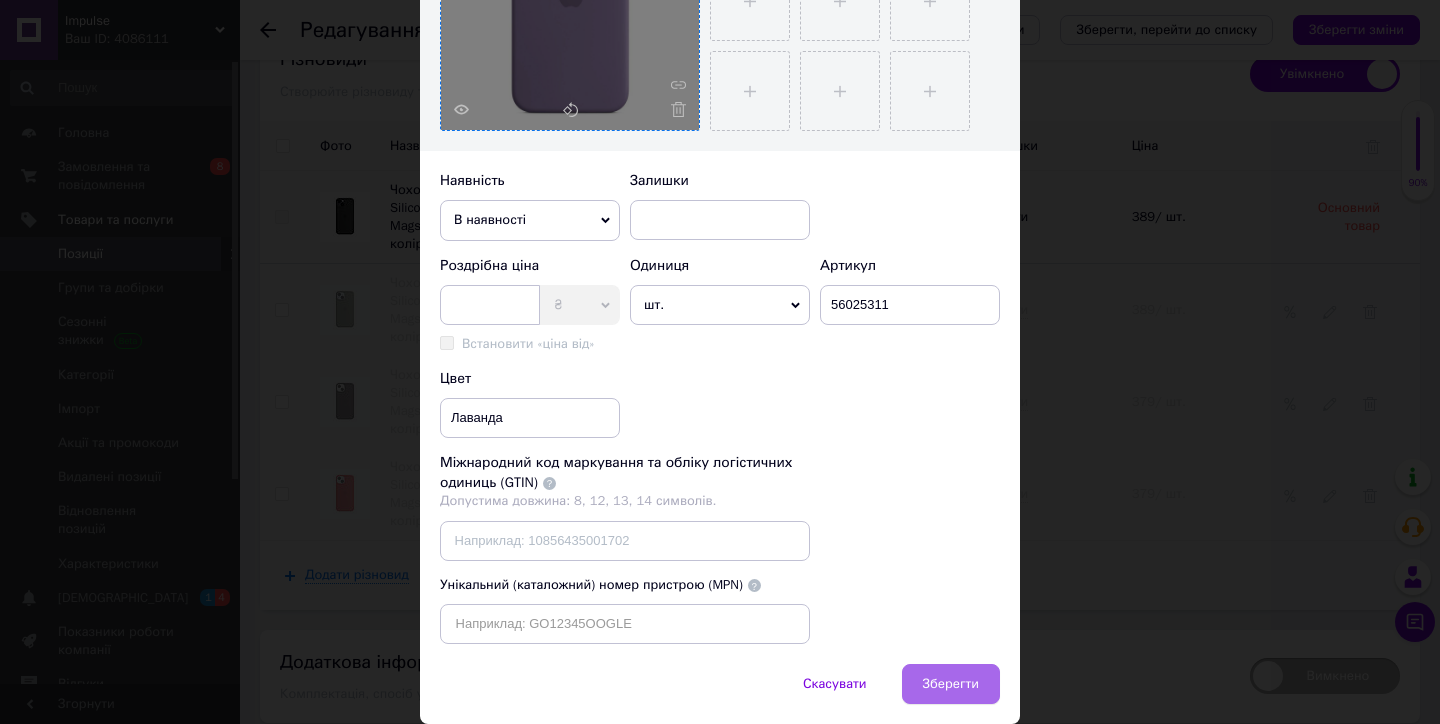 click on "Зберегти" at bounding box center (951, 684) 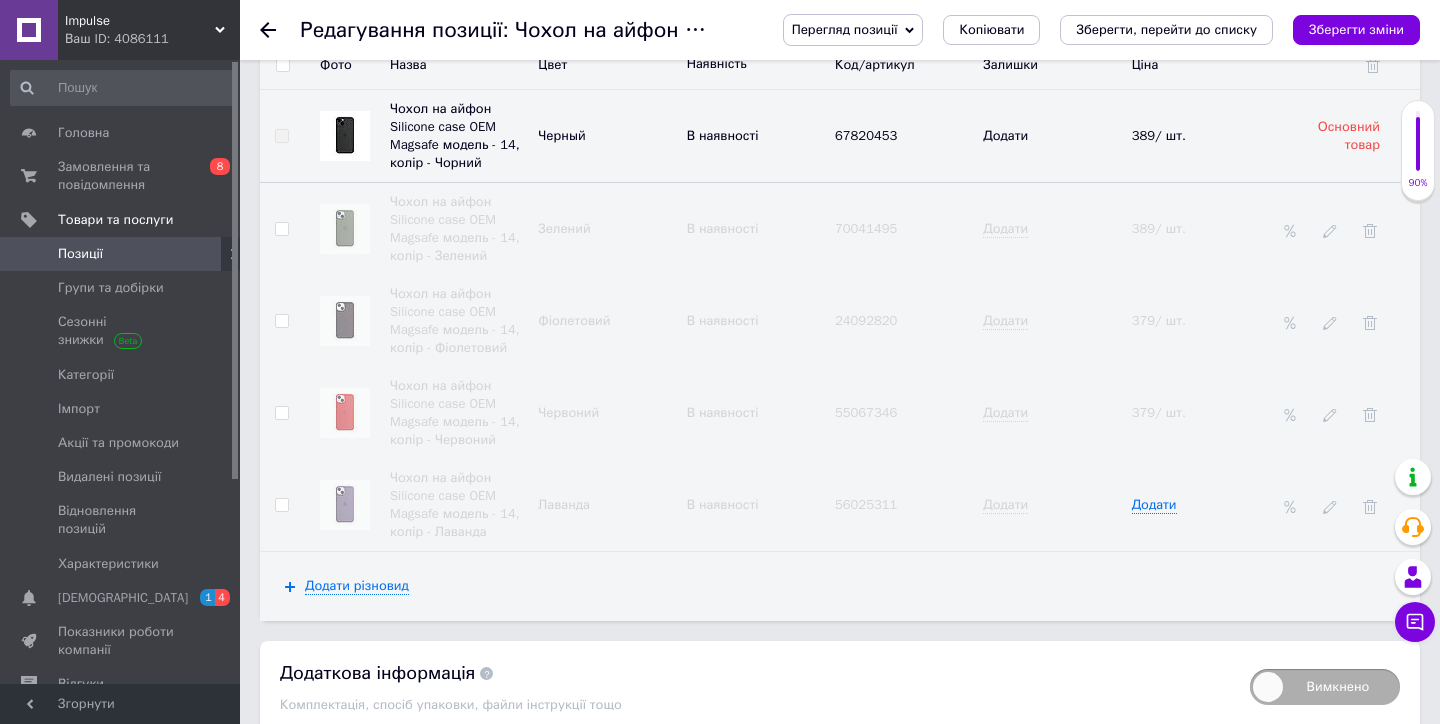 scroll, scrollTop: 2997, scrollLeft: 0, axis: vertical 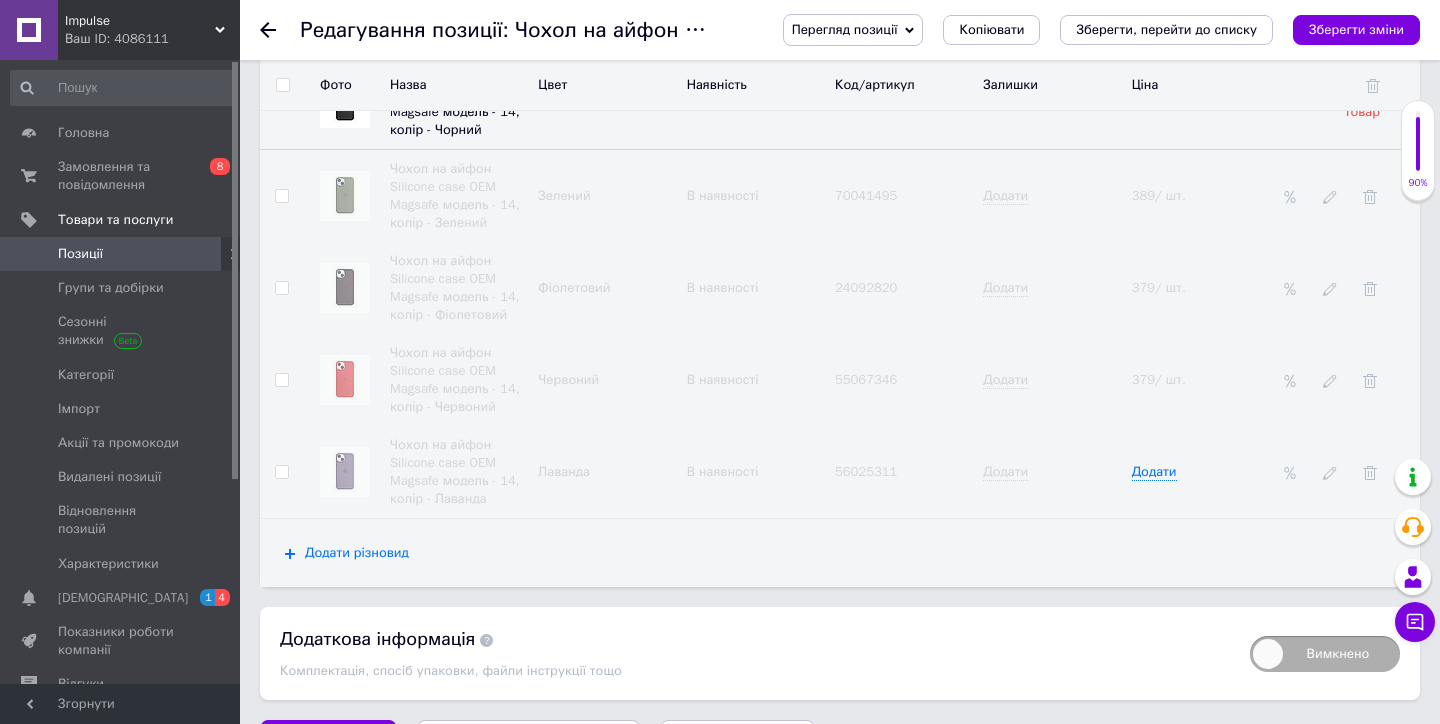 click on "Додати різновид" at bounding box center (357, 553) 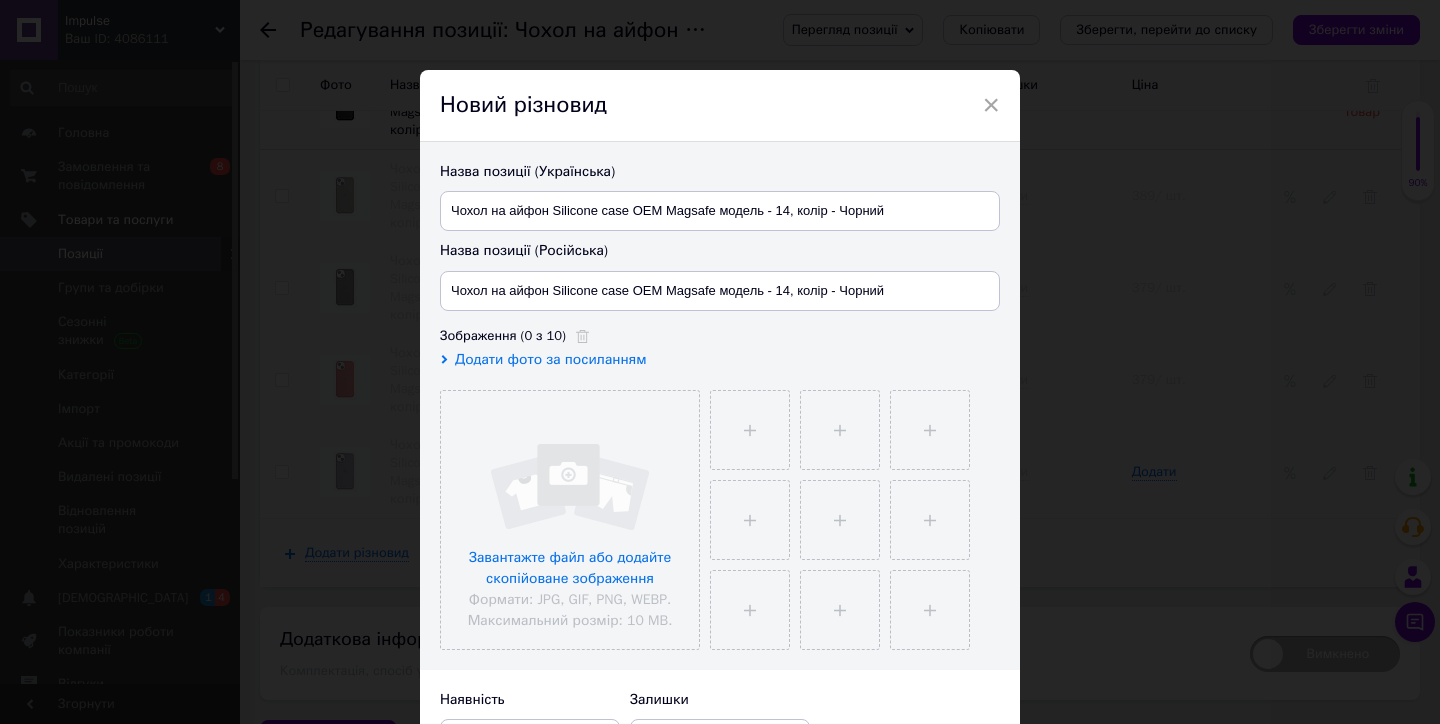 scroll, scrollTop: 319, scrollLeft: 0, axis: vertical 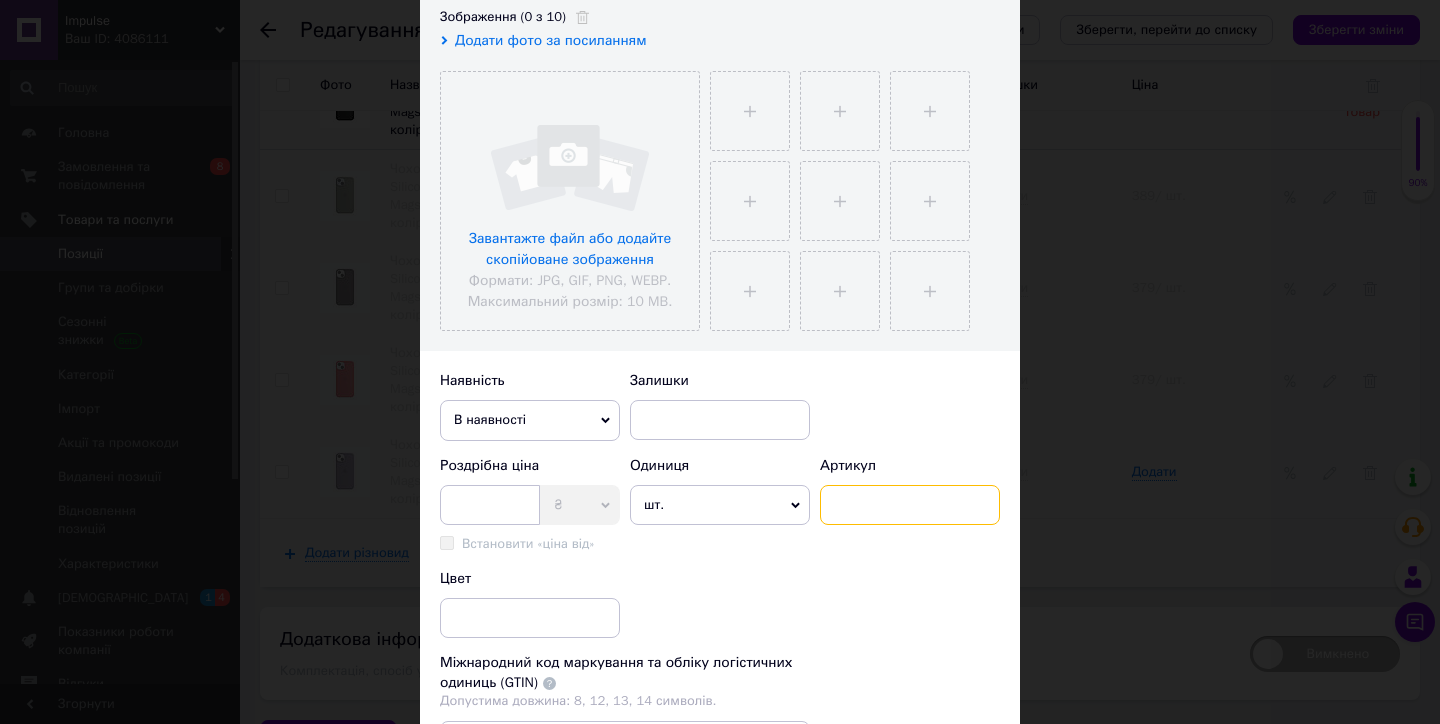 click at bounding box center (910, 505) 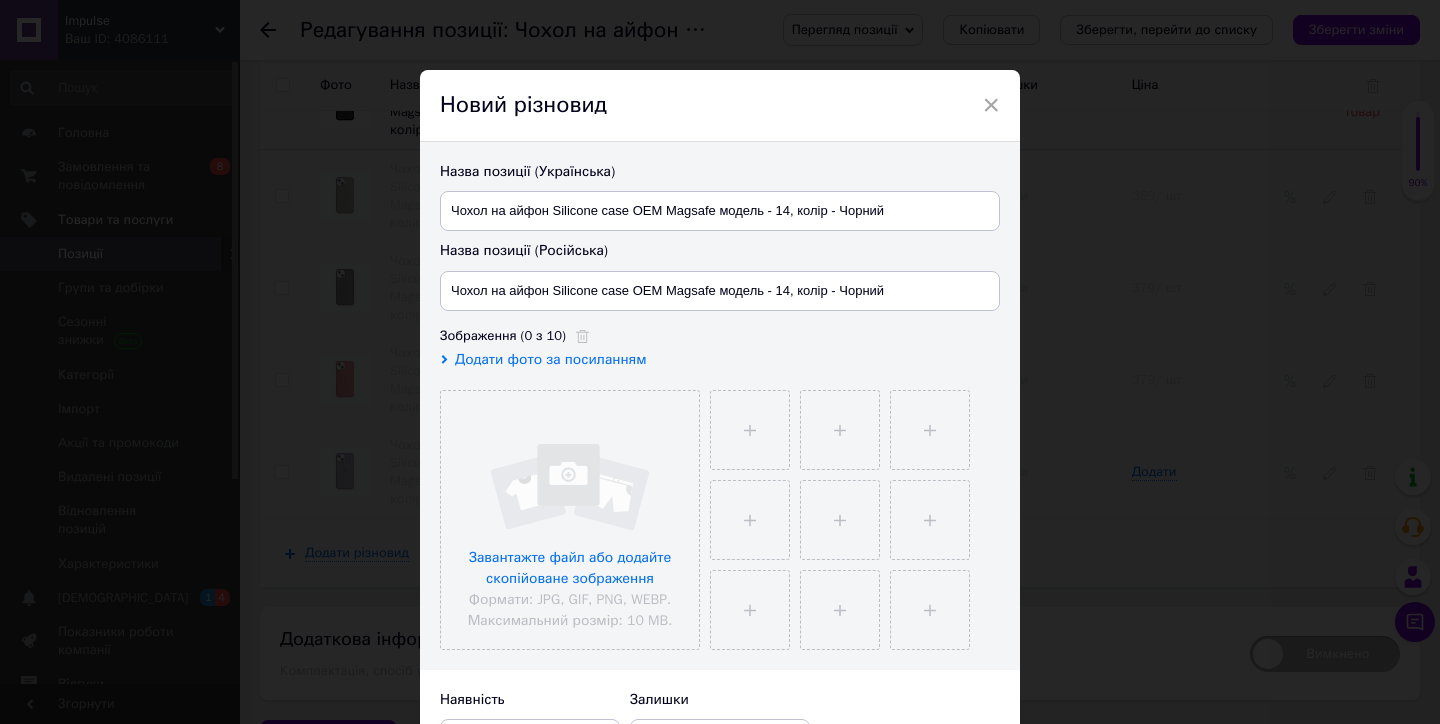 scroll, scrollTop: -1, scrollLeft: 0, axis: vertical 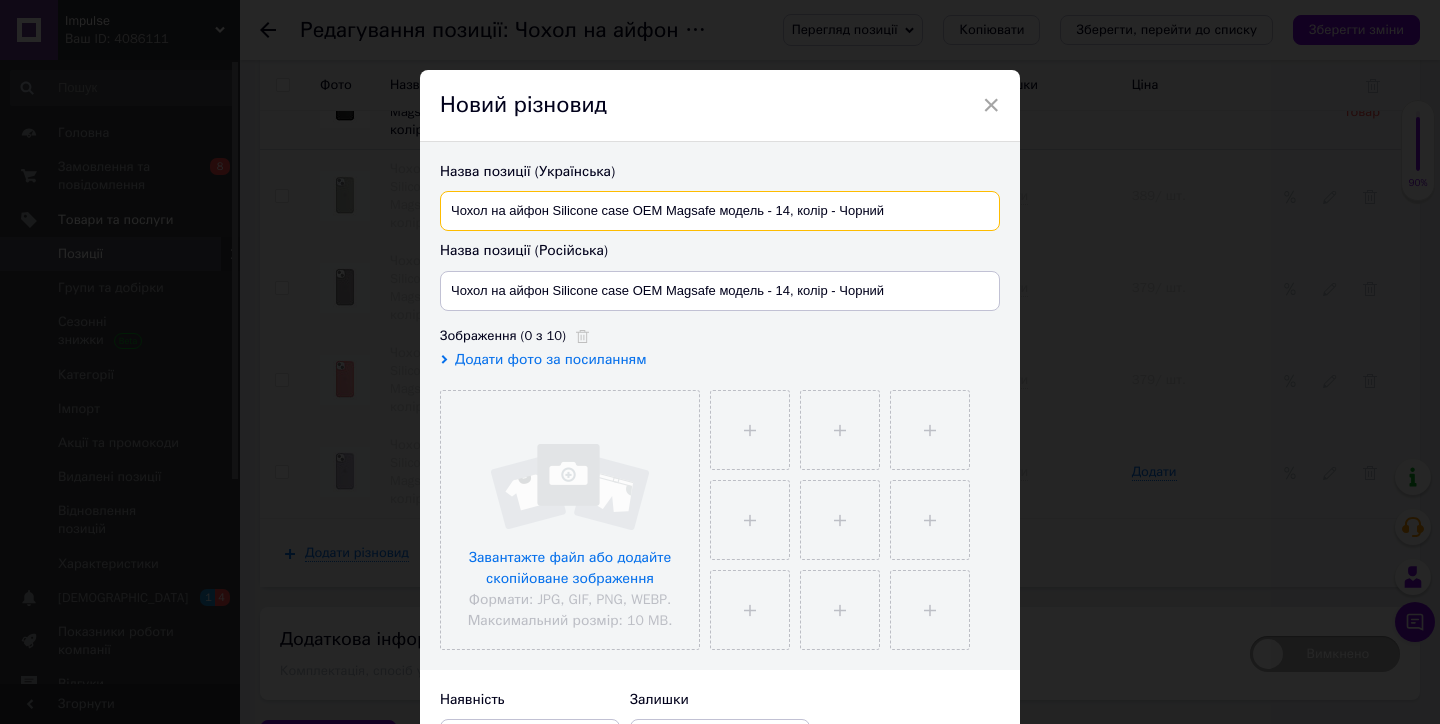 click on "Чохол на айфон Silicone case OEM Magsafe модель - 14, колір - Чорний" at bounding box center (720, 211) 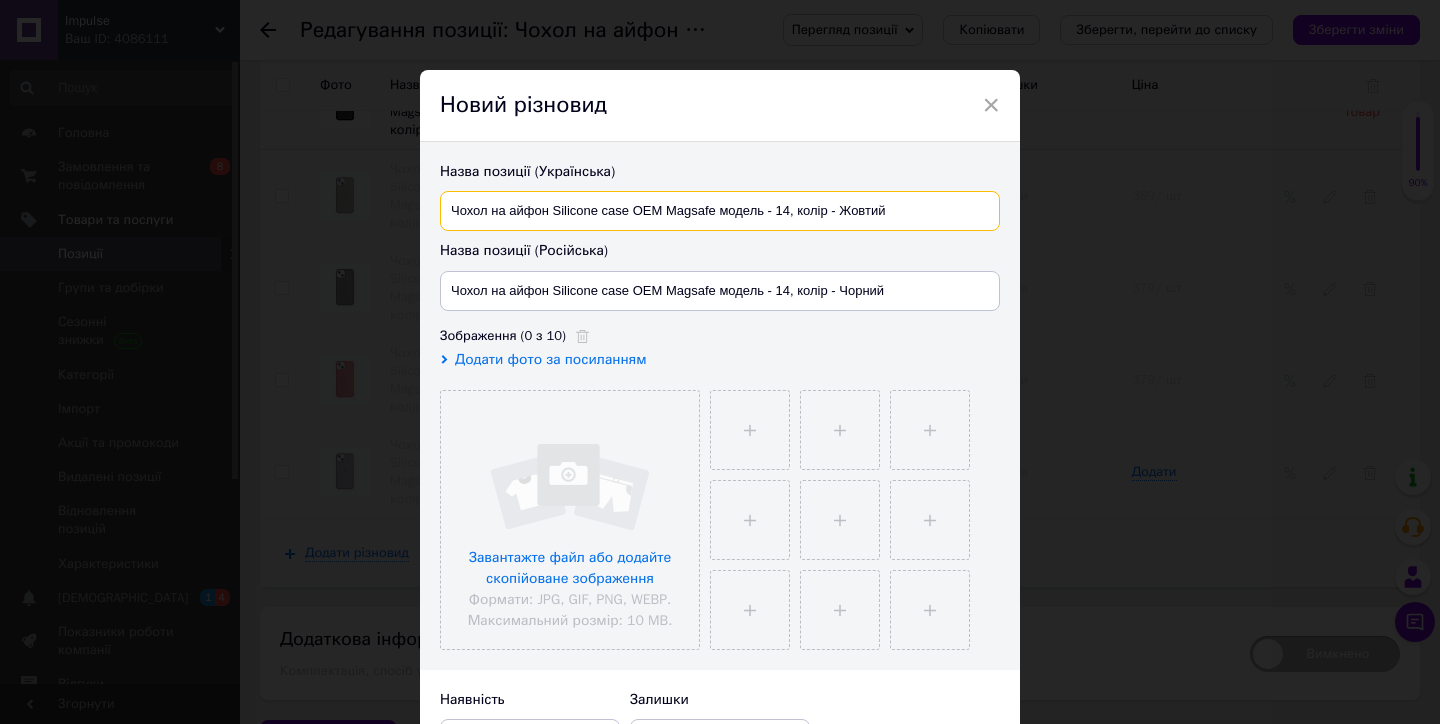 type on "Чохол на айфон Silicone case OEM Magsafe модель - 14, колір - Жовтий" 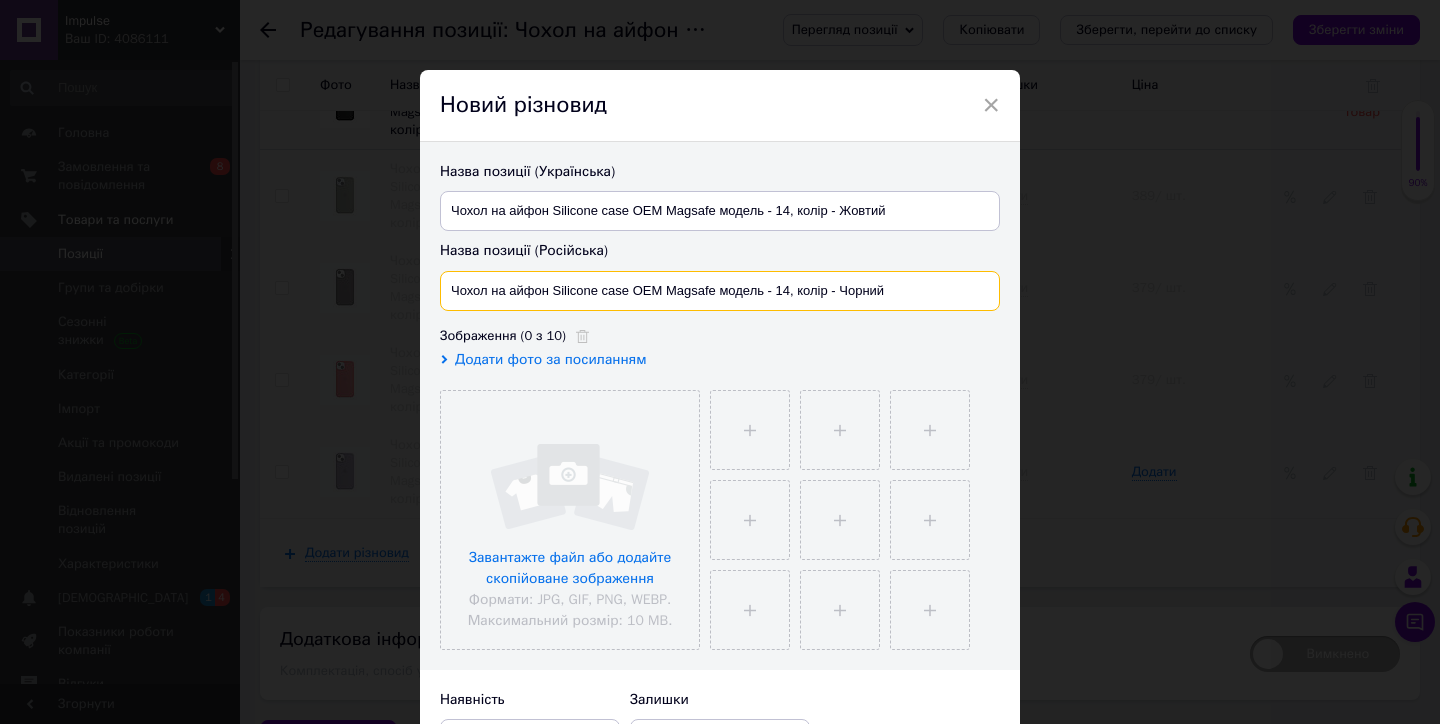 click on "Чохол на айфон Silicone case OEM Magsafe модель - 14, колір - Чорний" at bounding box center (720, 291) 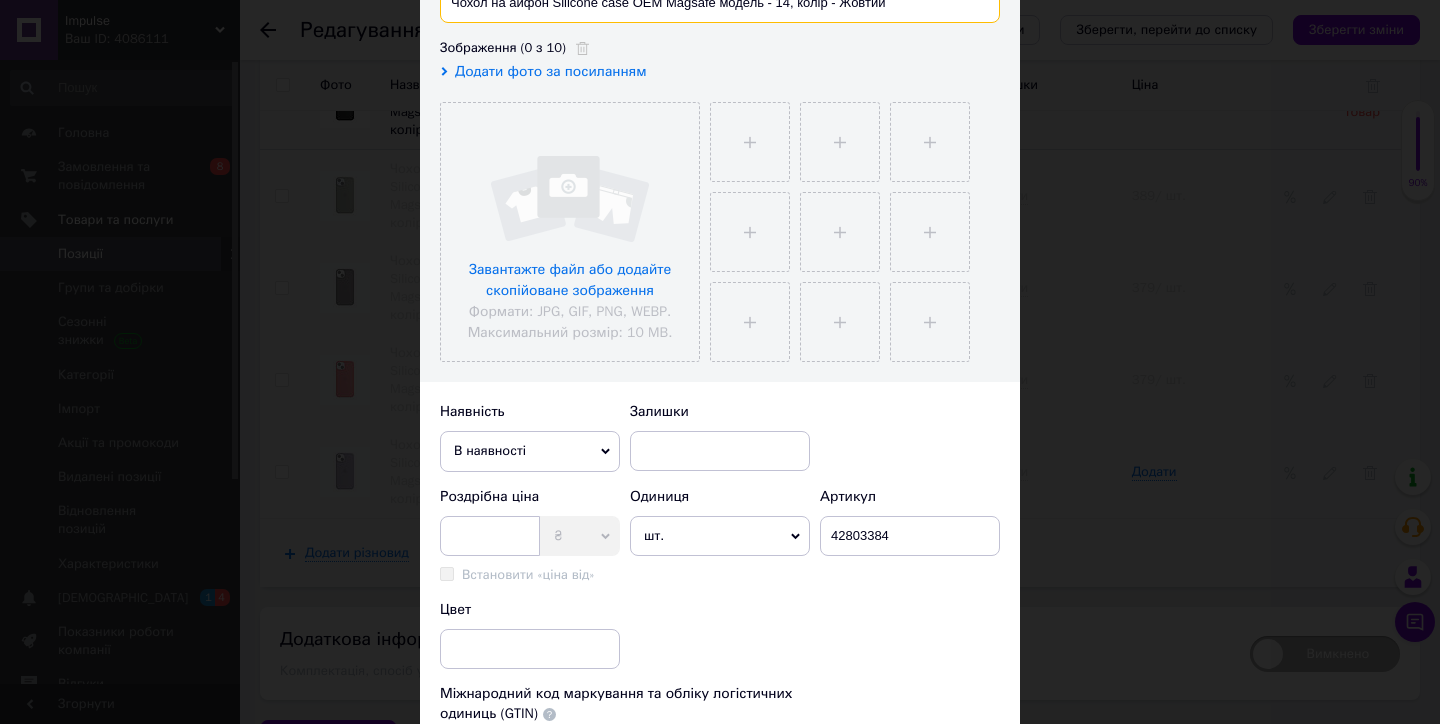 scroll, scrollTop: 289, scrollLeft: 0, axis: vertical 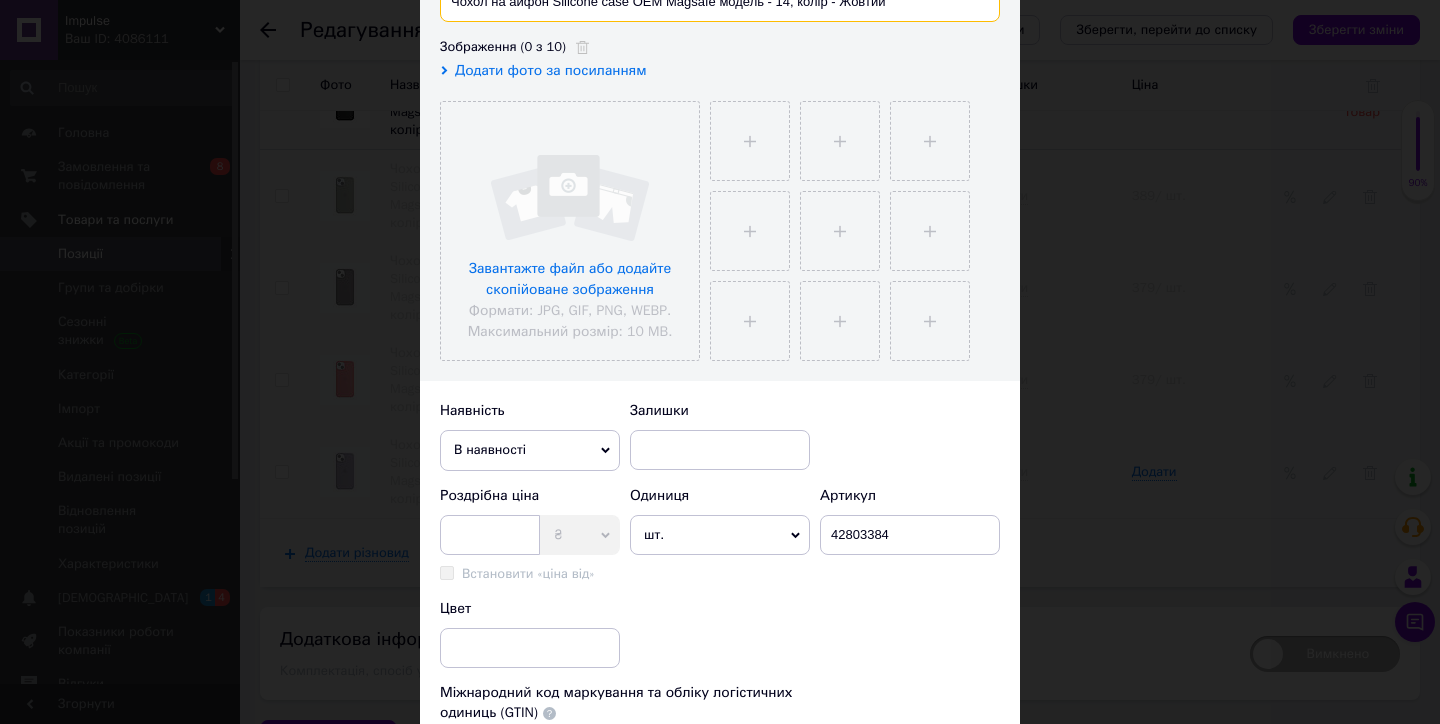 type on "Чохол на айфон Silicone case OEM Magsafe модель - 14, колір - Жовтий" 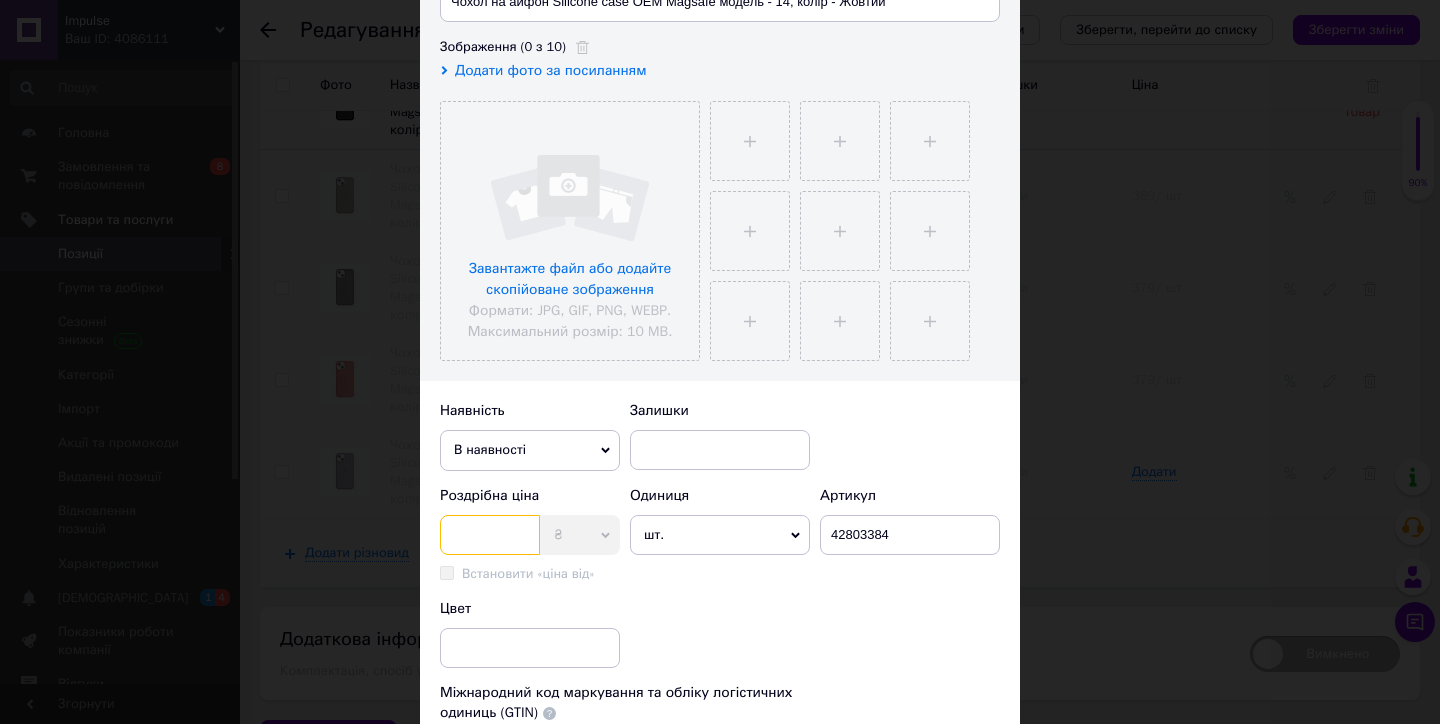 click at bounding box center (490, 535) 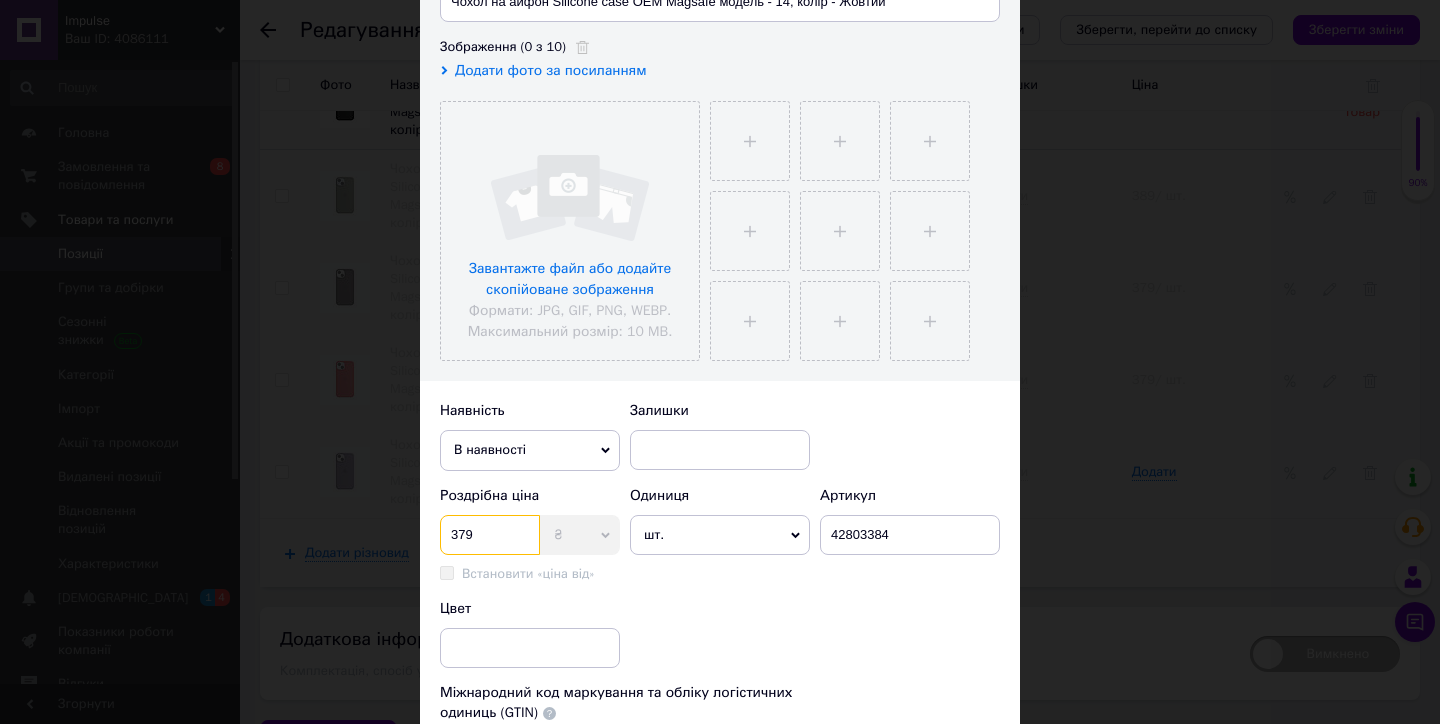 type on "379" 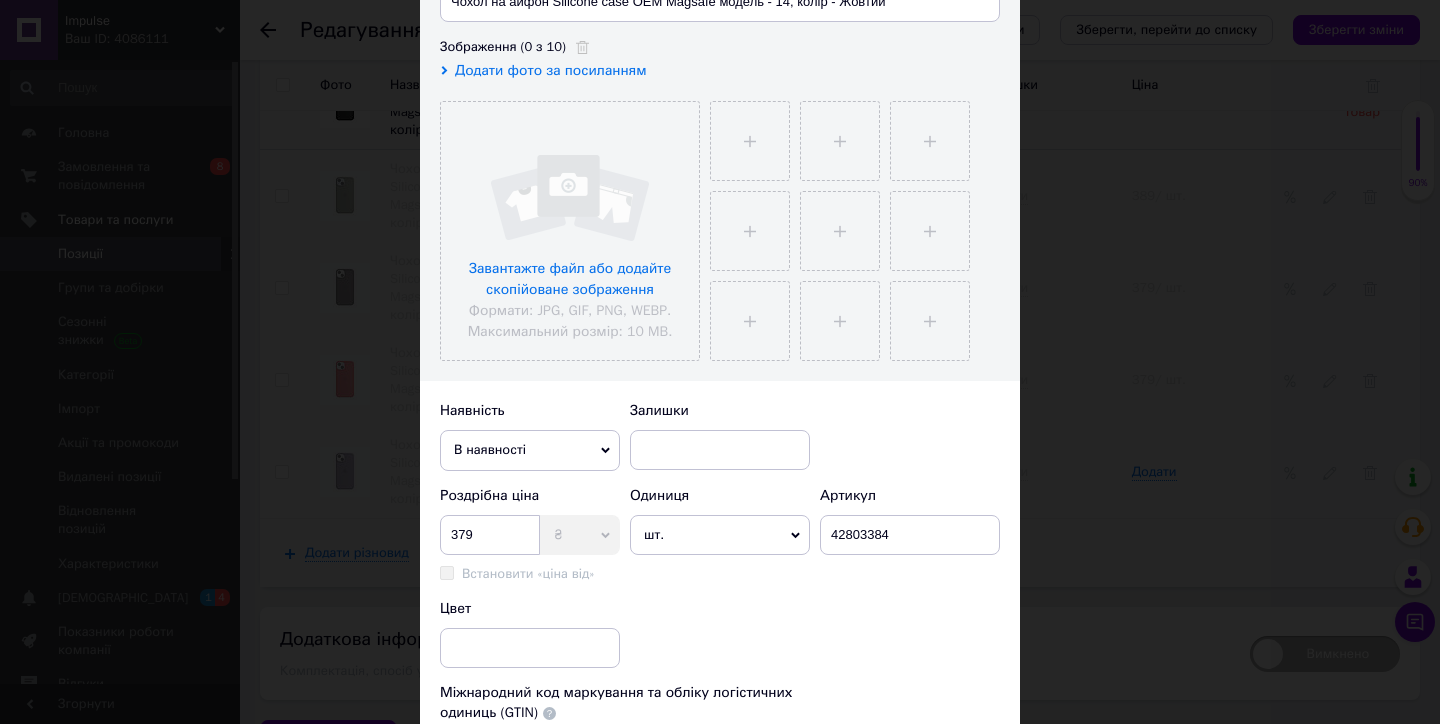 click on "Одиниця шт. 100 шт. 10 шт. тис. шт. т.у.шт. т кг г куб.м л кв.м кв.см кв.фут кв.дм м км дав мішок пара чол. упаковка тисяча сотка га пог.м ящик відро банка [PERSON_NAME] каністра пач мм мл гр/кв.м кг/кв.м 100 г комплект набір моток рулон послуга см секція бухта об'єкт сторінка т/км доба ват лист карат хвилина кВт мВт бобіна палетомісце зміна куб.дм рейс колесо ярд балон бочка коробка 10 см автоцистерна єврокуб 100 мл од. година день тиждень місяць два місяці квартал півроку рік номер птахомісце стакан флакон ампула тираж виїзд доза шприц-туба пігулка тюбик блістер 50 г. партія слово 5 г." at bounding box center (720, 535) 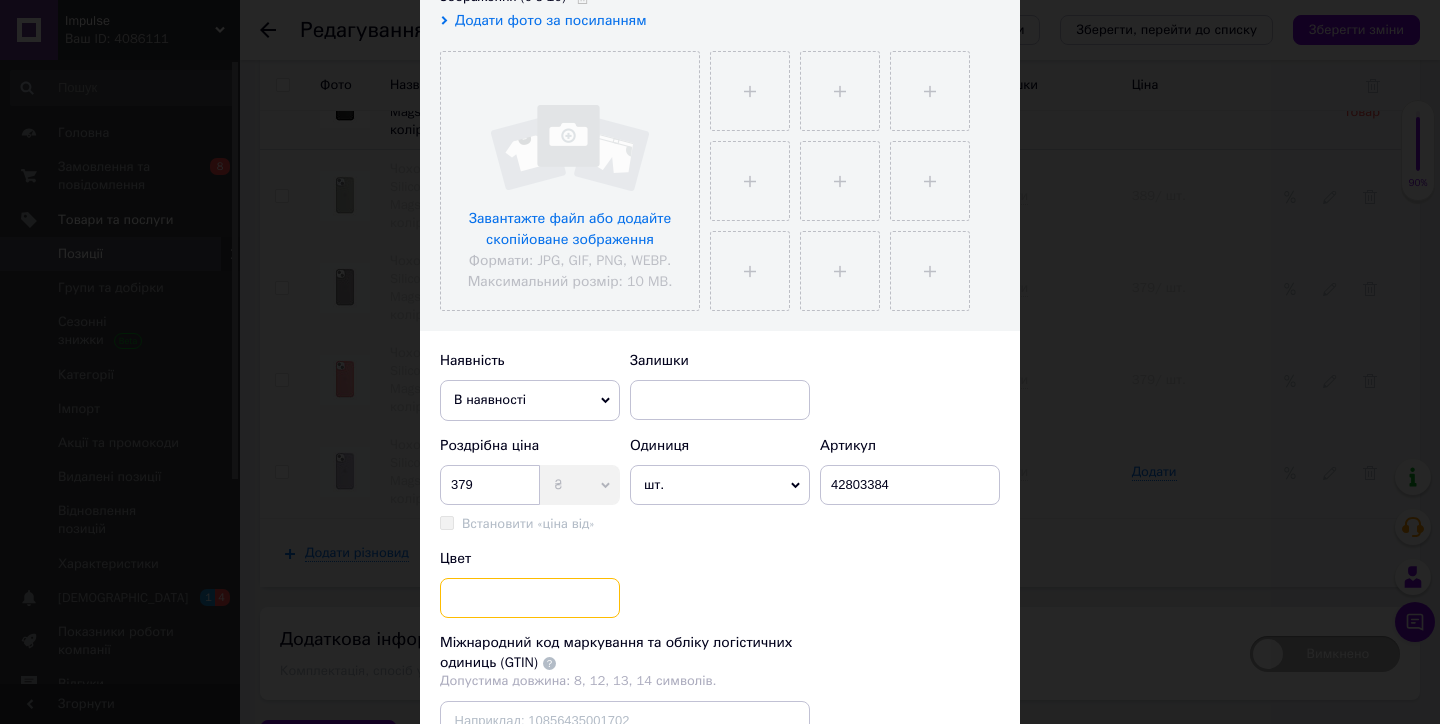 click at bounding box center (530, 598) 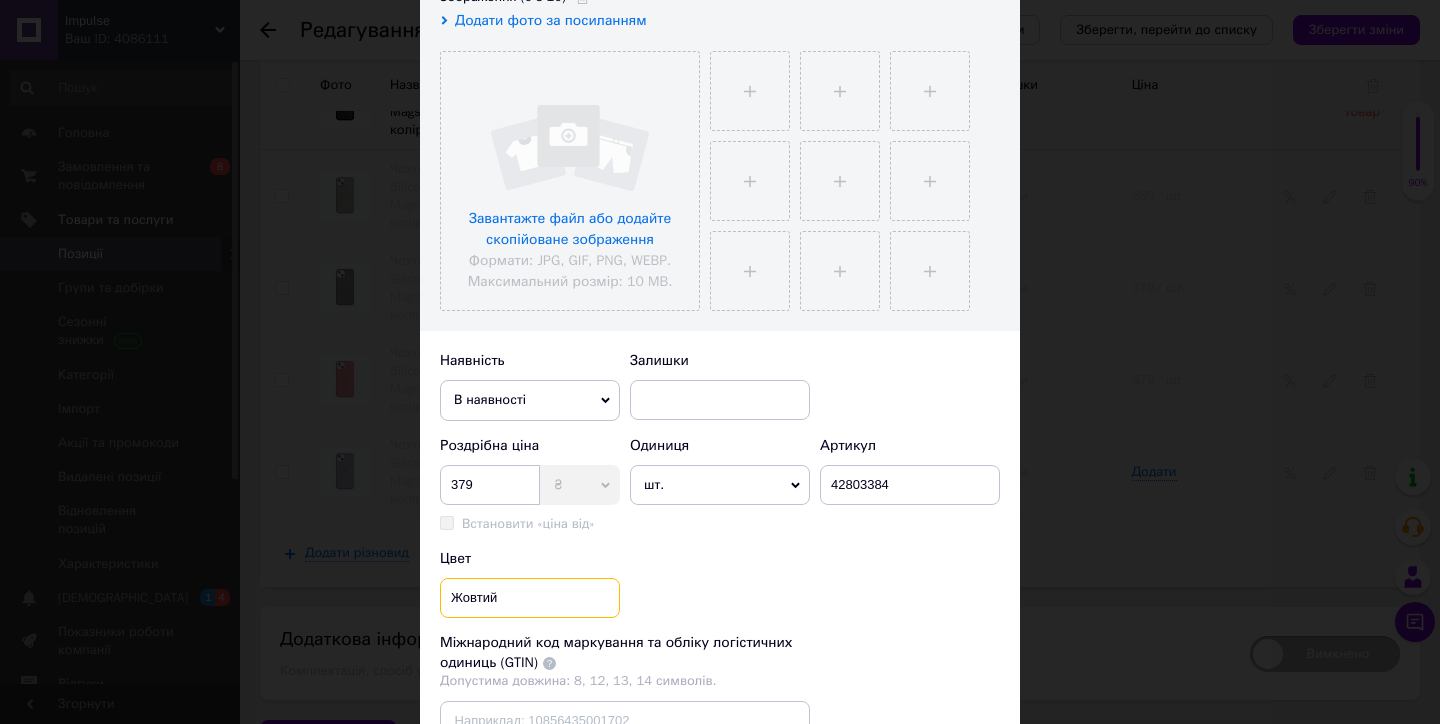 type on "Жовтий" 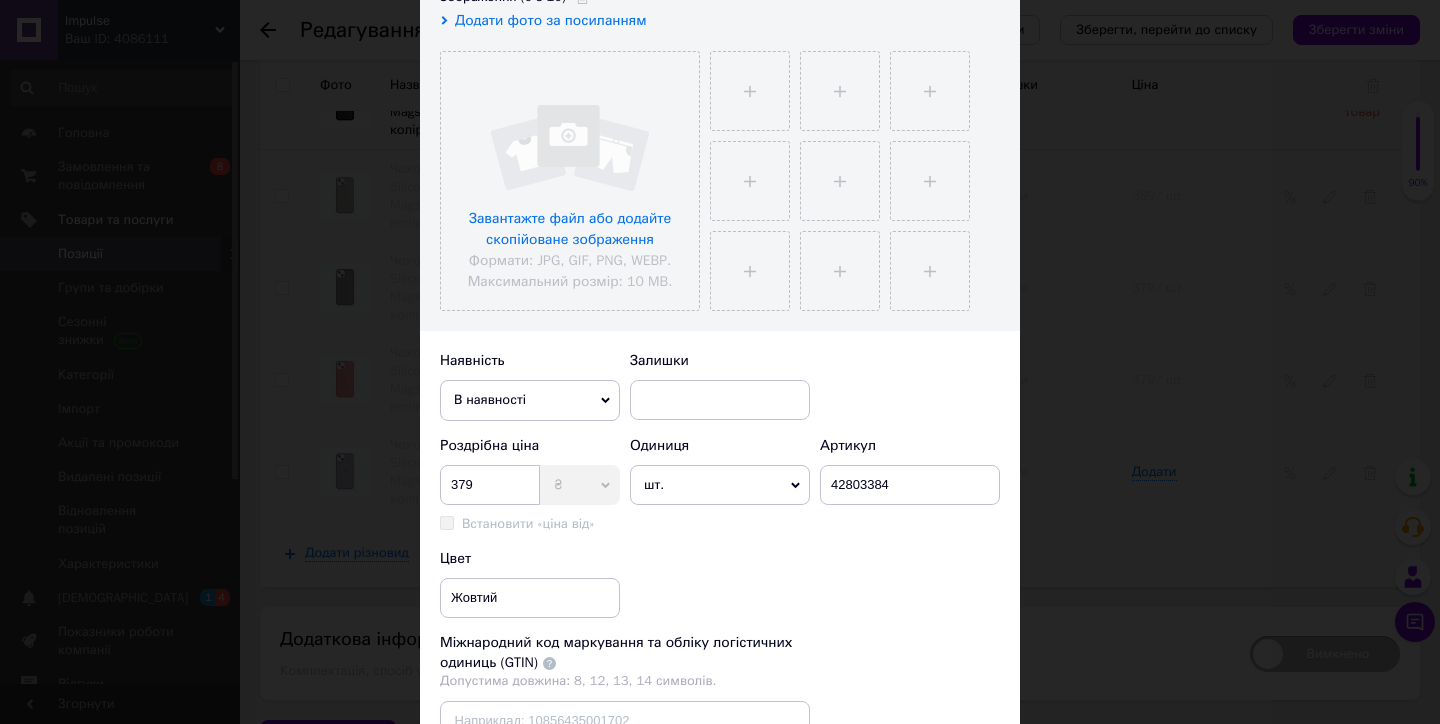 click on "Цвет Жовтий" at bounding box center [720, 584] 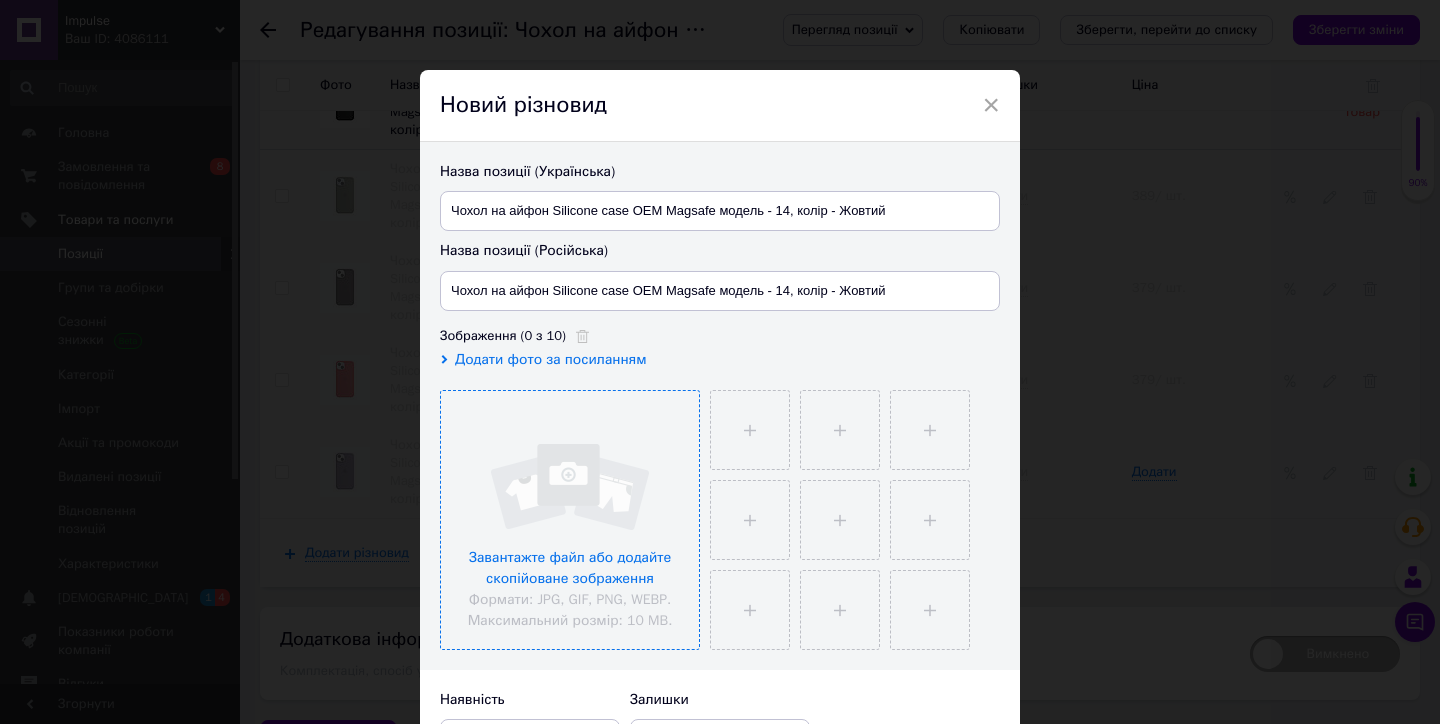 scroll, scrollTop: 0, scrollLeft: 0, axis: both 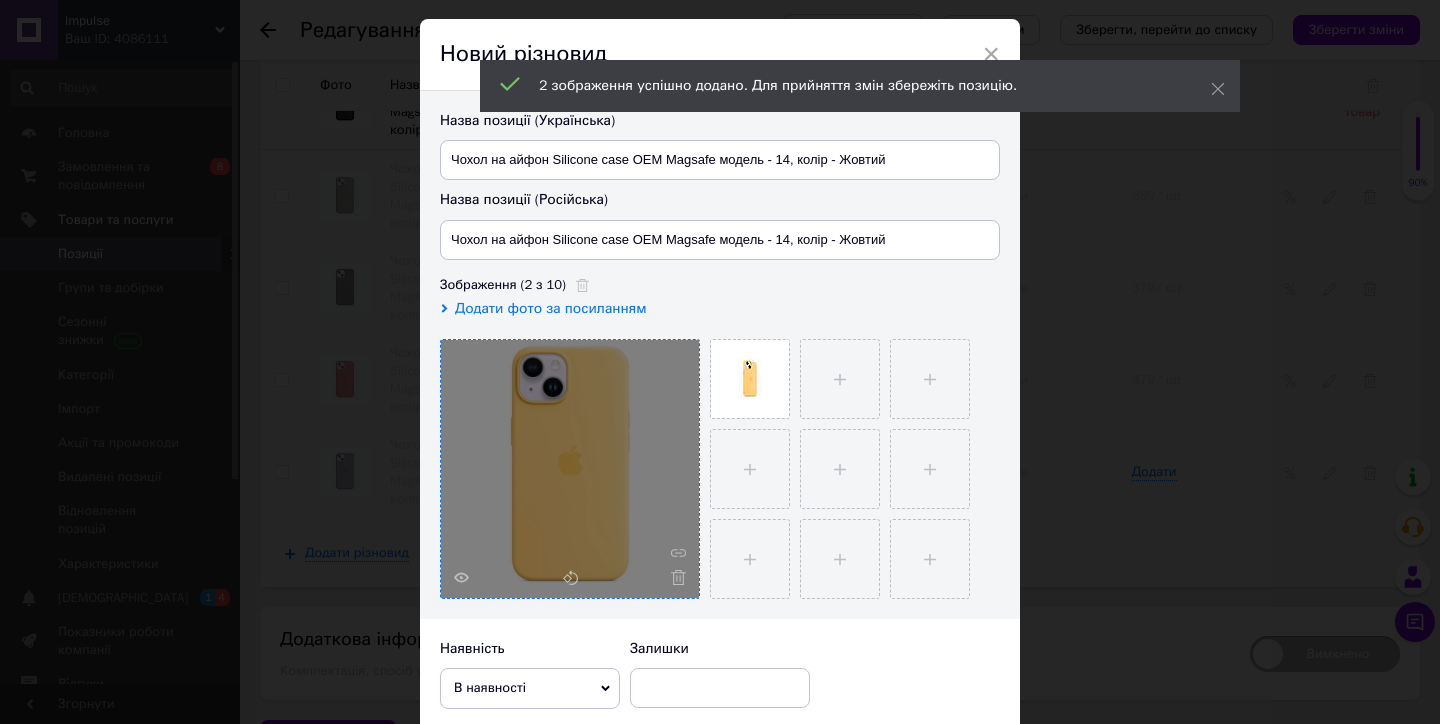 drag, startPoint x: 744, startPoint y: 367, endPoint x: 733, endPoint y: 371, distance: 11.7046995 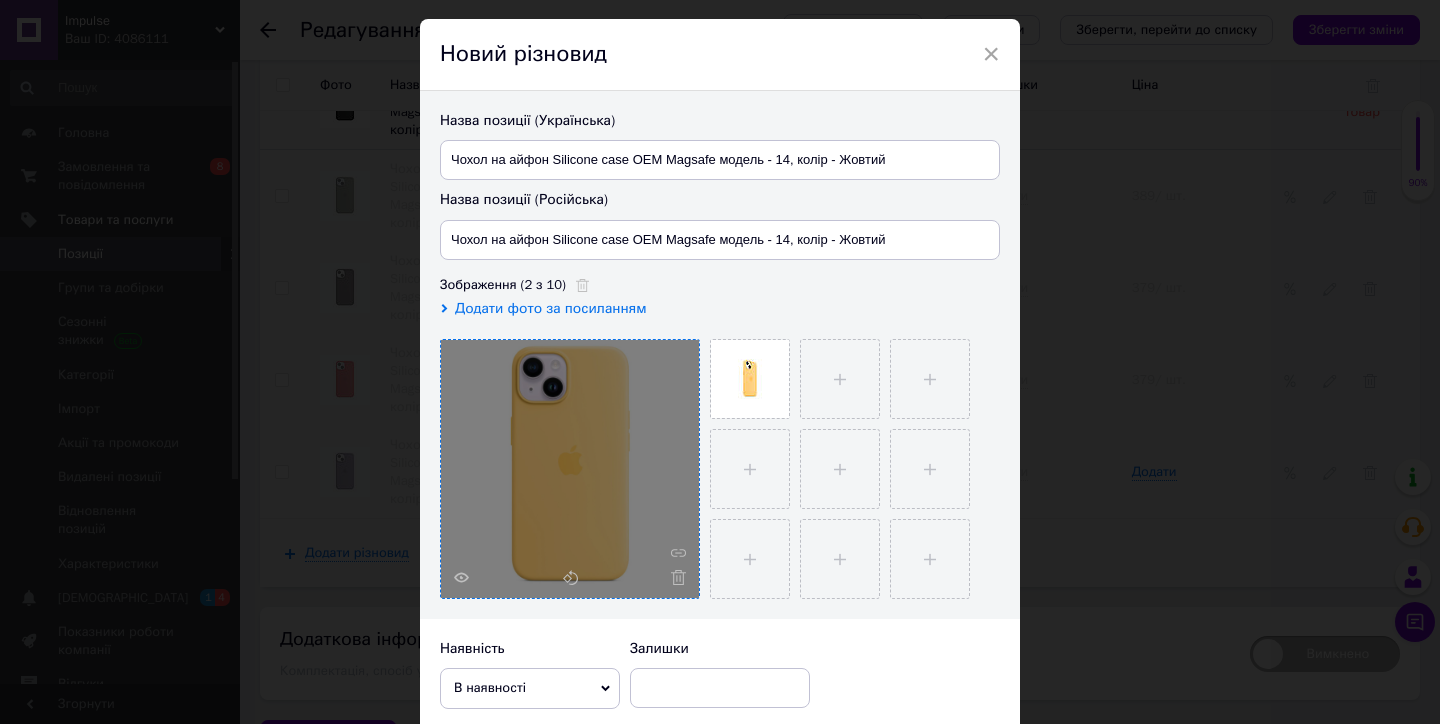 click on "Назва позиції (Українська) Чохол на айфон Silicone case OEM Magsafe модель - 14, колір - Жовтий Назва позиції (Російська) Чохол на айфон Silicone case OEM Magsafe модель - 14, колір - Жовтий Зображення (2 з 10) Додати фото за посиланням" at bounding box center [720, 355] 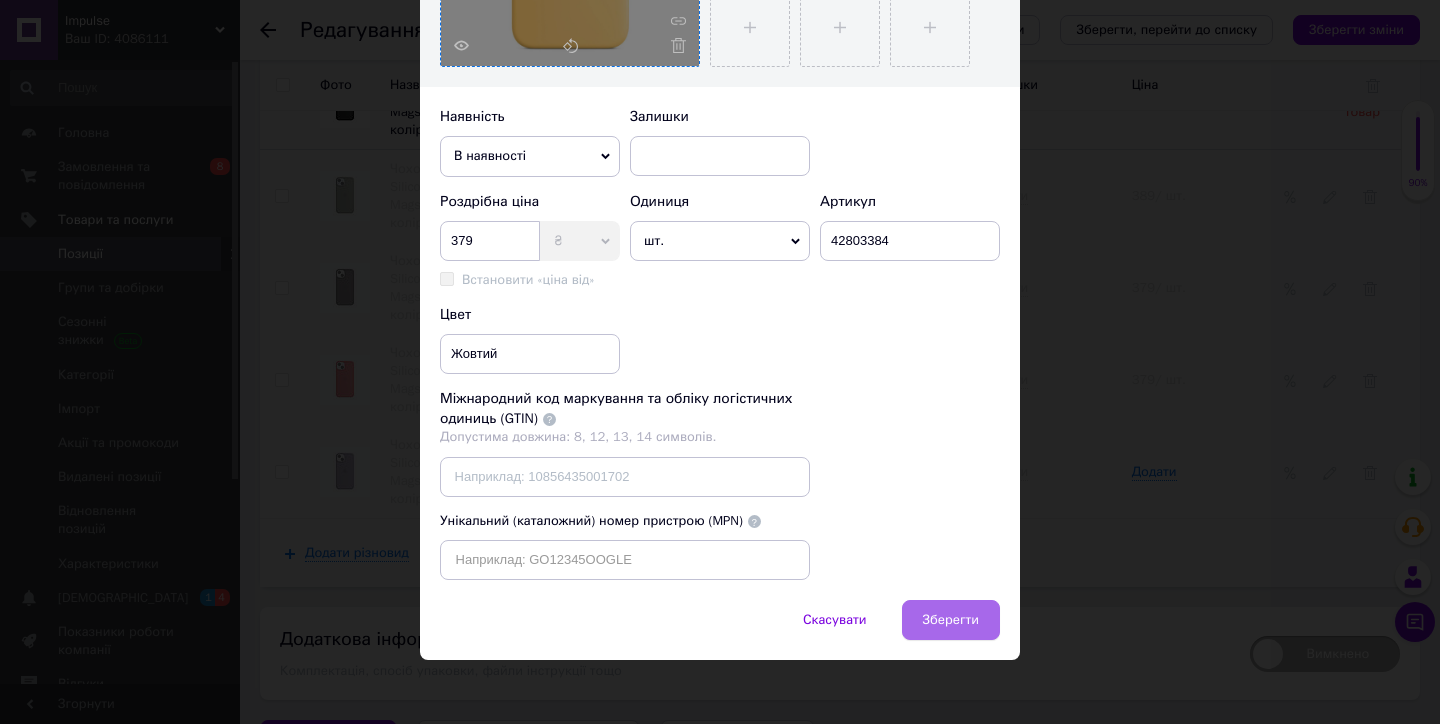 scroll, scrollTop: 582, scrollLeft: 0, axis: vertical 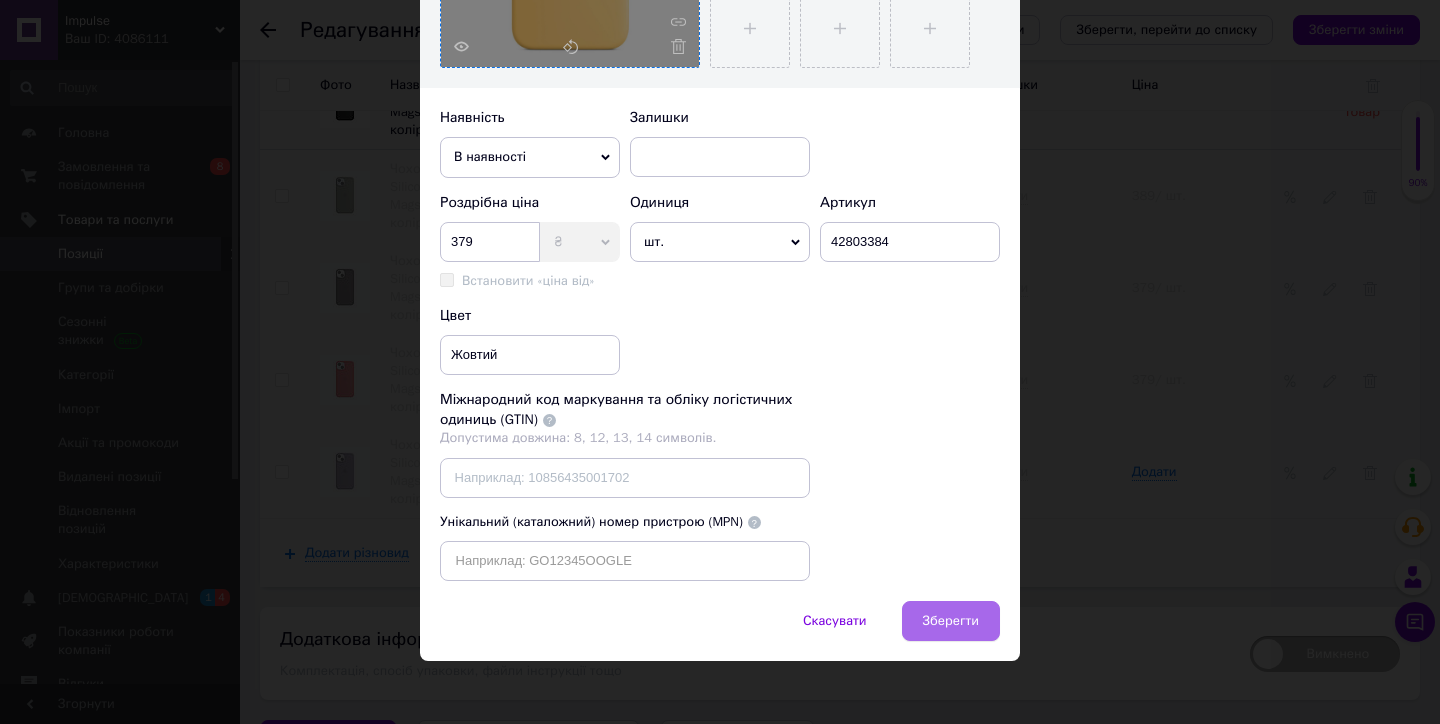 click on "Зберегти" at bounding box center [951, 621] 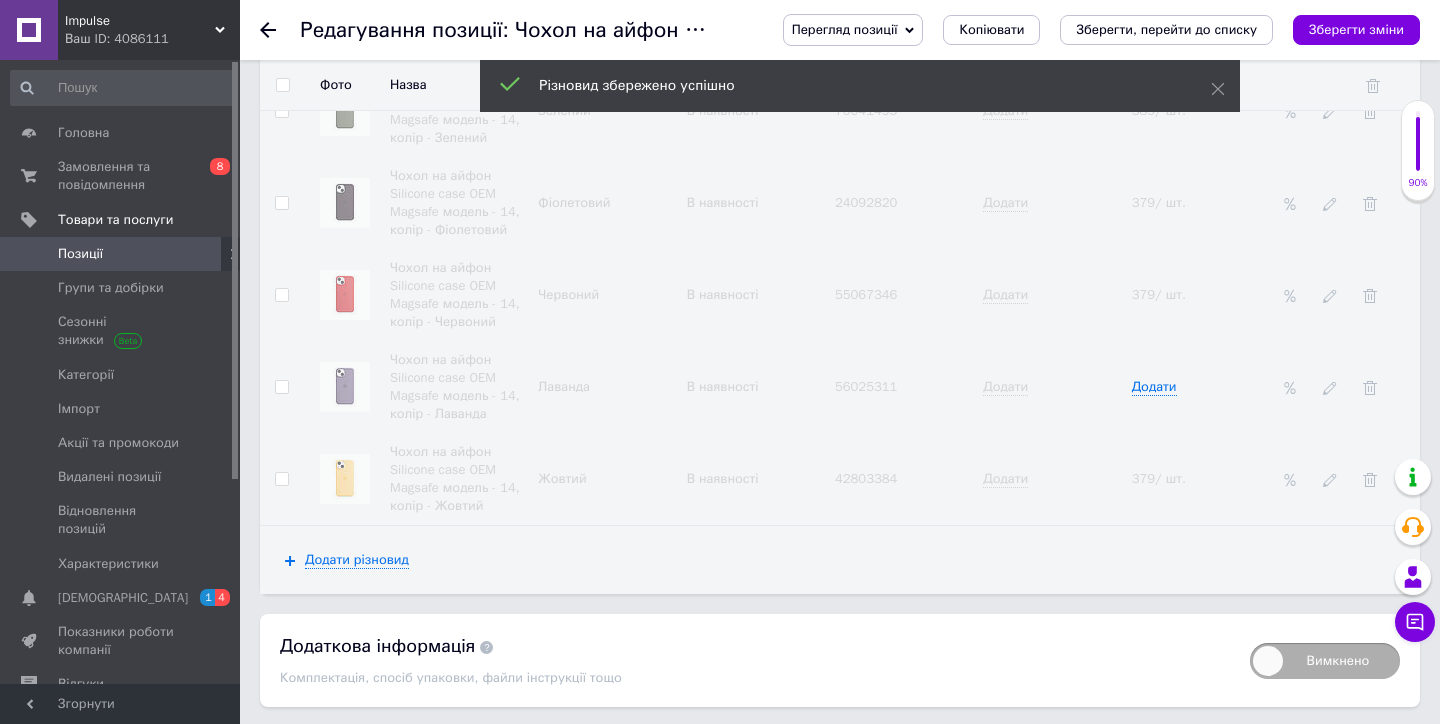 scroll, scrollTop: 3081, scrollLeft: 0, axis: vertical 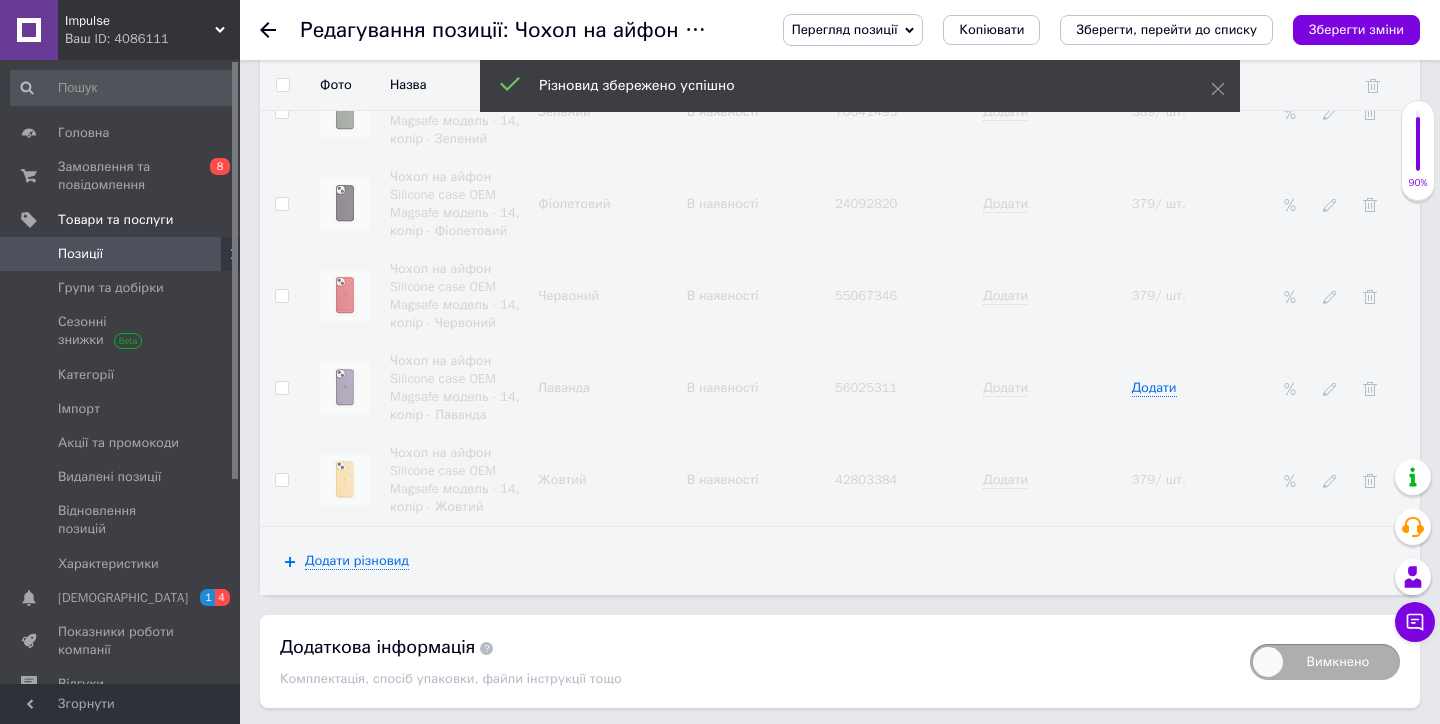 click on "Зберегти зміни" at bounding box center [328, 748] 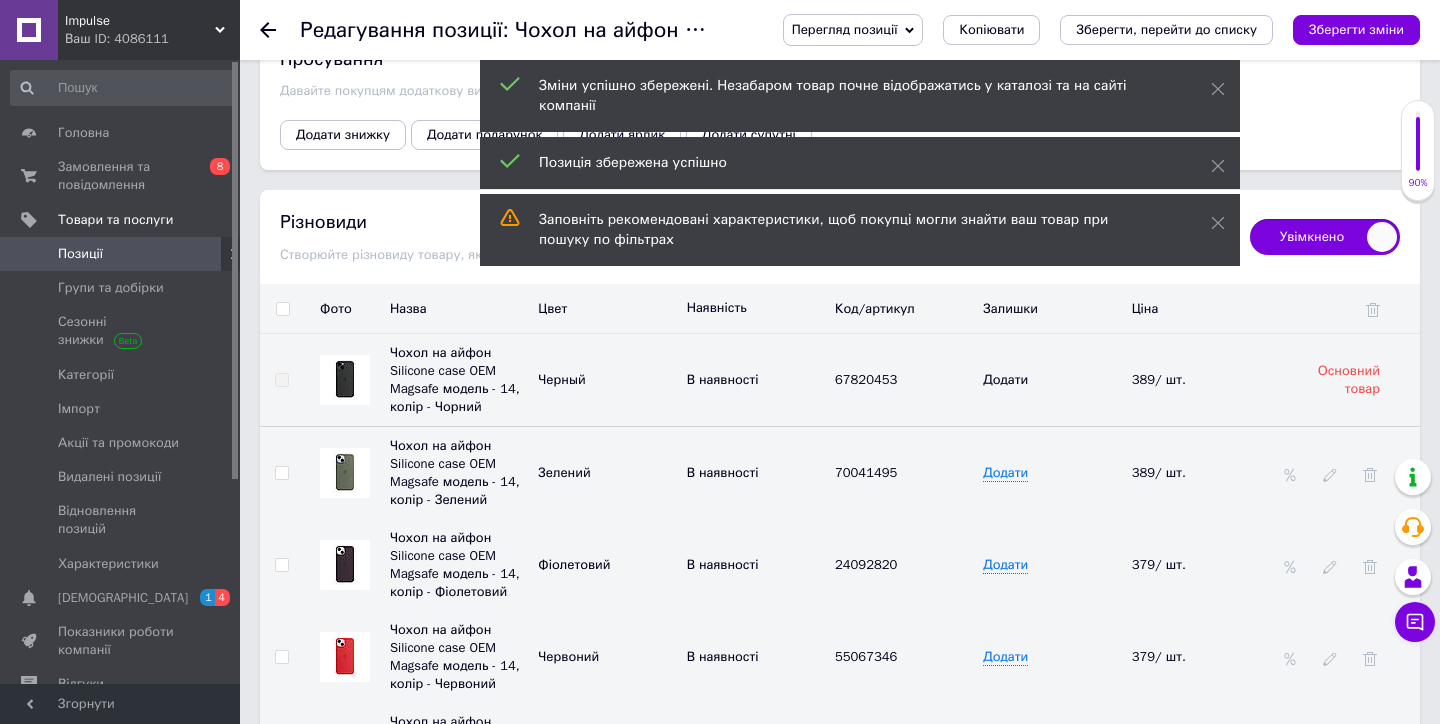 scroll, scrollTop: 2775, scrollLeft: 0, axis: vertical 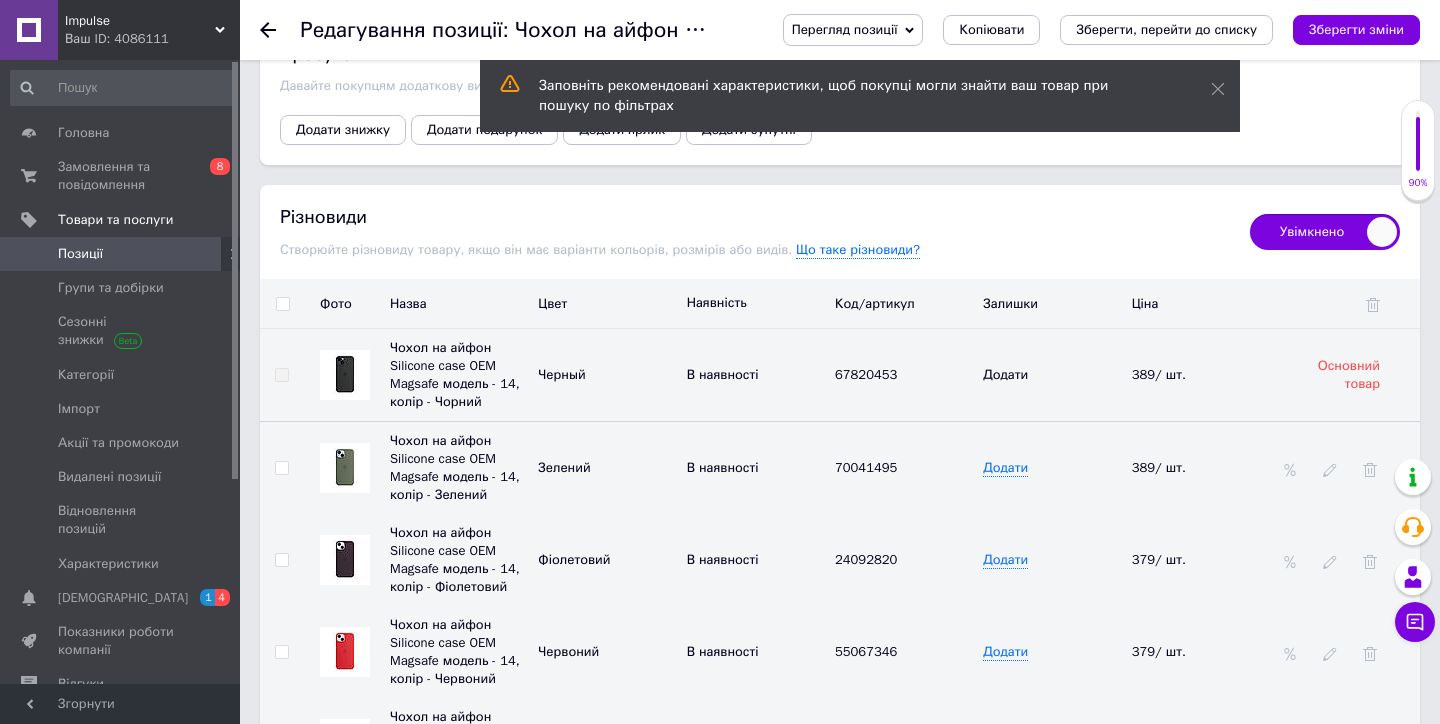 click on "Додати" at bounding box center (1005, 374) 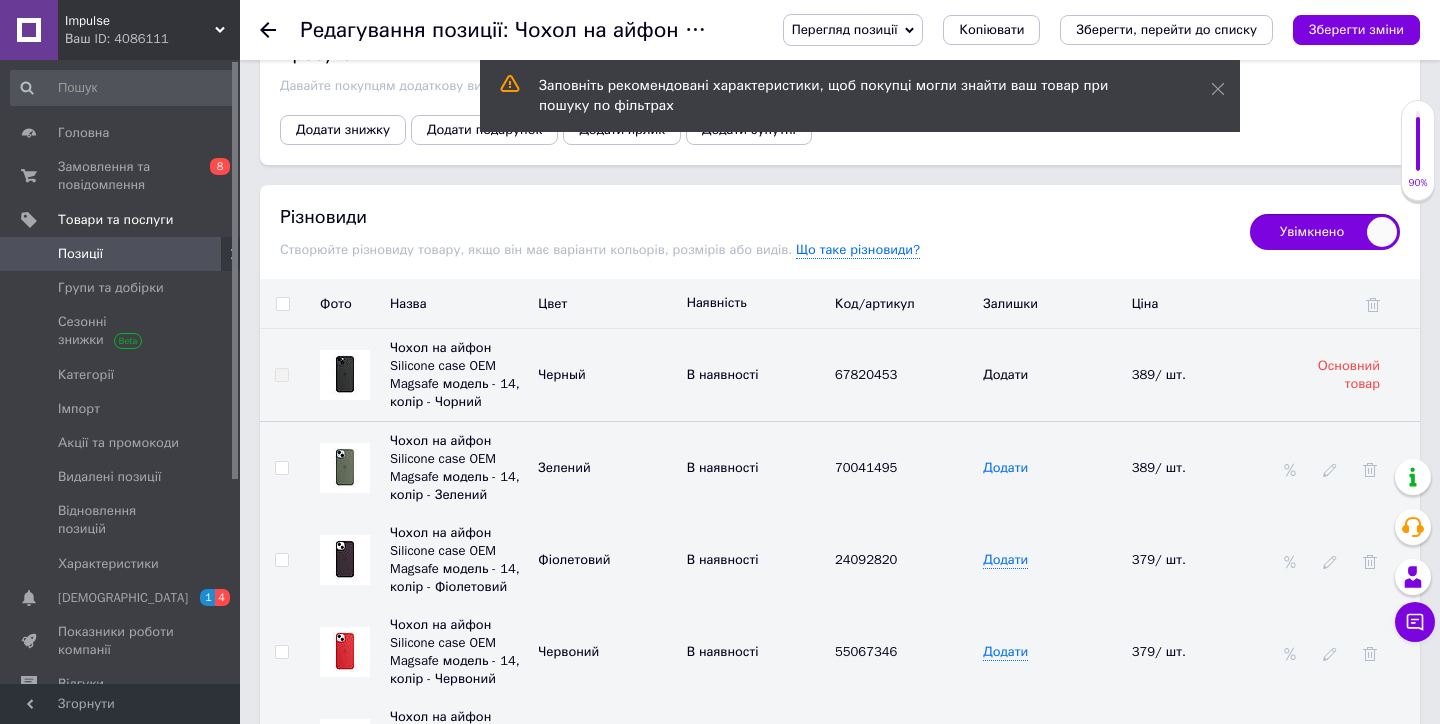 click on "Додати" at bounding box center [1005, 468] 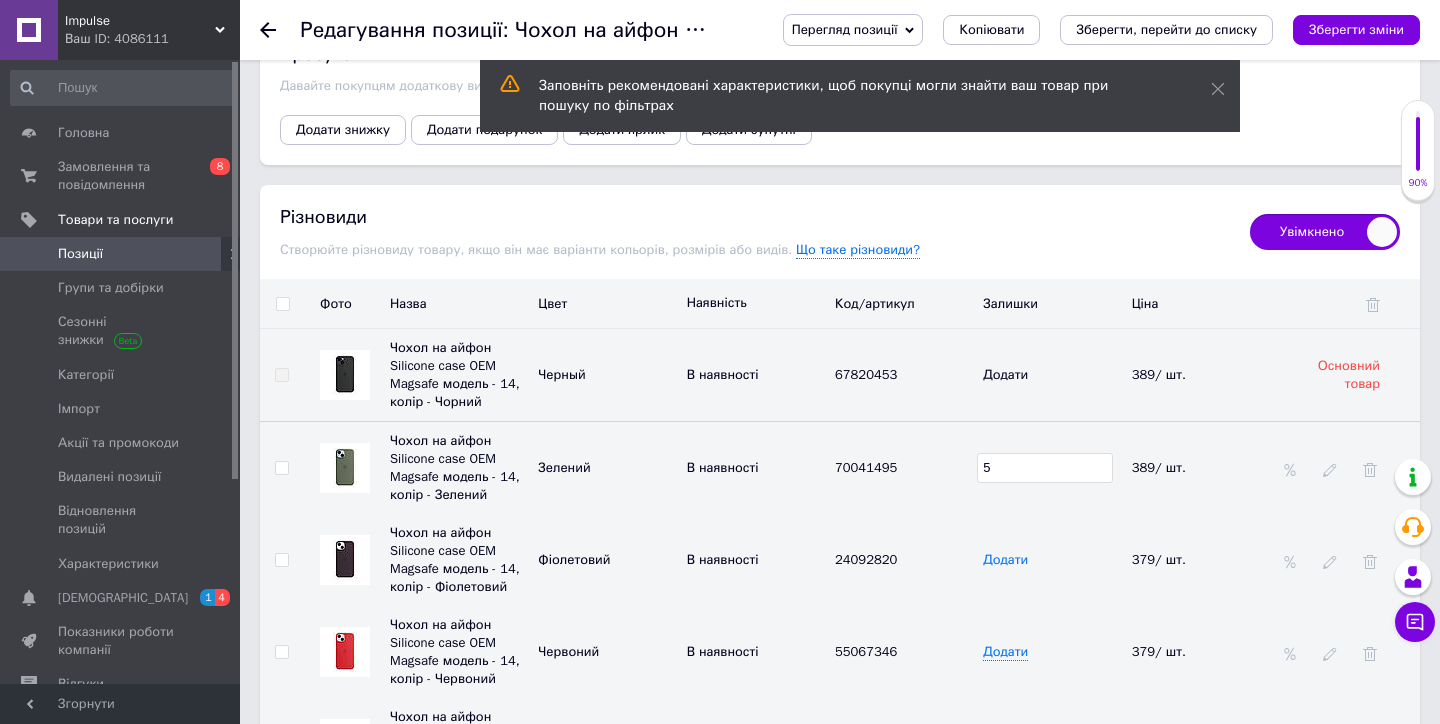 type on "5" 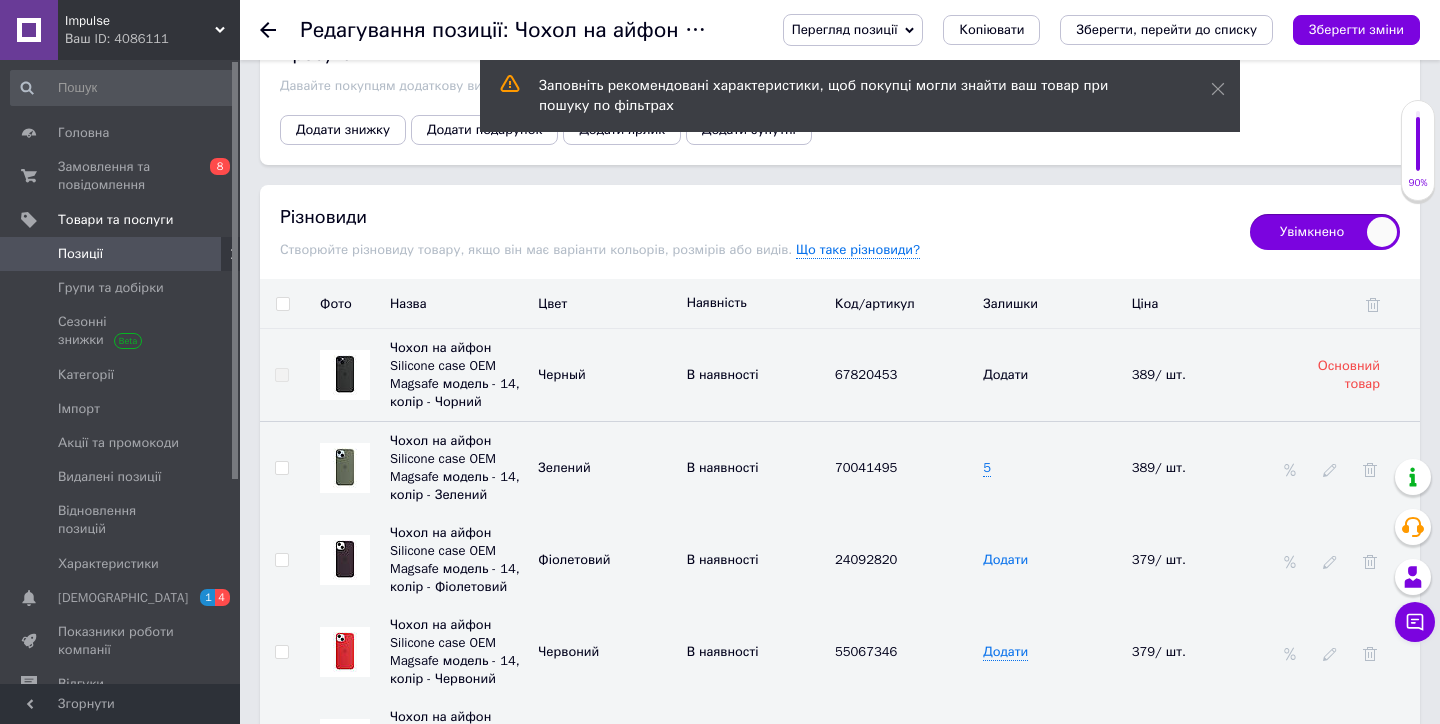 click on "Додати" at bounding box center (1005, 560) 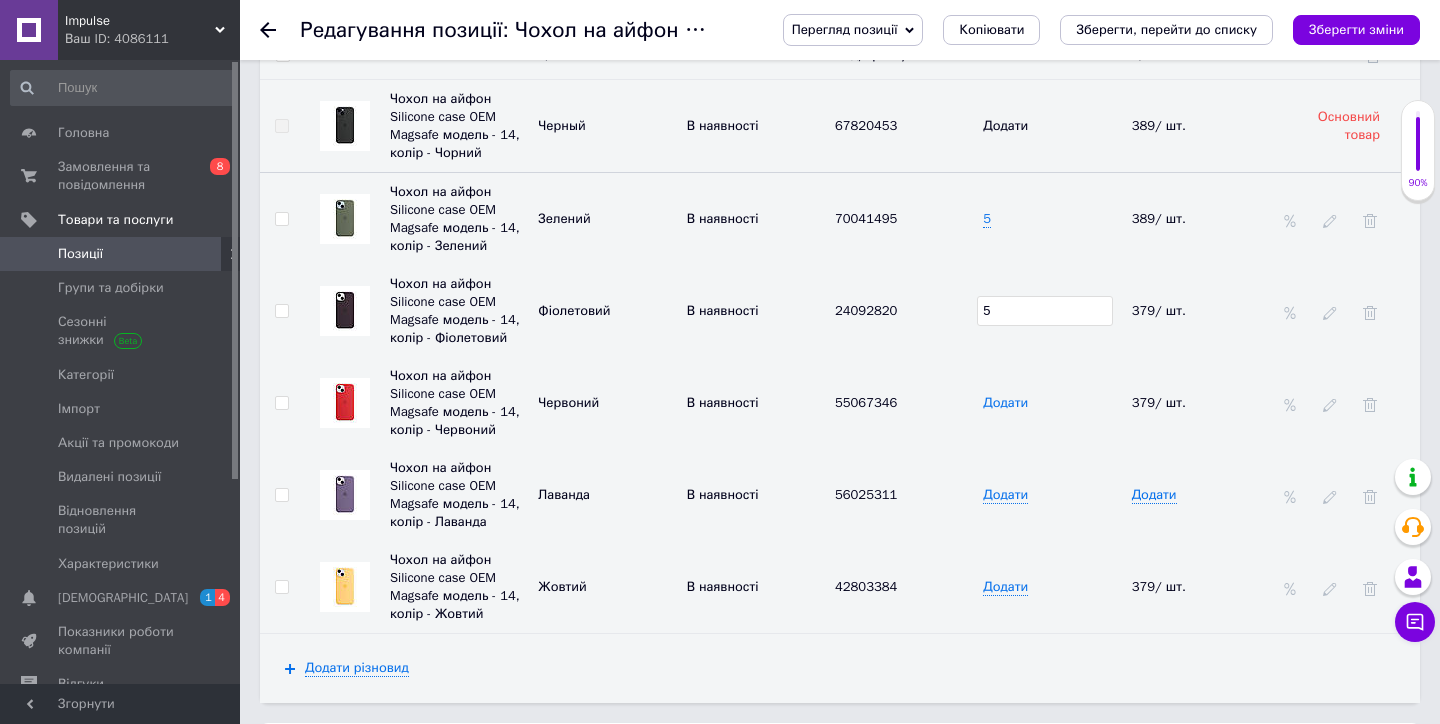 scroll, scrollTop: 3025, scrollLeft: 0, axis: vertical 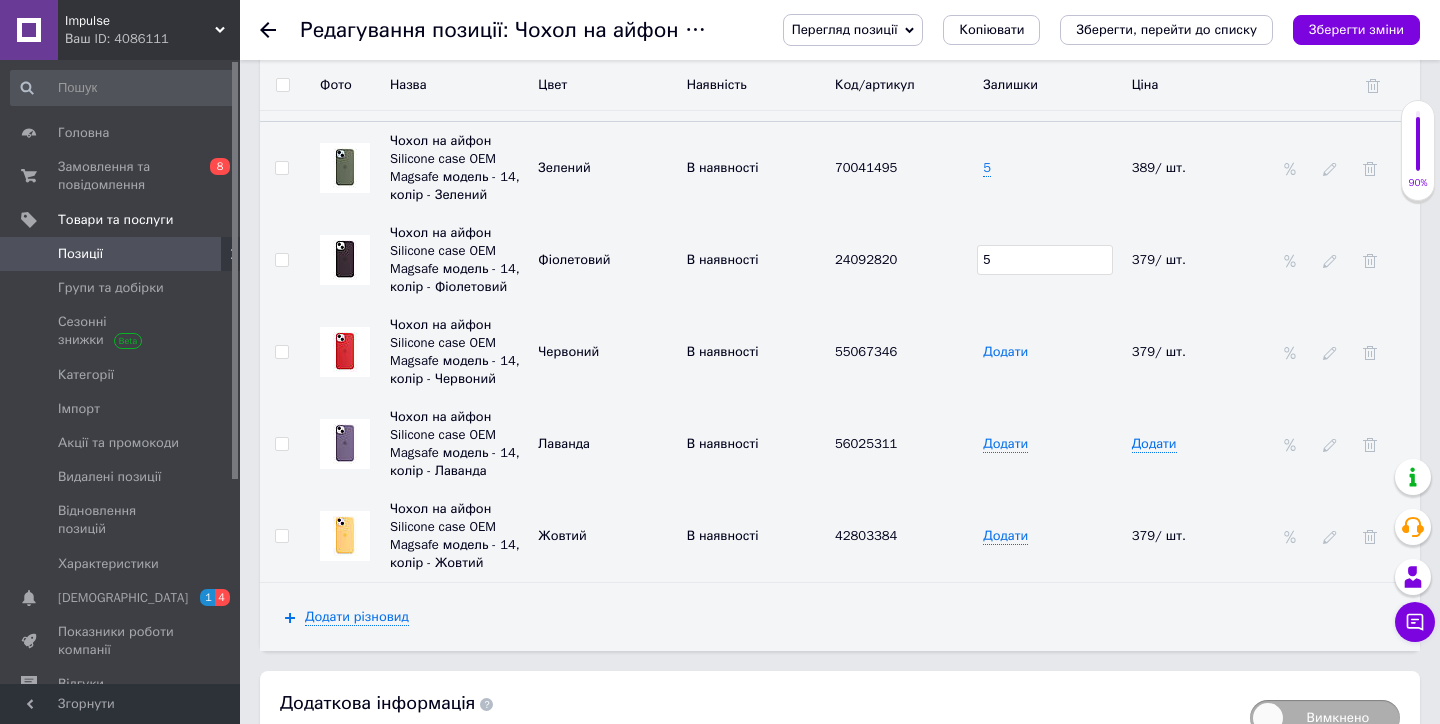 type on "5" 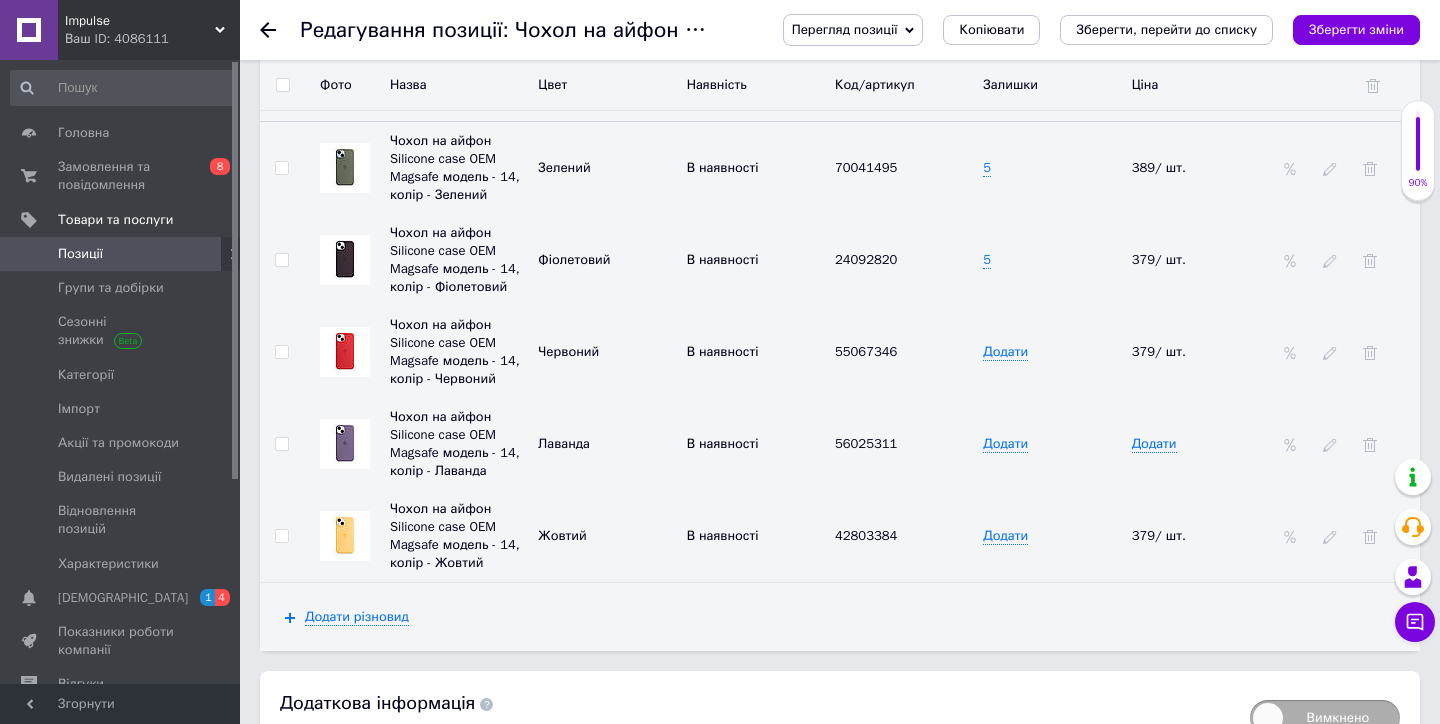 click on "Додати" at bounding box center (1052, 352) 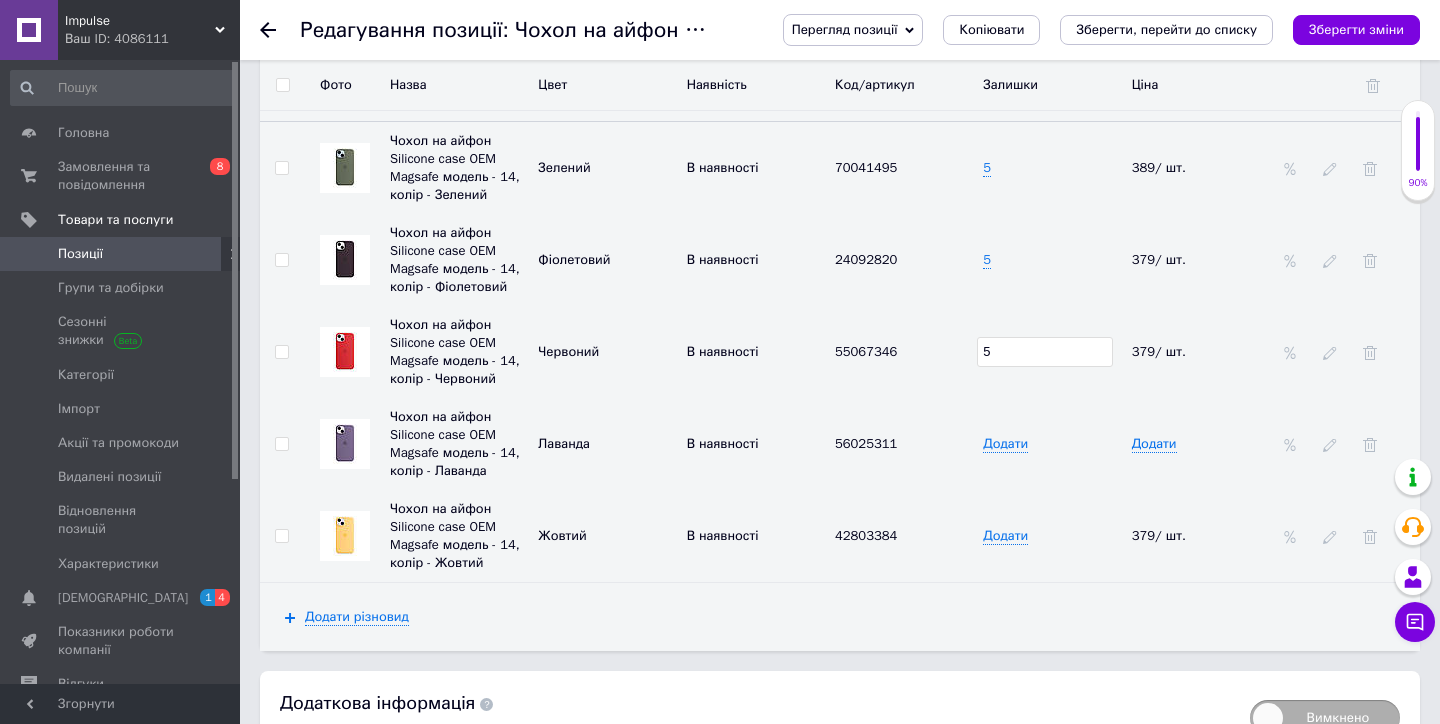 type on "5" 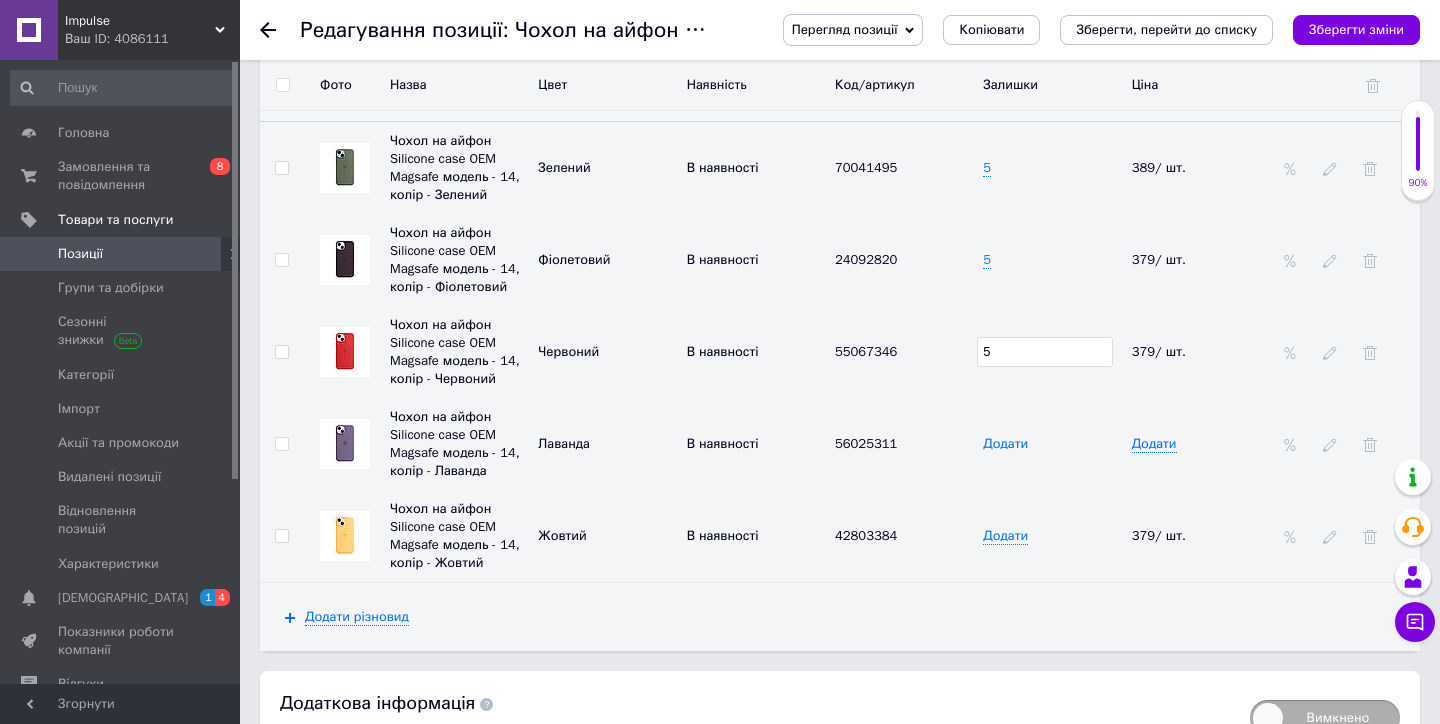 click on "Додати" at bounding box center (1005, 444) 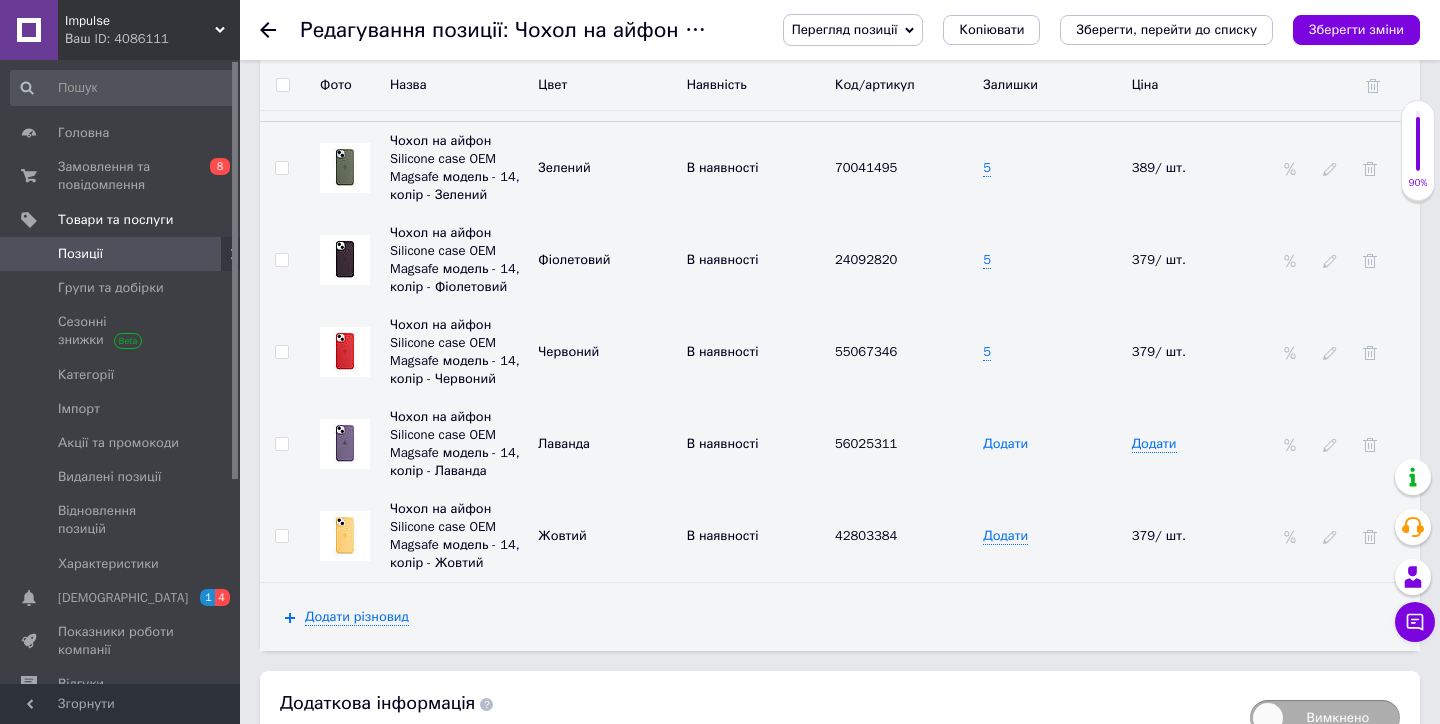 click on "Додати" at bounding box center [1005, 444] 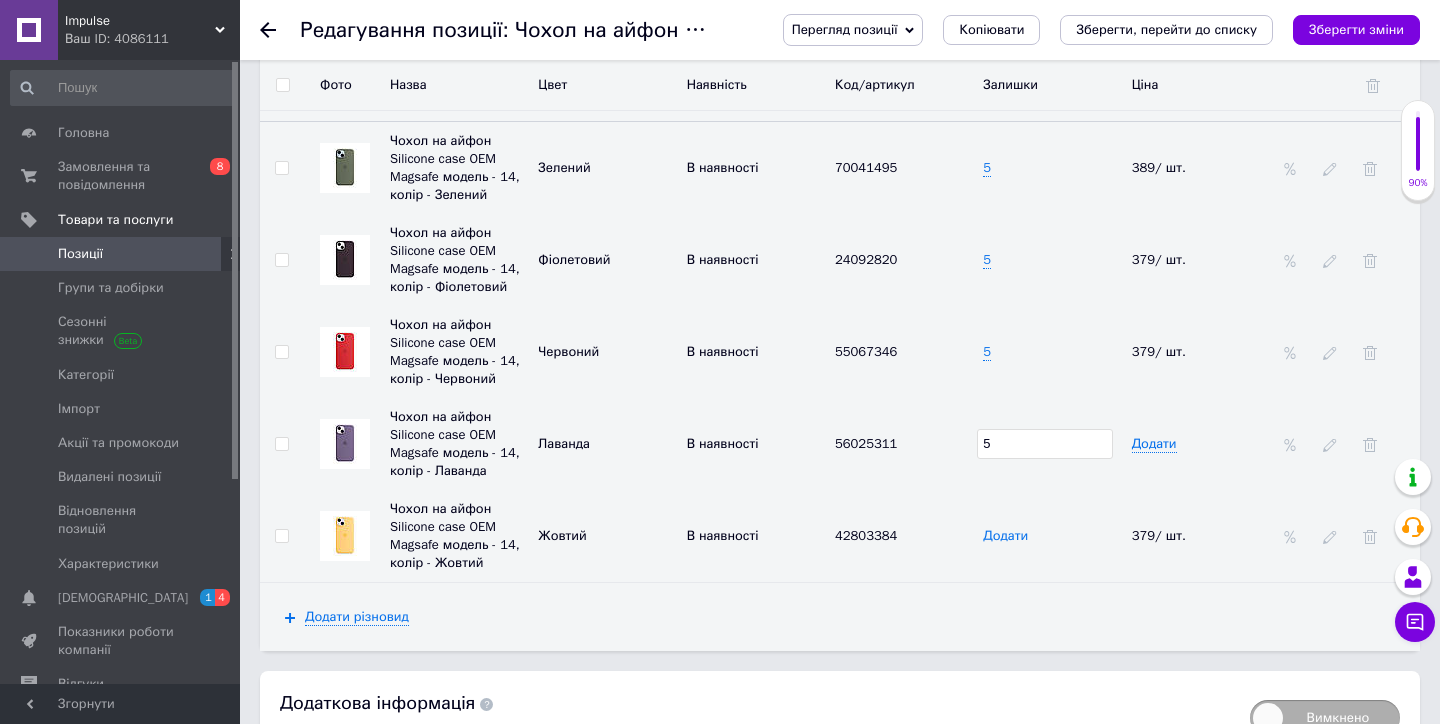 type on "5" 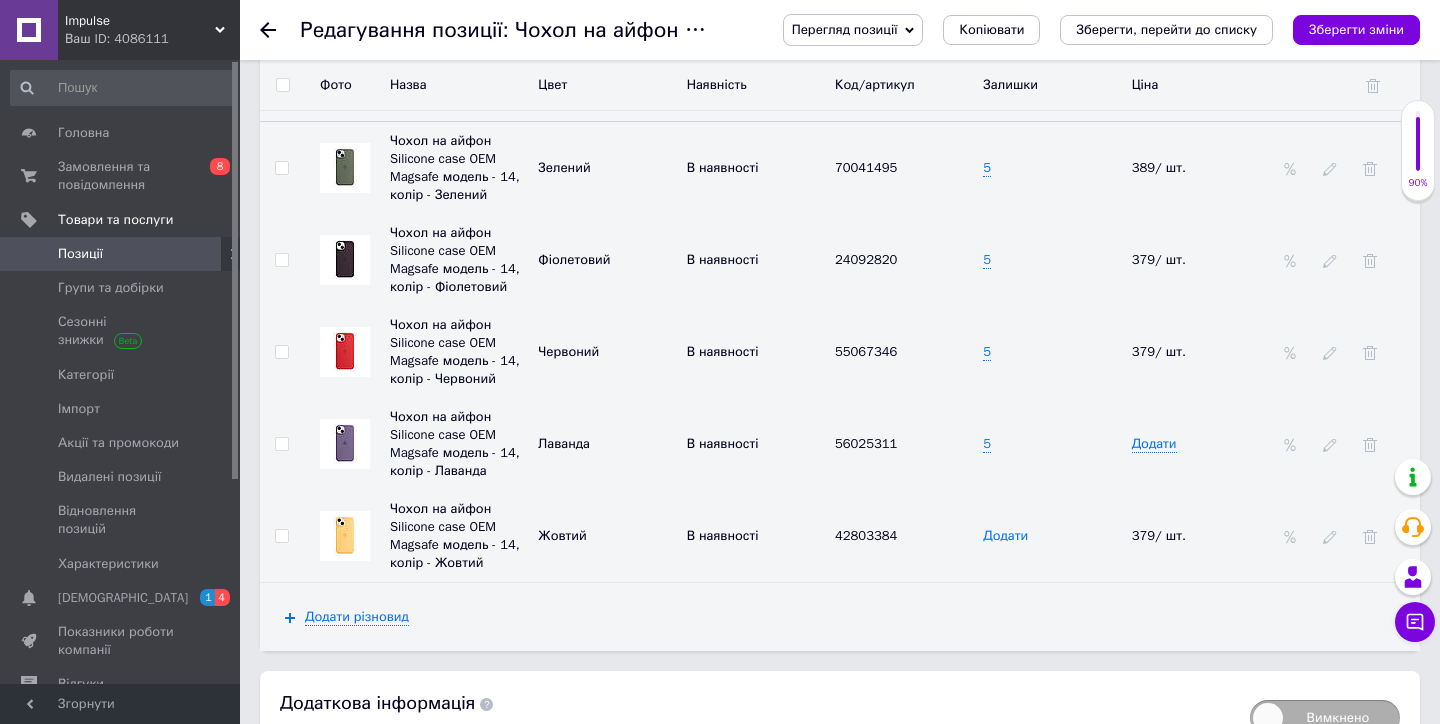 click on "Додати" at bounding box center (1005, 536) 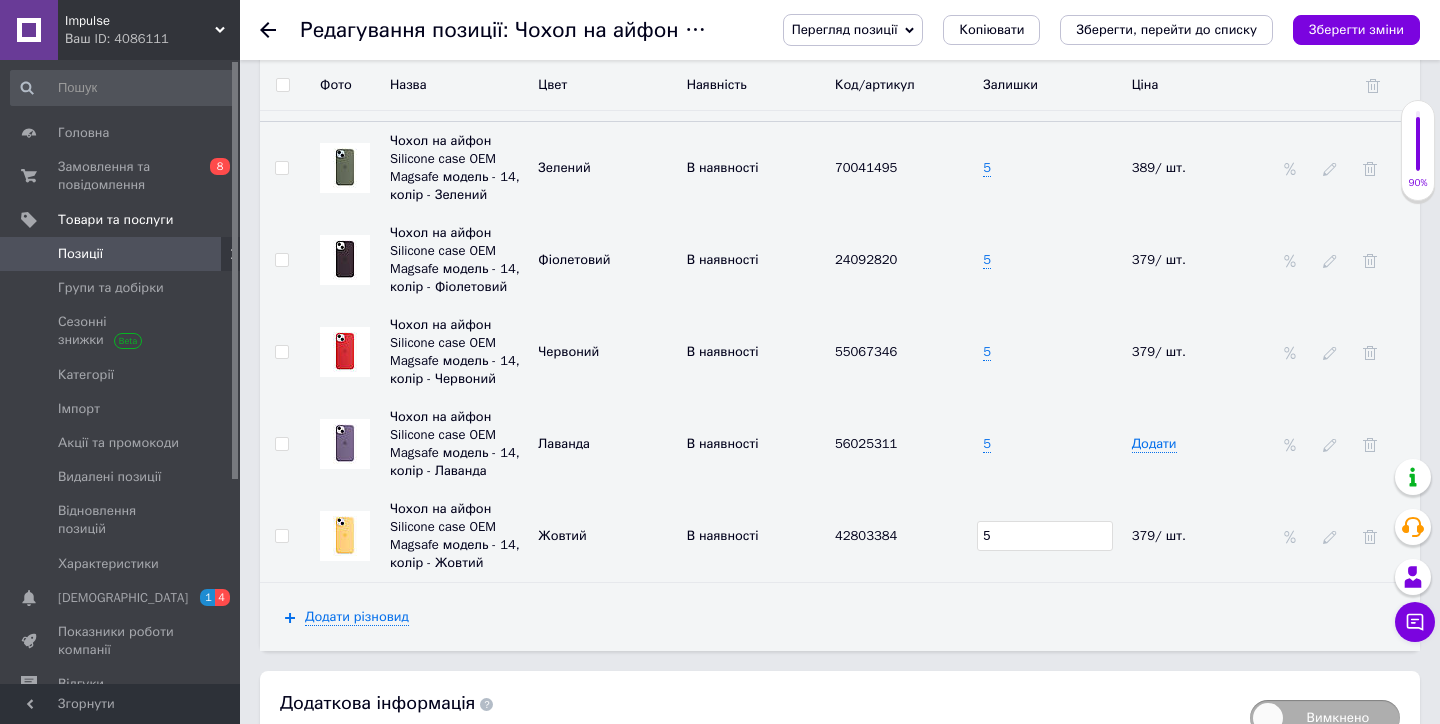 type on "5" 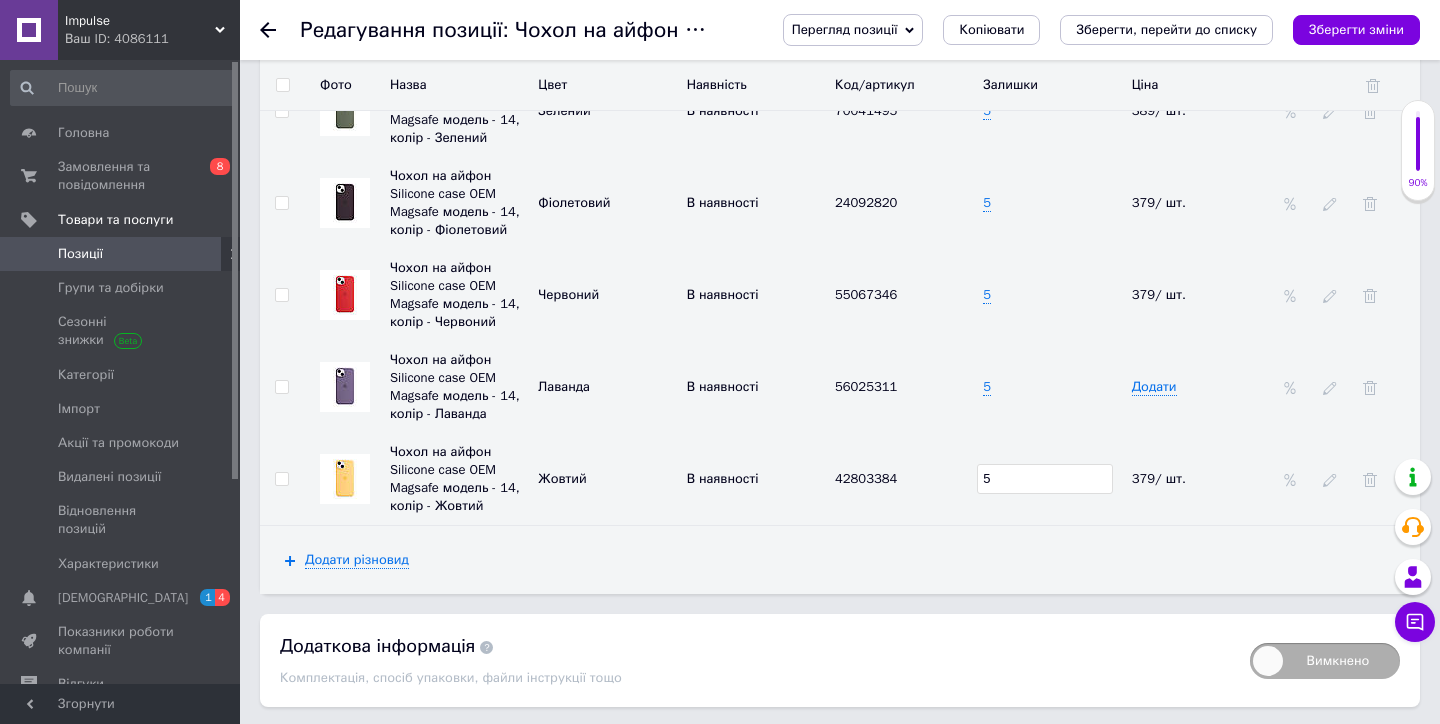 scroll, scrollTop: 3081, scrollLeft: 0, axis: vertical 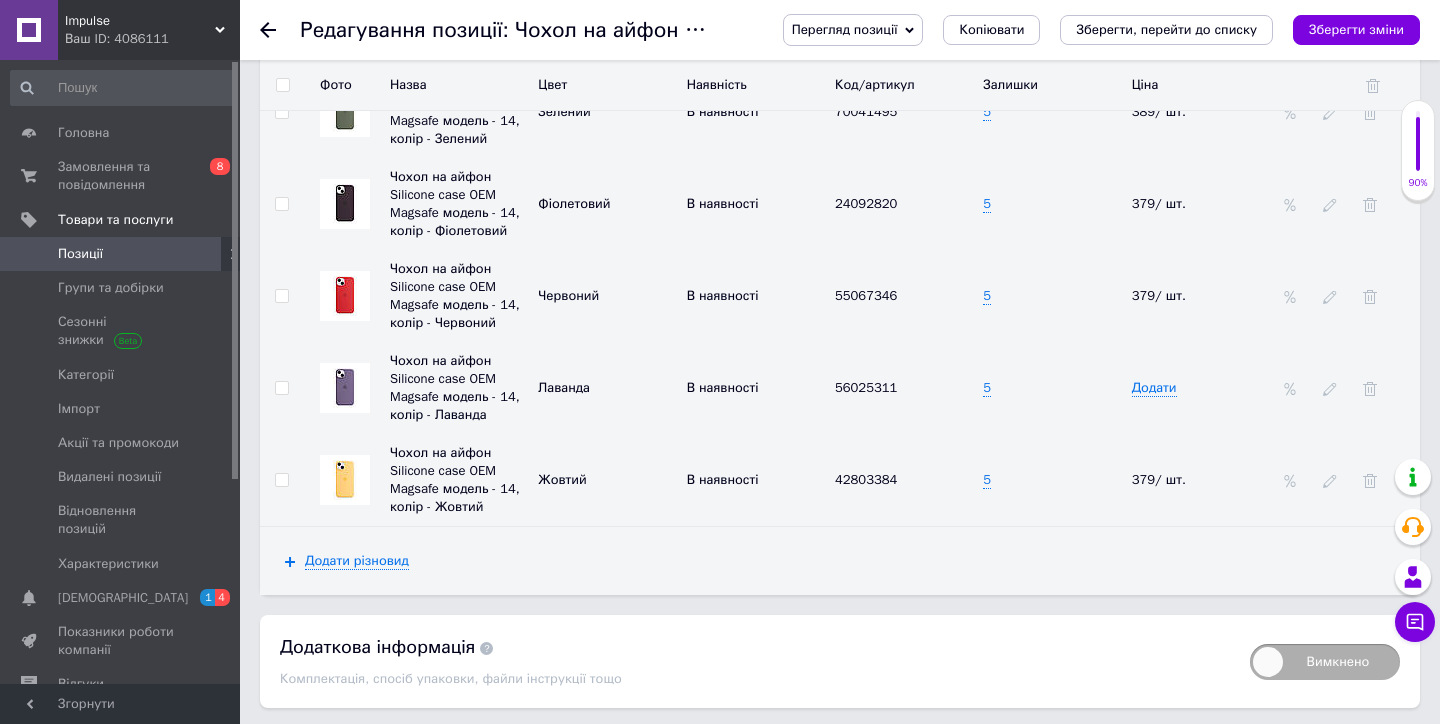 click on "Зберегти зміни" at bounding box center [328, 748] 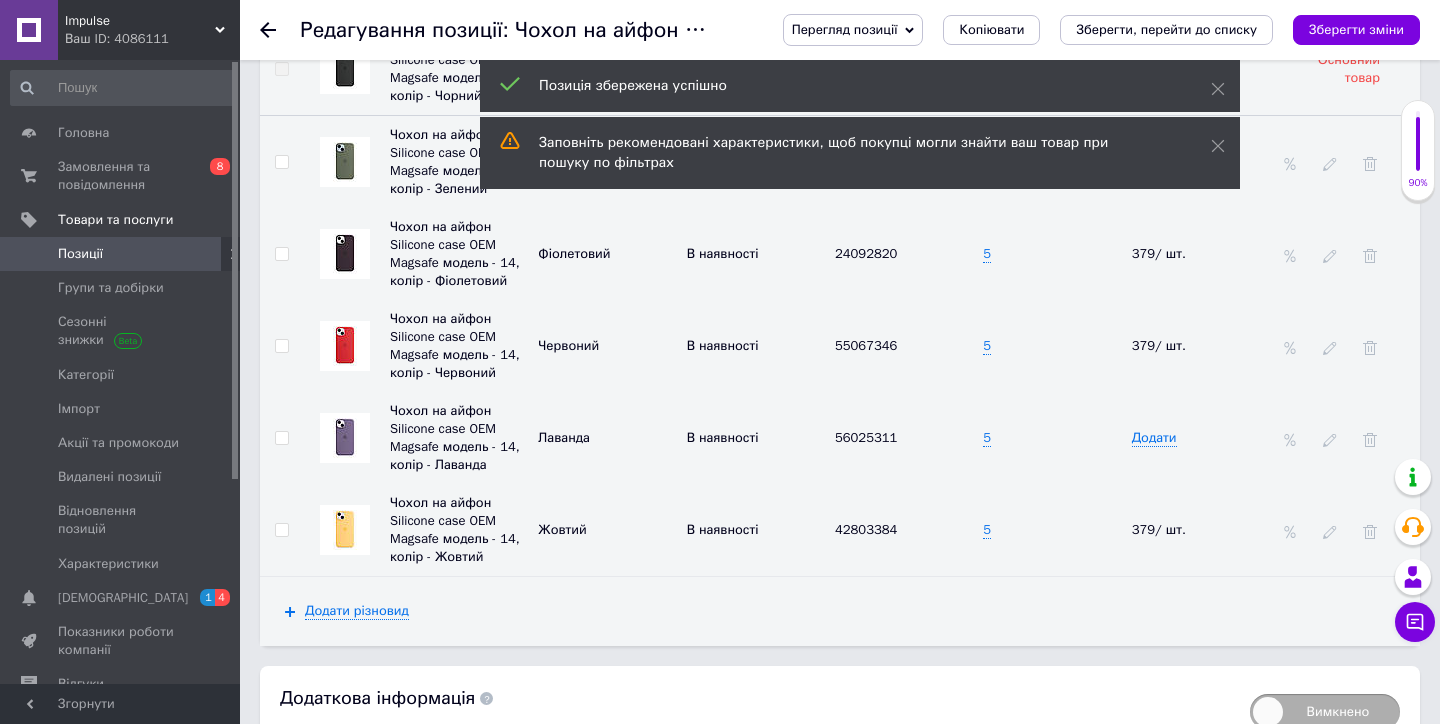 click on "Позиції" at bounding box center [121, 254] 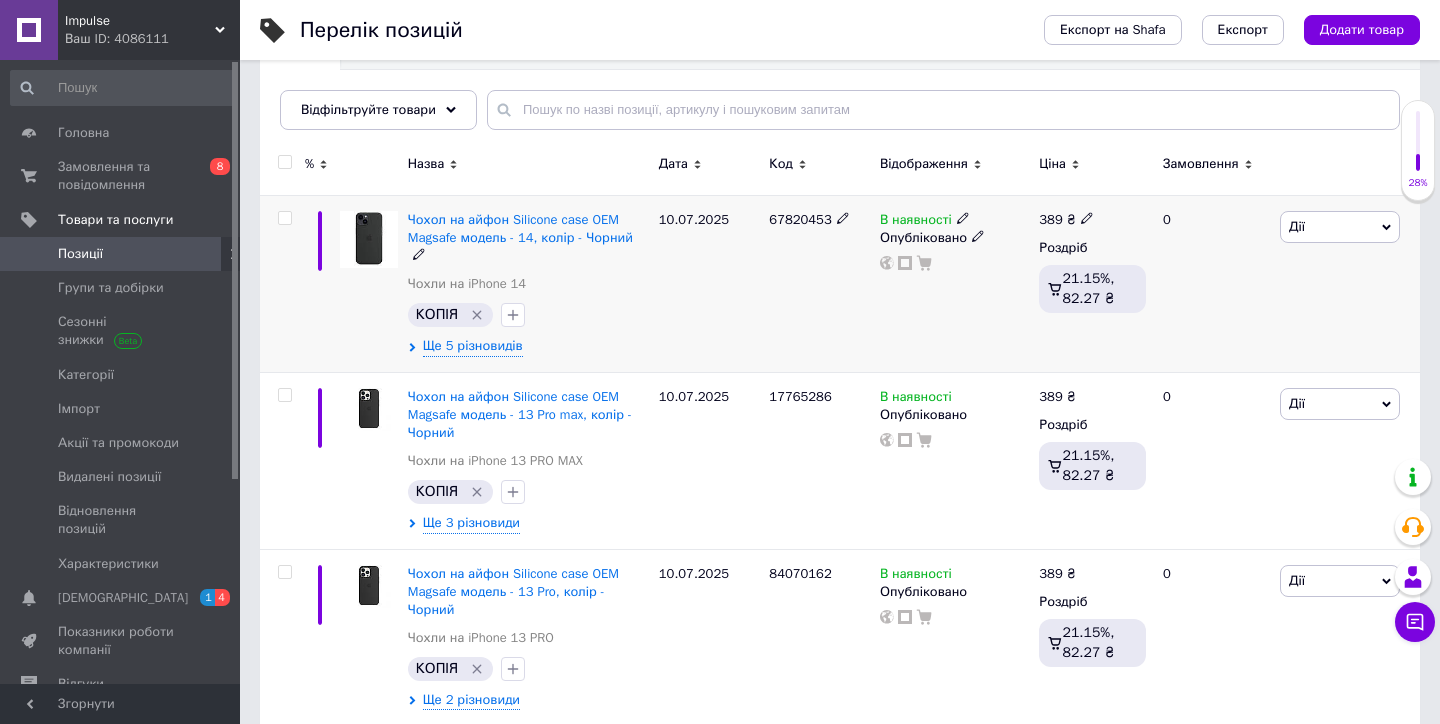 scroll, scrollTop: 249, scrollLeft: 0, axis: vertical 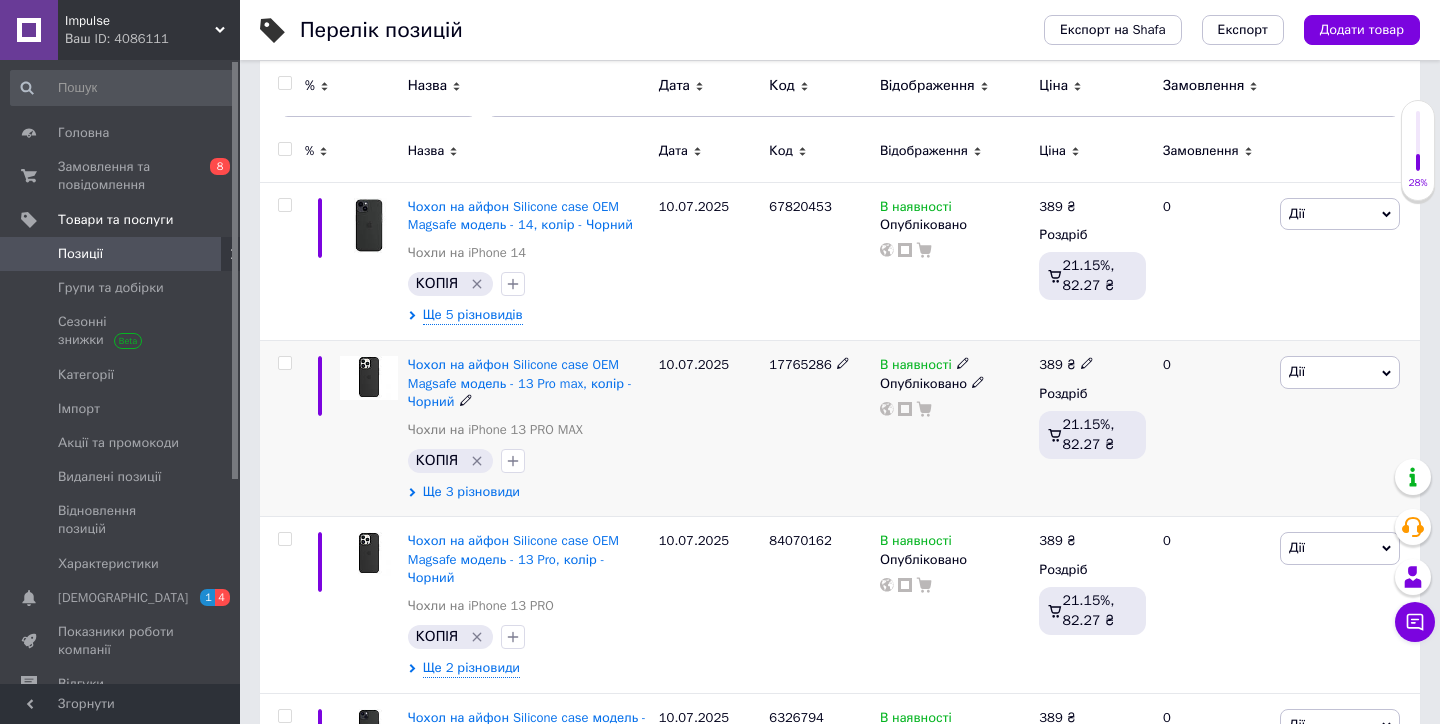 click on "Ще 3 різновиди" at bounding box center (471, 492) 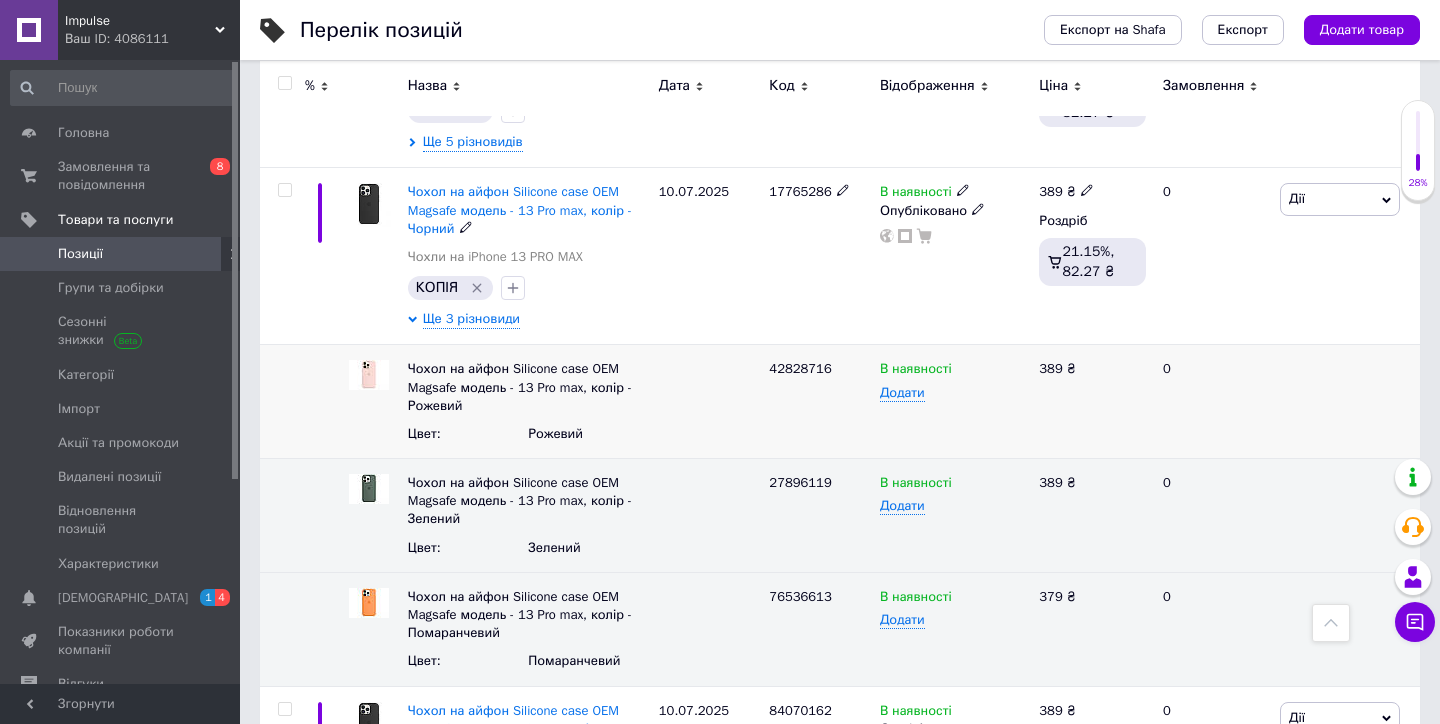 scroll, scrollTop: 442, scrollLeft: 0, axis: vertical 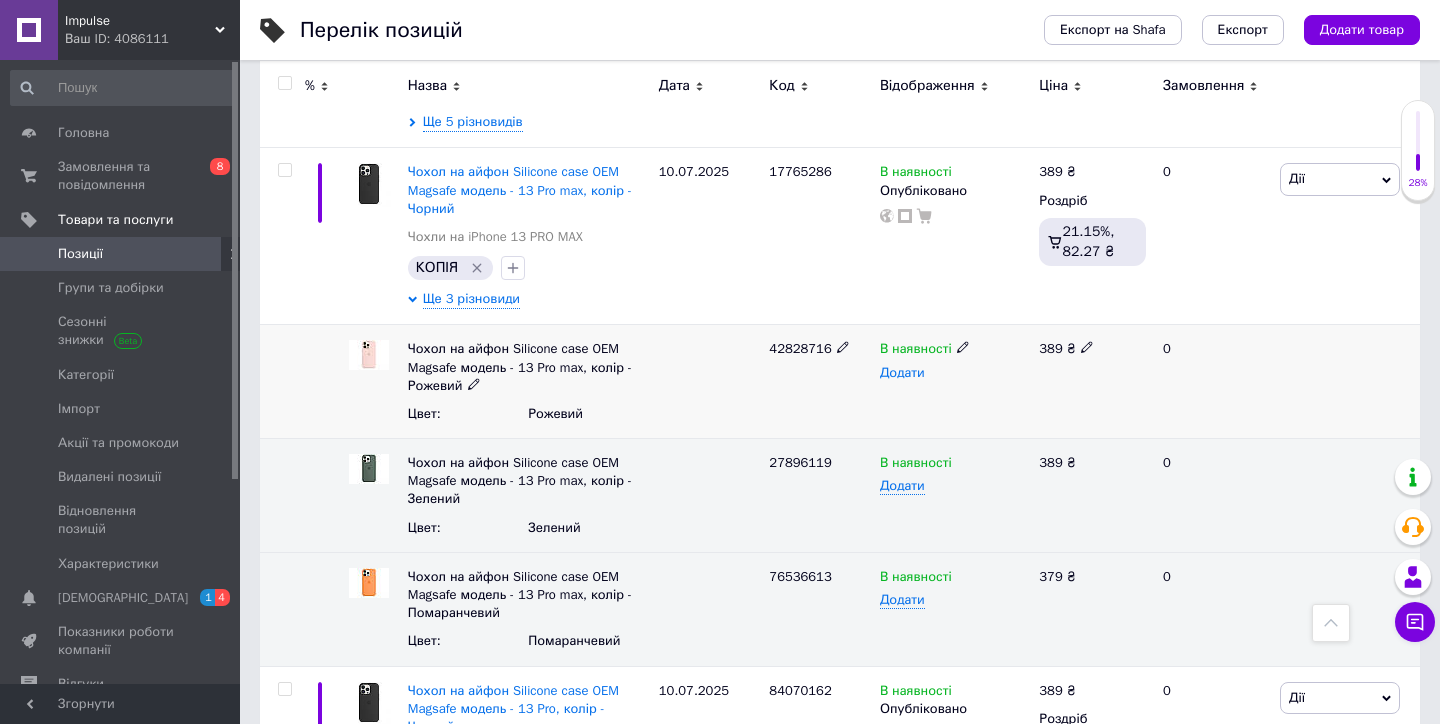 click on "Додати" at bounding box center [902, 373] 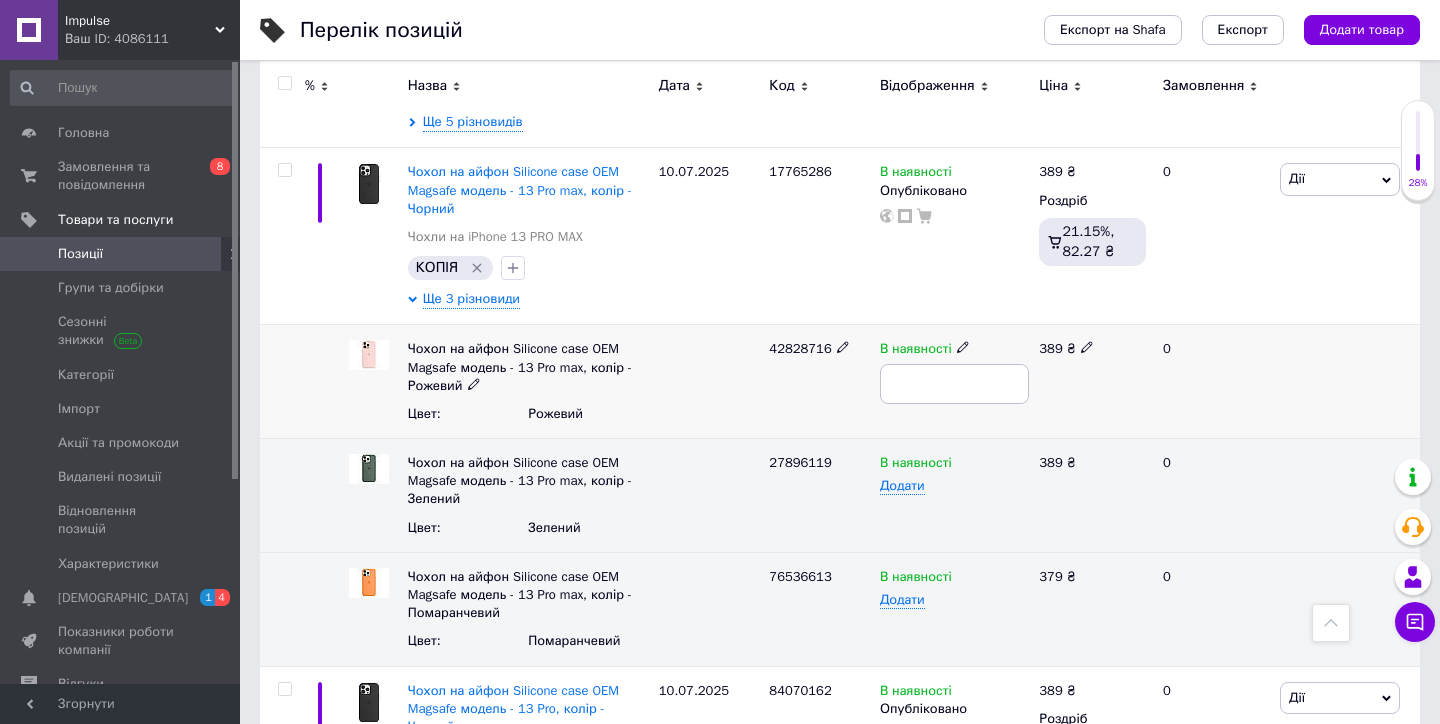type on "5" 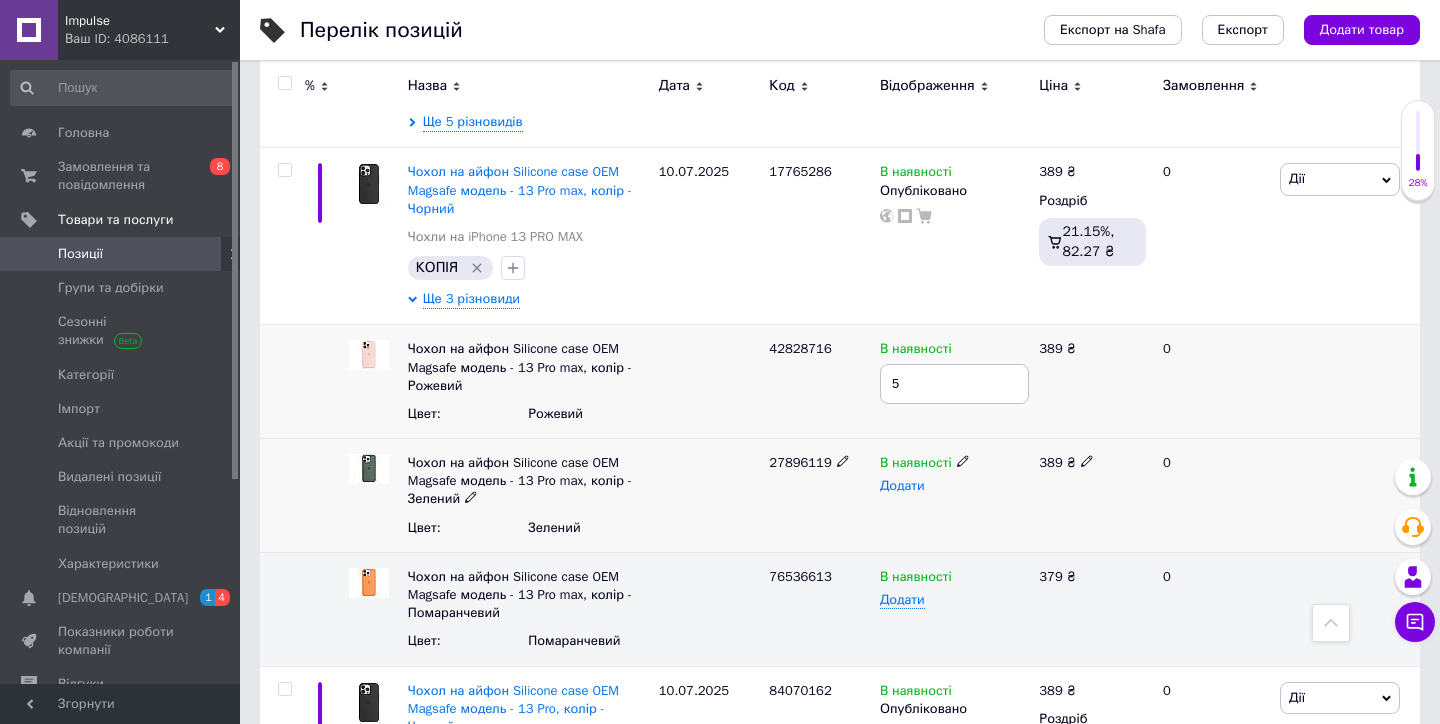 click on "Додати" at bounding box center (902, 486) 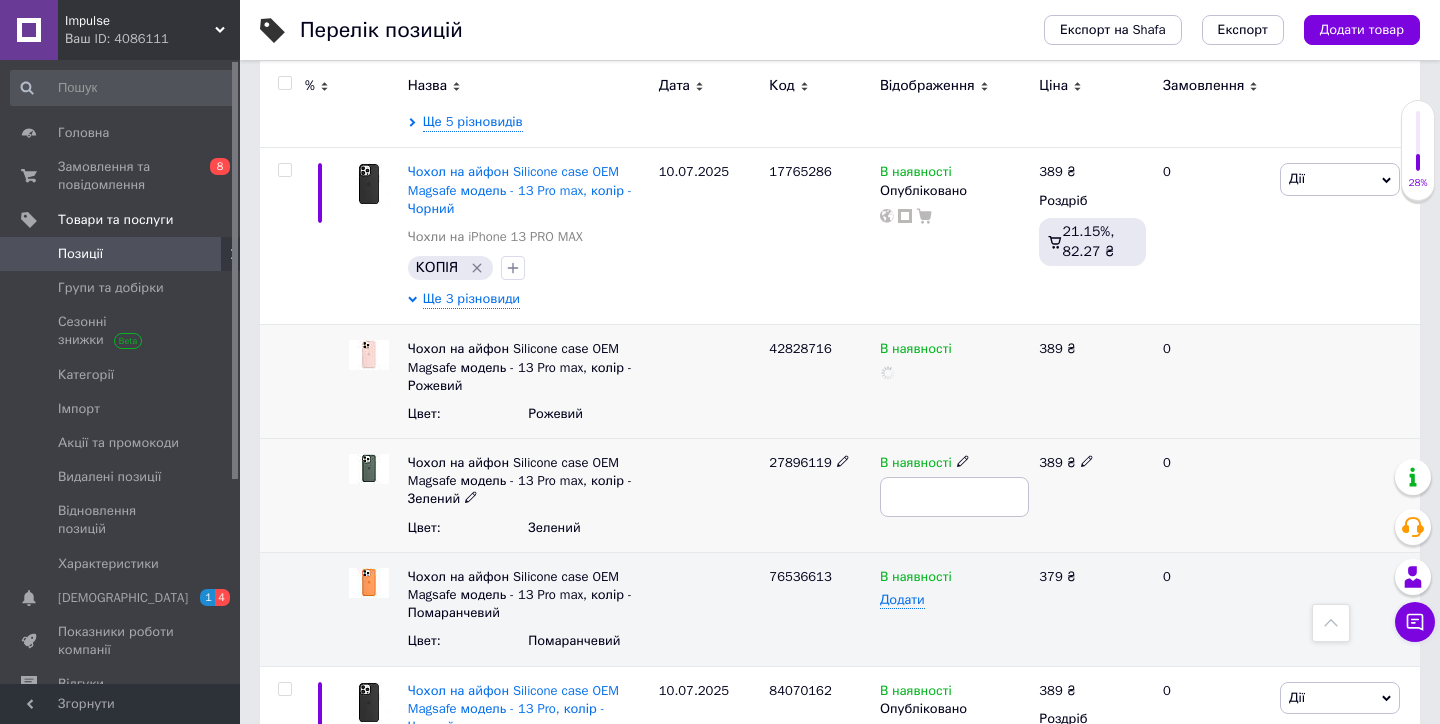 type on "5" 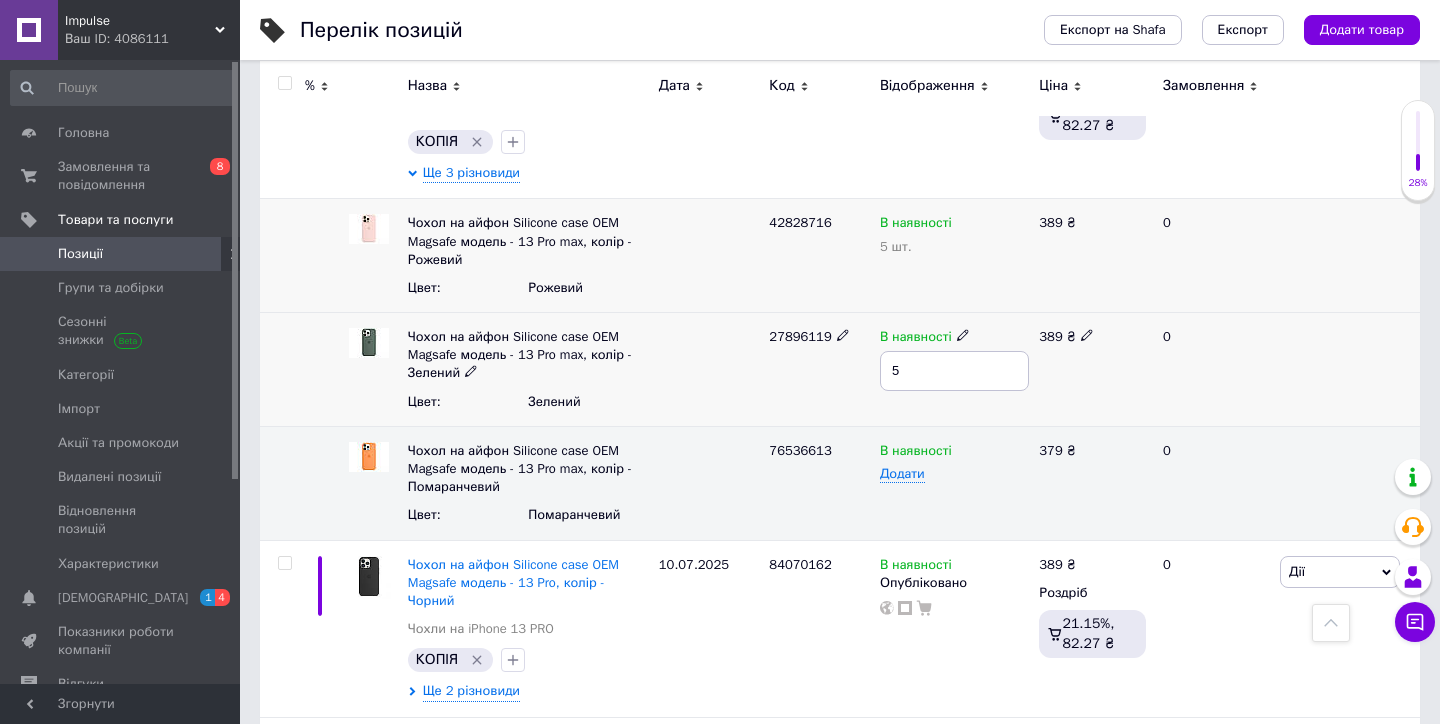 scroll, scrollTop: 597, scrollLeft: 0, axis: vertical 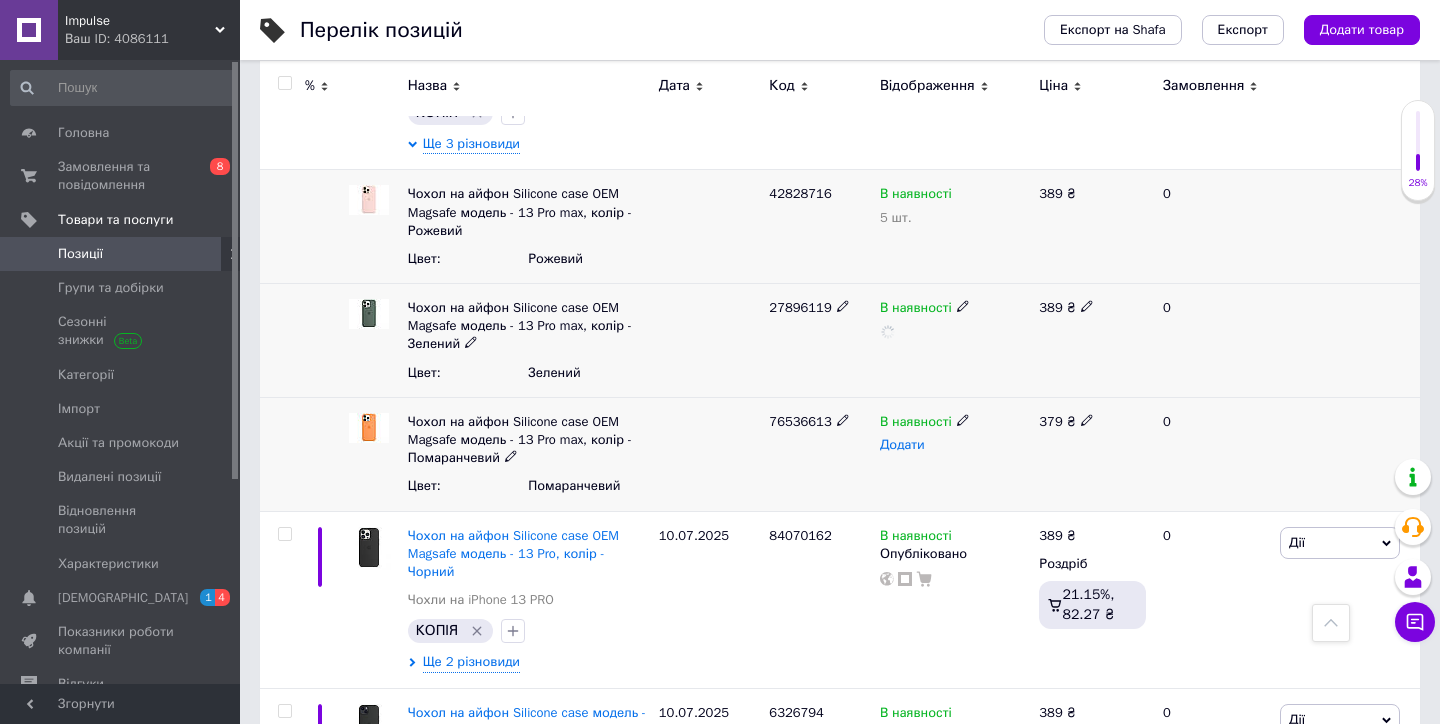 click on "Додати" at bounding box center [902, 445] 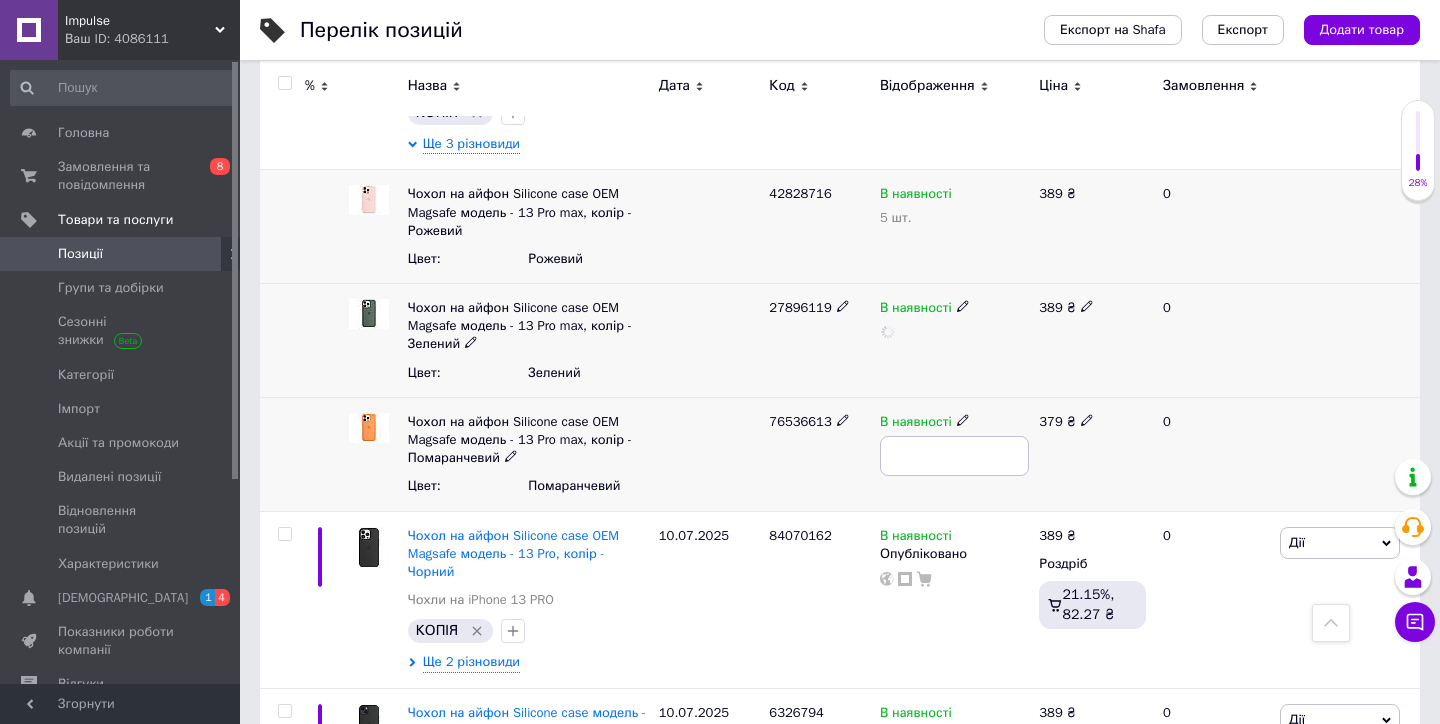 type on "5" 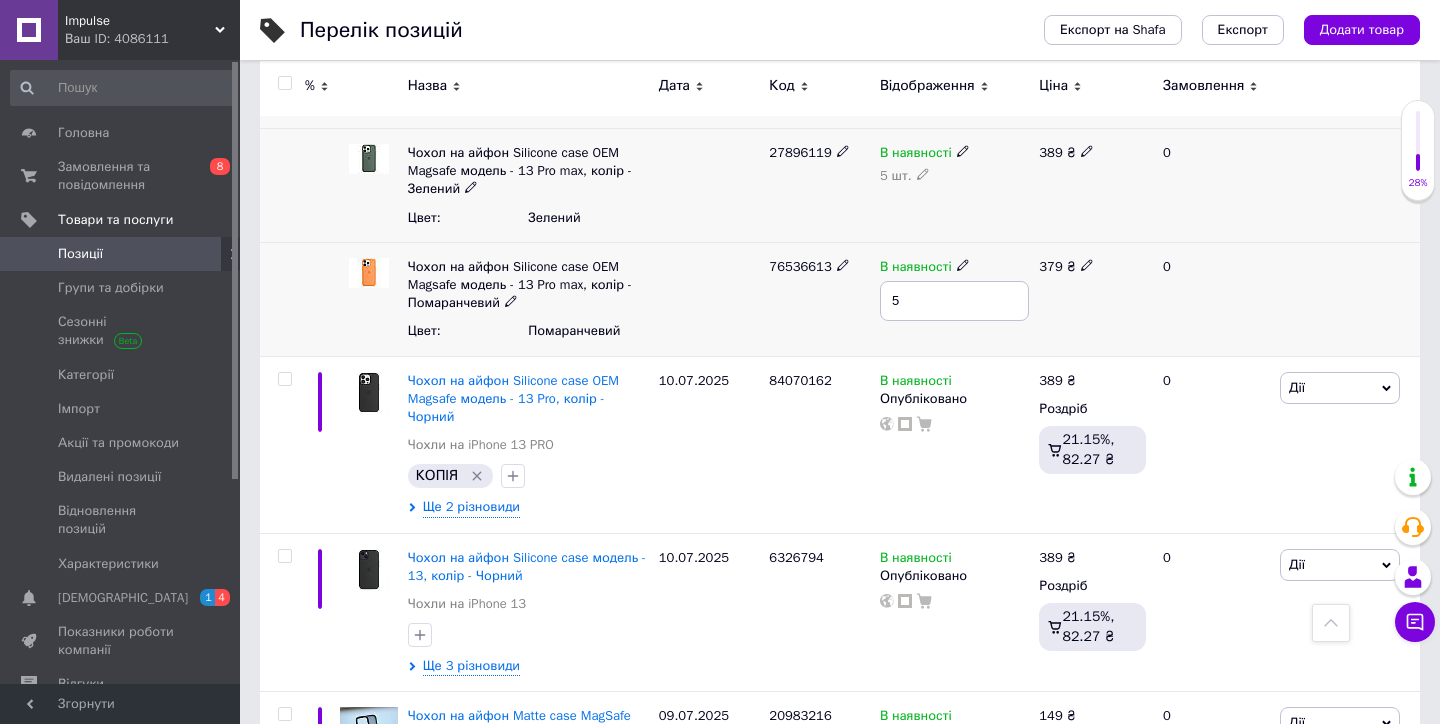 scroll, scrollTop: 759, scrollLeft: 0, axis: vertical 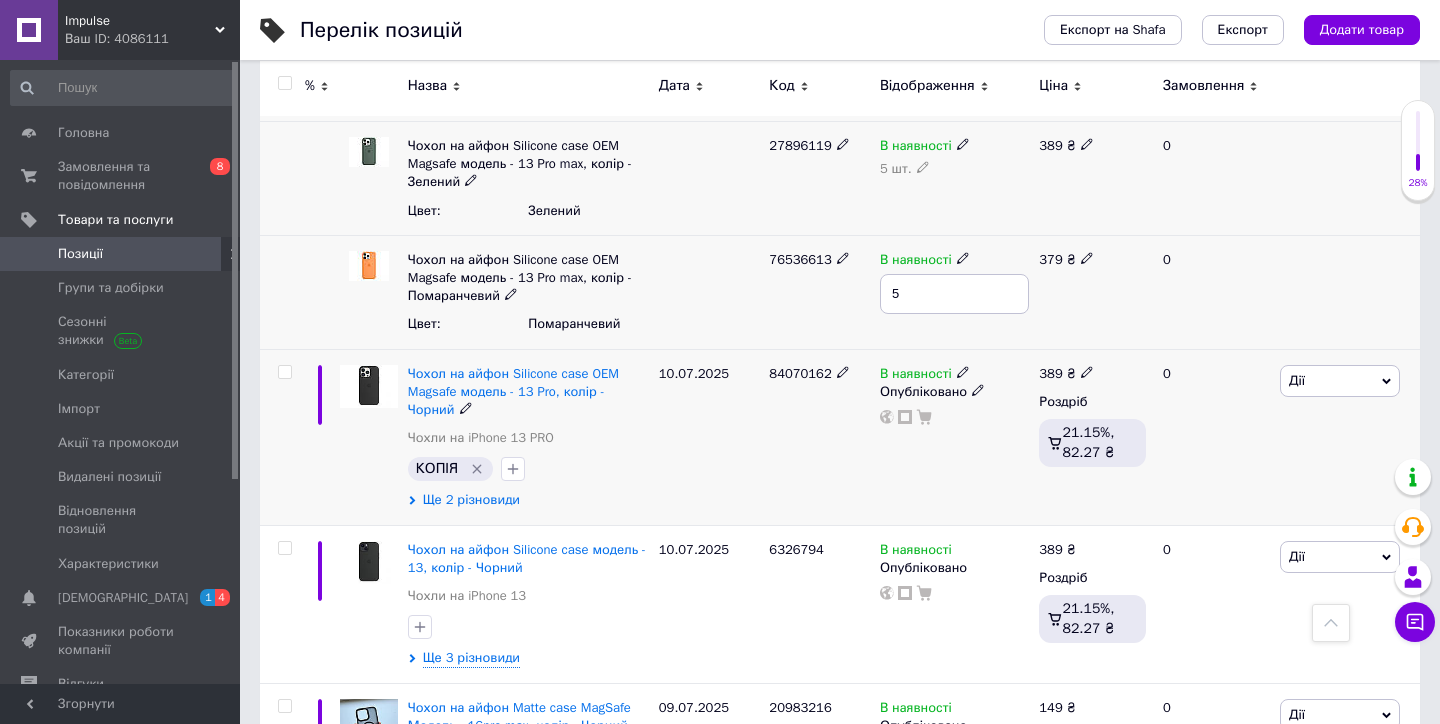 click on "Ще 2 різновиди" at bounding box center [471, 500] 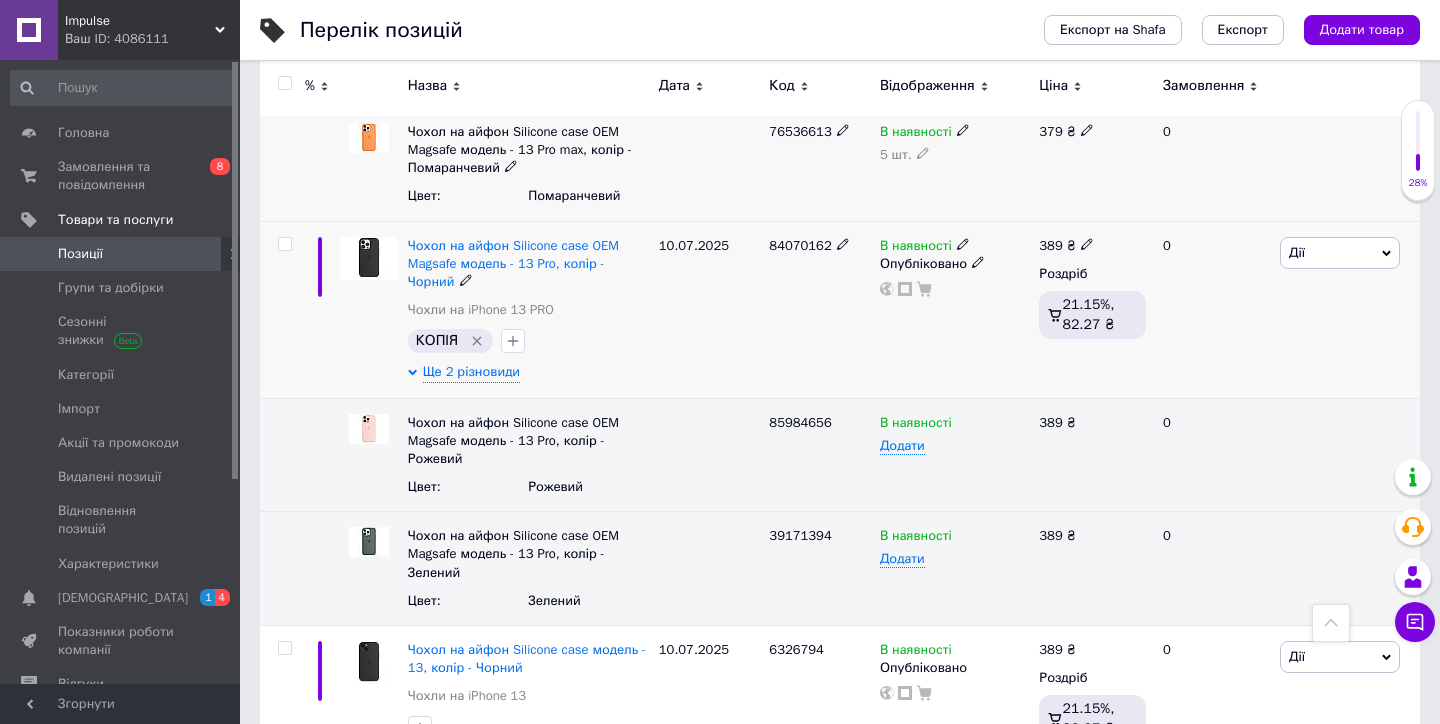 scroll, scrollTop: 919, scrollLeft: 0, axis: vertical 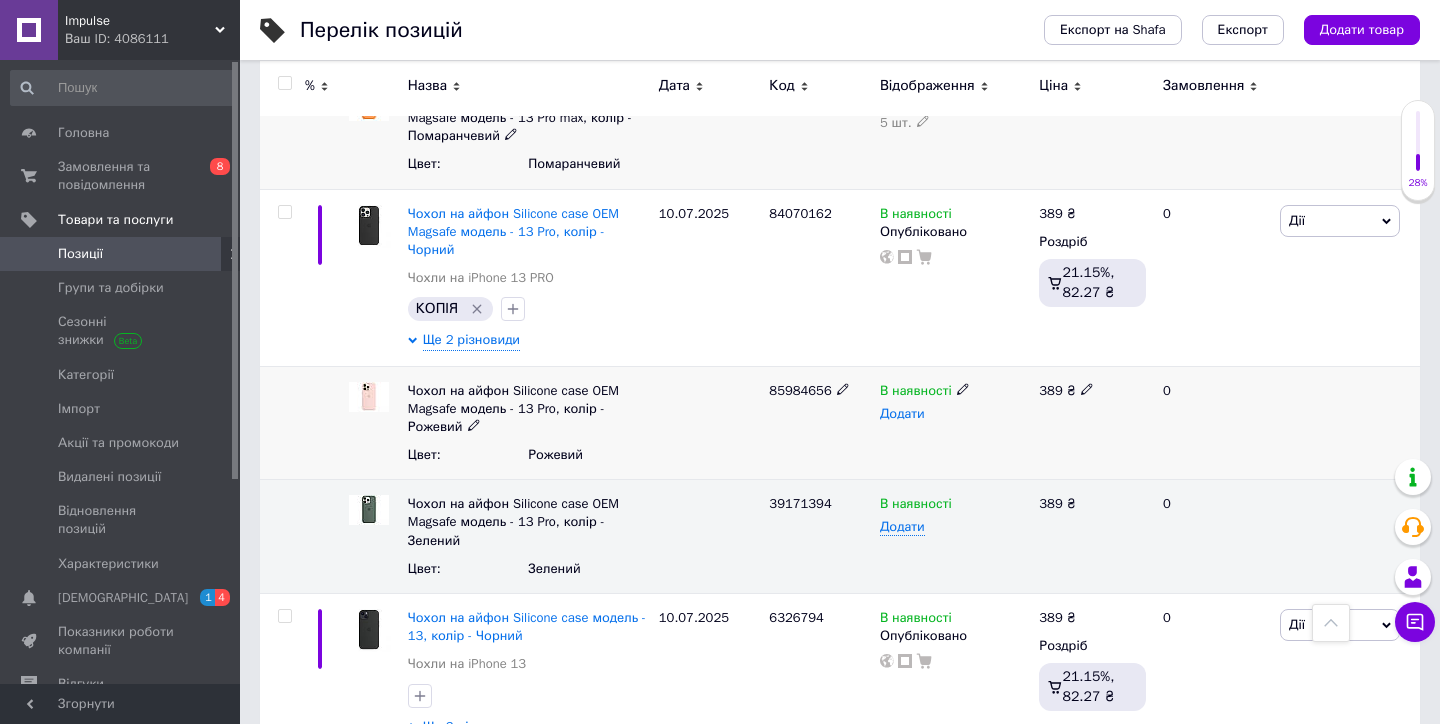 click on "Додати" at bounding box center (902, 414) 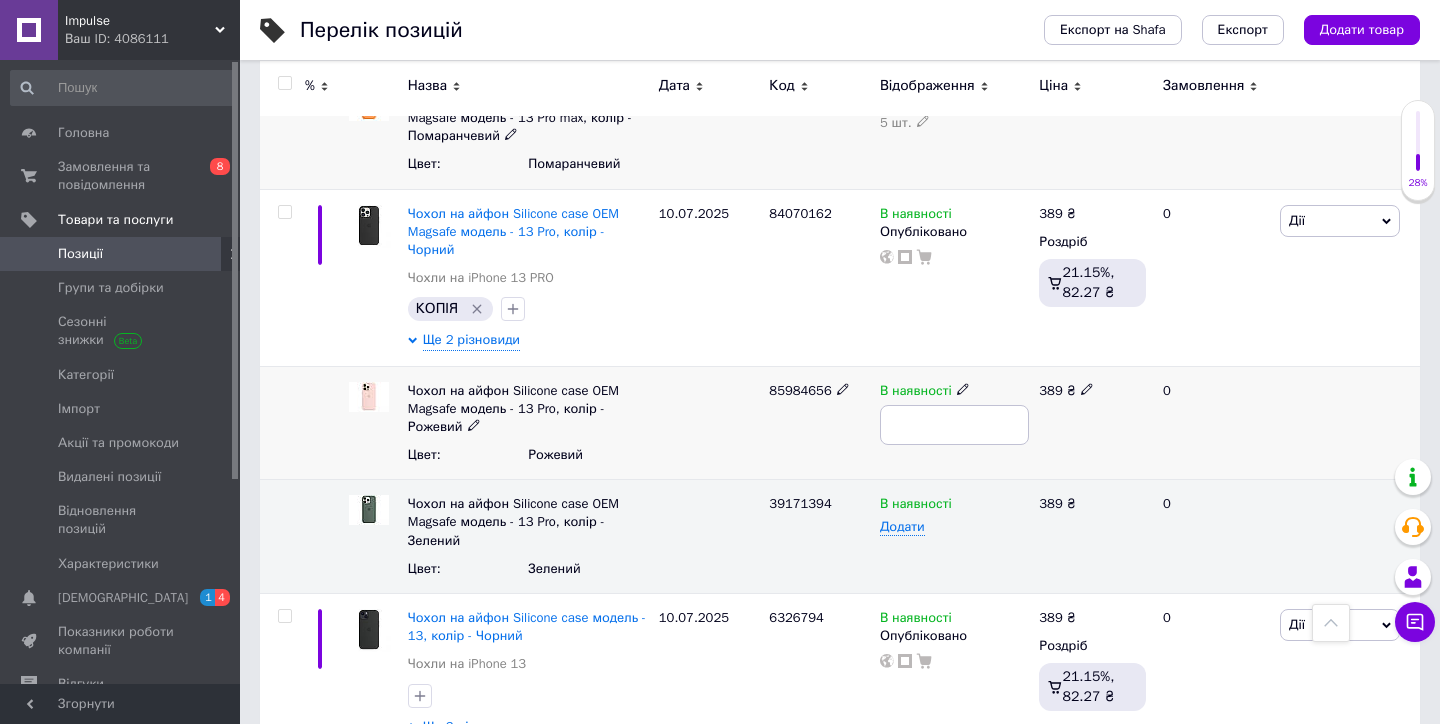 type on "5" 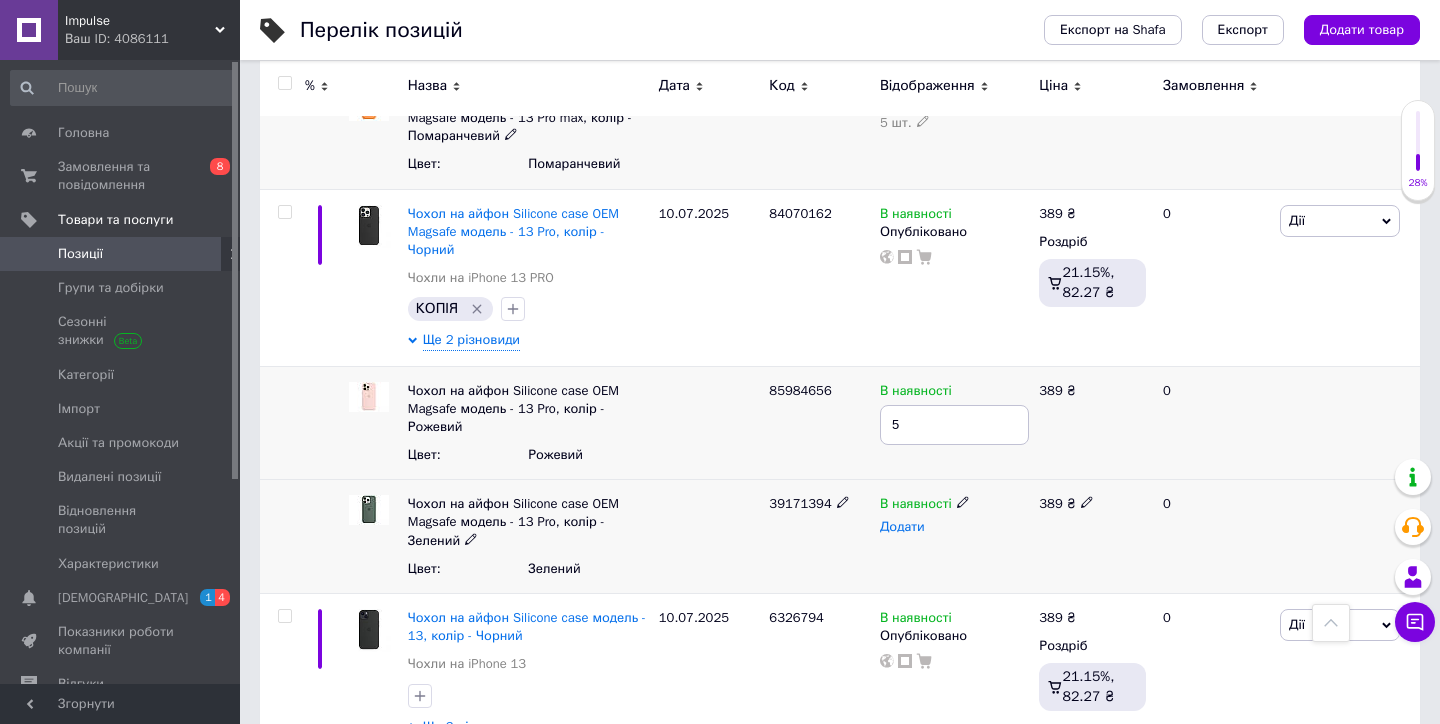 click on "Додати" at bounding box center [902, 527] 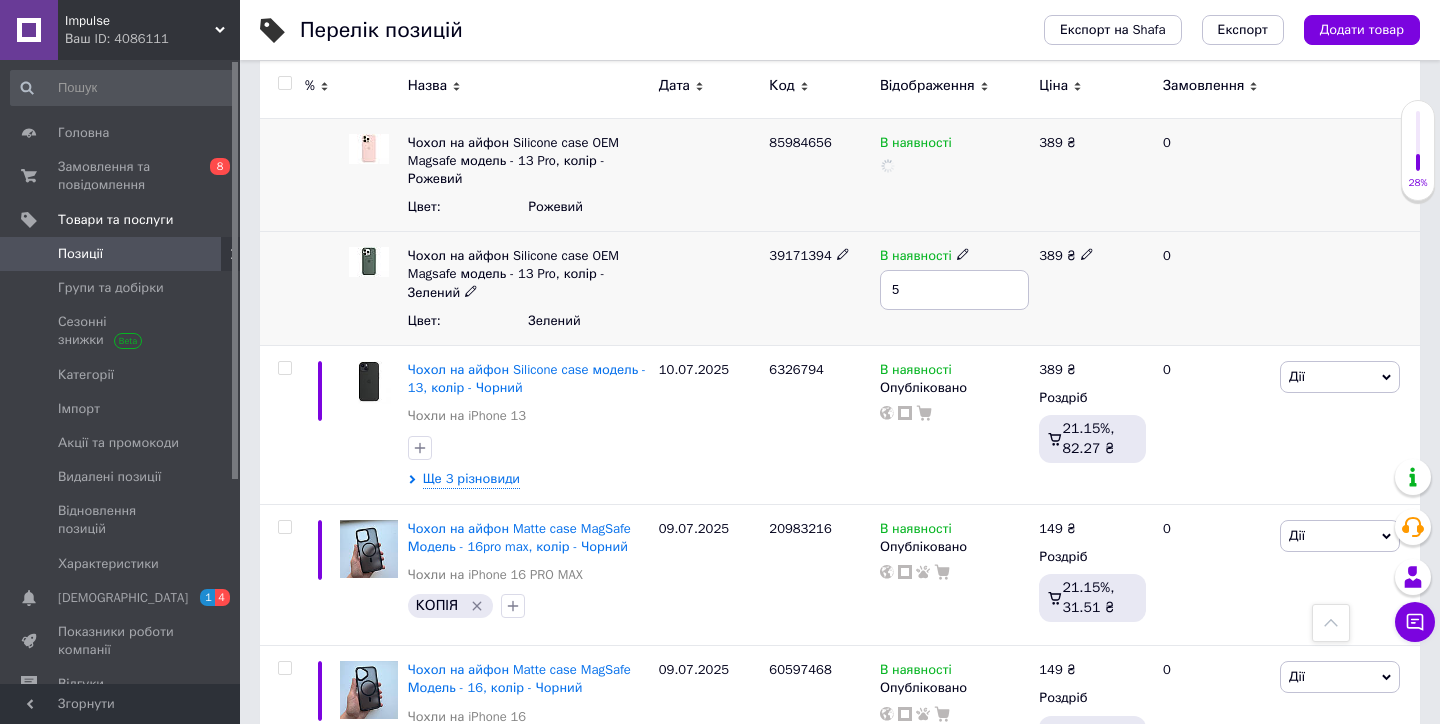 scroll, scrollTop: 1170, scrollLeft: 0, axis: vertical 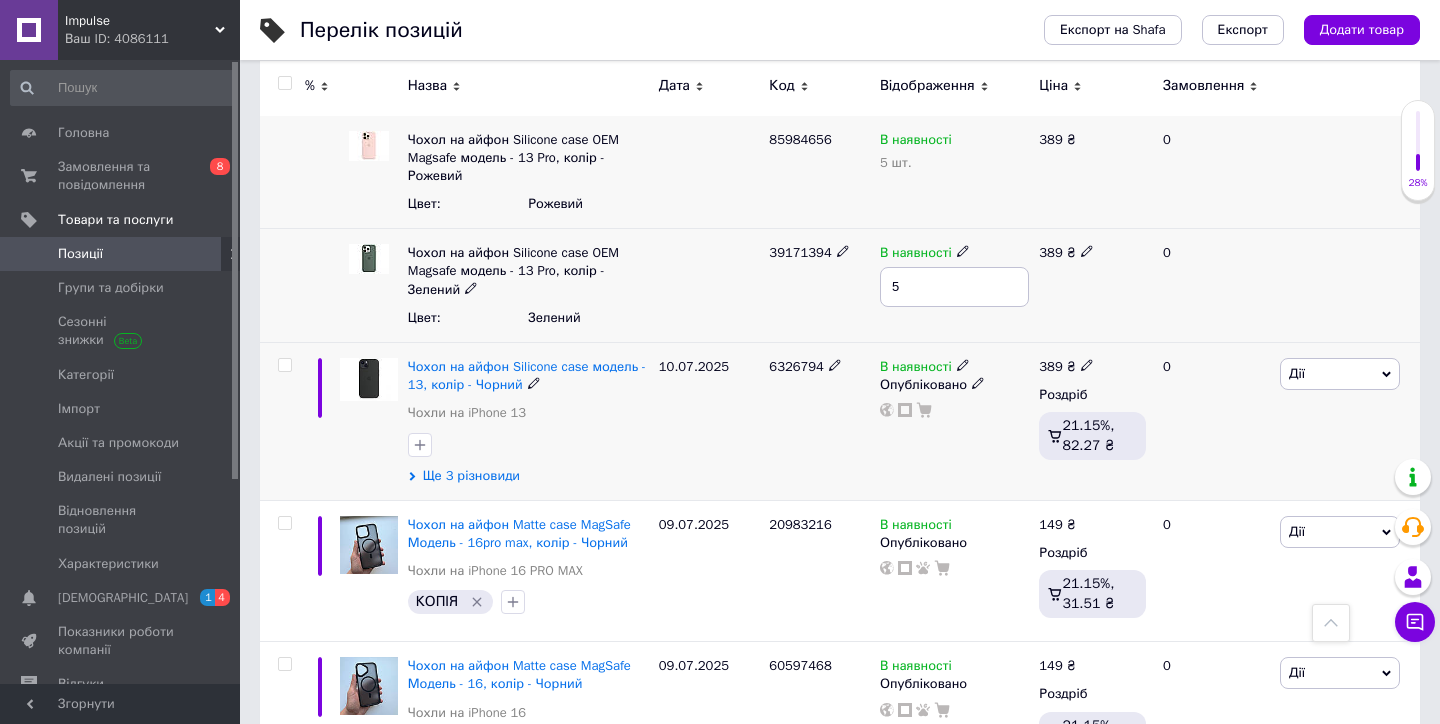click on "Ще 3 різновиди" at bounding box center (471, 476) 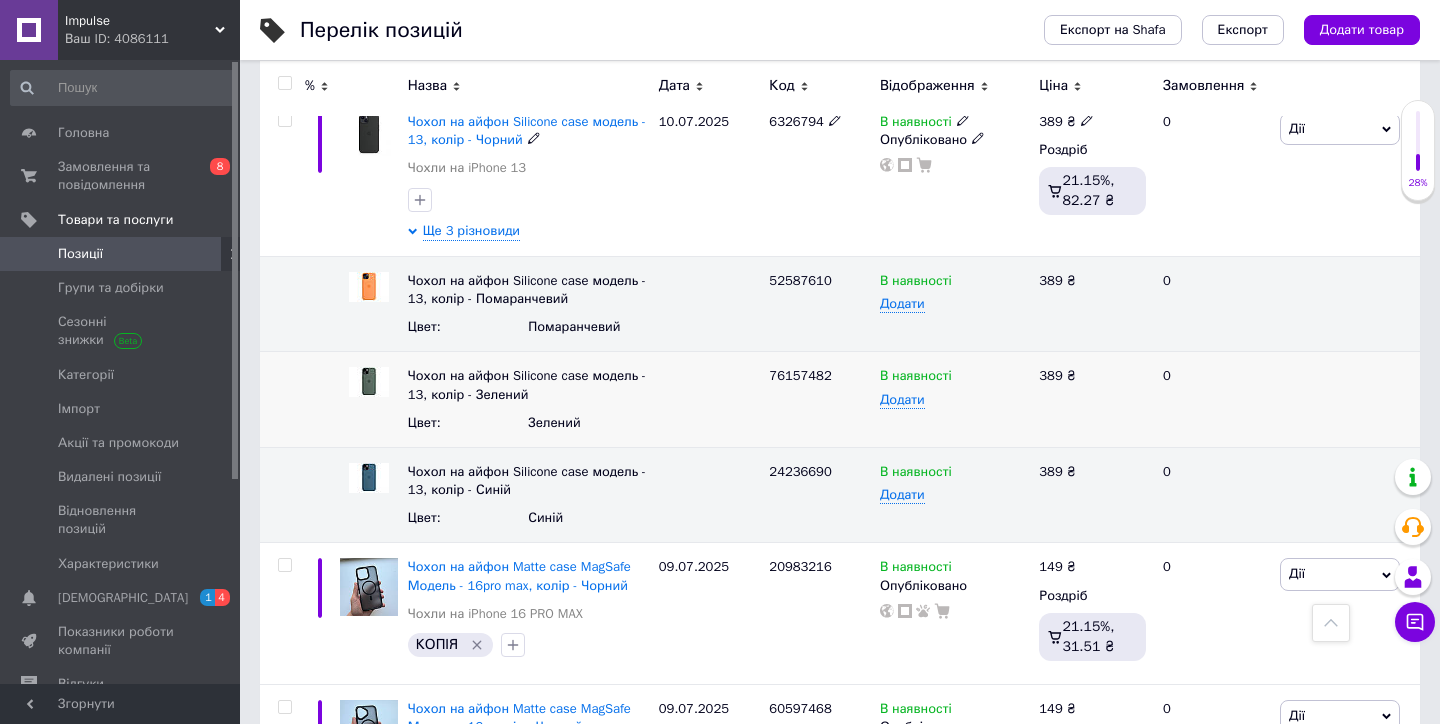 scroll, scrollTop: 1421, scrollLeft: 0, axis: vertical 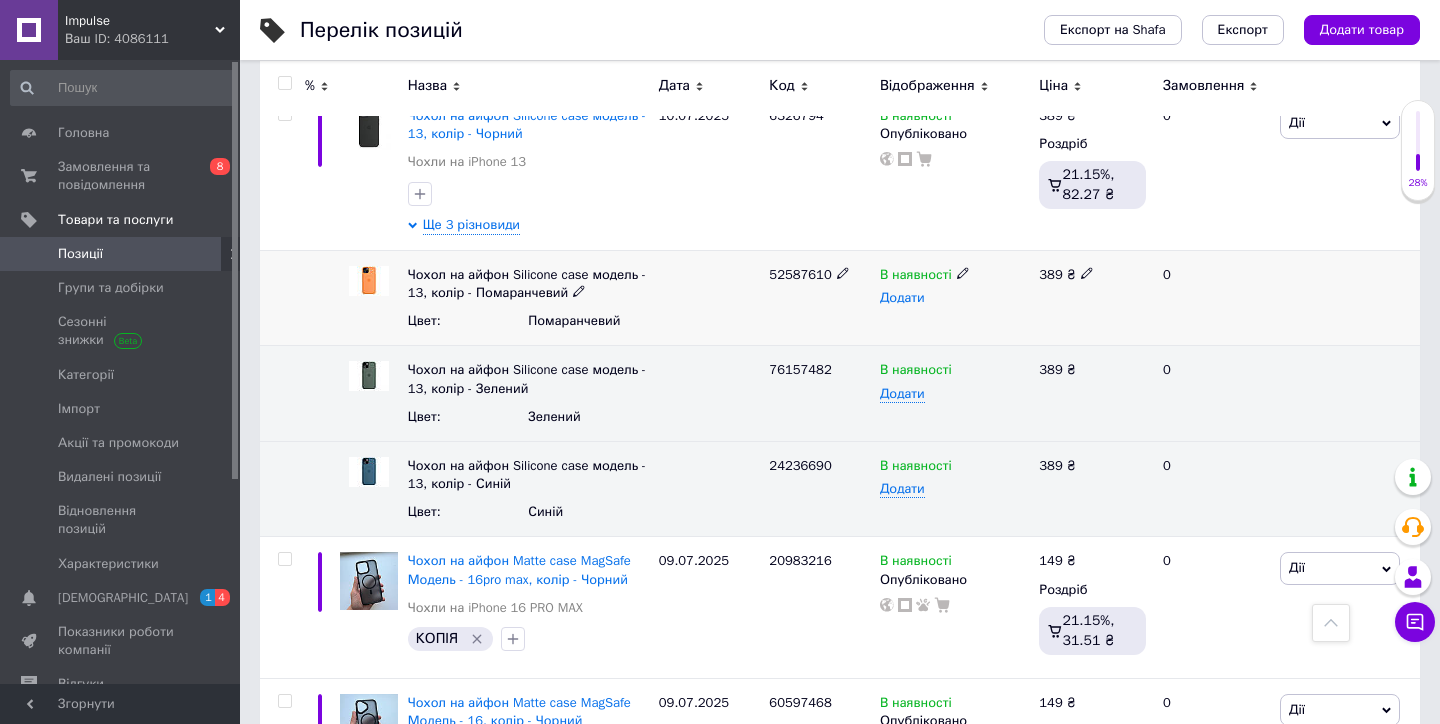 click on "Додати" at bounding box center [902, 298] 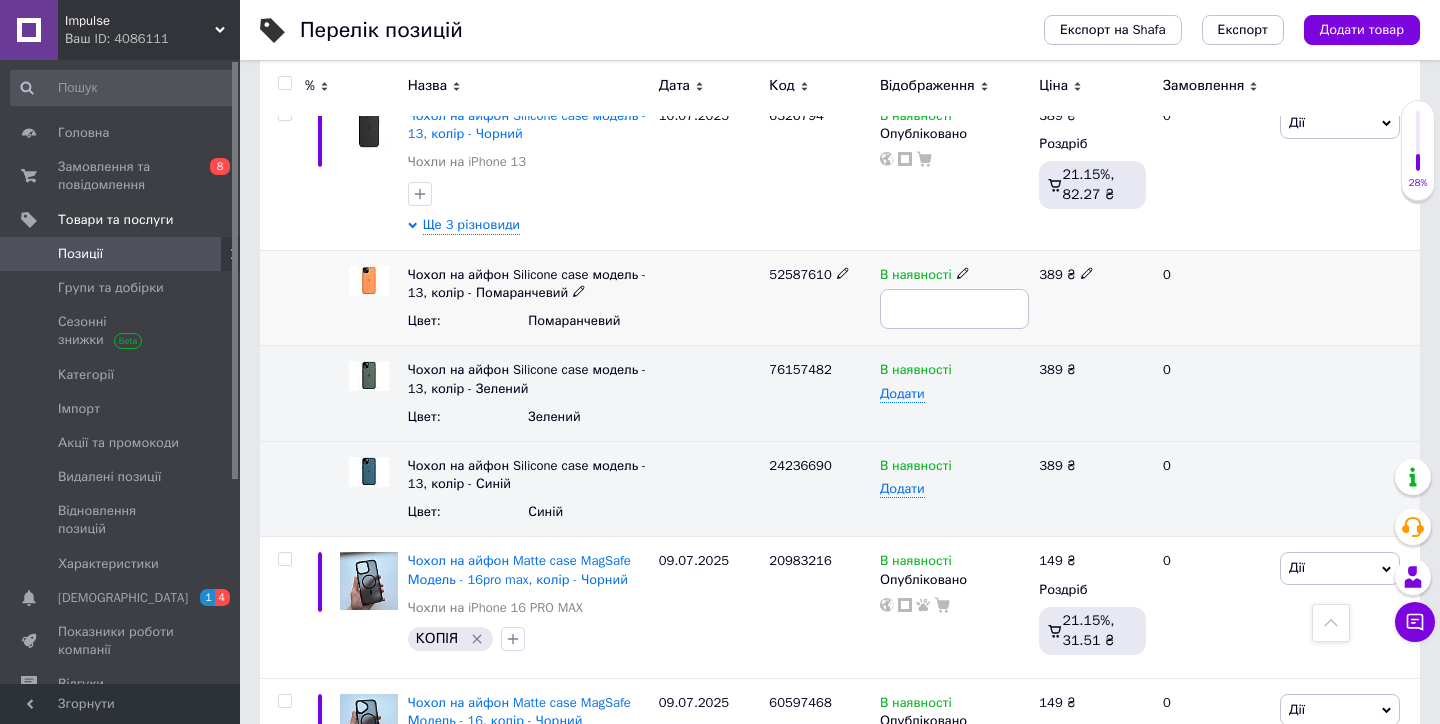 type on "5" 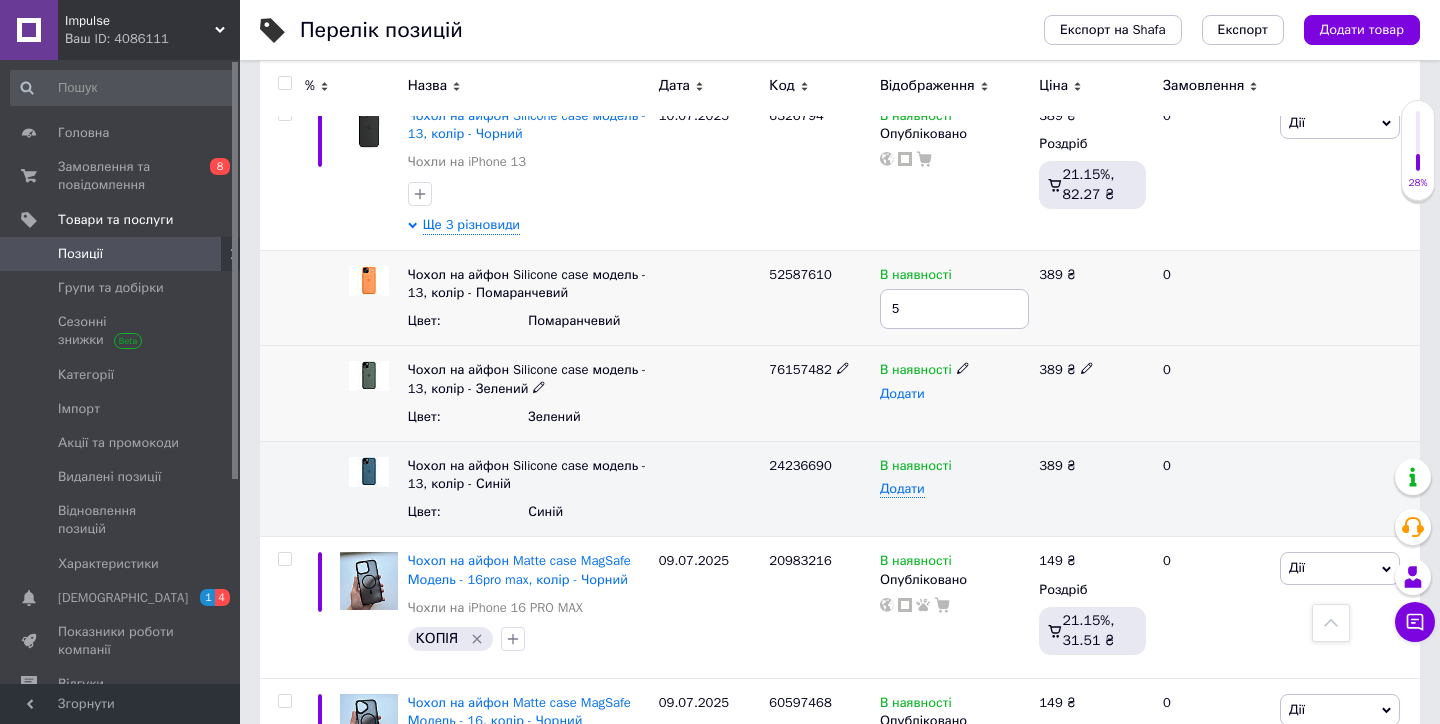 click on "Додати" at bounding box center [902, 394] 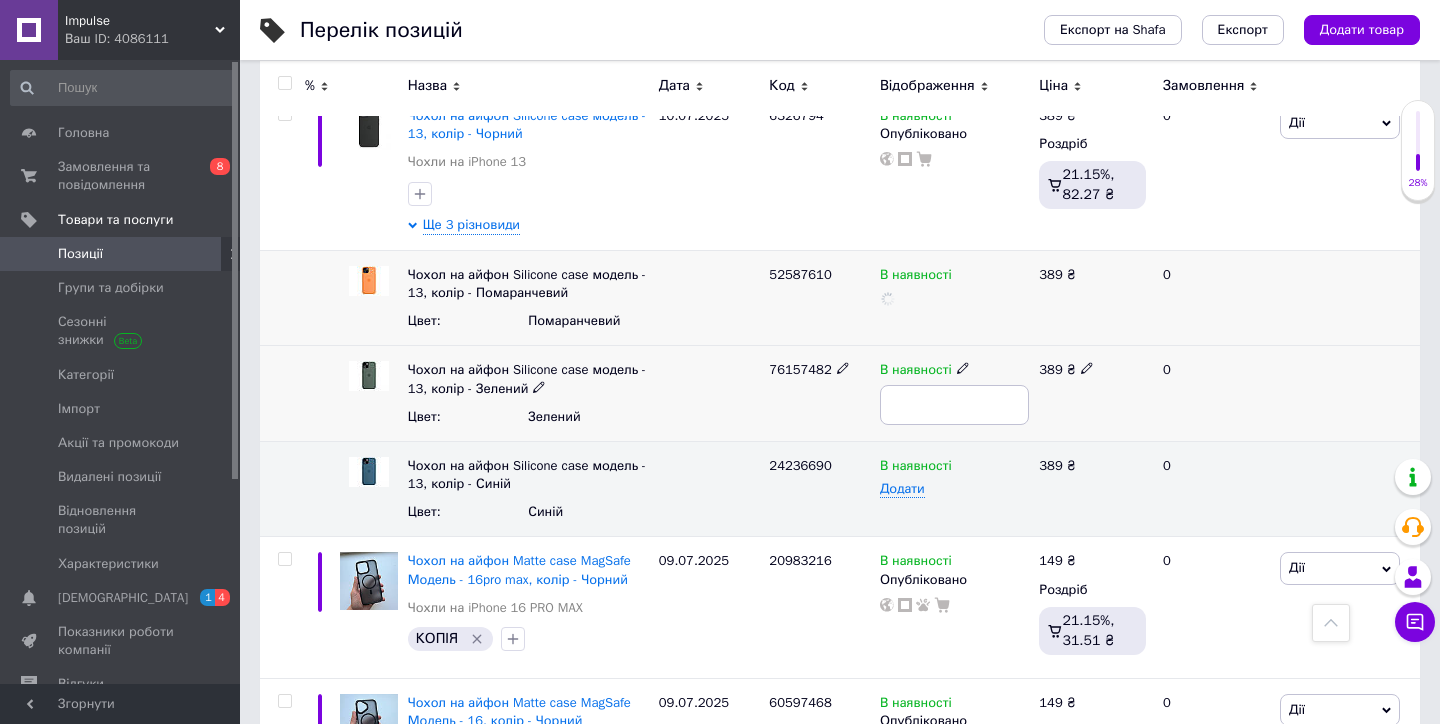 type on "5" 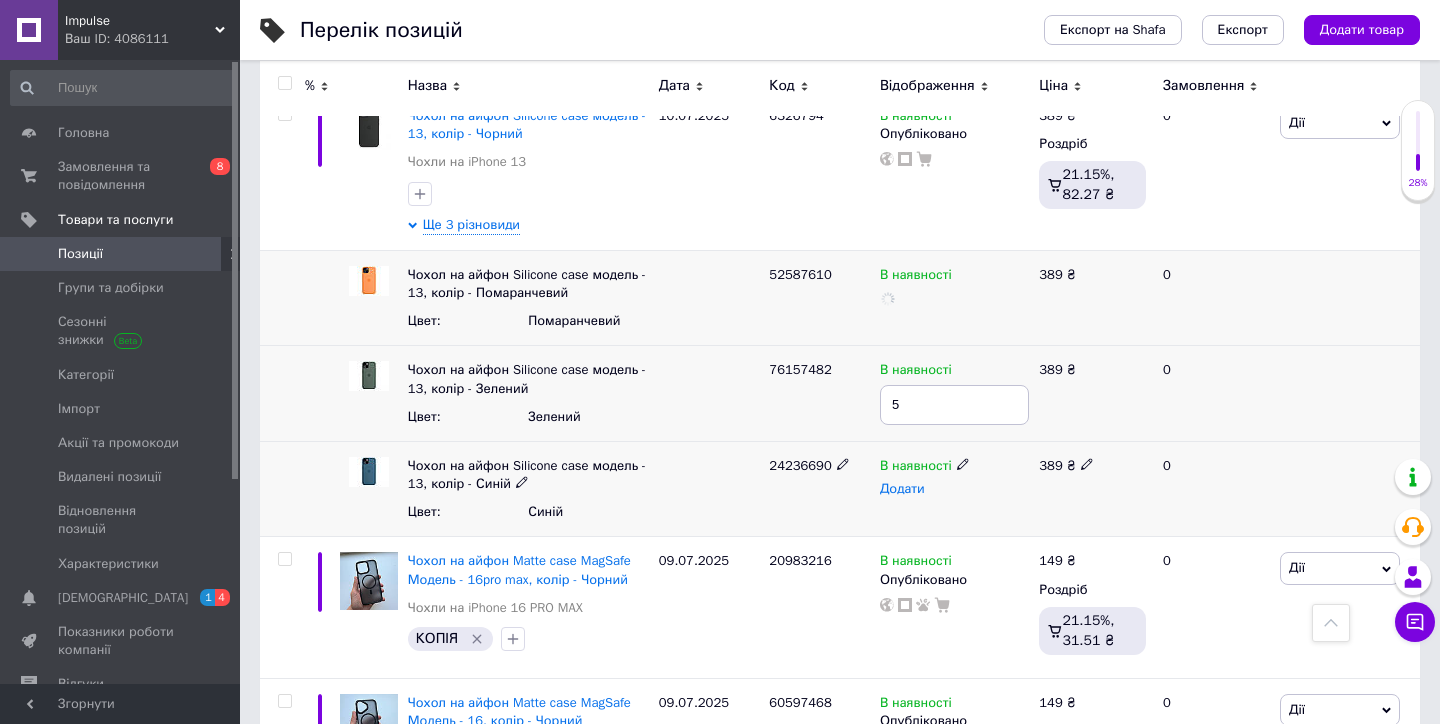click on "Додати" at bounding box center [902, 489] 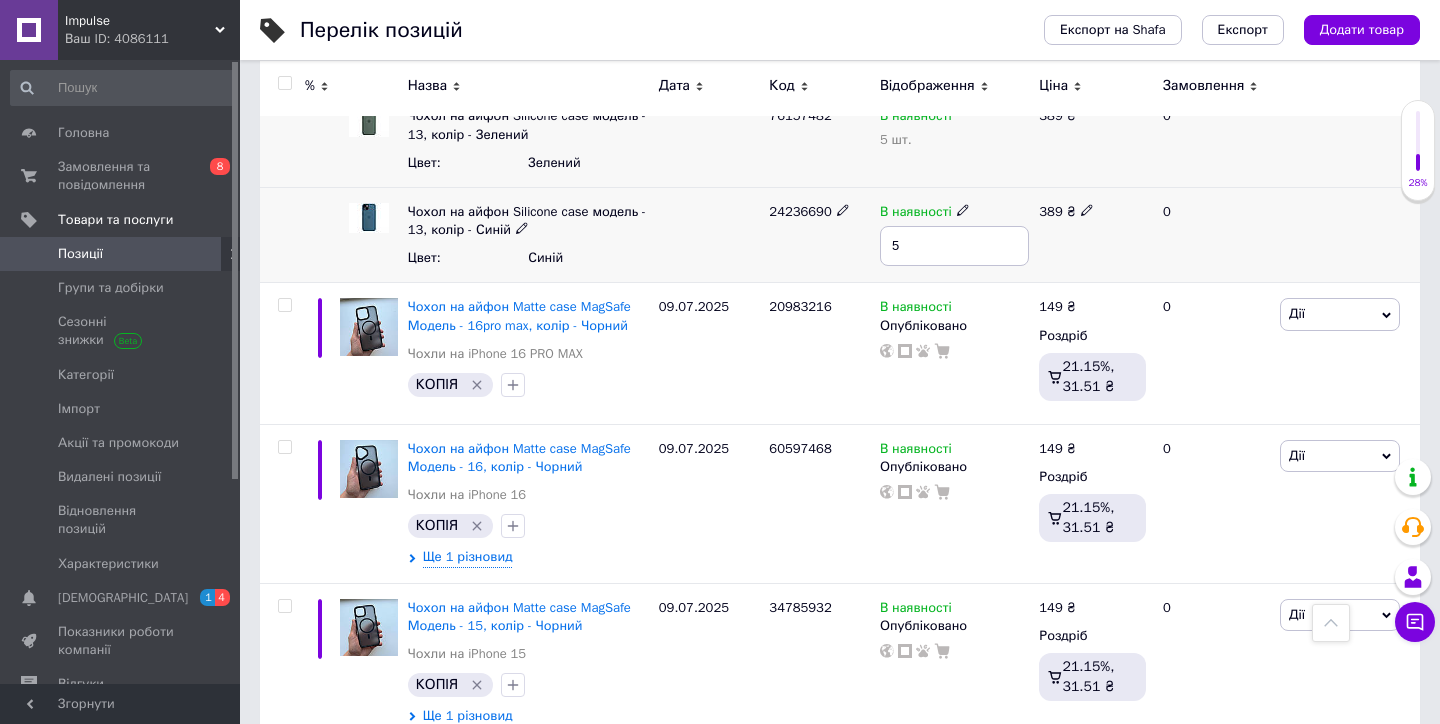 scroll, scrollTop: 1676, scrollLeft: 0, axis: vertical 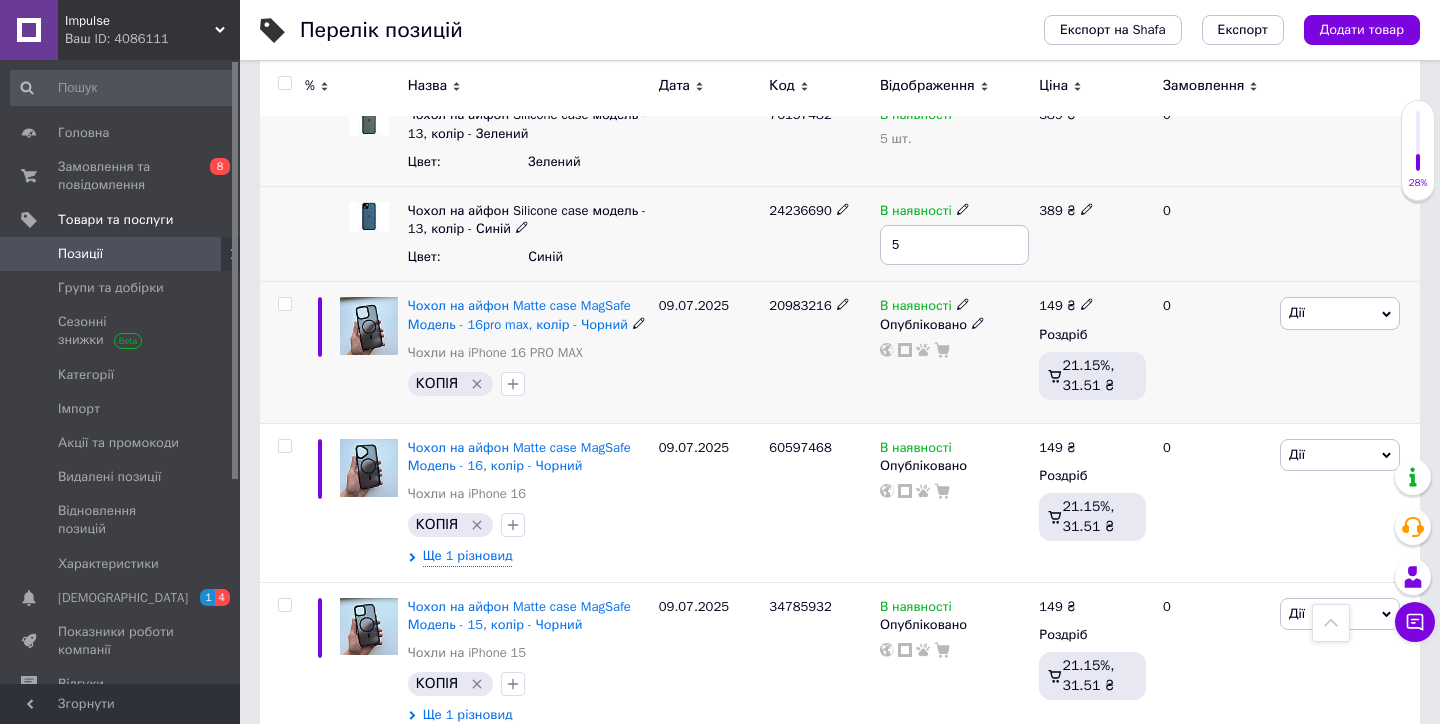 click on "В наявності Опубліковано" at bounding box center (954, 352) 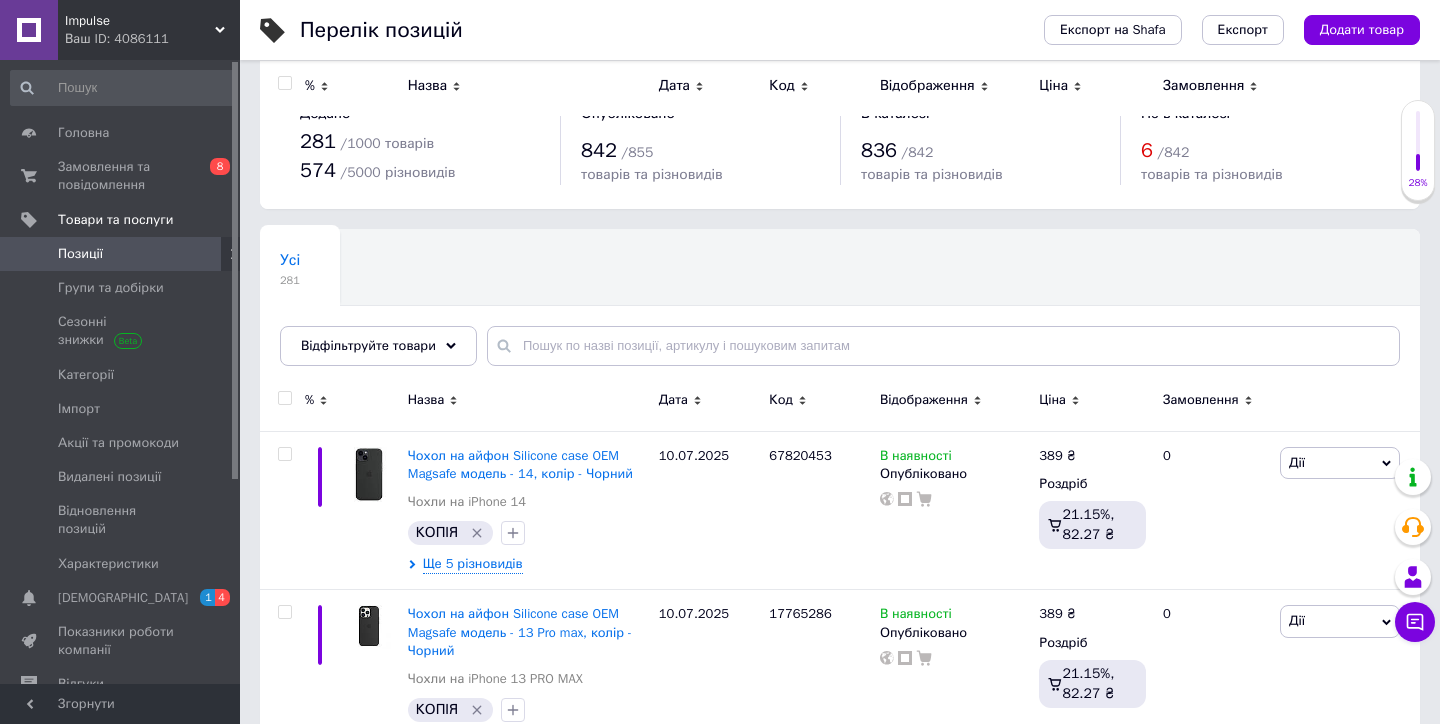 scroll, scrollTop: 0, scrollLeft: 0, axis: both 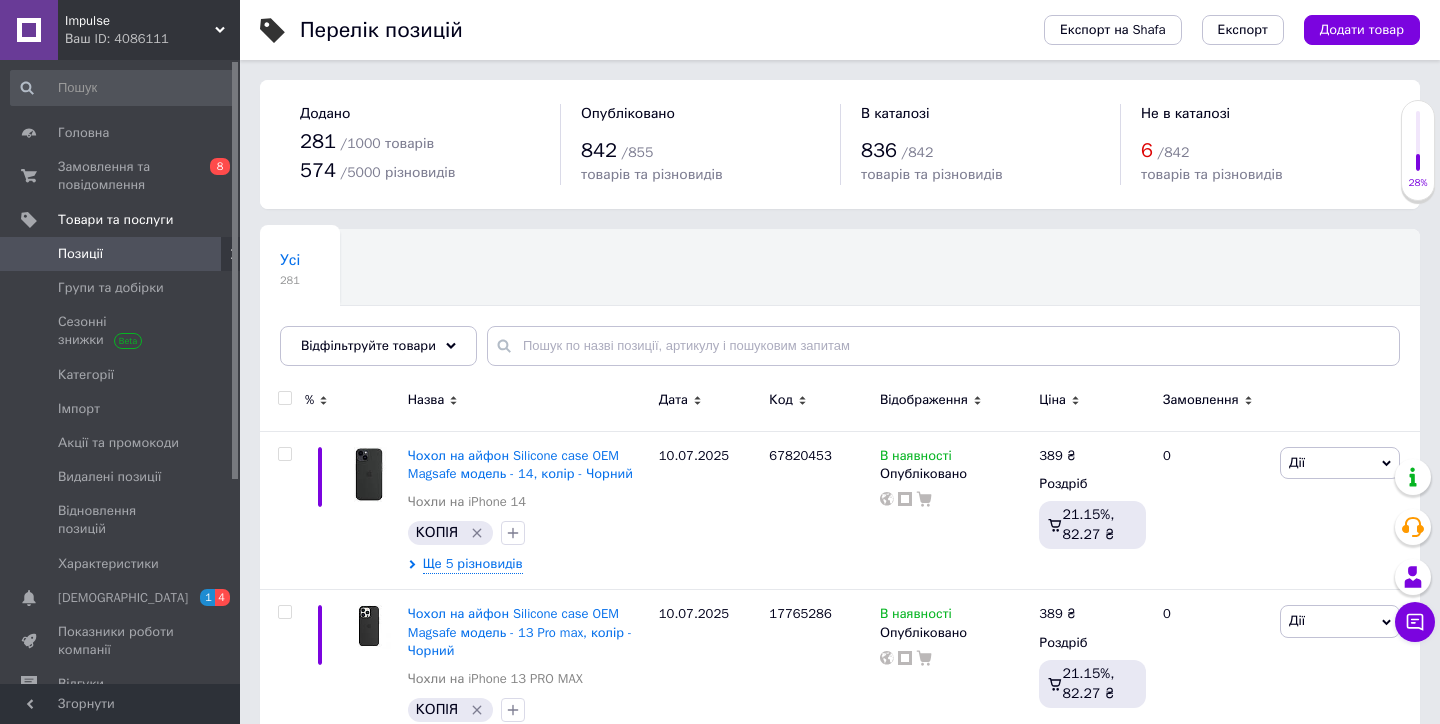 click on "Усі 281 Ok Відфільтровано...  Зберегти" at bounding box center (840, 307) 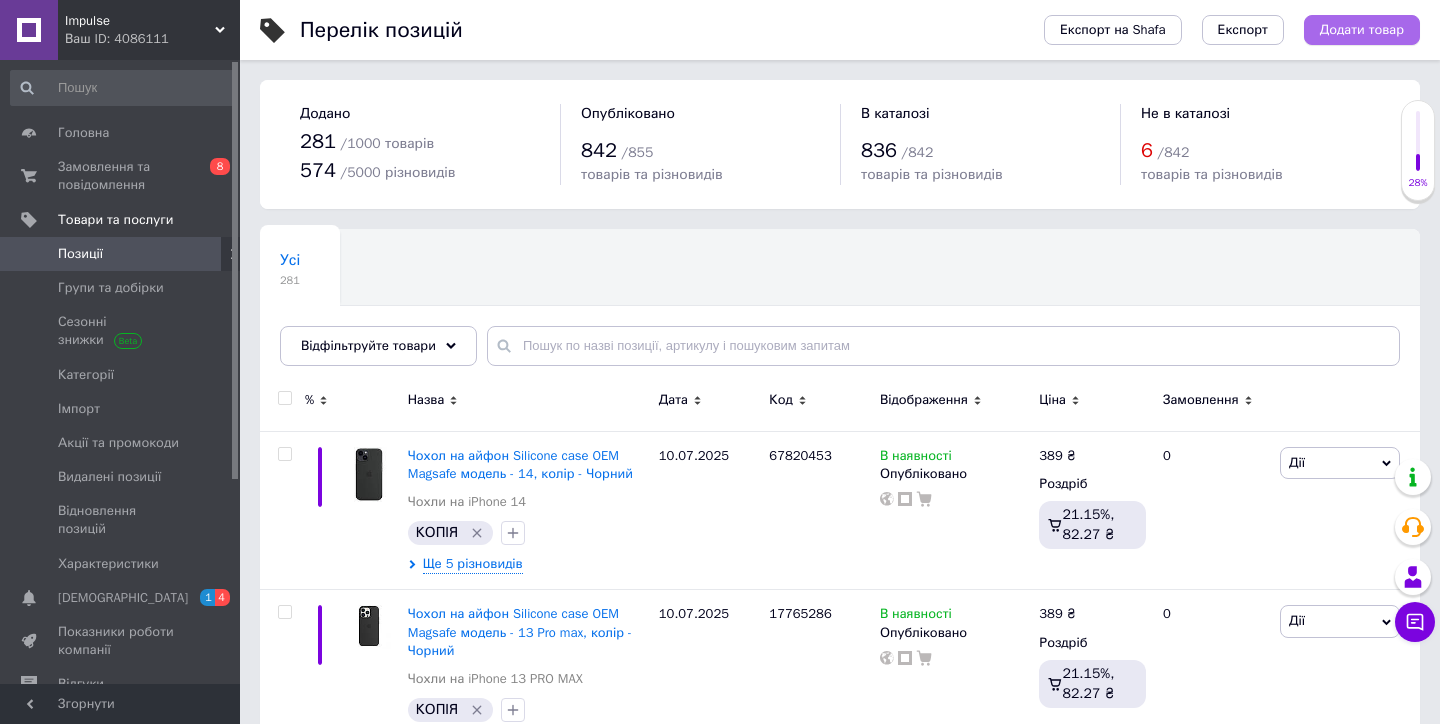 click on "Додати товар" at bounding box center (1362, 30) 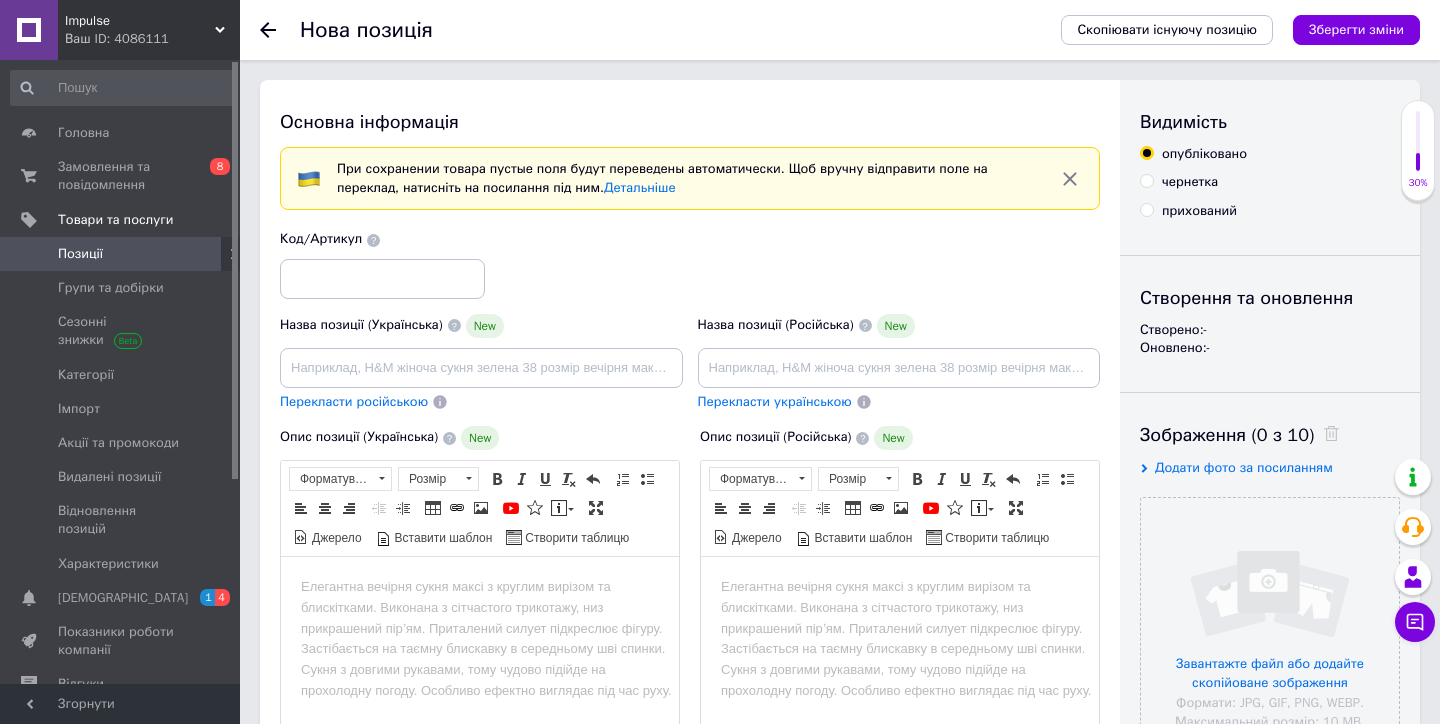 scroll, scrollTop: 0, scrollLeft: 0, axis: both 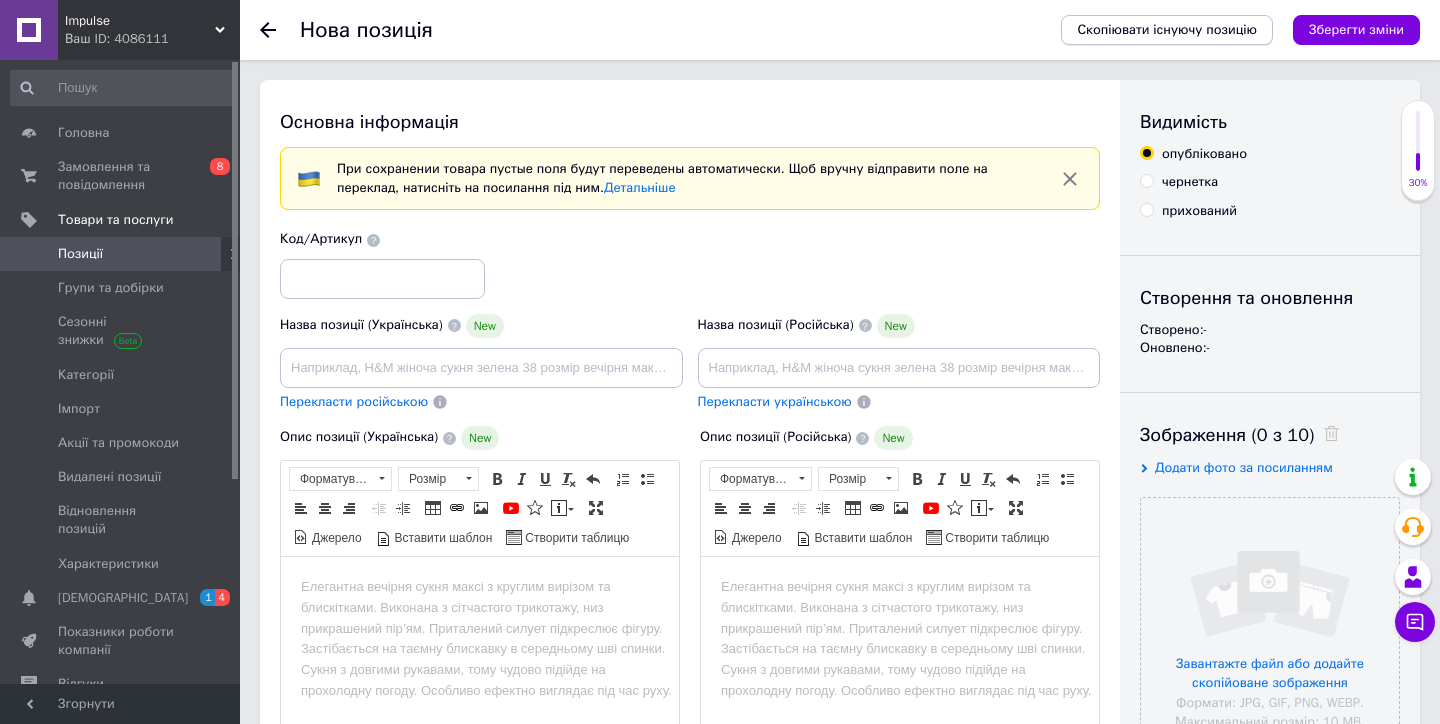 click on "Скопіювати існуючу позицію" at bounding box center (1167, 30) 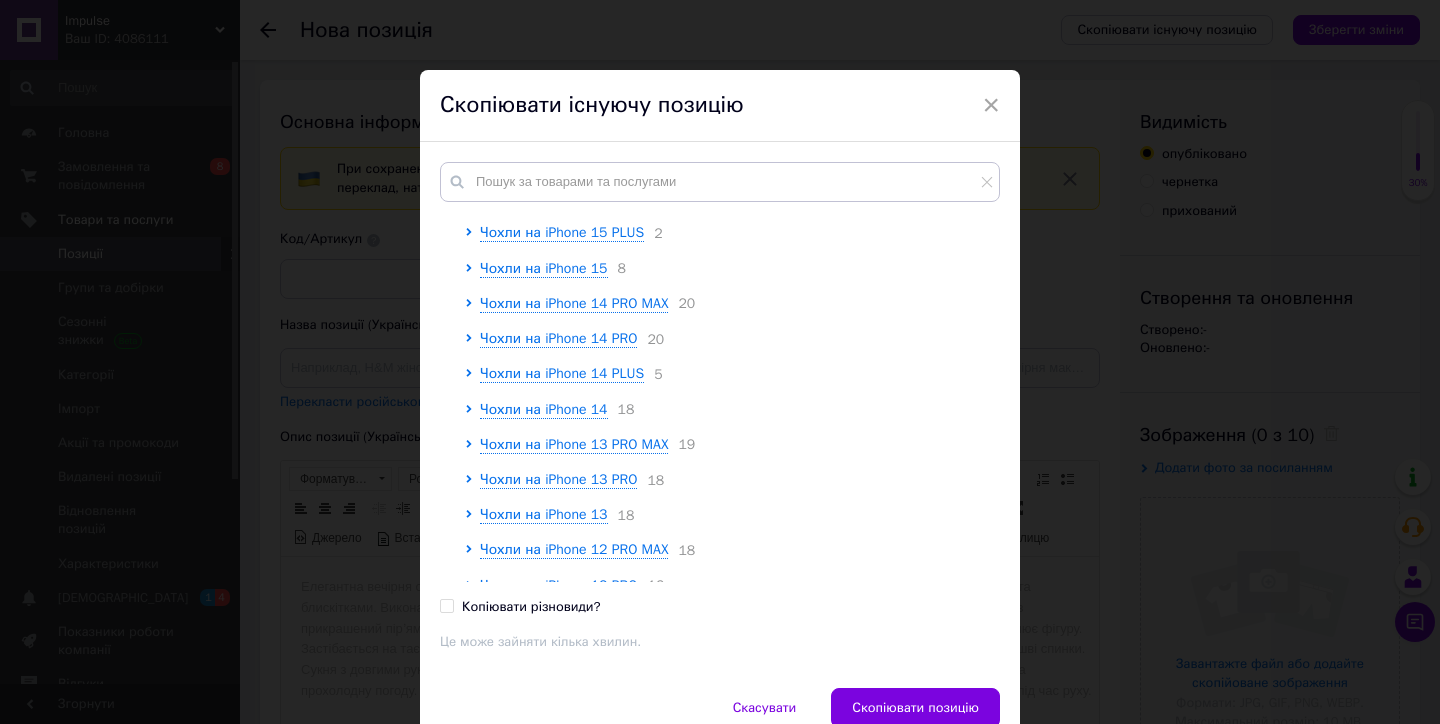 scroll, scrollTop: 165, scrollLeft: 0, axis: vertical 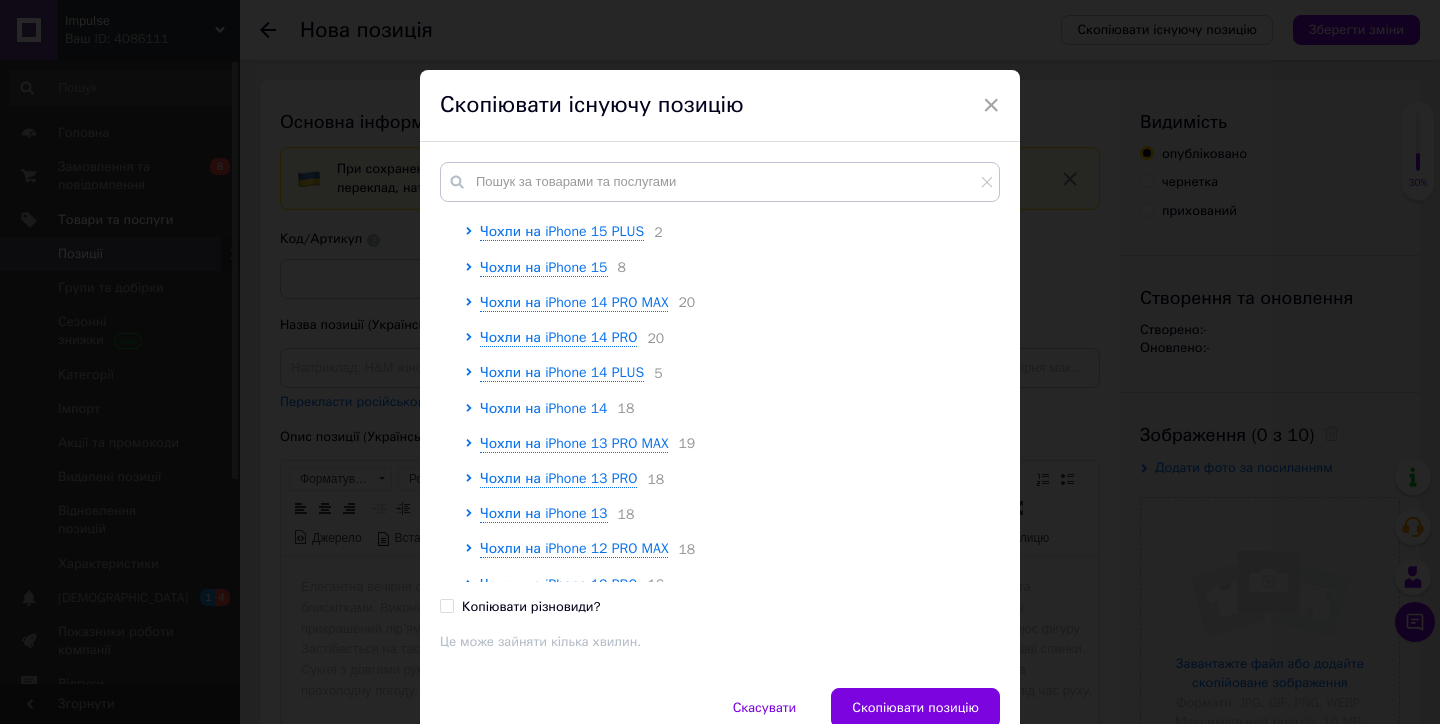 click on "Чохли на iPhone 14" at bounding box center (544, 409) 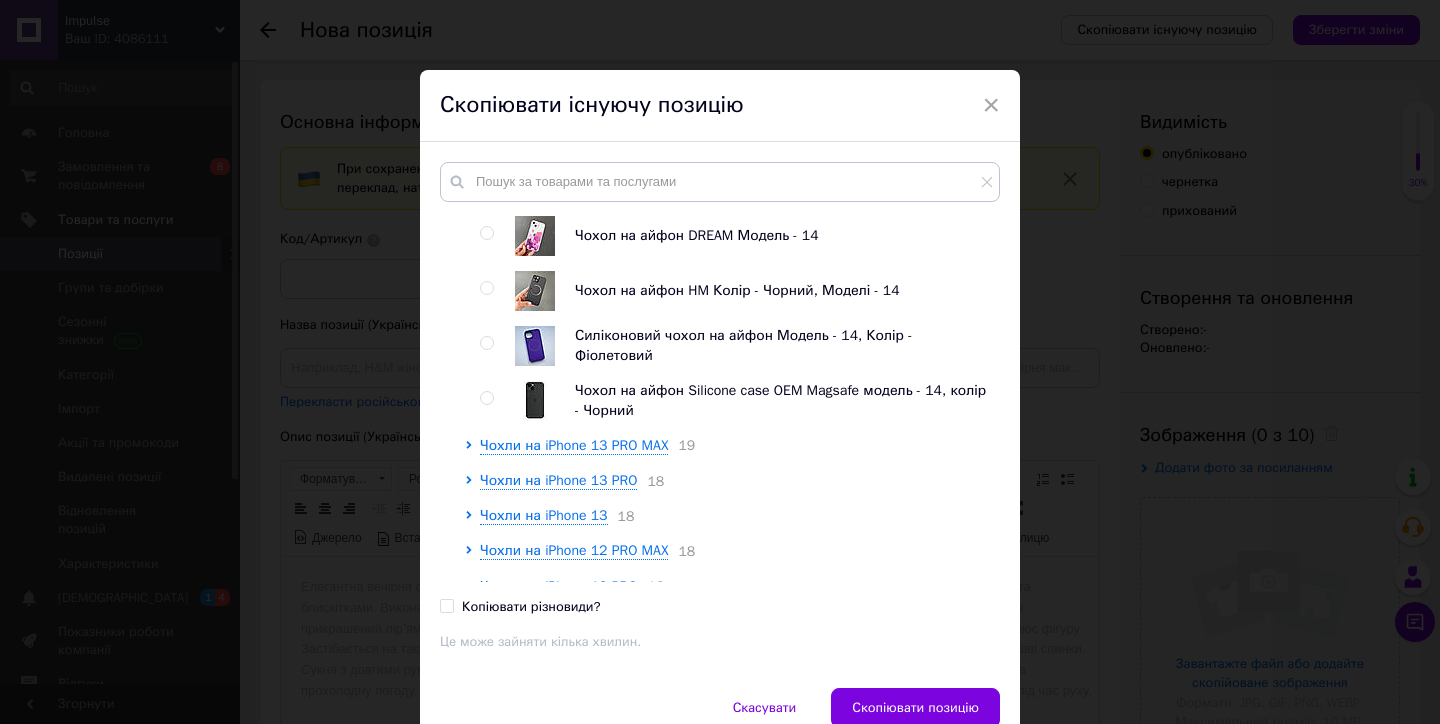 scroll, scrollTop: 4616, scrollLeft: 0, axis: vertical 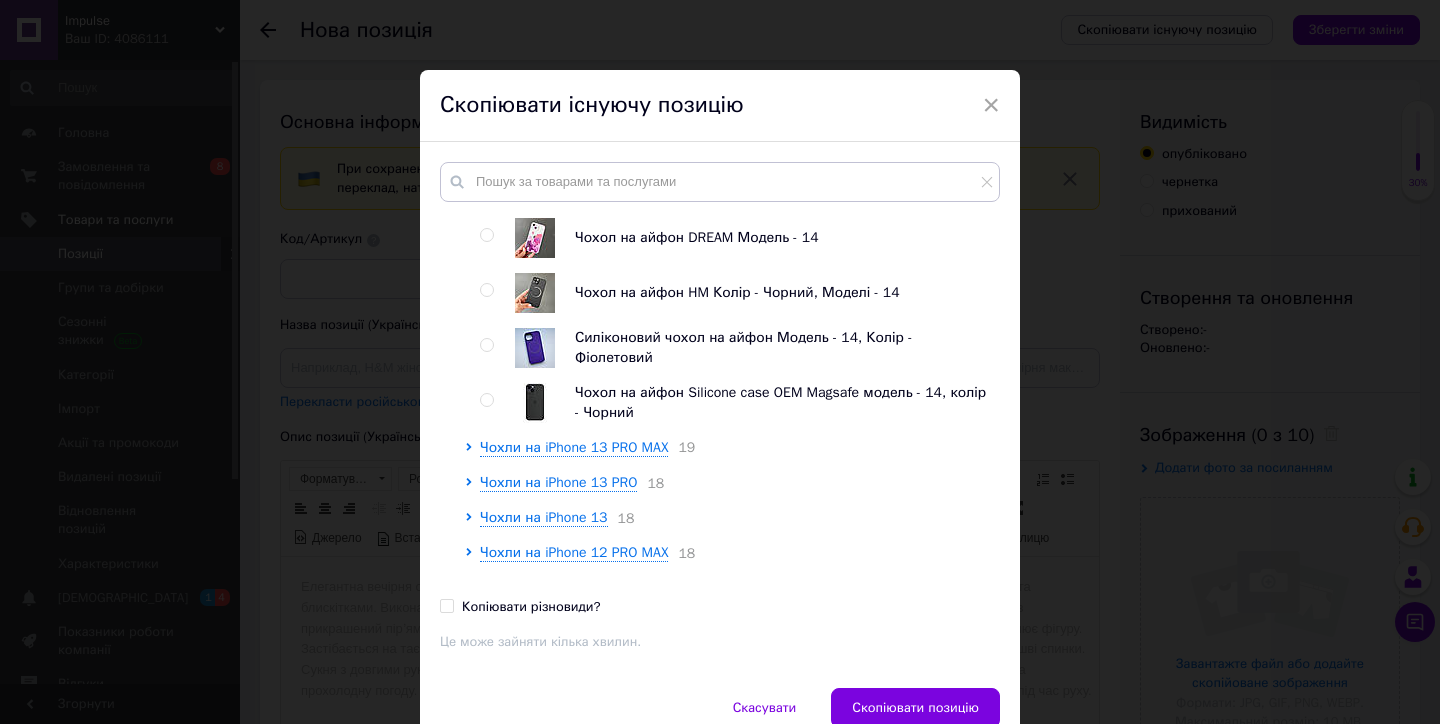 click at bounding box center [486, 400] 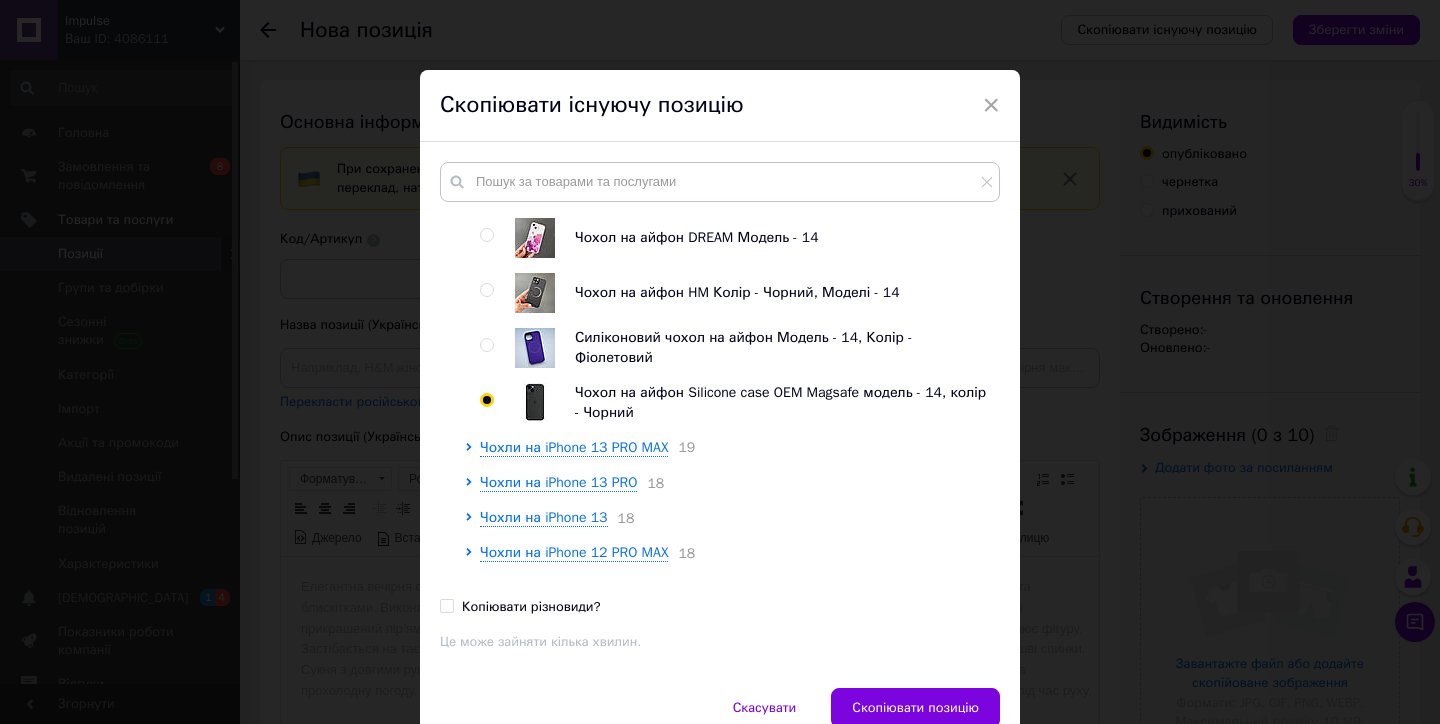 radio on "true" 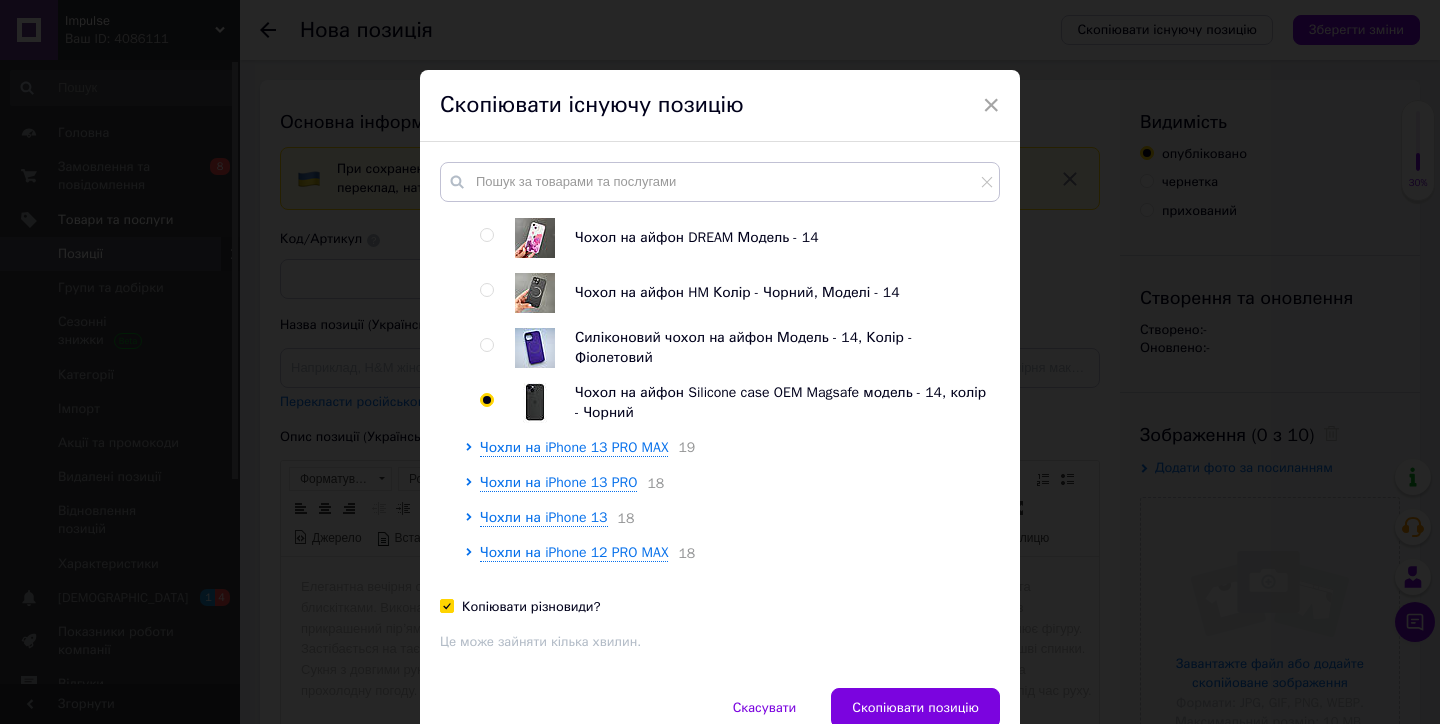 checkbox on "true" 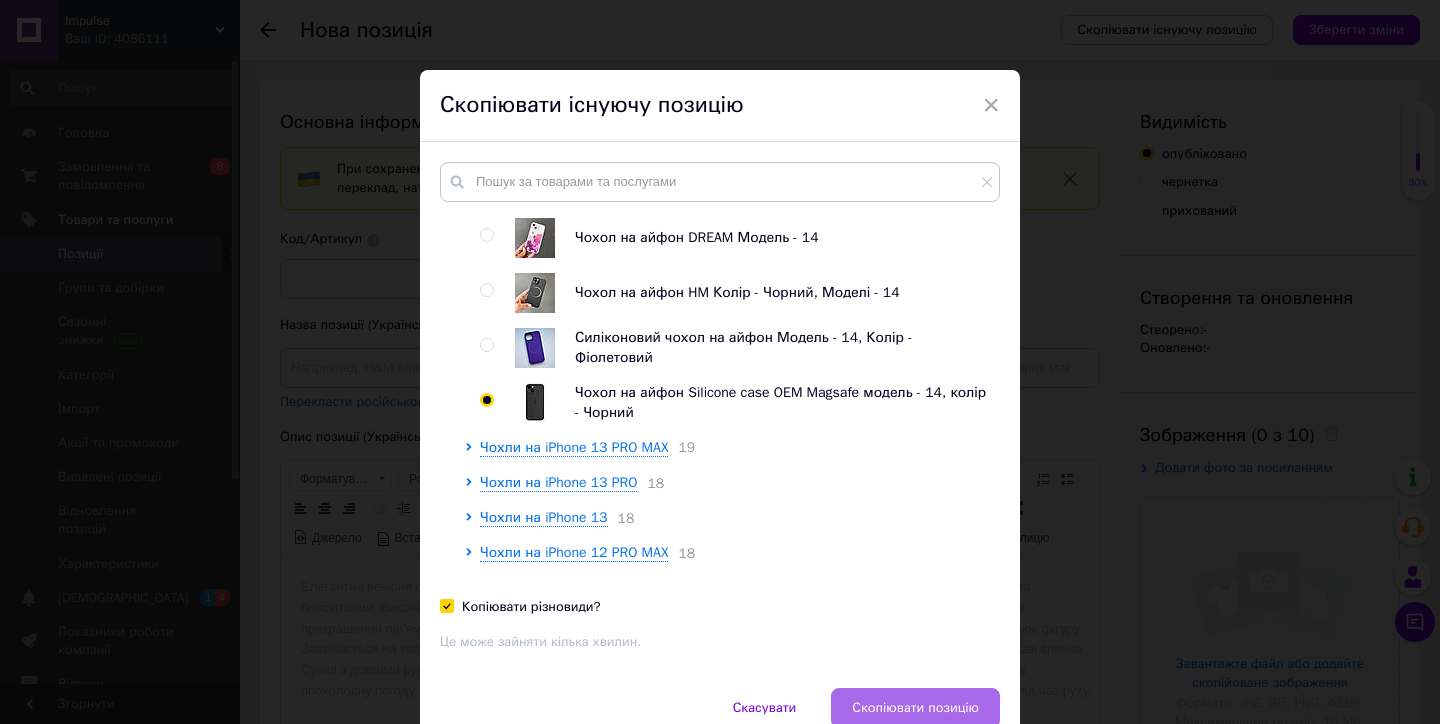 click on "Скопіювати позицію" at bounding box center [915, 708] 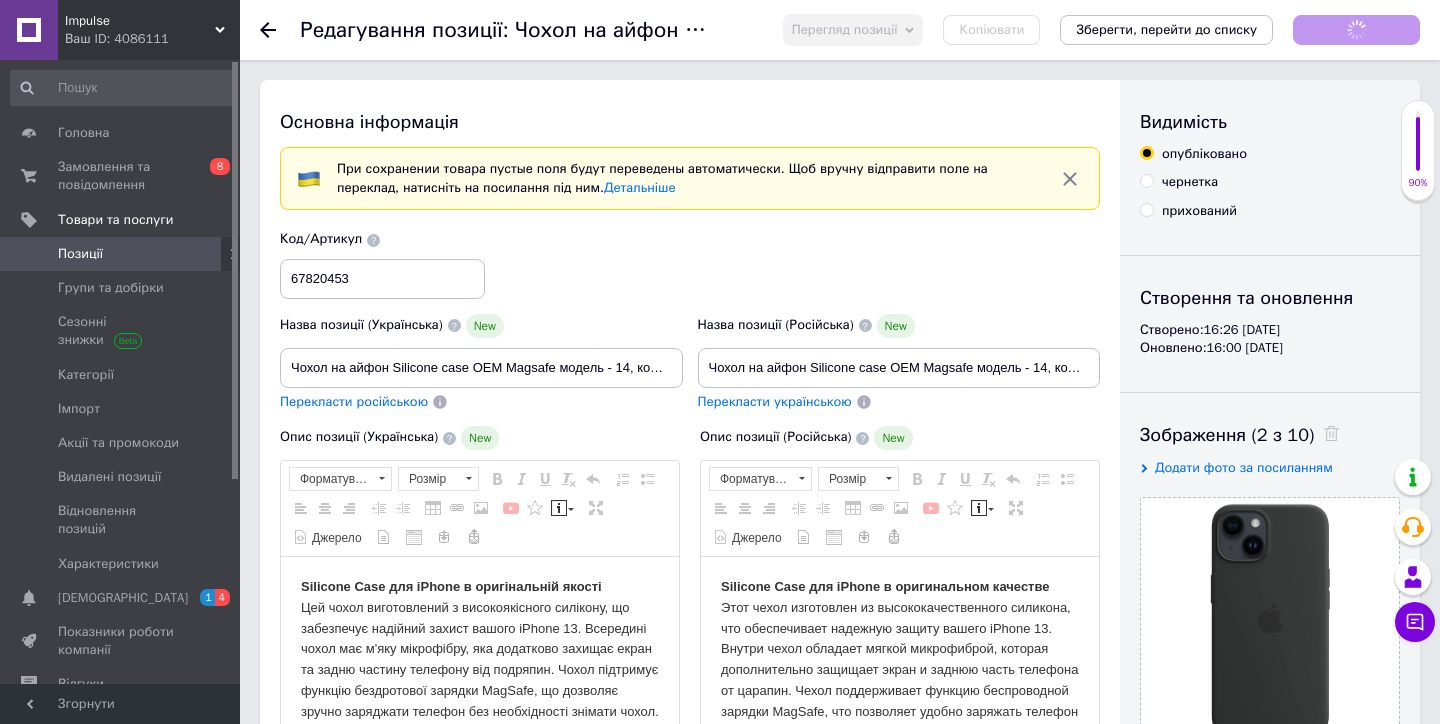 scroll, scrollTop: 0, scrollLeft: 0, axis: both 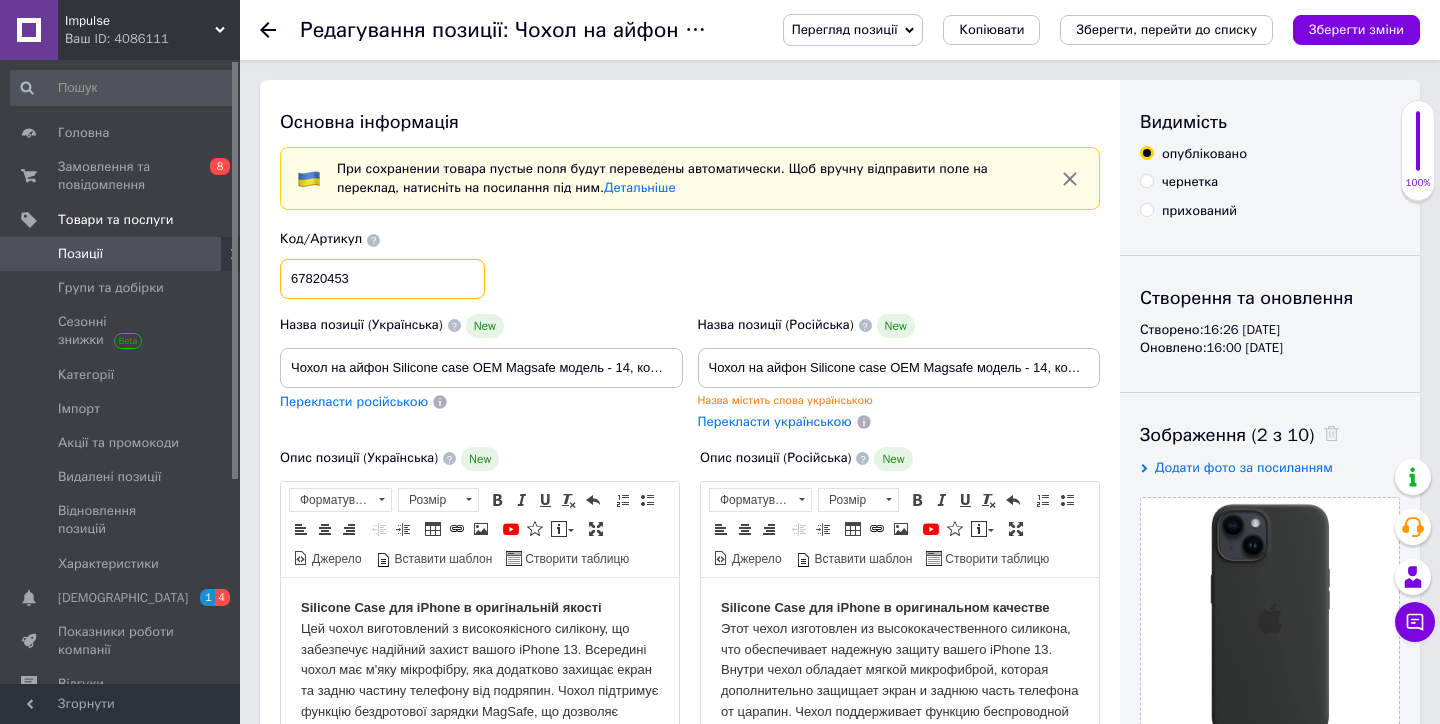 click on "67820453" at bounding box center (382, 279) 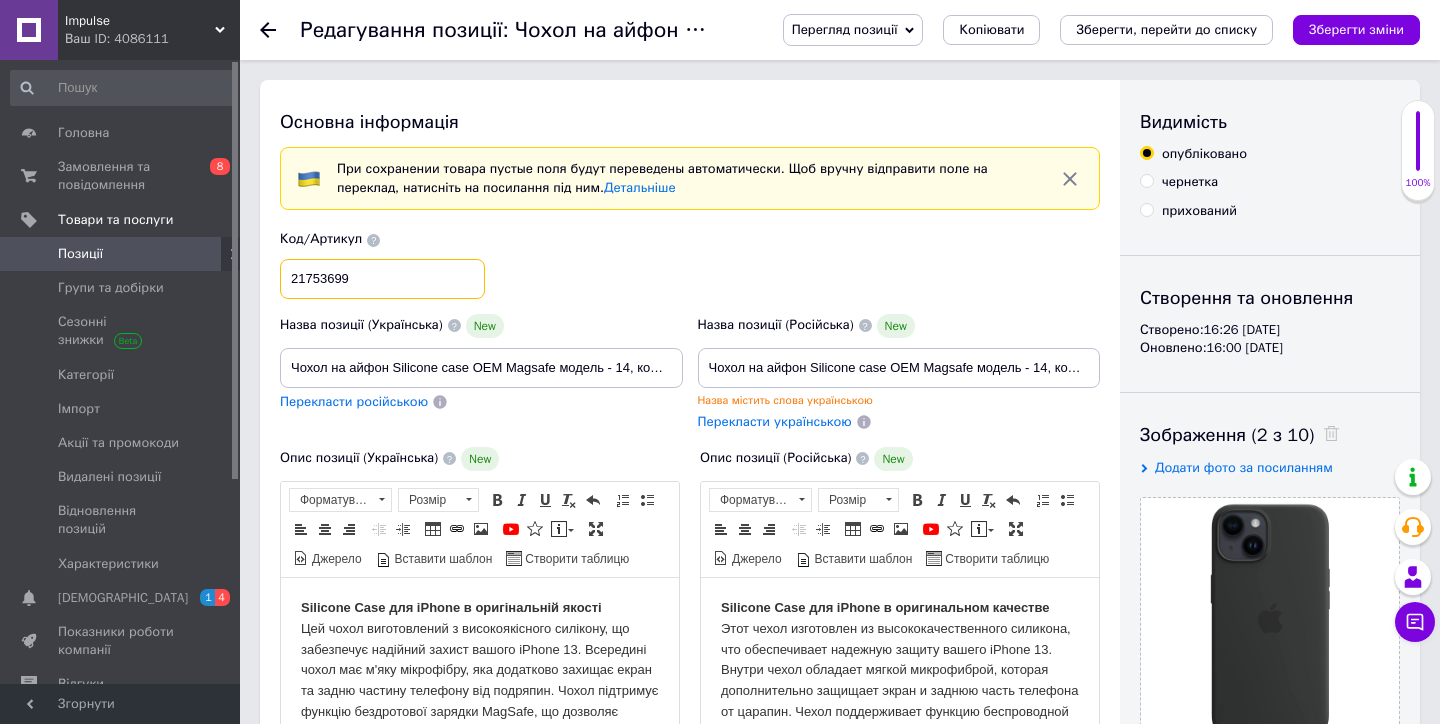 type on "21753699" 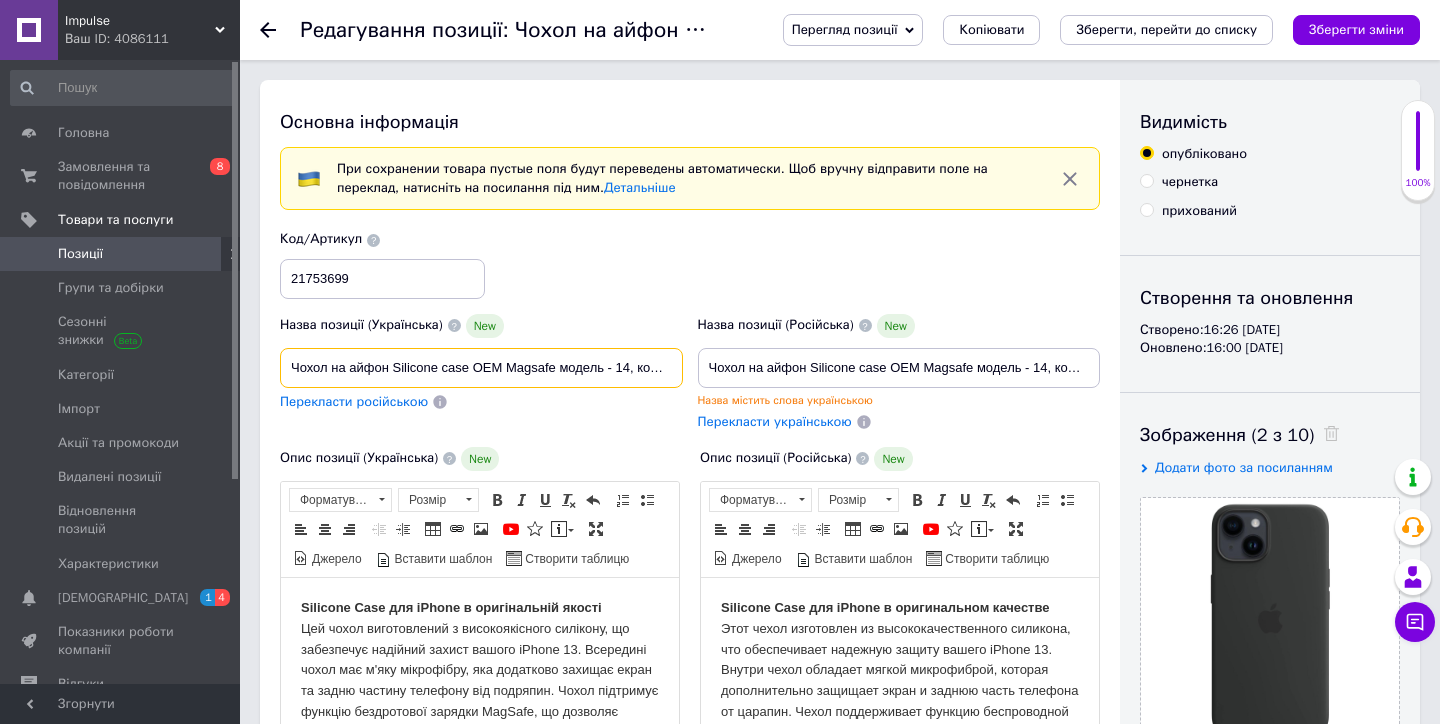 click on "Чохол на айфон Silicone case OEM Magsafe модель - 14, колір - Чорний" at bounding box center (481, 368) 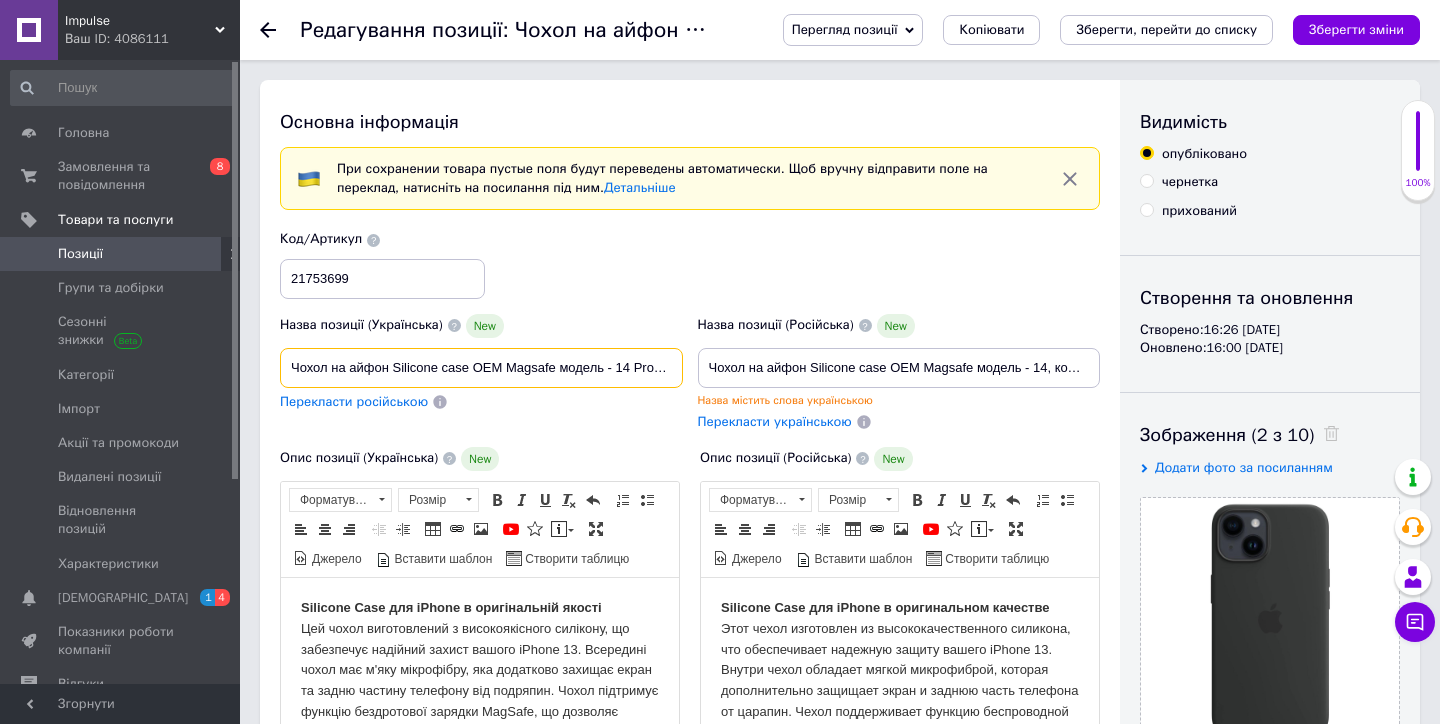 type on "Чохол на айфон Silicone case OEM Magsafe модель - 14 Pro, колір - Чорний" 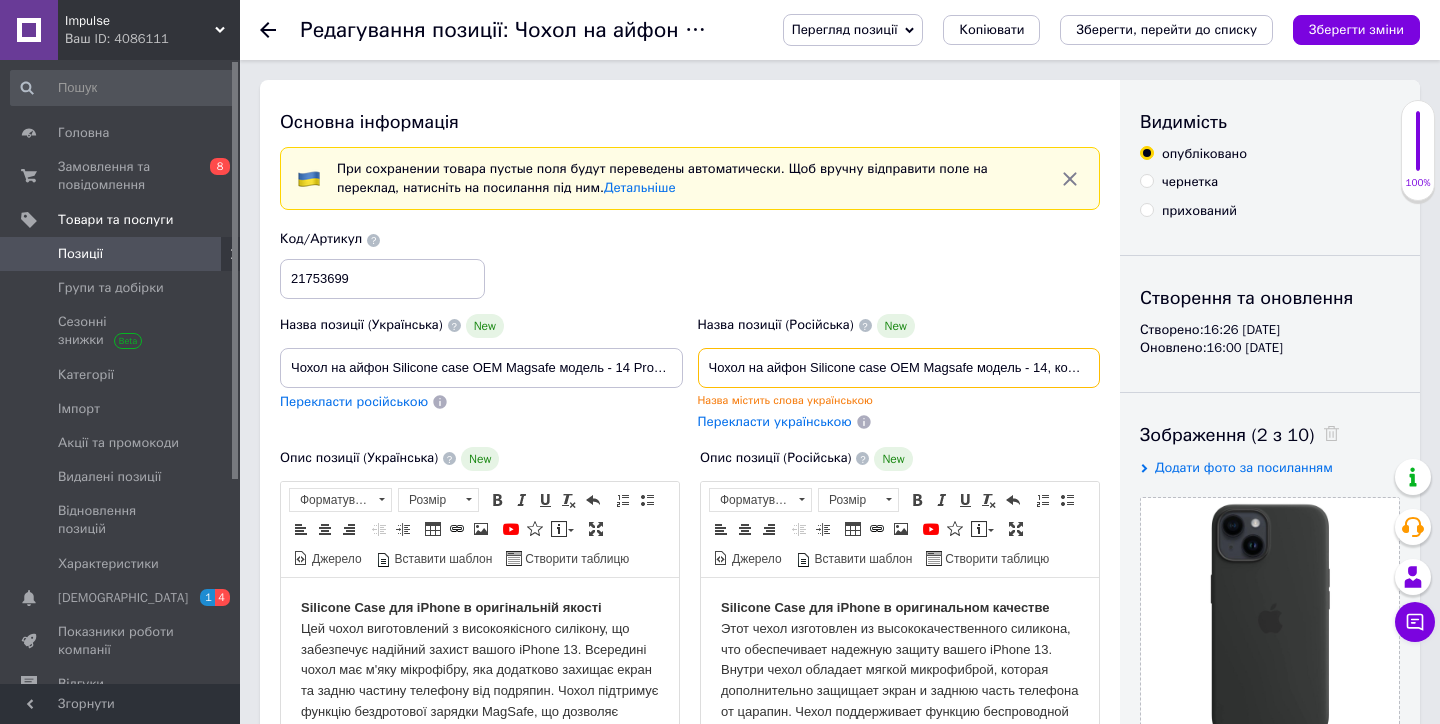 click on "Чохол на айфон Silicone case OEM Magsafe модель - 14, колір - Чорний" at bounding box center (899, 368) 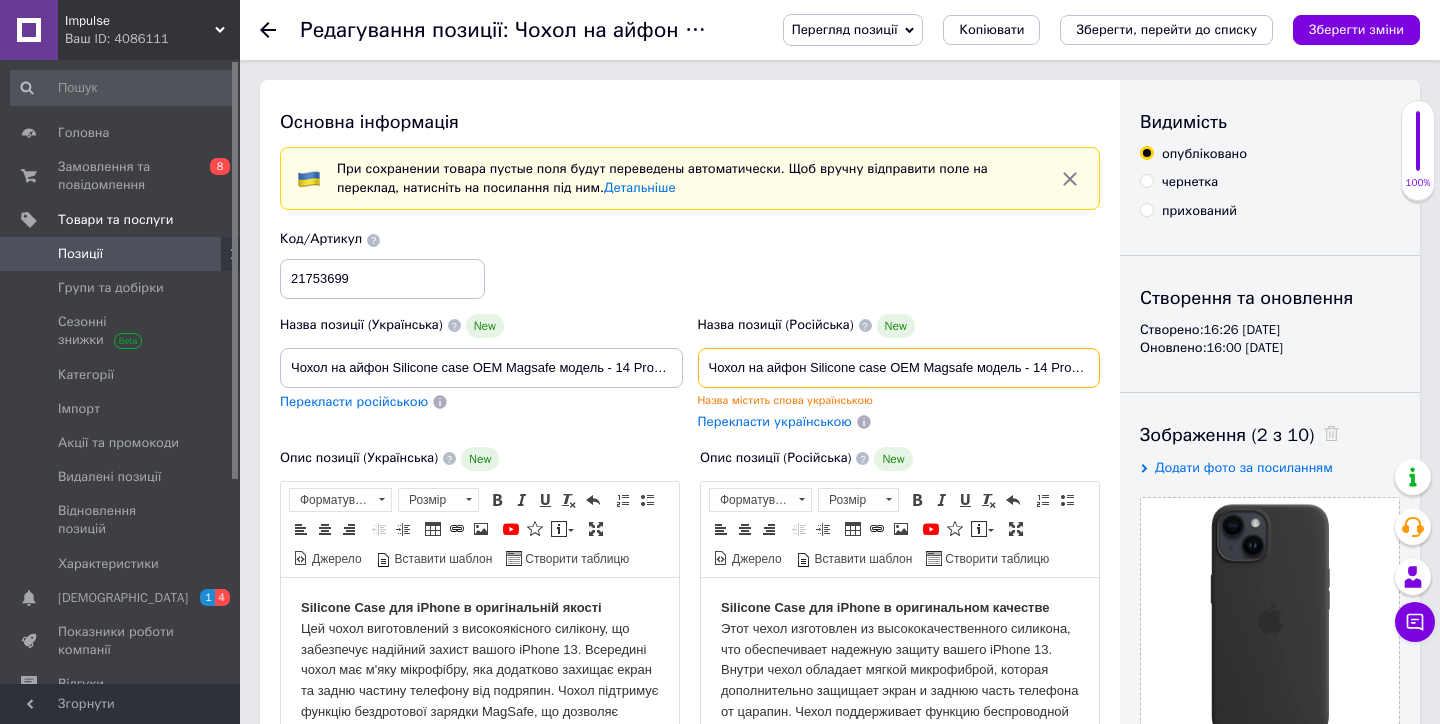 type on "Чохол на айфон Silicone case OEM Magsafe модель - 14 Pro, колір - Чорний" 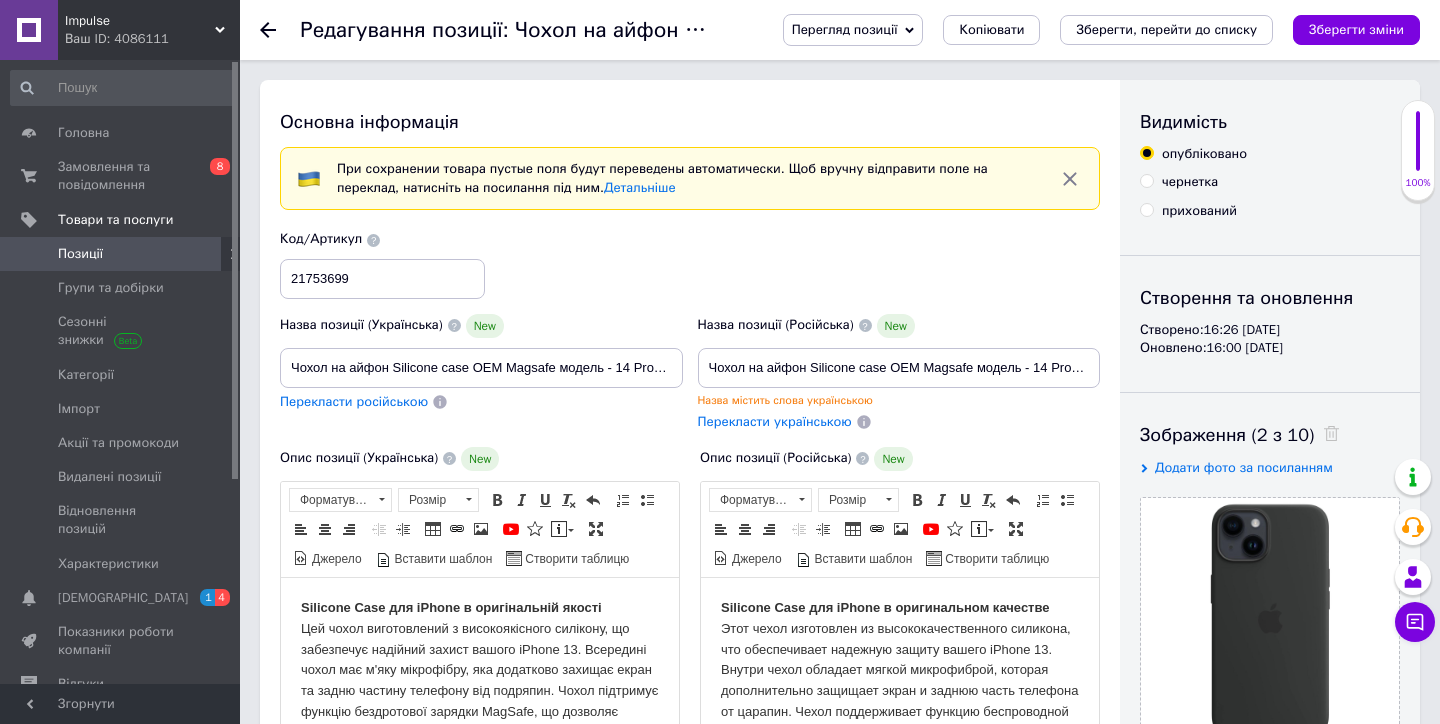 click on "Опис позиції (Російська) New Silicone Case для iPhone в оригинальном качестве
Этот чехол изготовлен из высококачественного силикона, что обеспечивает надежную защиту вашего iPhone 13. Внутри чехол обладает мягкой микрофиброй, которая дополнительно защищает экран и заднюю часть телефона от царапин. Чехол поддерживает функцию беспроводной зарядки MagSafe, что позволяет удобно заряжать телефон без необходимости снимать чехол. Продается в оригинальной упаковке. Розширений текстовий редактор, 731A7FE7-1A3C-4627-B674-A02F933DCFCA Панель інструментів редактора Форматування Форматування" at bounding box center (900, 667) 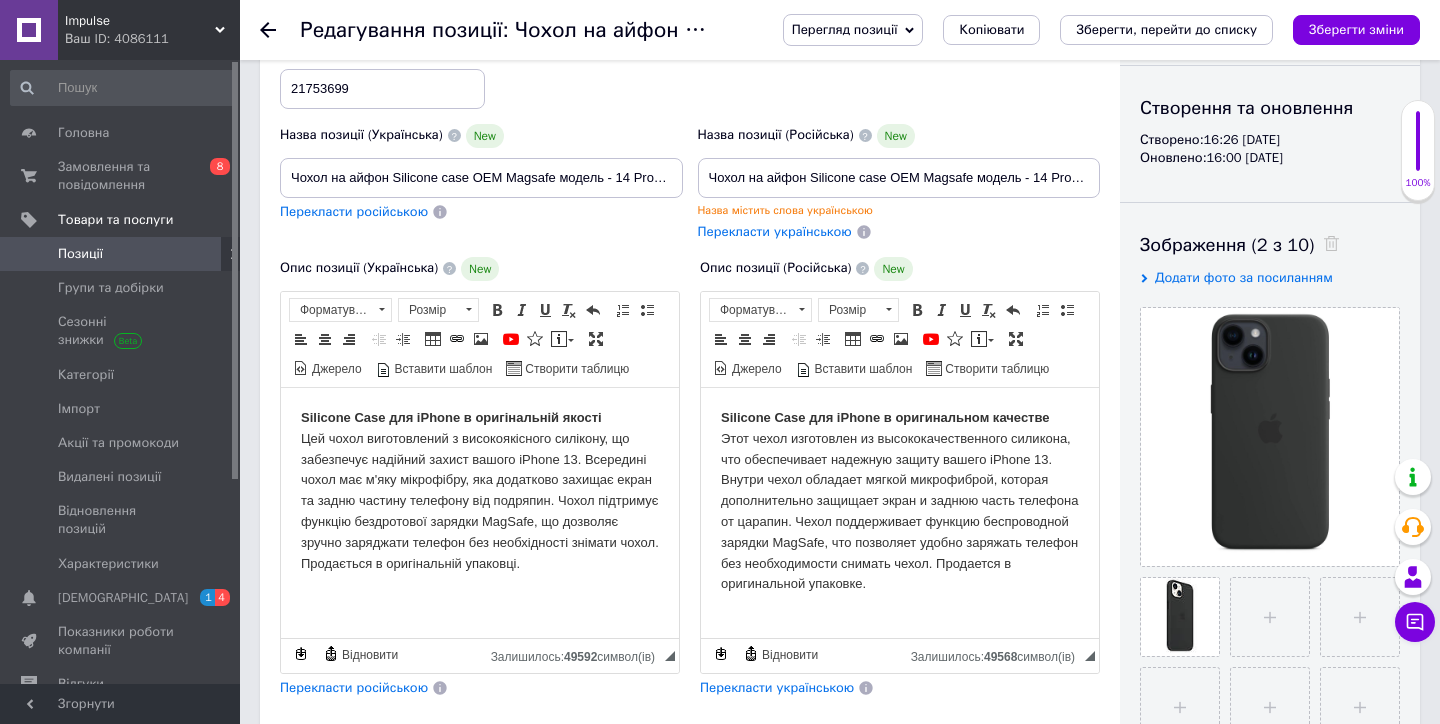 scroll, scrollTop: 194, scrollLeft: 0, axis: vertical 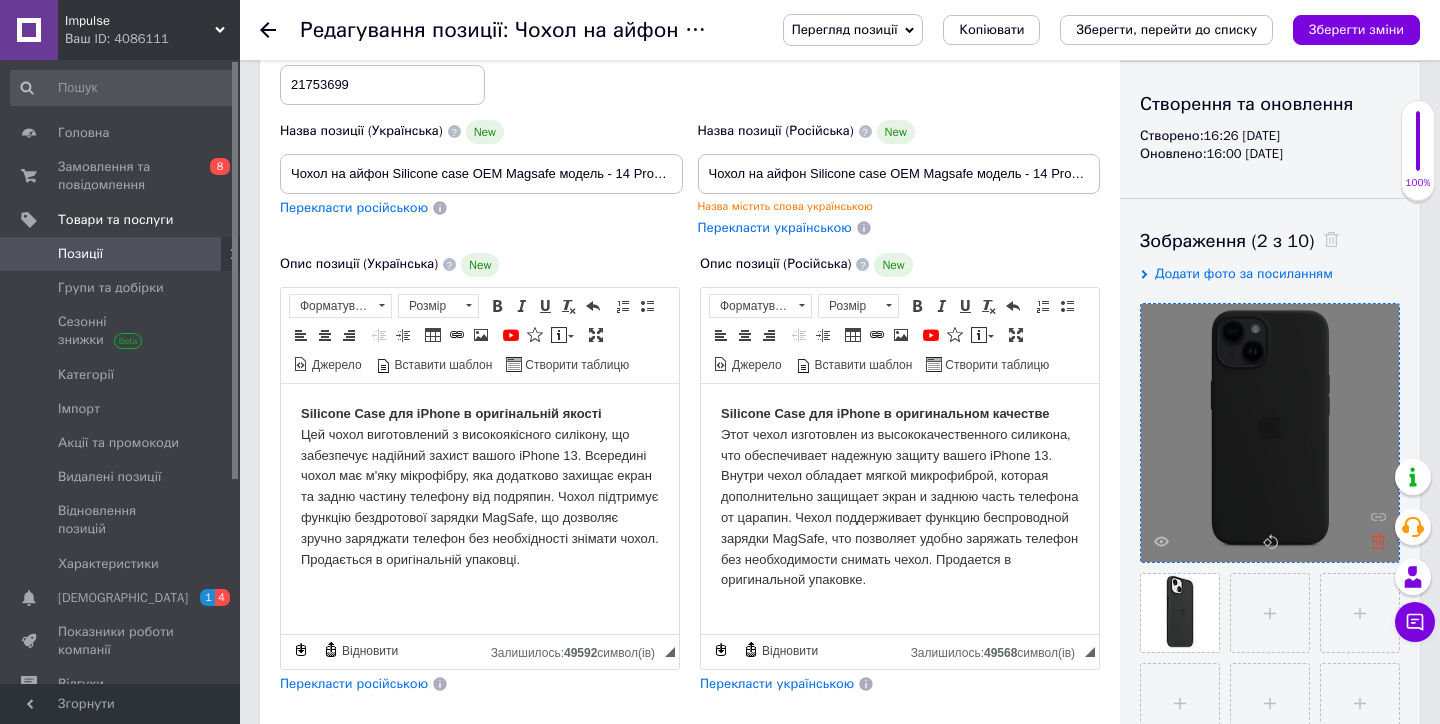 click 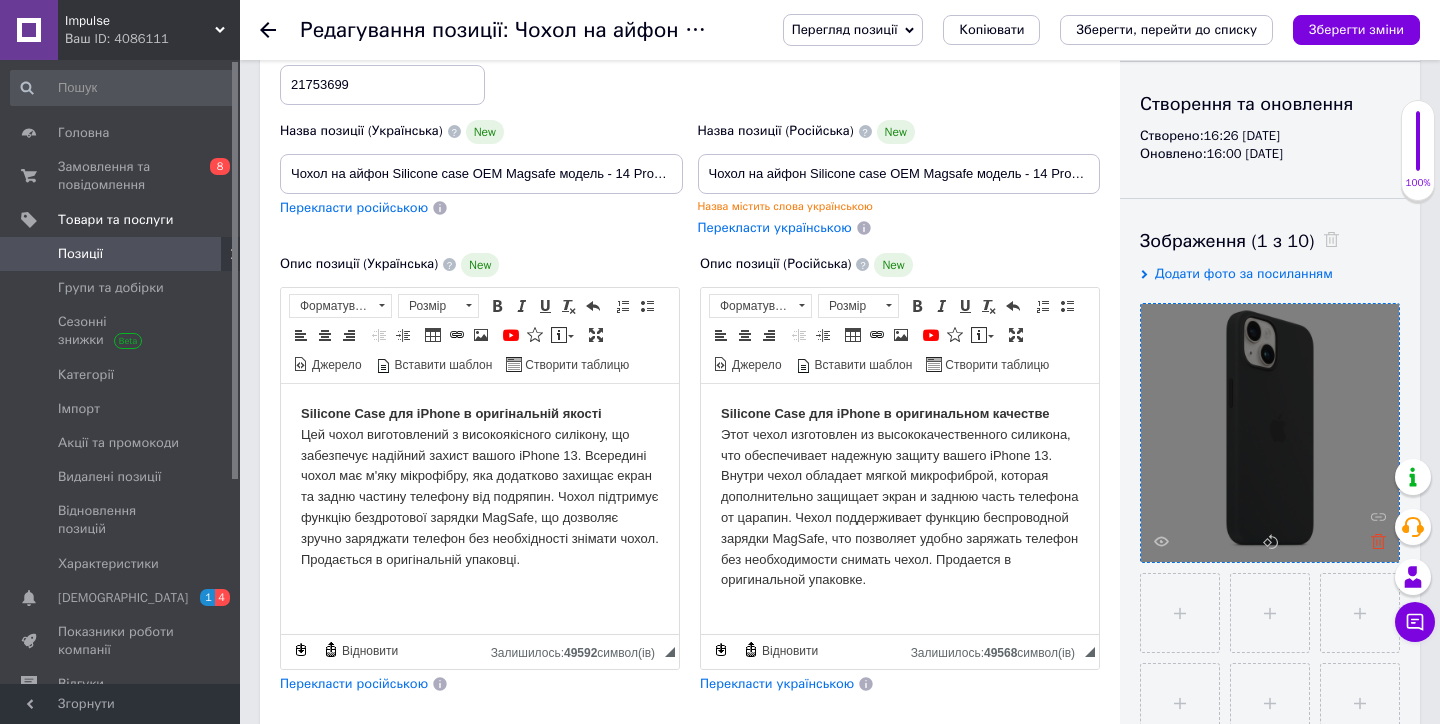 click 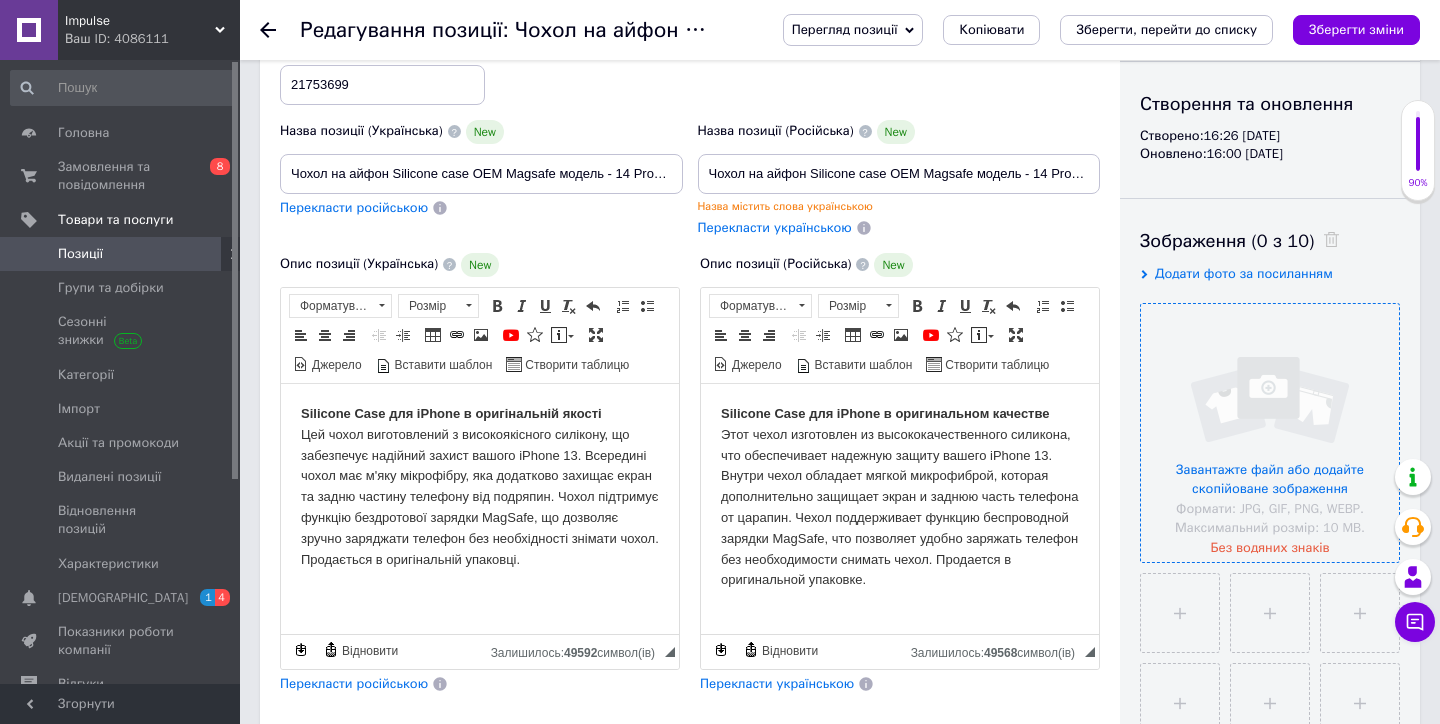click at bounding box center (1270, 433) 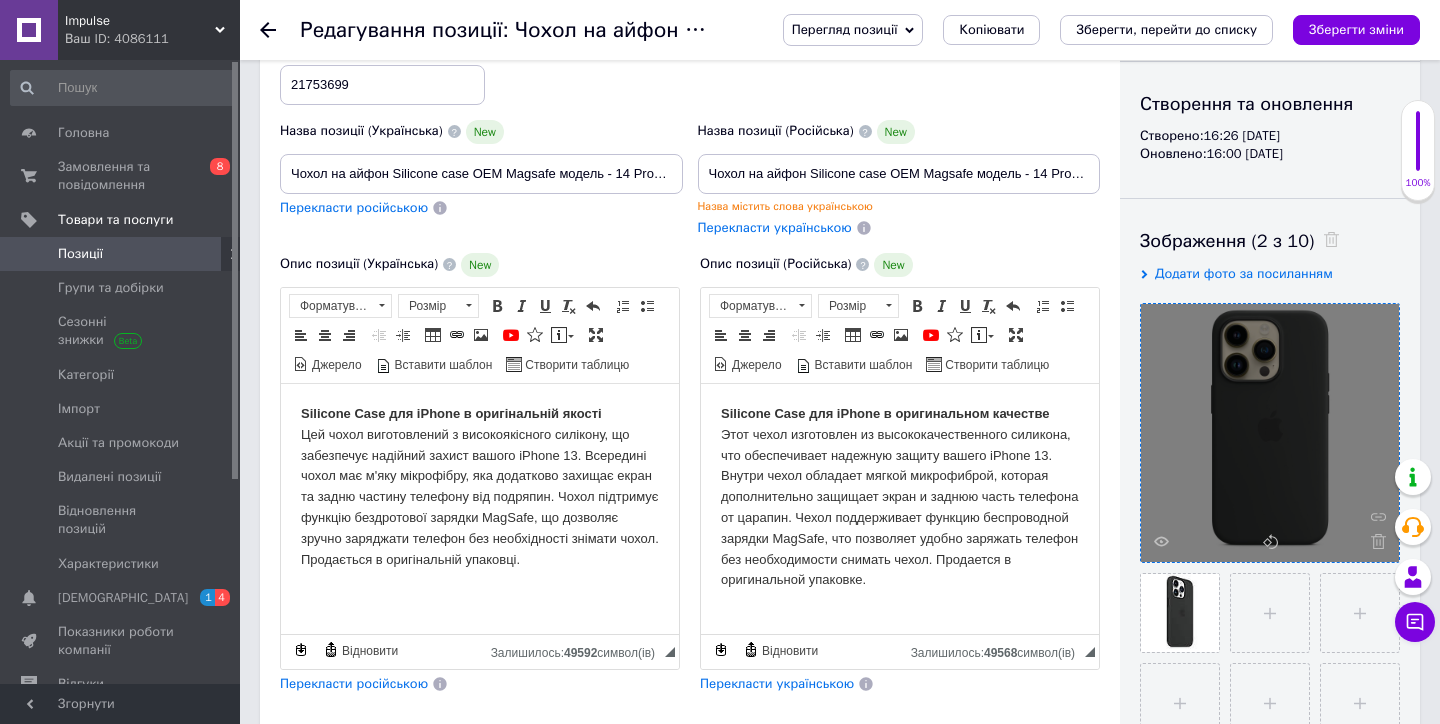 click on "Опис позиції (Російська) New Silicone Case для iPhone в оригинальном качестве
Этот чехол изготовлен из высококачественного силикона, что обеспечивает надежную защиту вашего iPhone 13. Внутри чехол обладает мягкой микрофиброй, которая дополнительно защищает экран и заднюю часть телефона от царапин. Чехол поддерживает функцию беспроводной зарядки MagSafe, что позволяет удобно заряжать телефон без необходимости снимать чехол. Продается в оригинальной упаковке. Розширений текстовий редактор, 731A7FE7-1A3C-4627-B674-A02F933DCFCA Панель інструментів редактора Форматування Форматування" at bounding box center (900, 473) 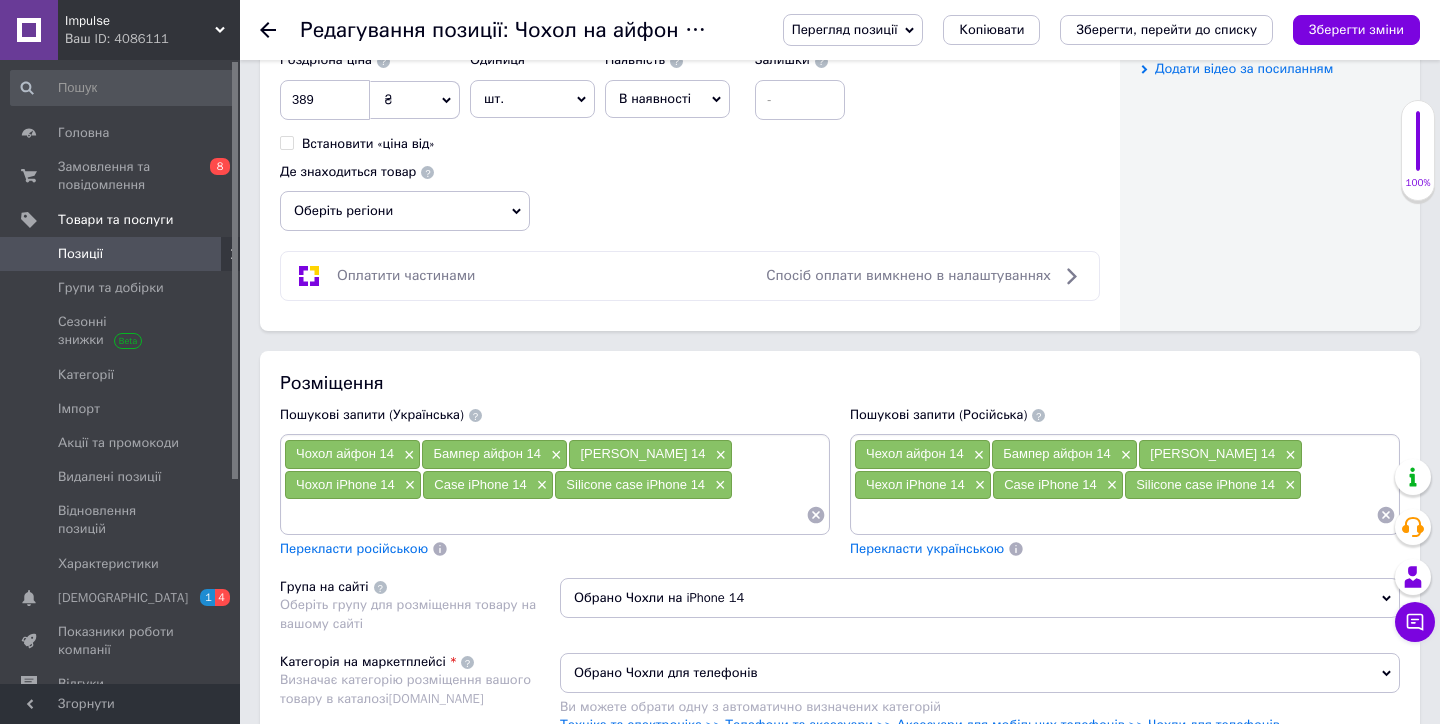 scroll, scrollTop: 1080, scrollLeft: 0, axis: vertical 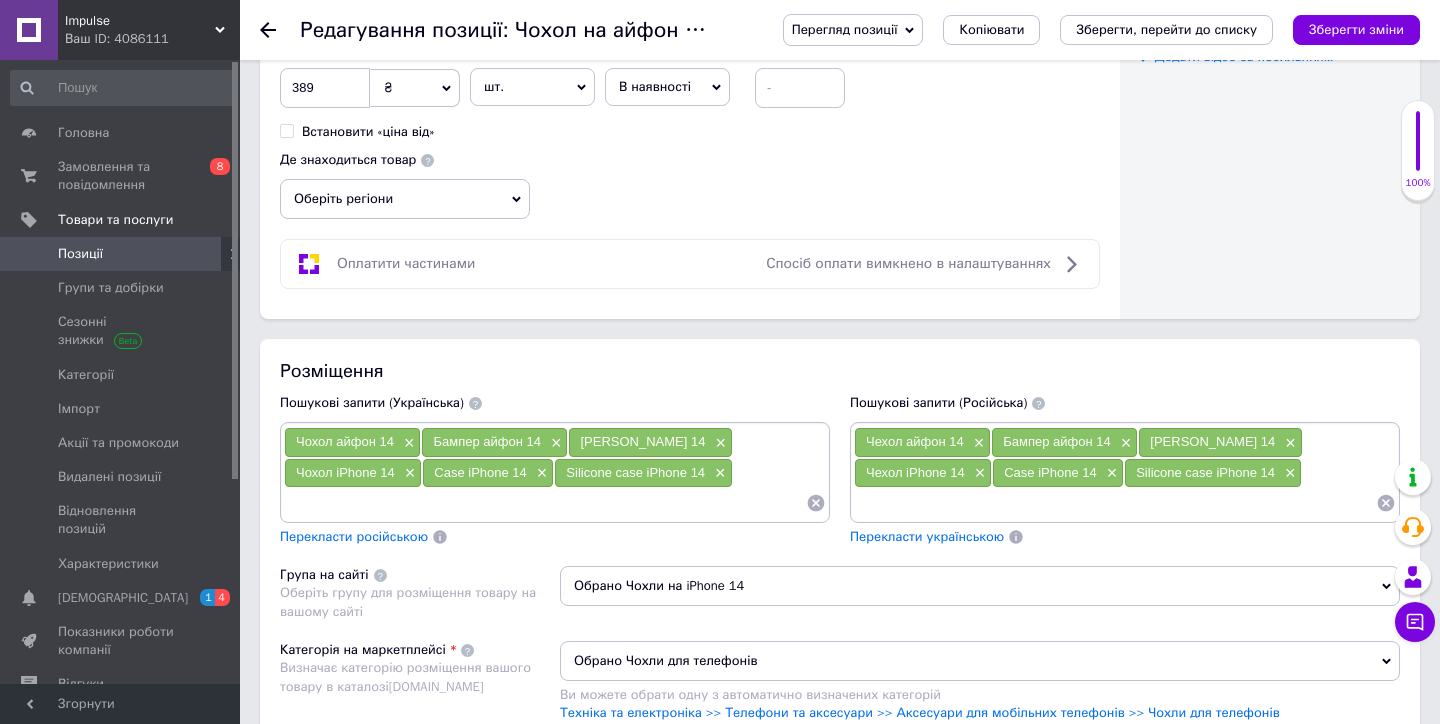 click 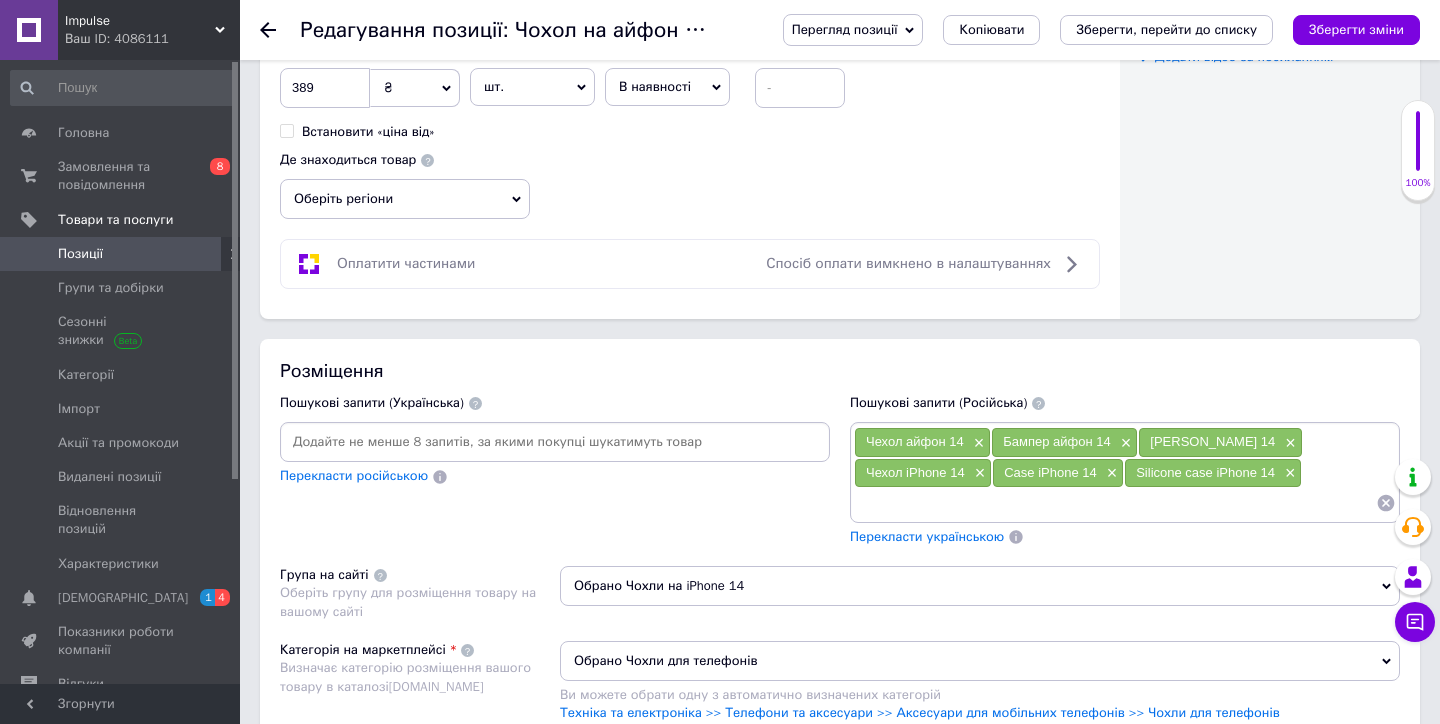 click 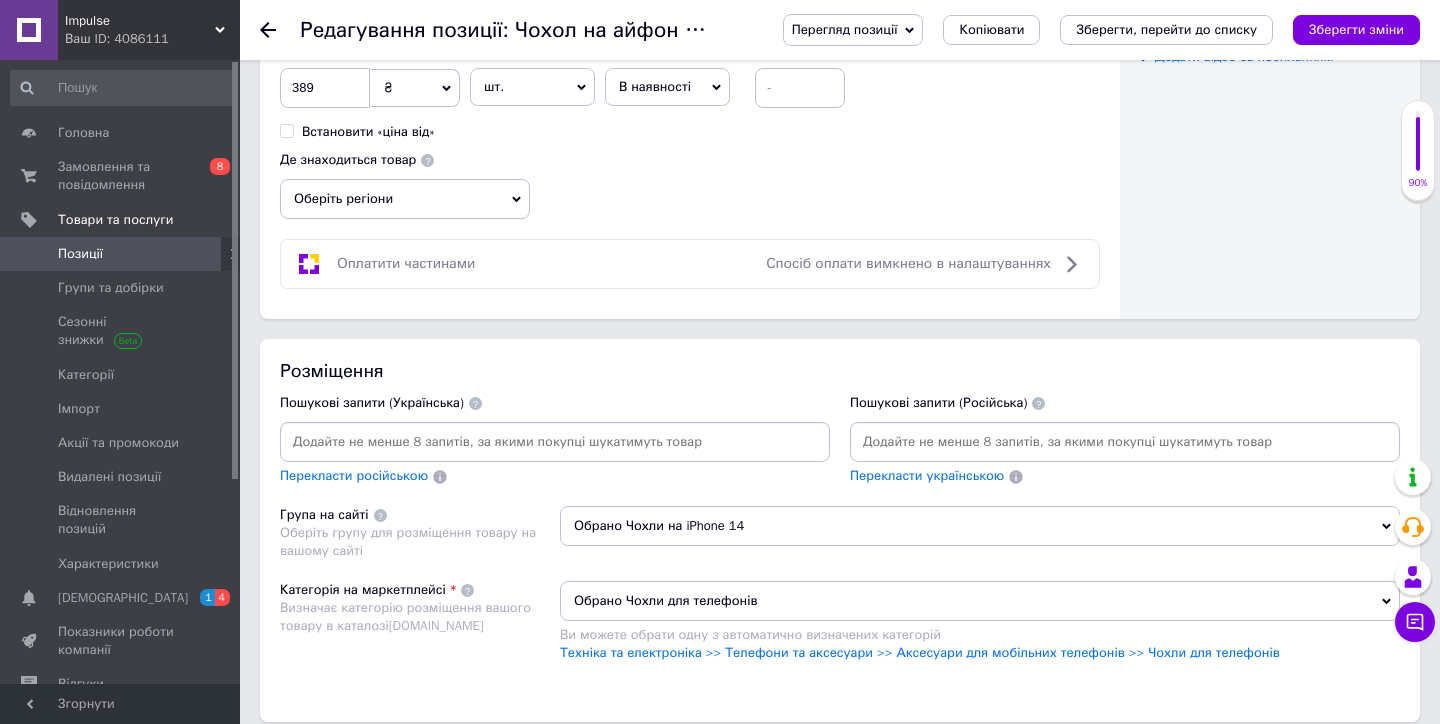 click at bounding box center [555, 442] 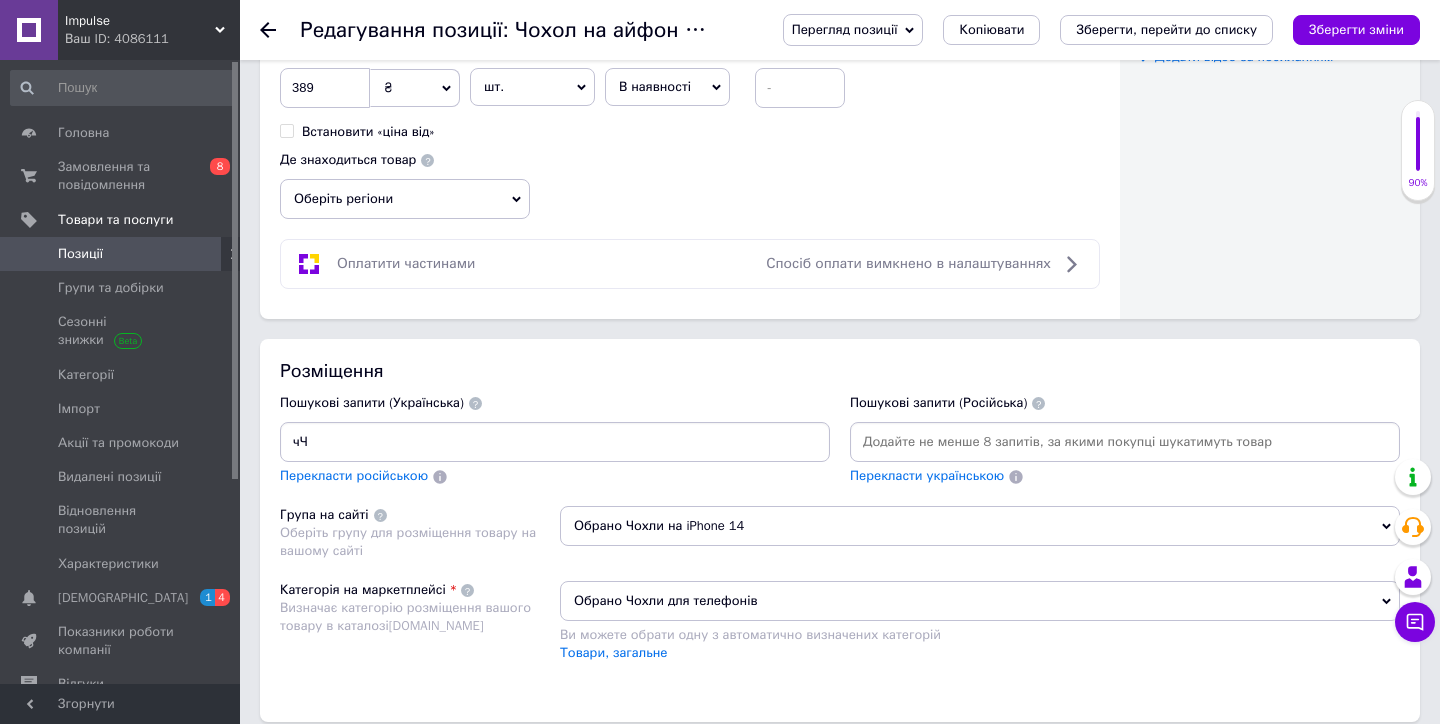 type on "ч" 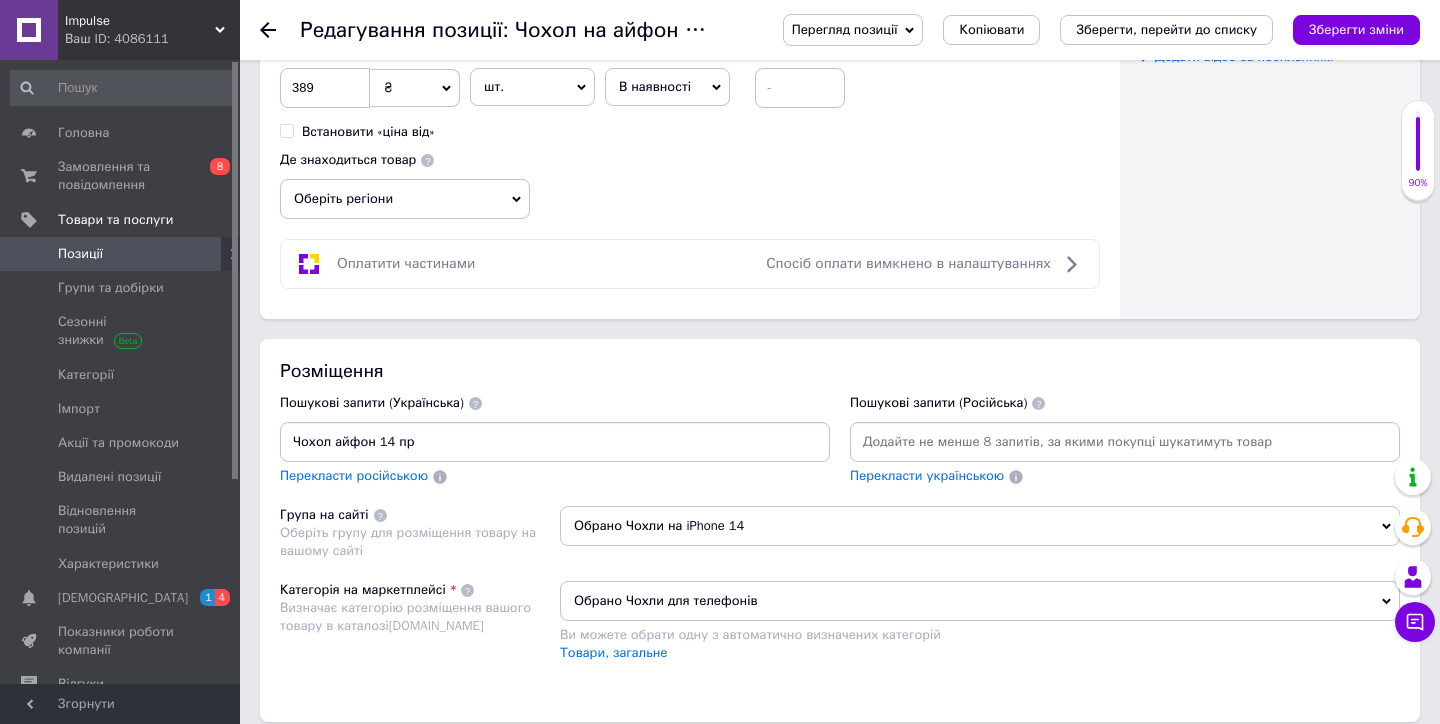 type on "Чохол айфон 14 про" 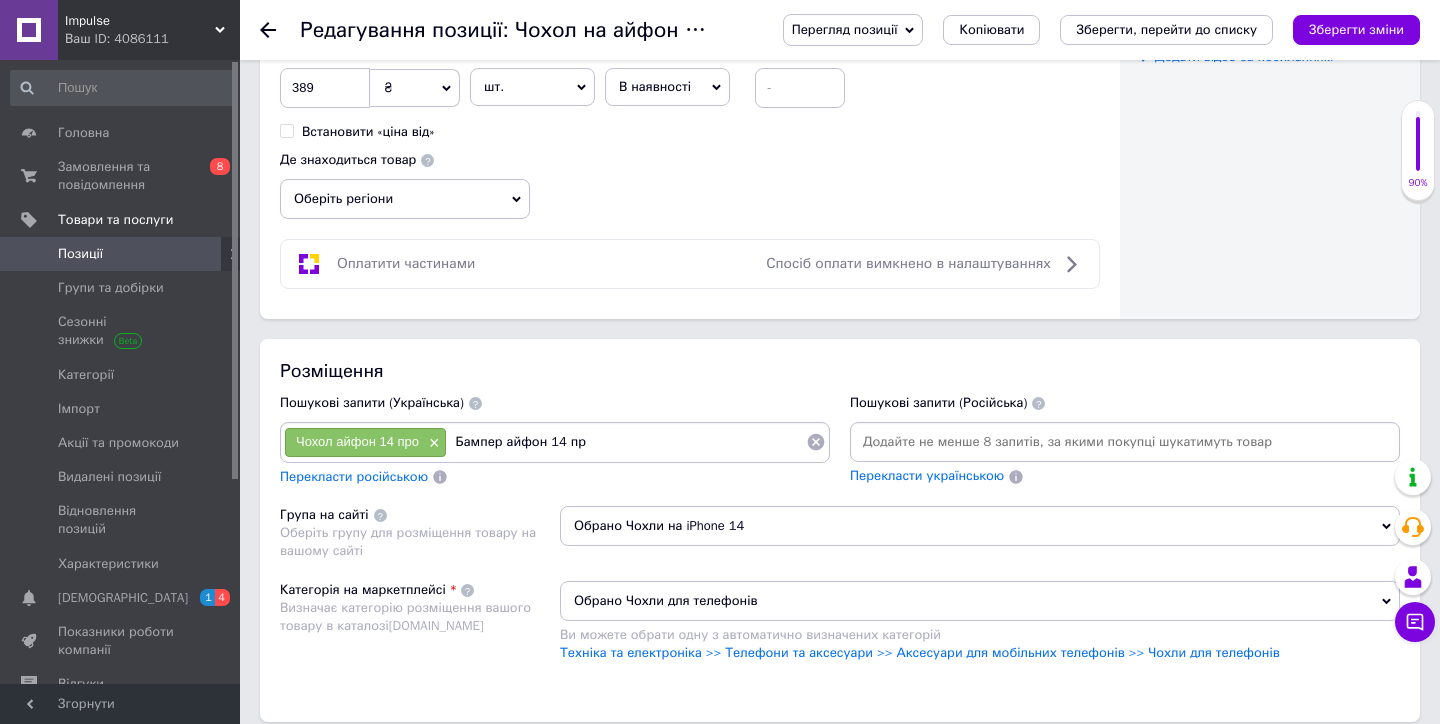 type on "Бампер айфон 14 про" 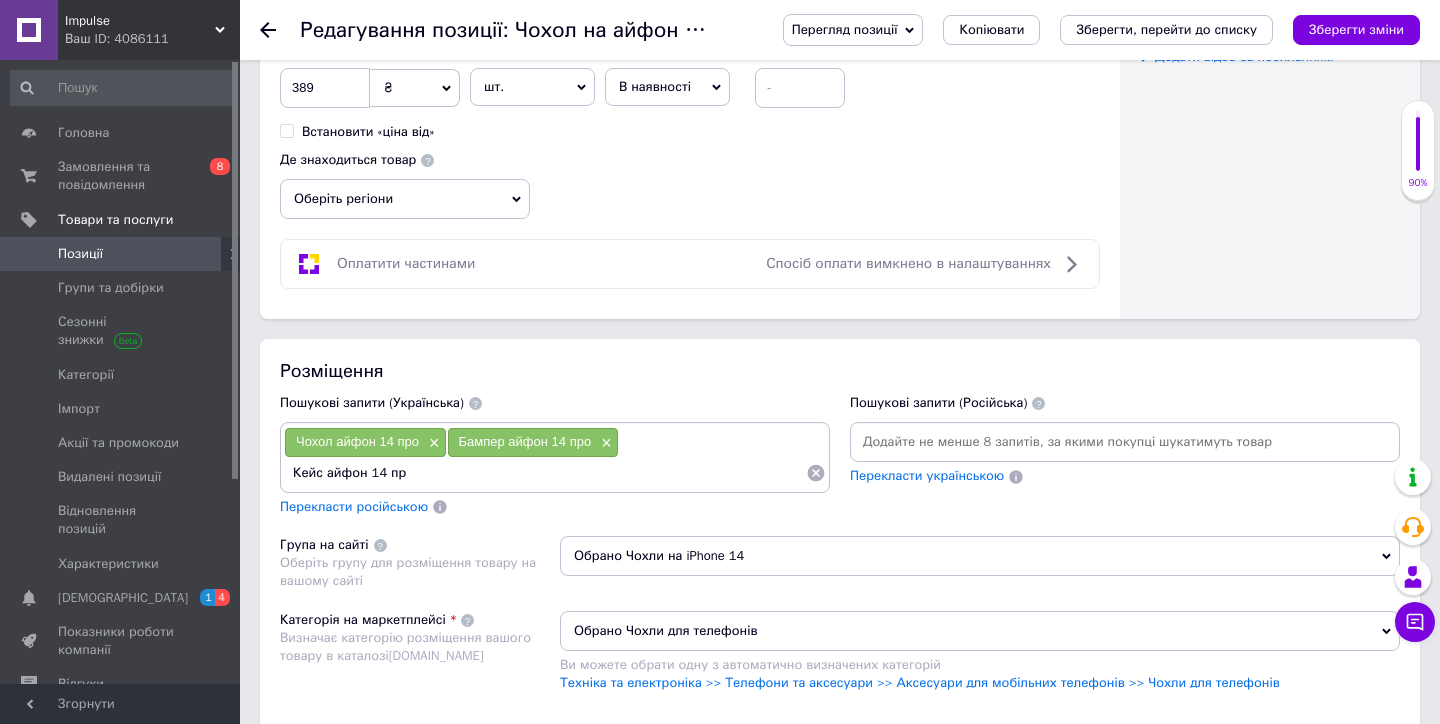 type on "[PERSON_NAME] 14 про" 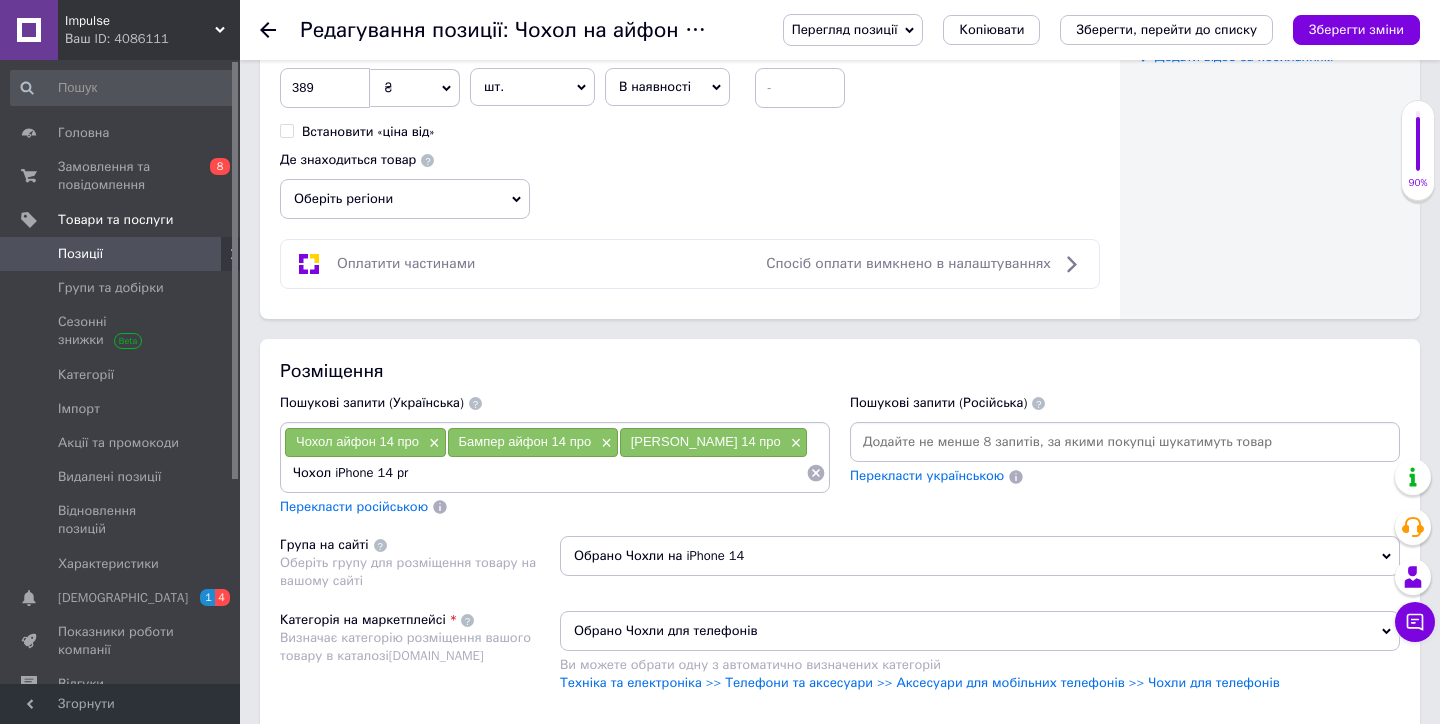 type on "Чохол iPhone 14 pro" 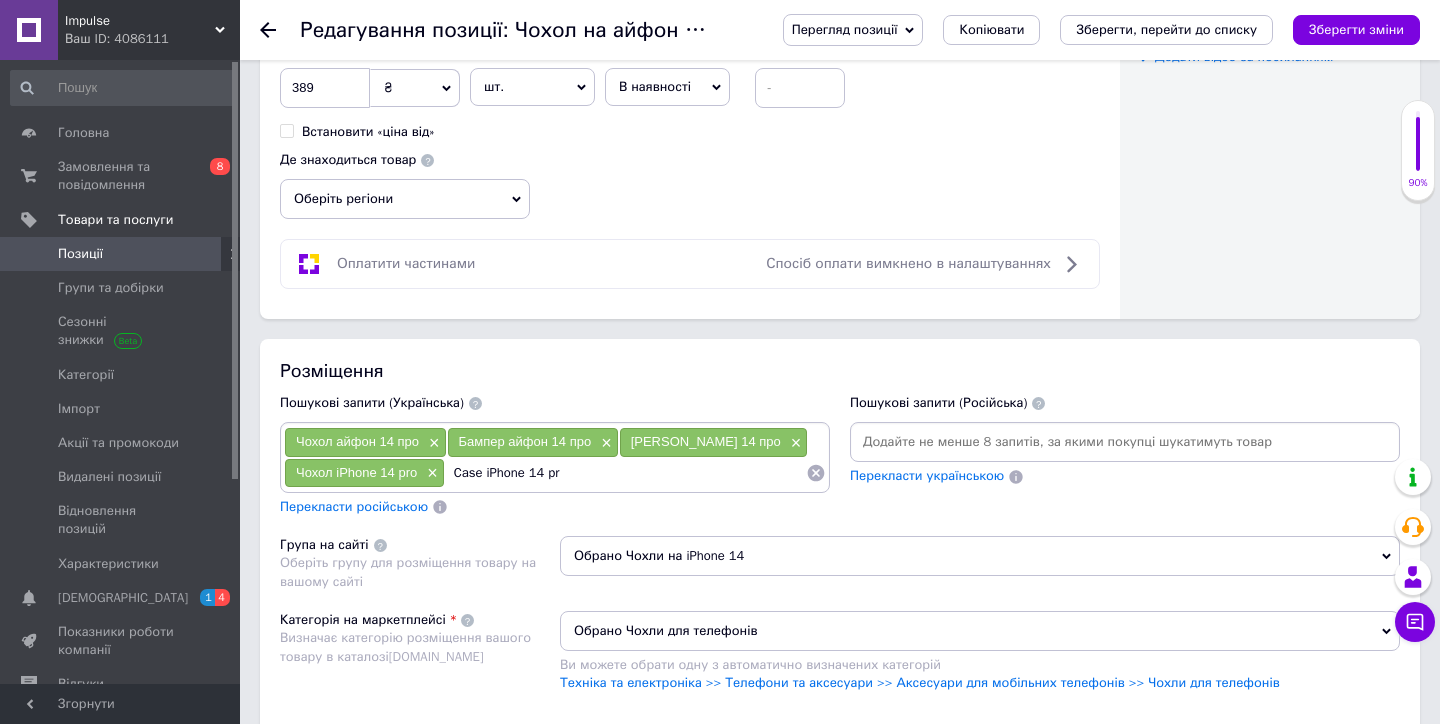 type on "Case iPhone 14 pro" 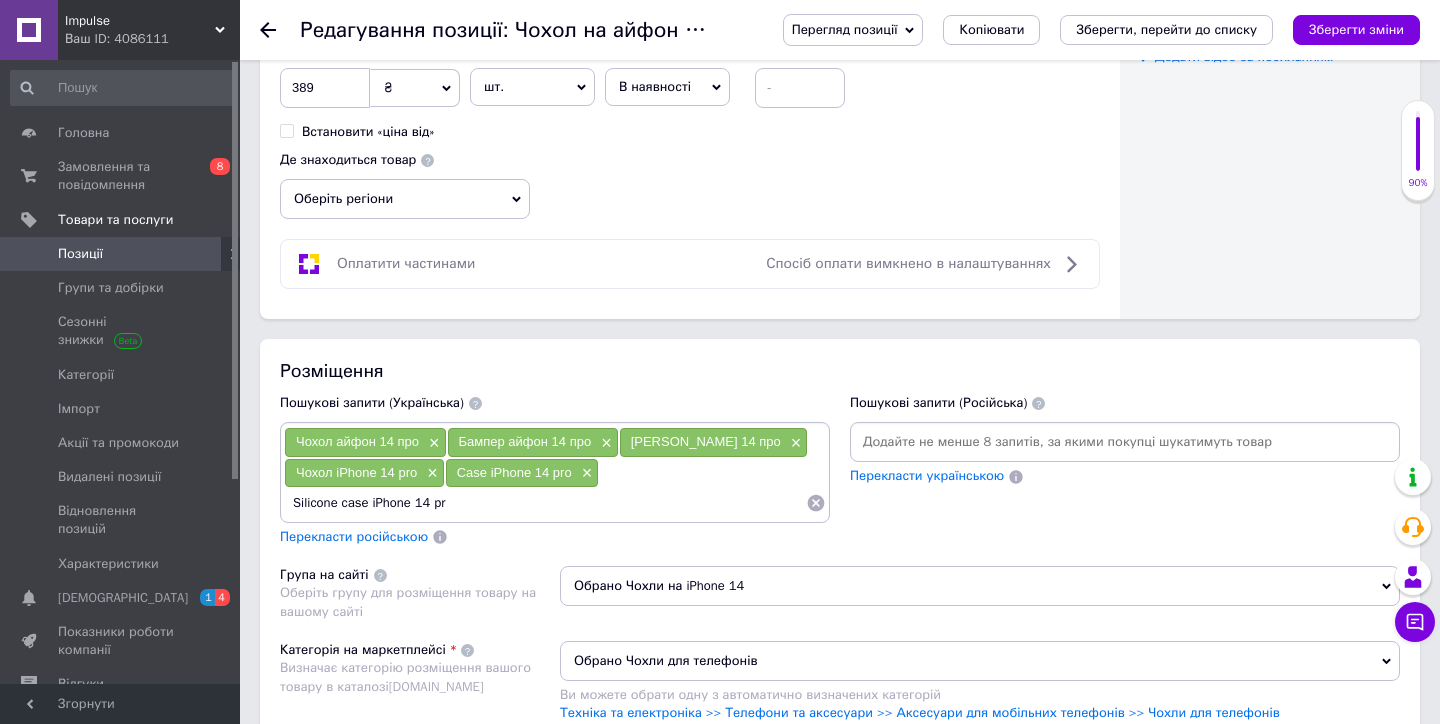 type on "Silicone case iPhone 14 pro" 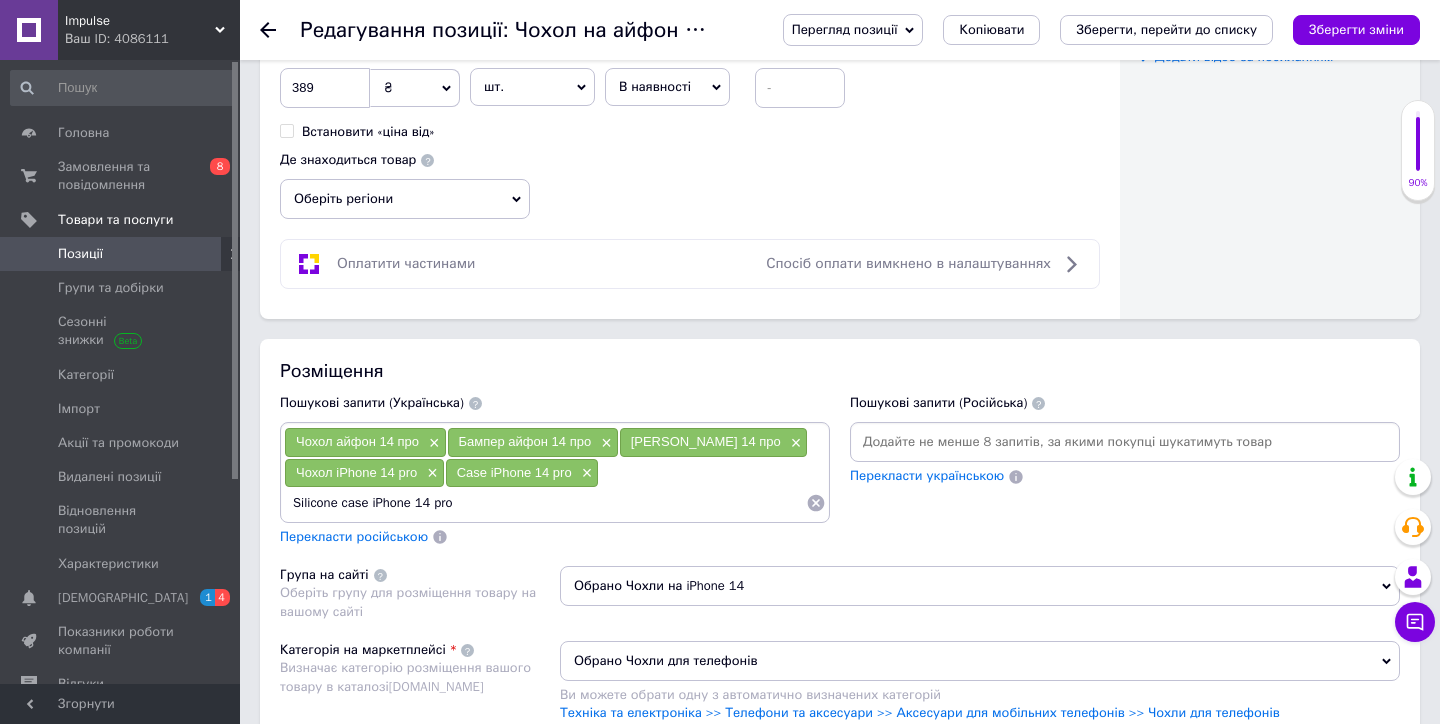 type 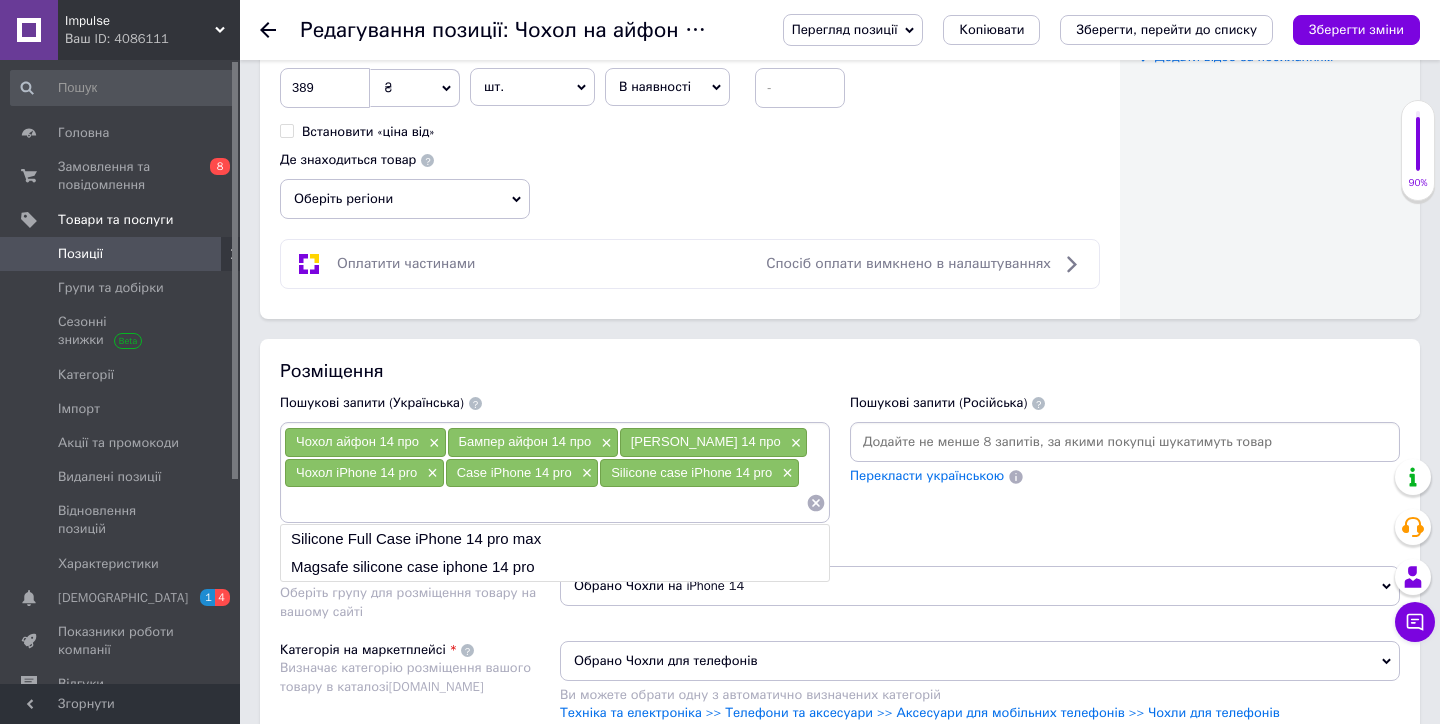 click on "Пошукові запити (Російська) Перекласти українською" at bounding box center [1125, 470] 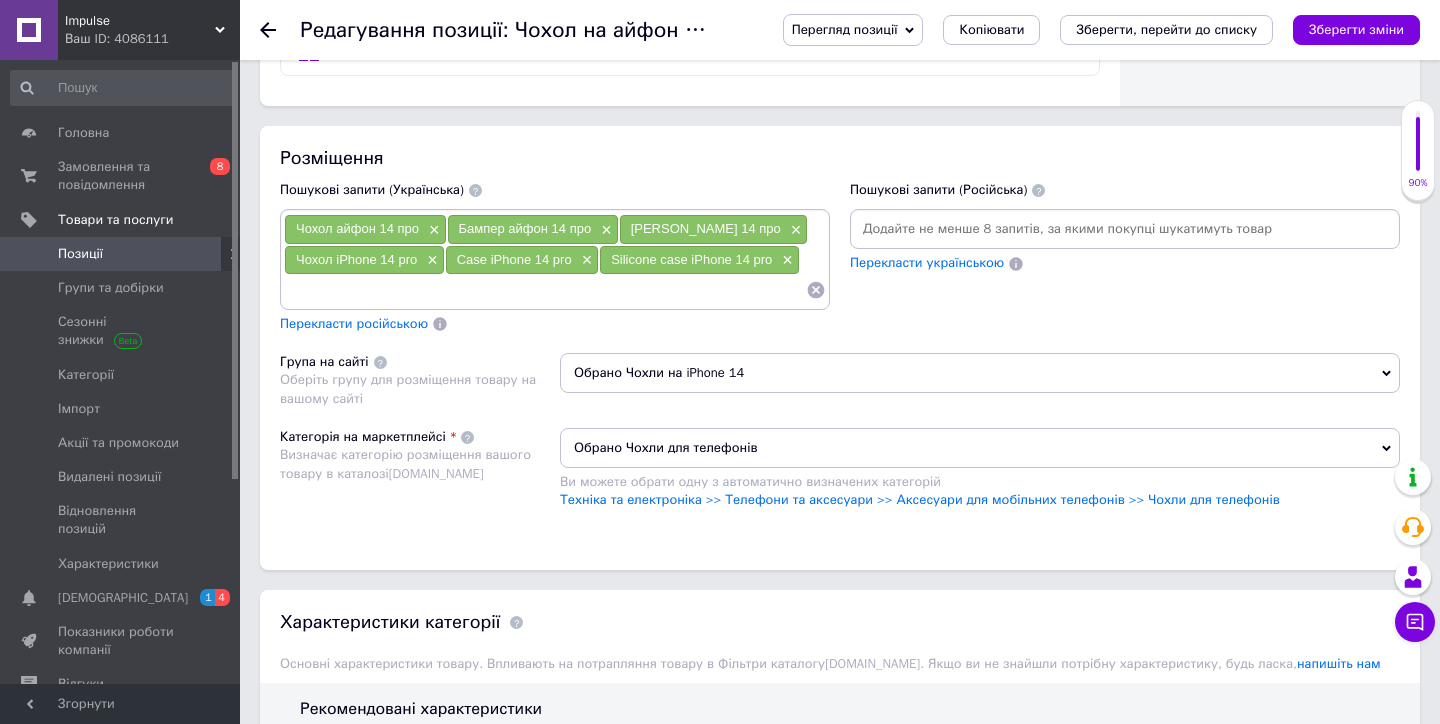 scroll, scrollTop: 1330, scrollLeft: 0, axis: vertical 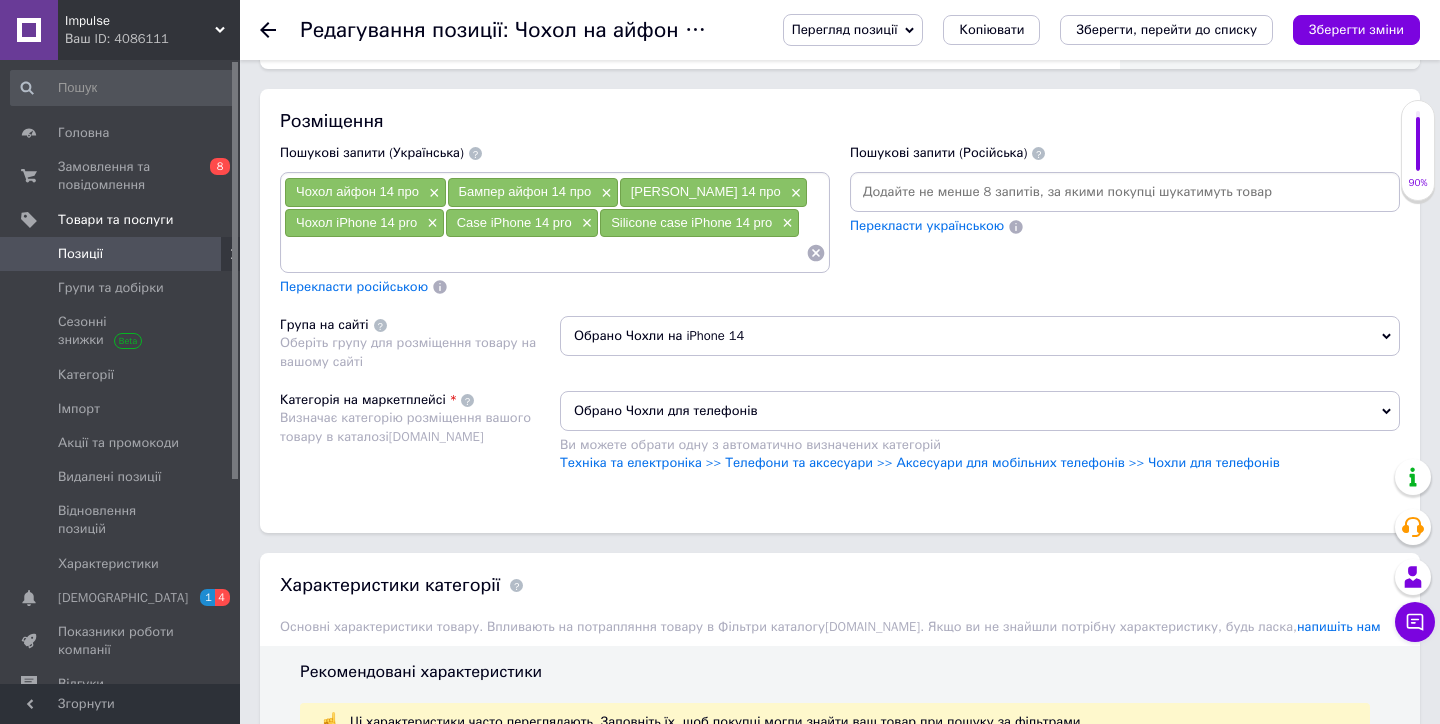 click on "Обрано Чохли на iPhone 14" at bounding box center (980, 336) 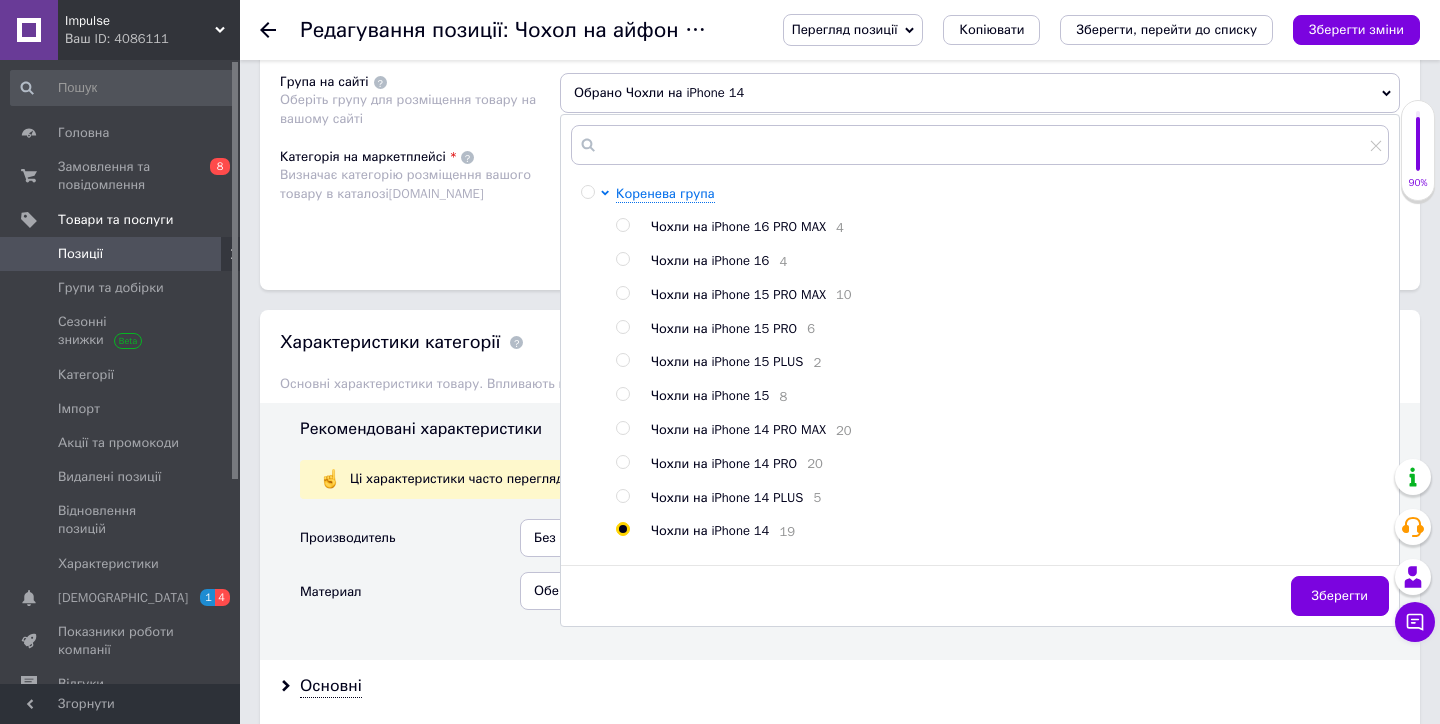scroll, scrollTop: 1644, scrollLeft: 0, axis: vertical 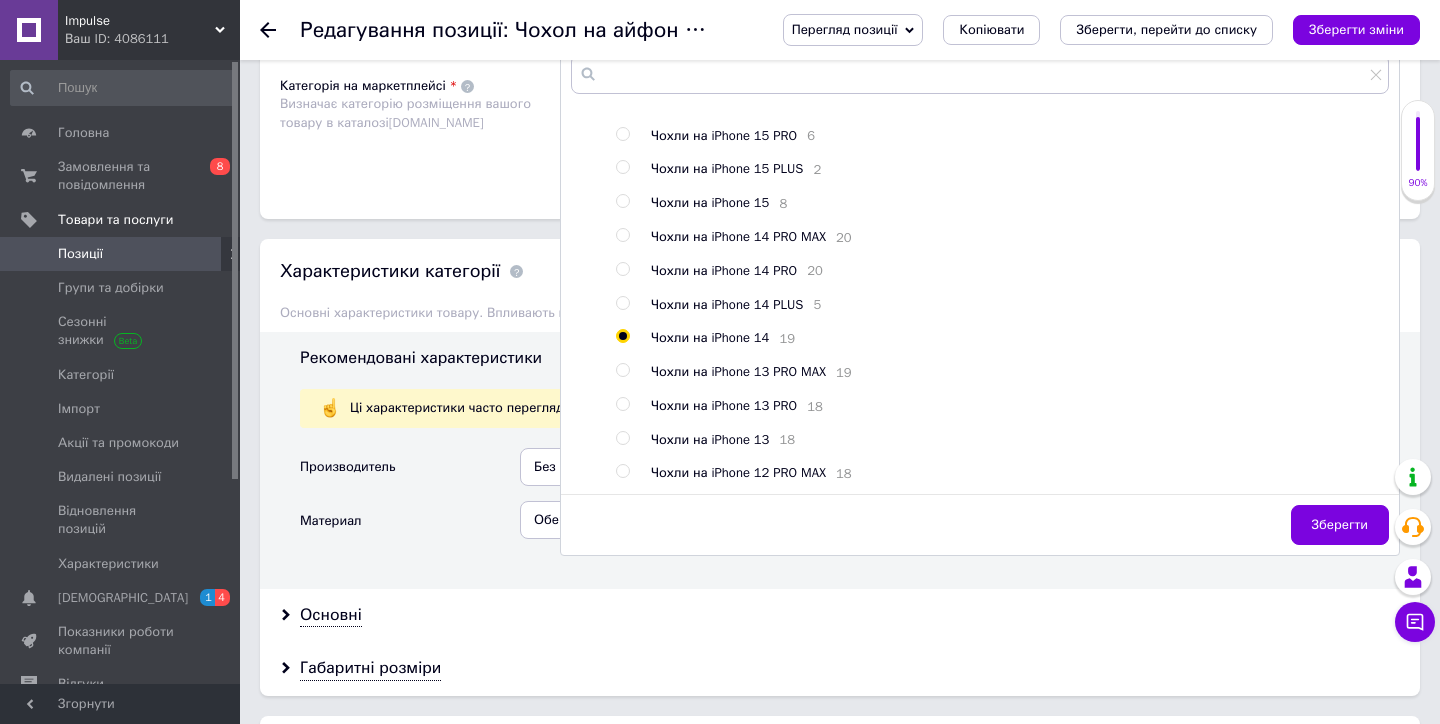 click at bounding box center [622, 269] 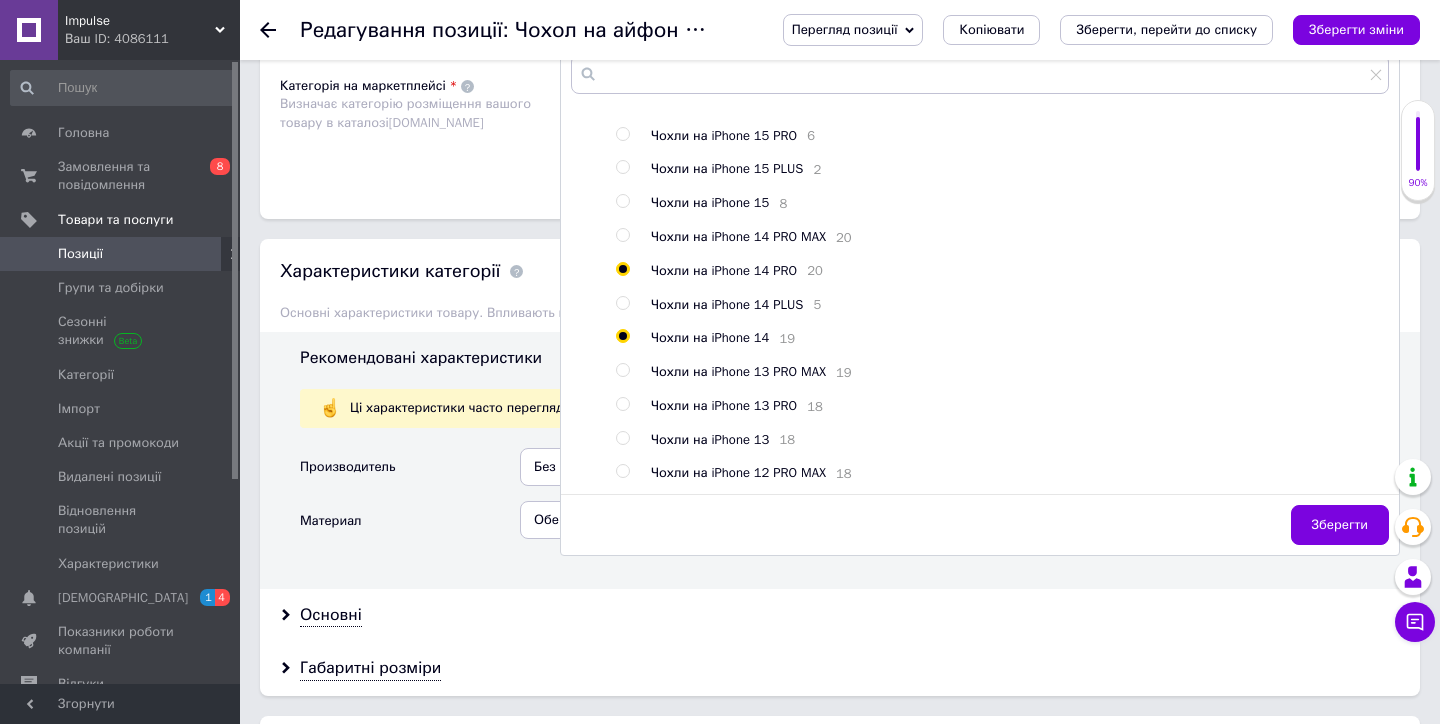radio on "true" 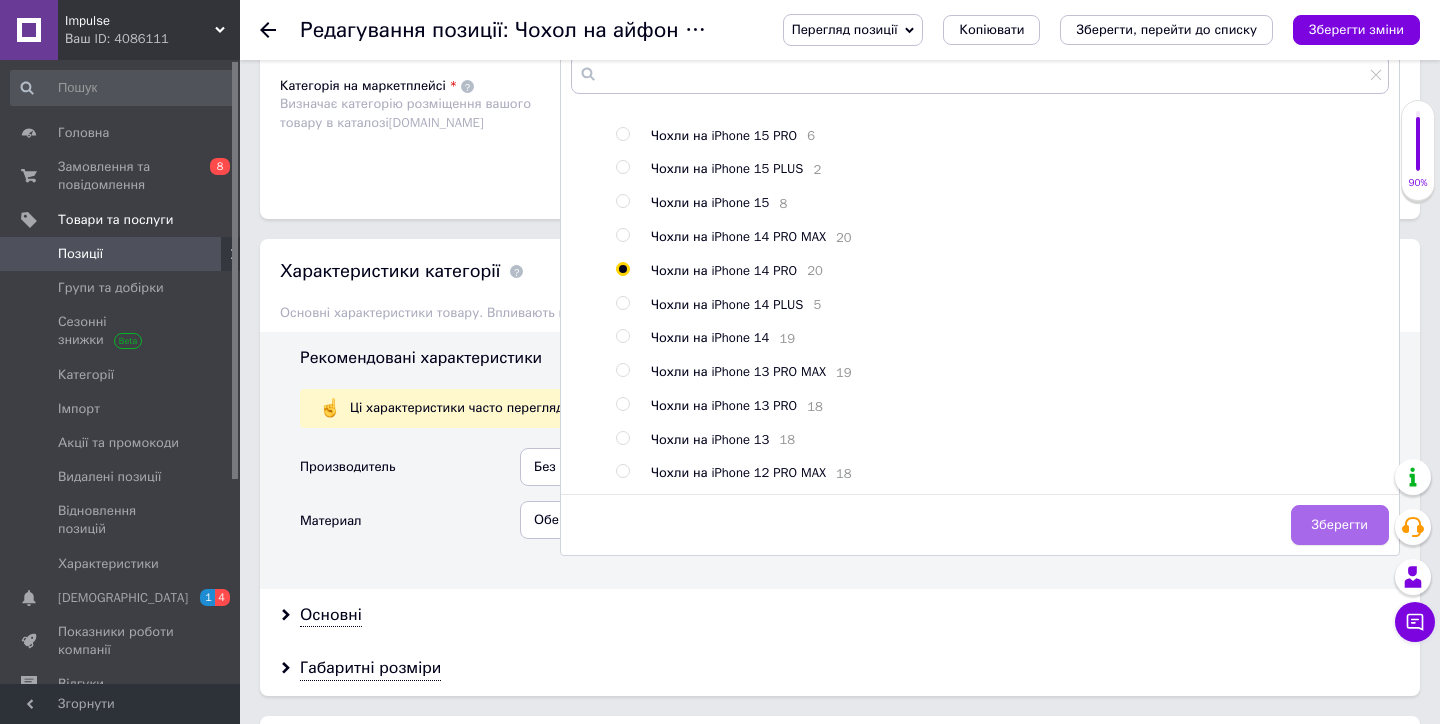 click on "Зберегти" at bounding box center (1340, 525) 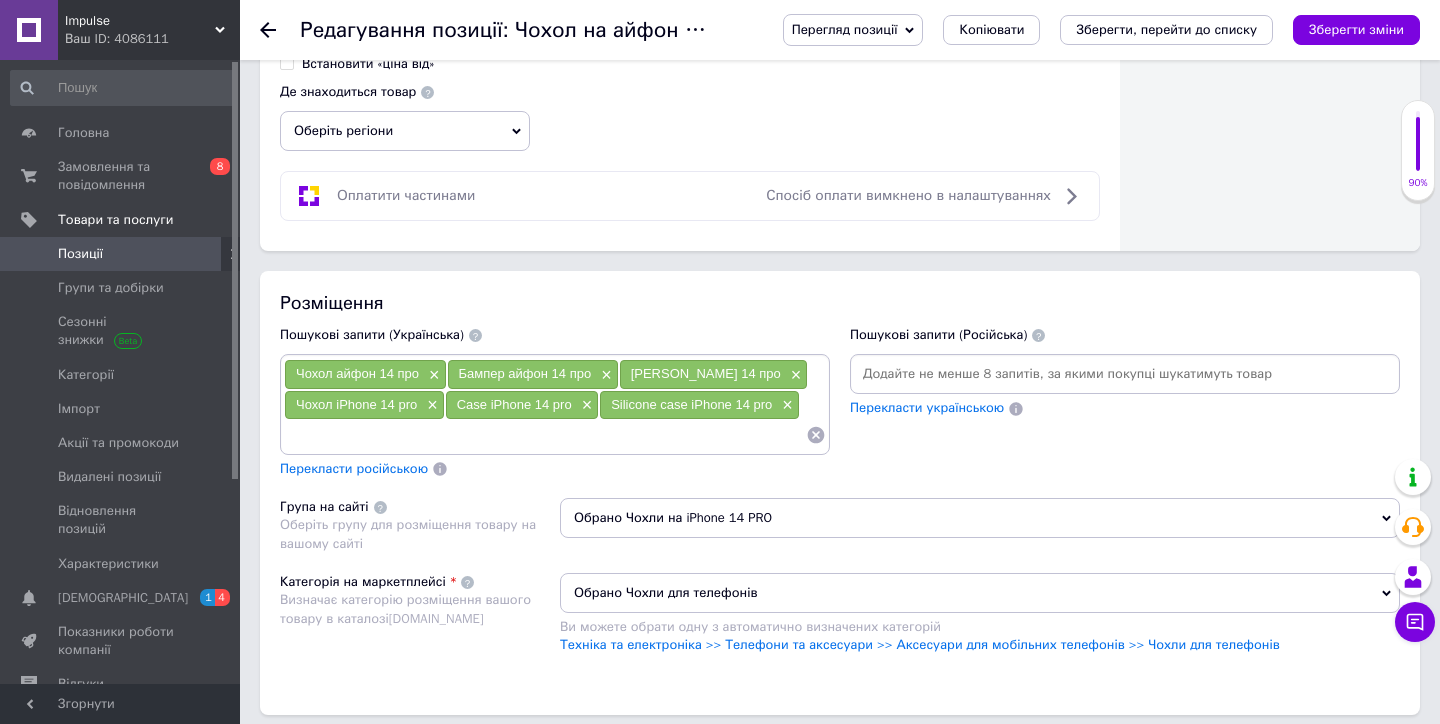 scroll, scrollTop: 657, scrollLeft: 0, axis: vertical 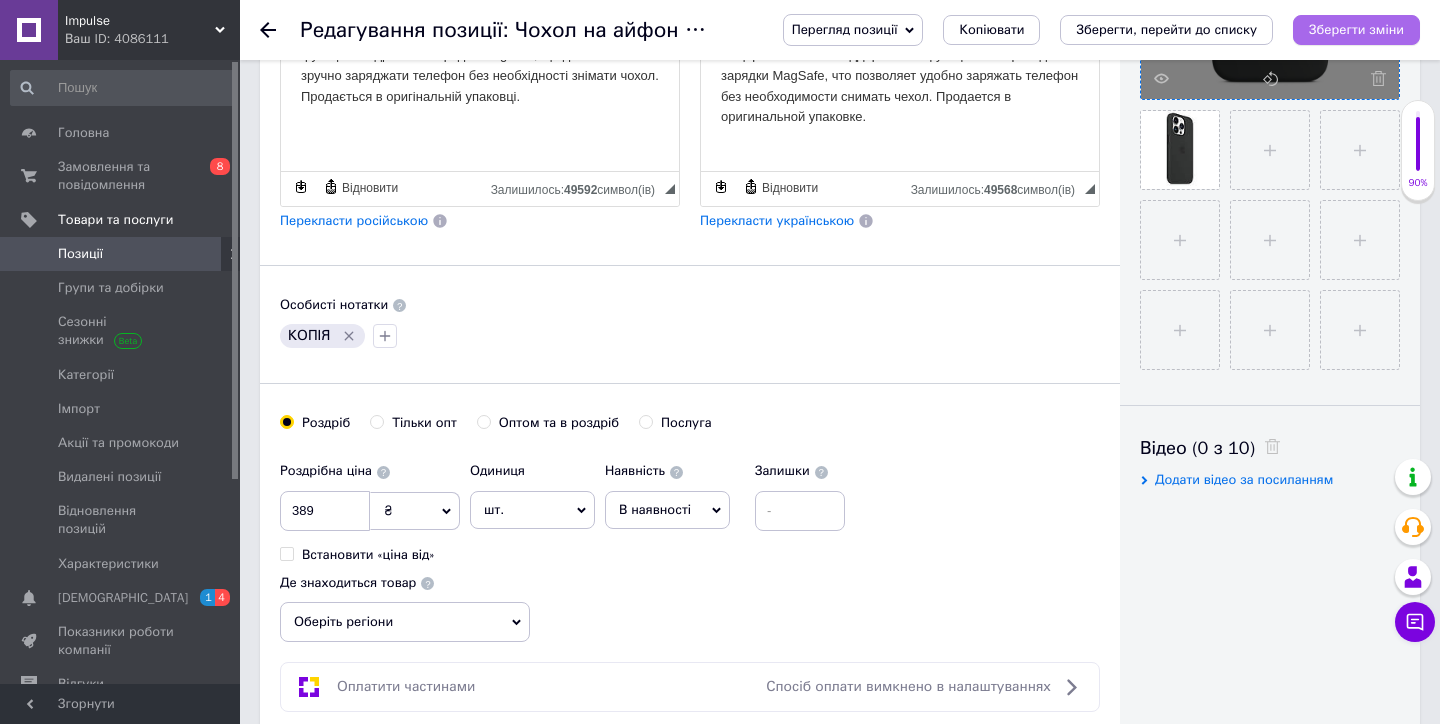 click on "Зберегти зміни" at bounding box center (1356, 29) 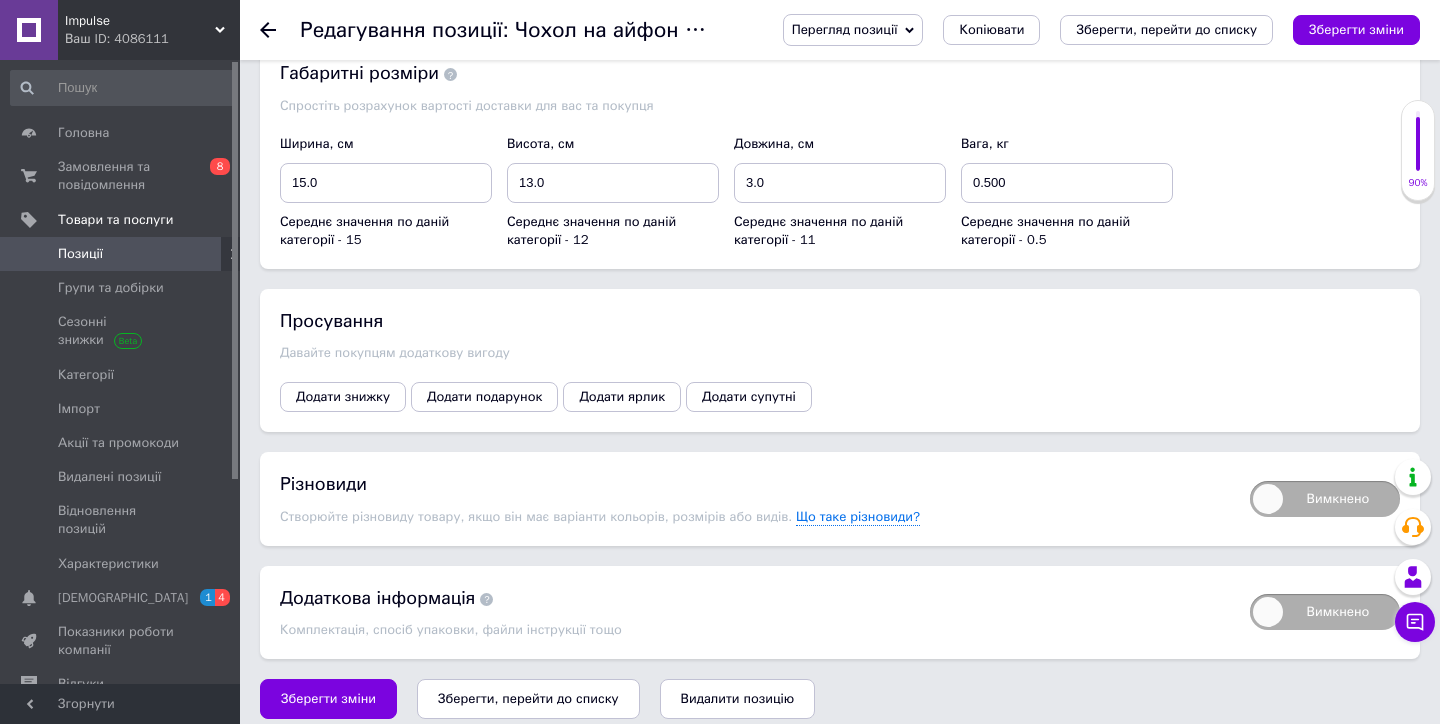 scroll, scrollTop: 2507, scrollLeft: 0, axis: vertical 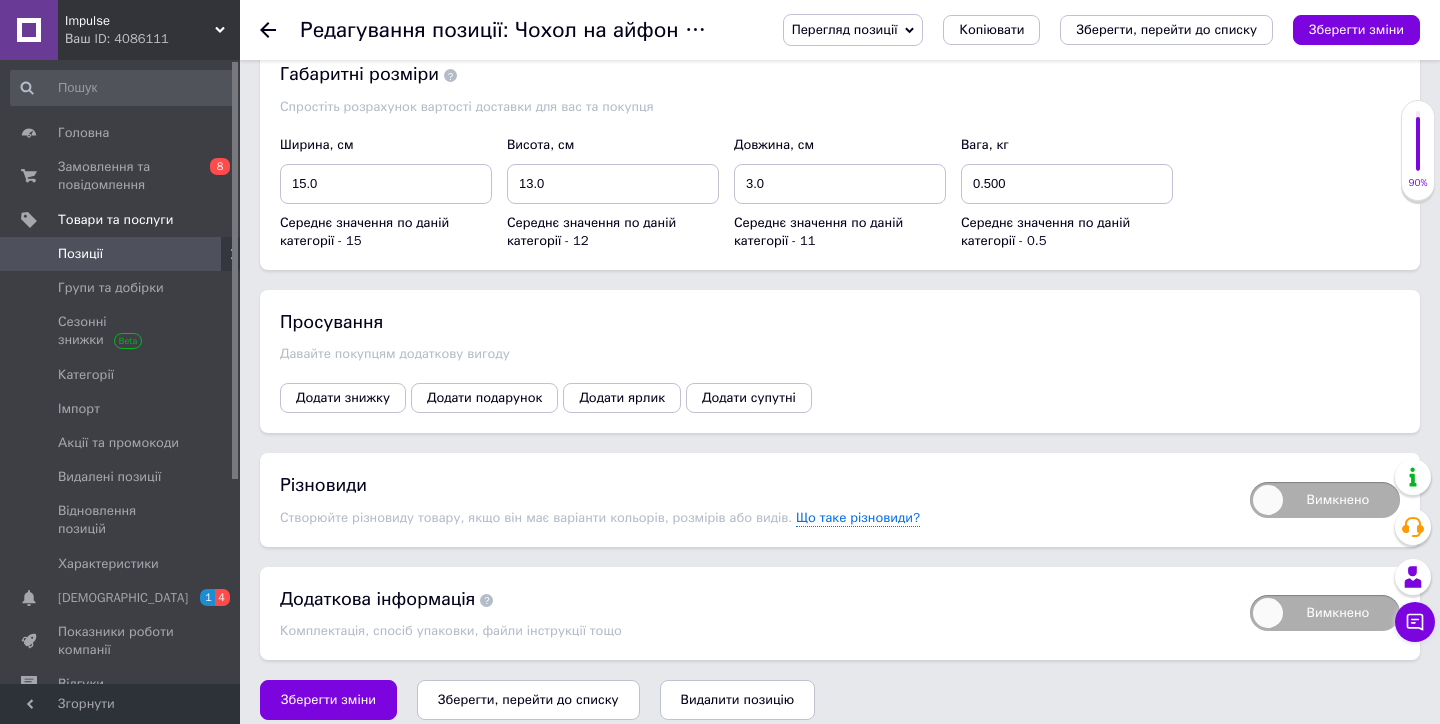 click on "Вимкнено" at bounding box center (1325, 500) 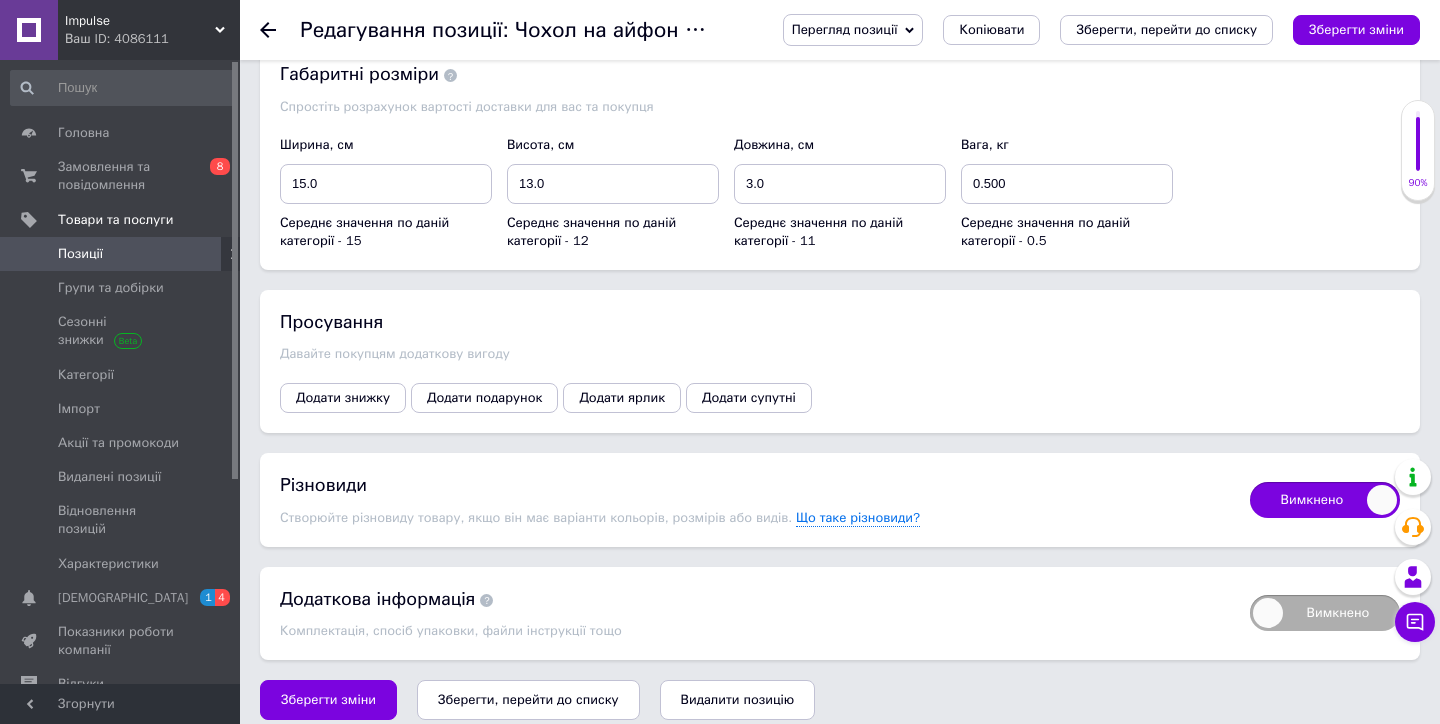 checkbox on "true" 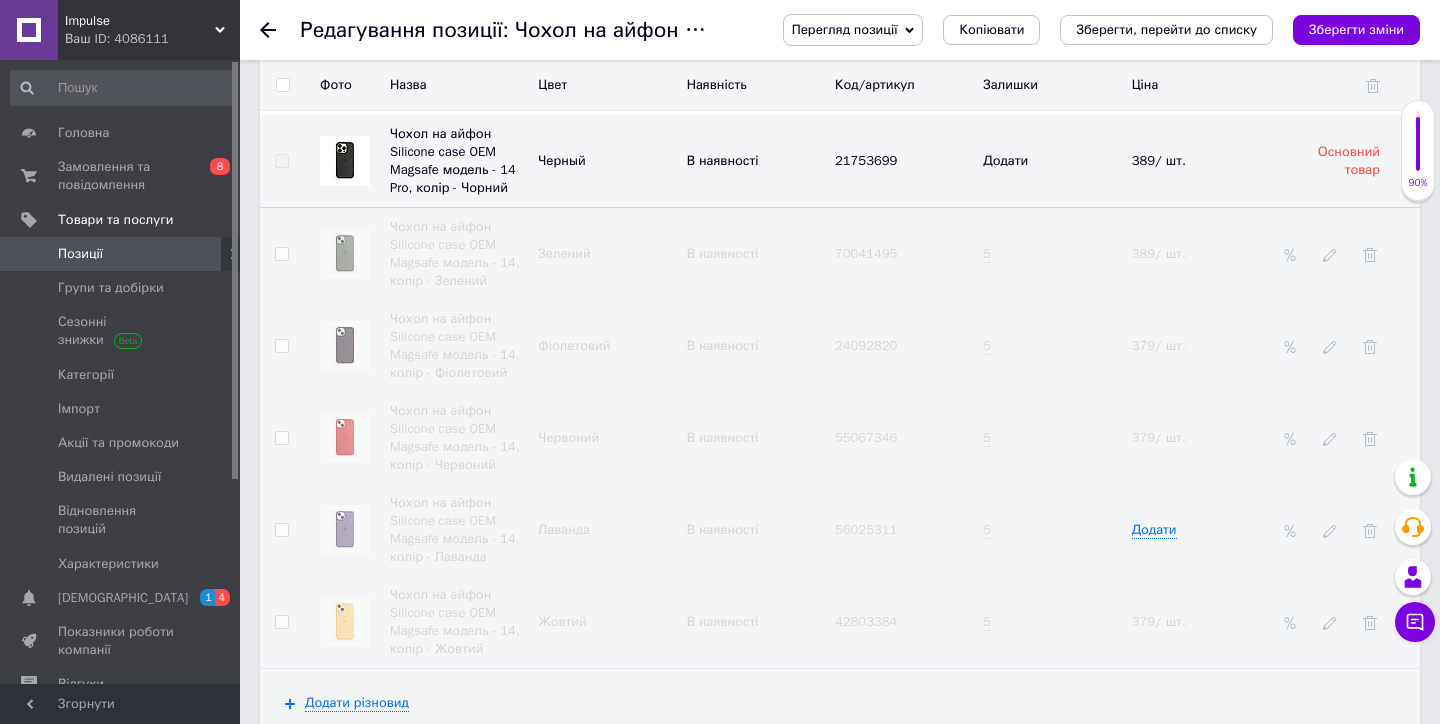 scroll, scrollTop: 2903, scrollLeft: 0, axis: vertical 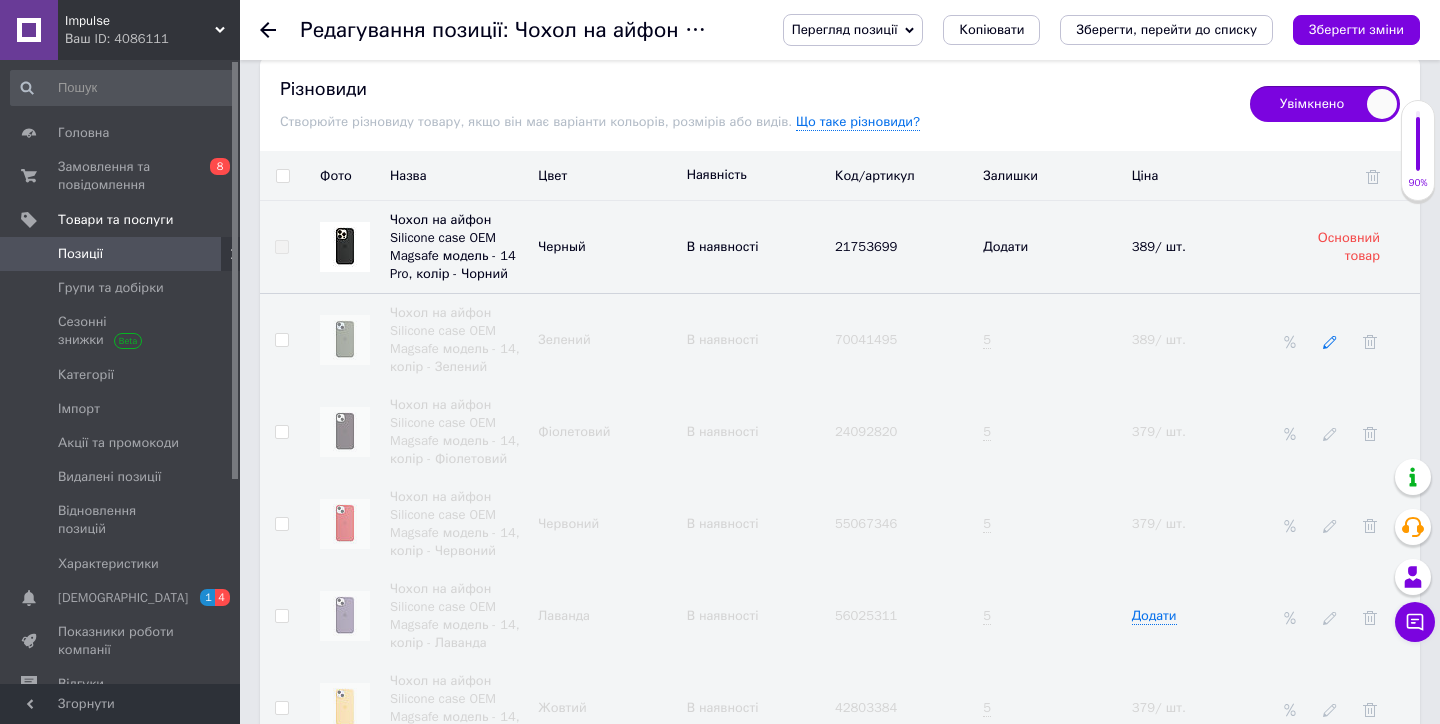click 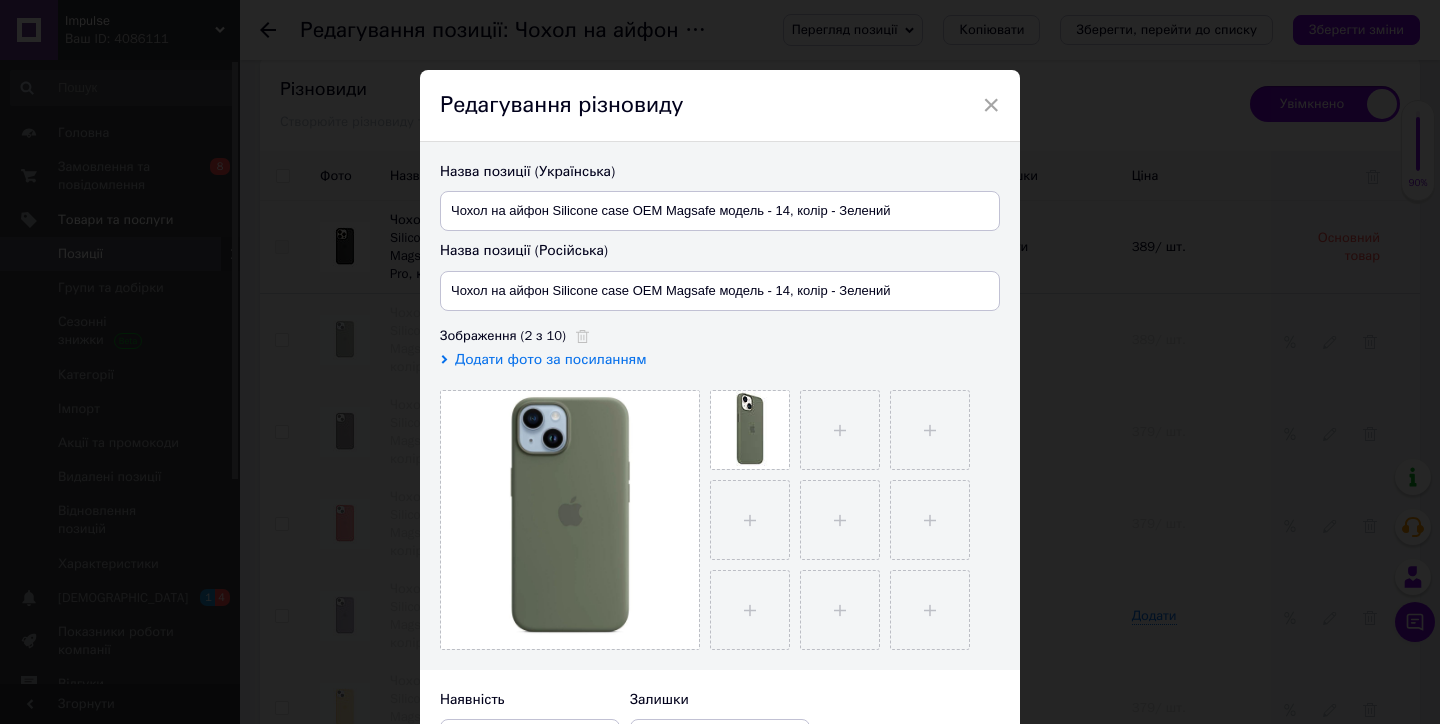 scroll, scrollTop: 167, scrollLeft: 0, axis: vertical 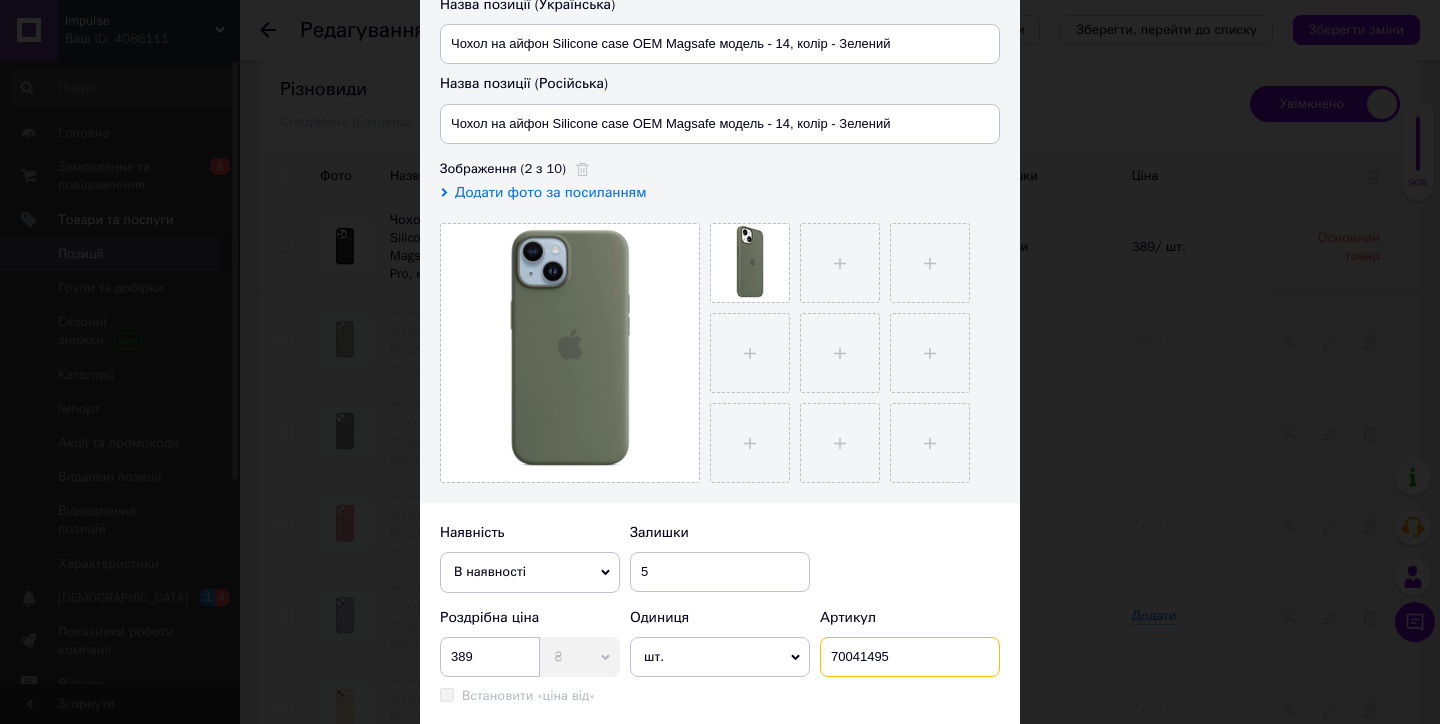 click on "70041495" at bounding box center (910, 657) 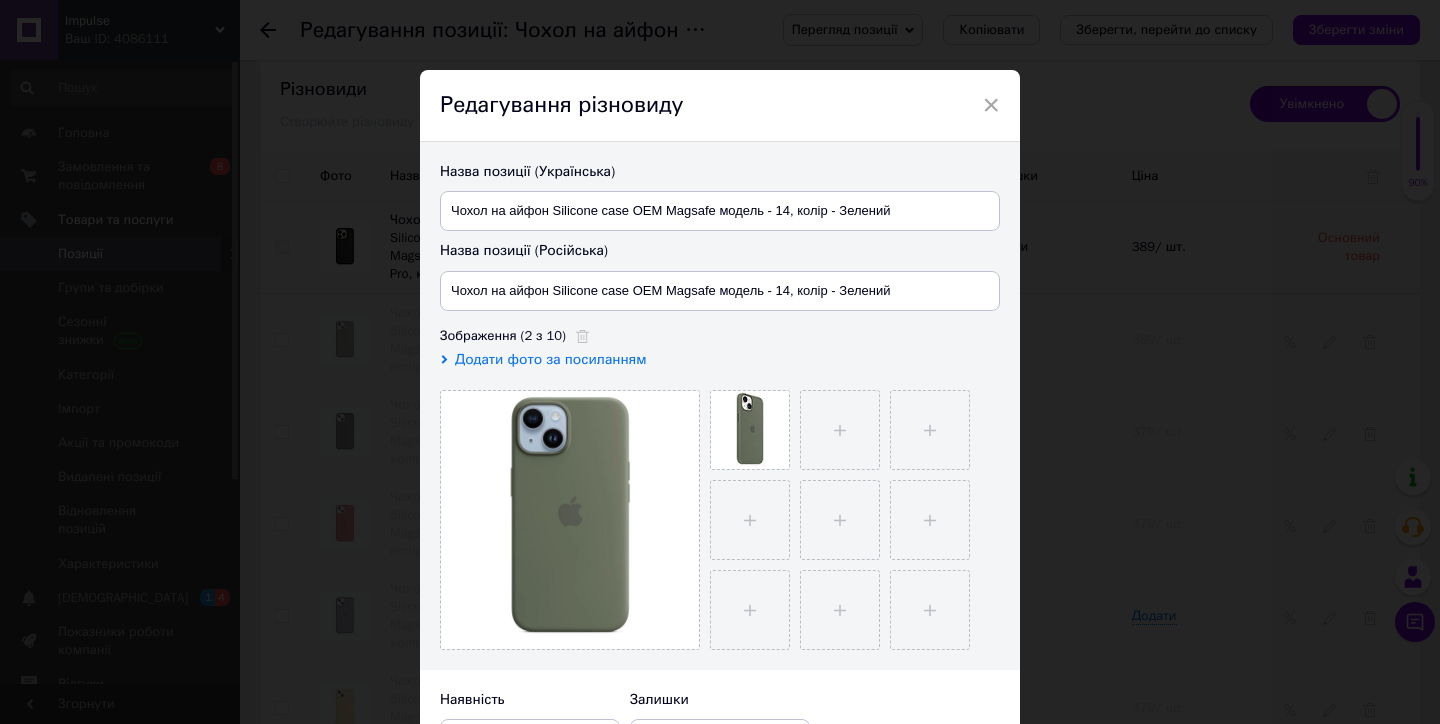 scroll, scrollTop: -1, scrollLeft: 0, axis: vertical 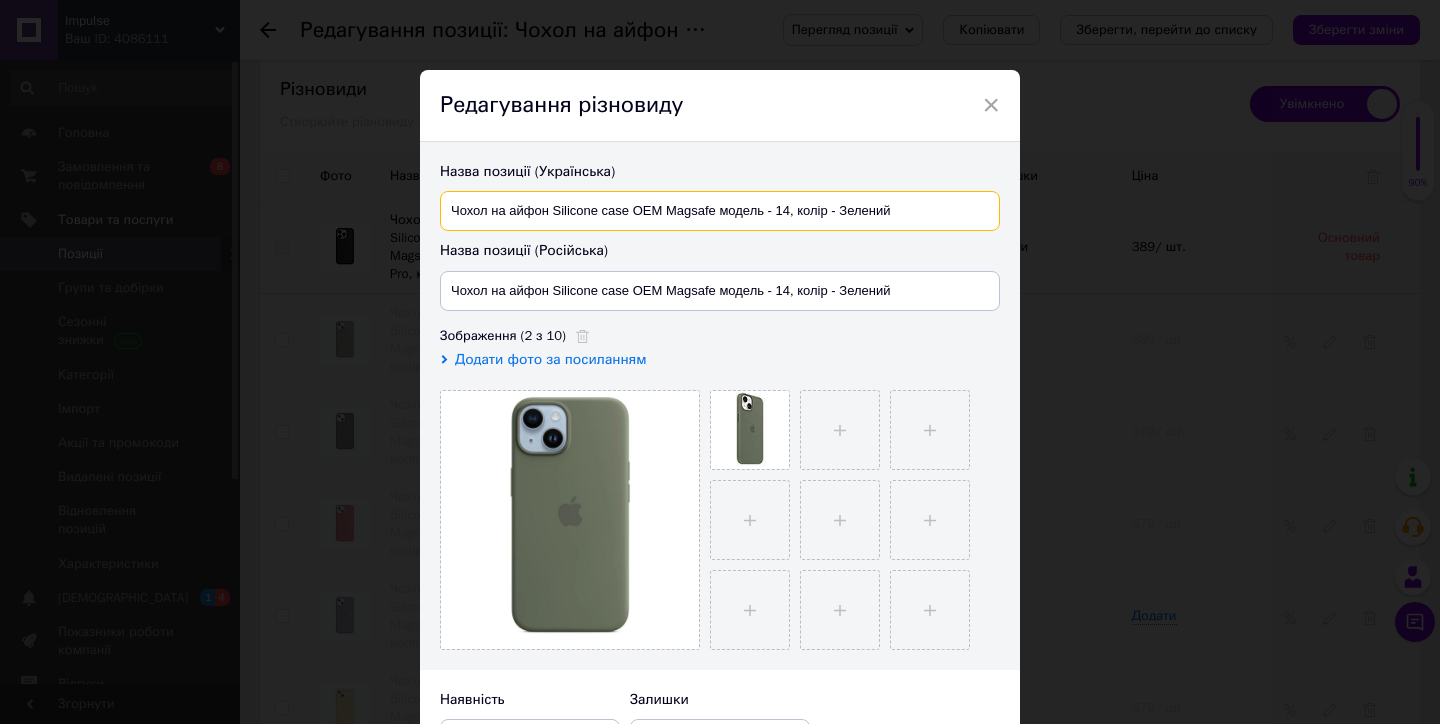 click on "Чохол на айфон Silicone case OEM Magsafe модель - 14, колір - Зелений" at bounding box center (720, 211) 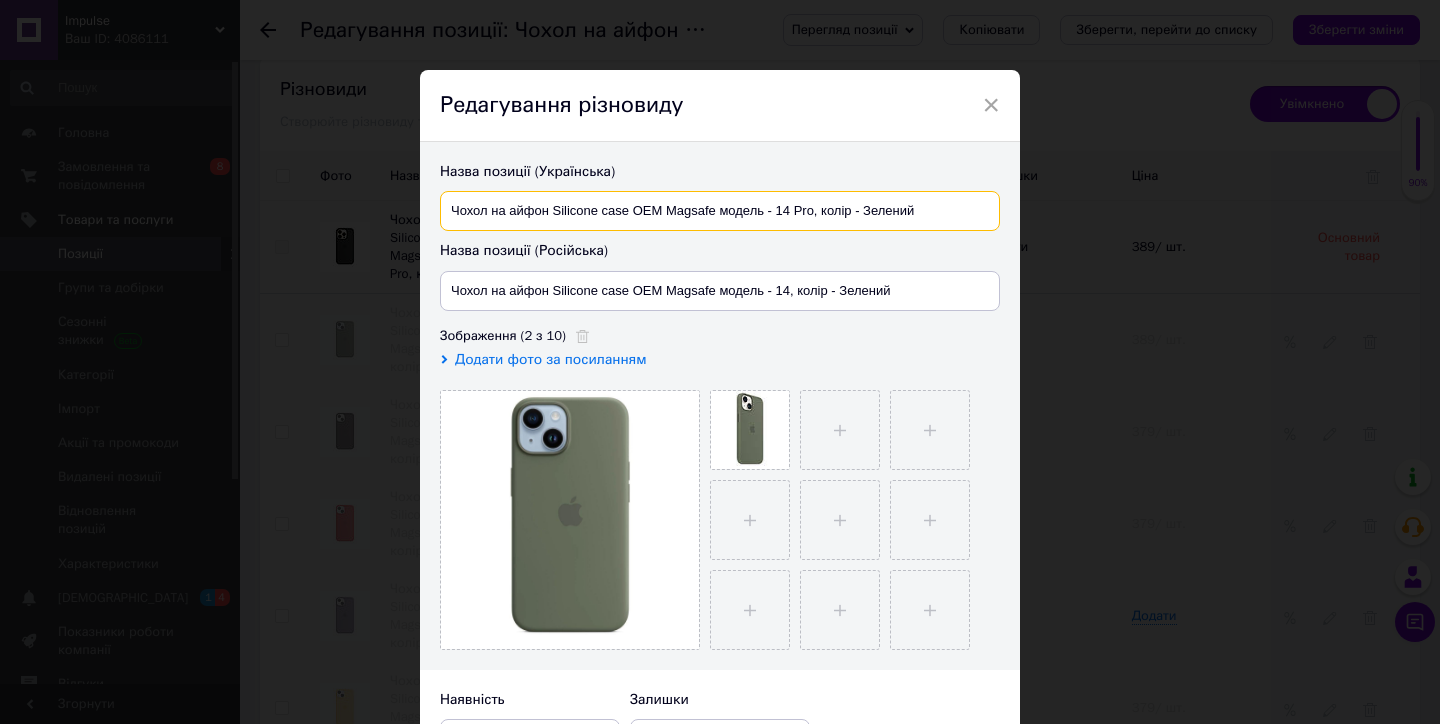 type on "Чохол на айфон Silicone case OEM Magsafe модель - 14 Pro, колір - Зелений" 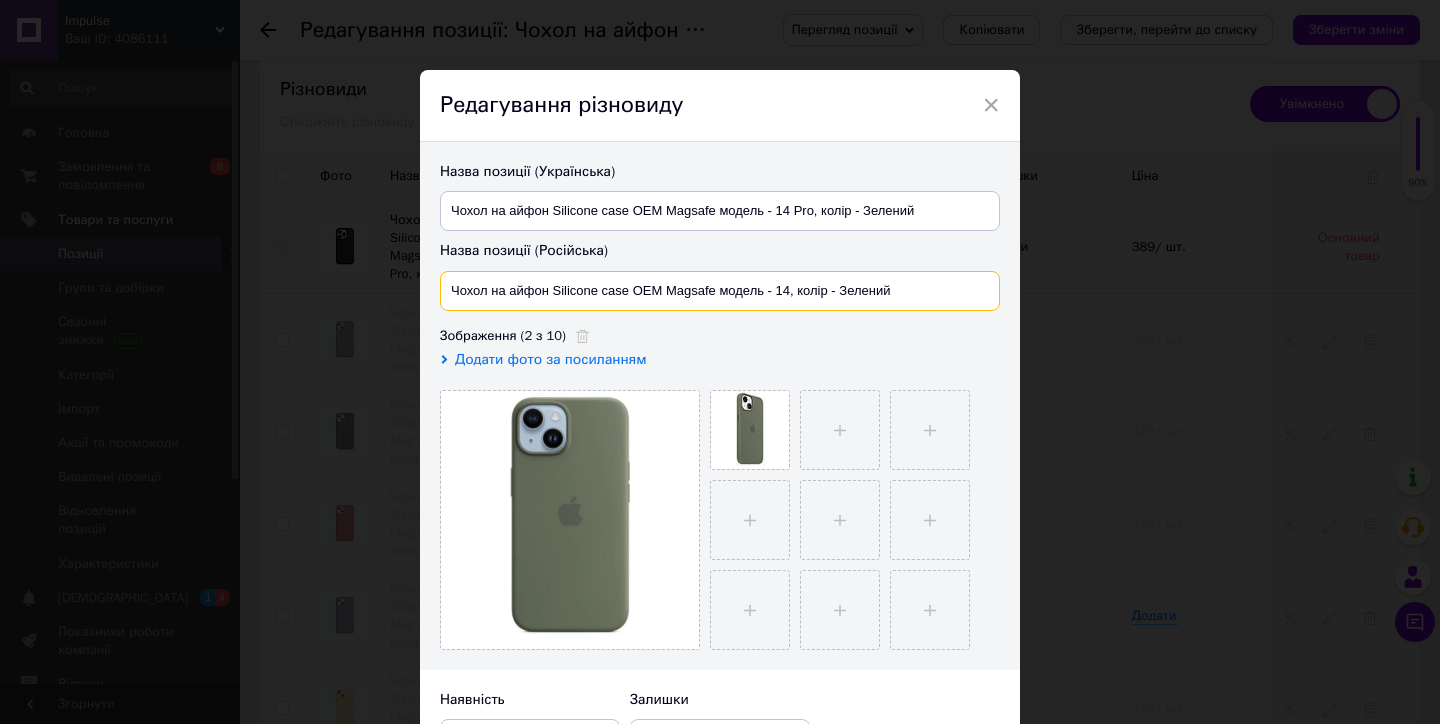 click on "Чохол на айфон Silicone case OEM Magsafe модель - 14, колір - Зелений" at bounding box center [720, 291] 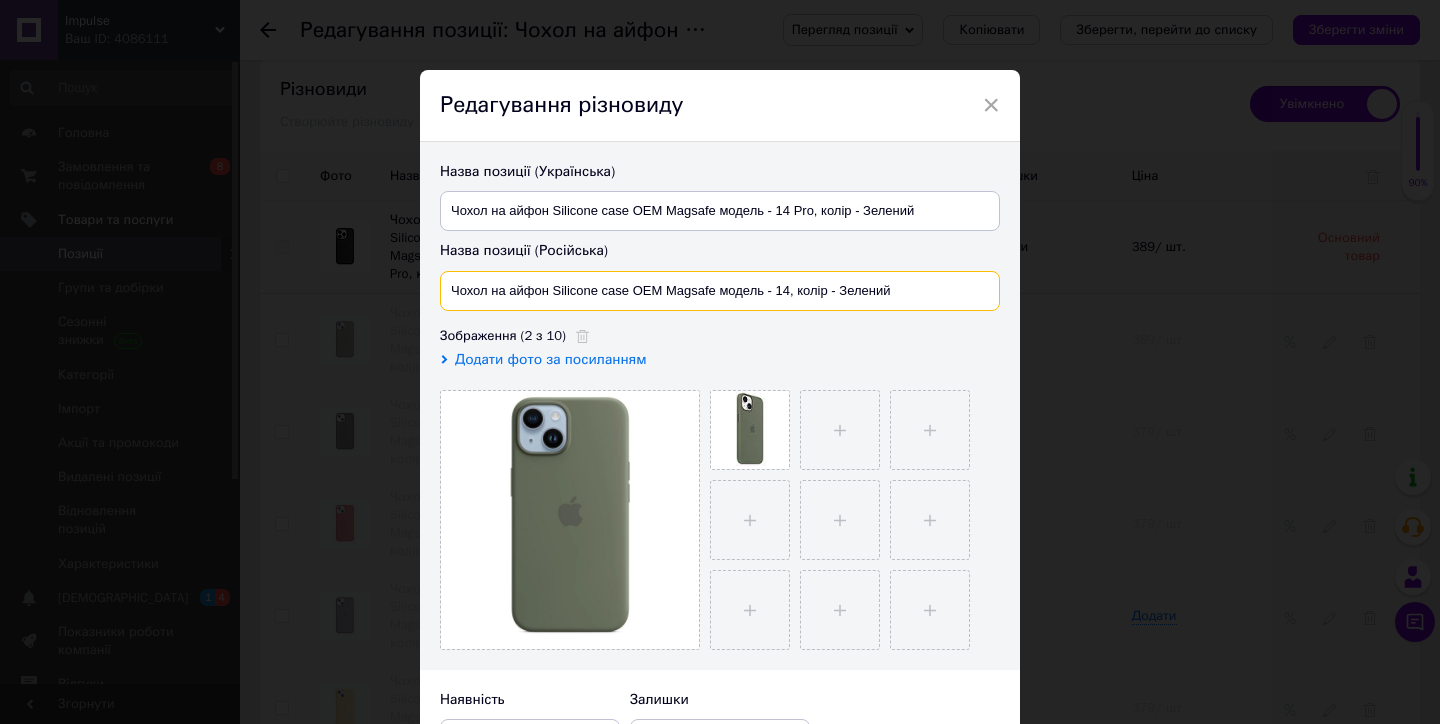 click on "Чохол на айфон Silicone case OEM Magsafe модель - 14, колір - Зелений" at bounding box center (720, 291) 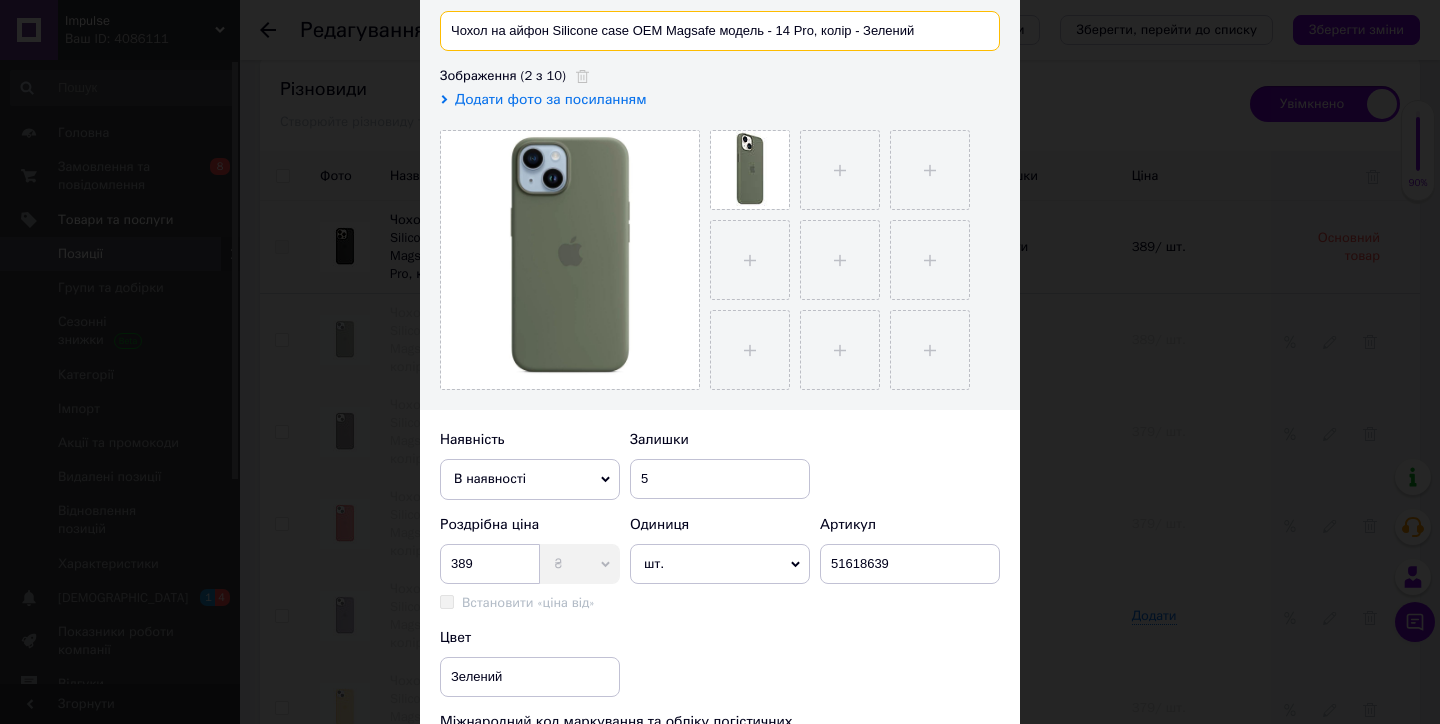 scroll, scrollTop: 262, scrollLeft: 0, axis: vertical 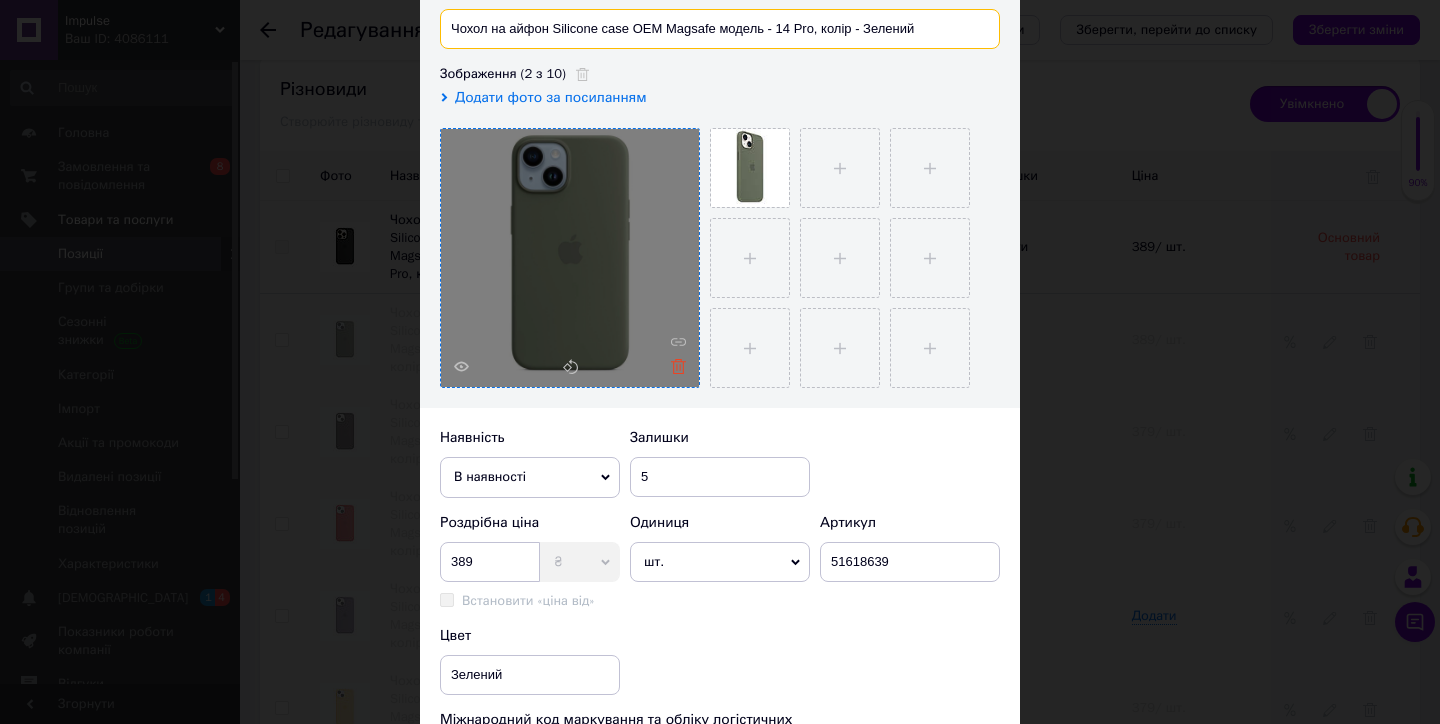 type on "Чохол на айфон Silicone case OEM Magsafe модель - 14 Pro, колір - Зелений" 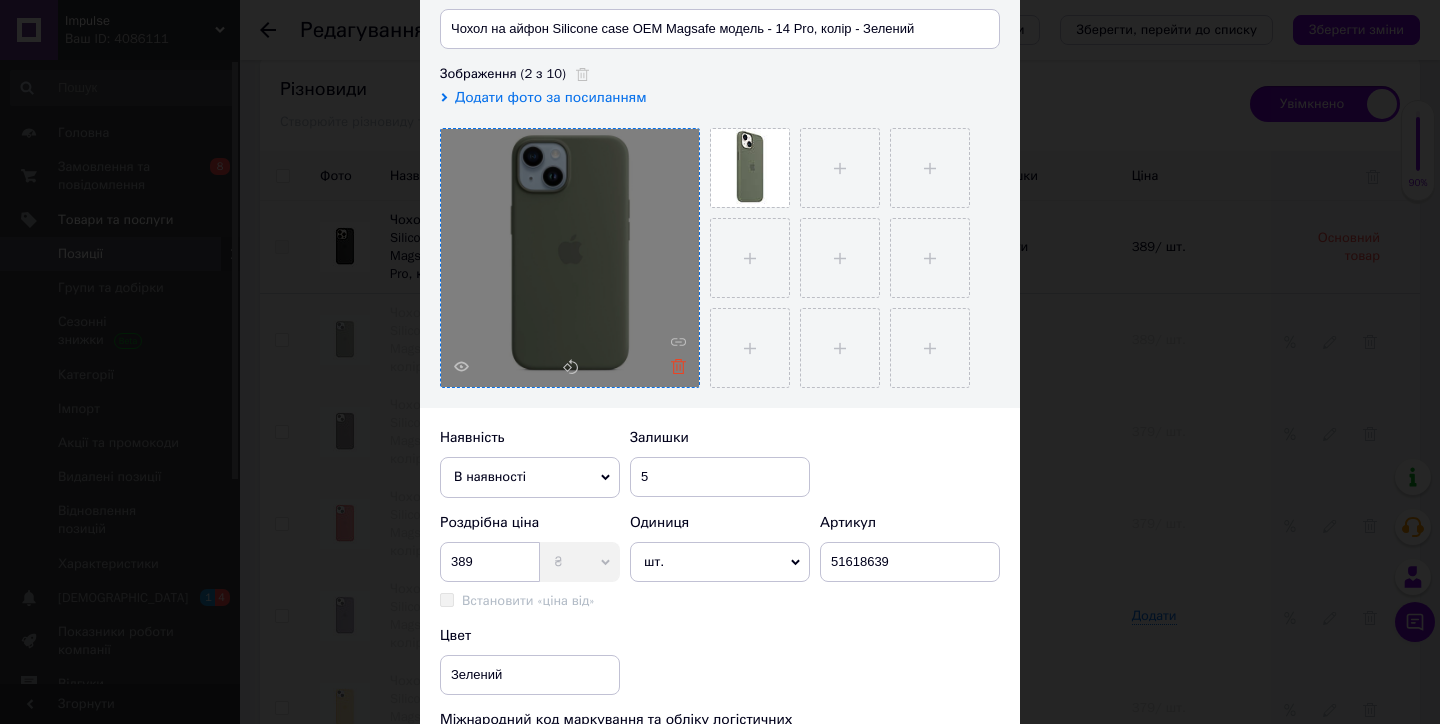 click 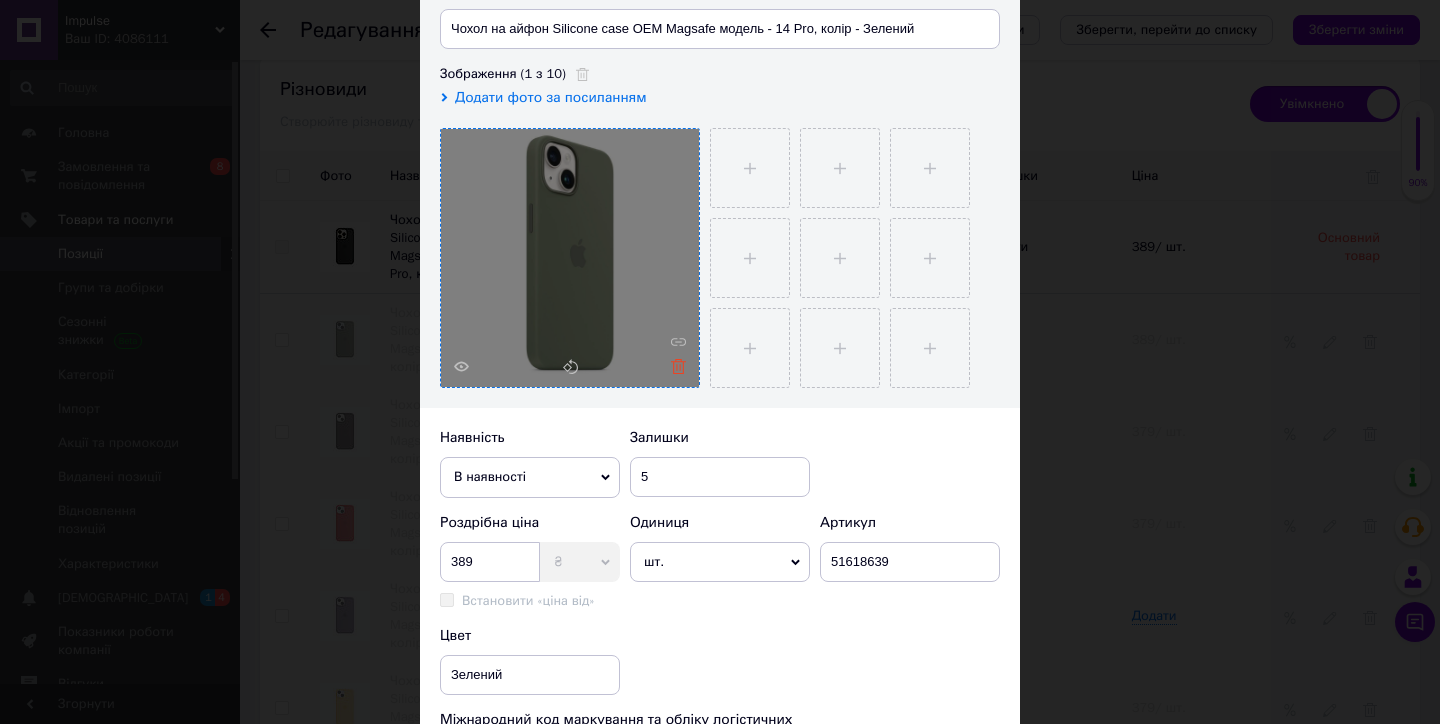 click 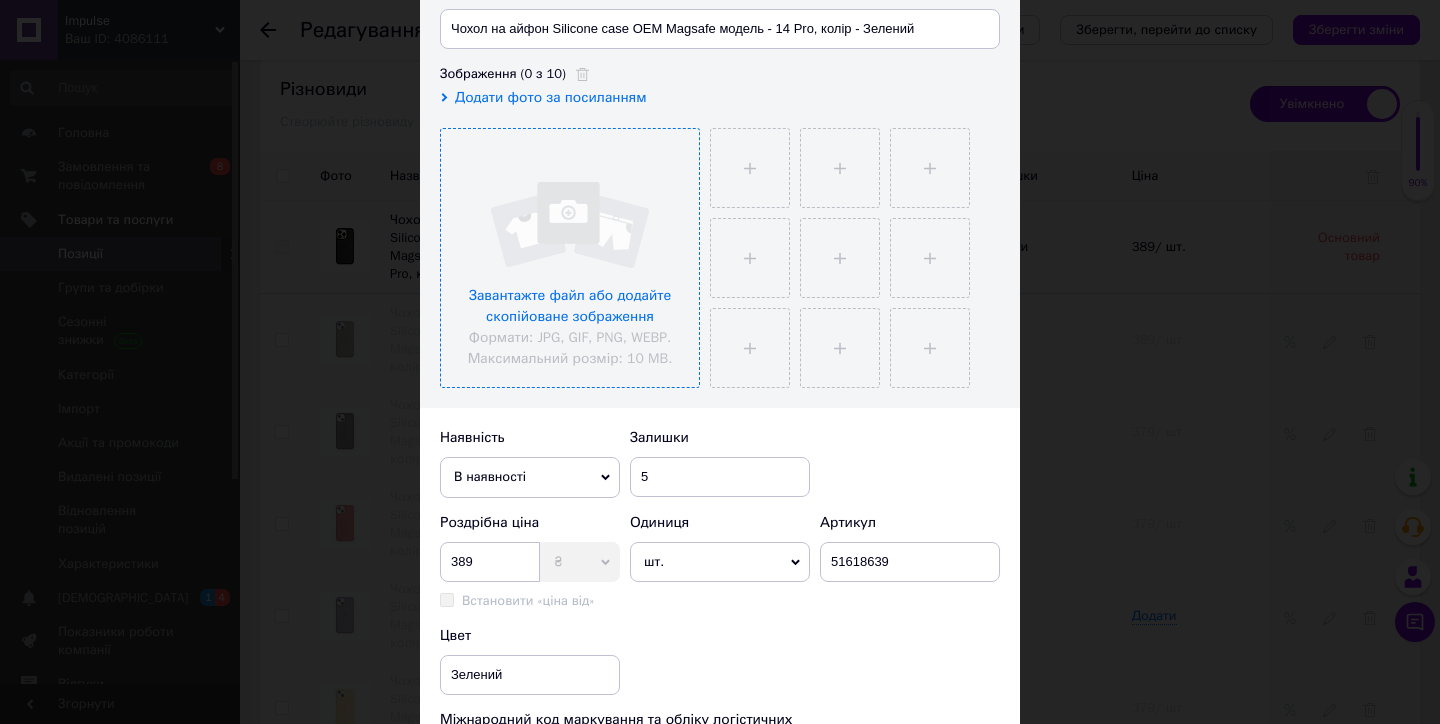 click at bounding box center (570, 258) 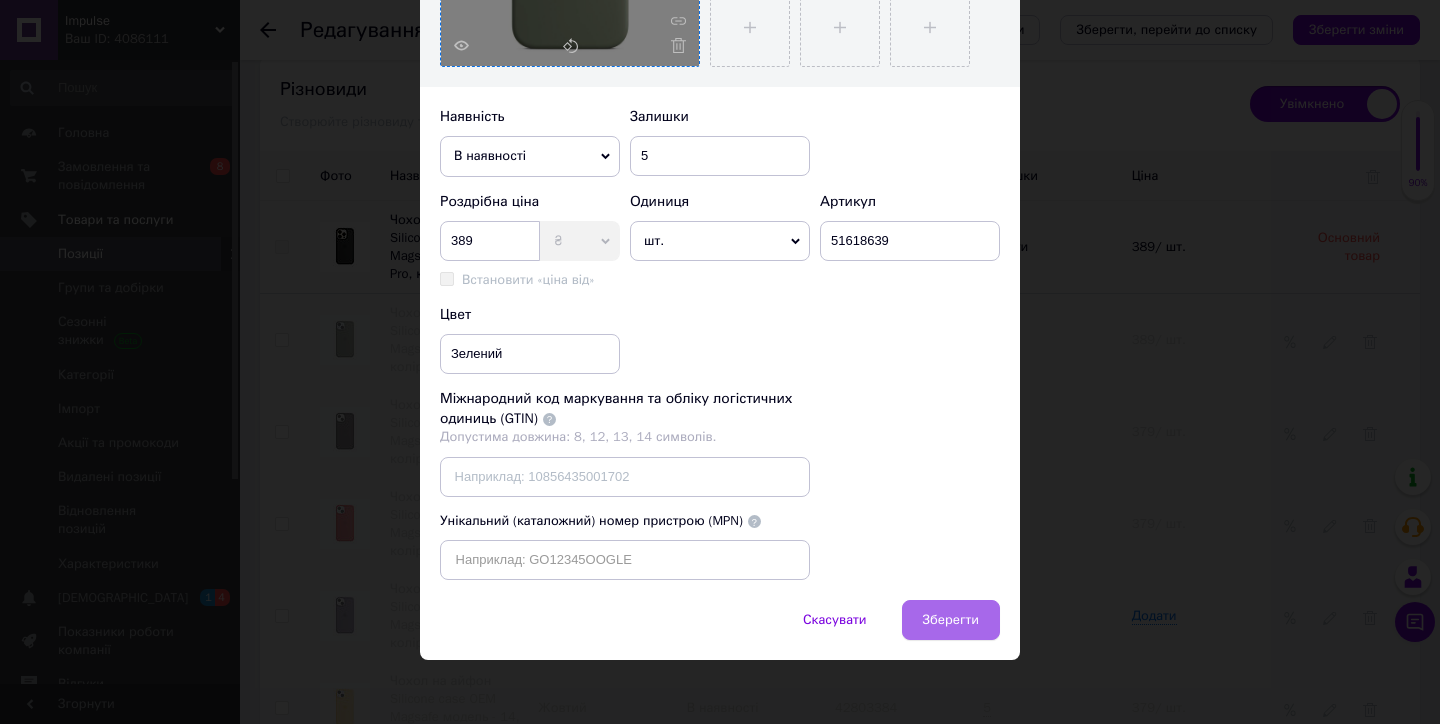 scroll, scrollTop: 582, scrollLeft: 0, axis: vertical 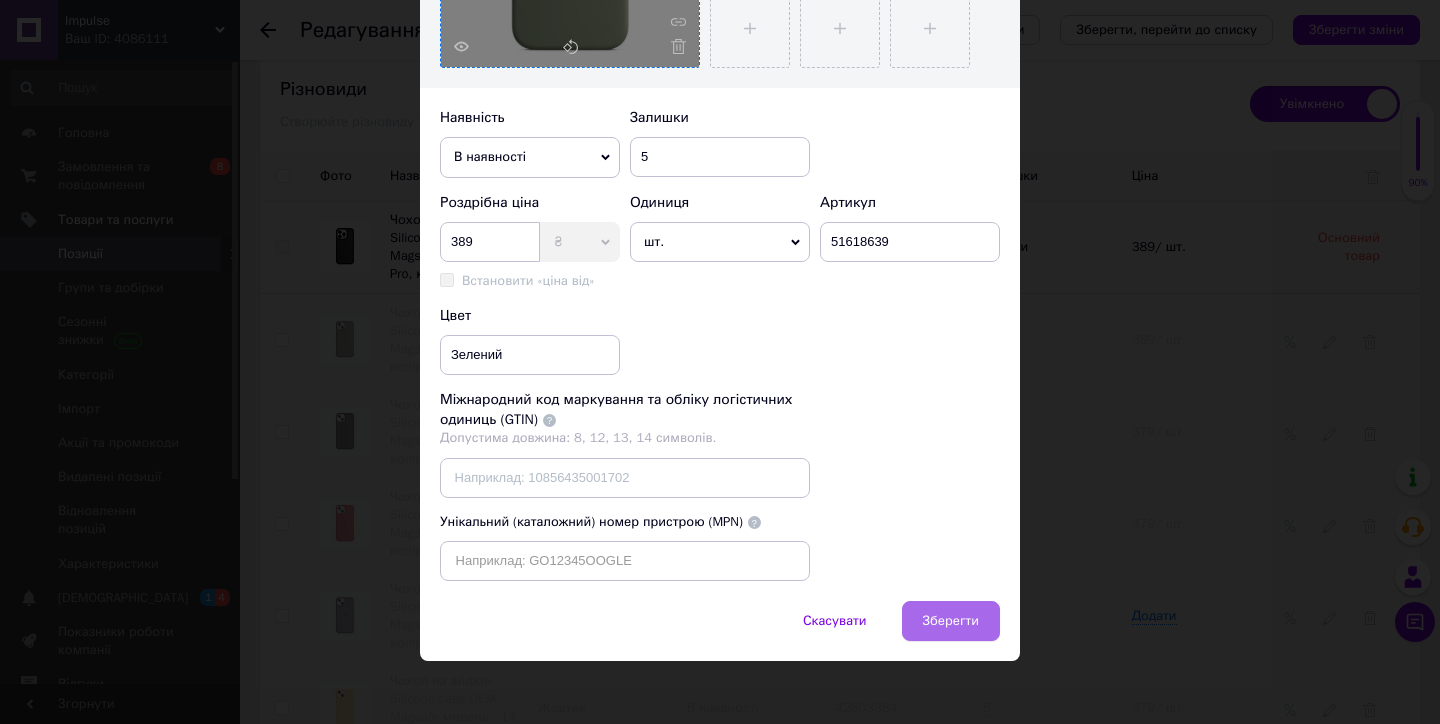 click on "Зберегти" at bounding box center (951, 621) 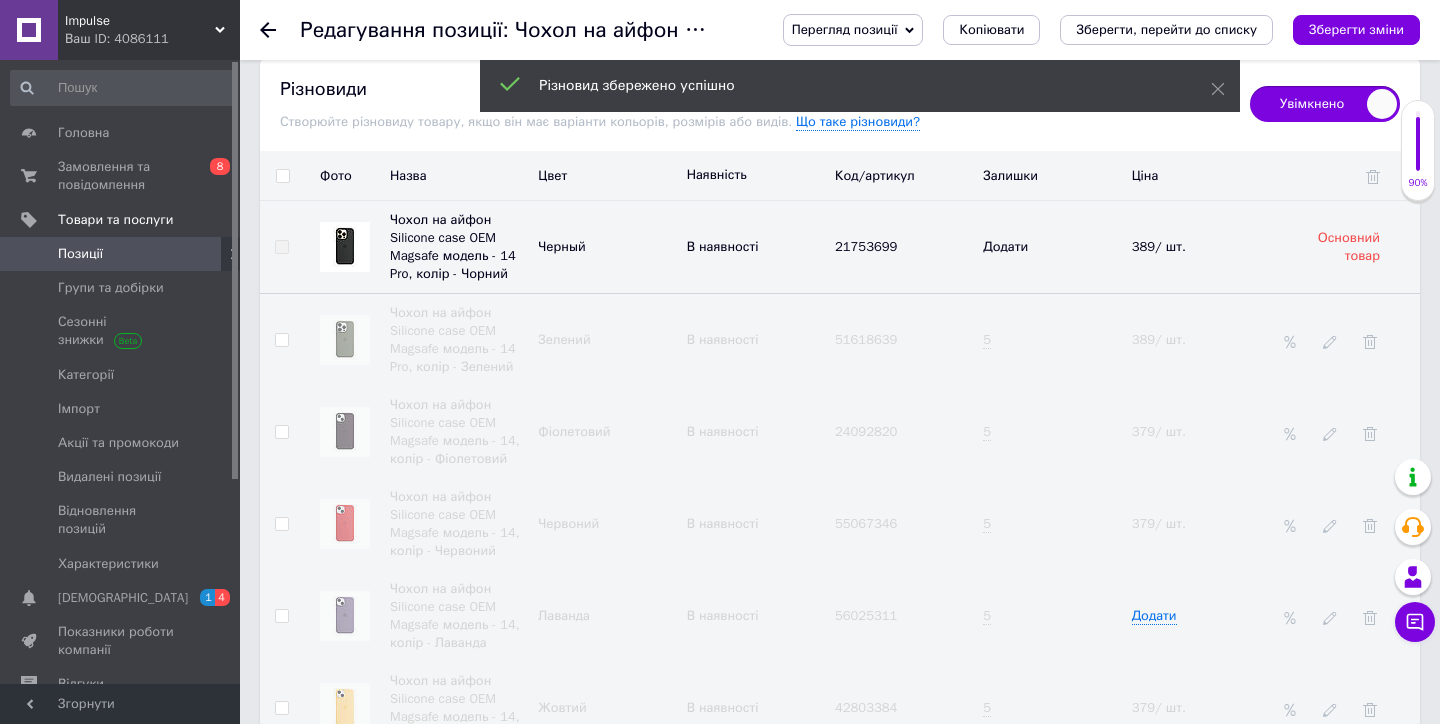 scroll, scrollTop: 2955, scrollLeft: 0, axis: vertical 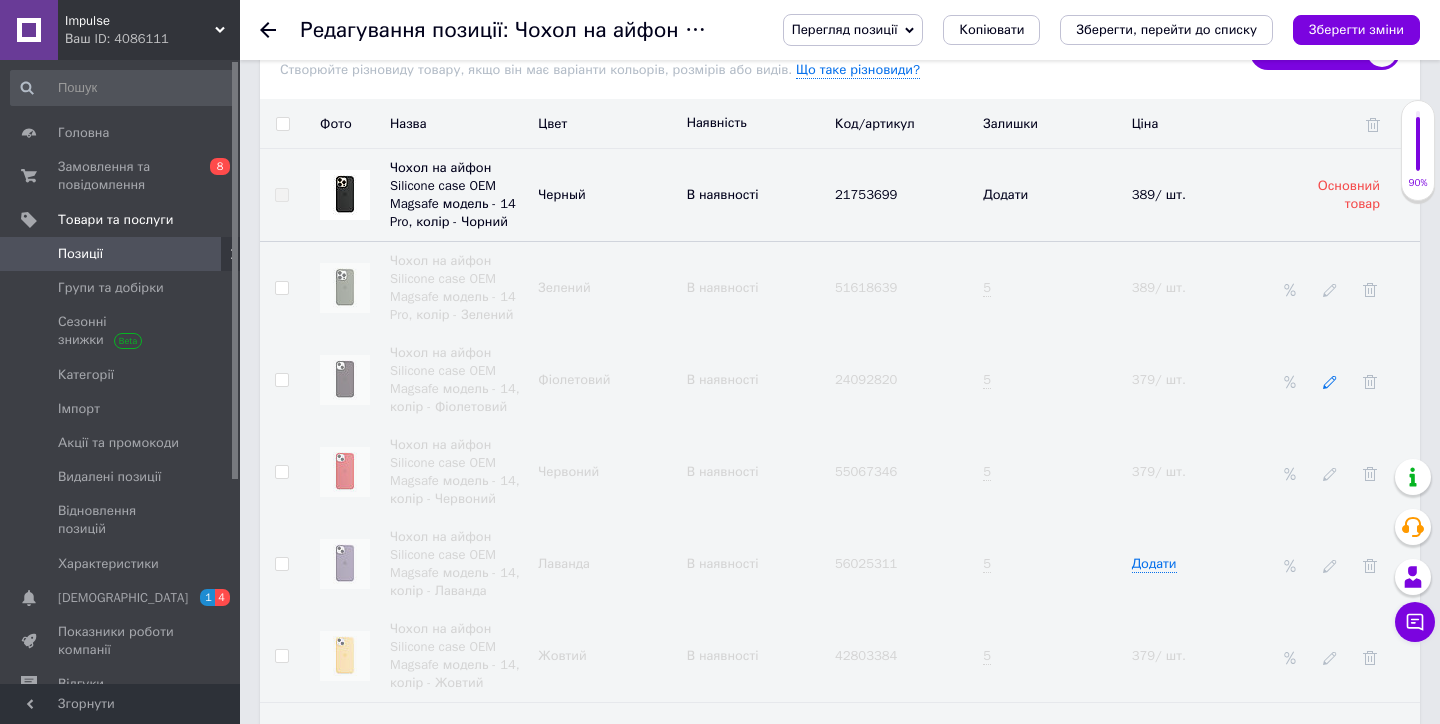 click 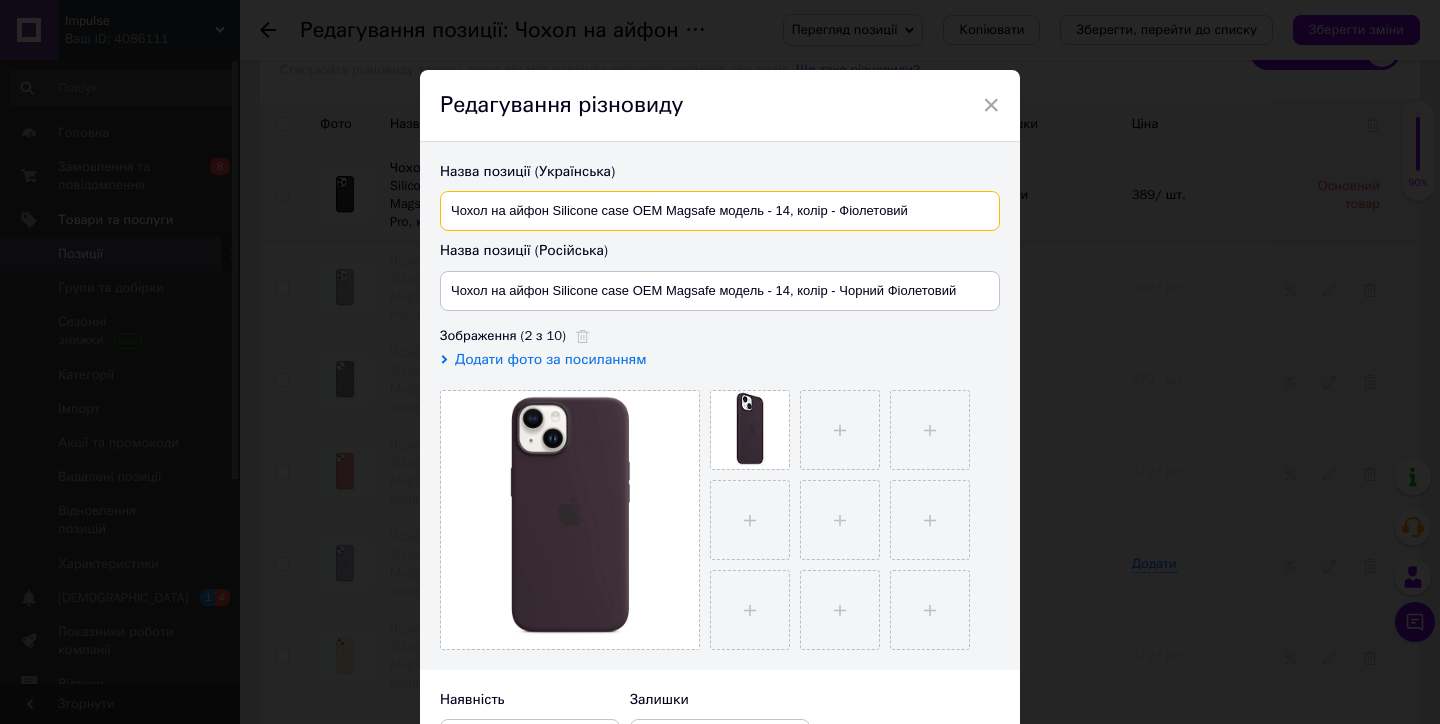 click on "Чохол на айфон Silicone case OEM Magsafe модель - 14, колір - Фіолетовий" at bounding box center [720, 211] 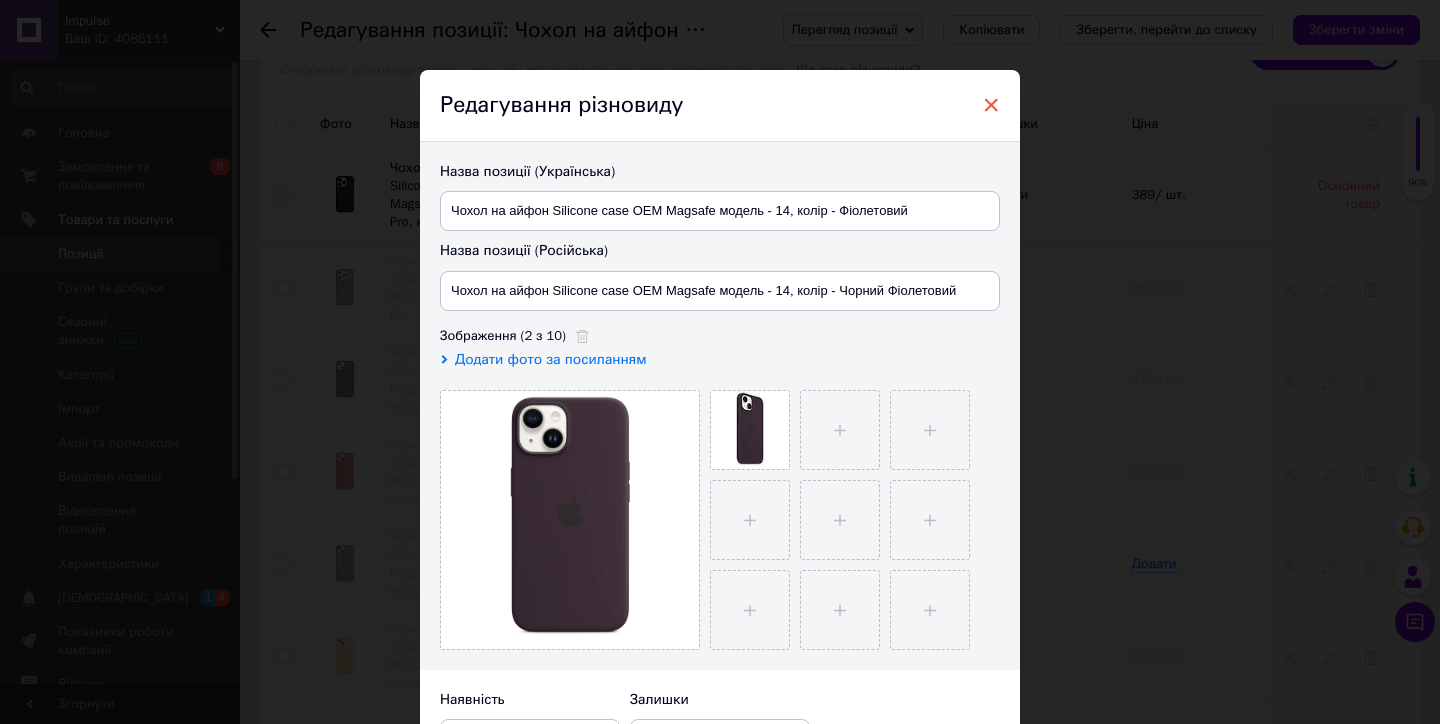 click on "×" at bounding box center (991, 105) 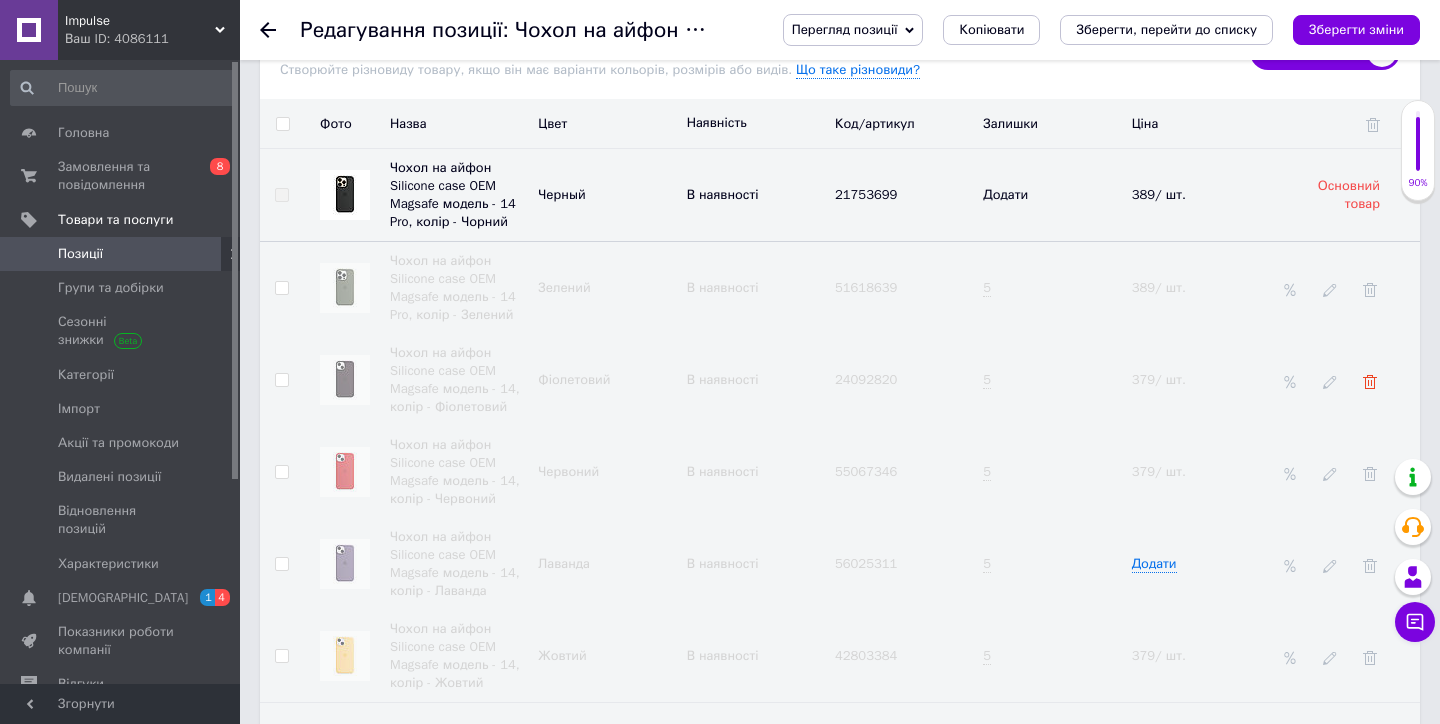 click 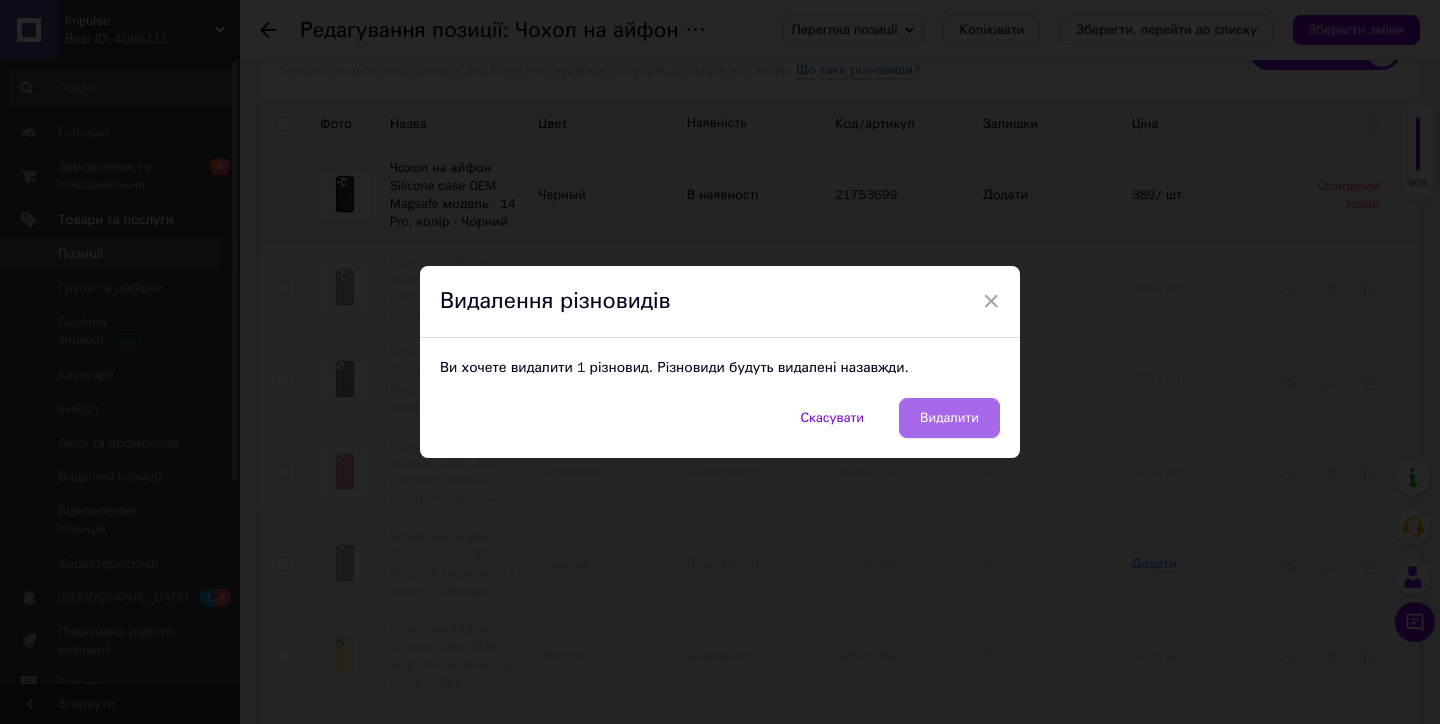 click on "Видалити" at bounding box center [949, 418] 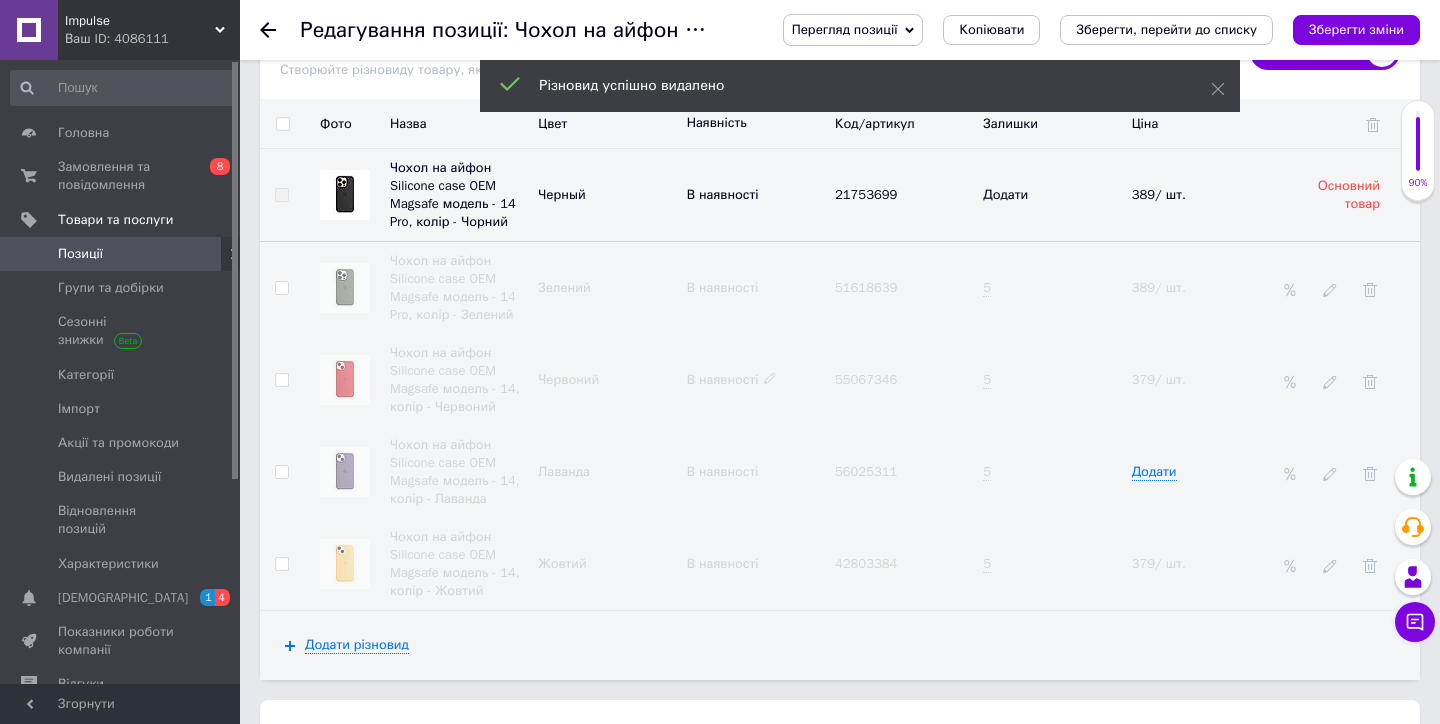 scroll, scrollTop: 2941, scrollLeft: 0, axis: vertical 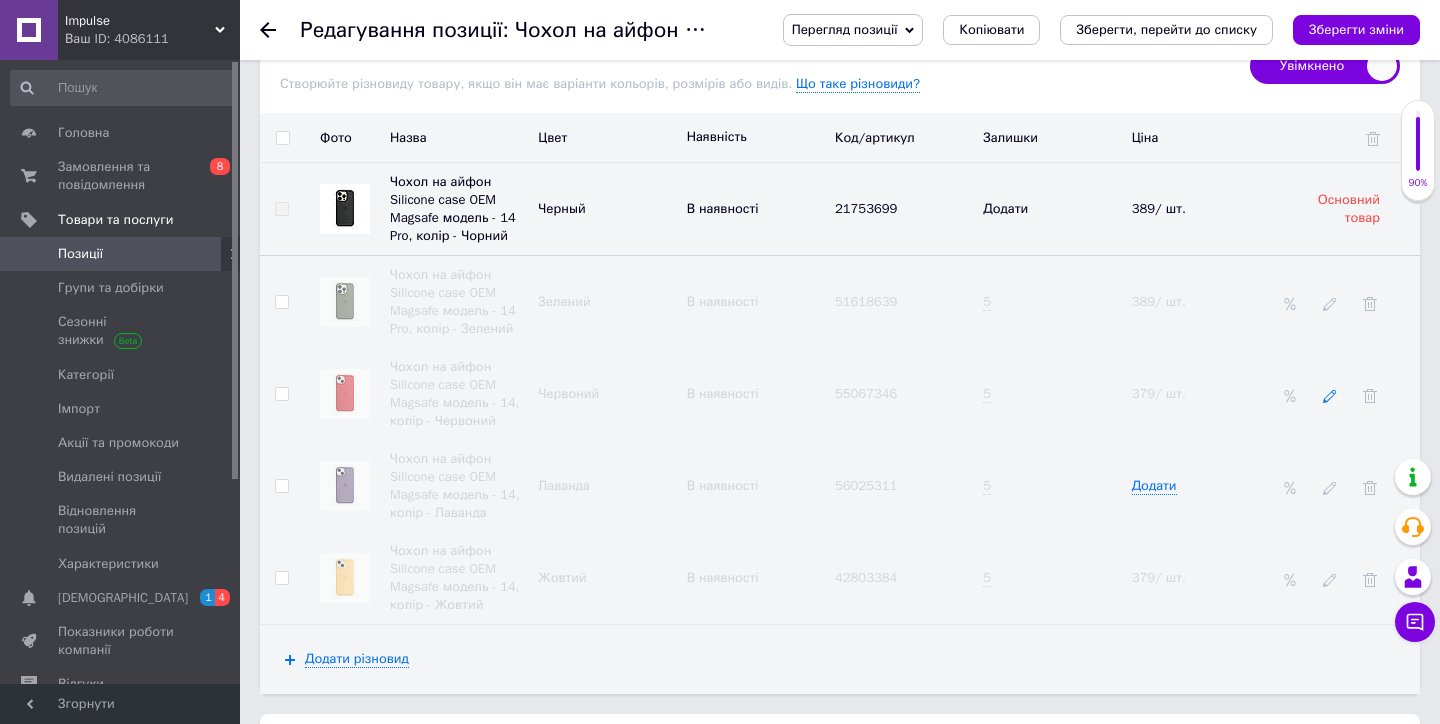 click 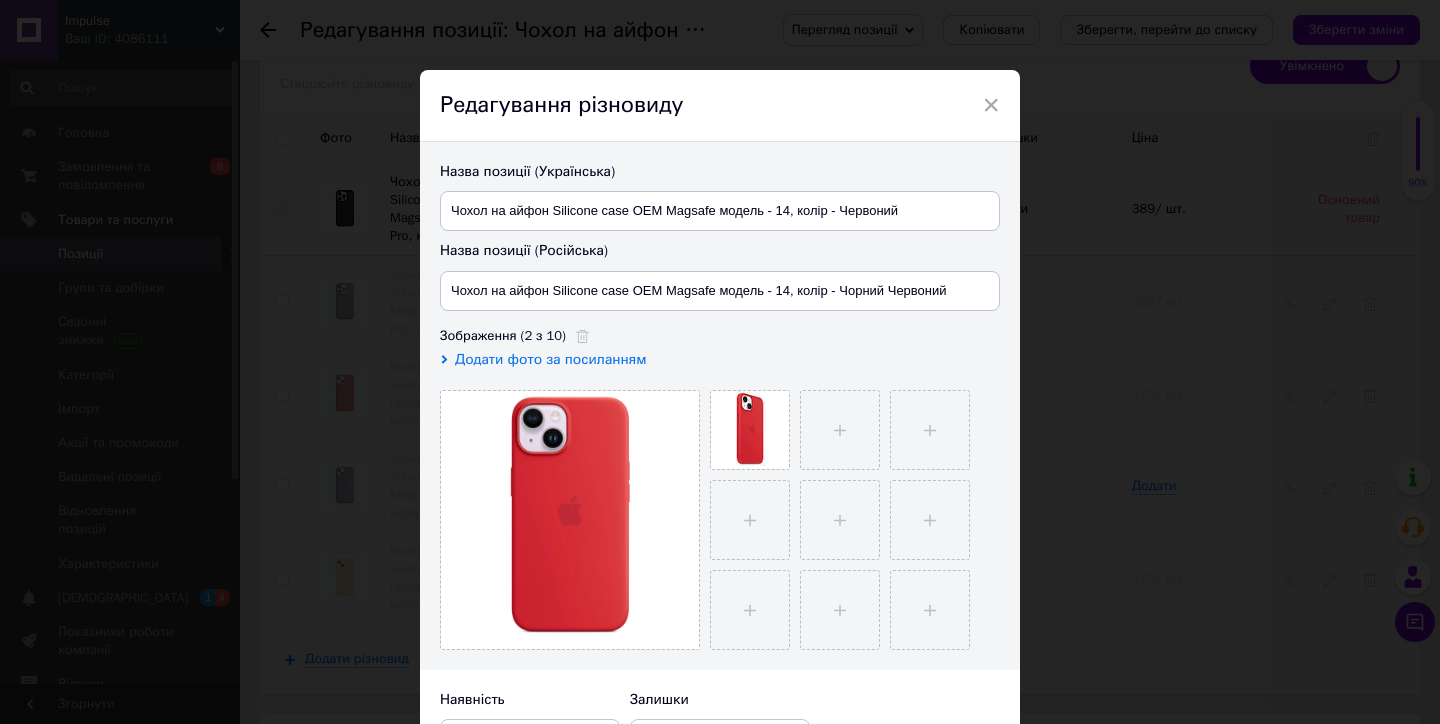 scroll, scrollTop: 240, scrollLeft: 0, axis: vertical 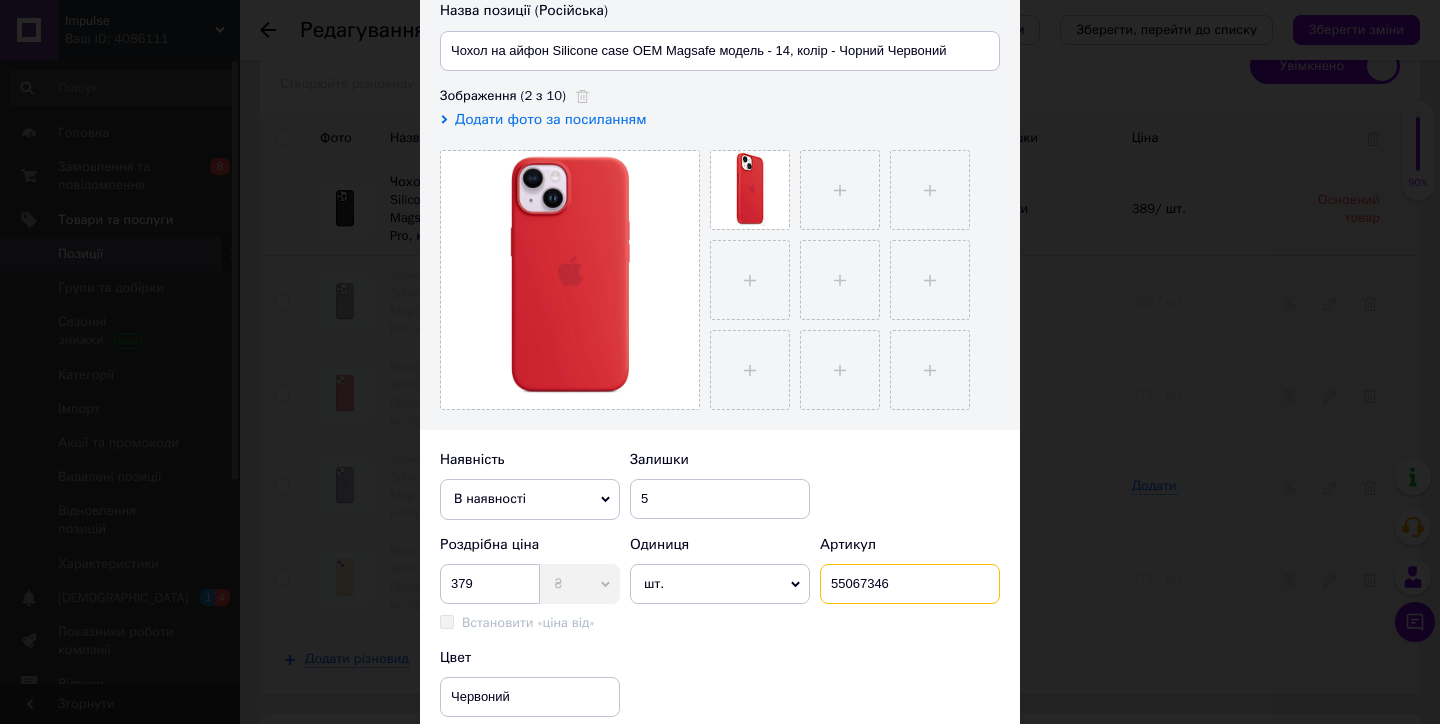 click on "55067346" at bounding box center [910, 584] 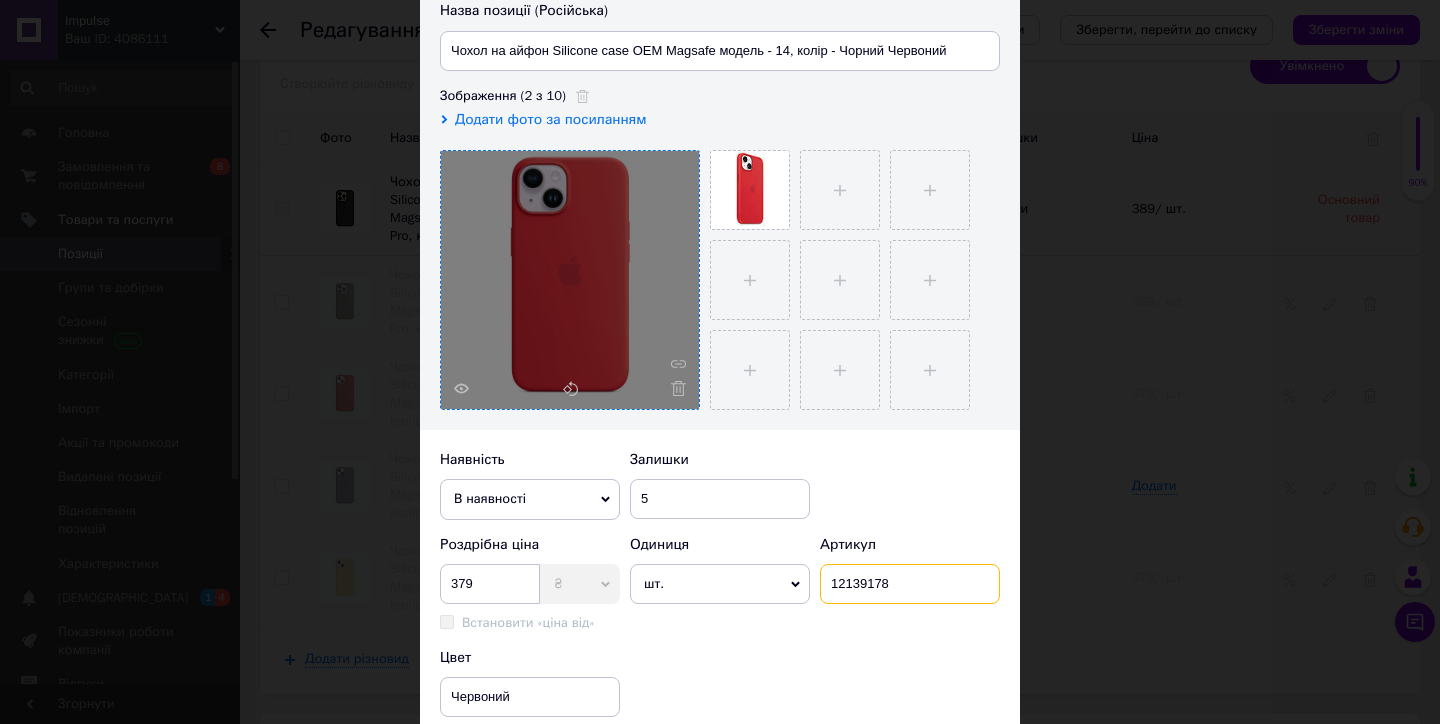 scroll, scrollTop: 125, scrollLeft: 0, axis: vertical 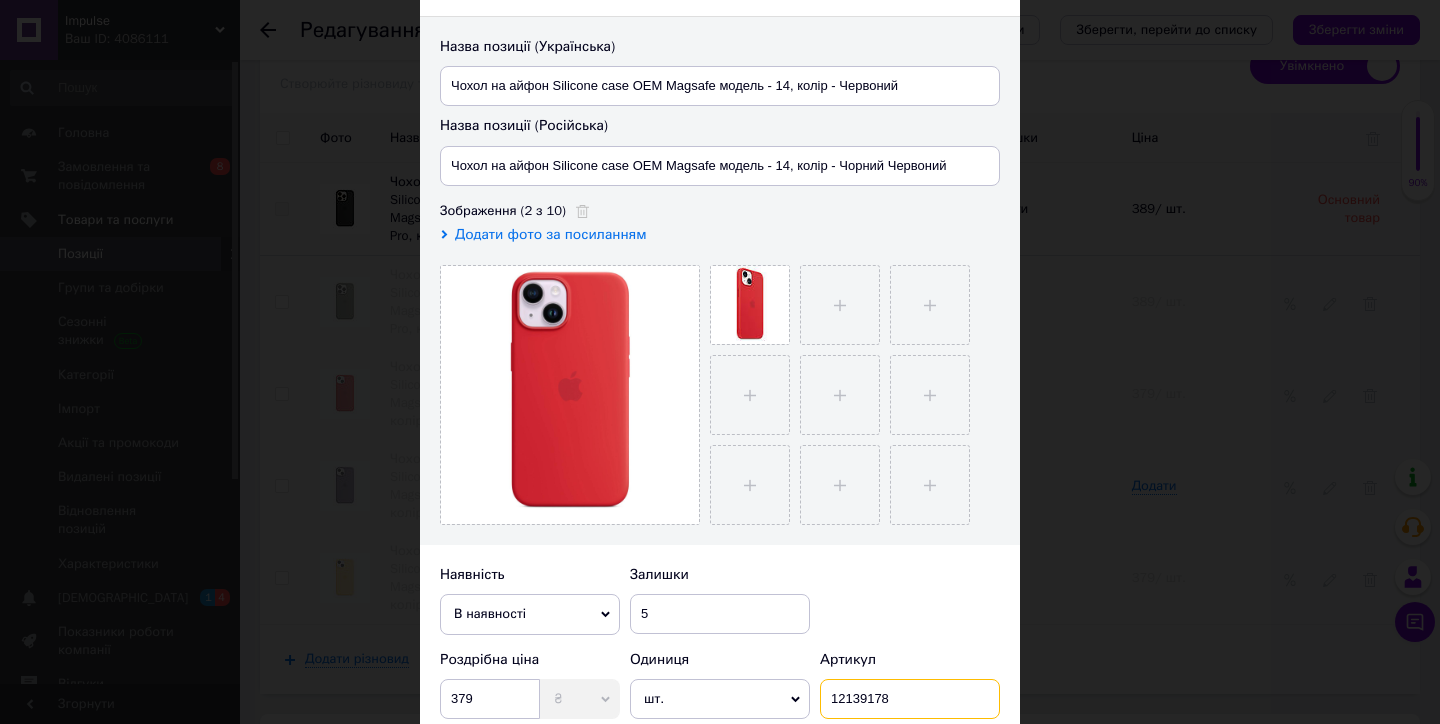 type on "12139178" 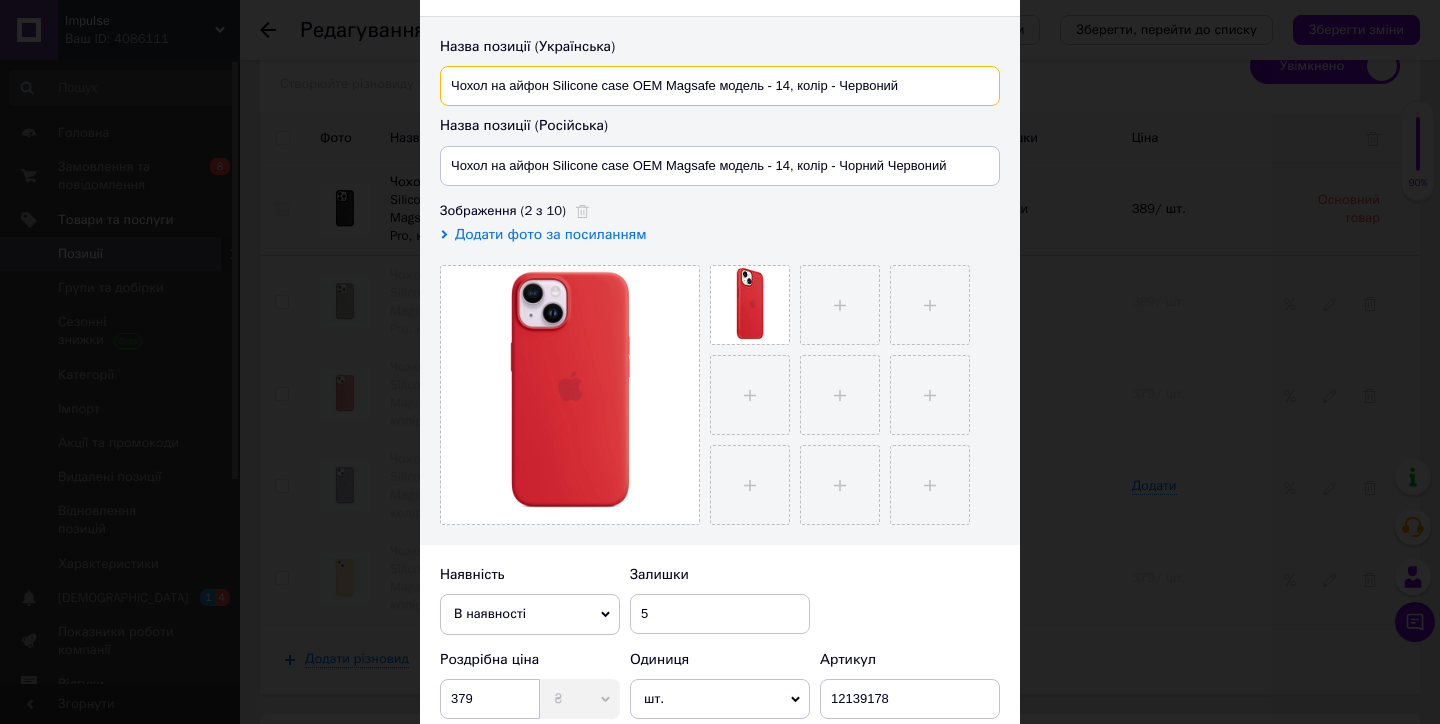 click on "Чохол на айфон Silicone case OEM Magsafe модель - 14, колір - Червоний" at bounding box center [720, 86] 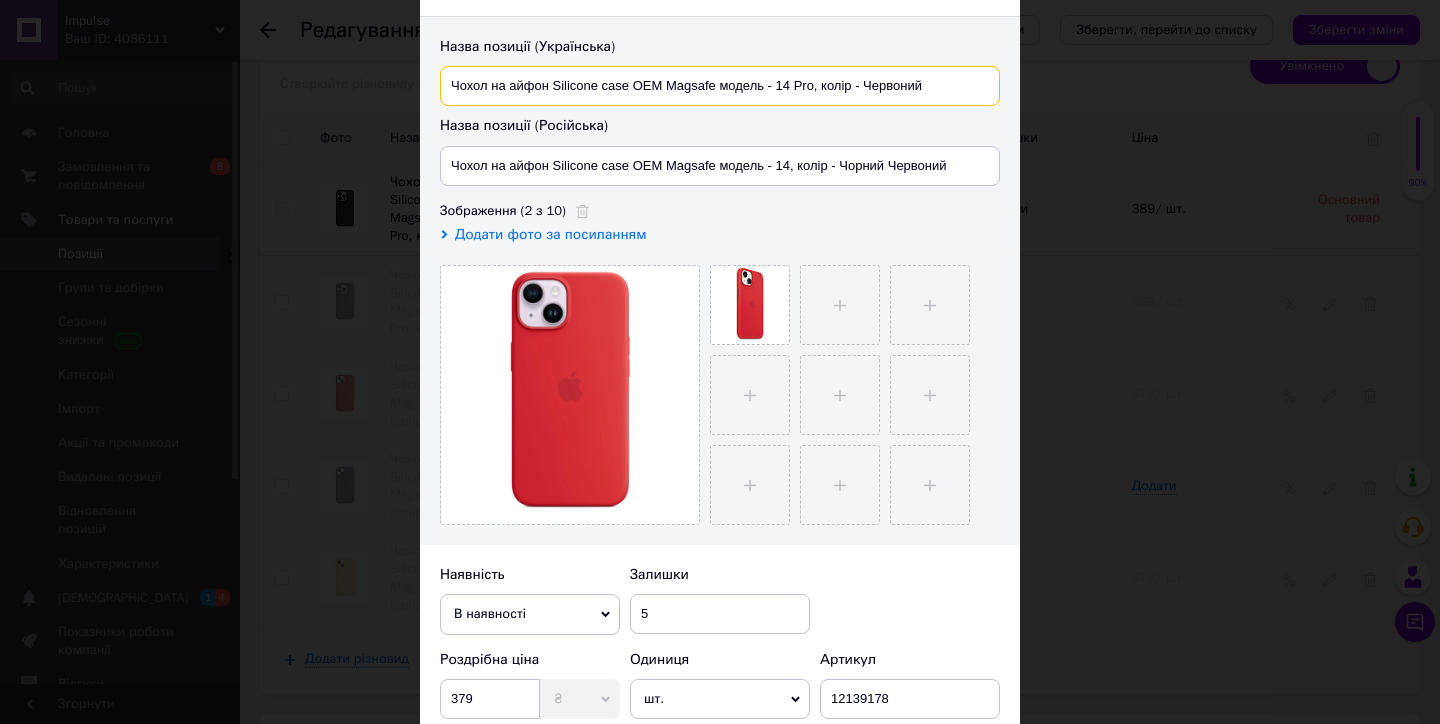 type on "Чохол на айфон Silicone case OEM Magsafe модель - 14 Pro, колір - Червоний" 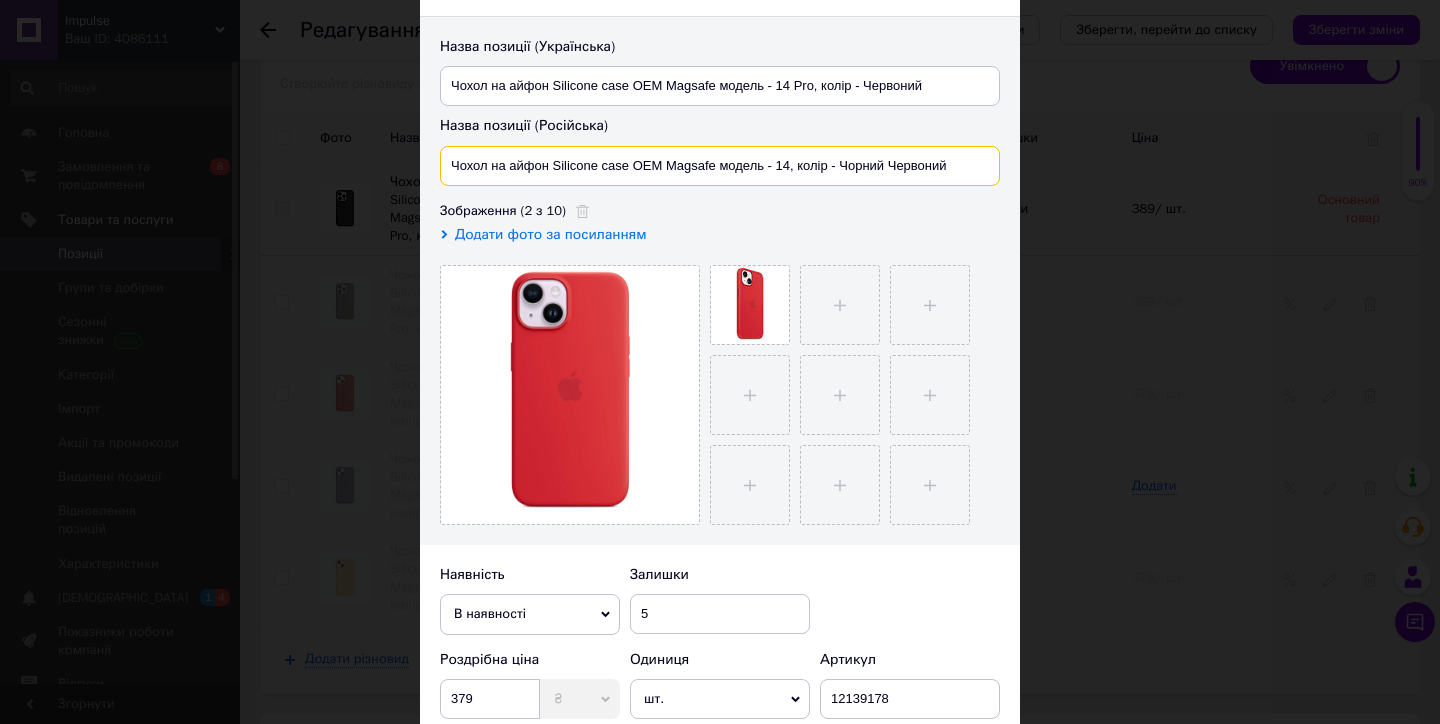 click on "Чохол на айфон Silicone case OEM Magsafe модель - 14, колір - Чорний Червоний" at bounding box center (720, 166) 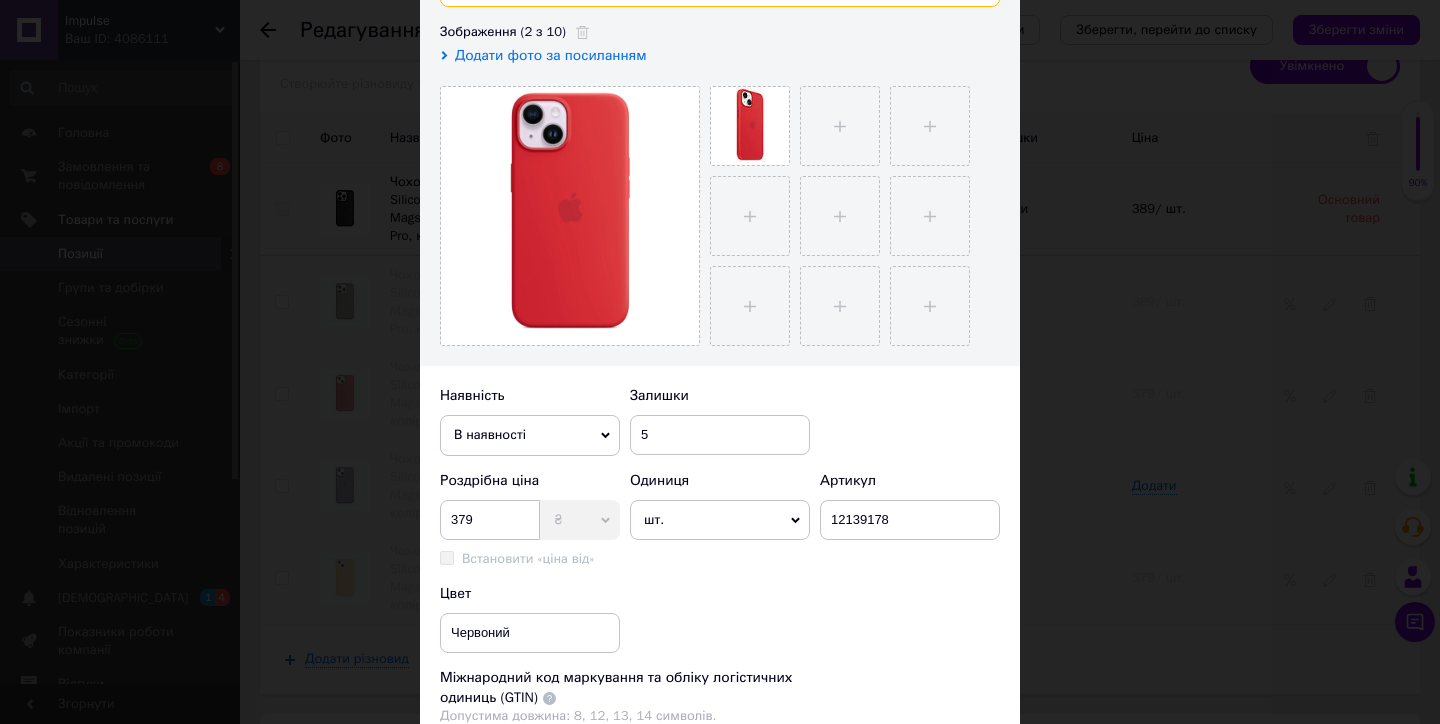 scroll, scrollTop: 234, scrollLeft: 0, axis: vertical 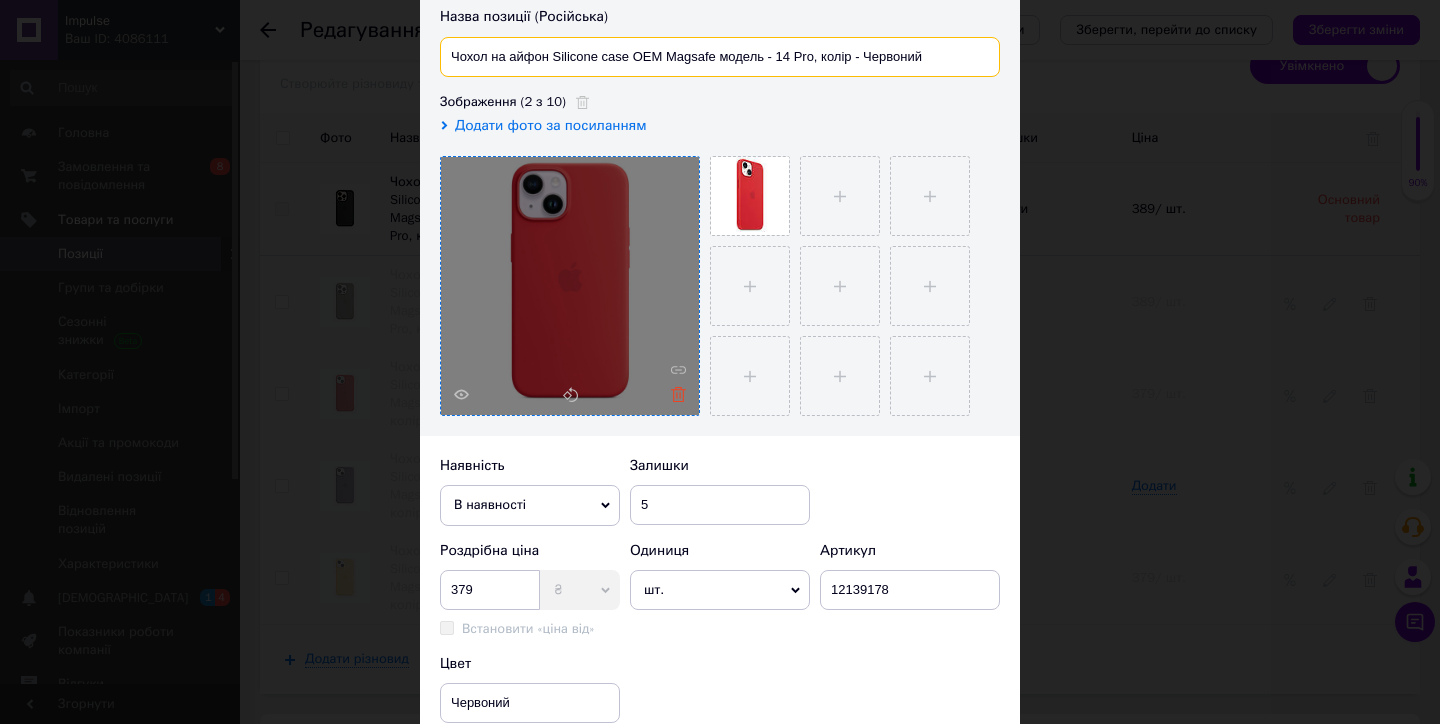 type on "Чохол на айфон Silicone case OEM Magsafe модель - 14 Pro, колір - Червоний" 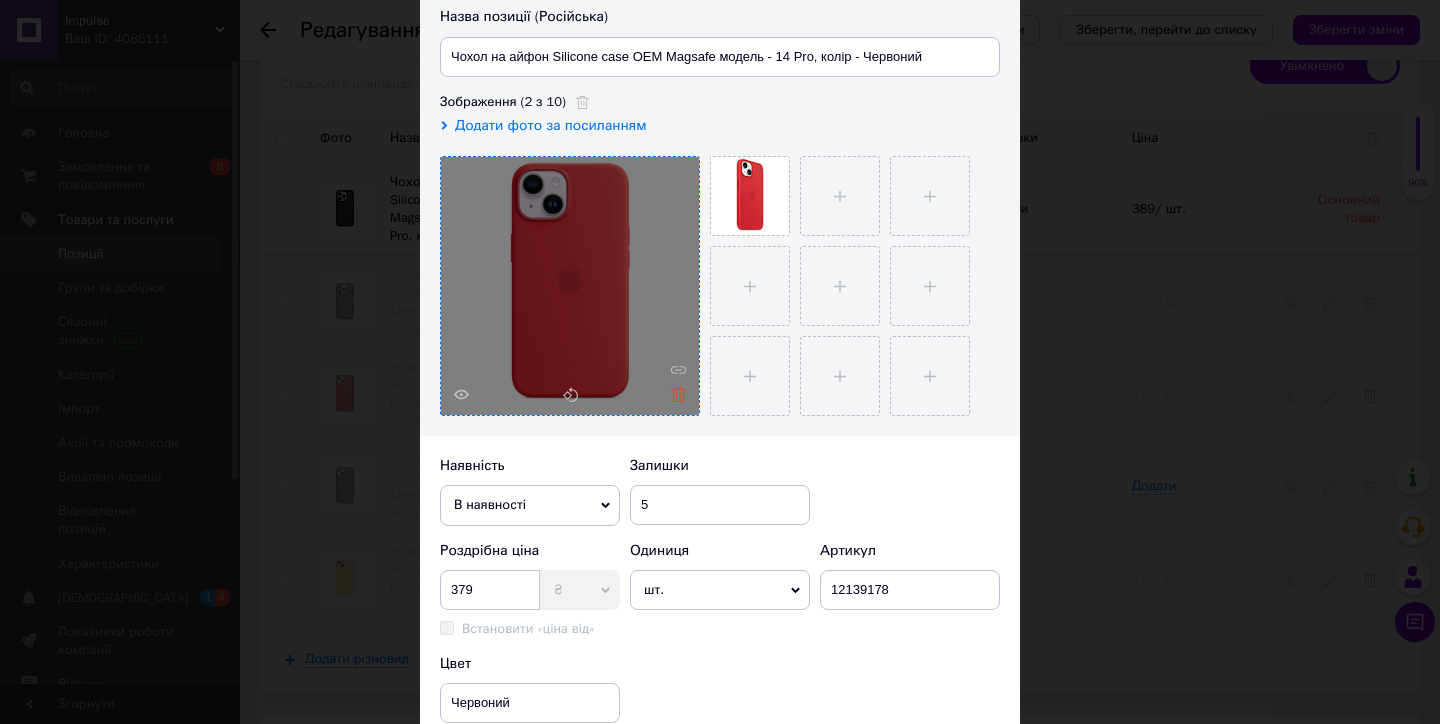 click 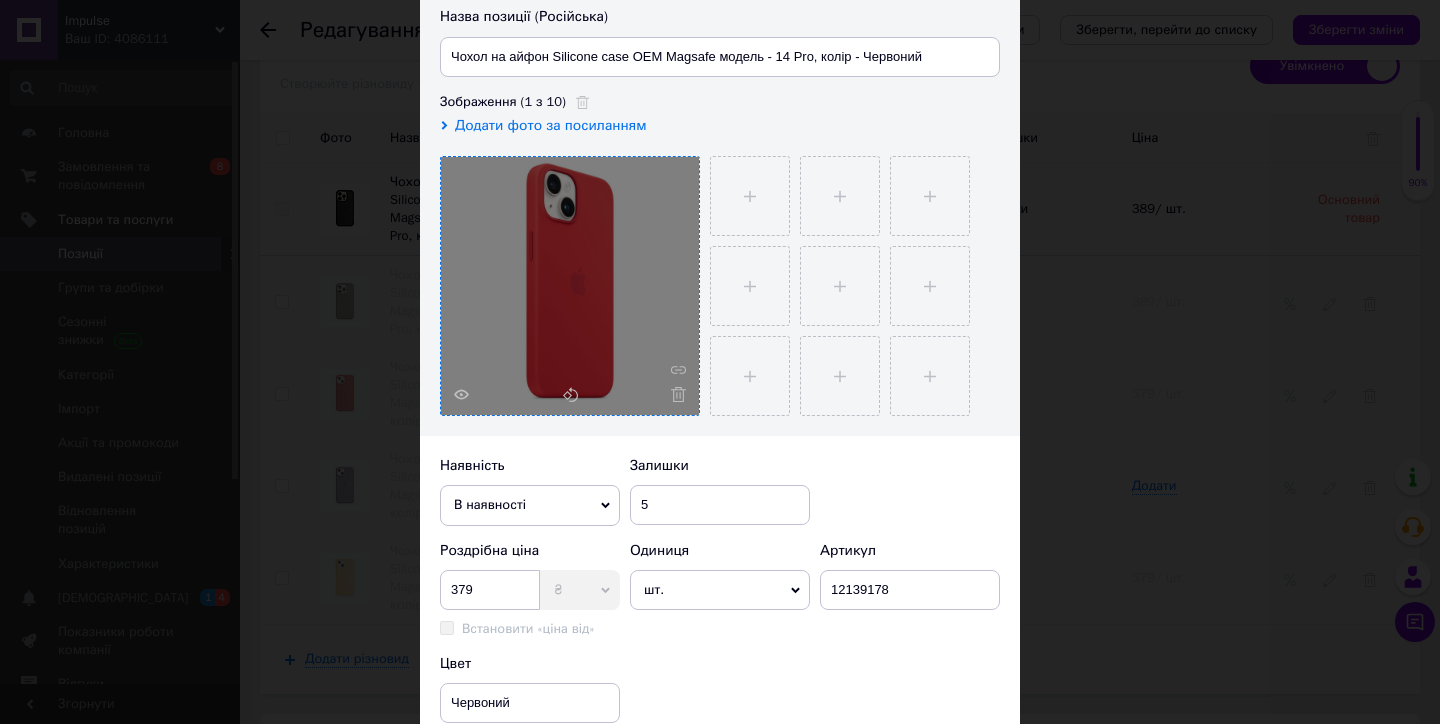 click 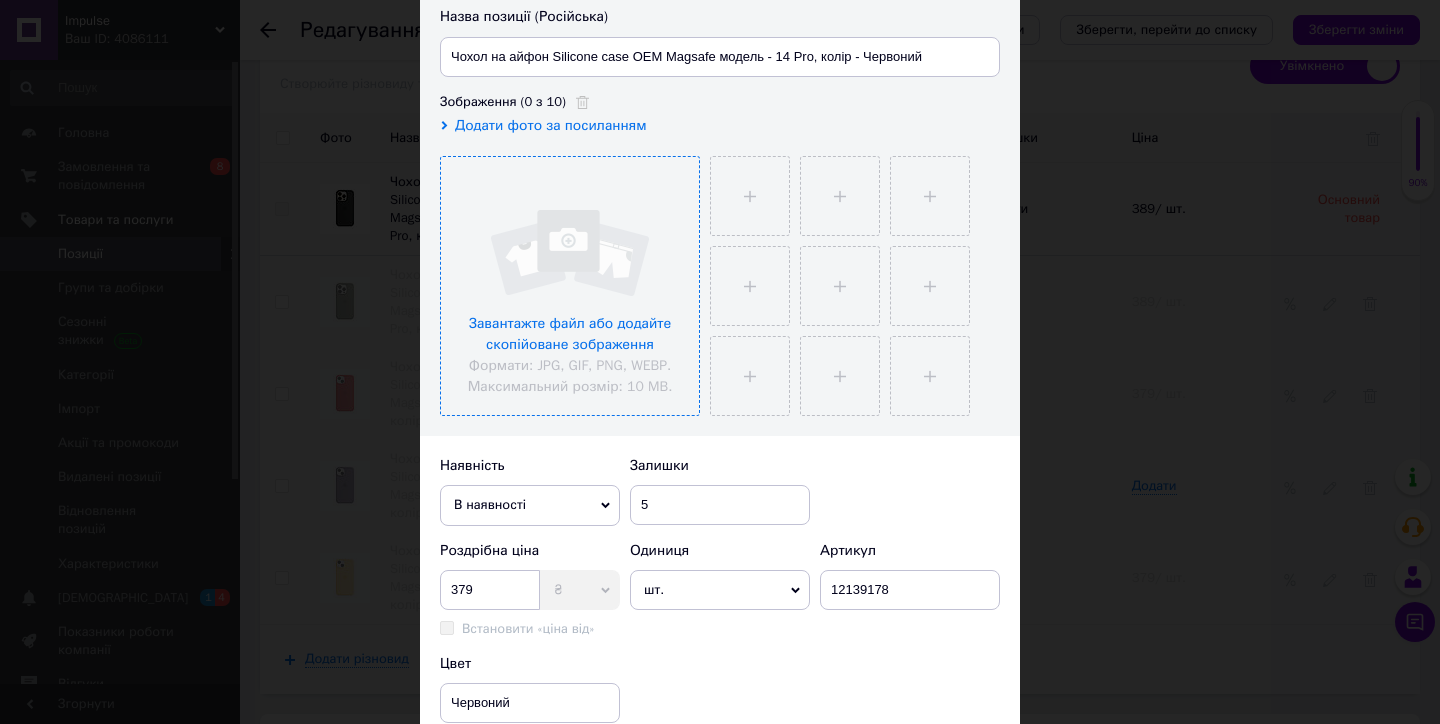 click at bounding box center [570, 286] 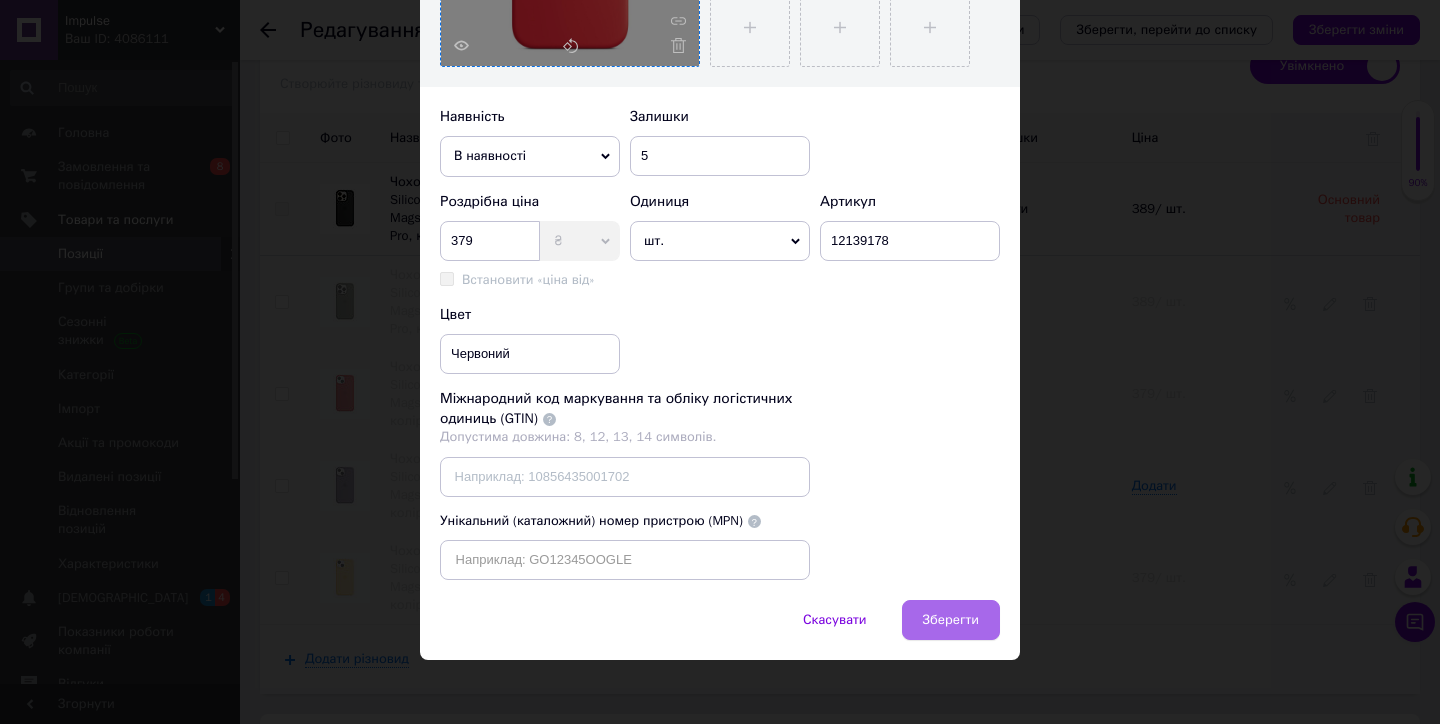 scroll, scrollTop: 582, scrollLeft: 0, axis: vertical 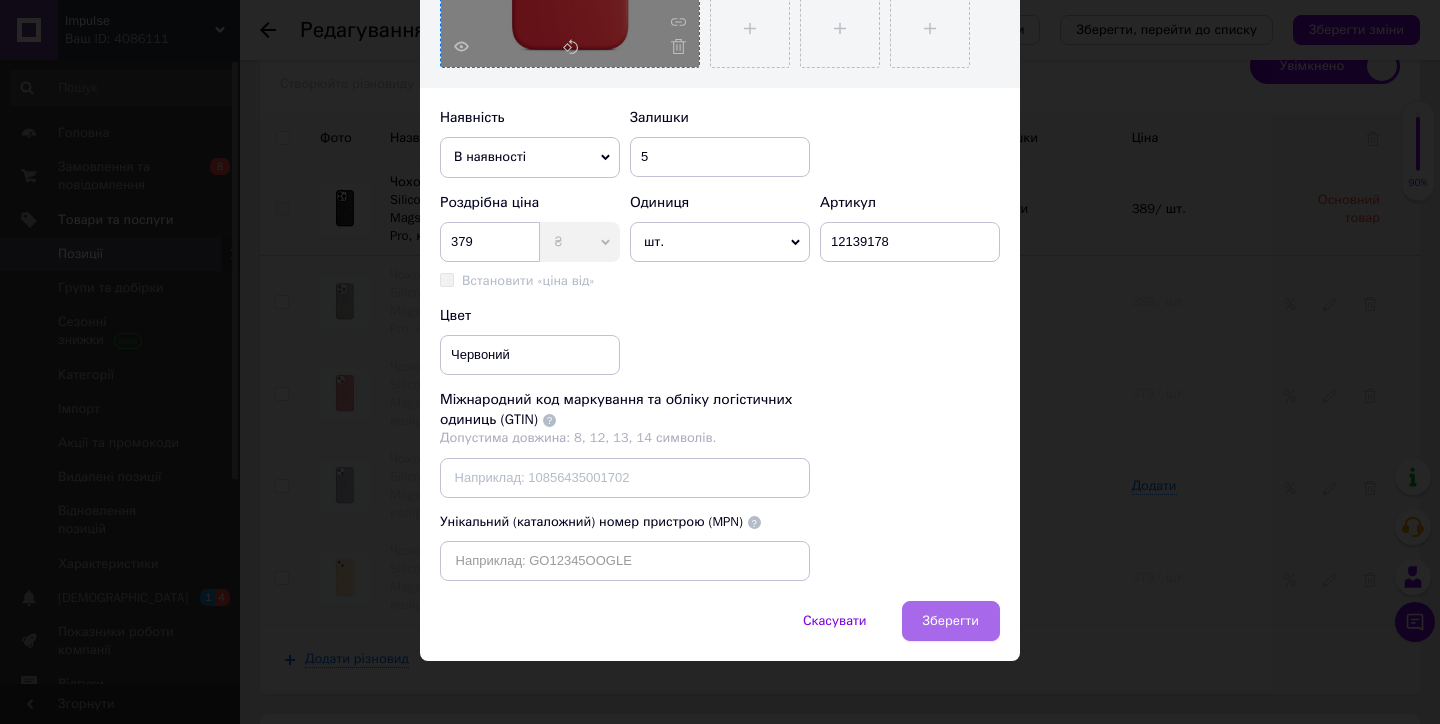 click on "Зберегти" at bounding box center (951, 621) 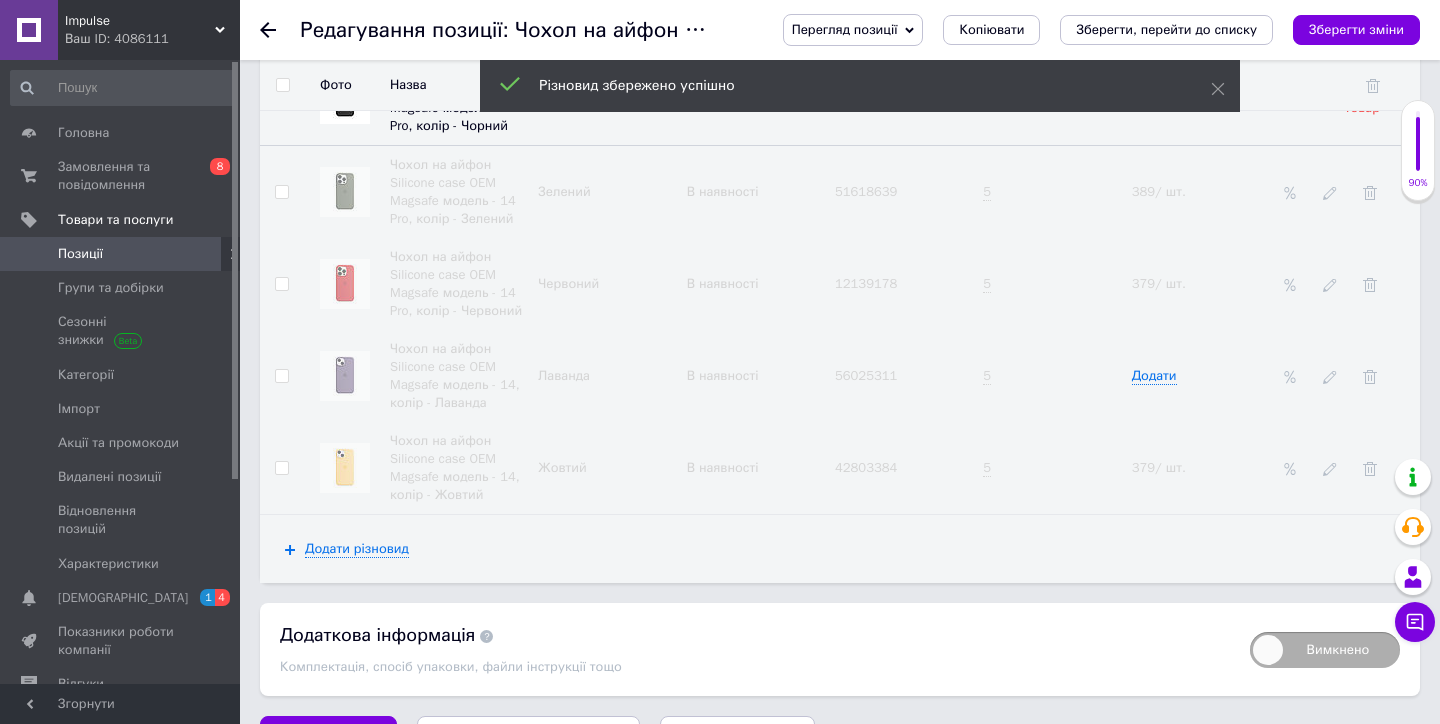 scroll, scrollTop: 2997, scrollLeft: 0, axis: vertical 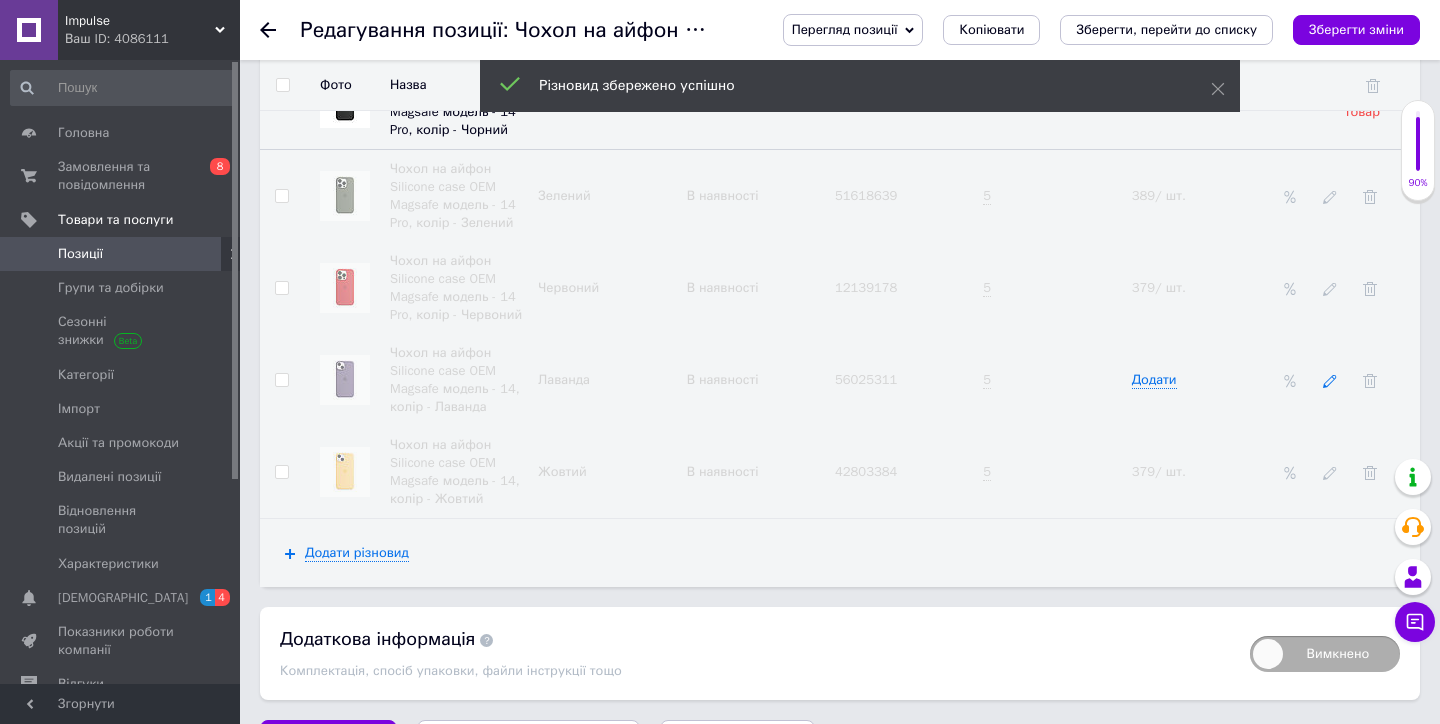 click 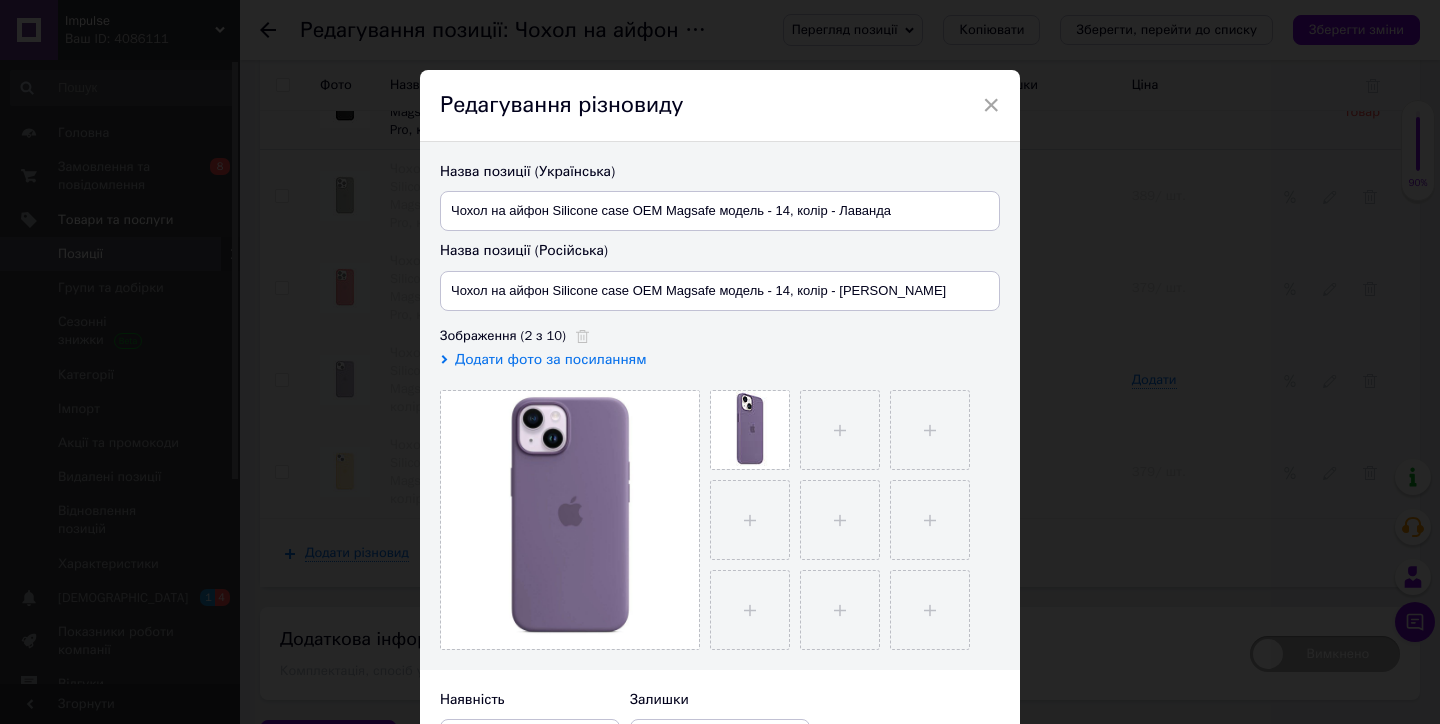 scroll, scrollTop: 381, scrollLeft: 0, axis: vertical 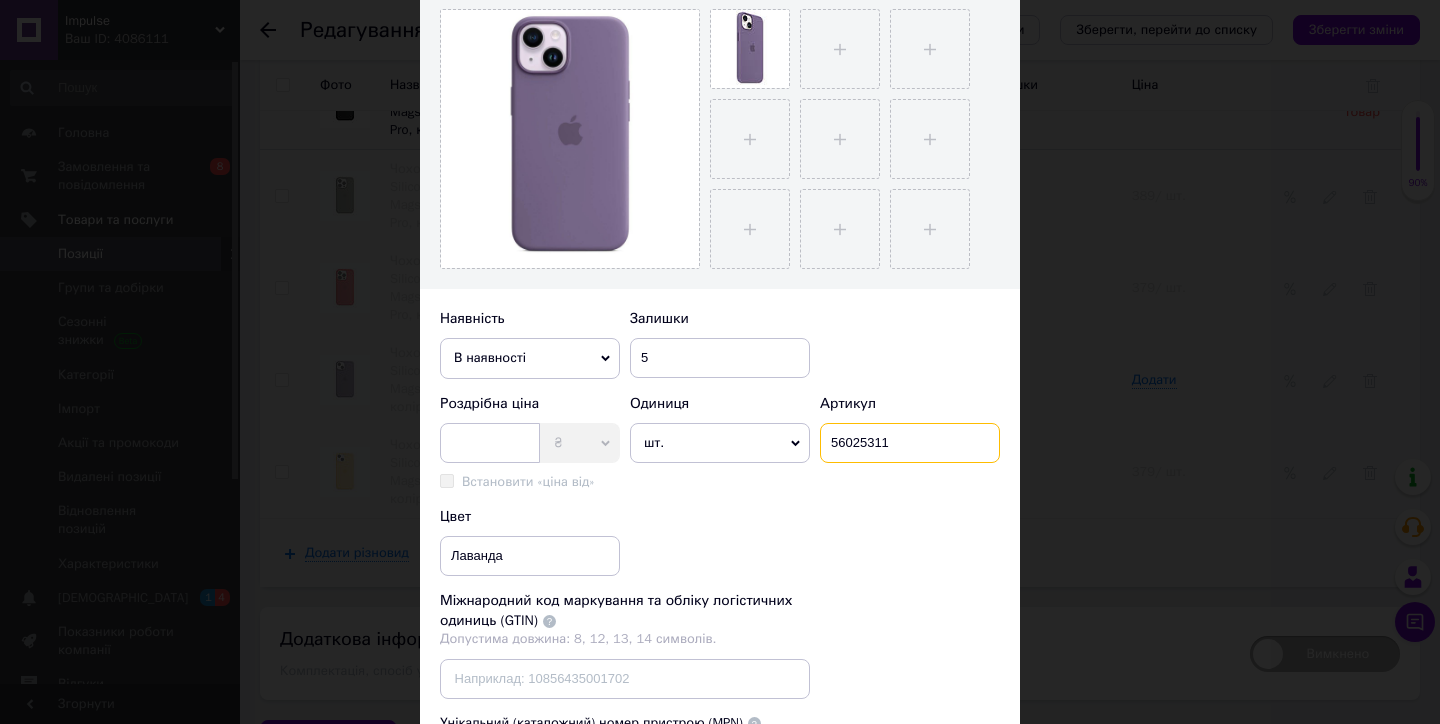 click on "56025311" at bounding box center (910, 443) 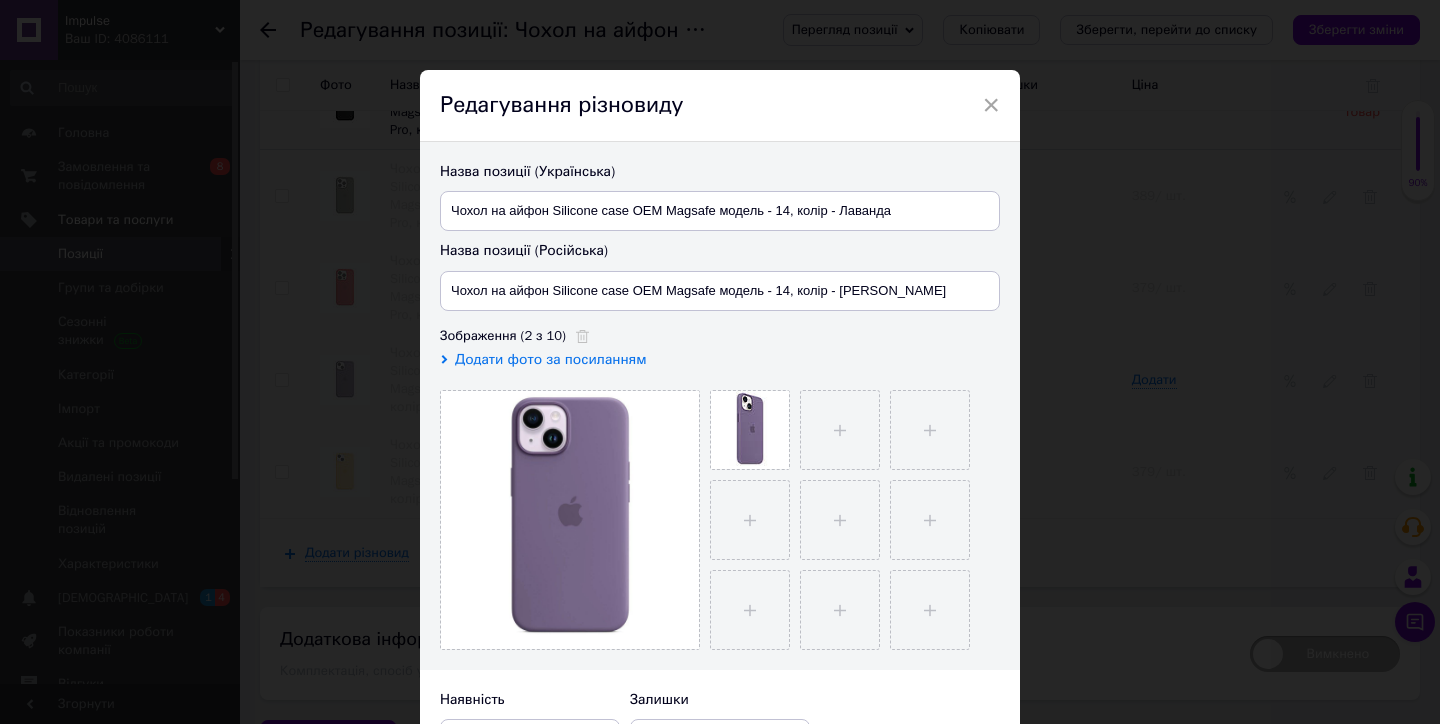 scroll, scrollTop: -1, scrollLeft: 0, axis: vertical 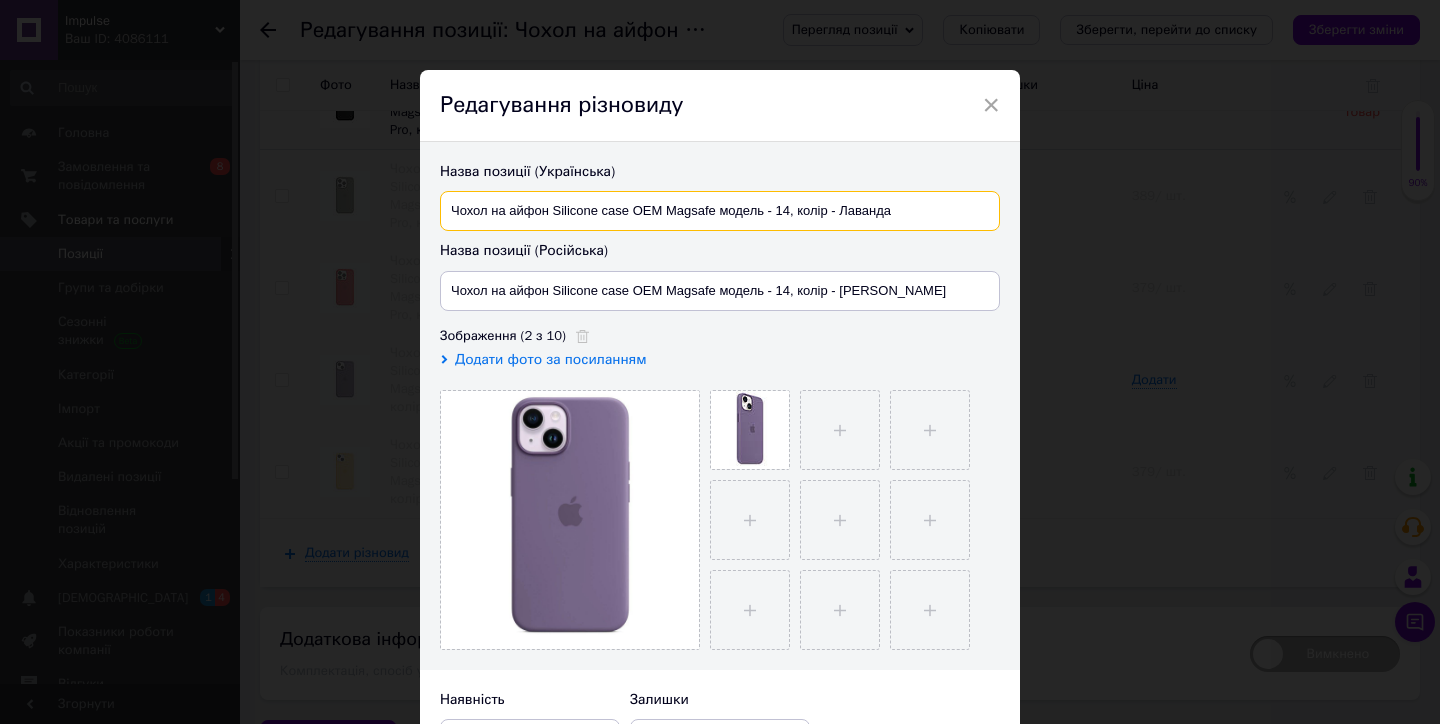 click on "Чохол на айфон Silicone case OEM Magsafe модель - 14, колір - Лаванда" at bounding box center [720, 211] 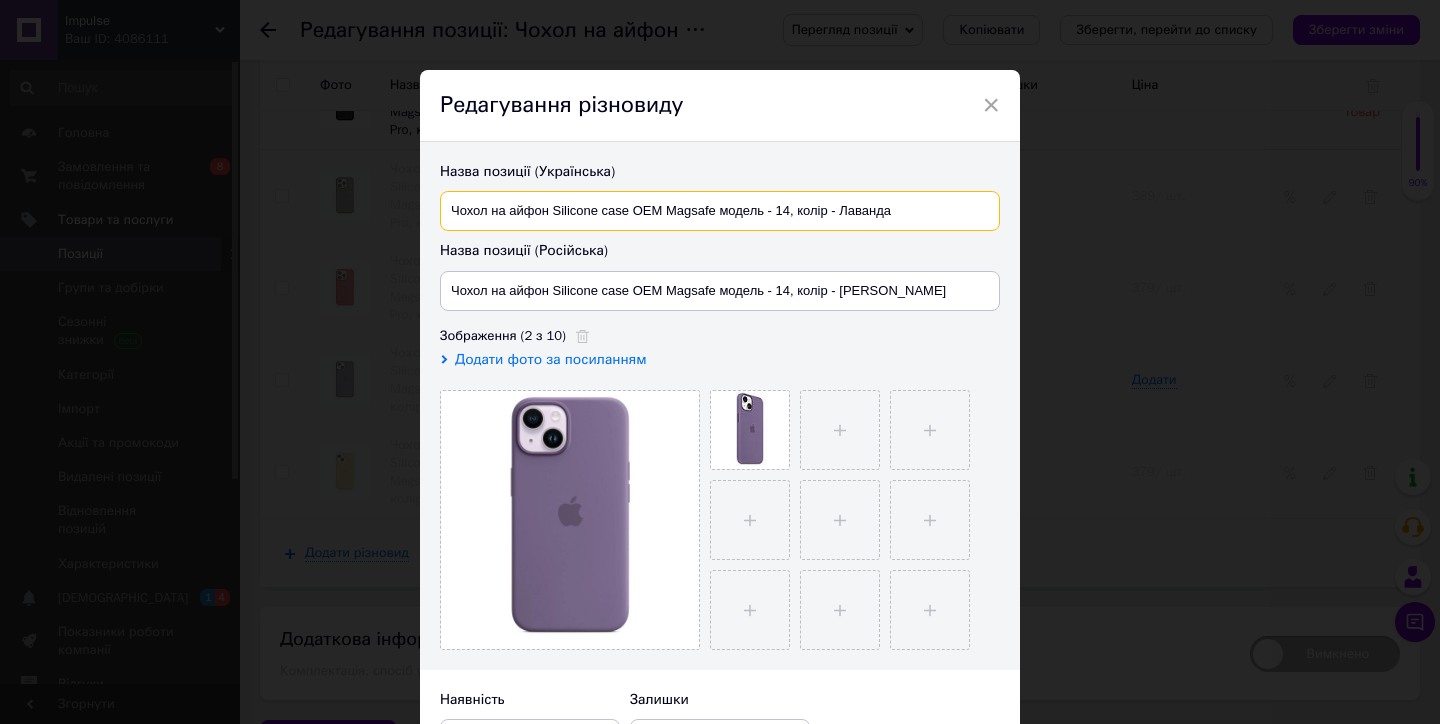 paste on "Pro" 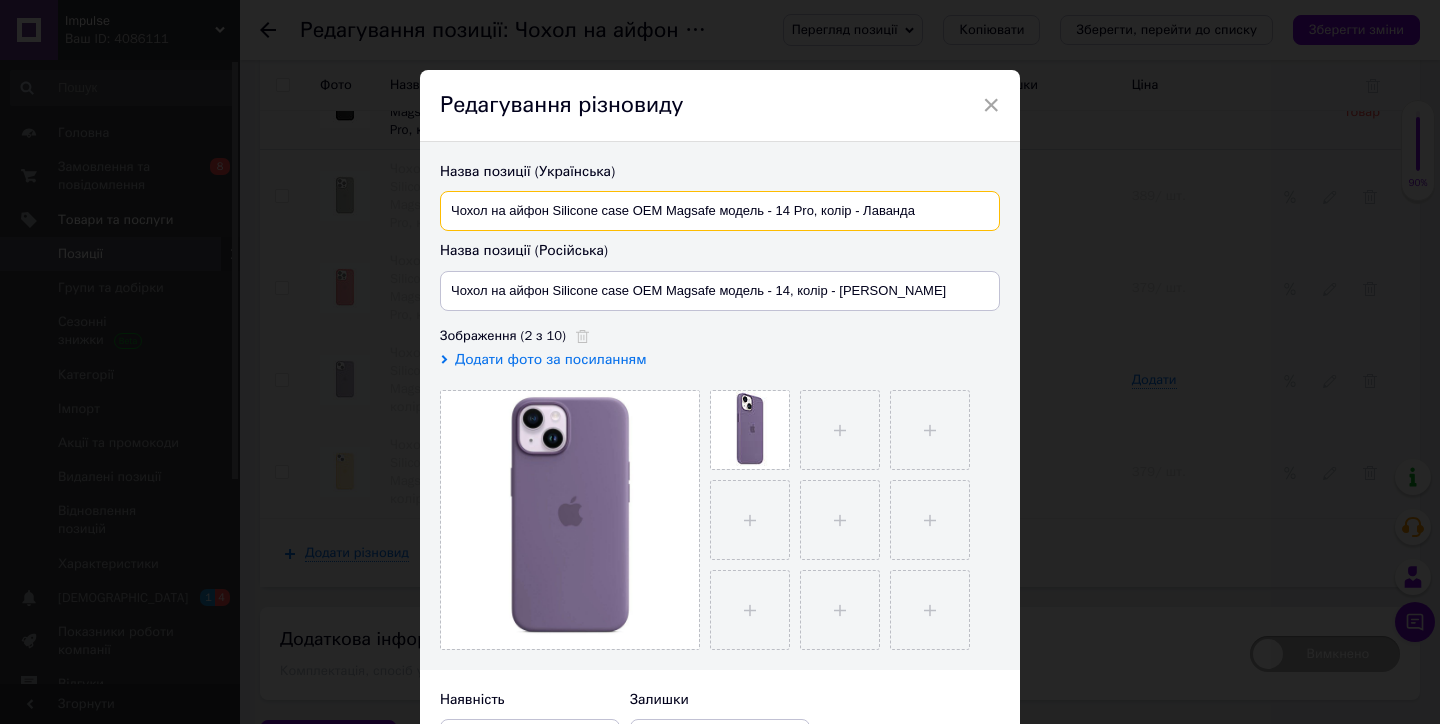 type on "Чохол на айфон Silicone case OEM Magsafe модель - 14 Pro, колір - Лаванда" 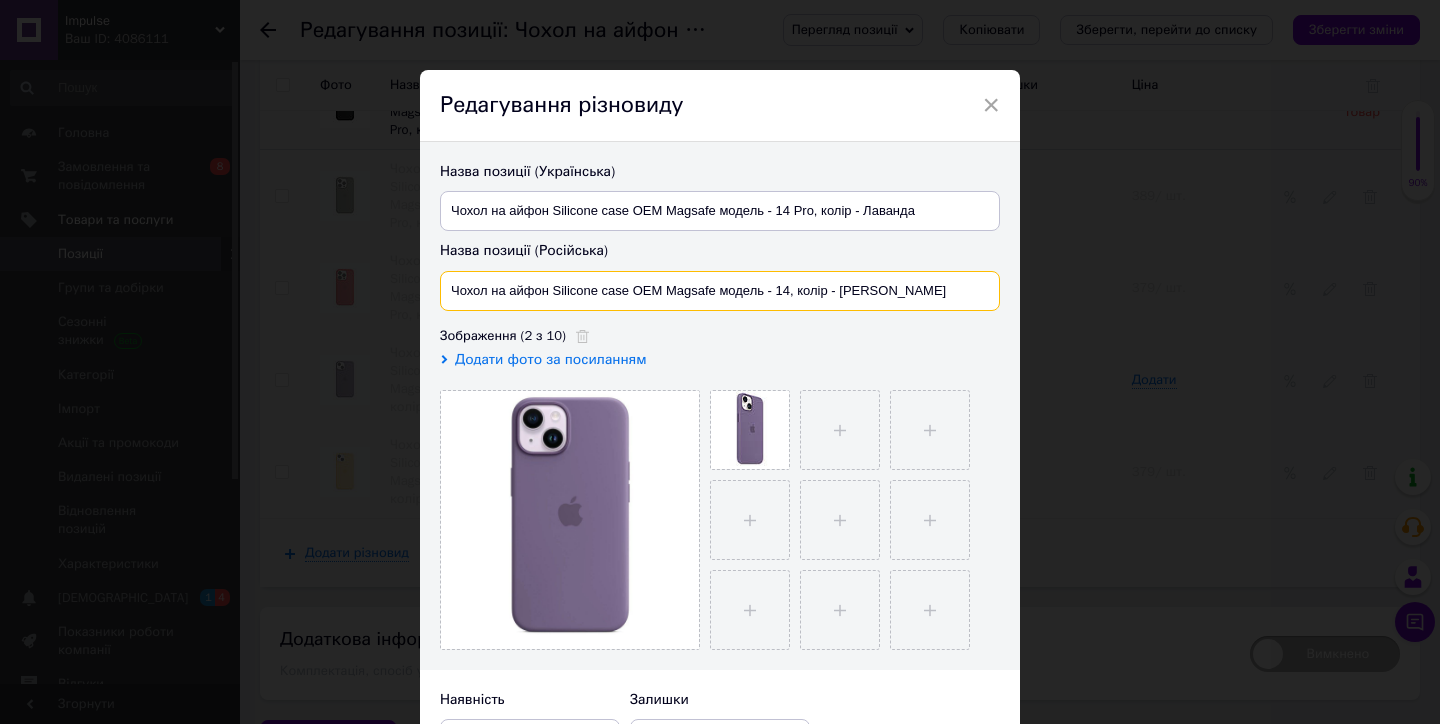 click on "Чохол на айфон Silicone case OEM Magsafe модель - 14, колір - [PERSON_NAME]" at bounding box center (720, 291) 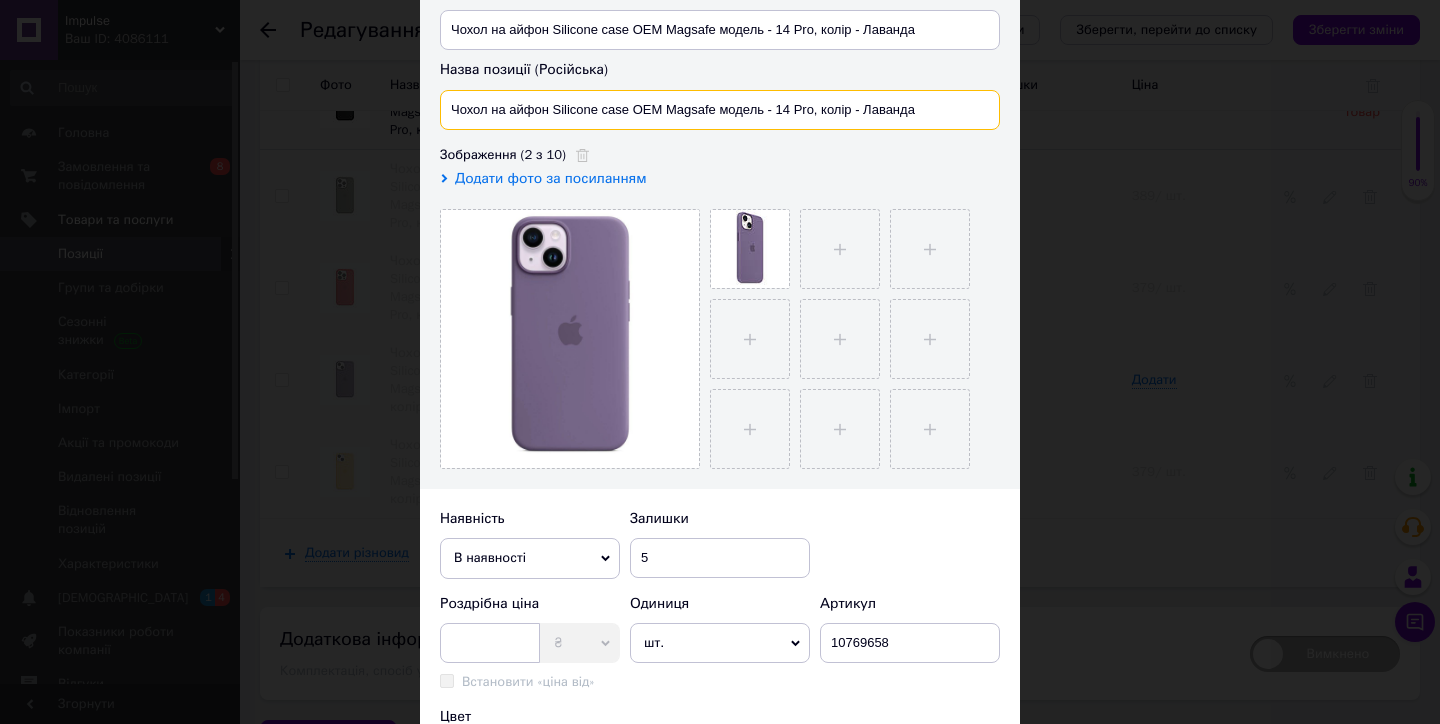 scroll, scrollTop: 96, scrollLeft: 0, axis: vertical 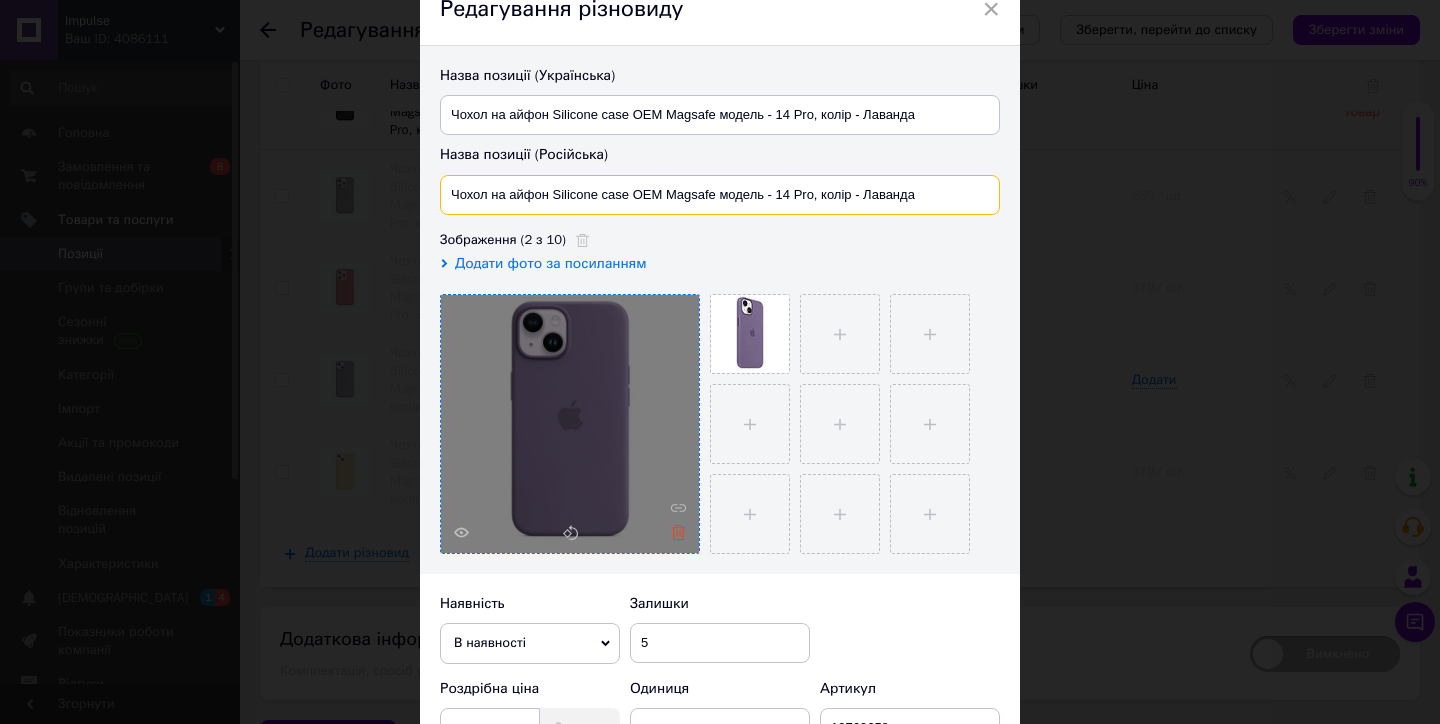 type on "Чохол на айфон Silicone case OEM Magsafe модель - 14 Pro, колір - Лаванда" 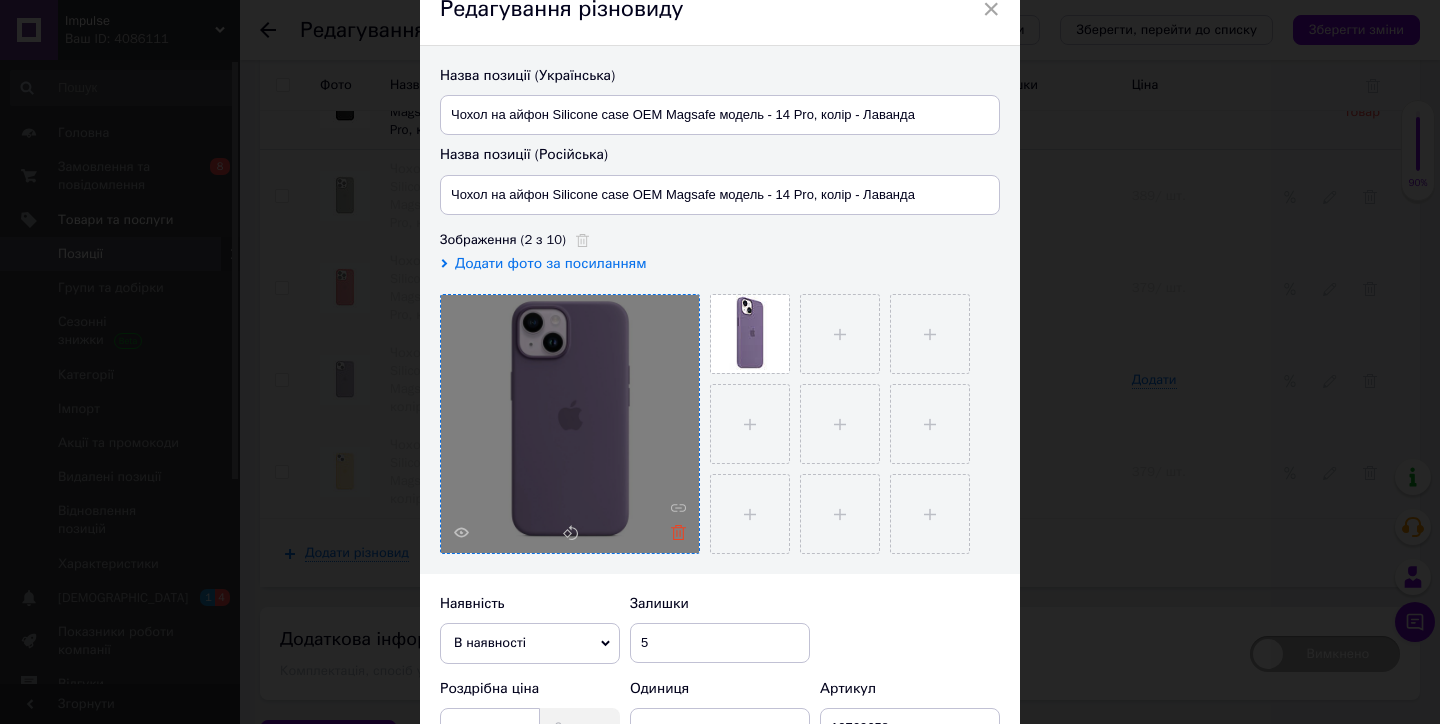 click 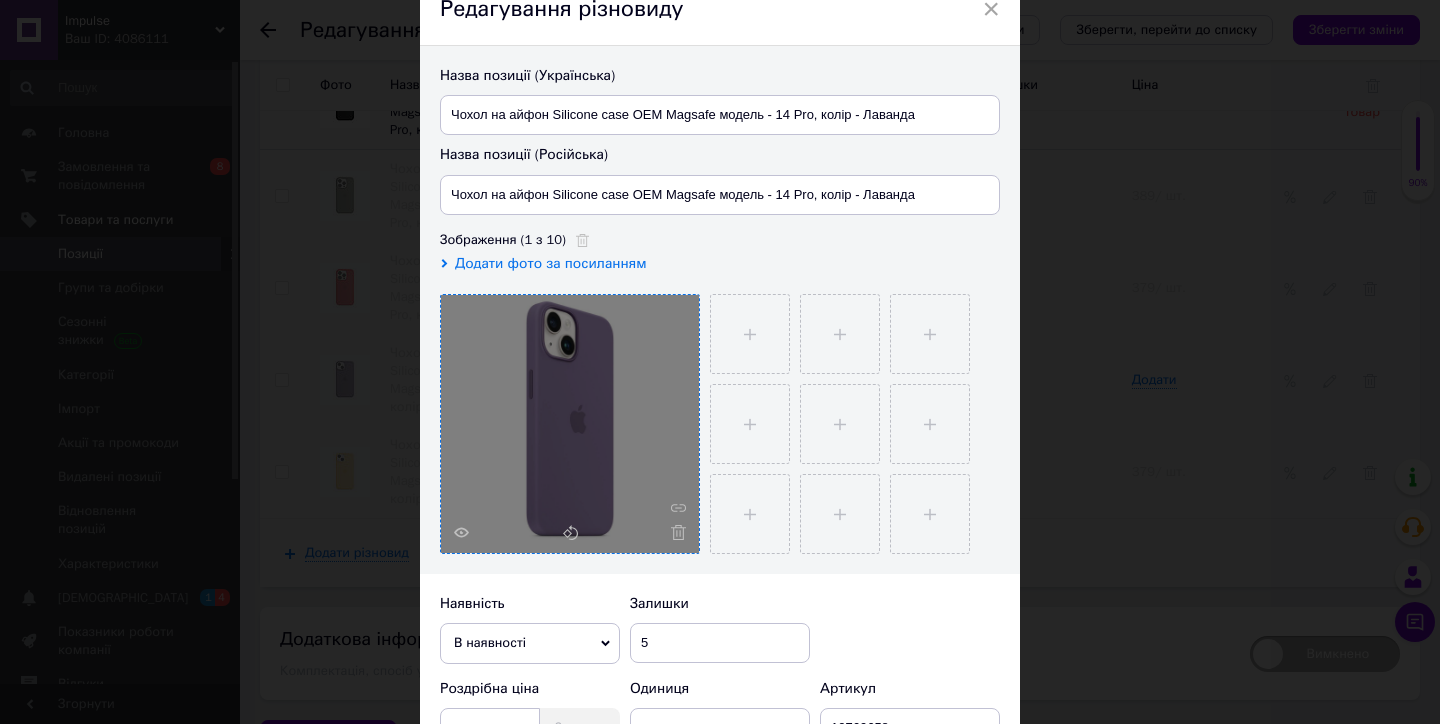 click 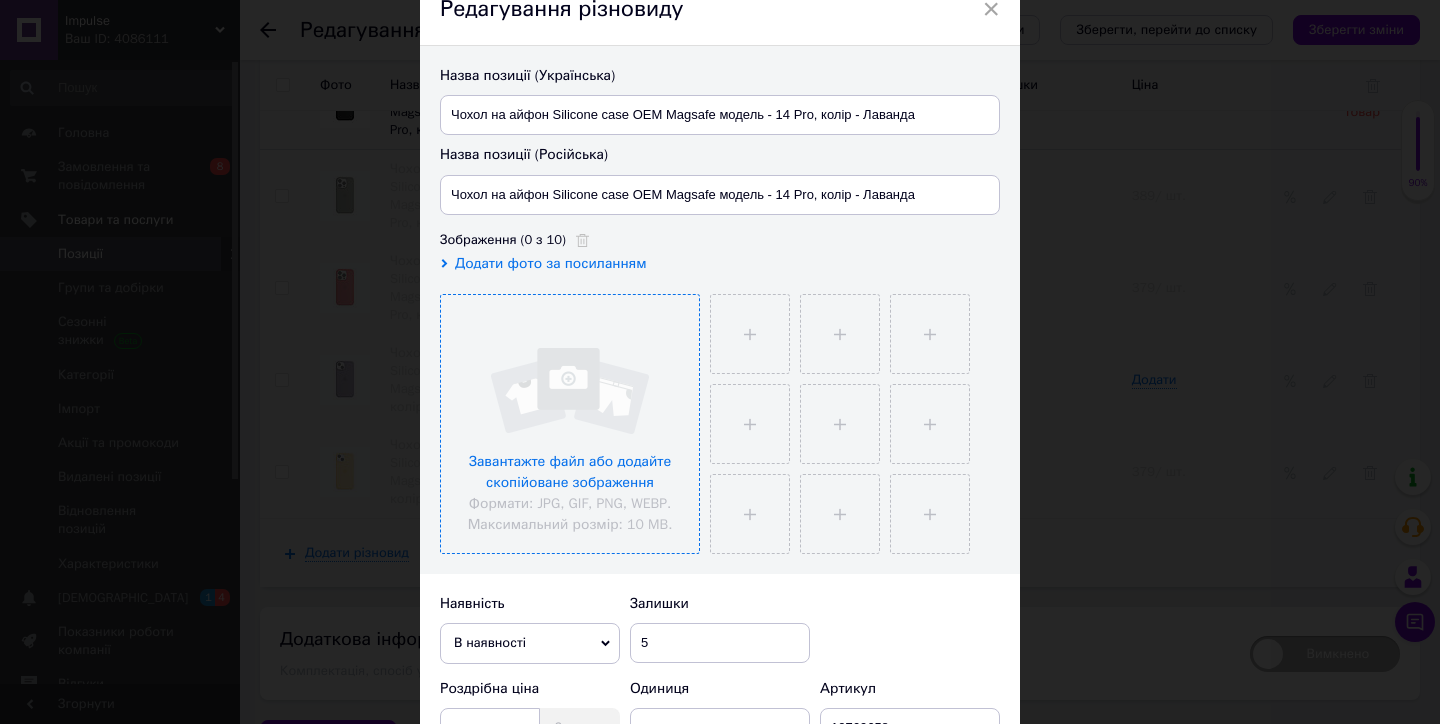 click at bounding box center [570, 424] 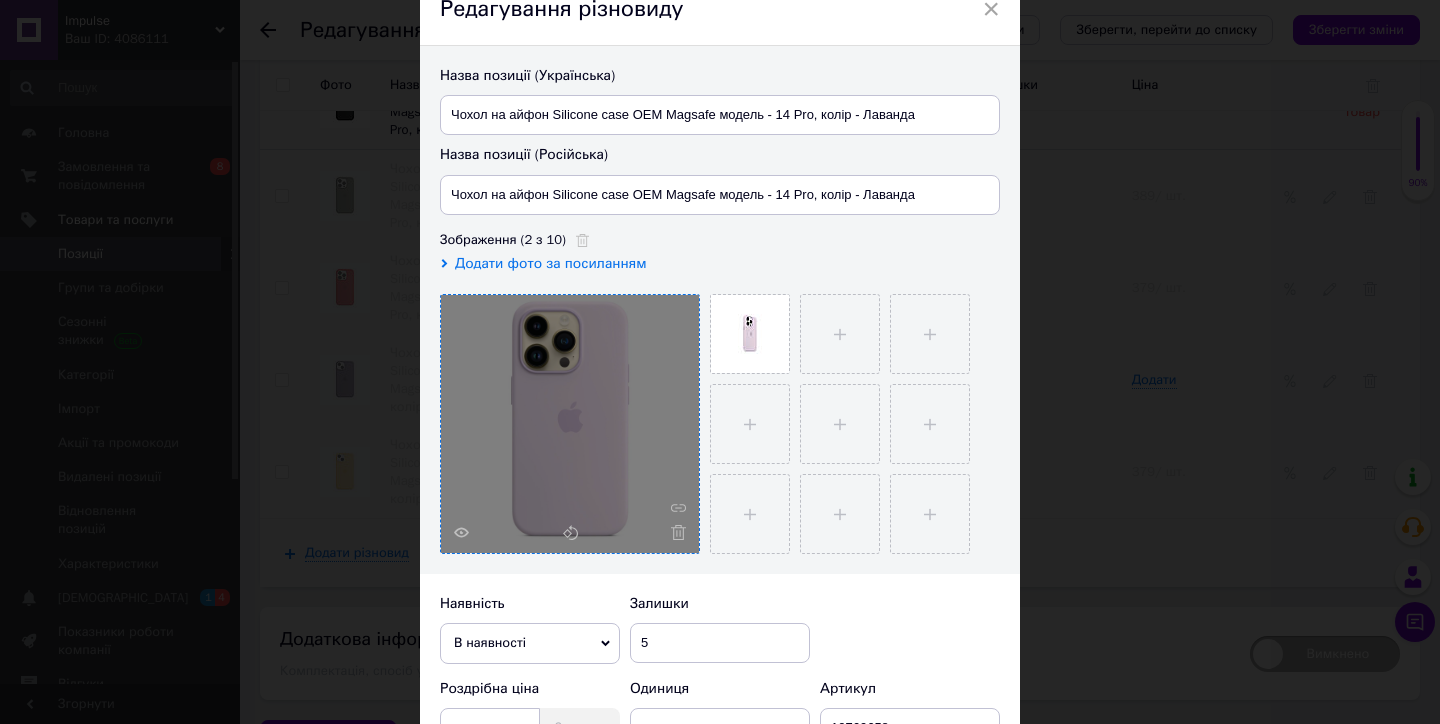 click on "Зображення (2 з 10) Додати фото за посиланням" at bounding box center [720, 392] 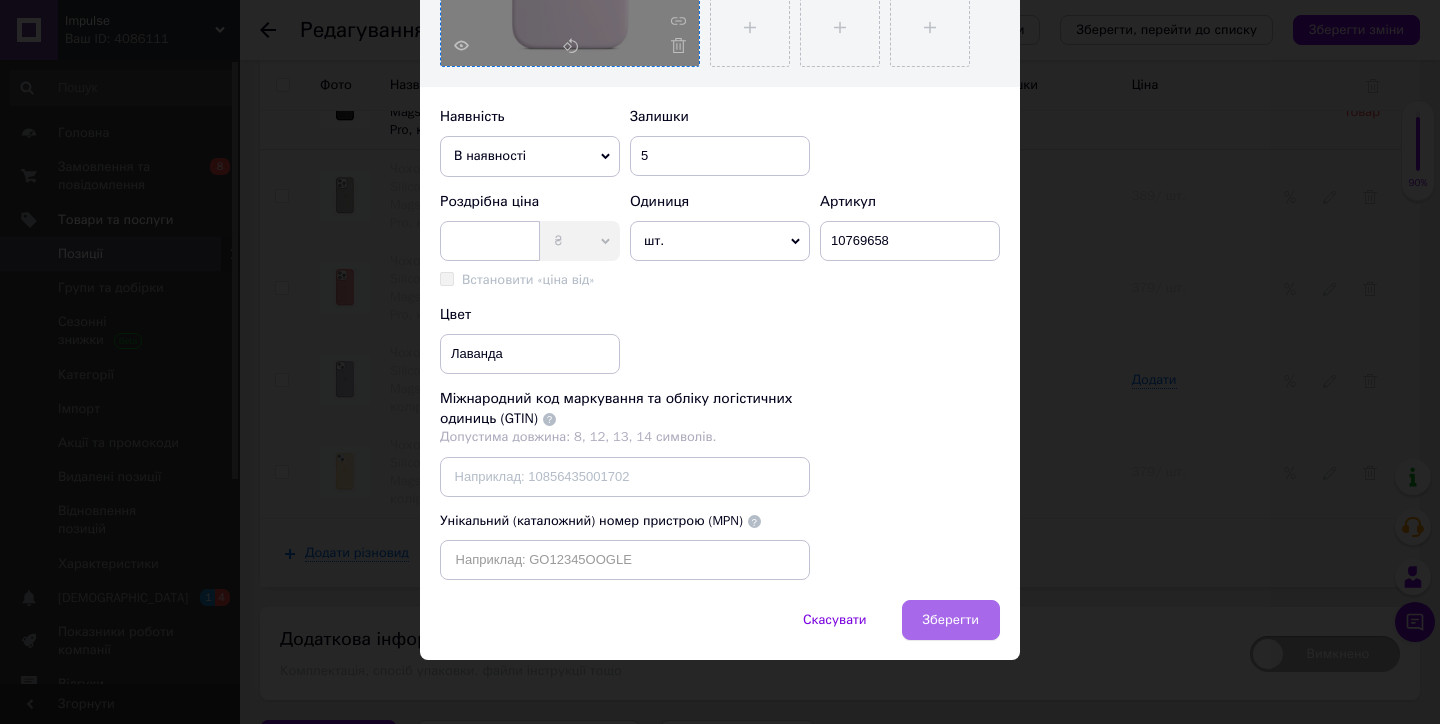 scroll, scrollTop: 582, scrollLeft: 0, axis: vertical 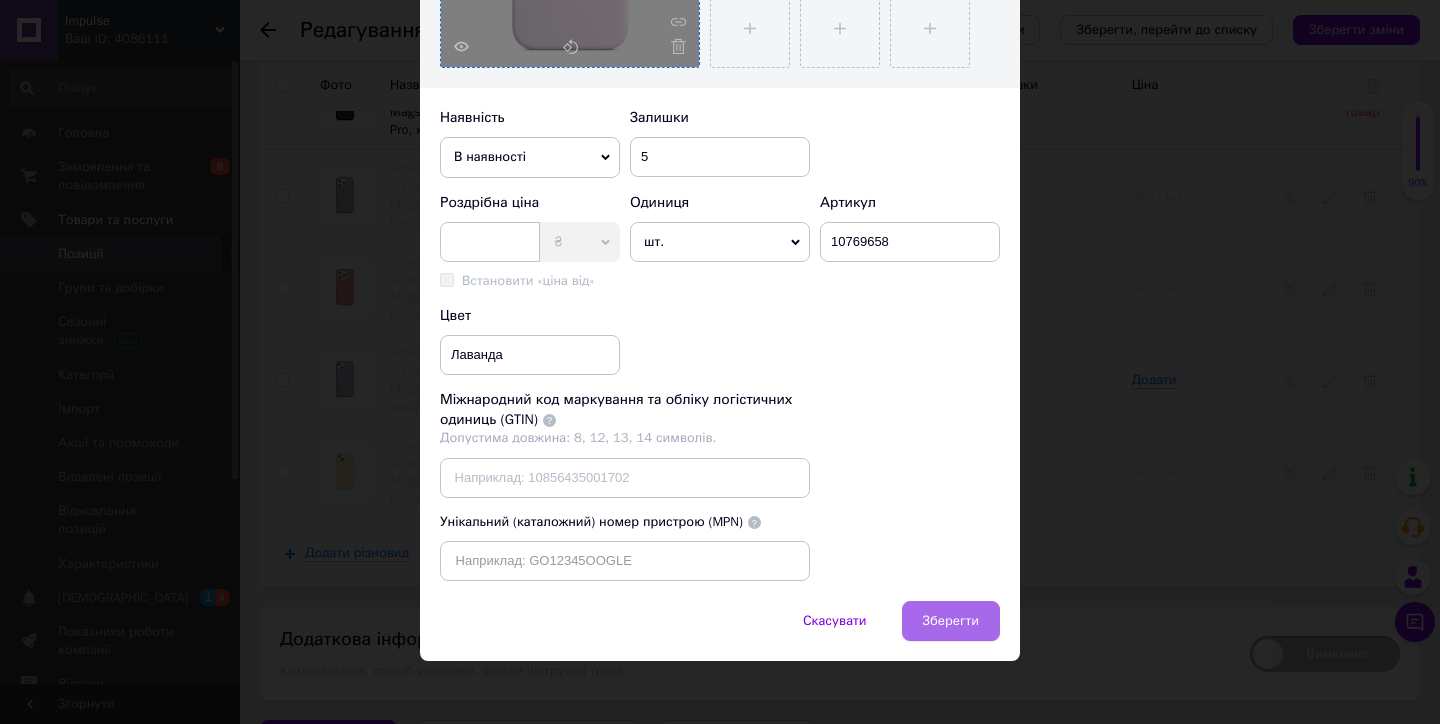 click on "Зберегти" at bounding box center [951, 621] 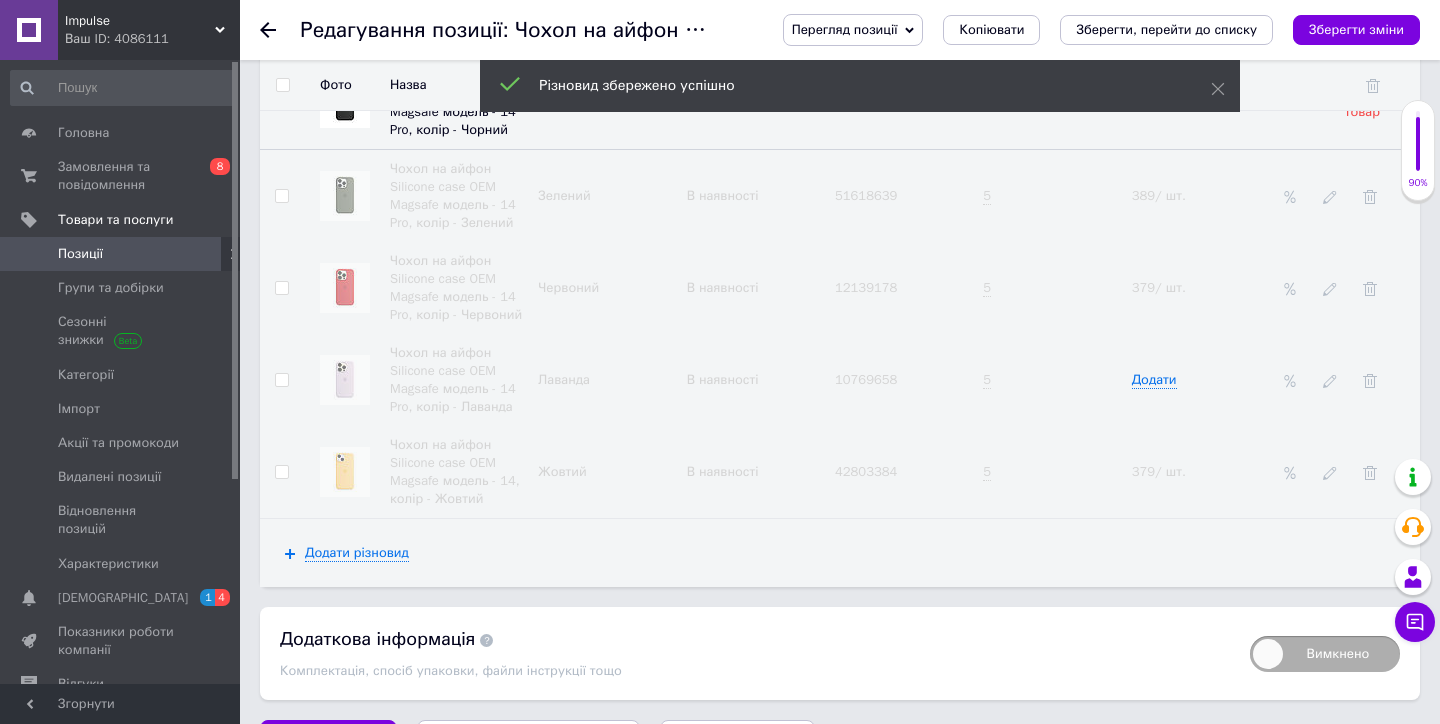 click on "Додати різновид" at bounding box center (840, 553) 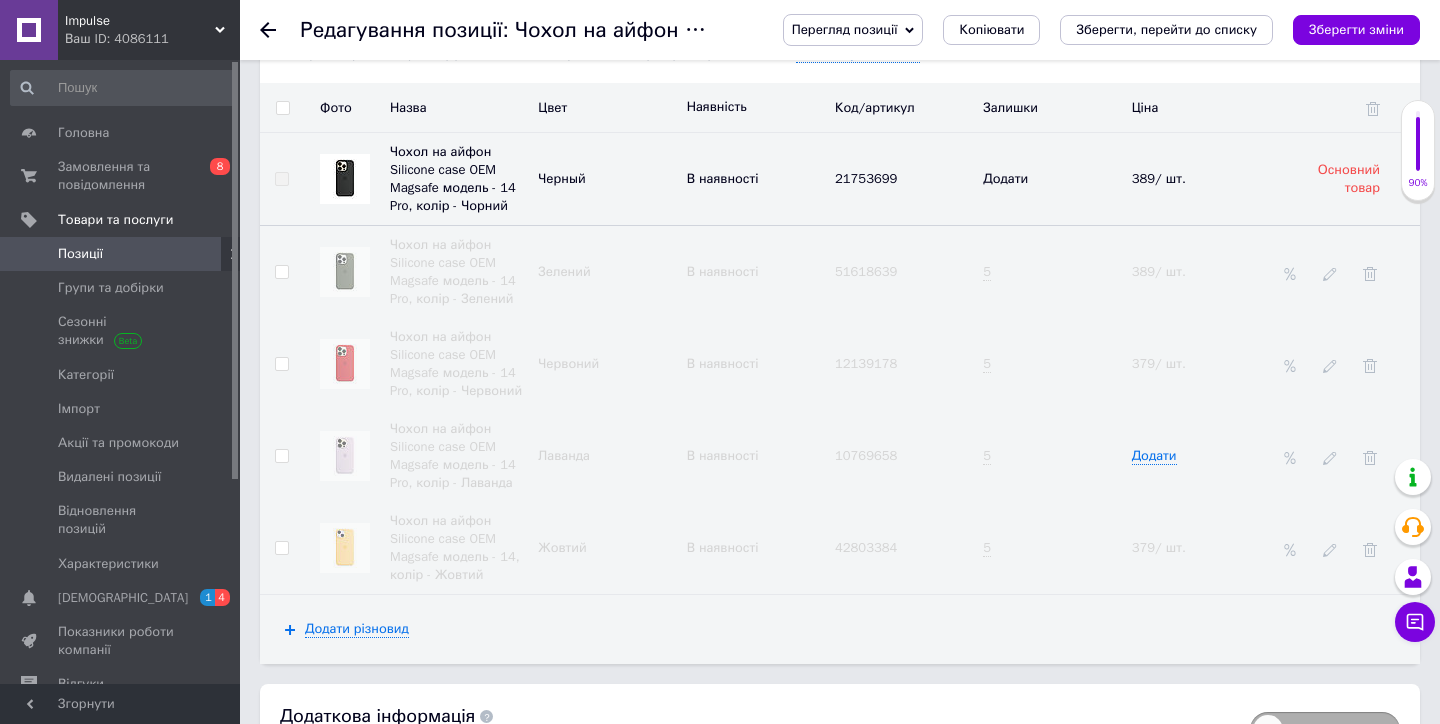 scroll, scrollTop: 2983, scrollLeft: 0, axis: vertical 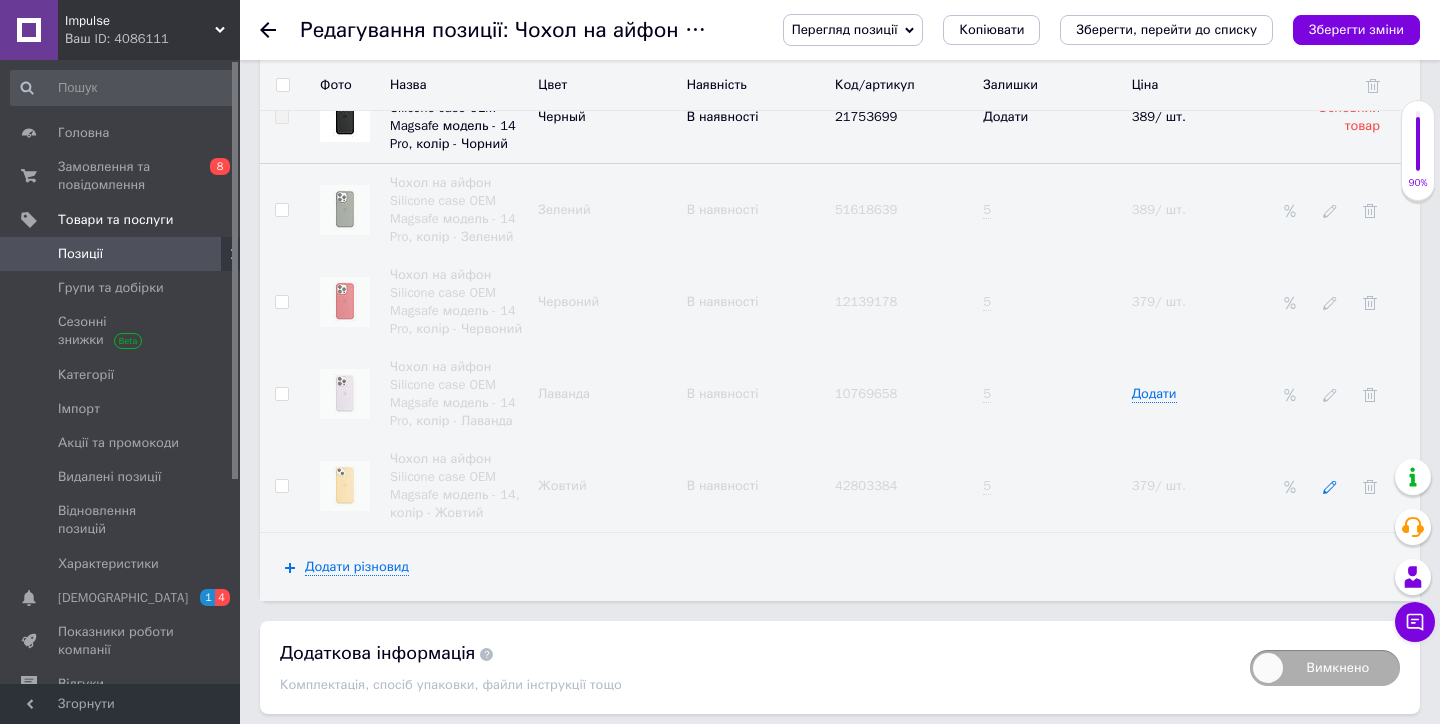 click 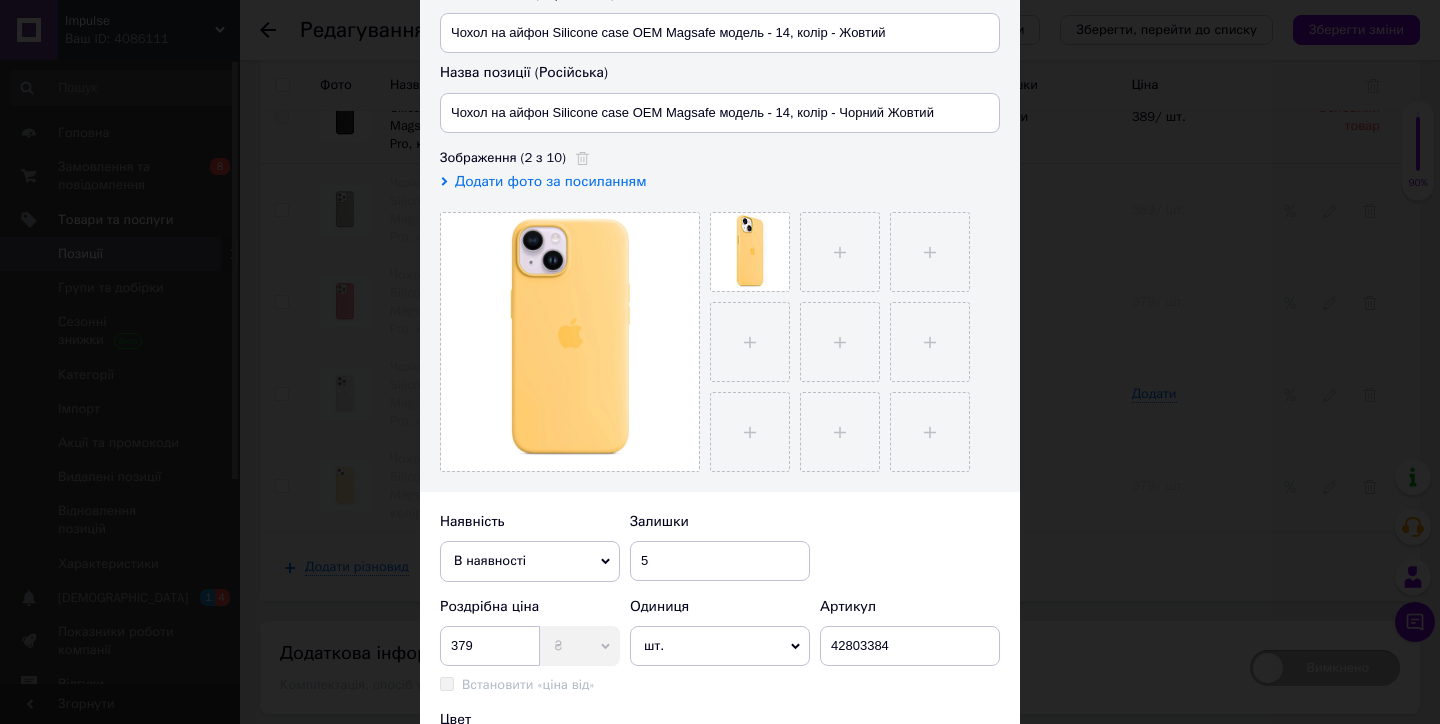 scroll, scrollTop: 464, scrollLeft: 0, axis: vertical 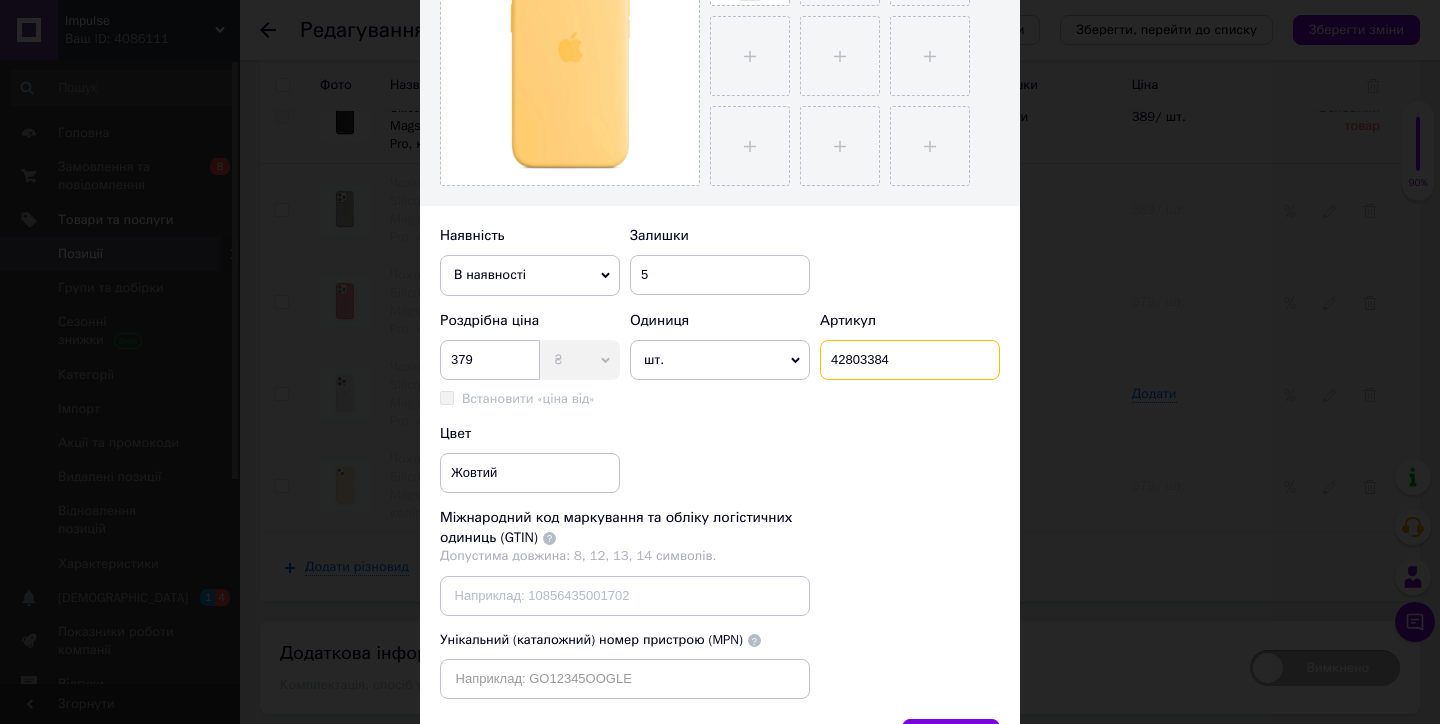 click on "42803384" at bounding box center (910, 360) 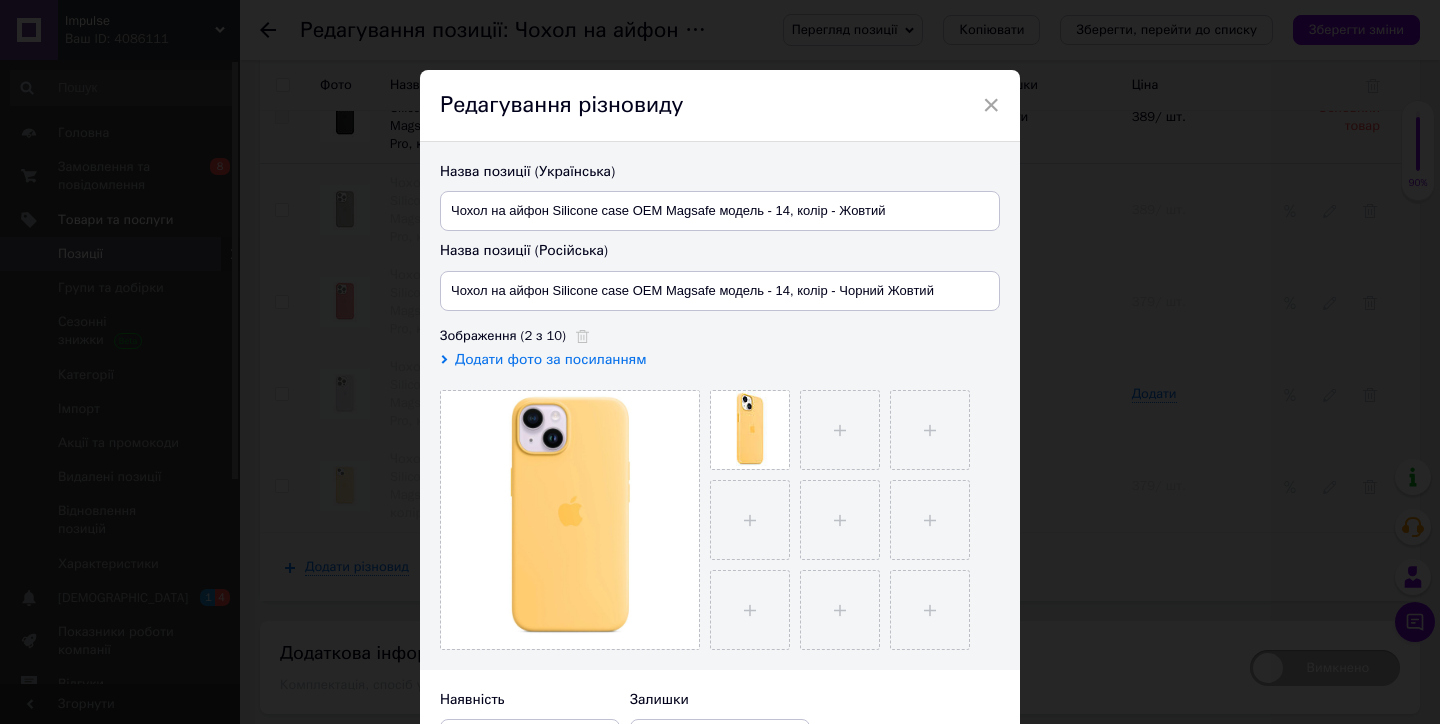 scroll, scrollTop: 0, scrollLeft: 0, axis: both 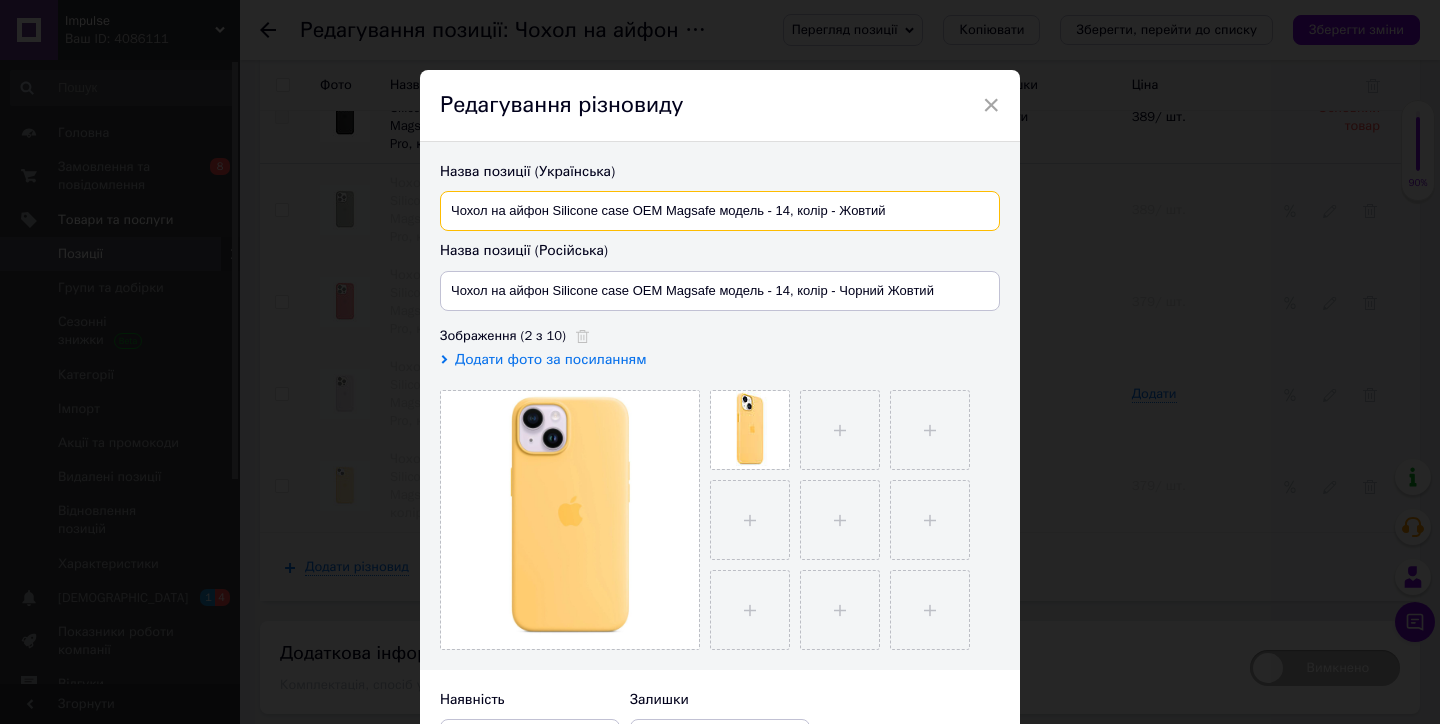 click on "Чохол на айфон Silicone case OEM Magsafe модель - 14, колір - Жовтий" at bounding box center (720, 211) 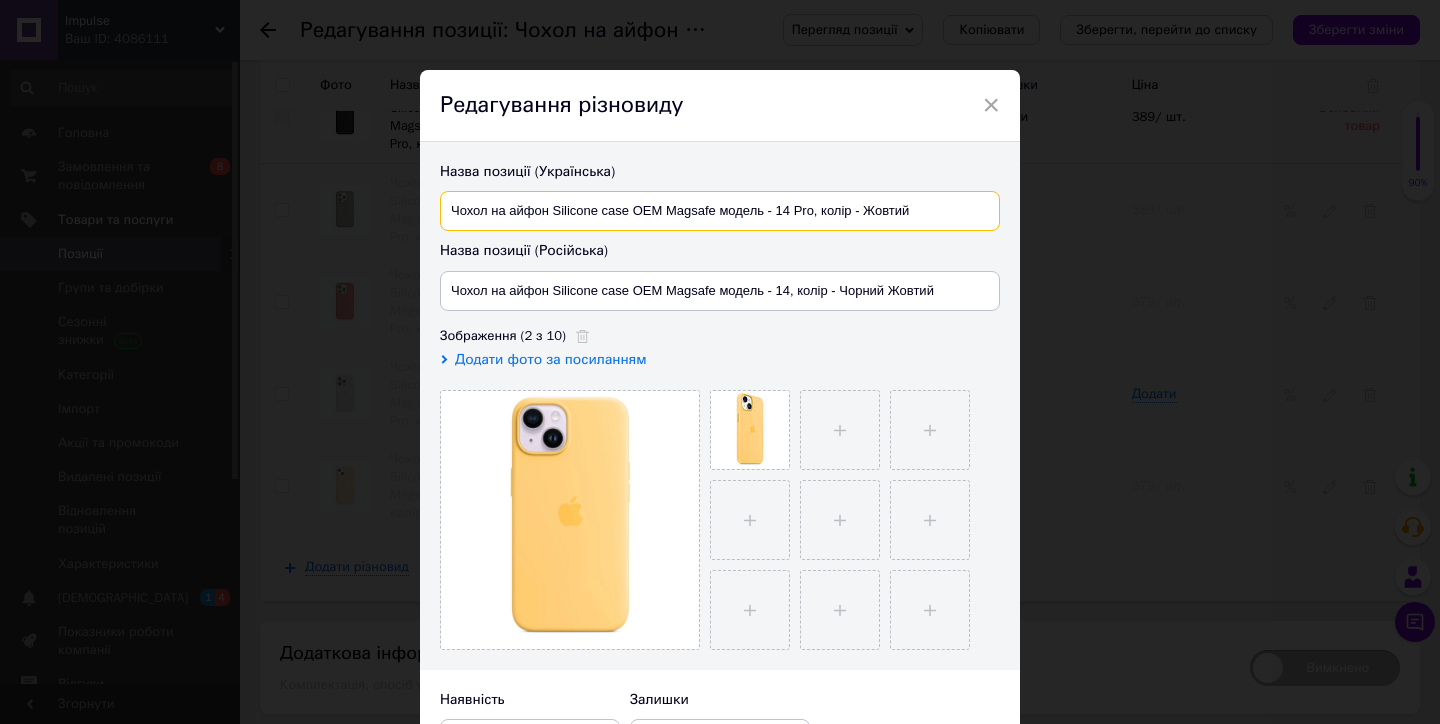 type on "Чохол на айфон Silicone case OEM Magsafe модель - 14 Pro, колір - Жовтий" 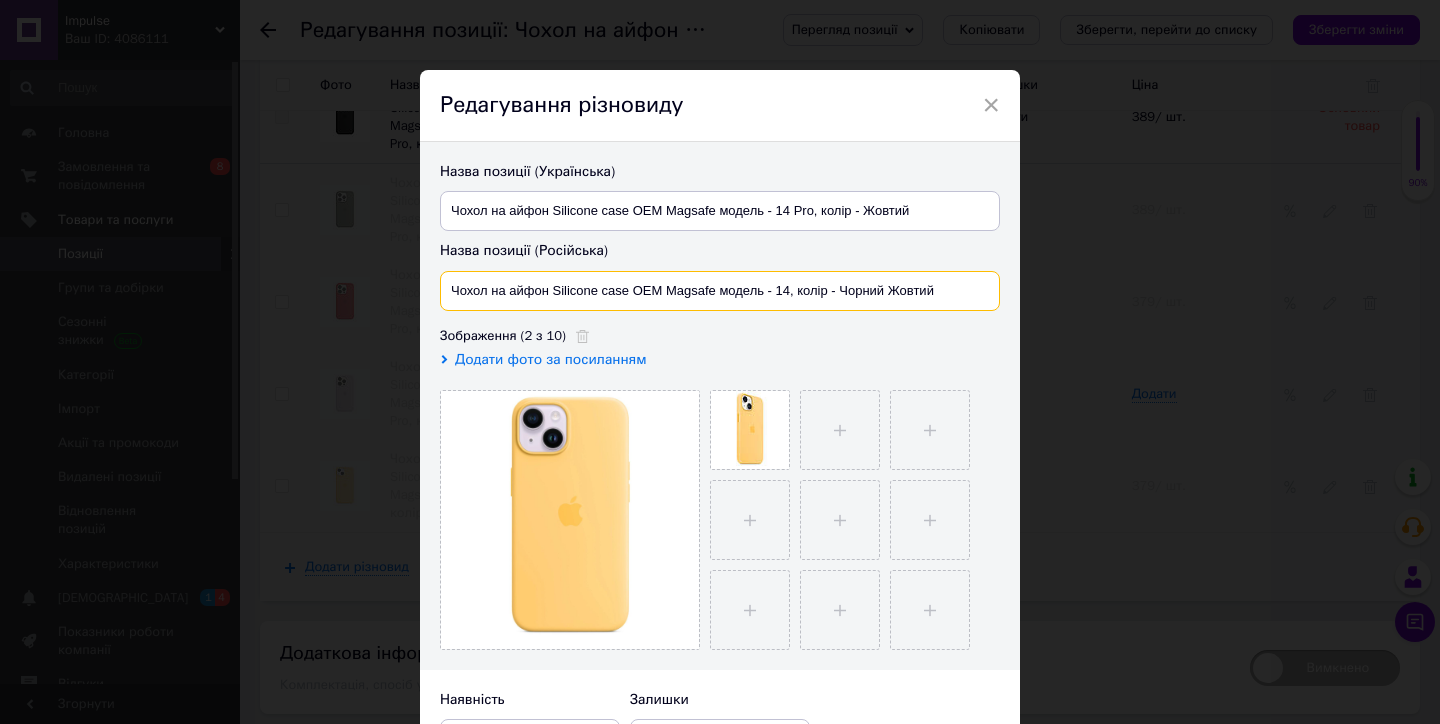 click on "Чохол на айфон Silicone case OEM Magsafe модель - 14, колір - Чорний Жовтий" at bounding box center [720, 291] 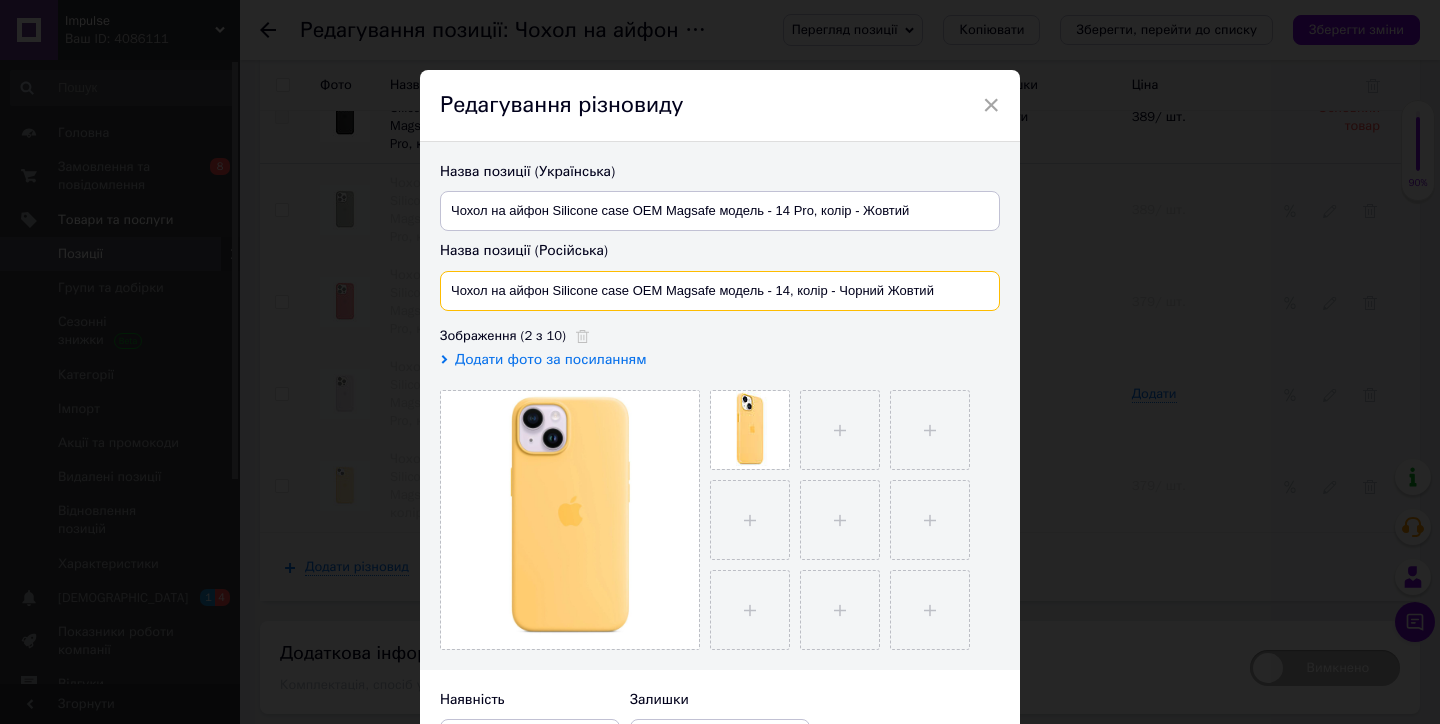 paste on "Pro, колір -" 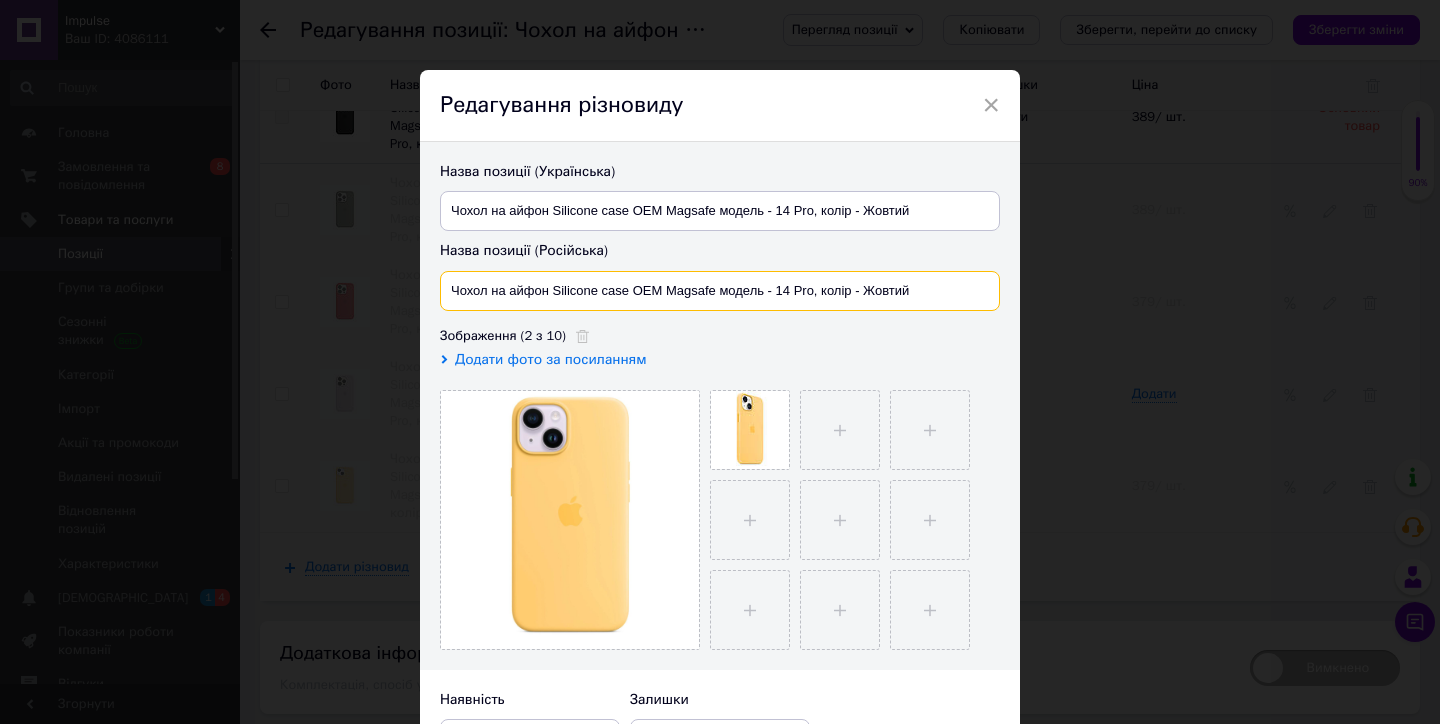 scroll, scrollTop: 150, scrollLeft: 0, axis: vertical 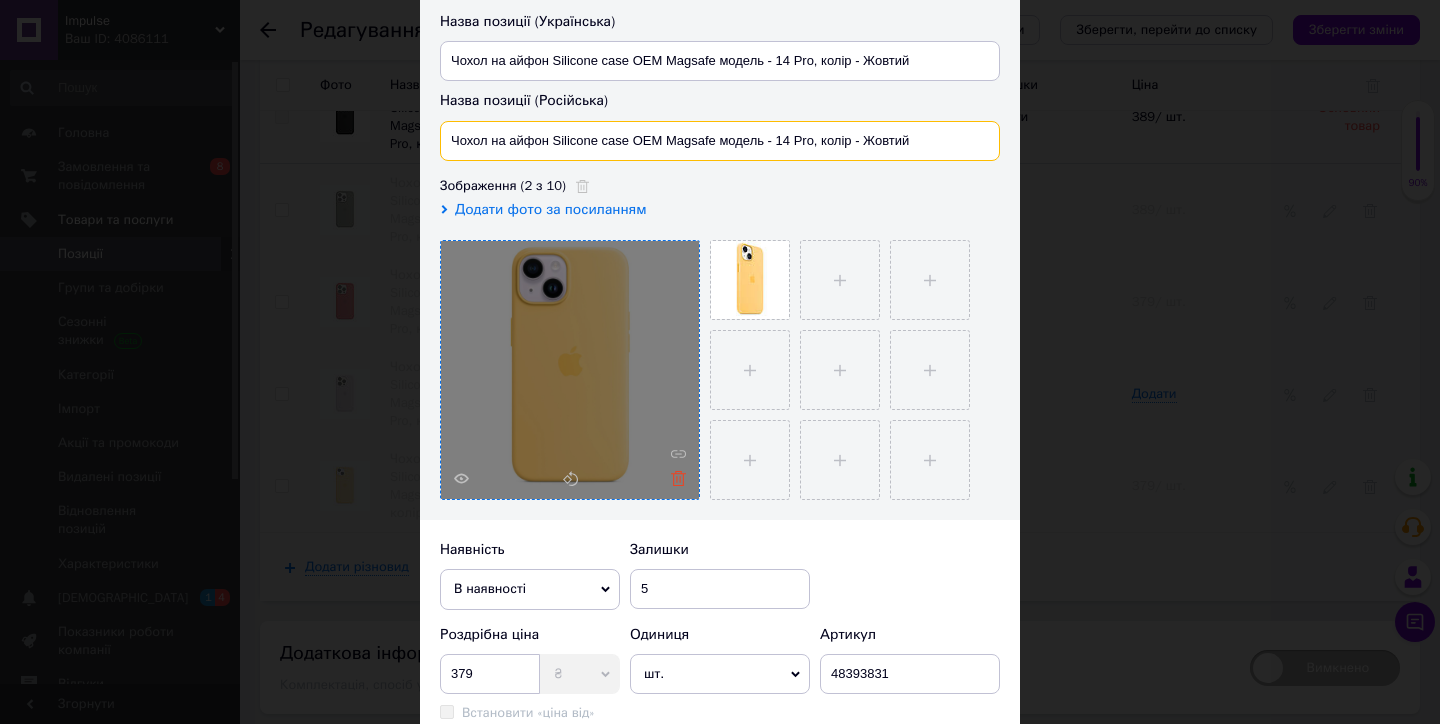 type on "Чохол на айфон Silicone case OEM Magsafe модель - 14 Pro, колір - Жовтий" 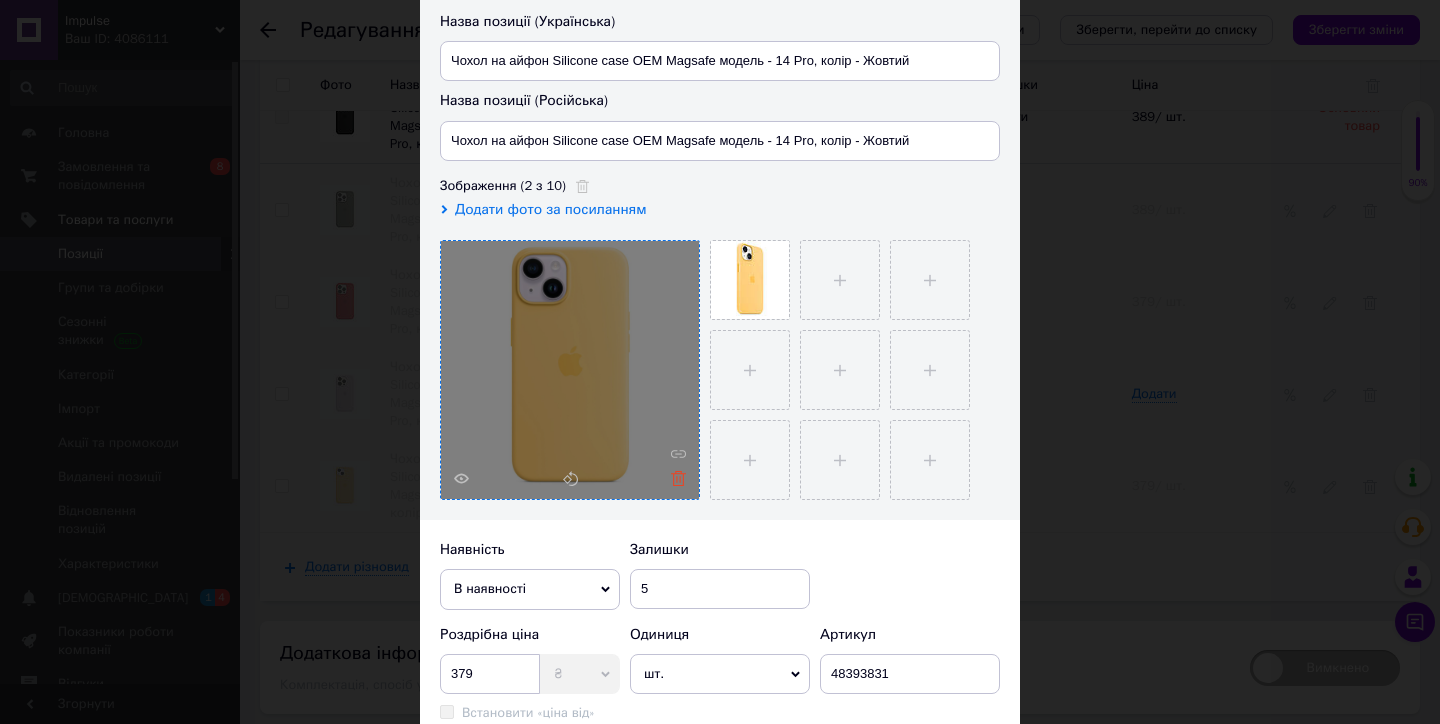 click 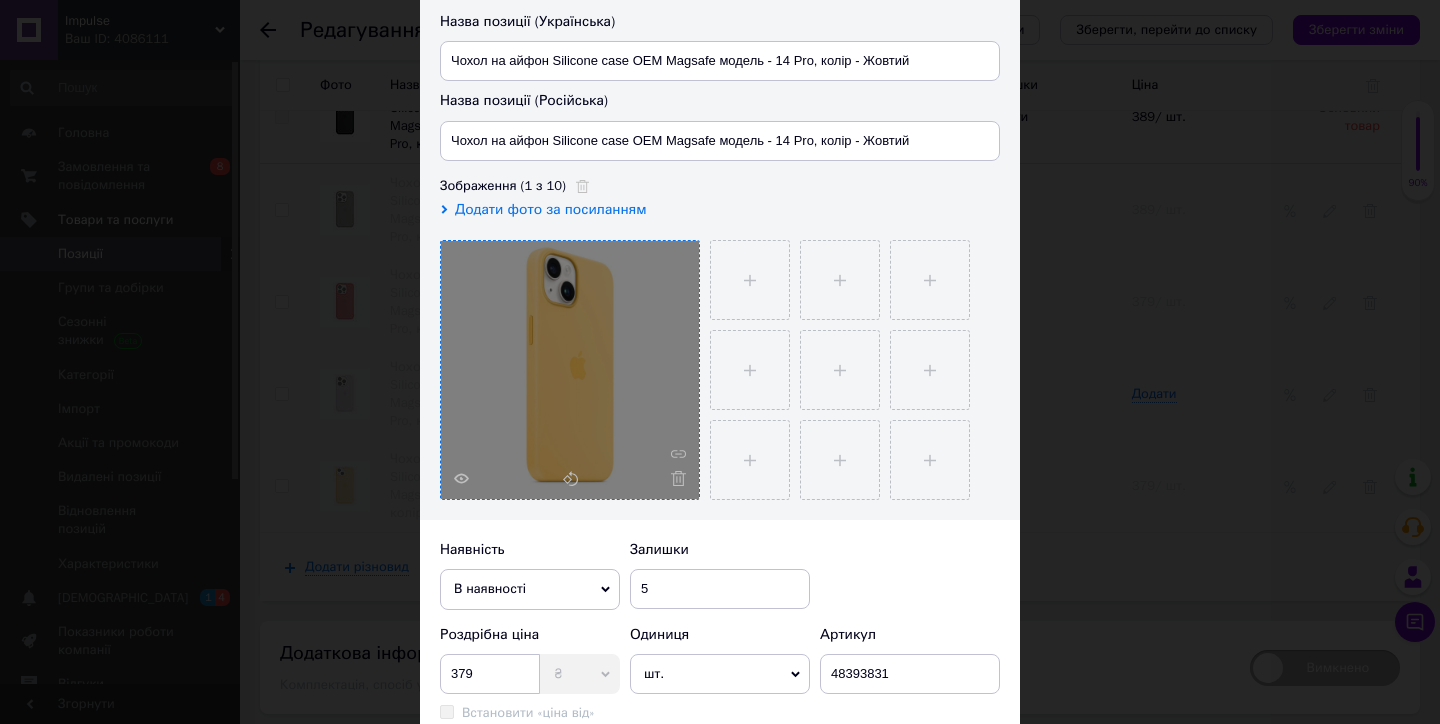 click 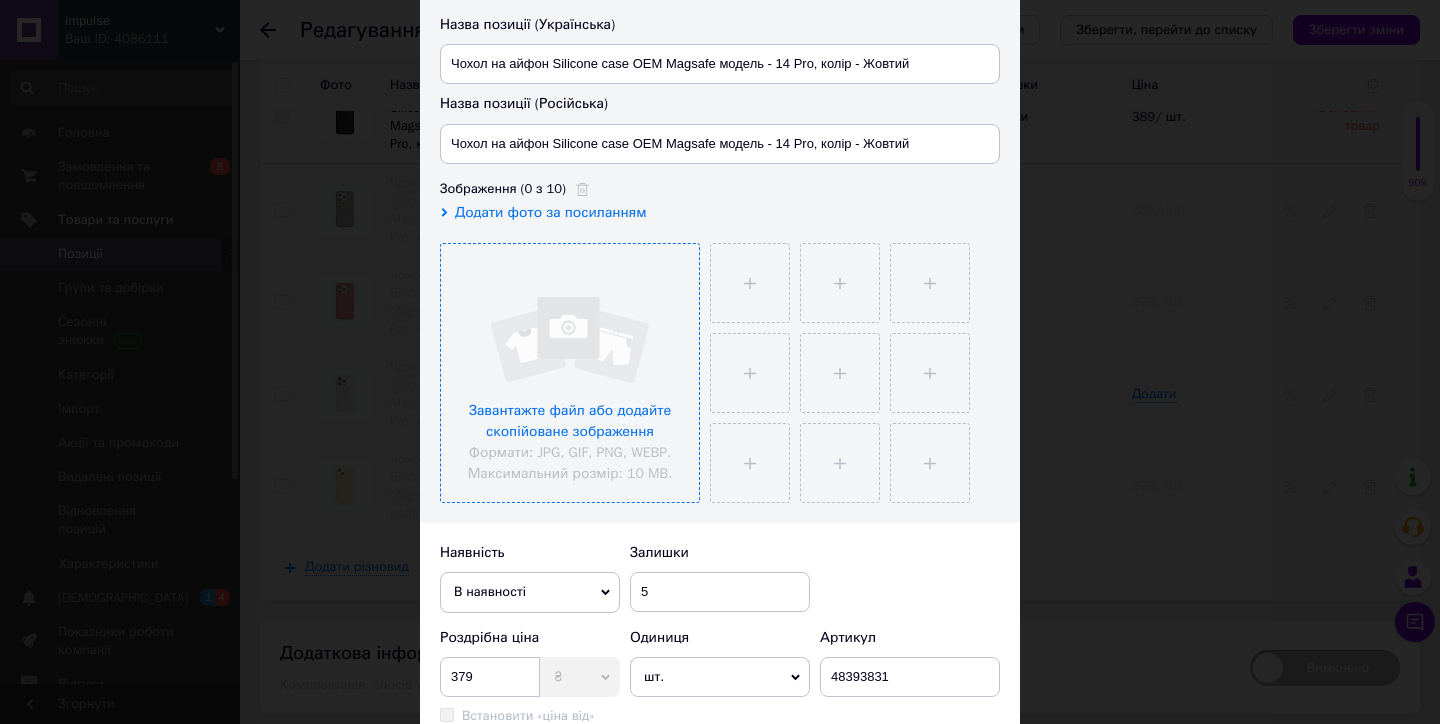 scroll, scrollTop: 149, scrollLeft: 0, axis: vertical 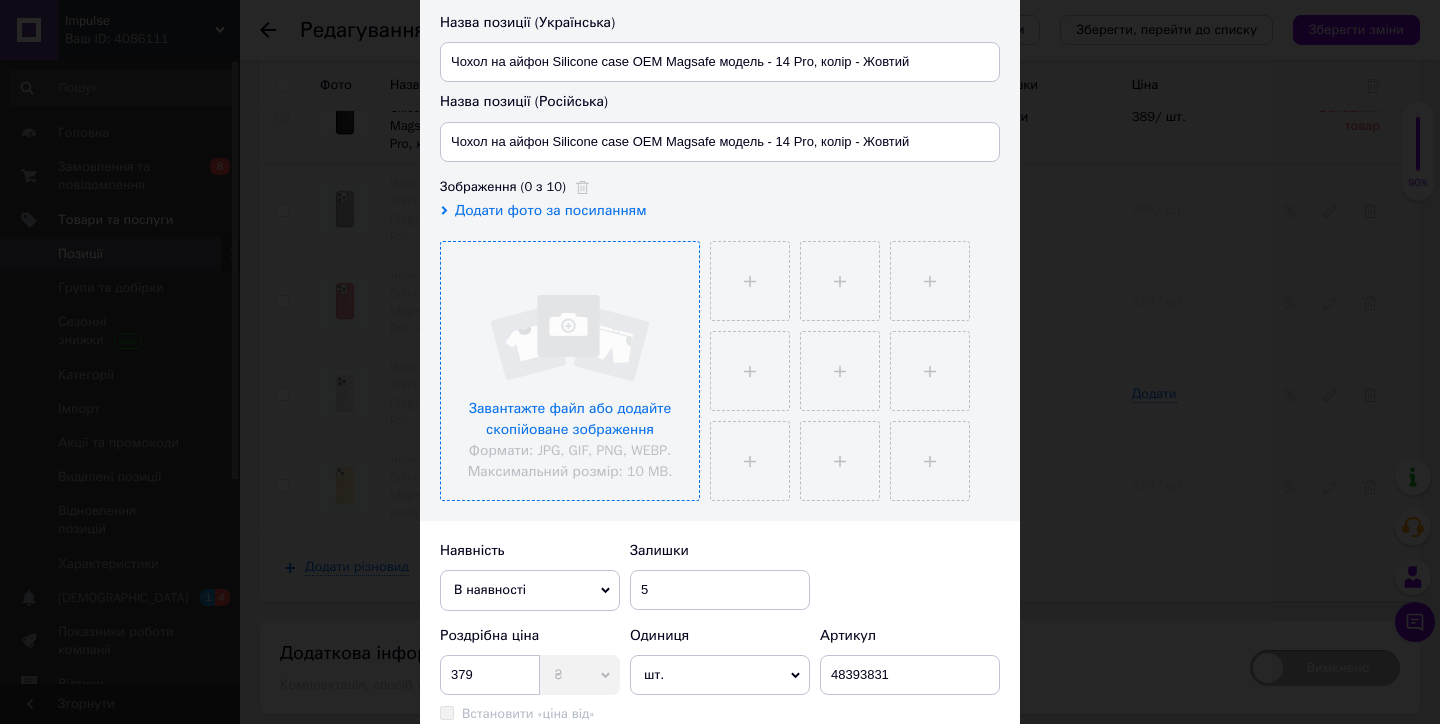 click at bounding box center (570, 371) 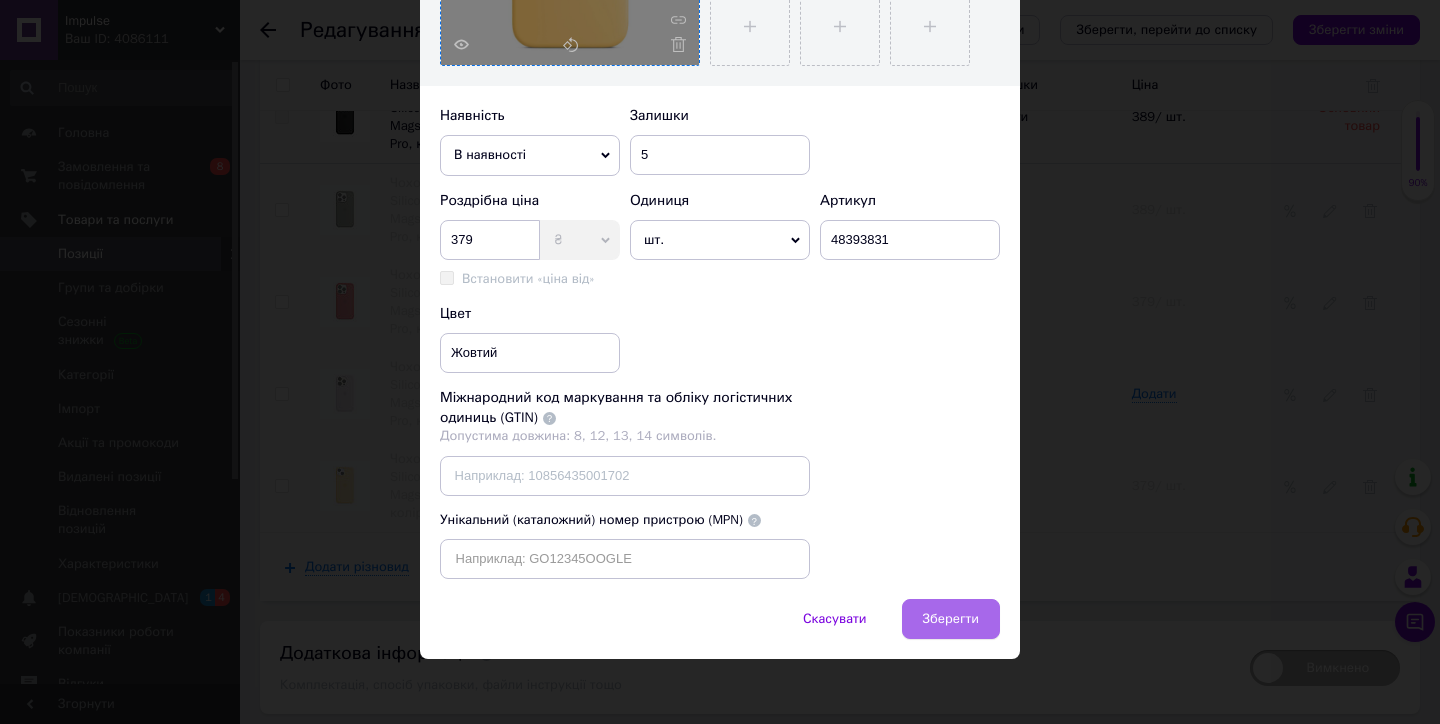 scroll, scrollTop: 582, scrollLeft: 0, axis: vertical 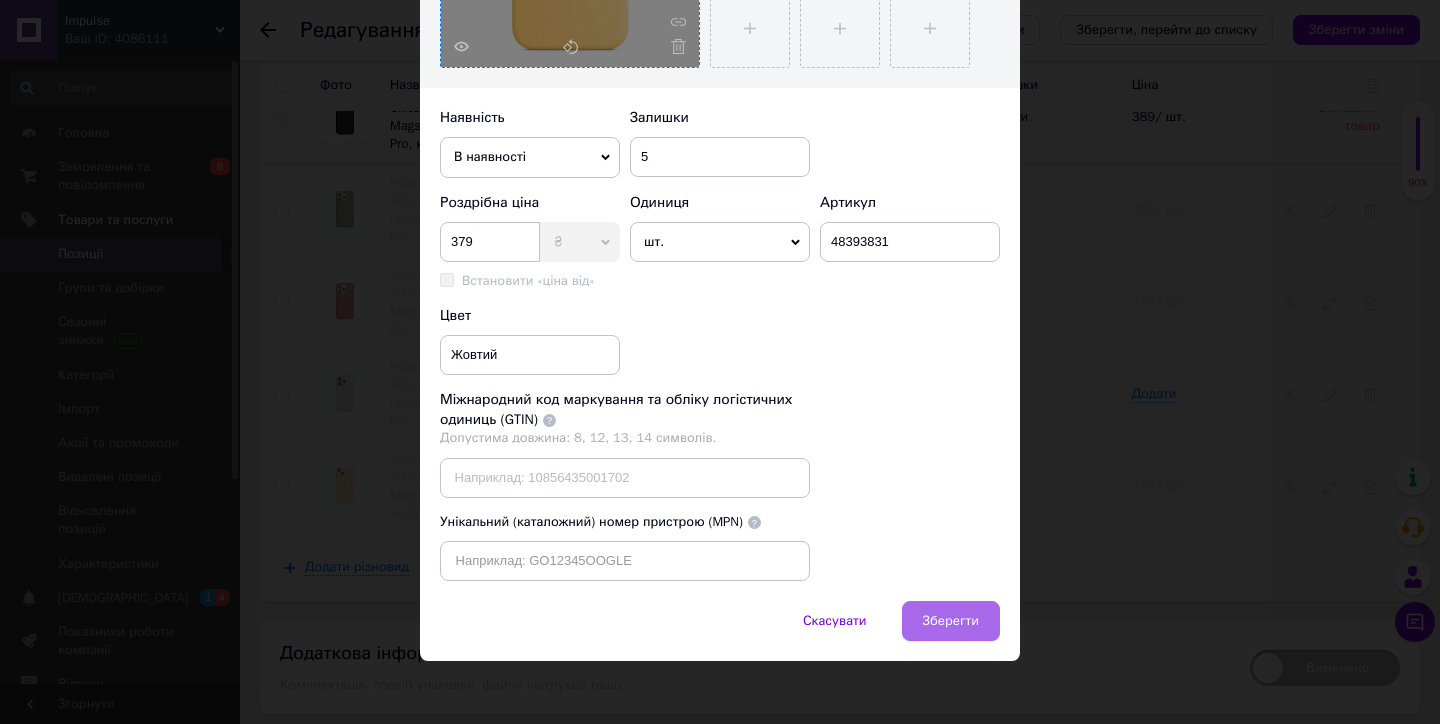 click on "Зберегти" at bounding box center [951, 621] 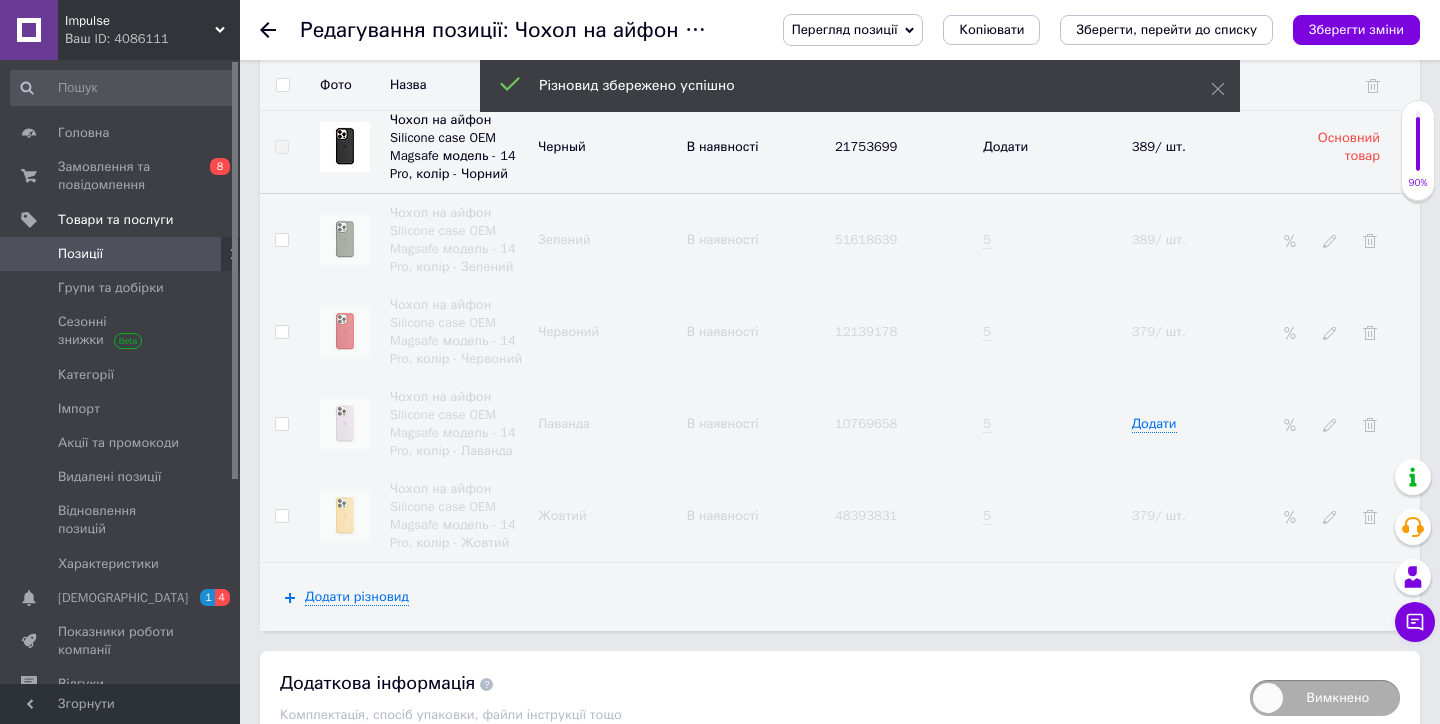scroll, scrollTop: 2918, scrollLeft: 0, axis: vertical 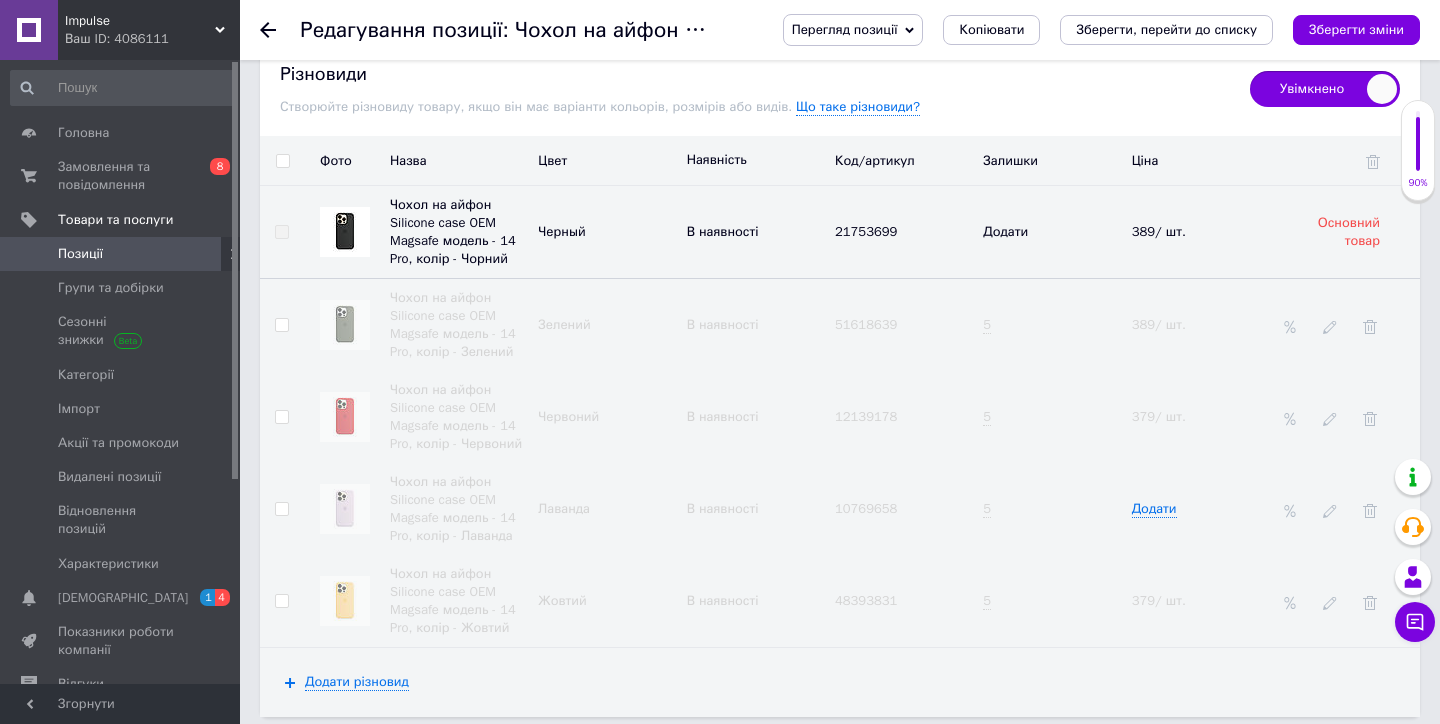 click on "Додати різновид" at bounding box center [840, 682] 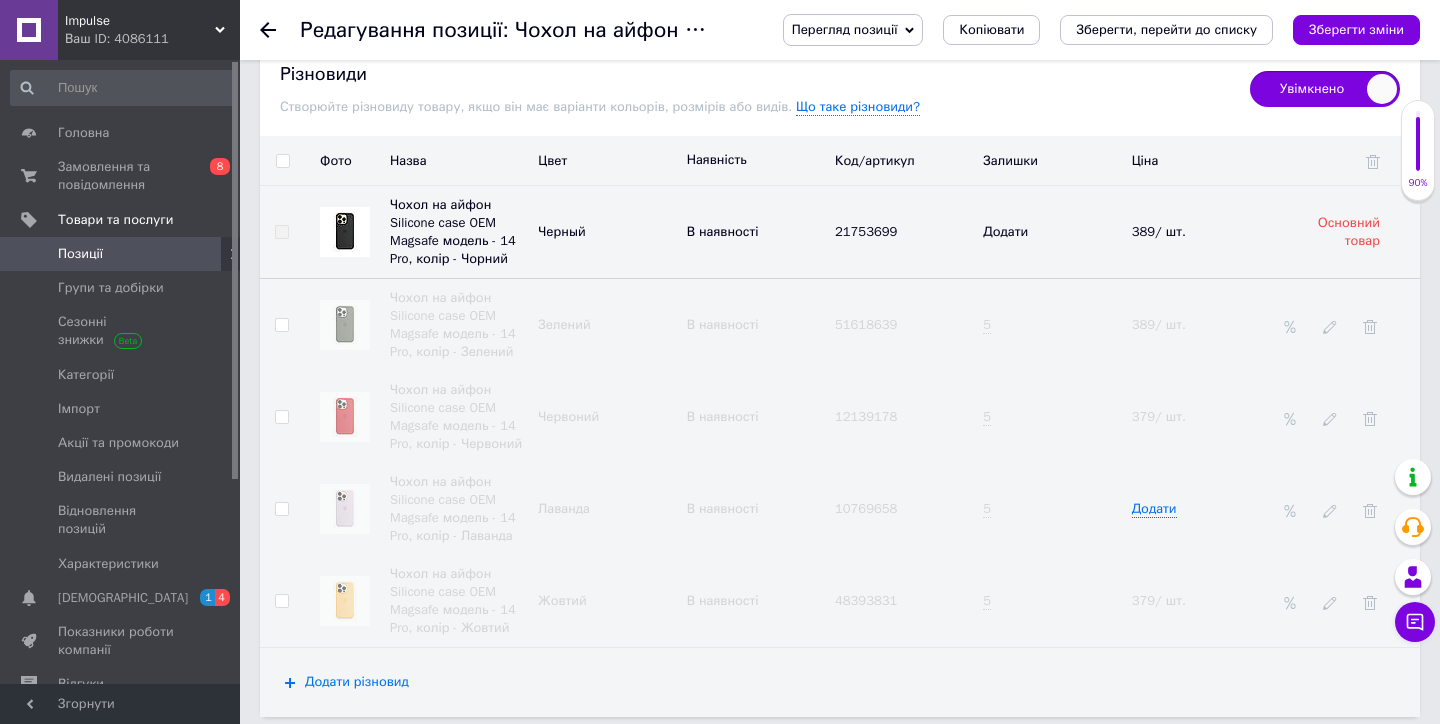 click on "Додати різновид" at bounding box center [357, 682] 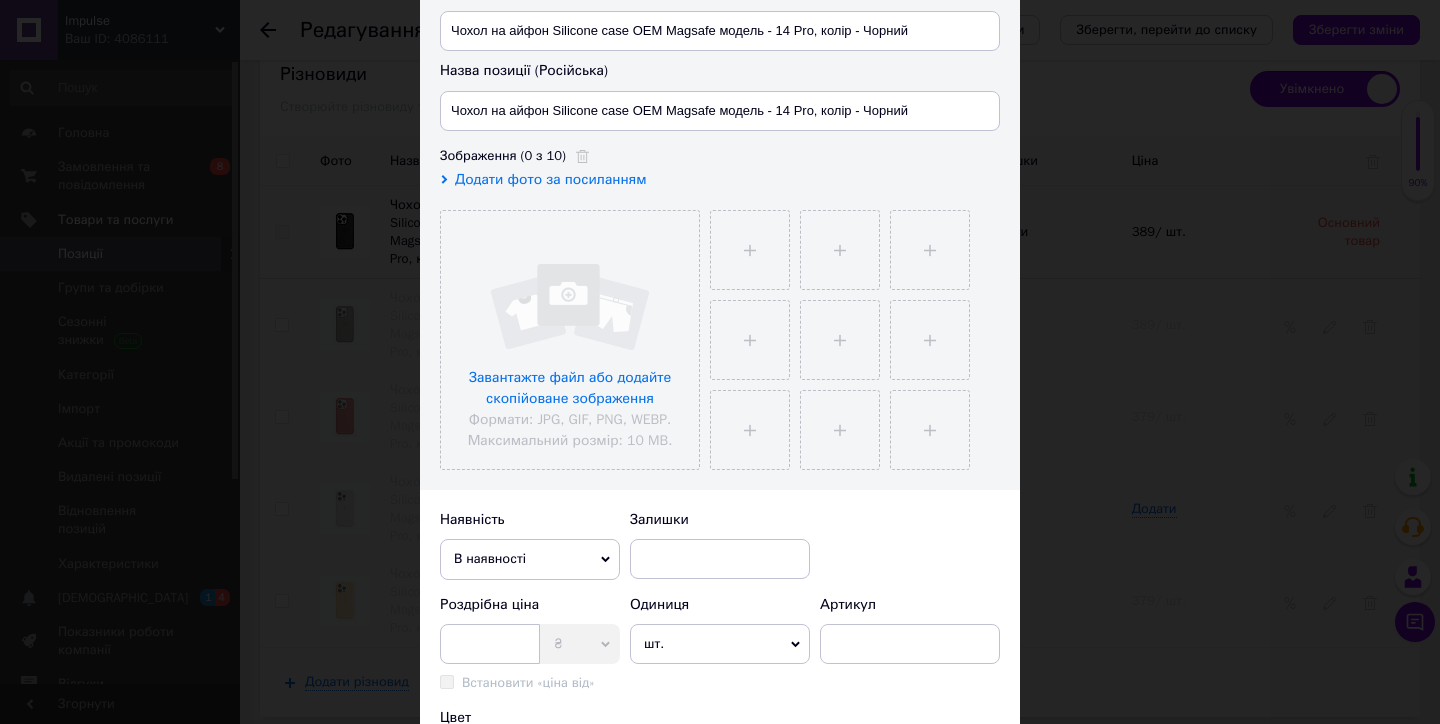 scroll, scrollTop: 332, scrollLeft: 0, axis: vertical 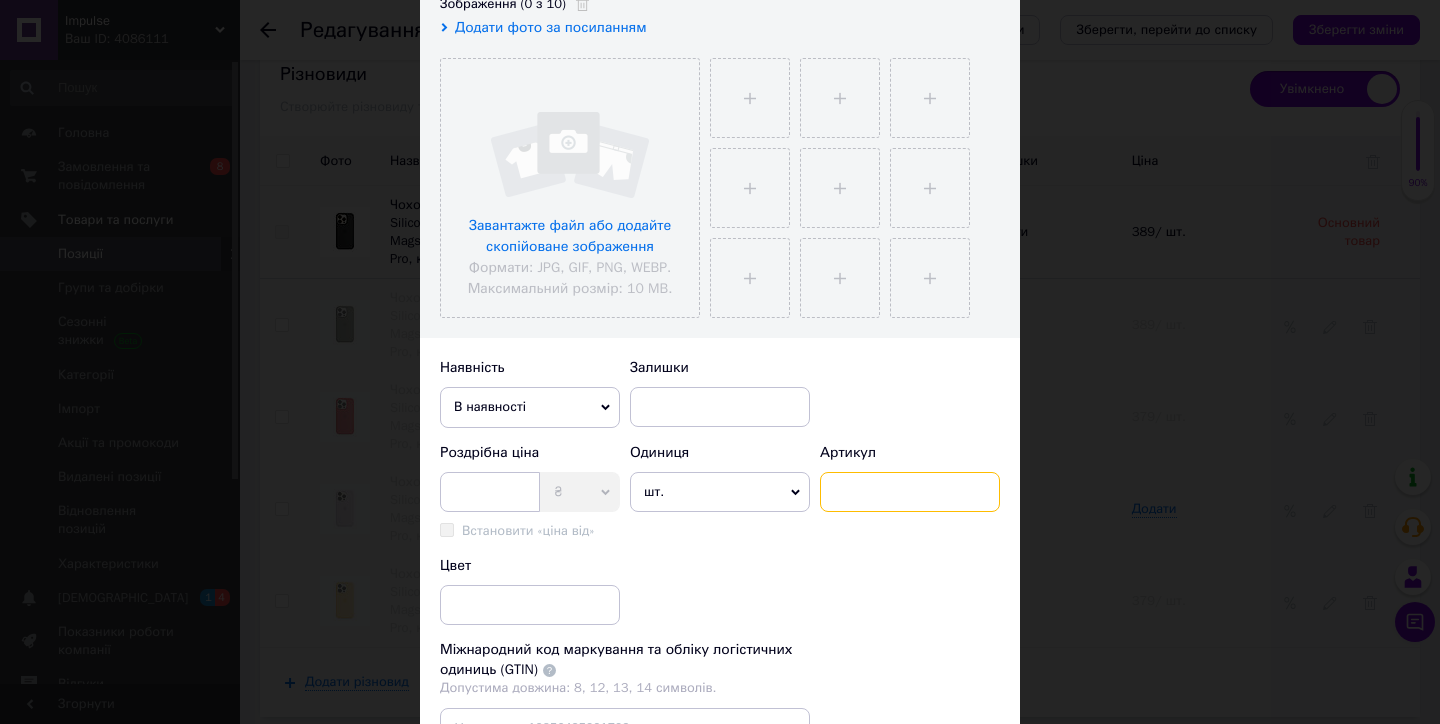 click at bounding box center (910, 492) 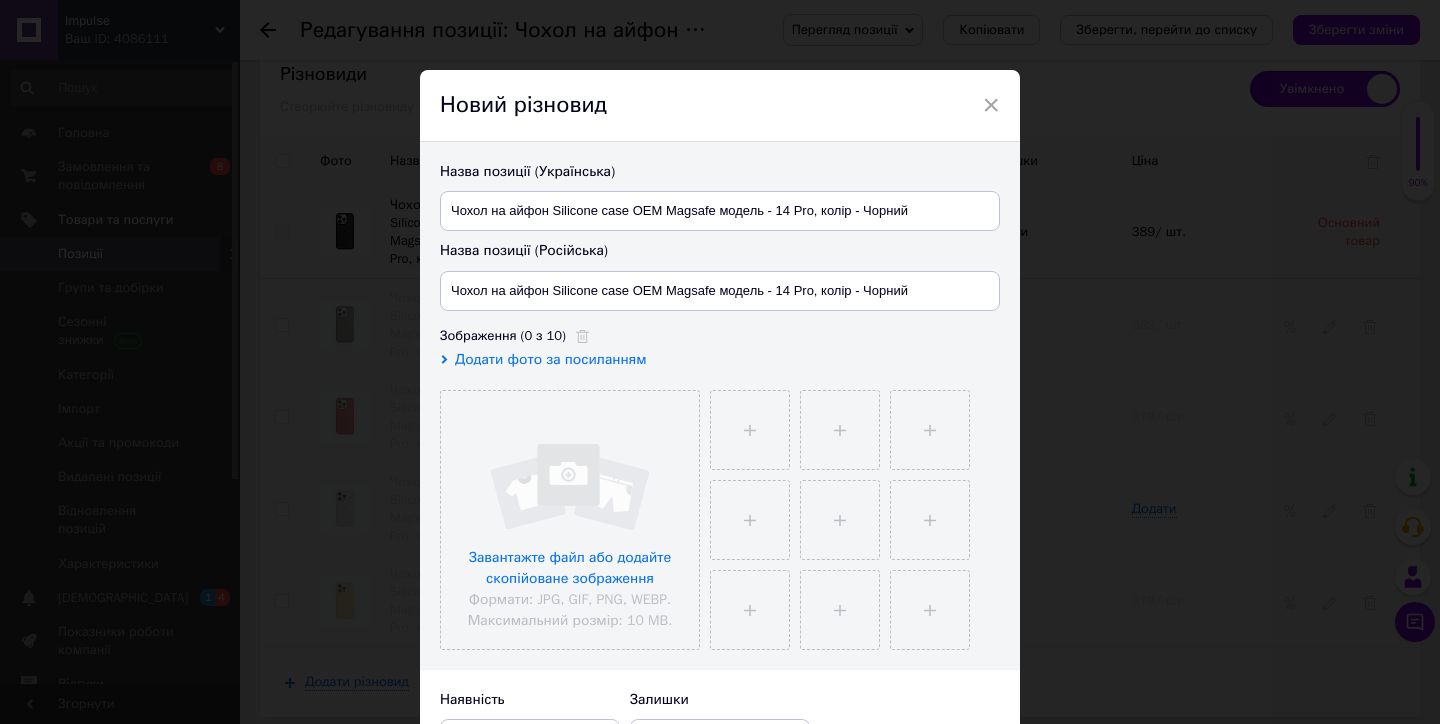 scroll, scrollTop: -1, scrollLeft: 0, axis: vertical 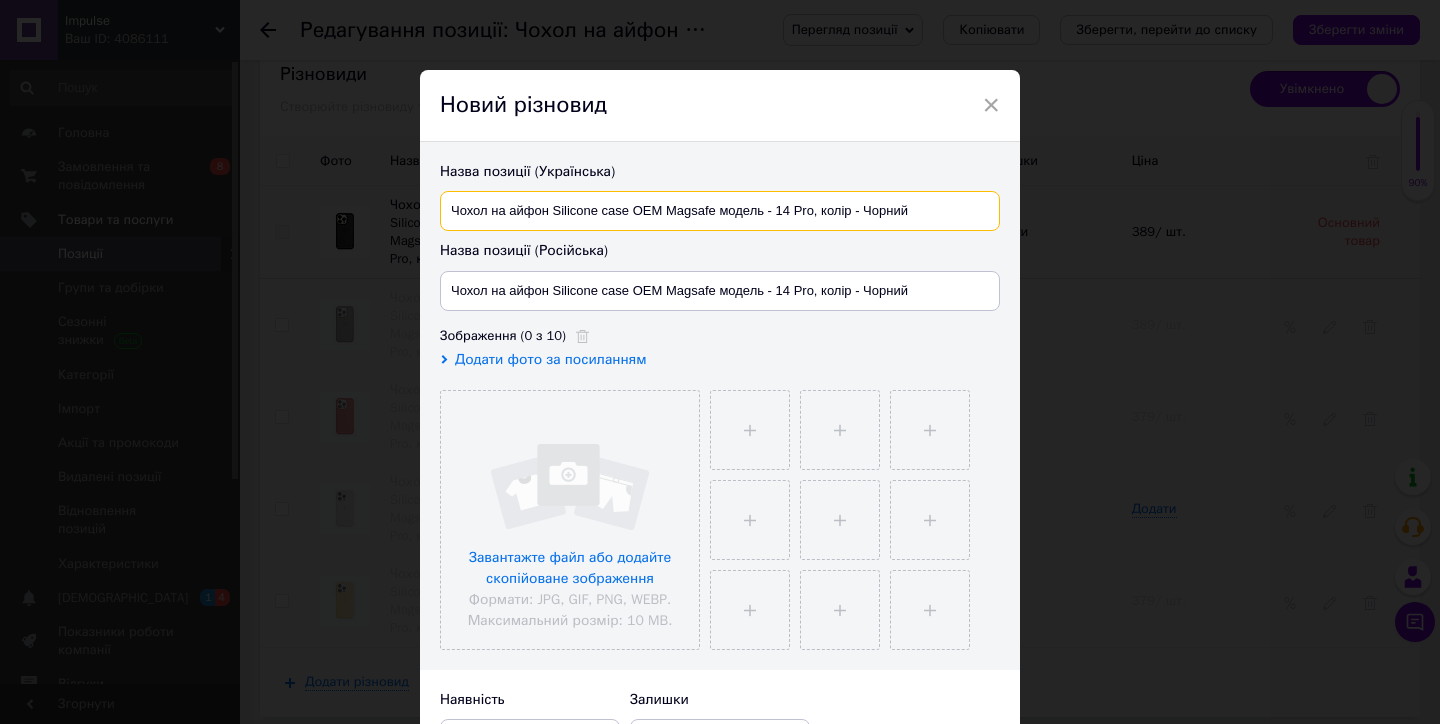 click on "Чохол на айфон Silicone case OEM Magsafe модель - 14 Pro, колір - Чорний" at bounding box center (720, 211) 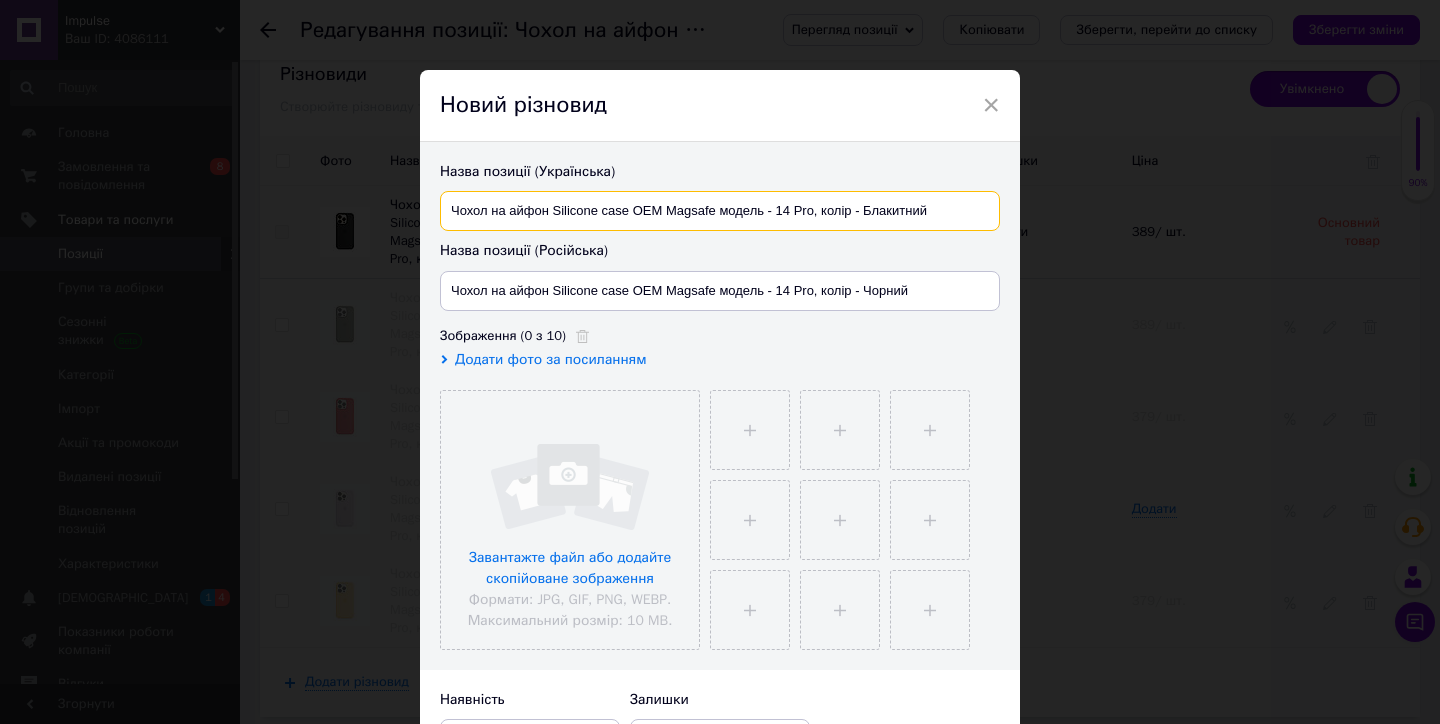 type on "Чохол на айфон Silicone case OEM Magsafe модель - 14 Pro, колір - Блакитний" 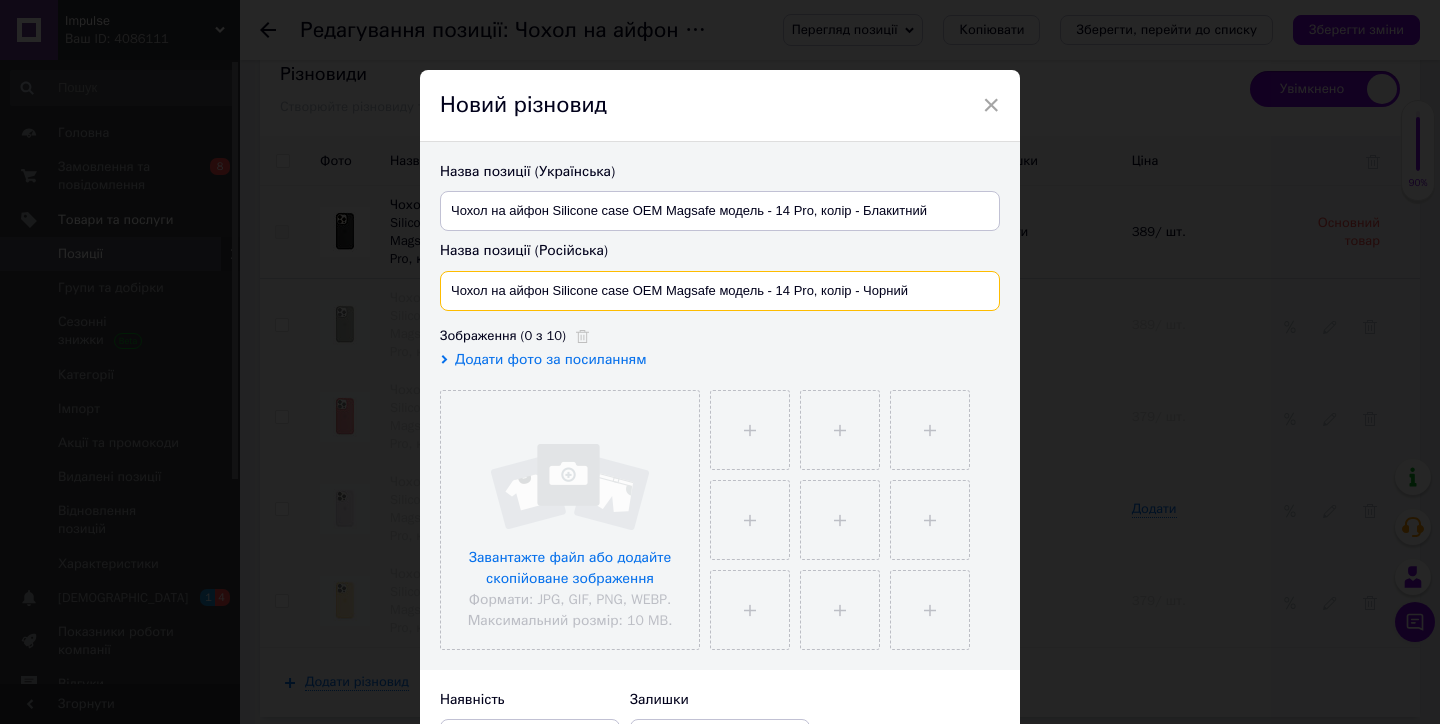 click on "Чохол на айфон Silicone case OEM Magsafe модель - 14 Pro, колір - Чорний" at bounding box center (720, 291) 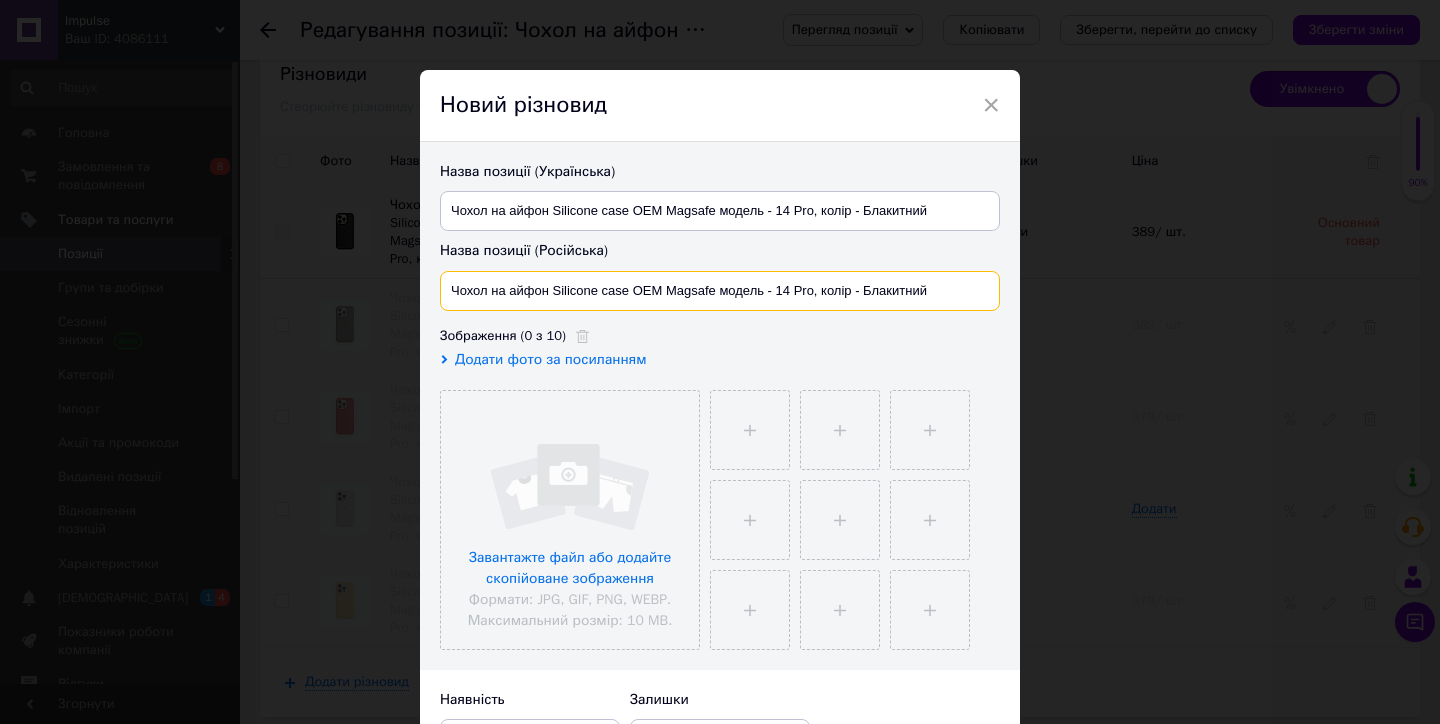 scroll, scrollTop: 169, scrollLeft: 0, axis: vertical 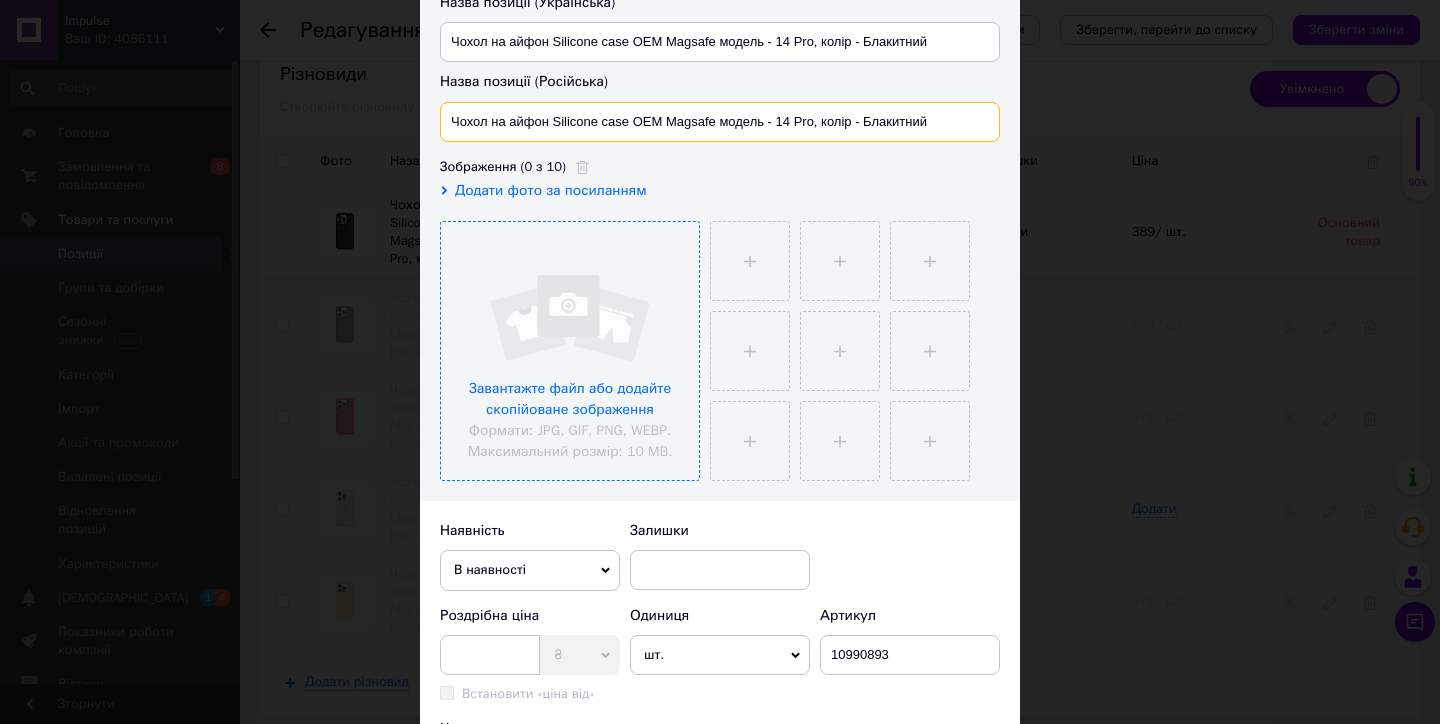 type on "Чохол на айфон Silicone case OEM Magsafe модель - 14 Pro, колір - Блакитний" 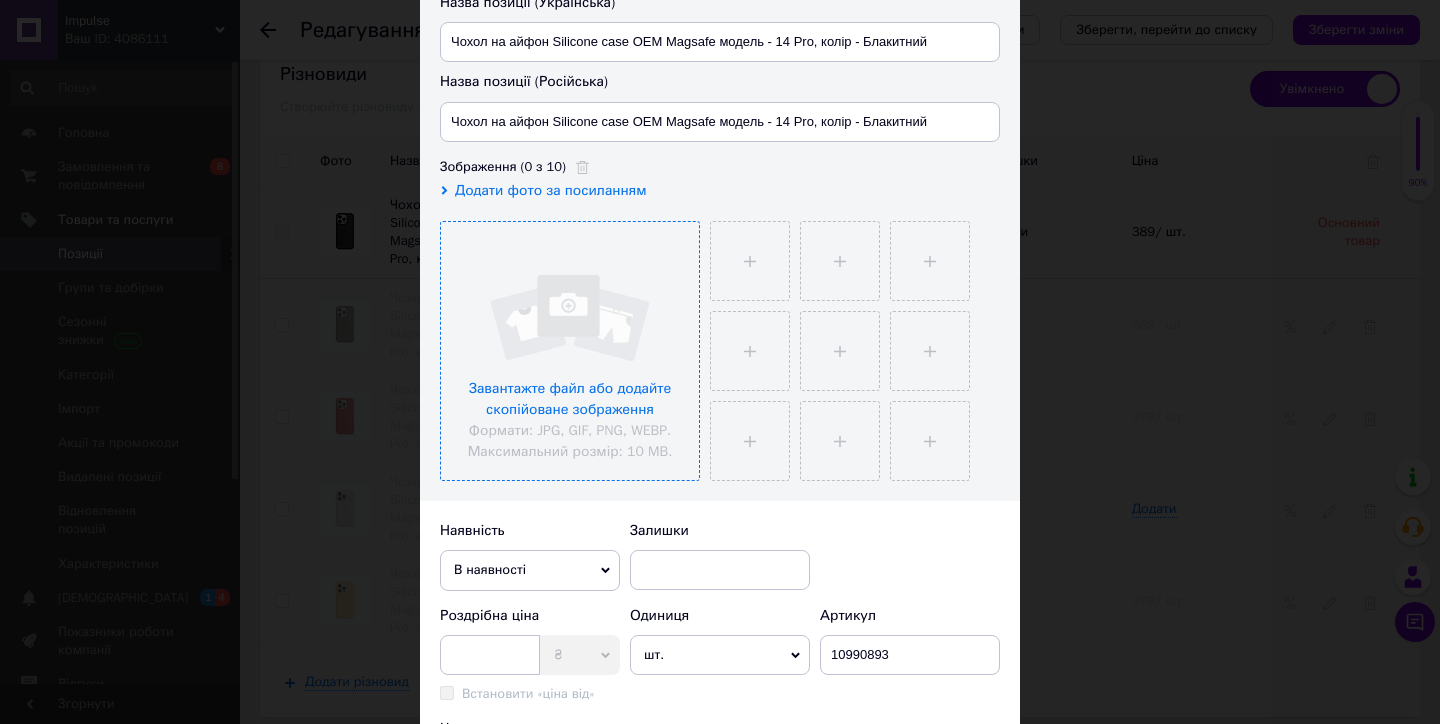 click at bounding box center [570, 351] 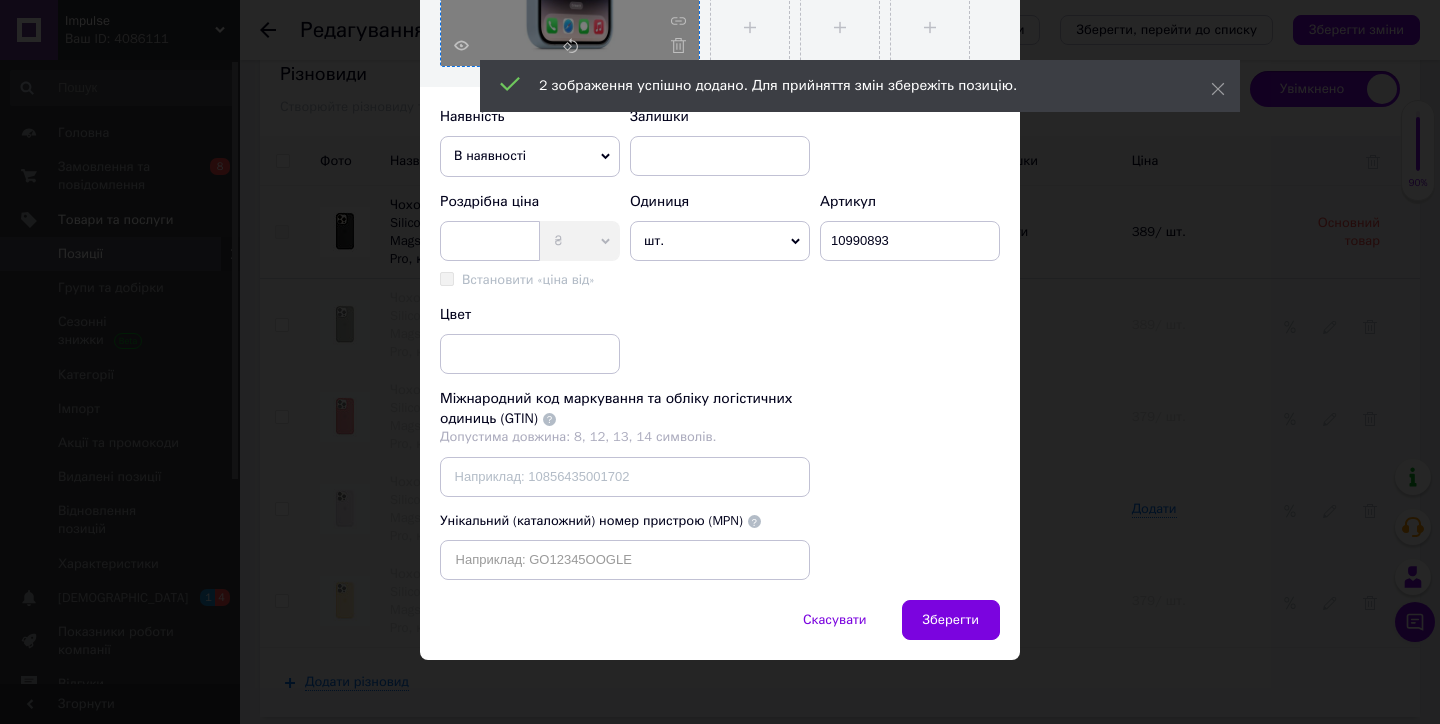 scroll, scrollTop: 582, scrollLeft: 0, axis: vertical 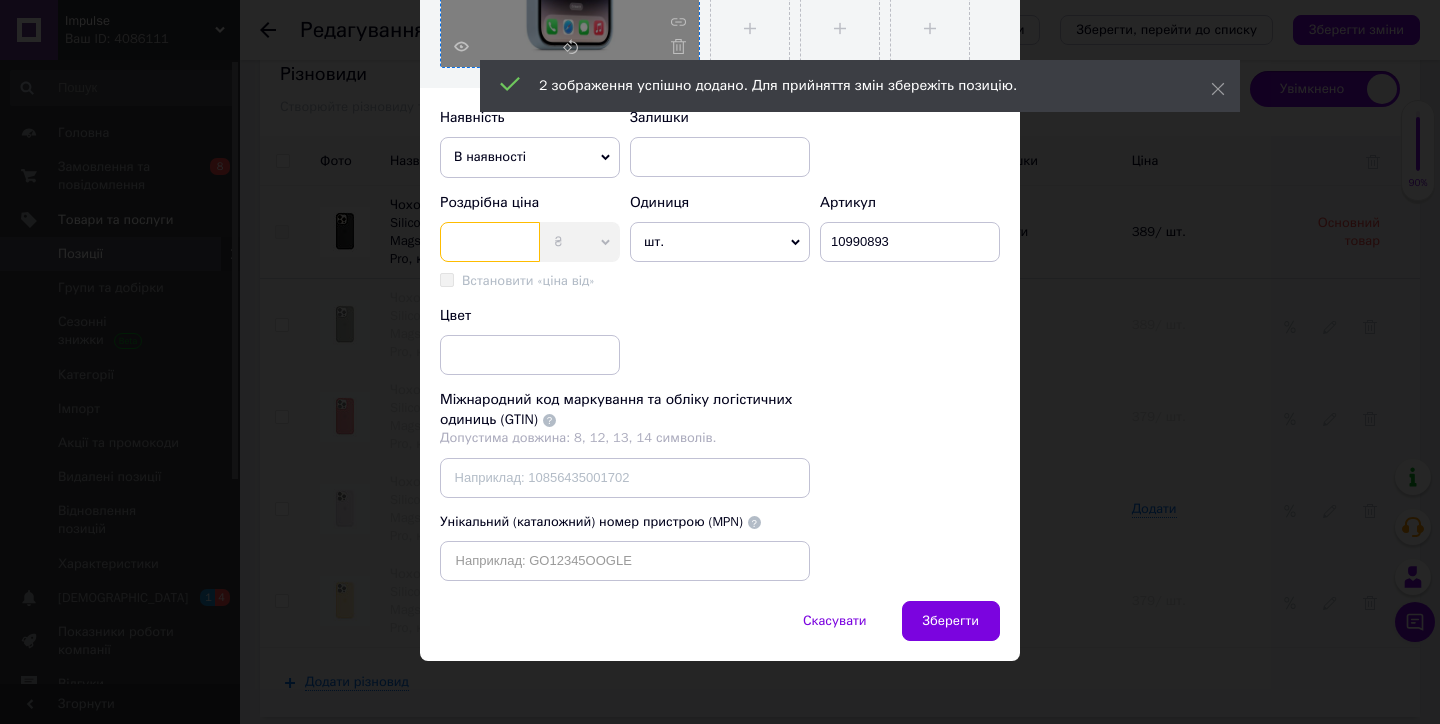 click at bounding box center [490, 242] 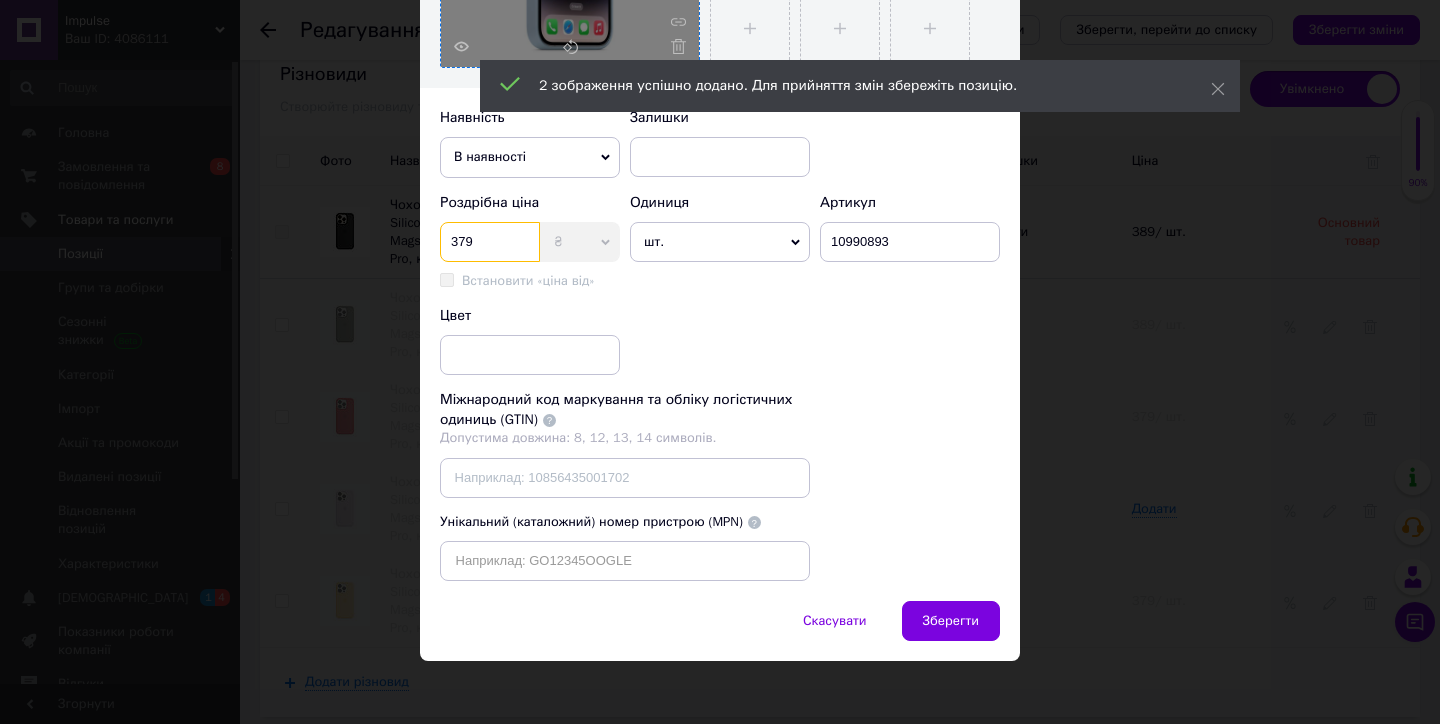 type on "379" 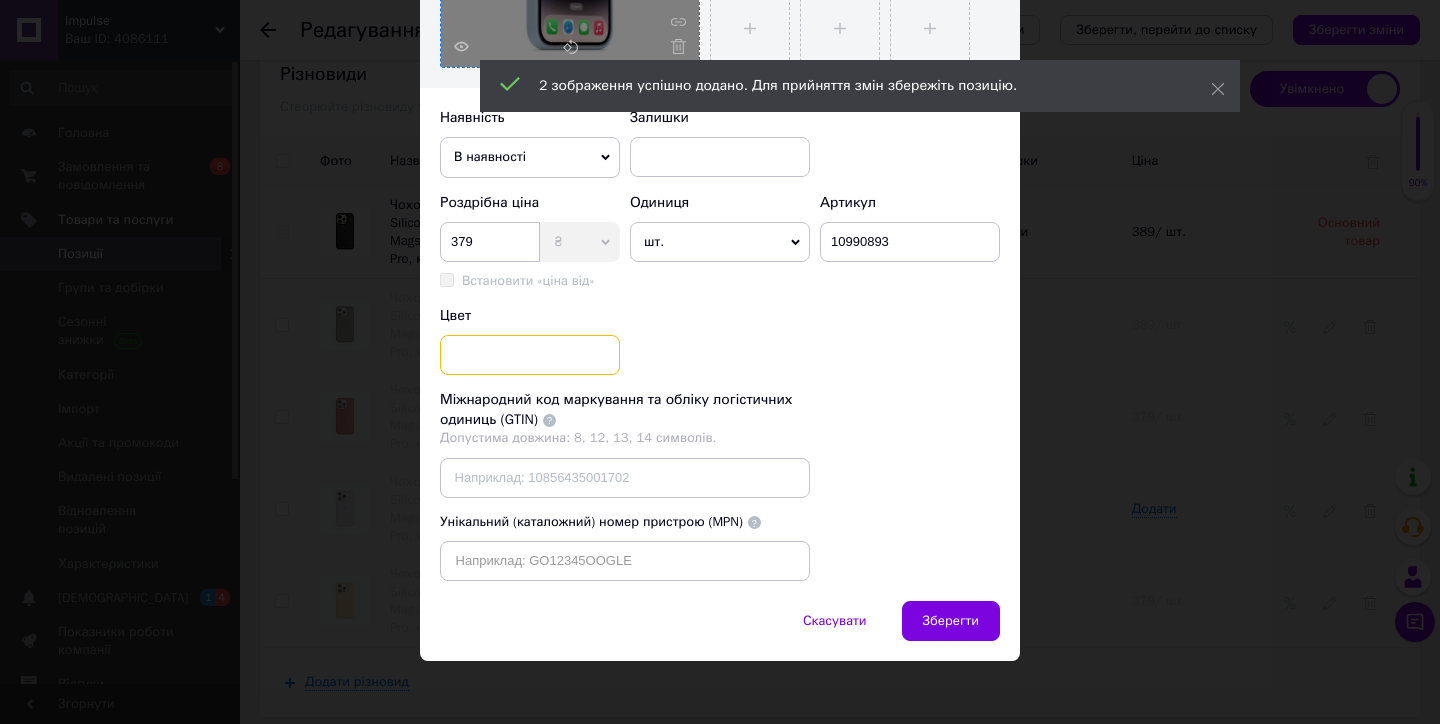 click at bounding box center [530, 355] 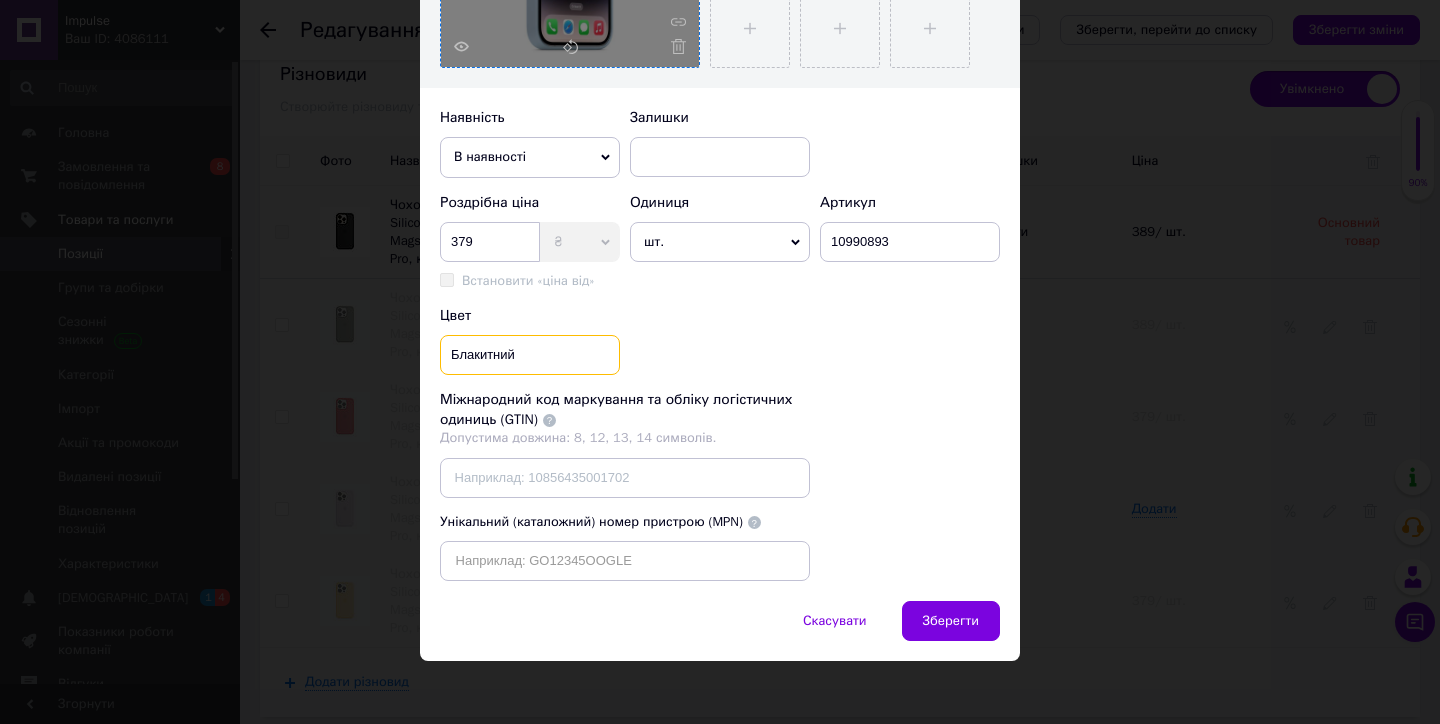 type on "Блакитний" 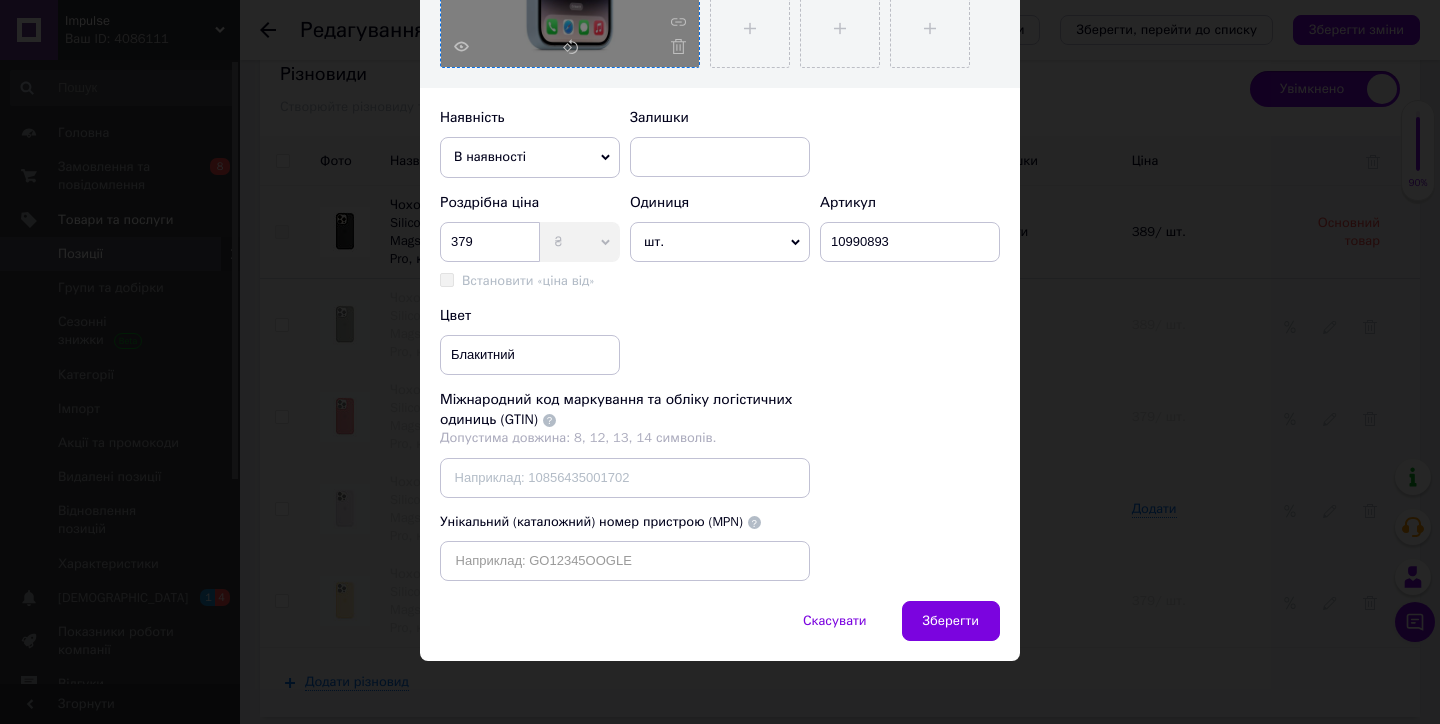 click on "Цвет Блакитний" at bounding box center [720, 341] 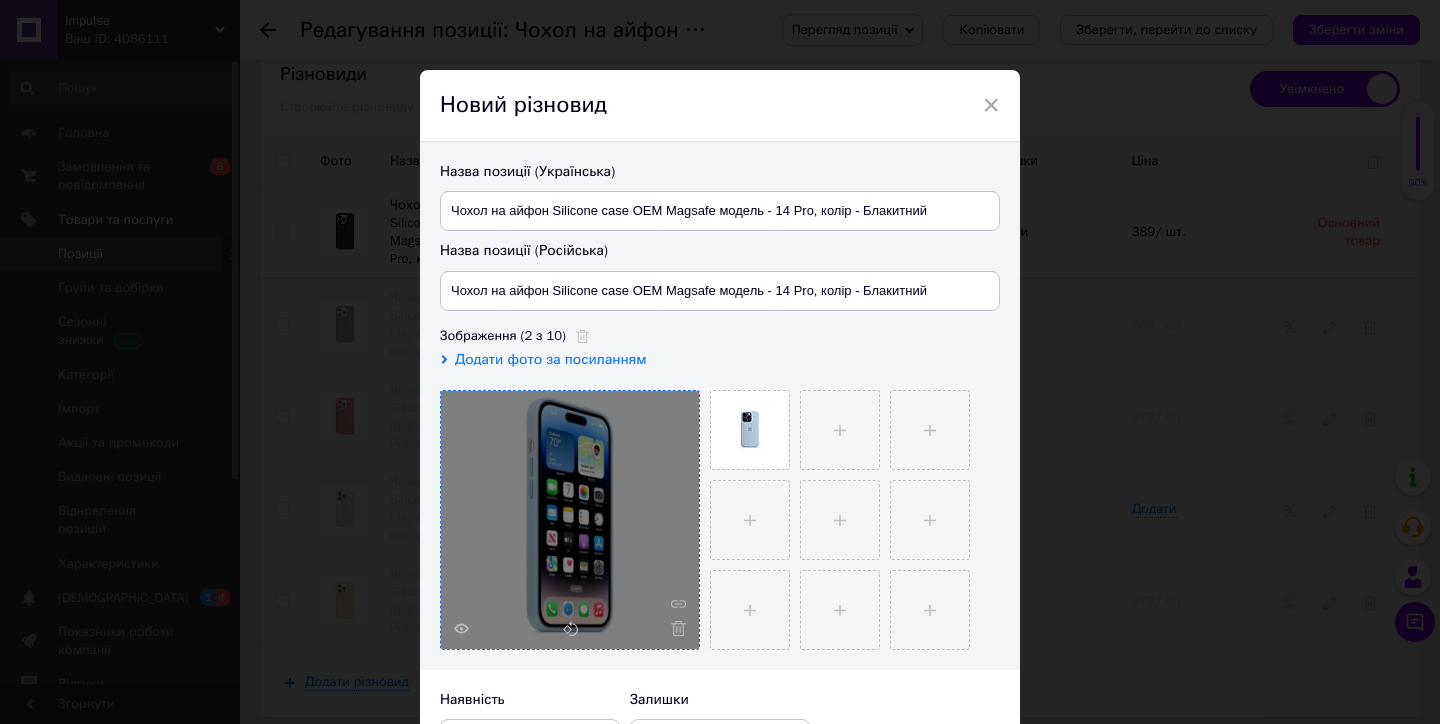 scroll, scrollTop: 0, scrollLeft: 0, axis: both 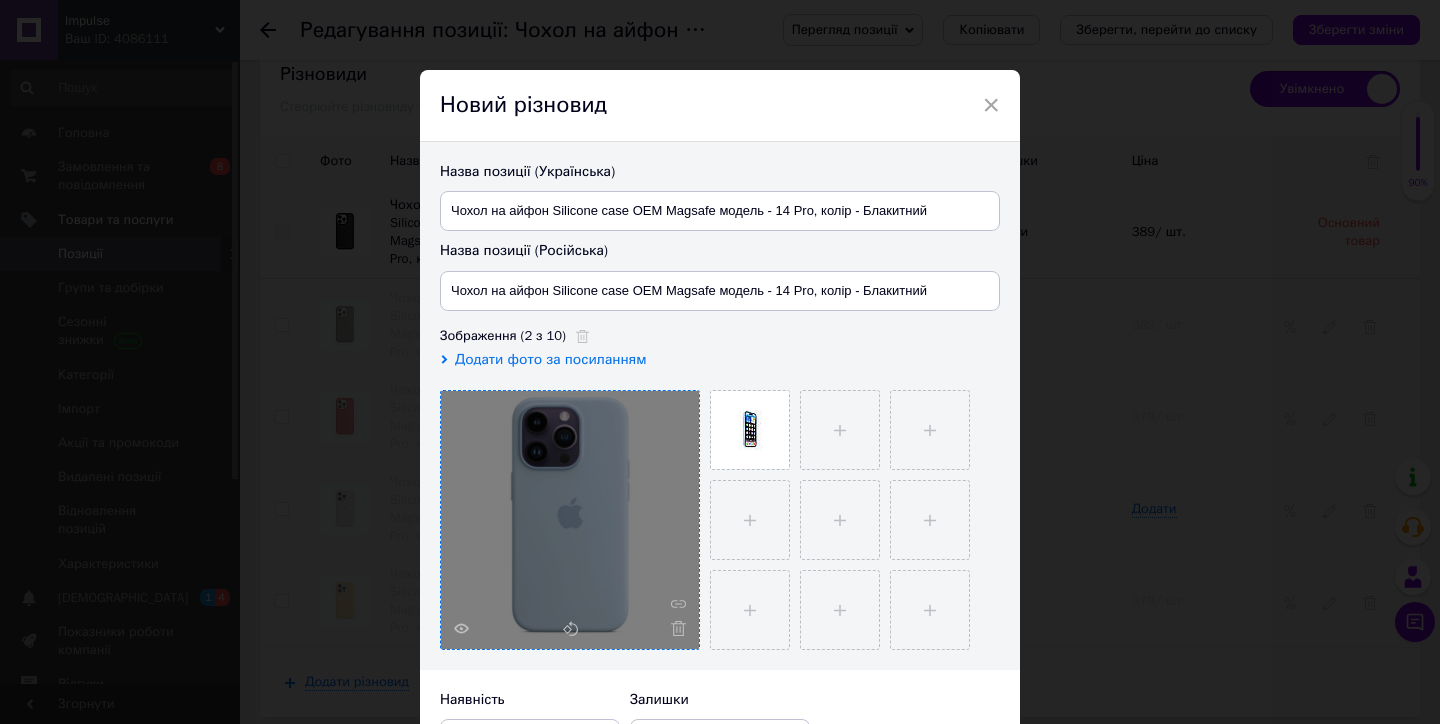 click on "Зображення (2 з 10) Додати фото за посиланням" at bounding box center (720, 488) 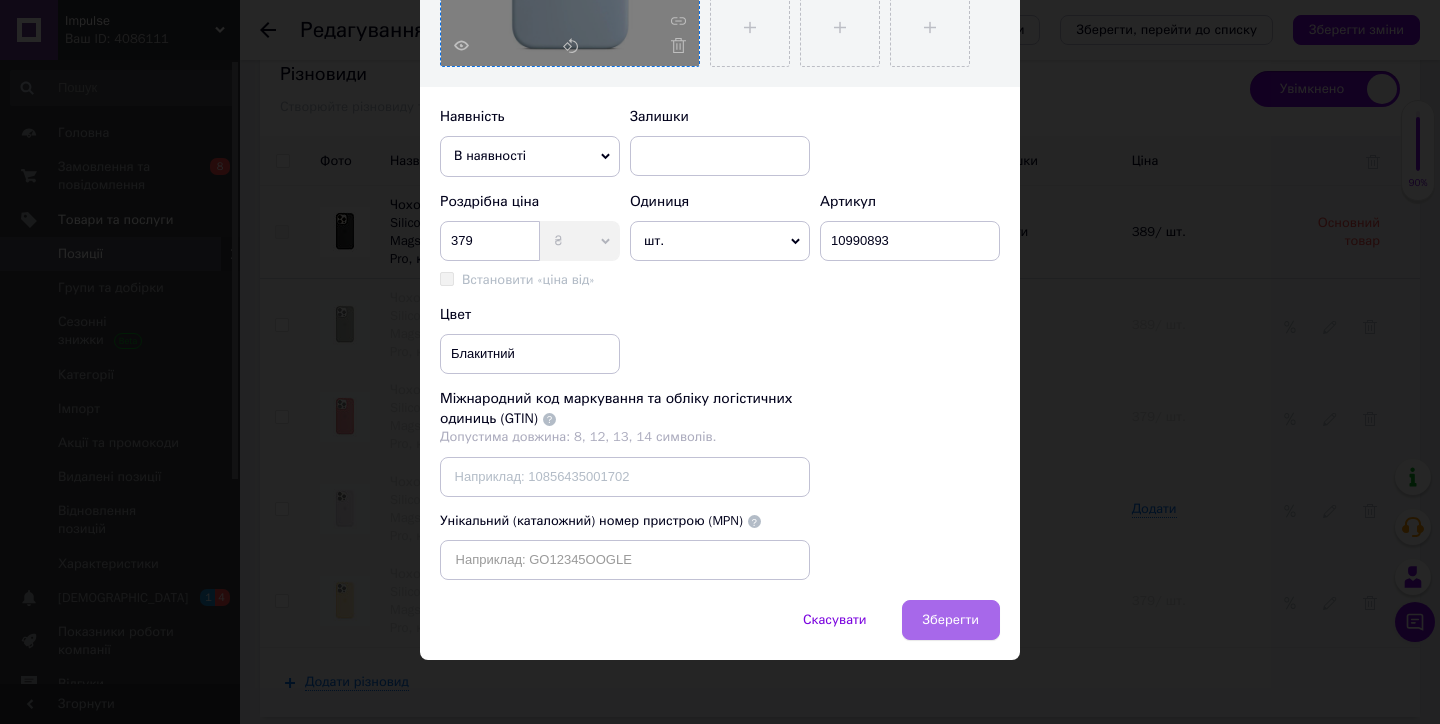 scroll, scrollTop: 582, scrollLeft: 0, axis: vertical 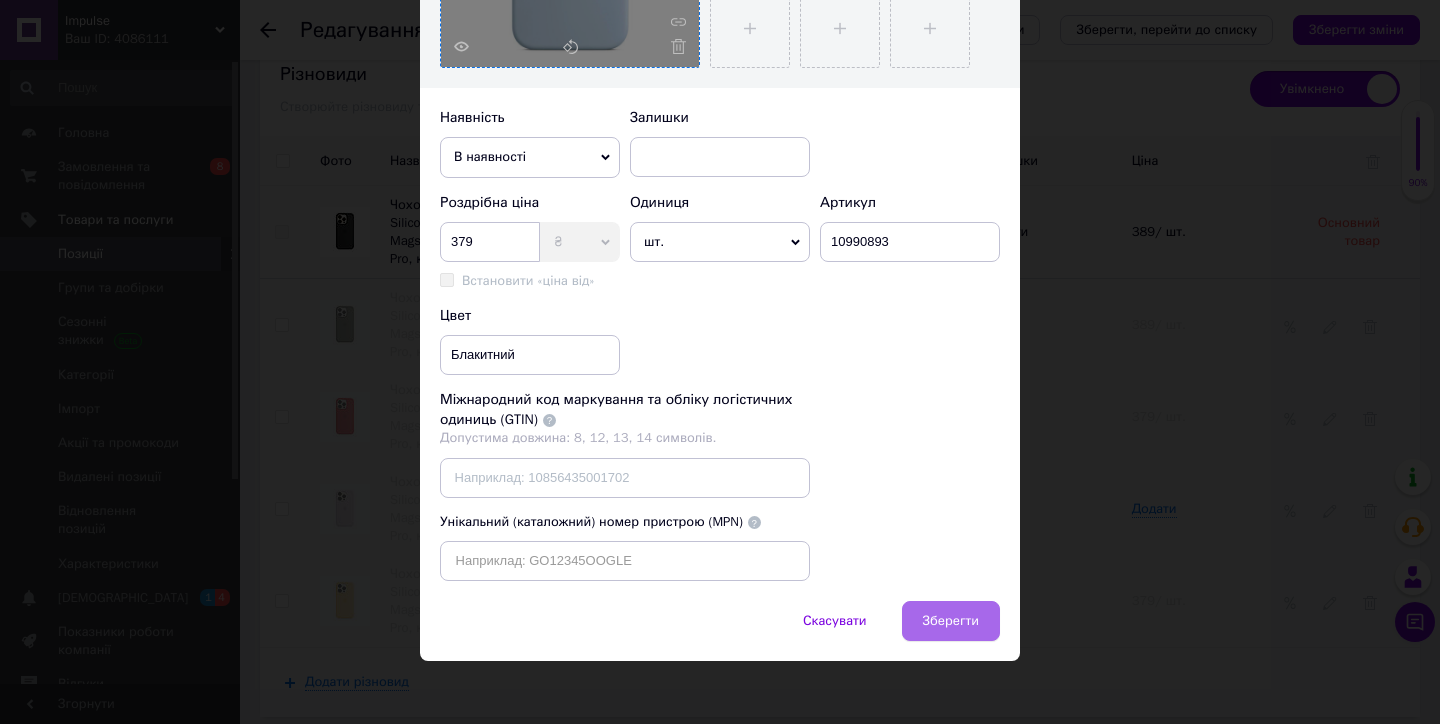 click on "Зберегти" at bounding box center (951, 621) 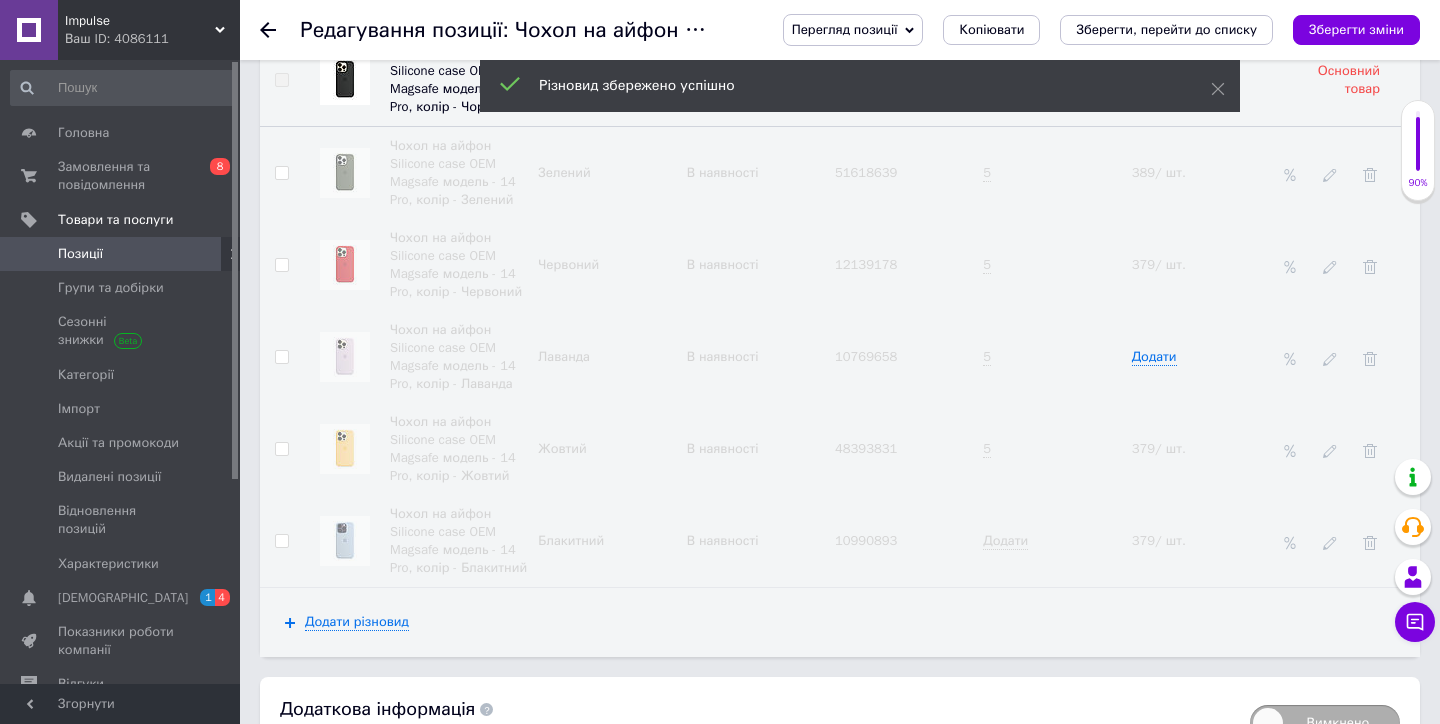 scroll, scrollTop: 3071, scrollLeft: 0, axis: vertical 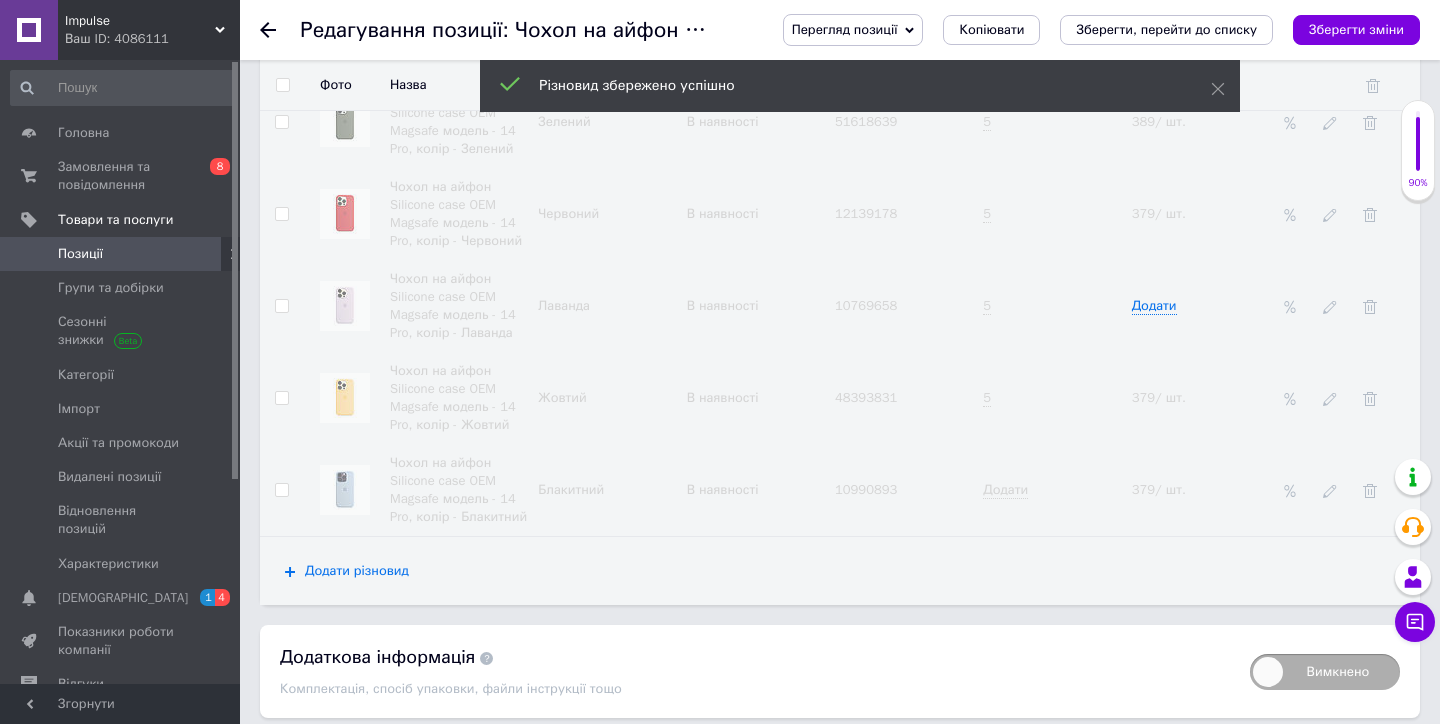click on "Додати різновид" at bounding box center (357, 571) 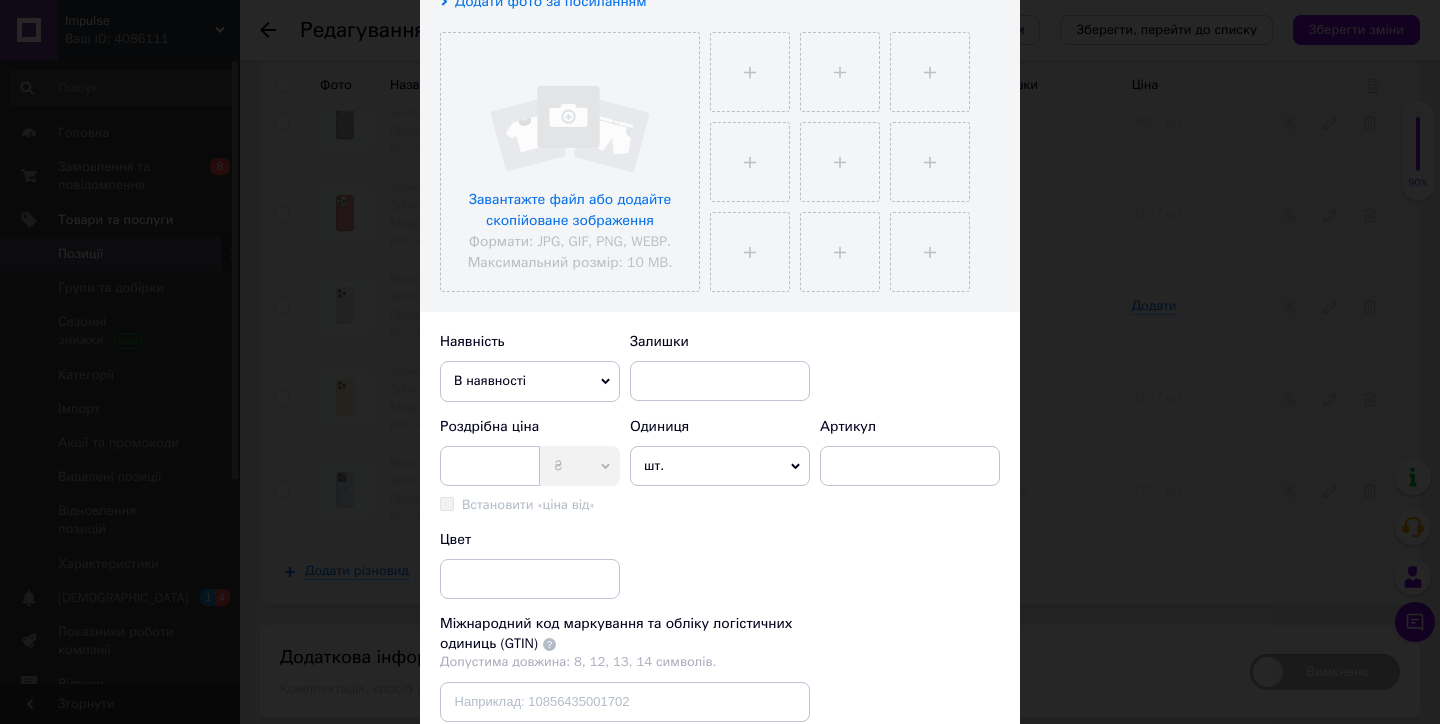 scroll, scrollTop: 387, scrollLeft: 0, axis: vertical 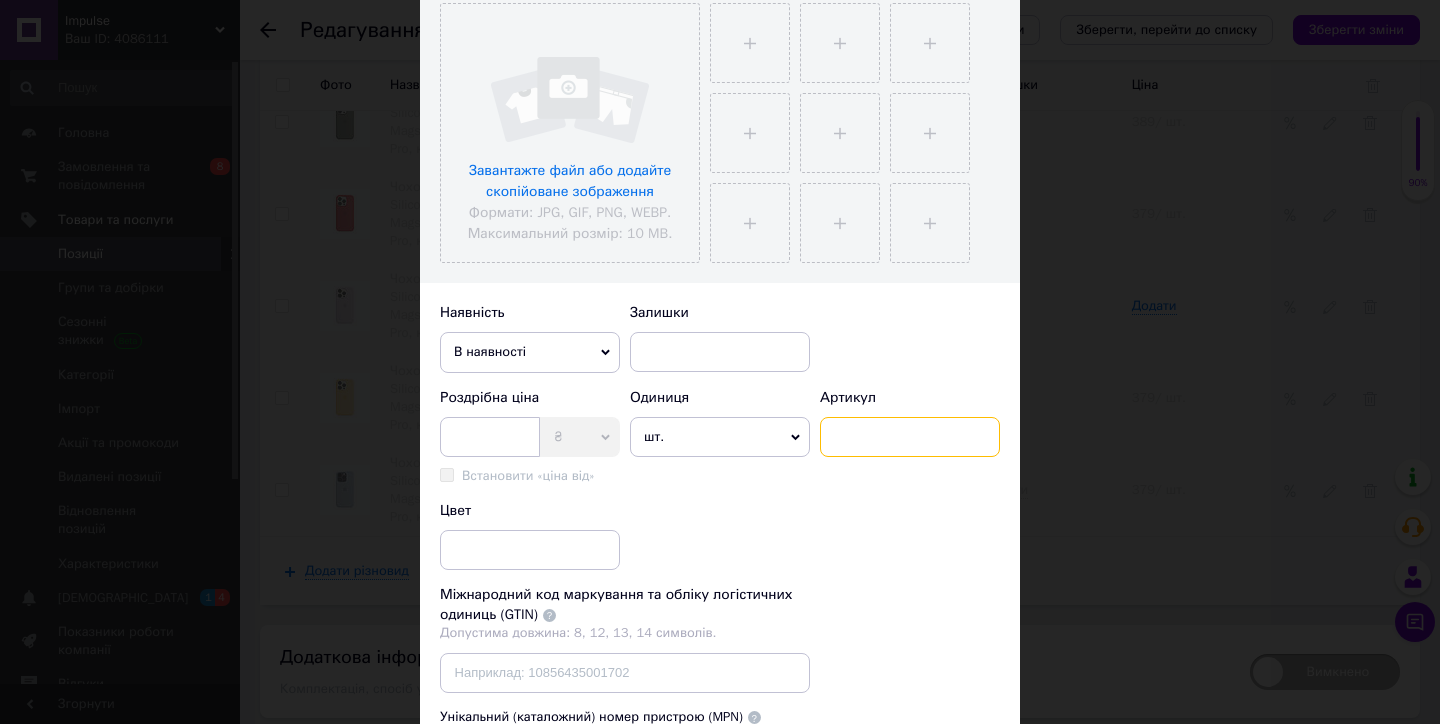 click at bounding box center (910, 437) 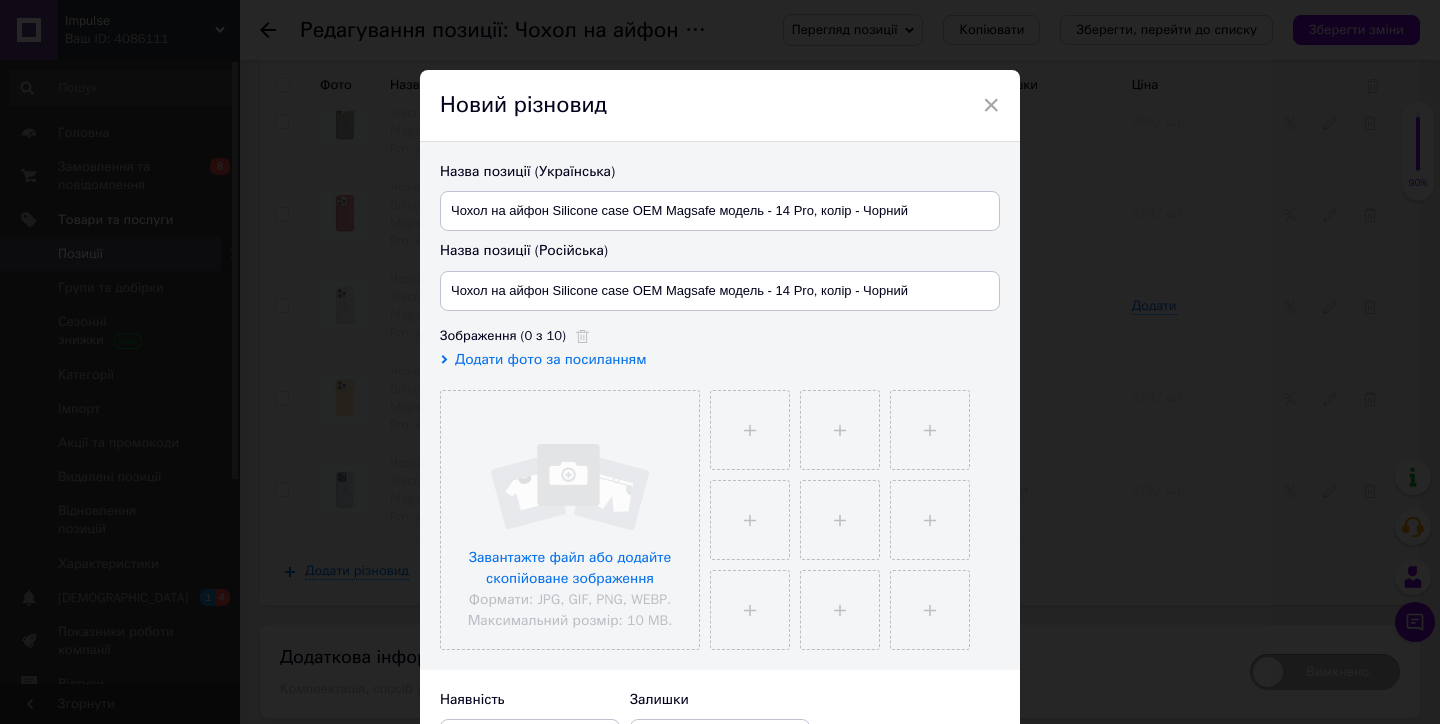 scroll, scrollTop: -1, scrollLeft: 0, axis: vertical 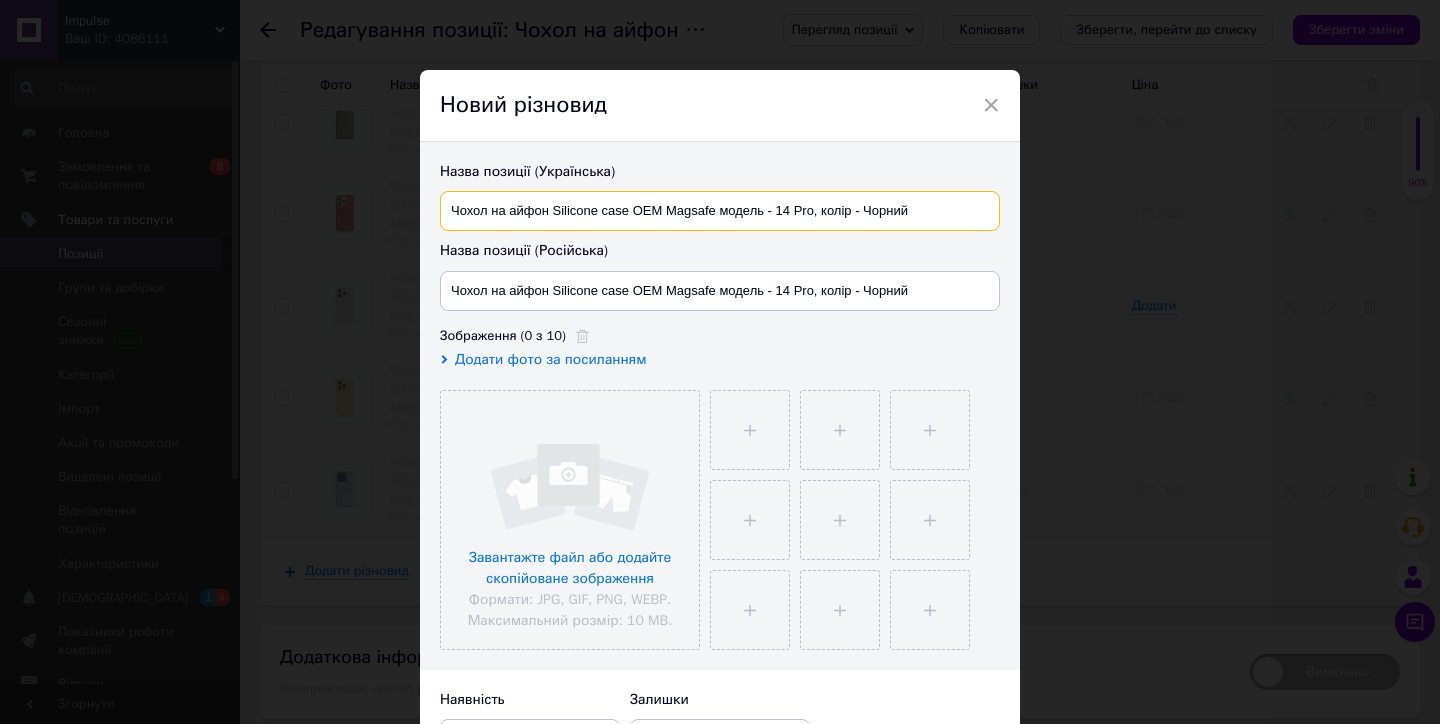click on "Чохол на айфон Silicone case OEM Magsafe модель - 14 Pro, колір - Чорний" at bounding box center [720, 211] 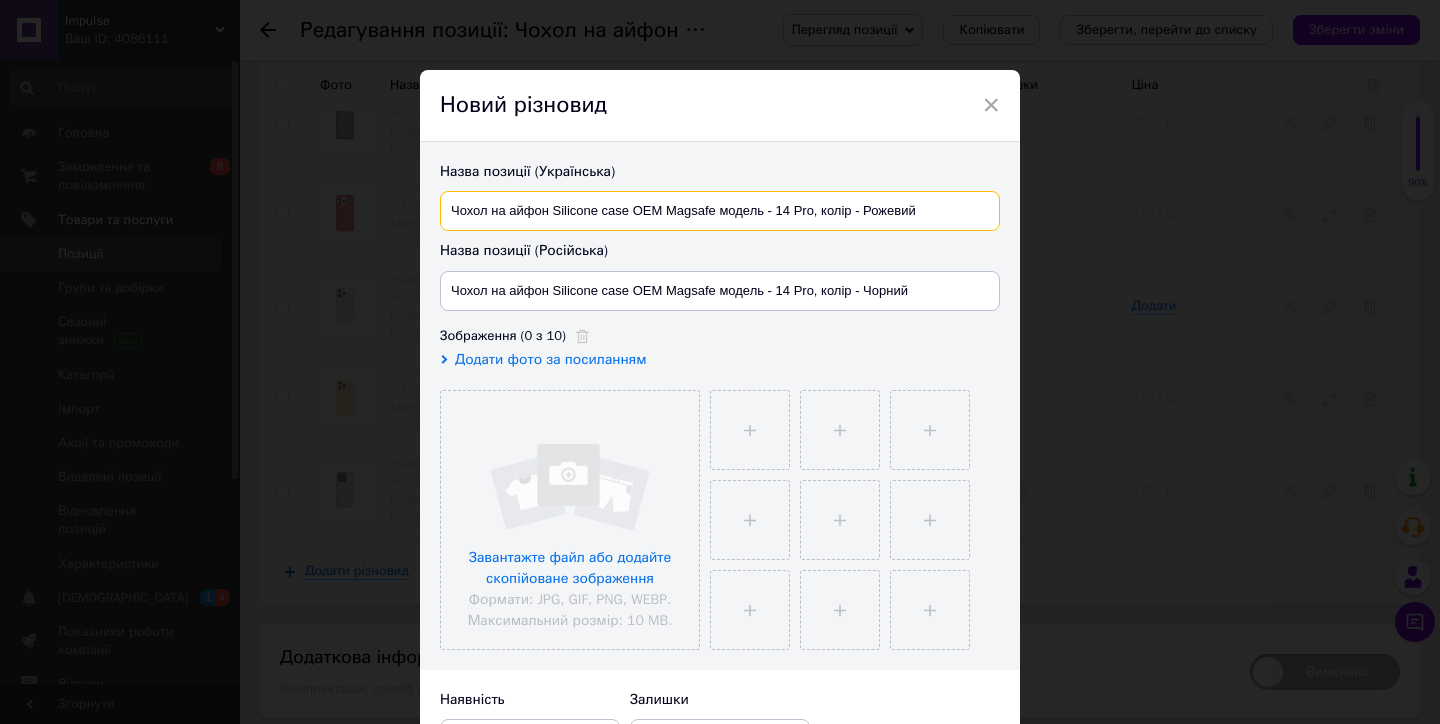 type on "Чохол на айфон Silicone case OEM Magsafe модель - 14 Pro, колір - Рожевий" 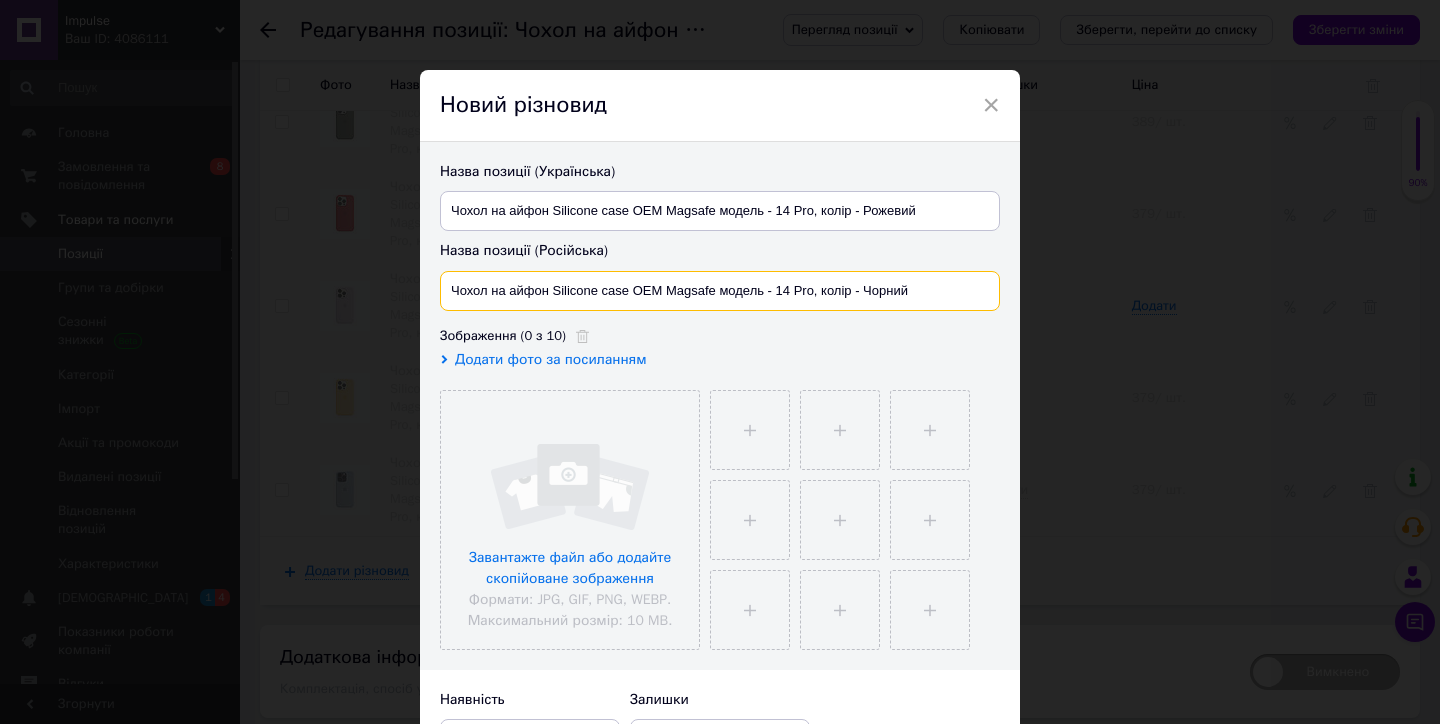 click on "Чохол на айфон Silicone case OEM Magsafe модель - 14 Pro, колір - Чорний" at bounding box center [720, 291] 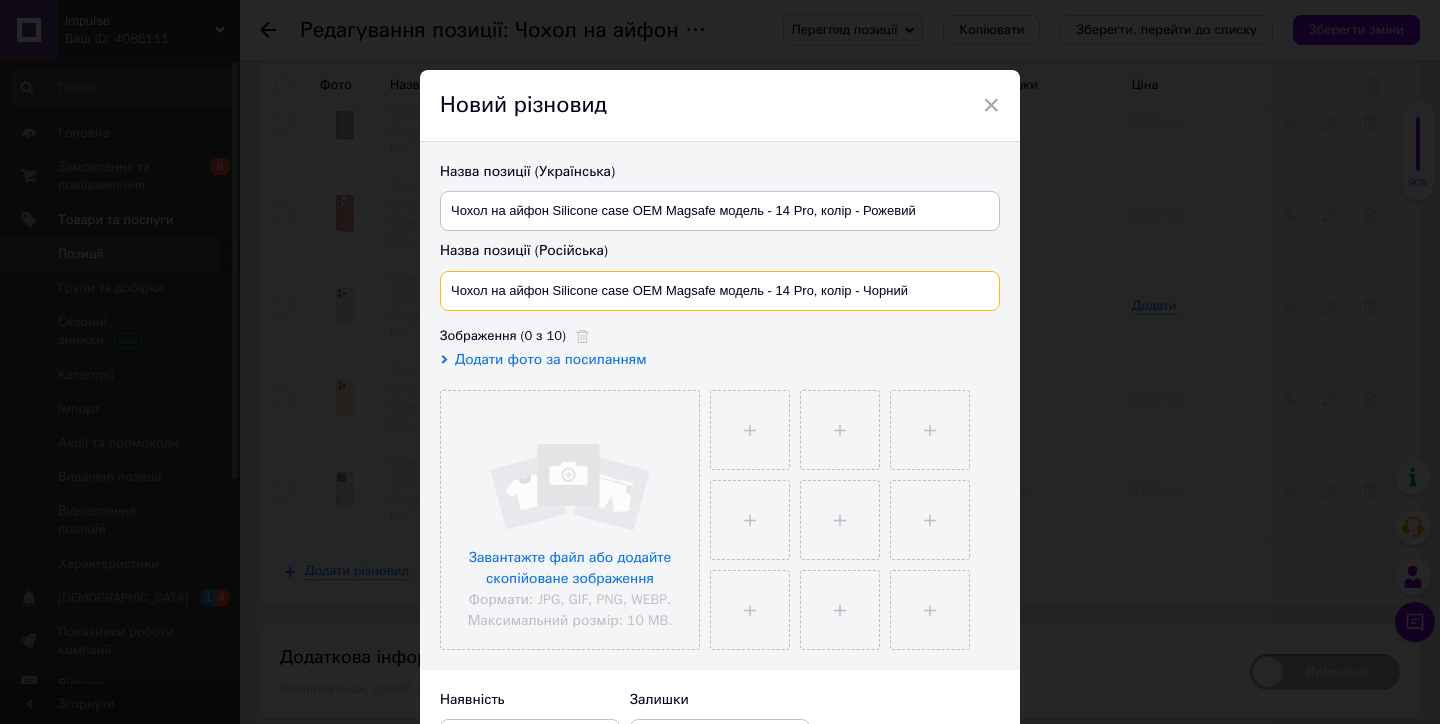 paste on "ожев" 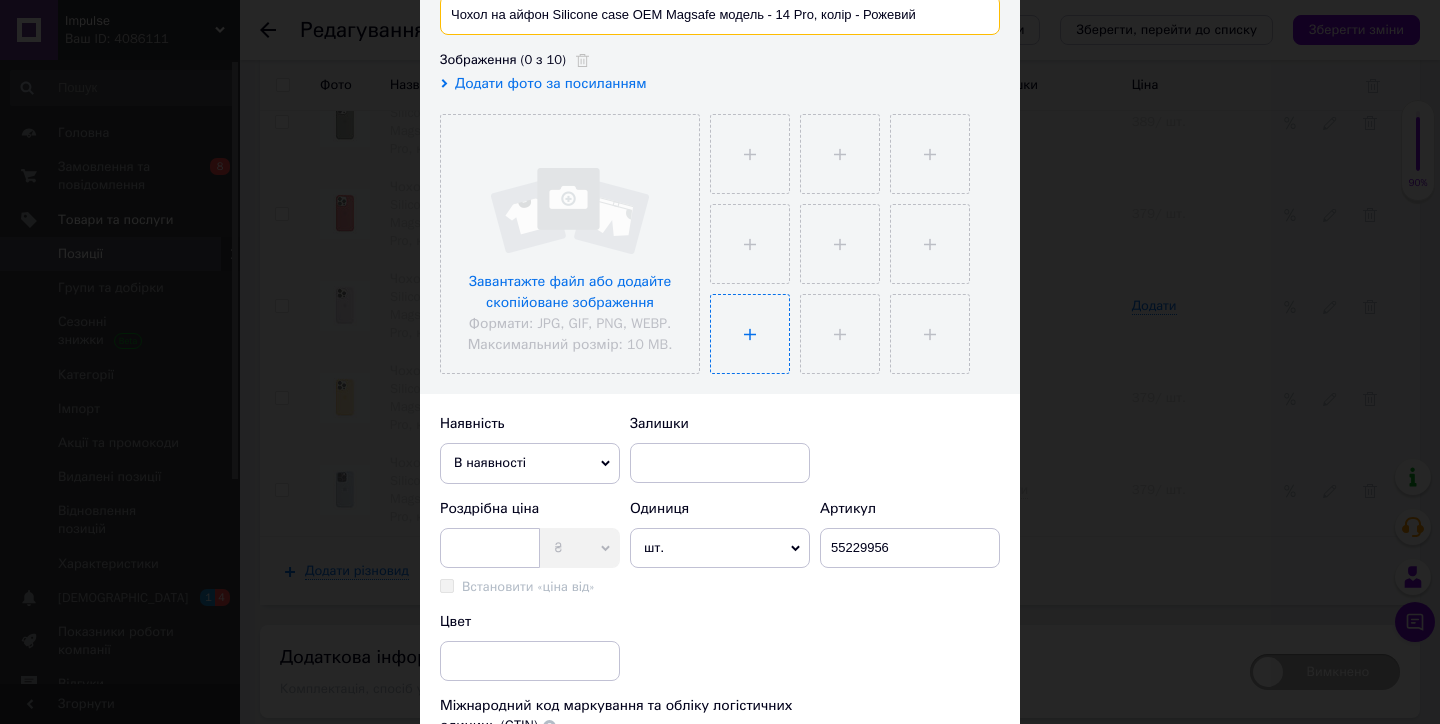 scroll, scrollTop: 283, scrollLeft: 0, axis: vertical 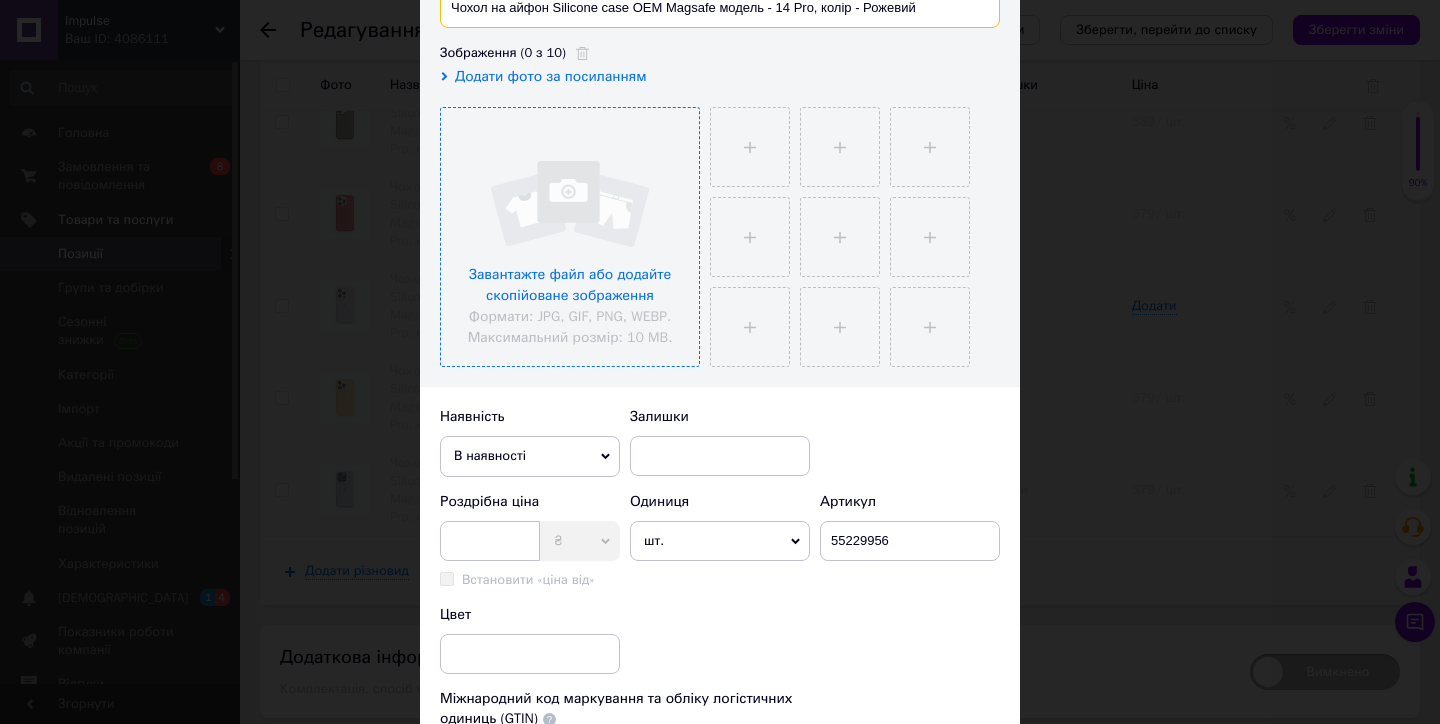type on "Чохол на айфон Silicone case OEM Magsafe модель - 14 Pro, колір - Рожевий" 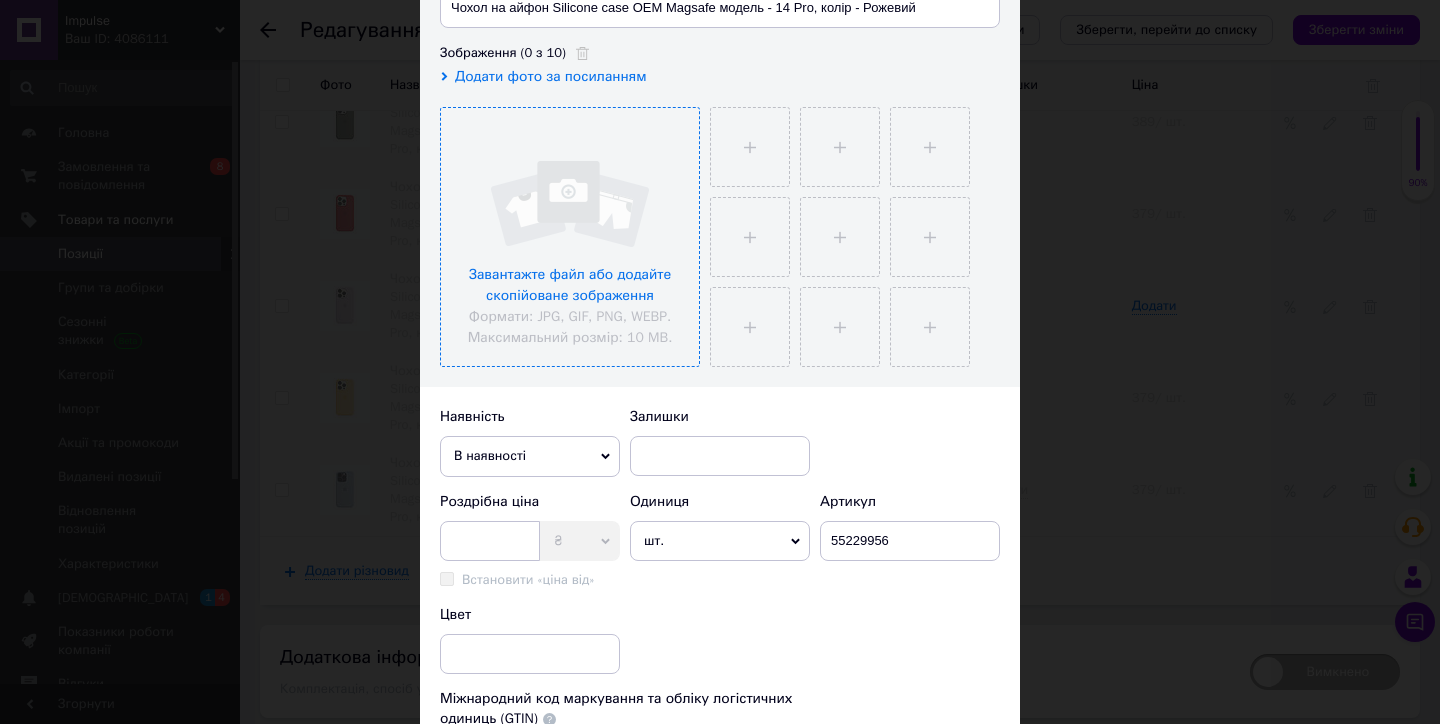 click at bounding box center [570, 237] 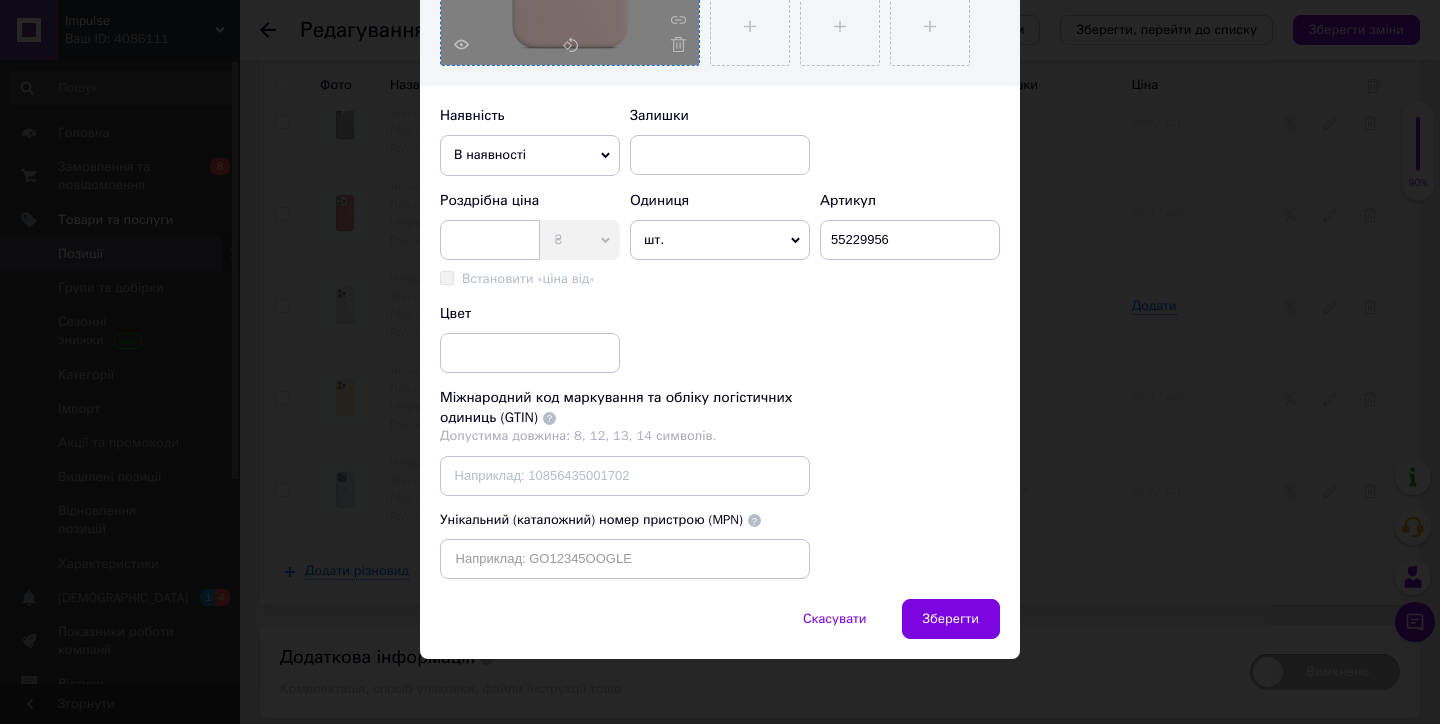 scroll, scrollTop: 582, scrollLeft: 0, axis: vertical 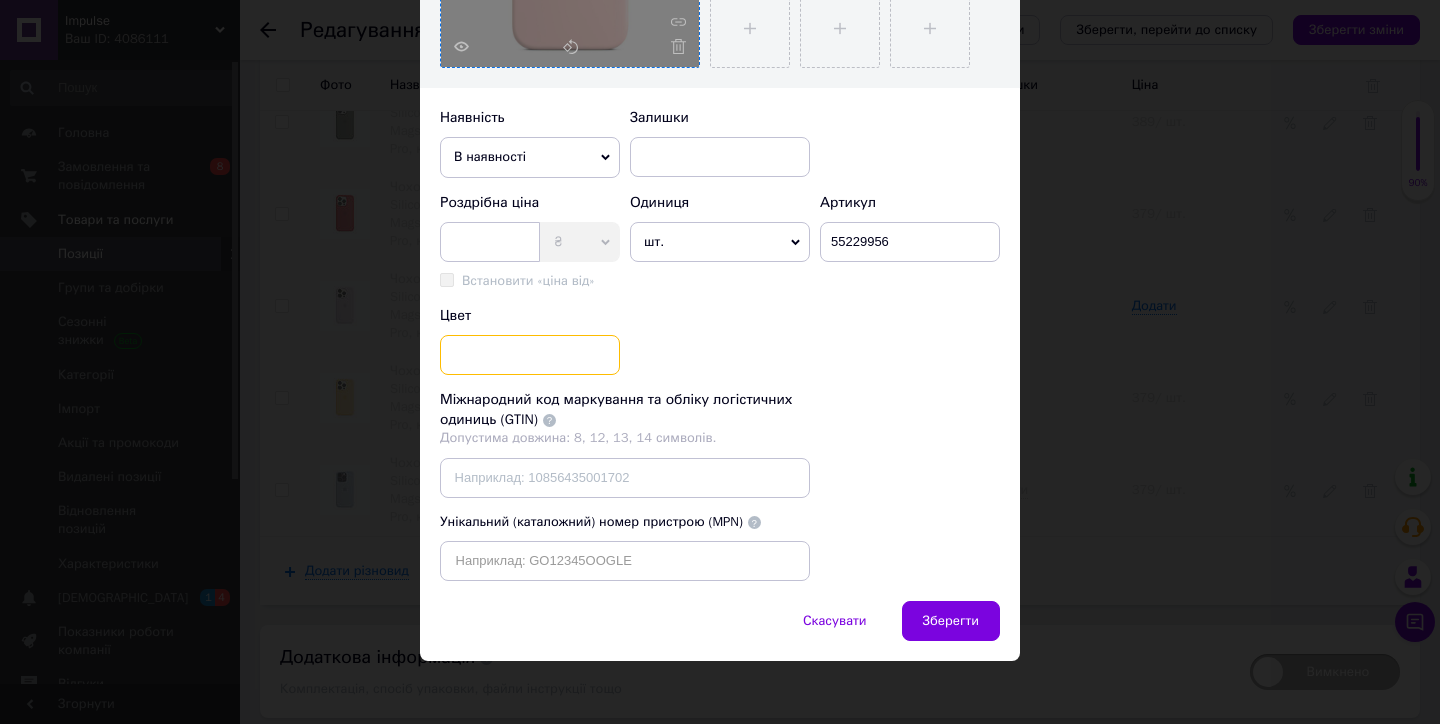 click at bounding box center [530, 355] 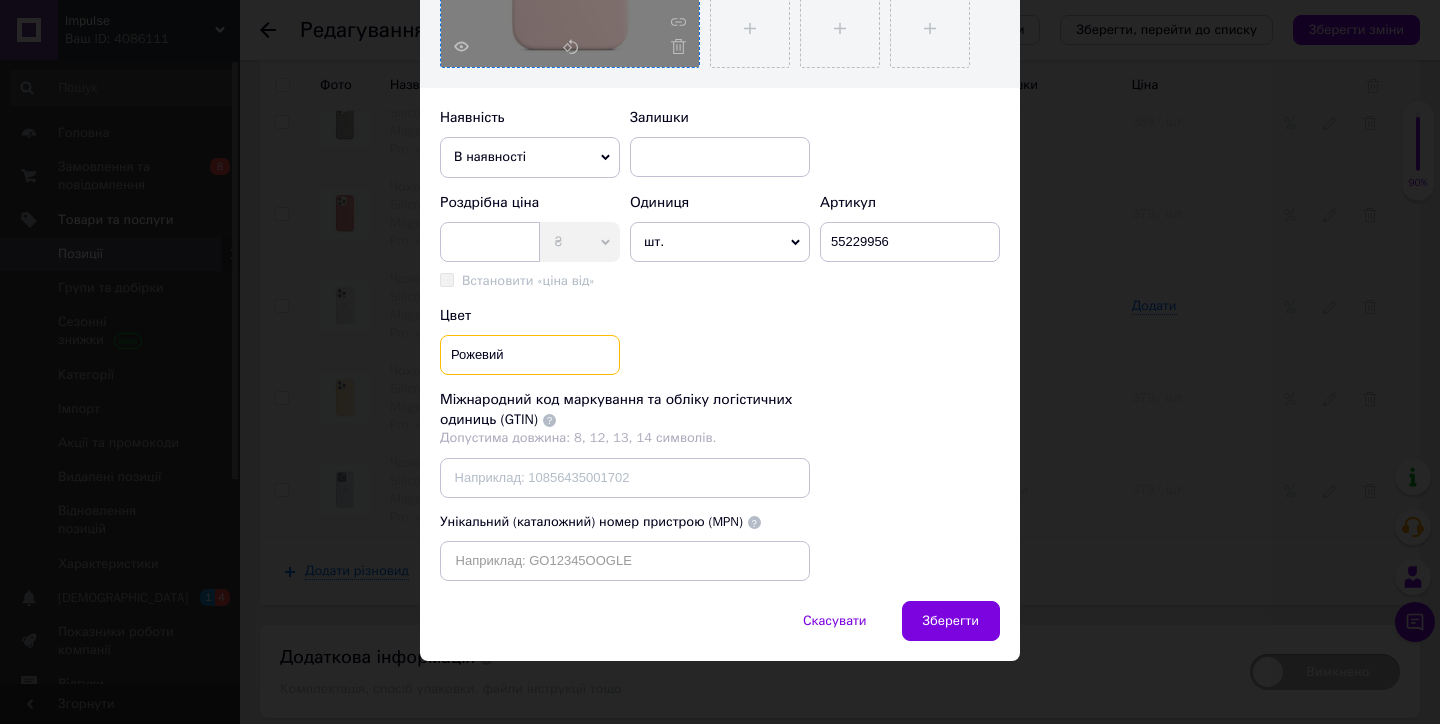 type on "Рожевий" 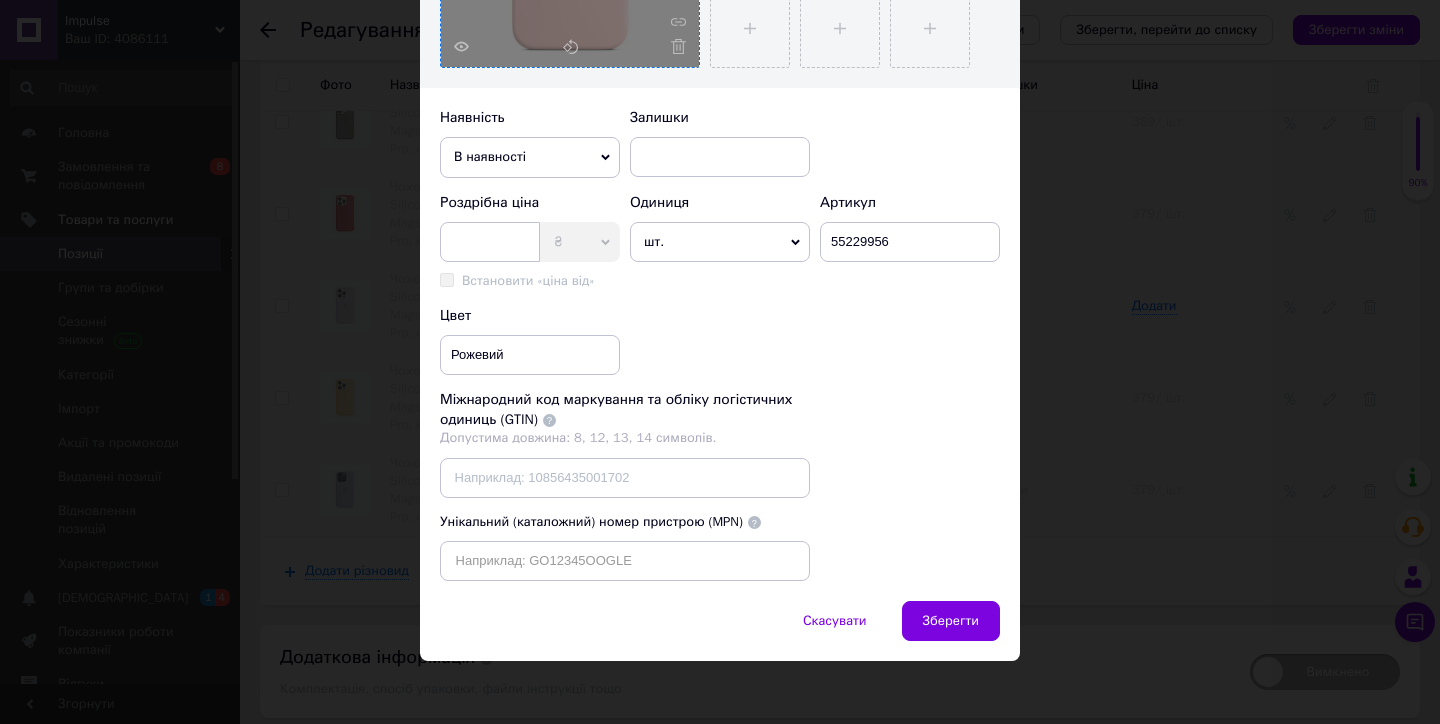 click on "Цвет Рожевий" at bounding box center [720, 341] 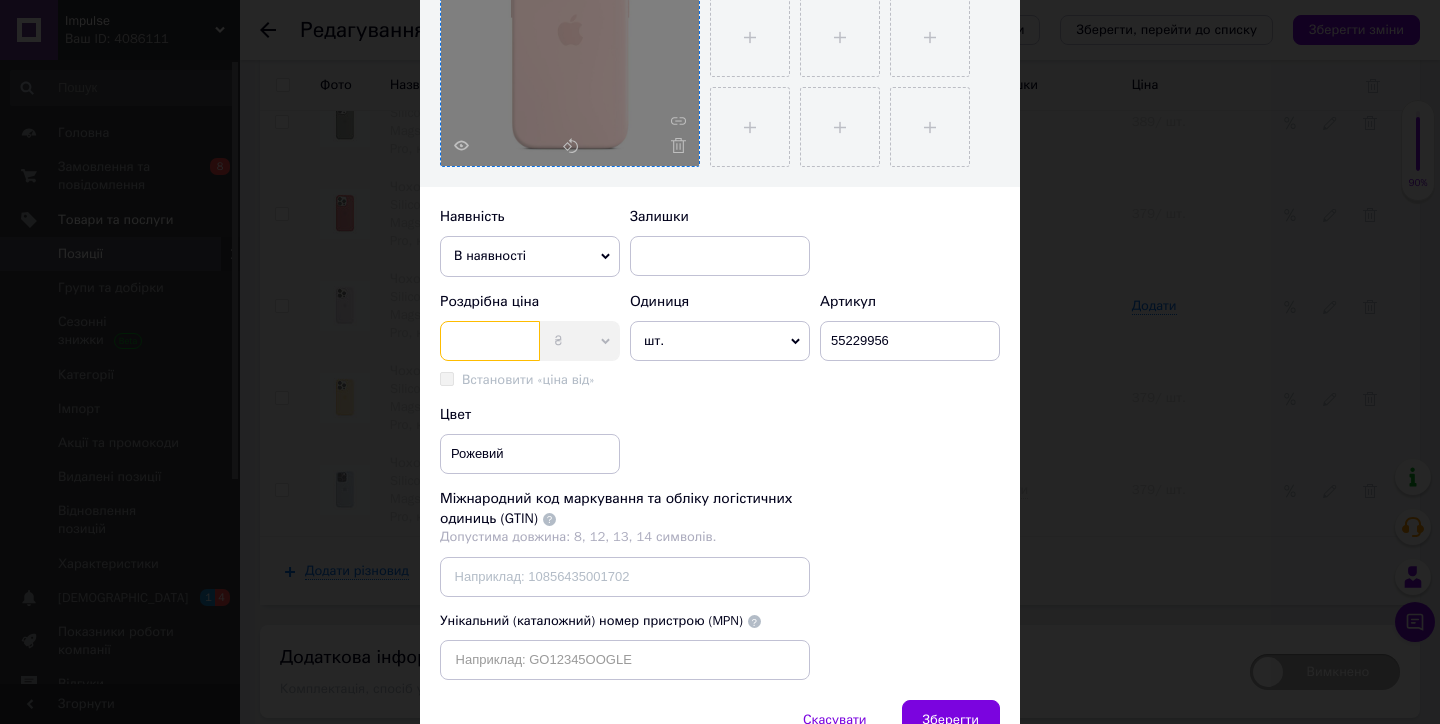 click at bounding box center (490, 341) 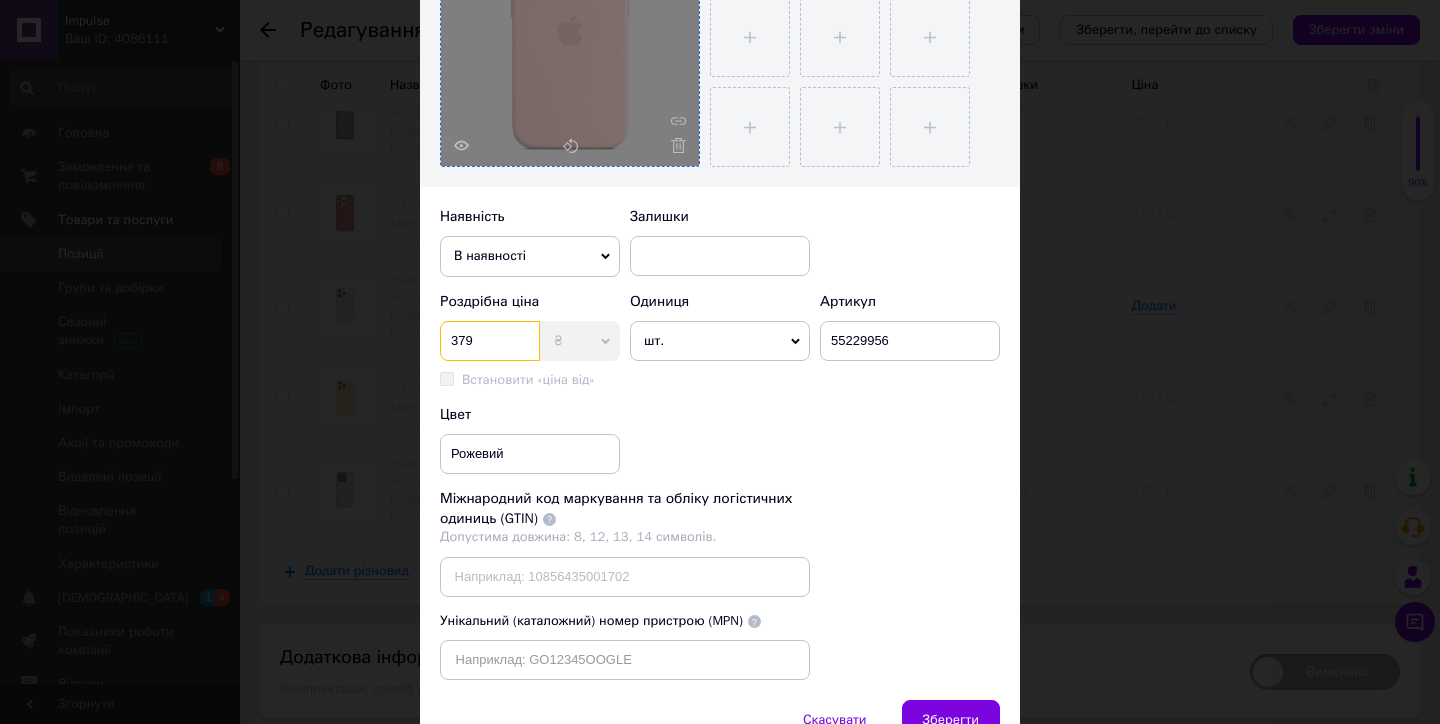 type on "379" 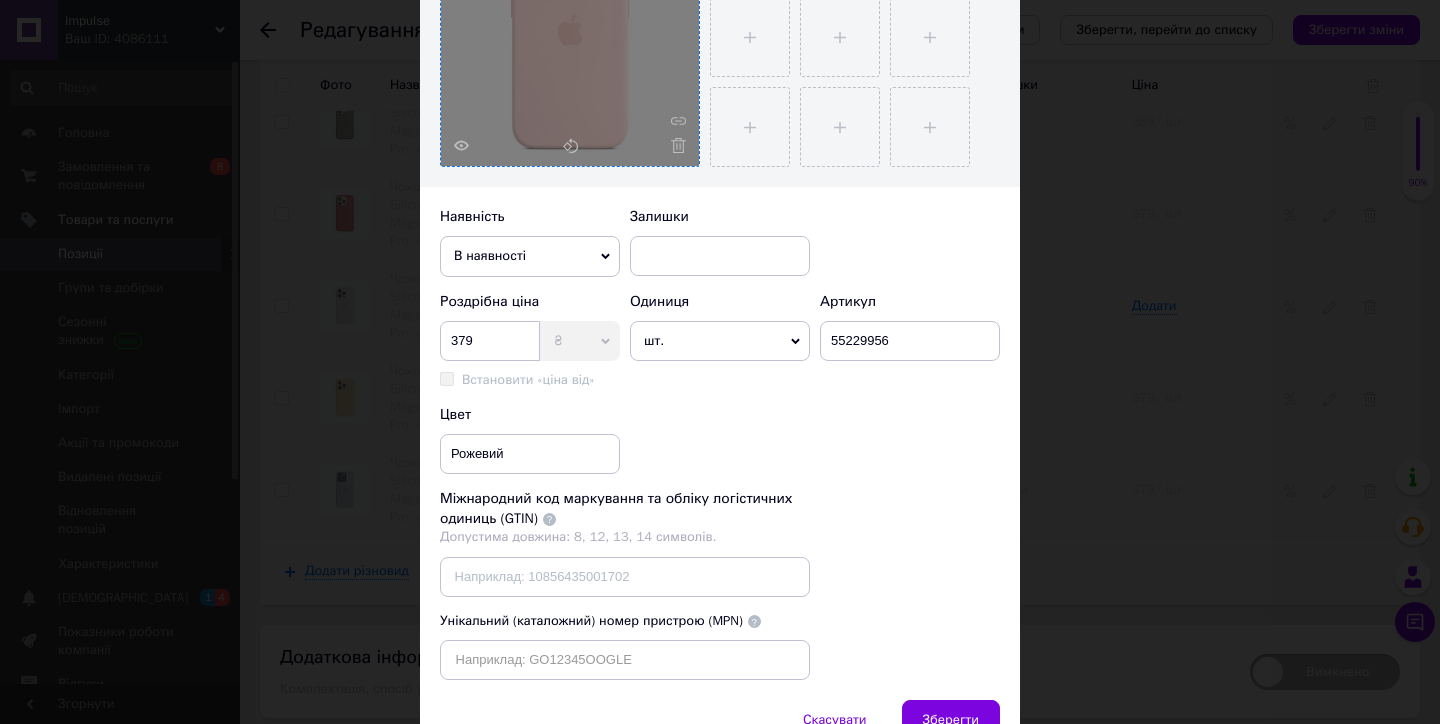 click on "Назва позиції (Українська) Чохол на айфон Silicone case OEM Magsafe модель - 14 Pro, колір - Рожевий Назва позиції (Російська) Чохол на айфон Silicone case OEM Magsafe модель - 14 Pro, колір - Рожевий Зображення (2 з 10) Додати фото за посиланням Наявність В наявності Немає в наявності Під замовлення Готово до відправки Залишки Роздрібна ціна 379 ₴ $ EUR CHF GBP ¥ PLN ₸ MDL HUF KGS CNY TRY KRW Lei Встановити «ціна від» «Ціна від» успадкована з основного товару Одиниця шт. 100 шт. 10 шт. тис. шт. т.у.шт. т кг г куб.м л кв.м кв.см кв.фут кв.дм м км дав мішок пара чол. упаковка тисяча сотка га пог.м ящик відро банка [PERSON_NAME] пач мм" at bounding box center [720, 179] 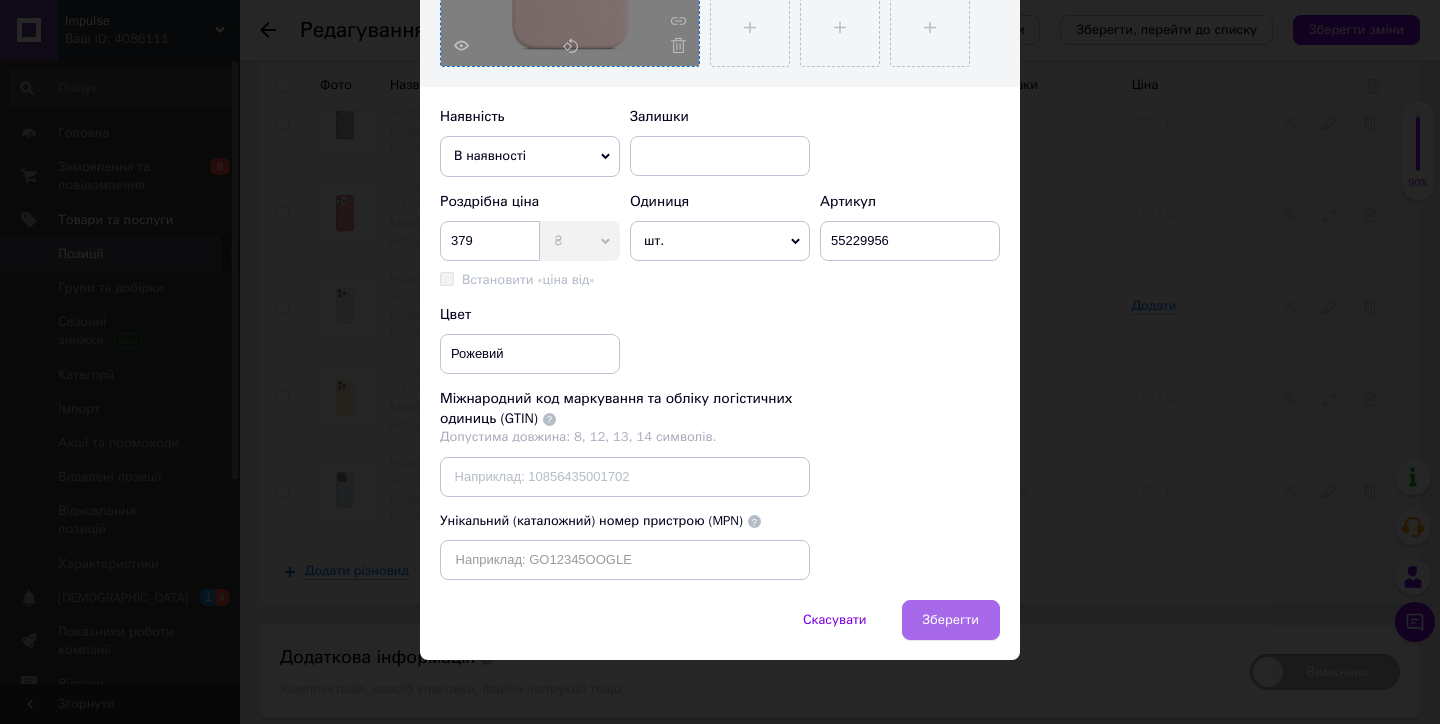 click on "Зберегти" at bounding box center (951, 620) 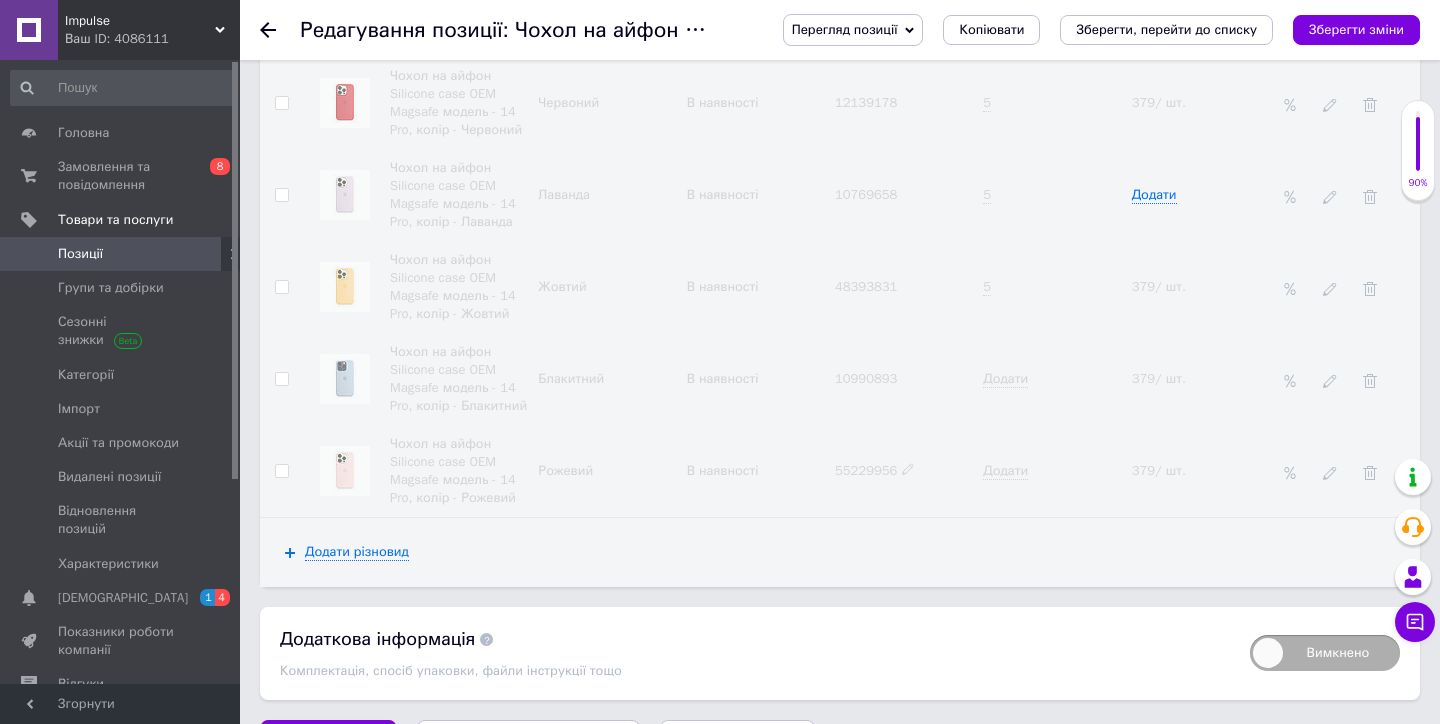 scroll, scrollTop: 3181, scrollLeft: 0, axis: vertical 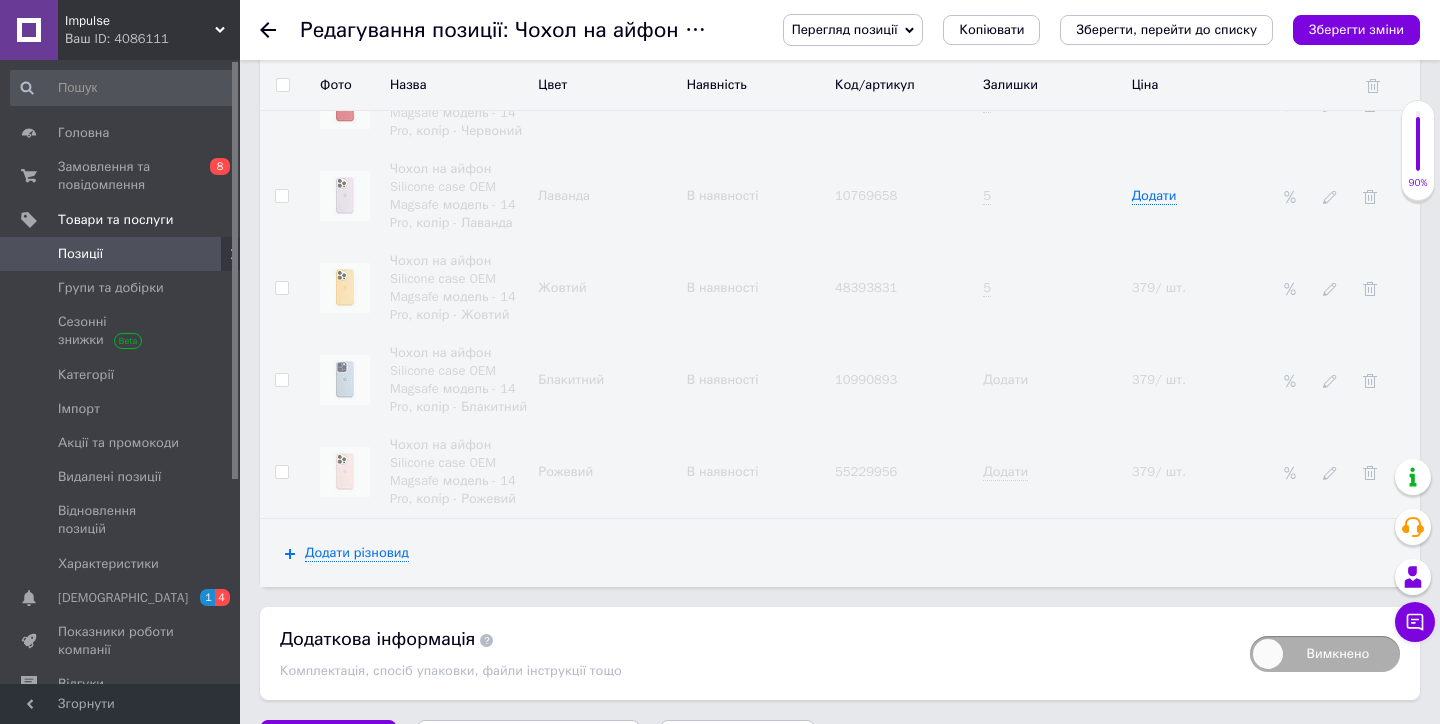click on "Додати" at bounding box center (1005, 380) 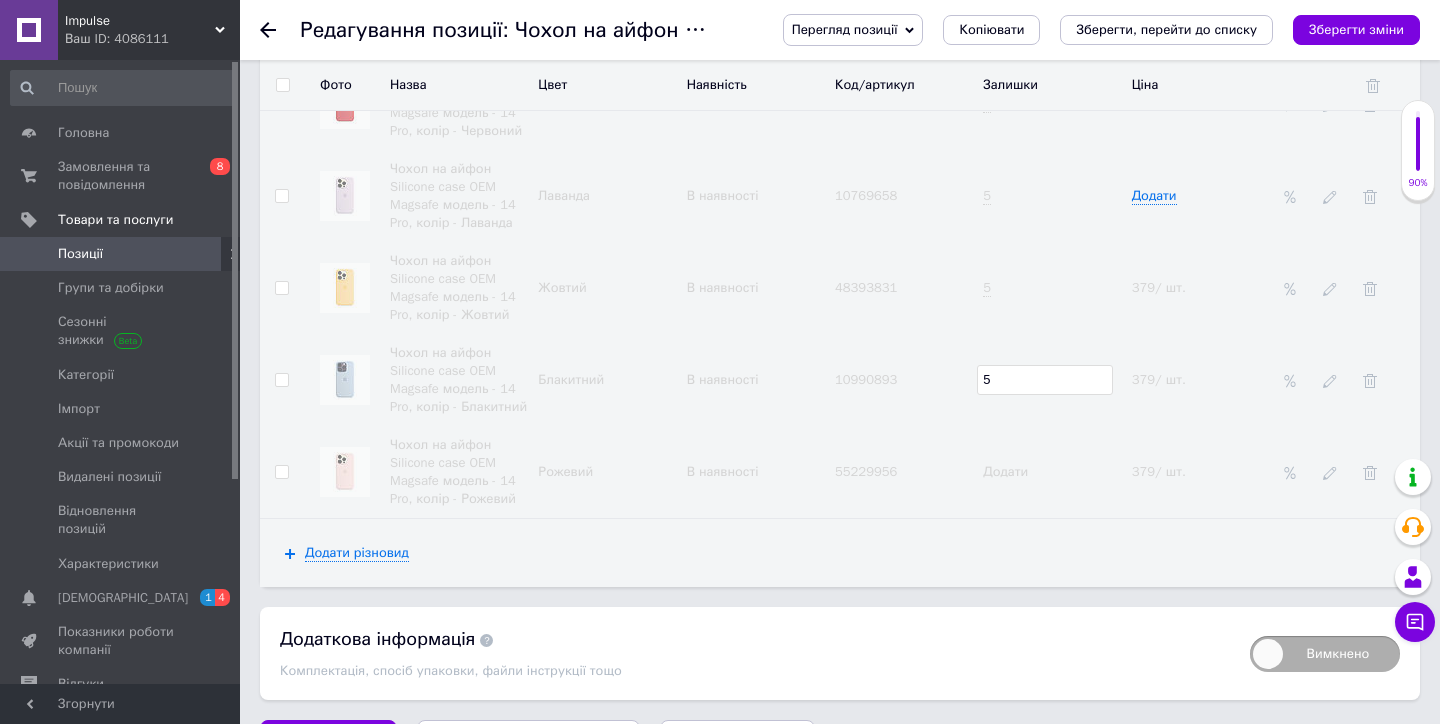 type on "5" 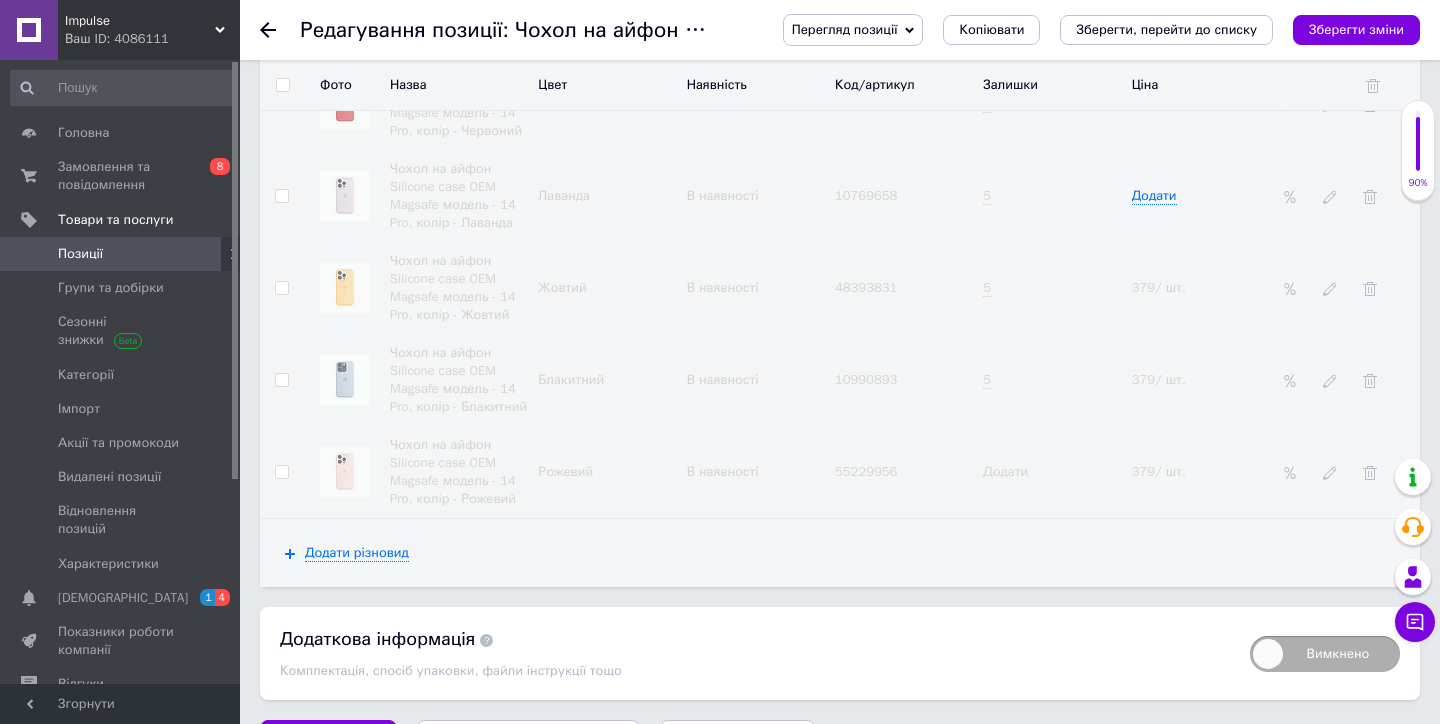 click on "Додати" at bounding box center [1005, 472] 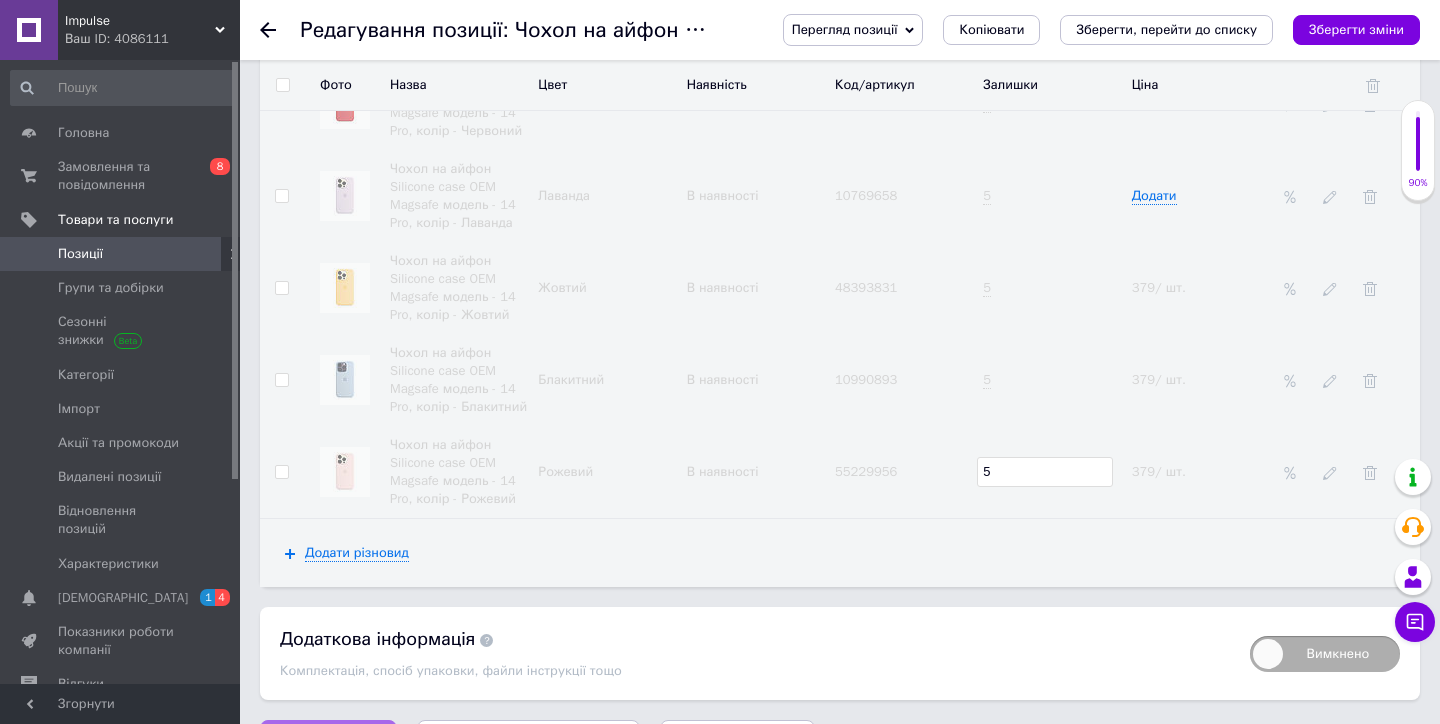 type on "5" 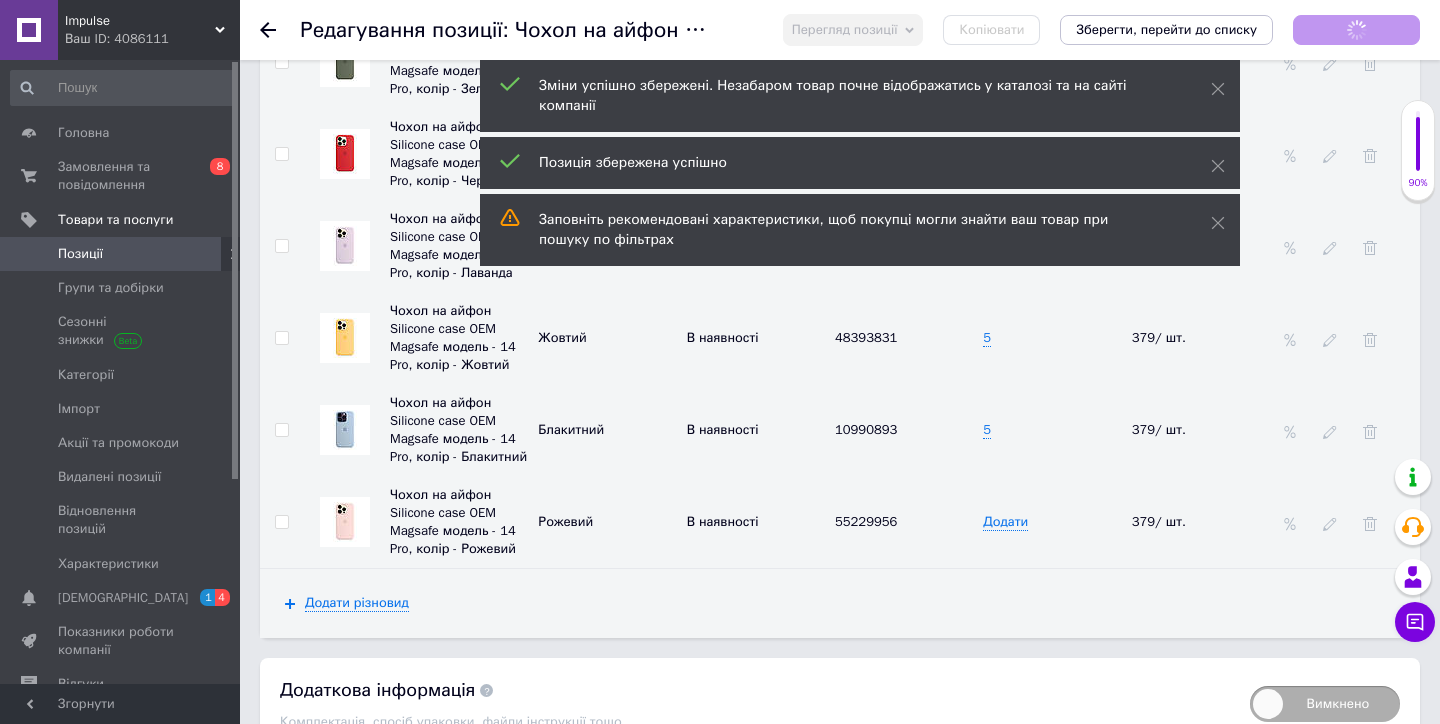 click on "Позиції" at bounding box center (123, 254) 